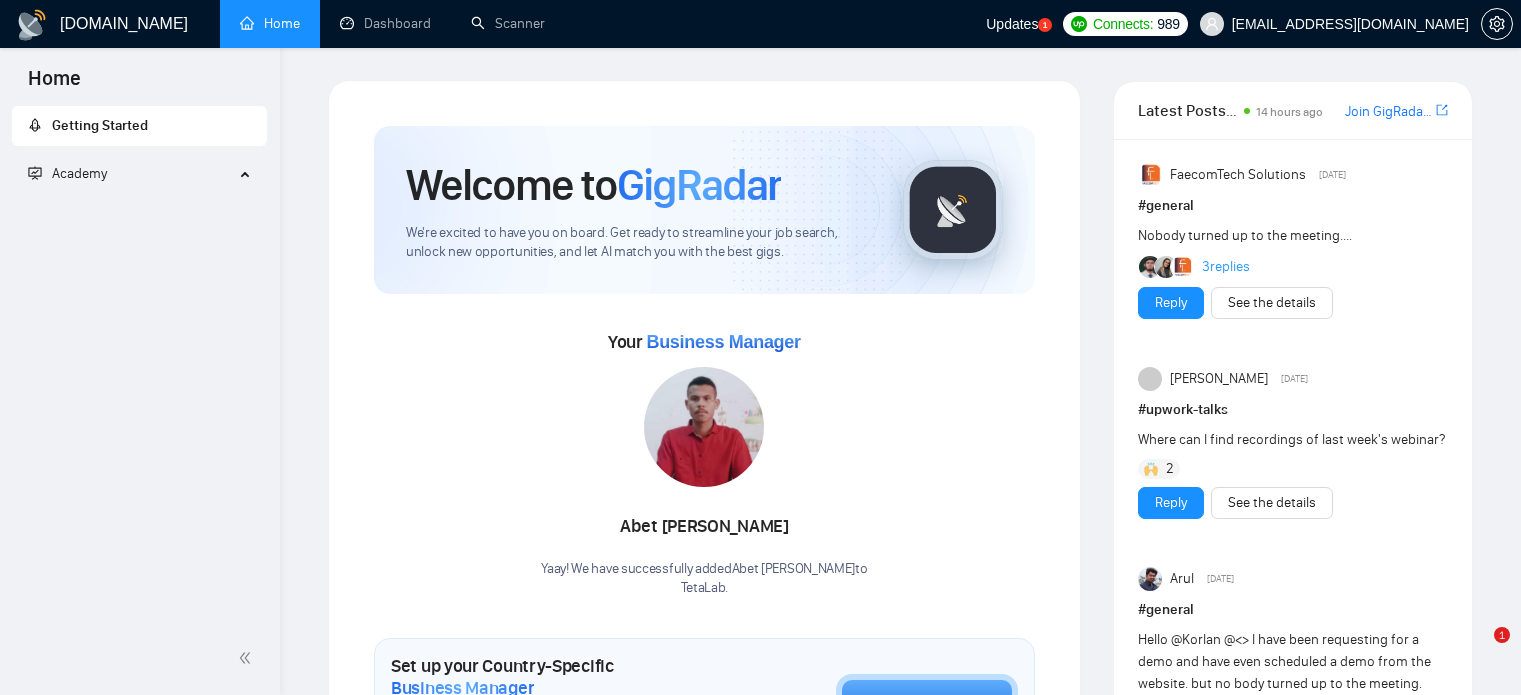 scroll, scrollTop: 0, scrollLeft: 0, axis: both 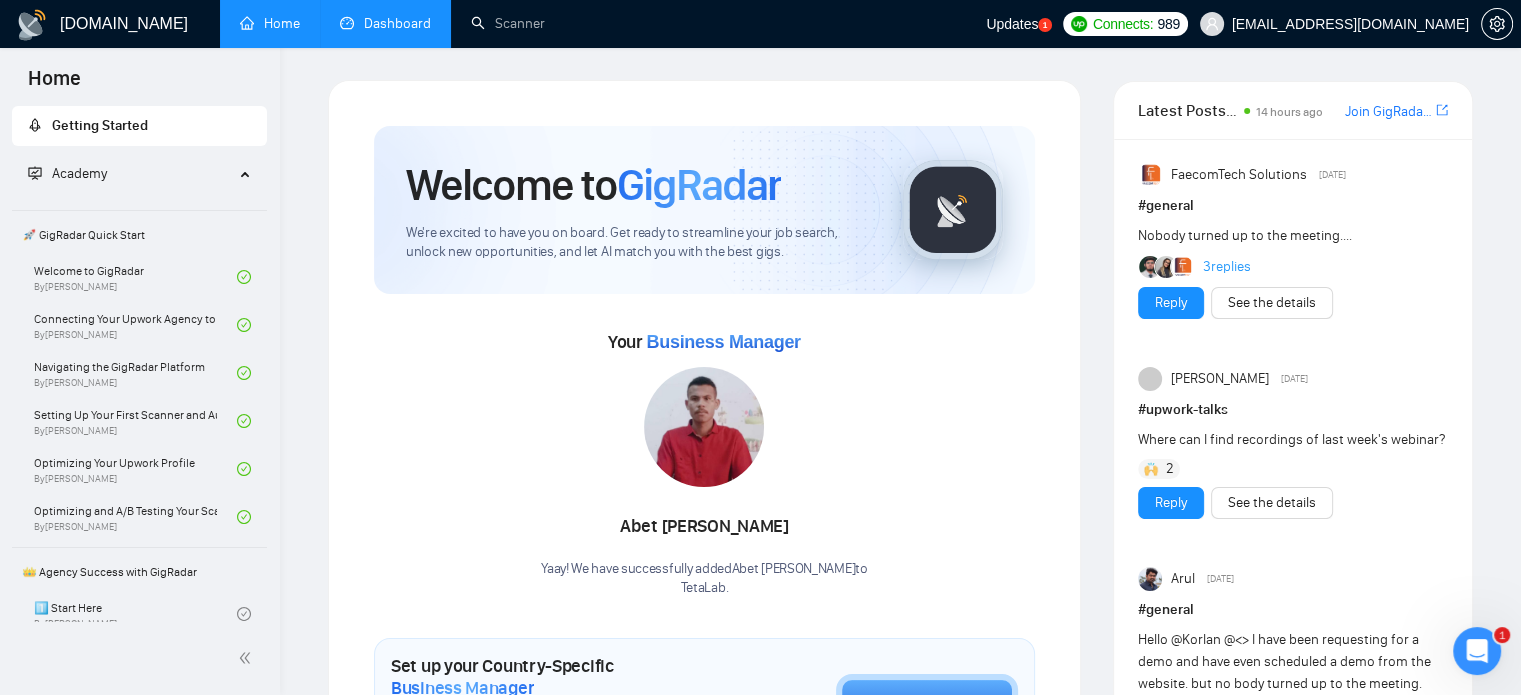 click on "Dashboard" at bounding box center [385, 23] 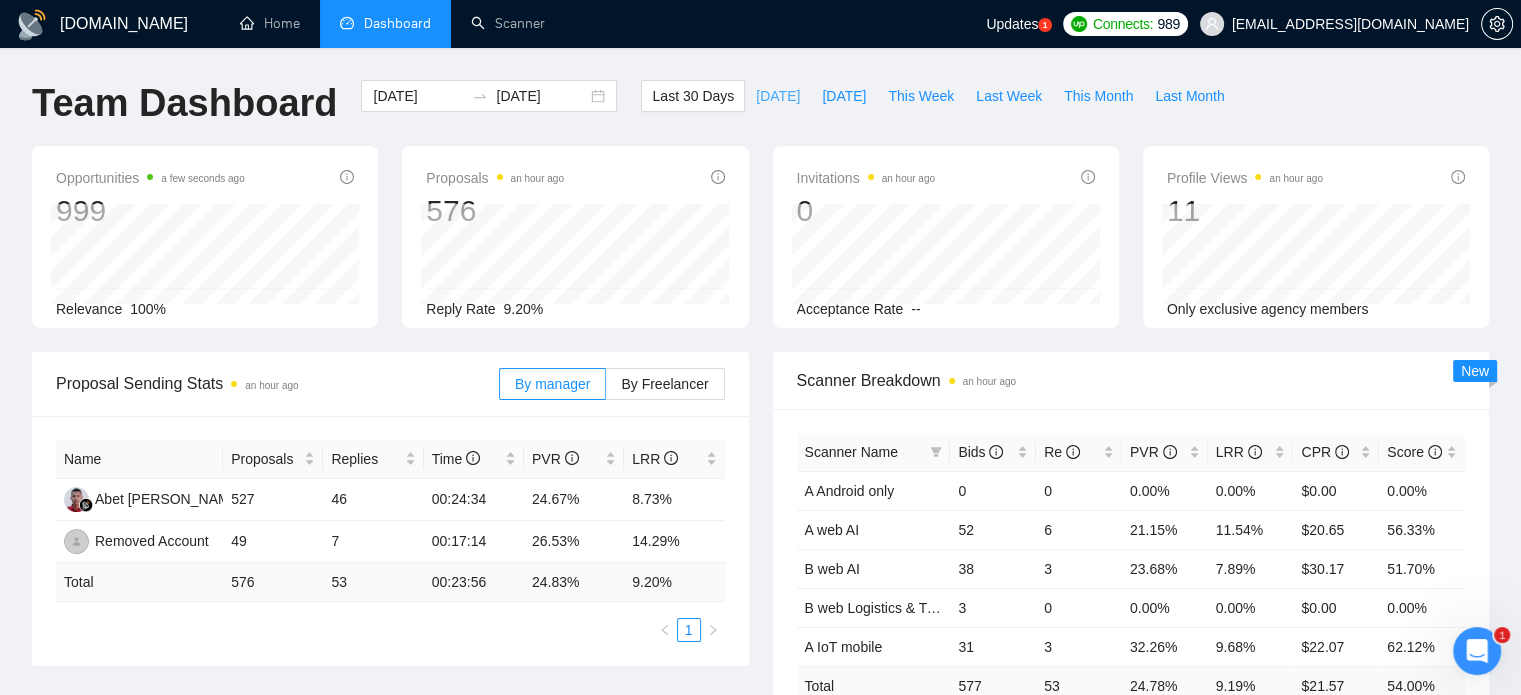 click on "[DATE]" at bounding box center (778, 96) 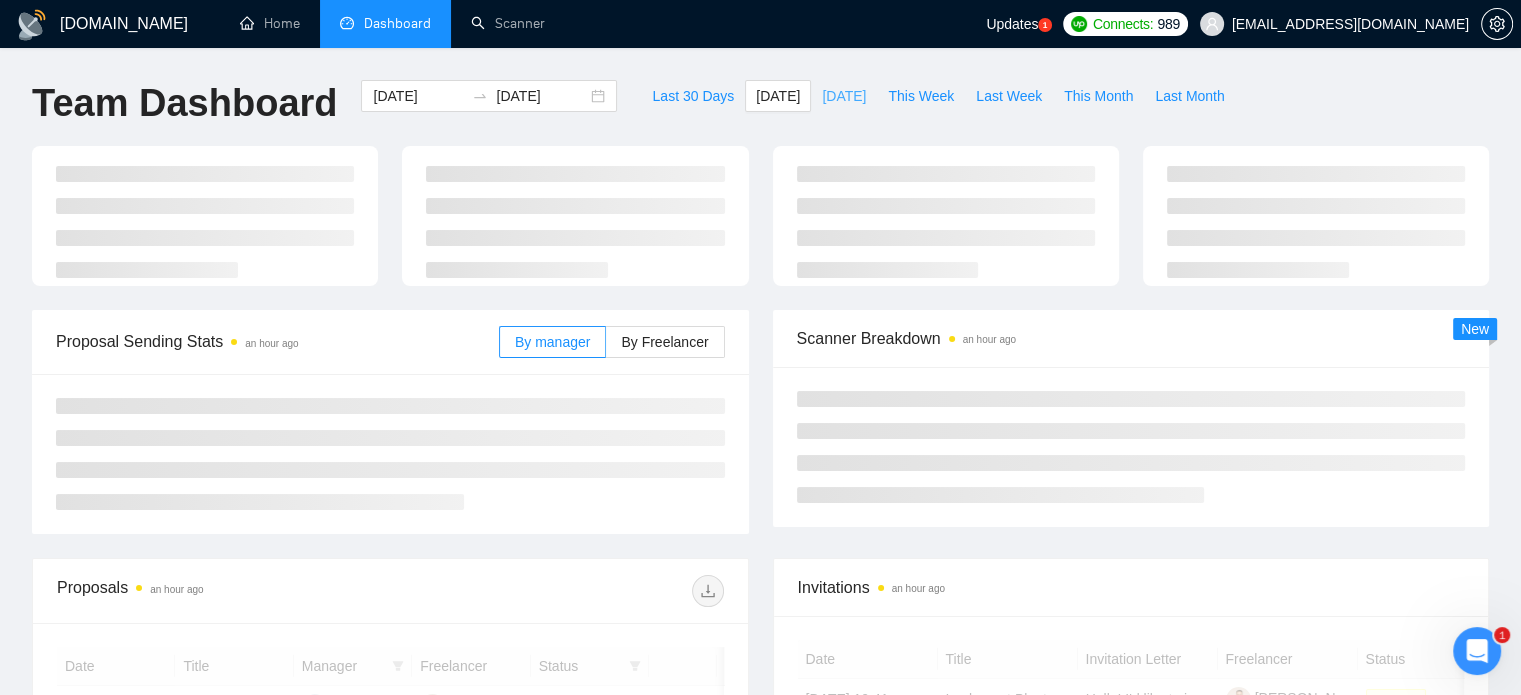 type on "[DATE]" 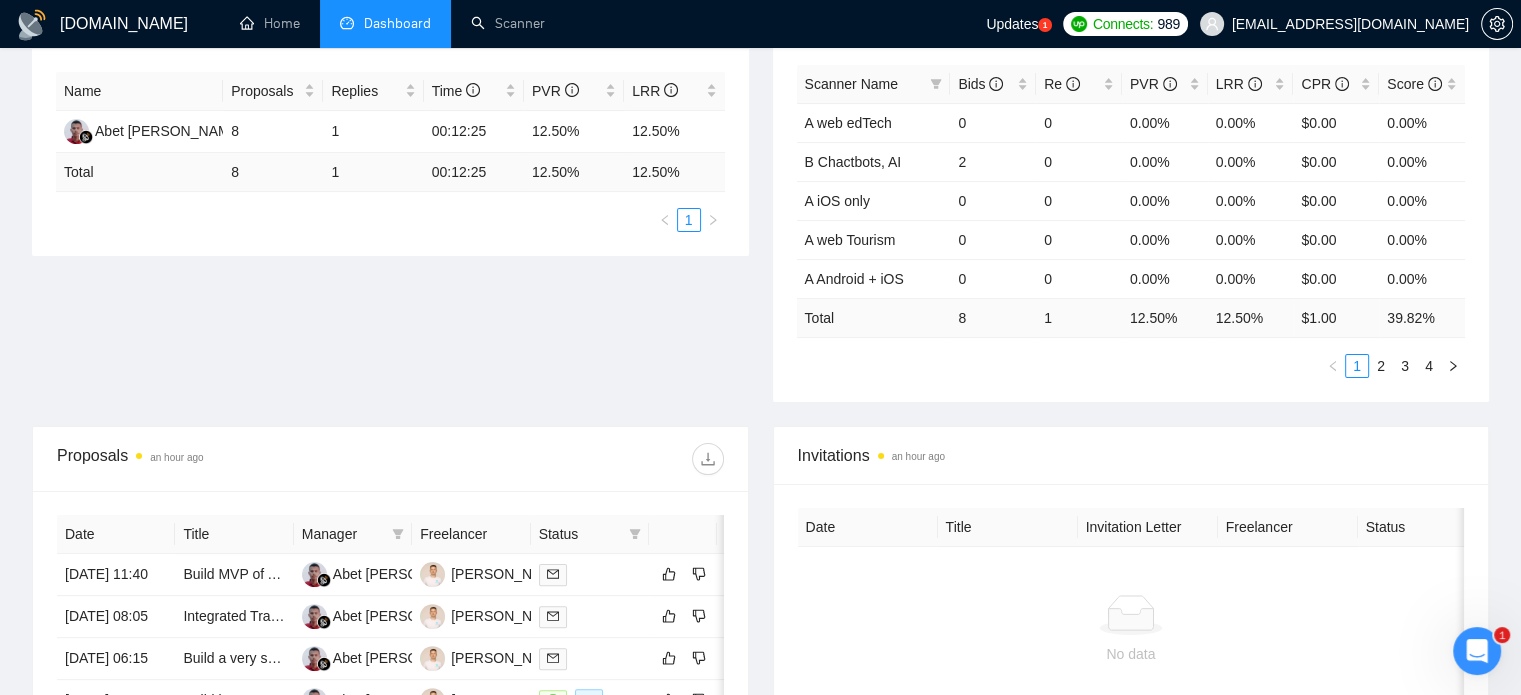 scroll, scrollTop: 0, scrollLeft: 0, axis: both 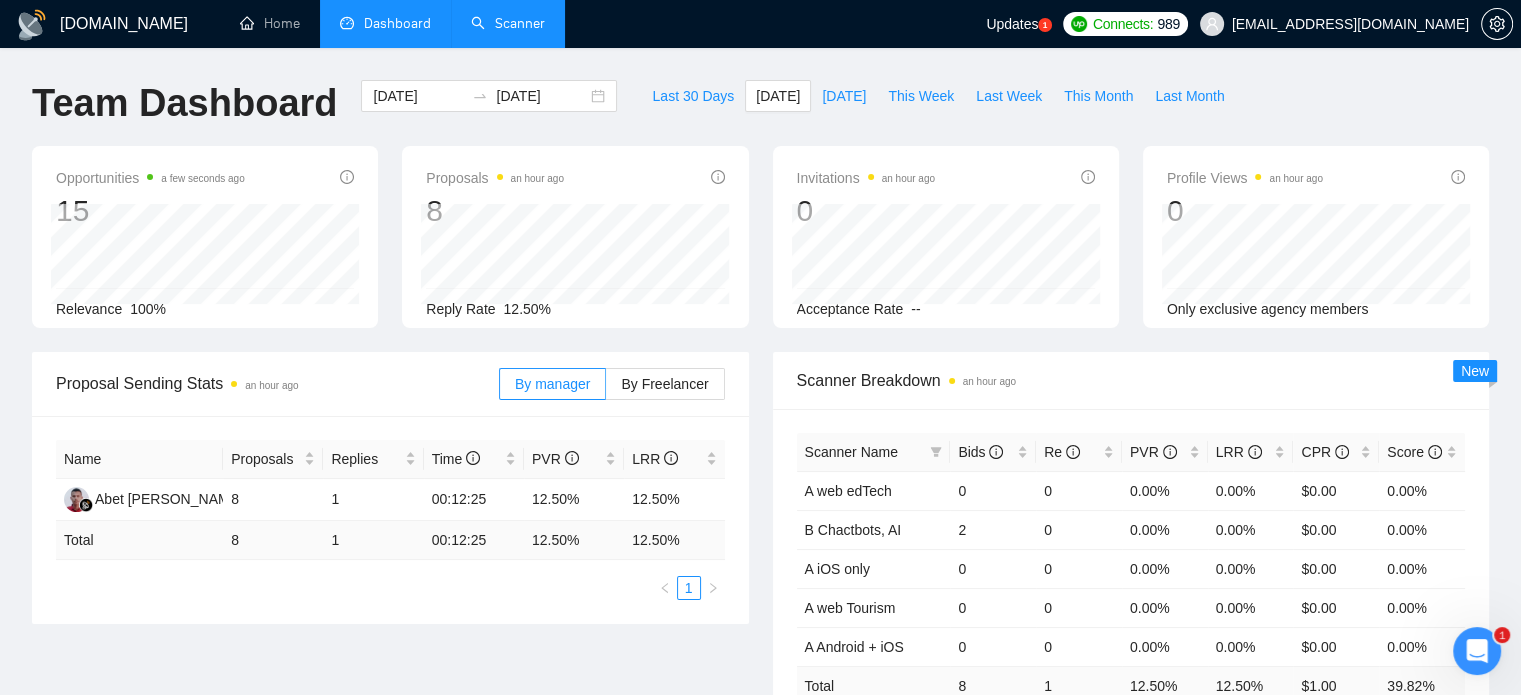 click on "Scanner" at bounding box center (508, 23) 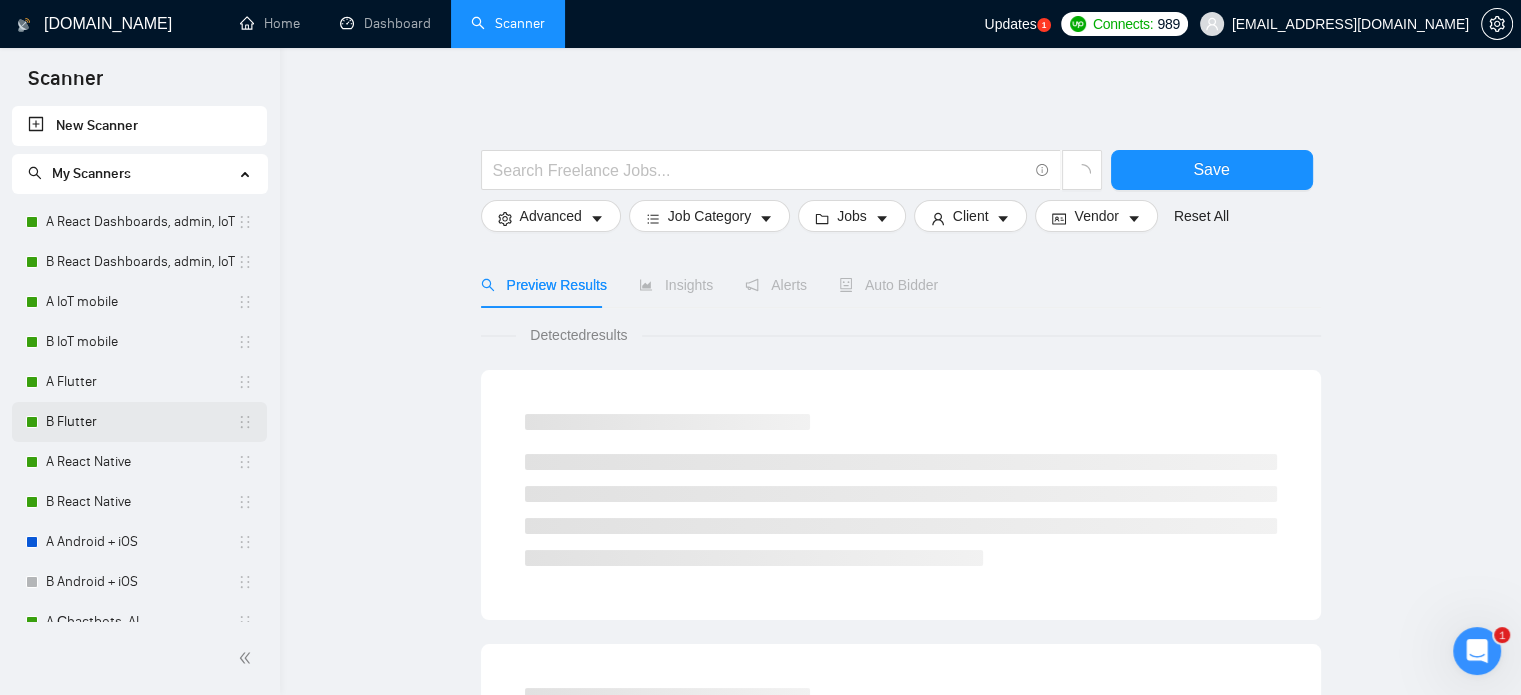 click on "B Flutter" at bounding box center (141, 422) 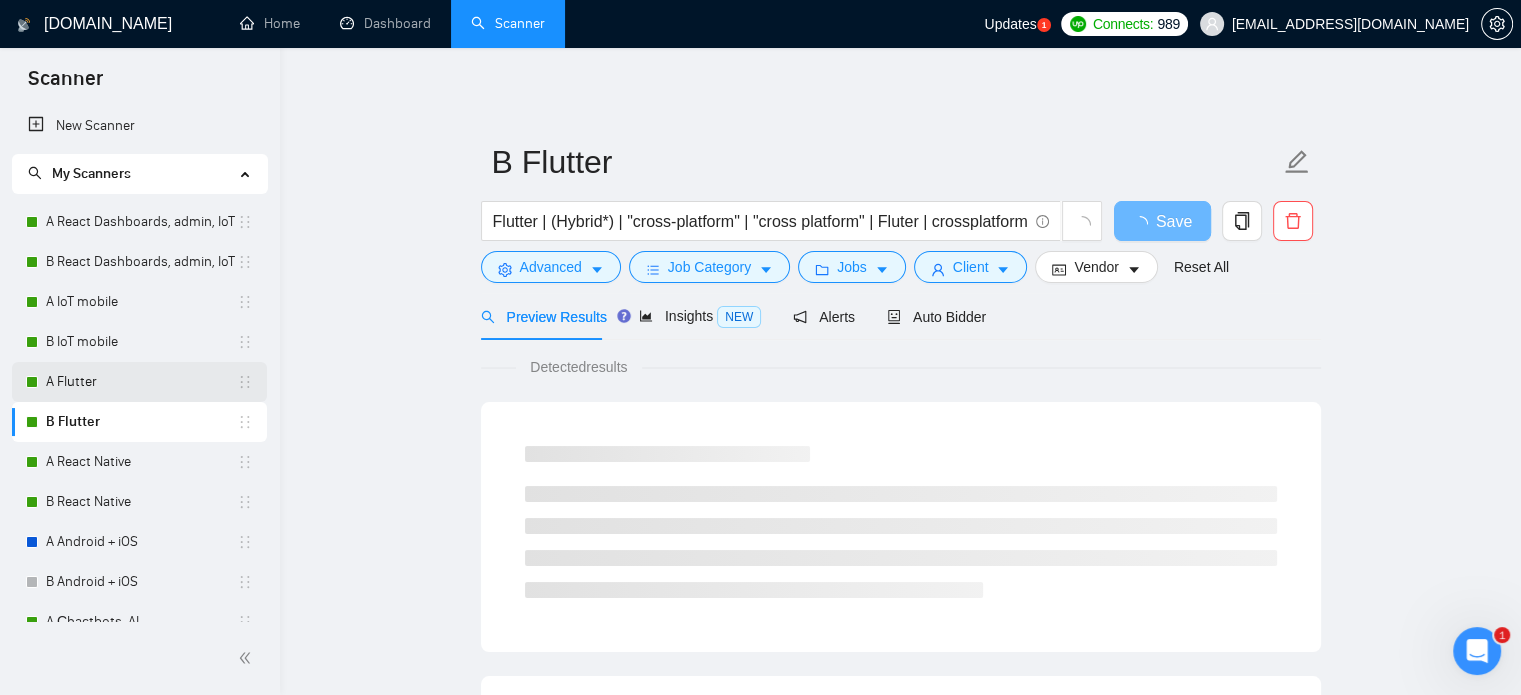 click on "A Flutter" at bounding box center [141, 382] 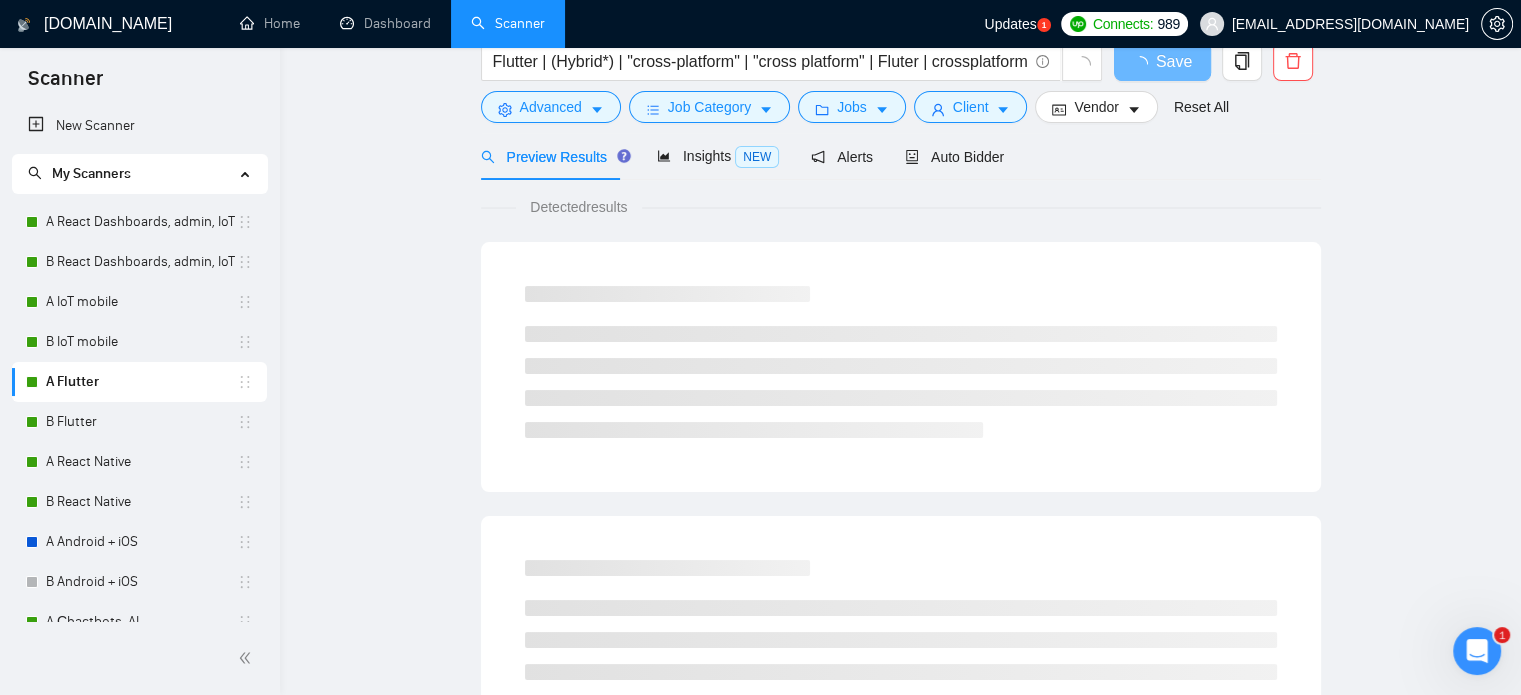scroll, scrollTop: 0, scrollLeft: 0, axis: both 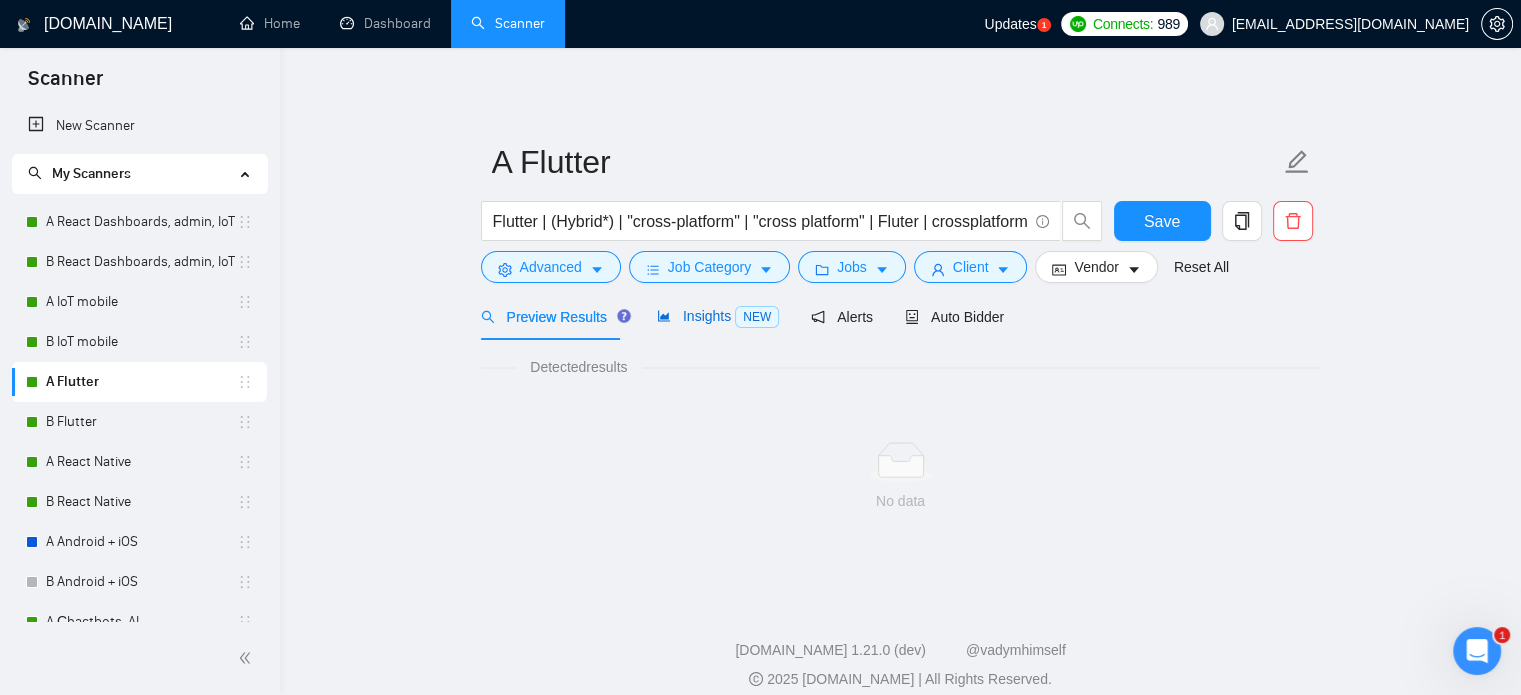 click on "Insights NEW" at bounding box center [718, 316] 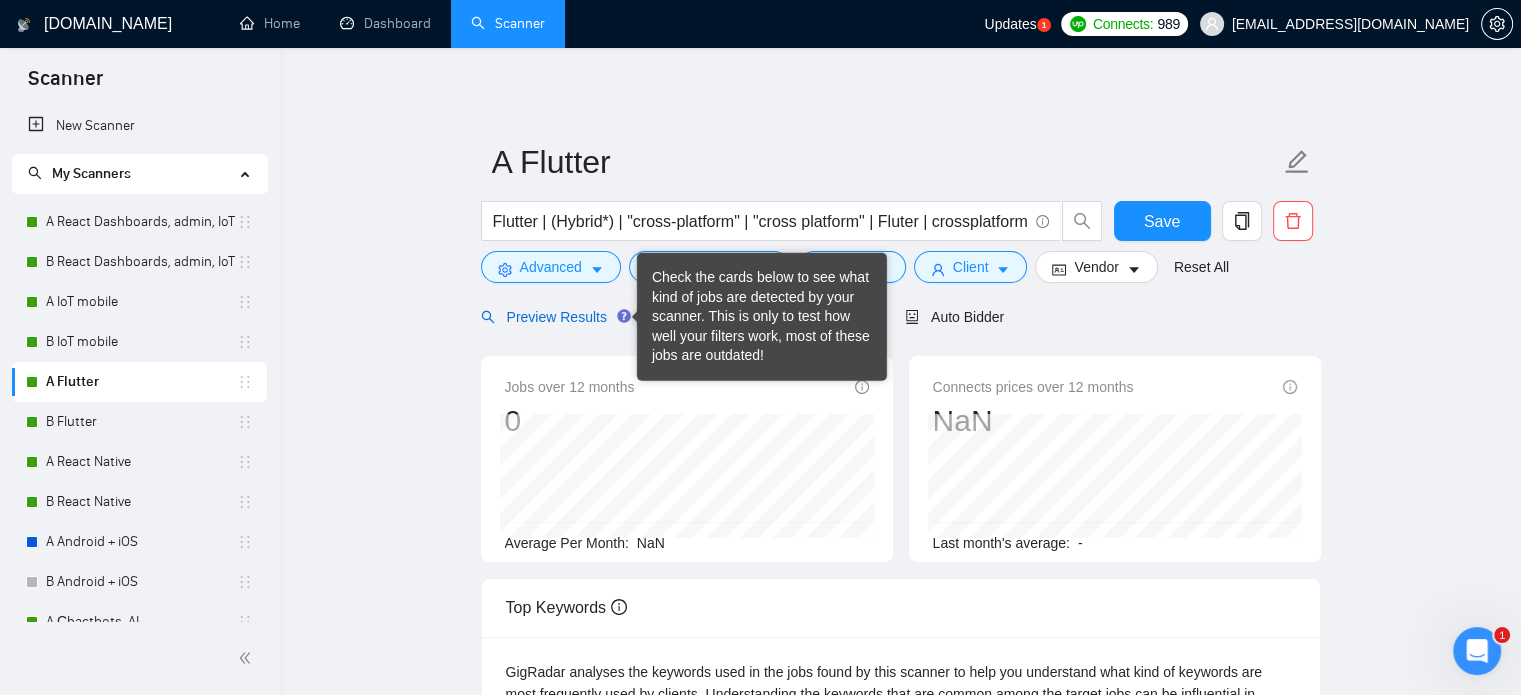 click on "Preview Results" at bounding box center (553, 317) 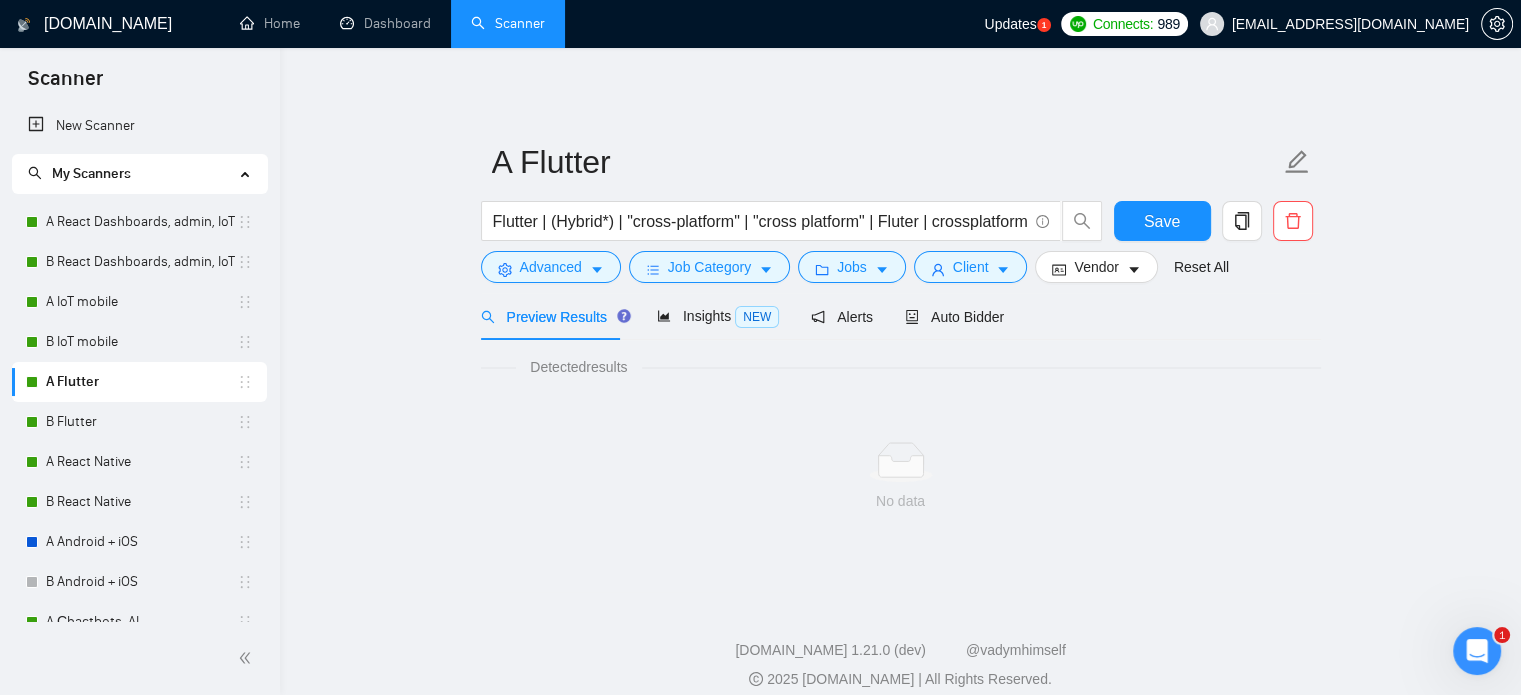 click on "A Flutter" at bounding box center (141, 382) 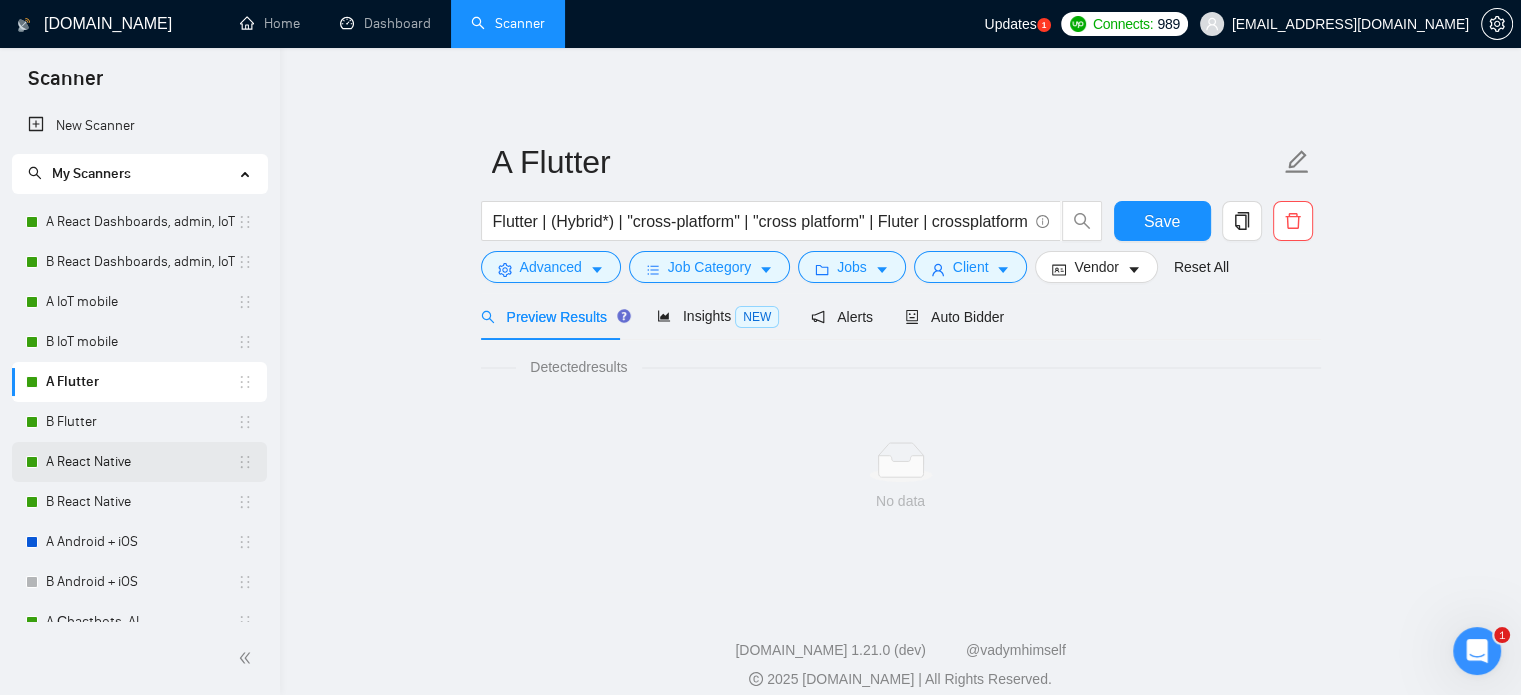 click on "A React Native" at bounding box center [141, 462] 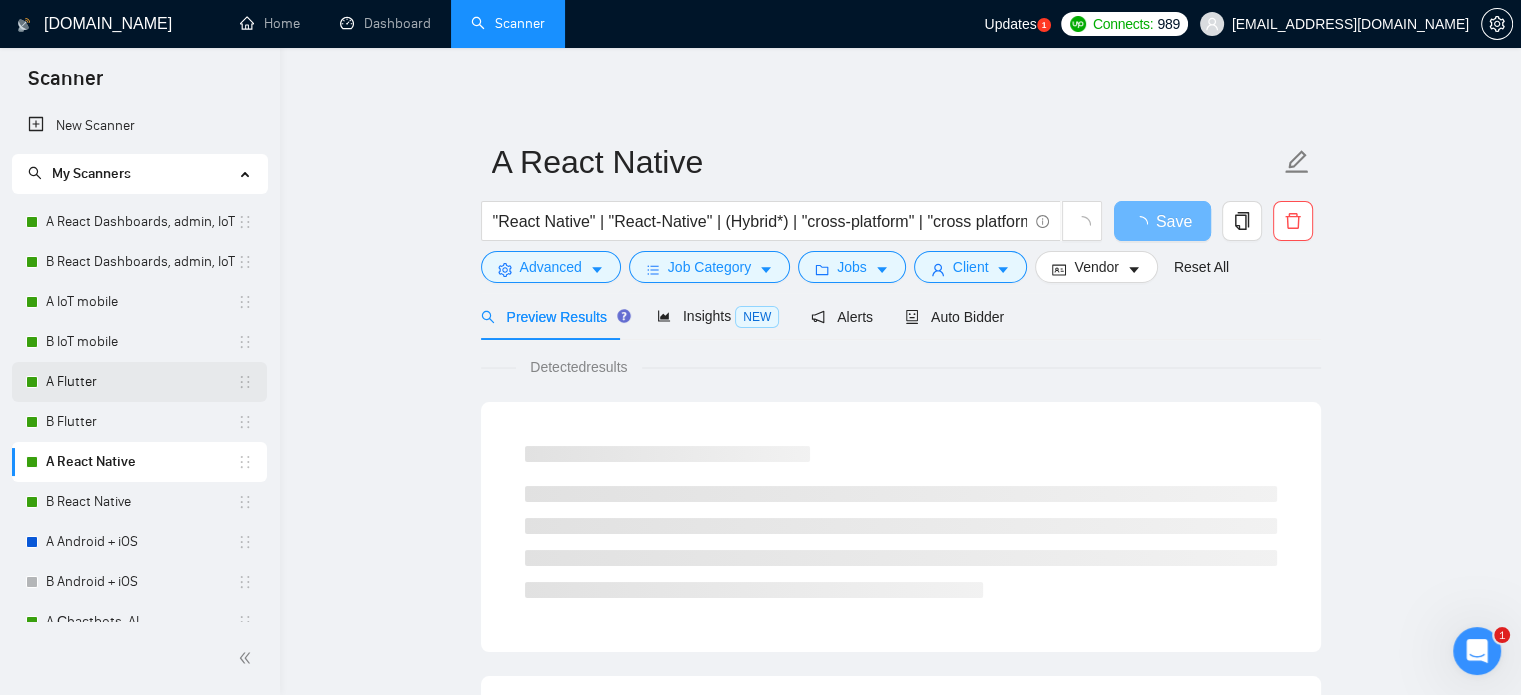 click on "A Flutter" at bounding box center (141, 382) 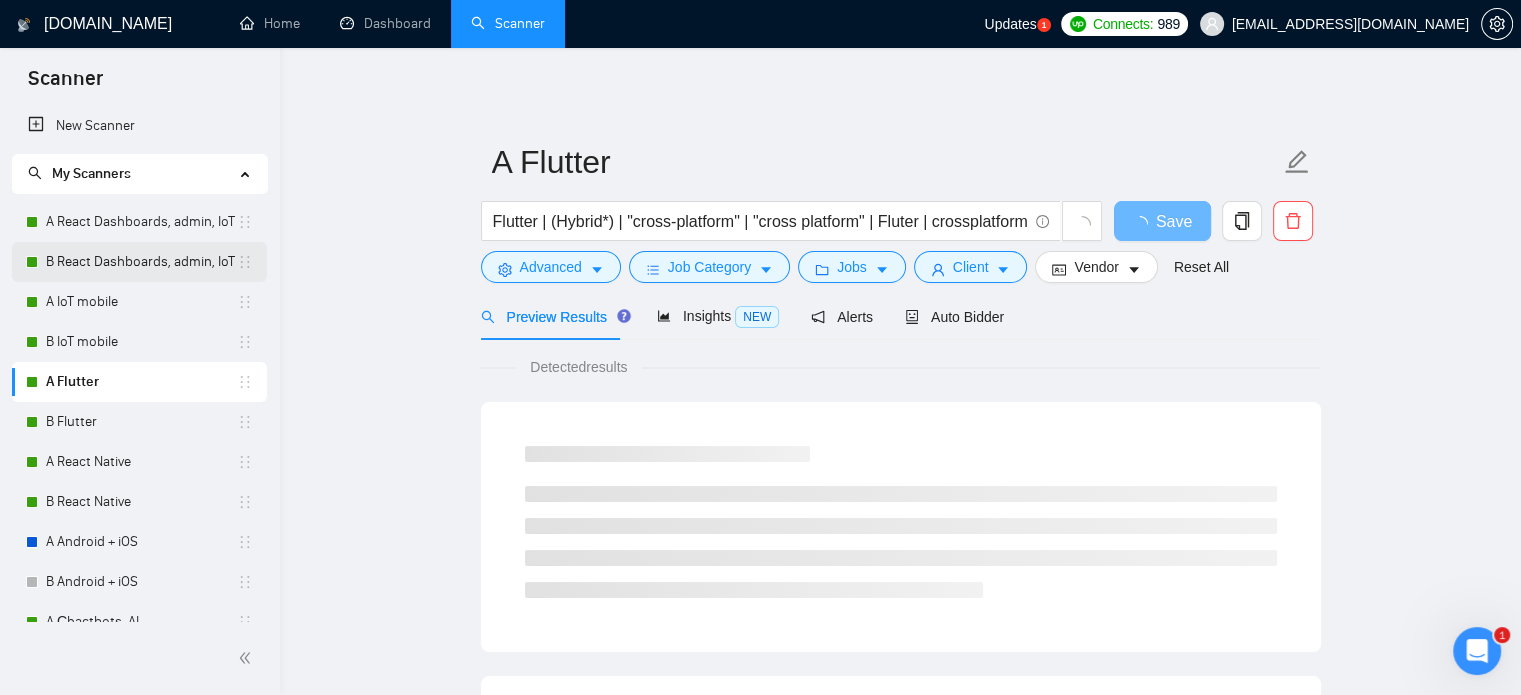 click on "B React Dashboards, admin, IoT" at bounding box center [141, 262] 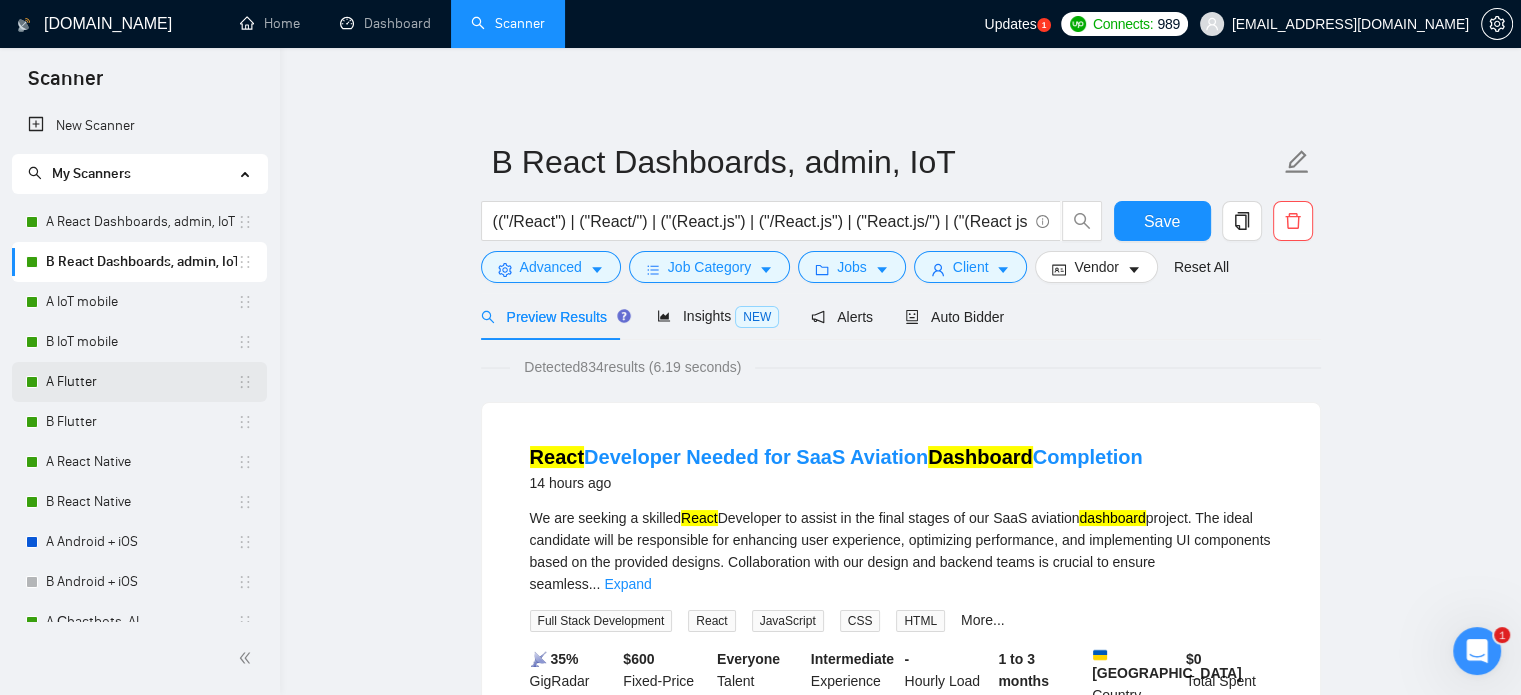 click on "A Flutter" at bounding box center (141, 382) 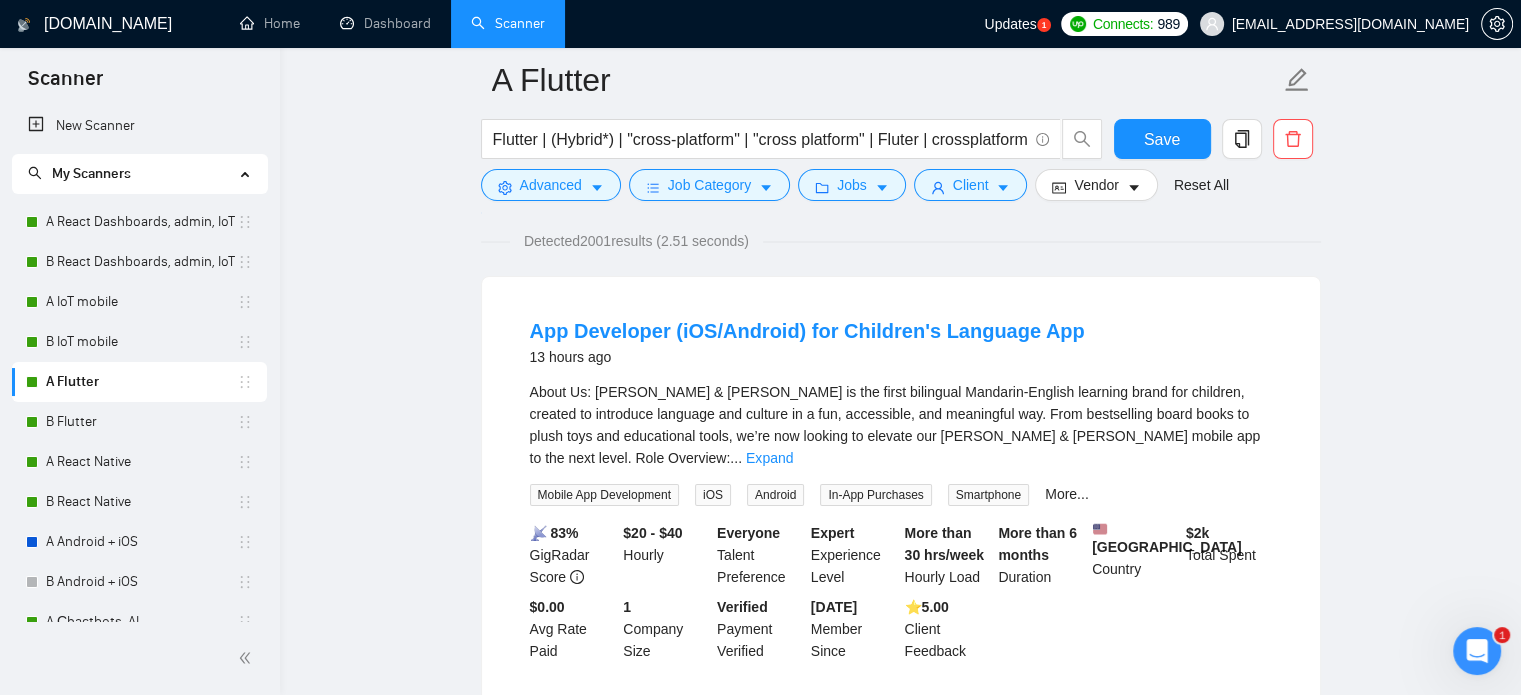 scroll, scrollTop: 200, scrollLeft: 0, axis: vertical 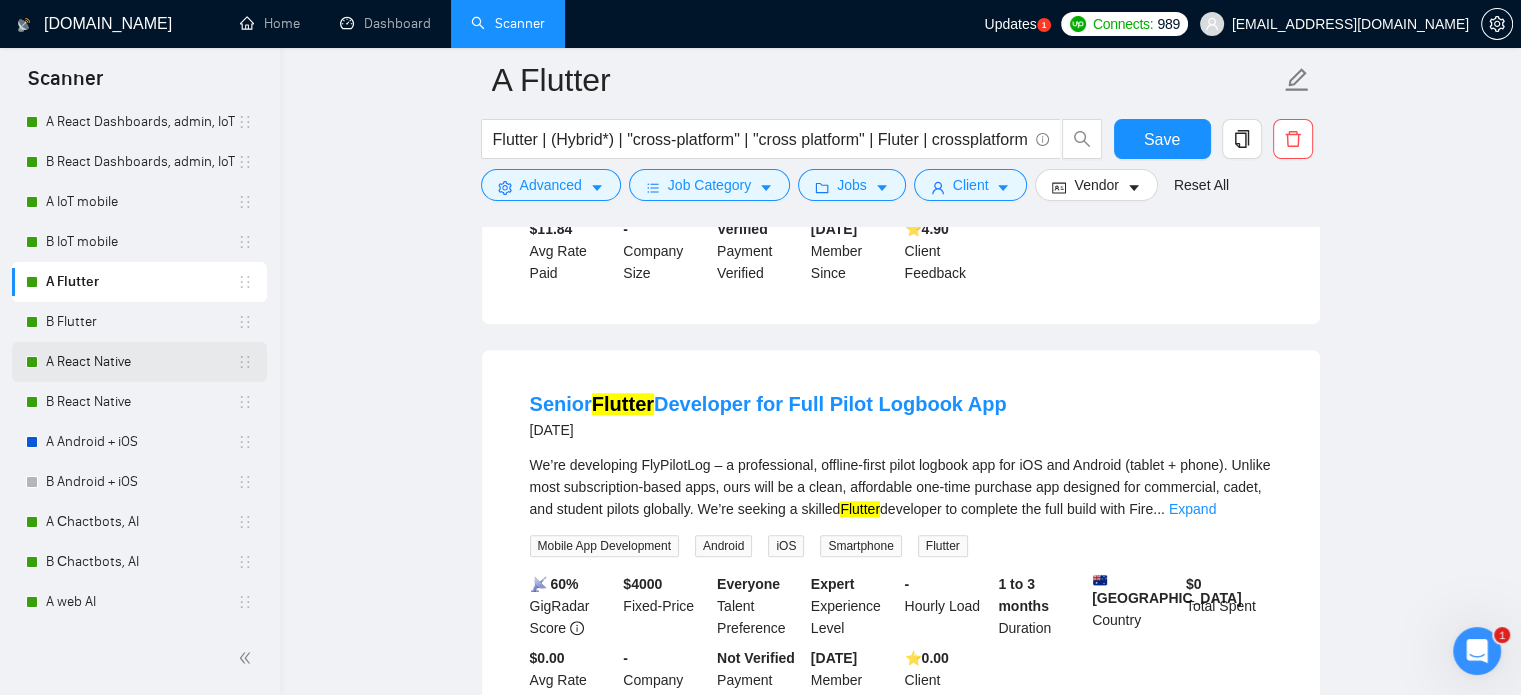 click on "A React Native" at bounding box center (141, 362) 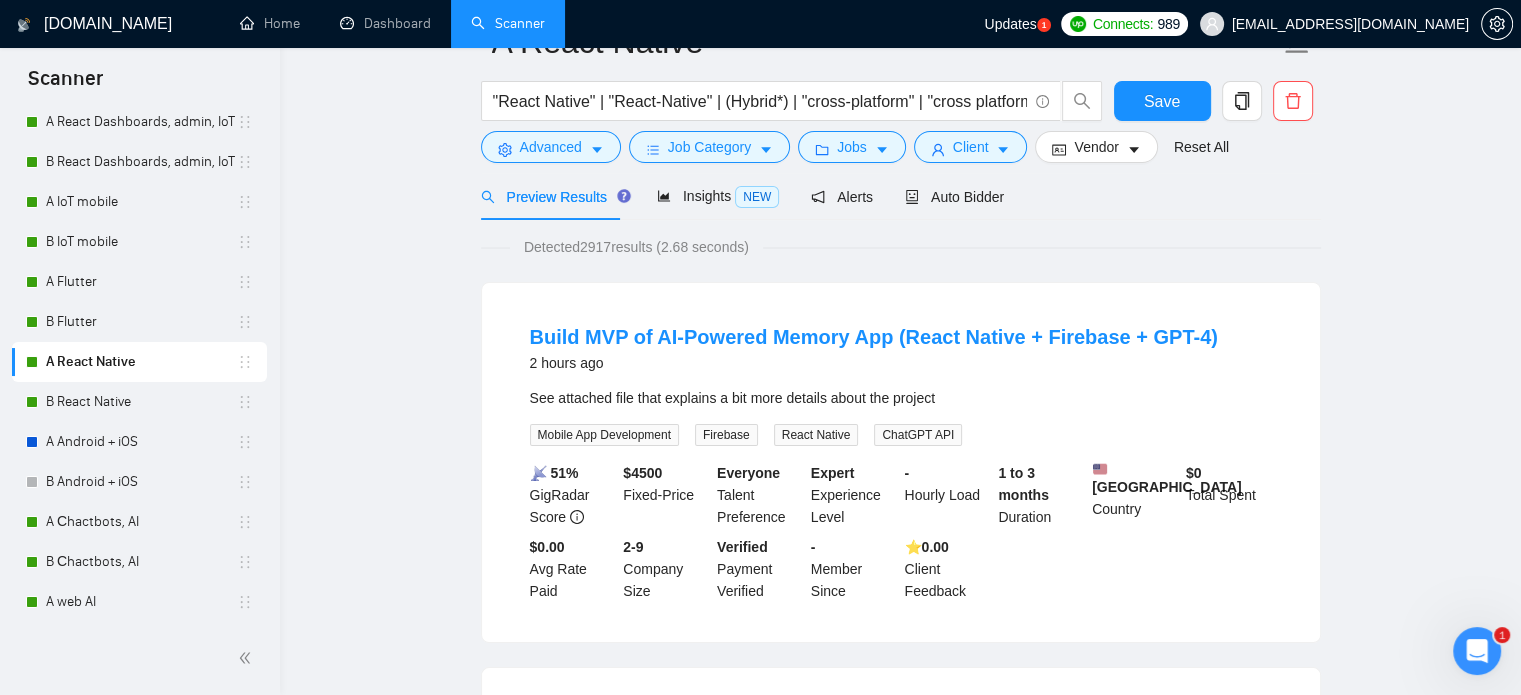 scroll, scrollTop: 35, scrollLeft: 0, axis: vertical 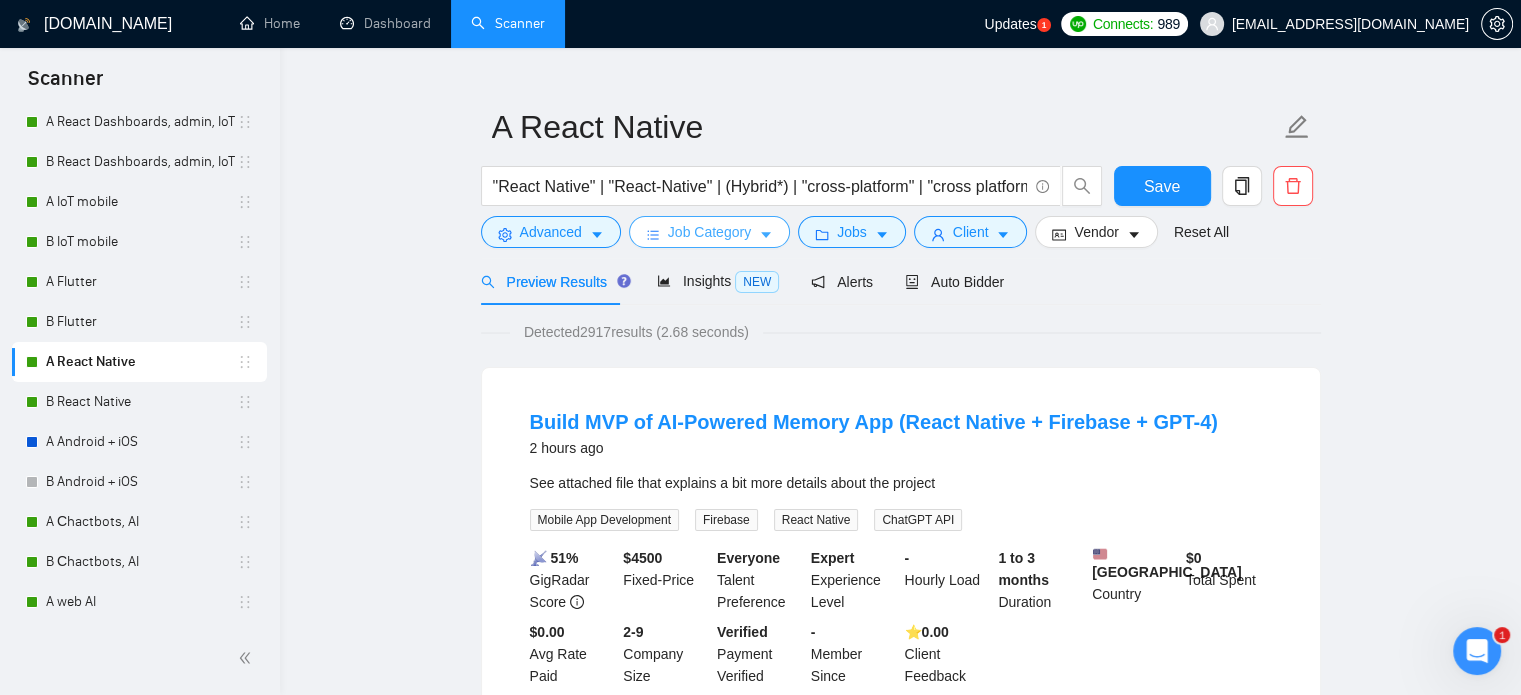 click on "Job Category" at bounding box center (709, 232) 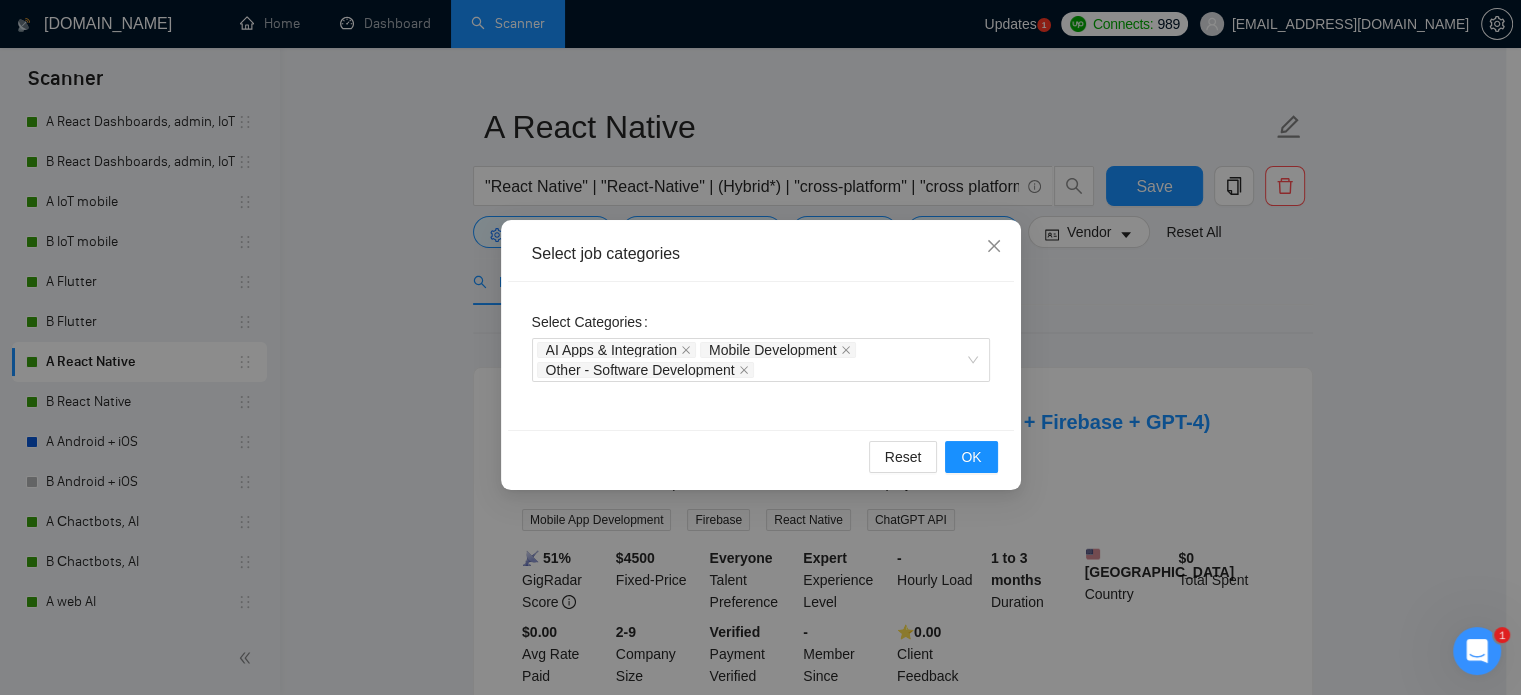 click on "Select job categories Select Categories AI Apps & Integration Mobile Development Other - Software Development   Reset OK" at bounding box center [760, 347] 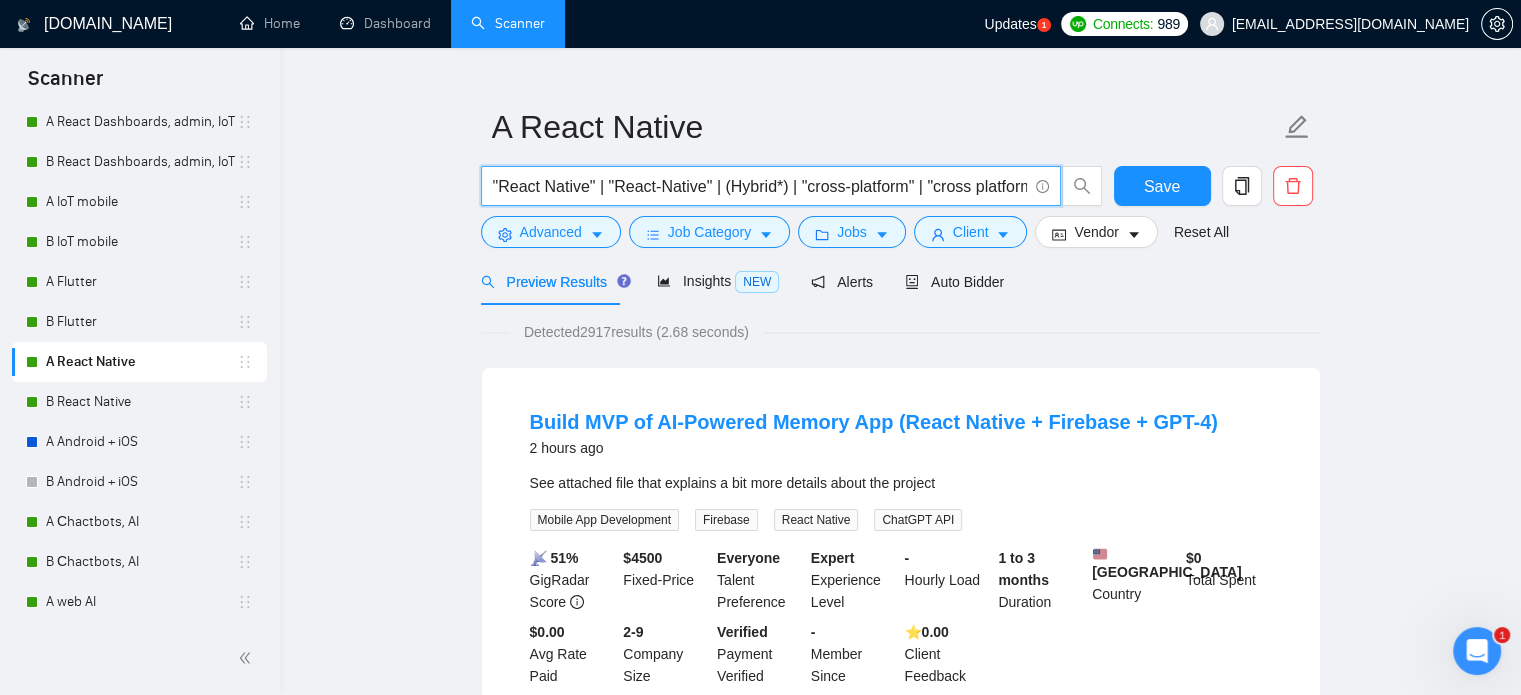 scroll, scrollTop: 0, scrollLeft: 120, axis: horizontal 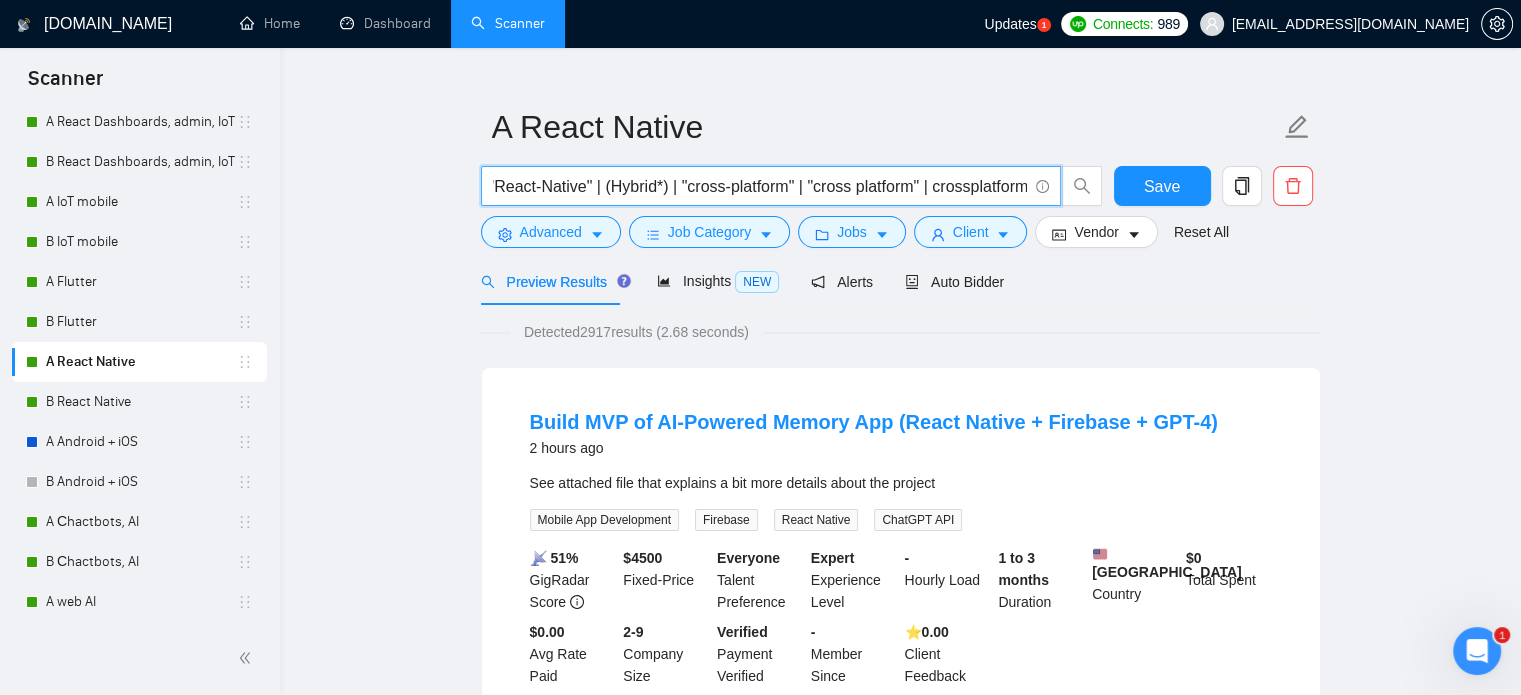 drag, startPoint x: 492, startPoint y: 187, endPoint x: 1530, endPoint y: 160, distance: 1038.3511 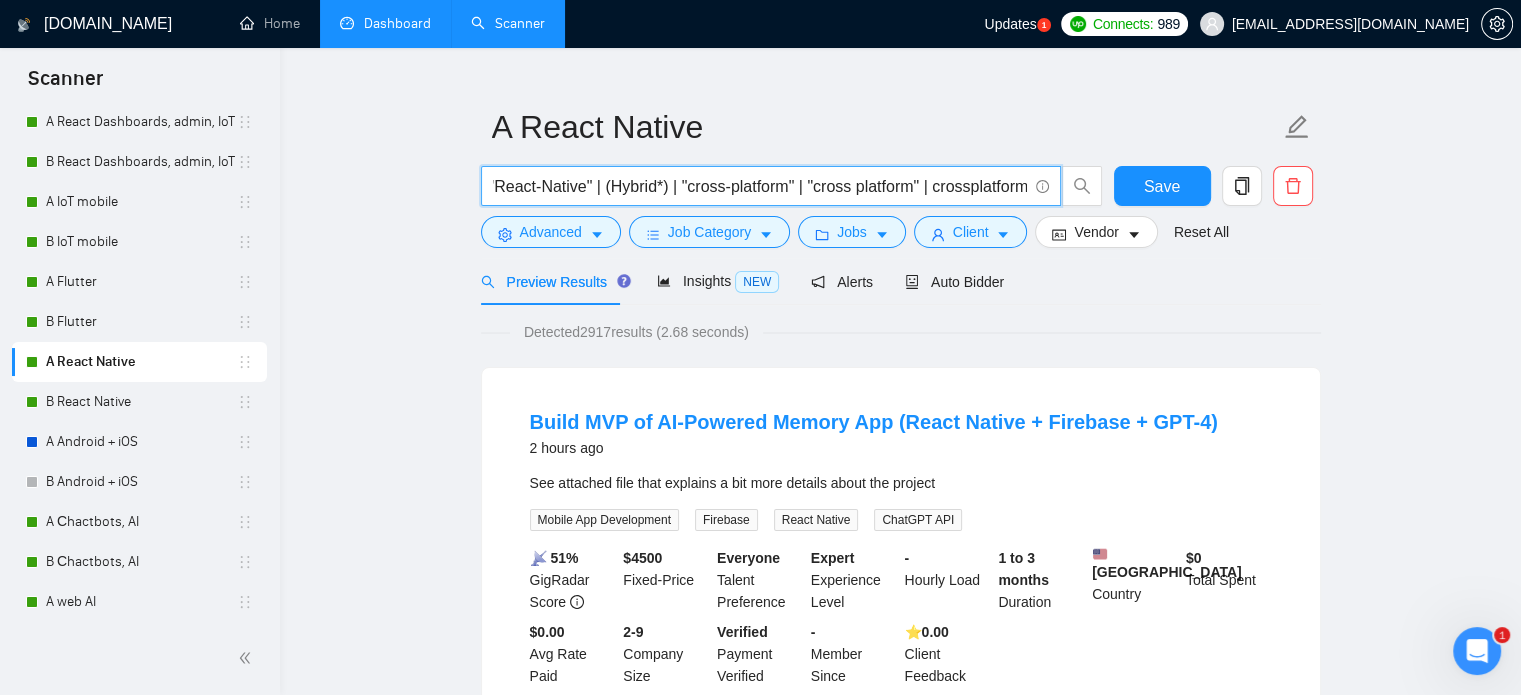 scroll, scrollTop: 0, scrollLeft: 0, axis: both 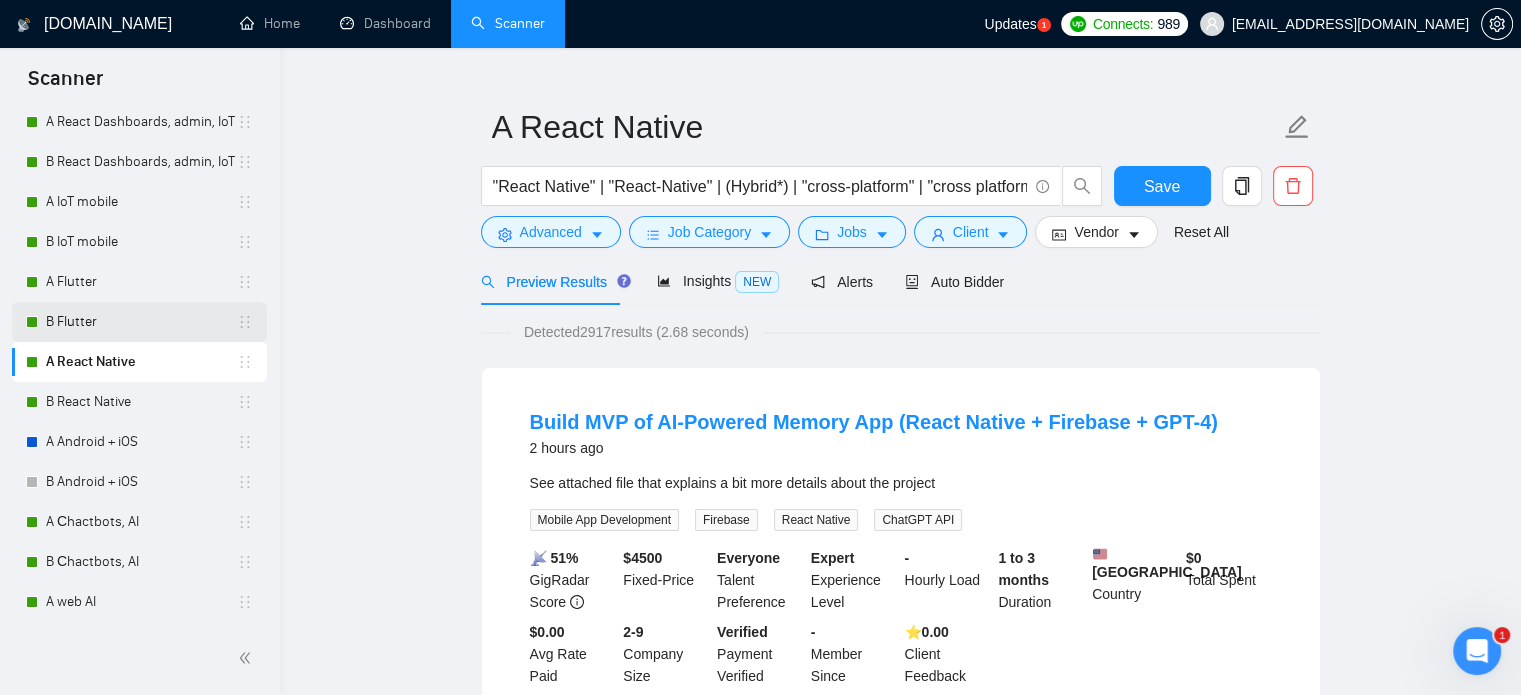 click on "B Flutter" at bounding box center [141, 322] 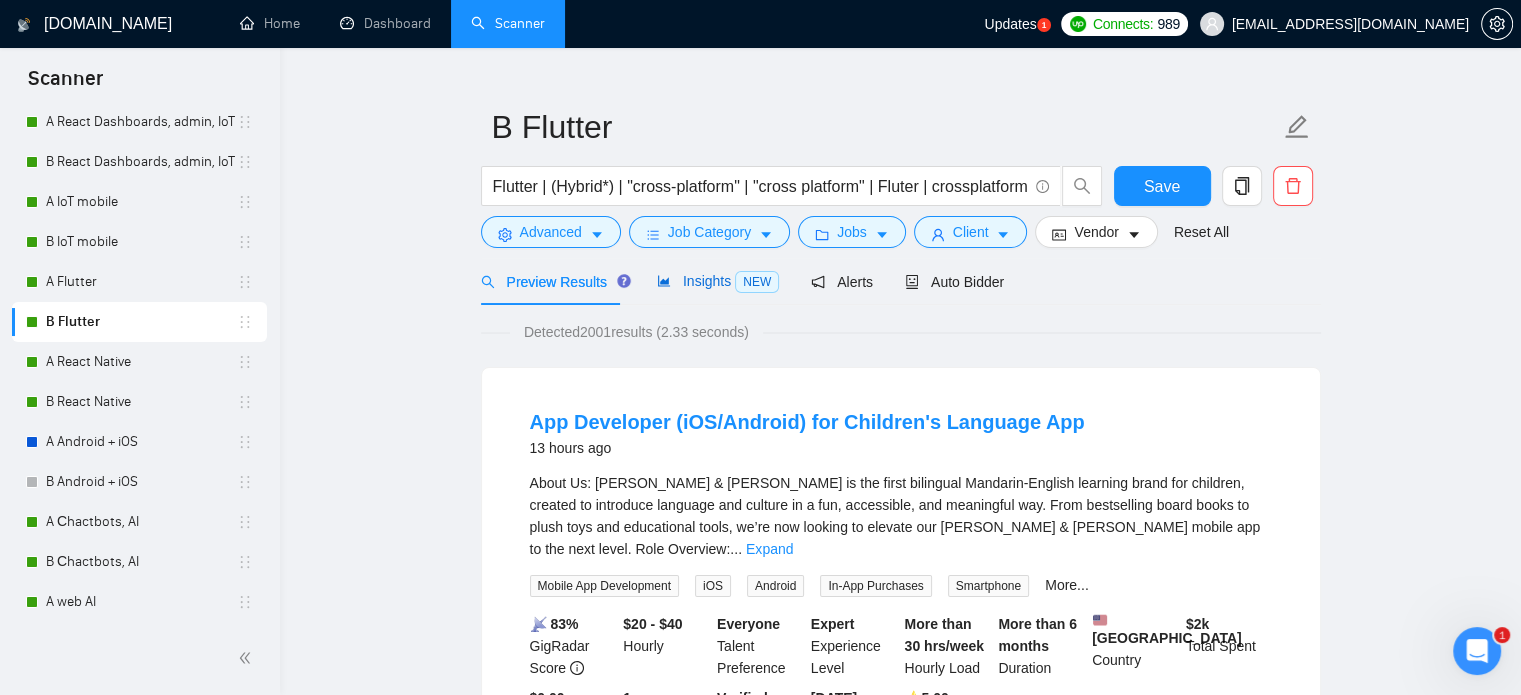 click on "Insights NEW" at bounding box center [718, 281] 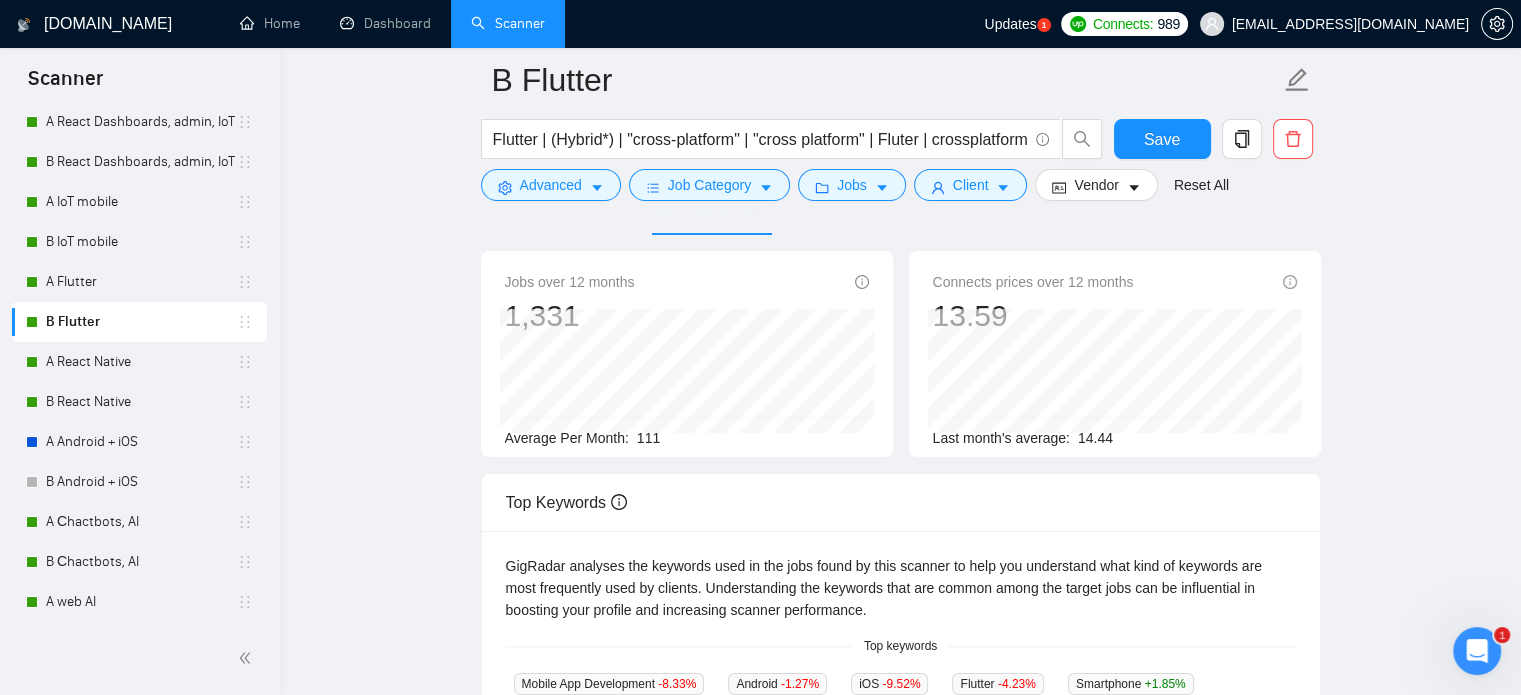 scroll, scrollTop: 0, scrollLeft: 0, axis: both 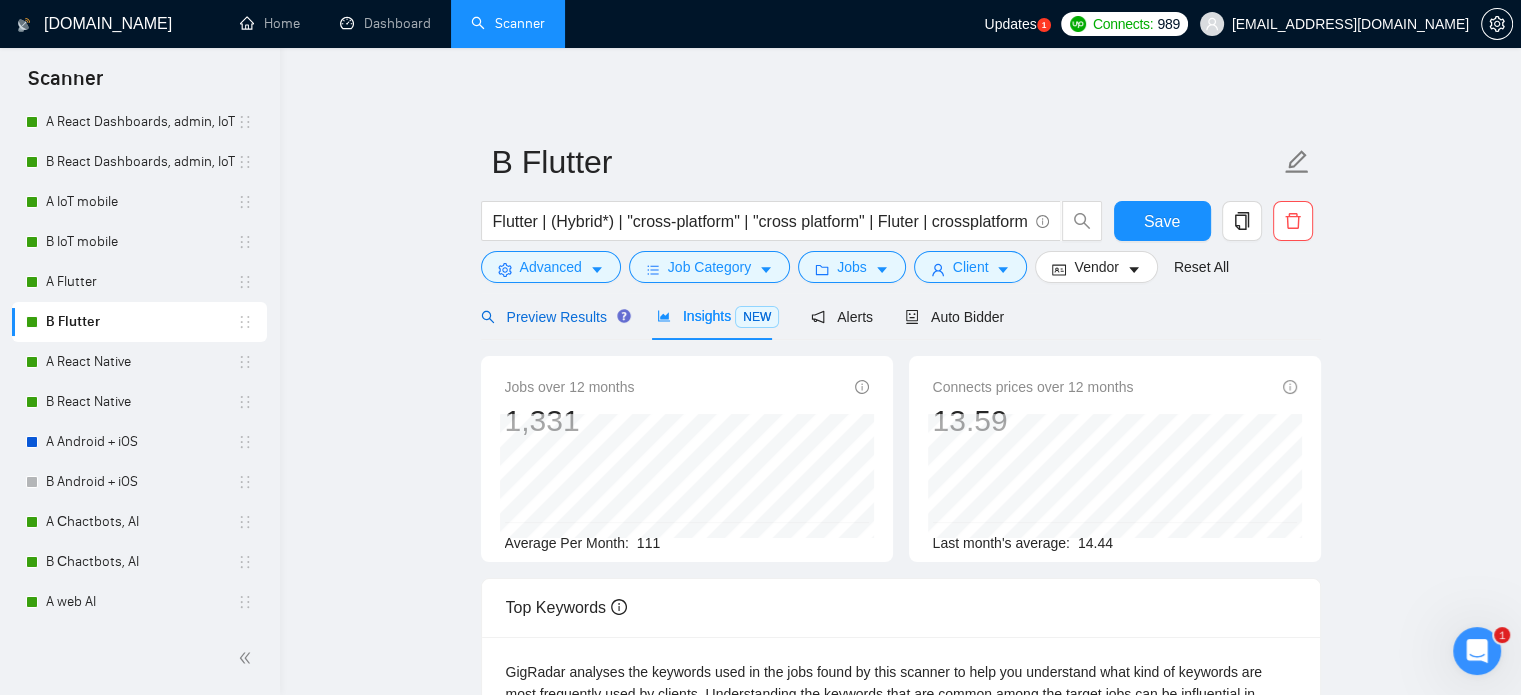 click on "Preview Results" at bounding box center [553, 317] 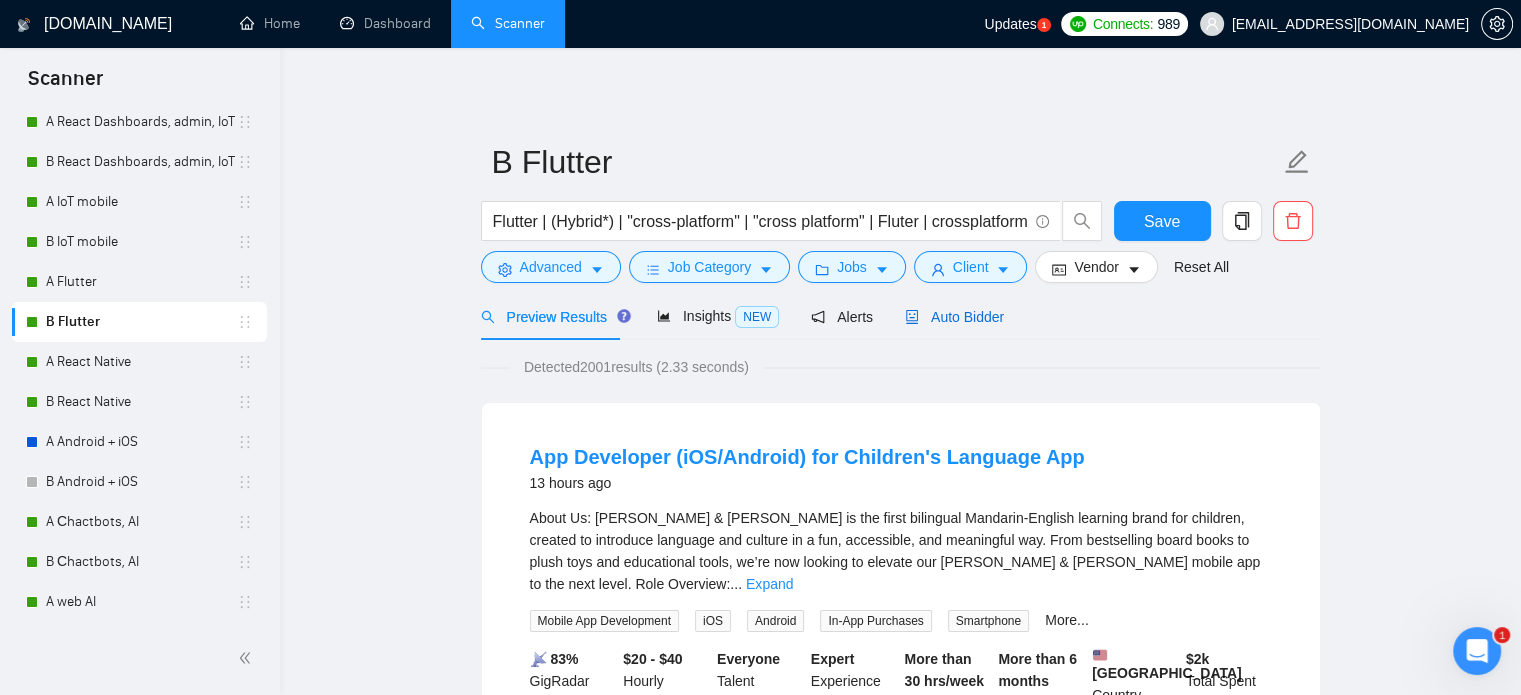 click on "Auto Bidder" at bounding box center (954, 317) 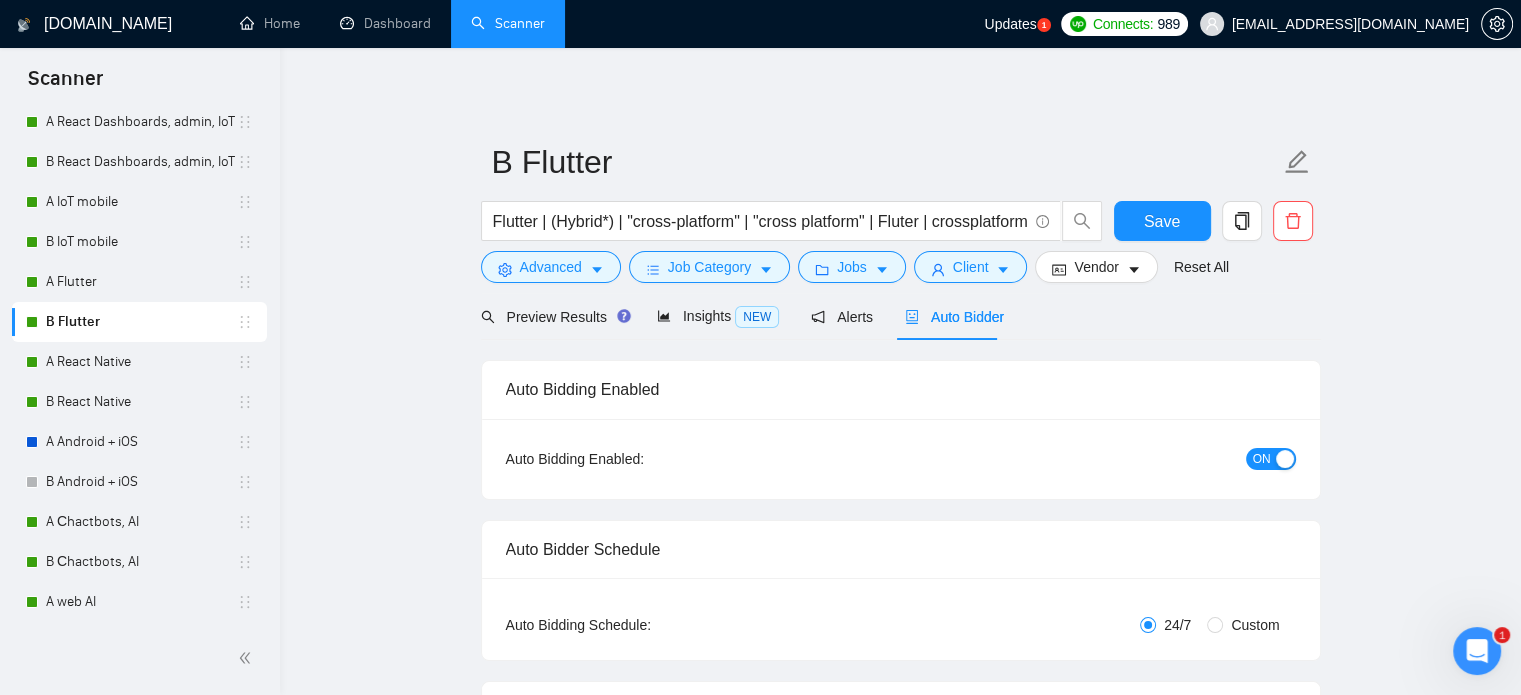 radio on "false" 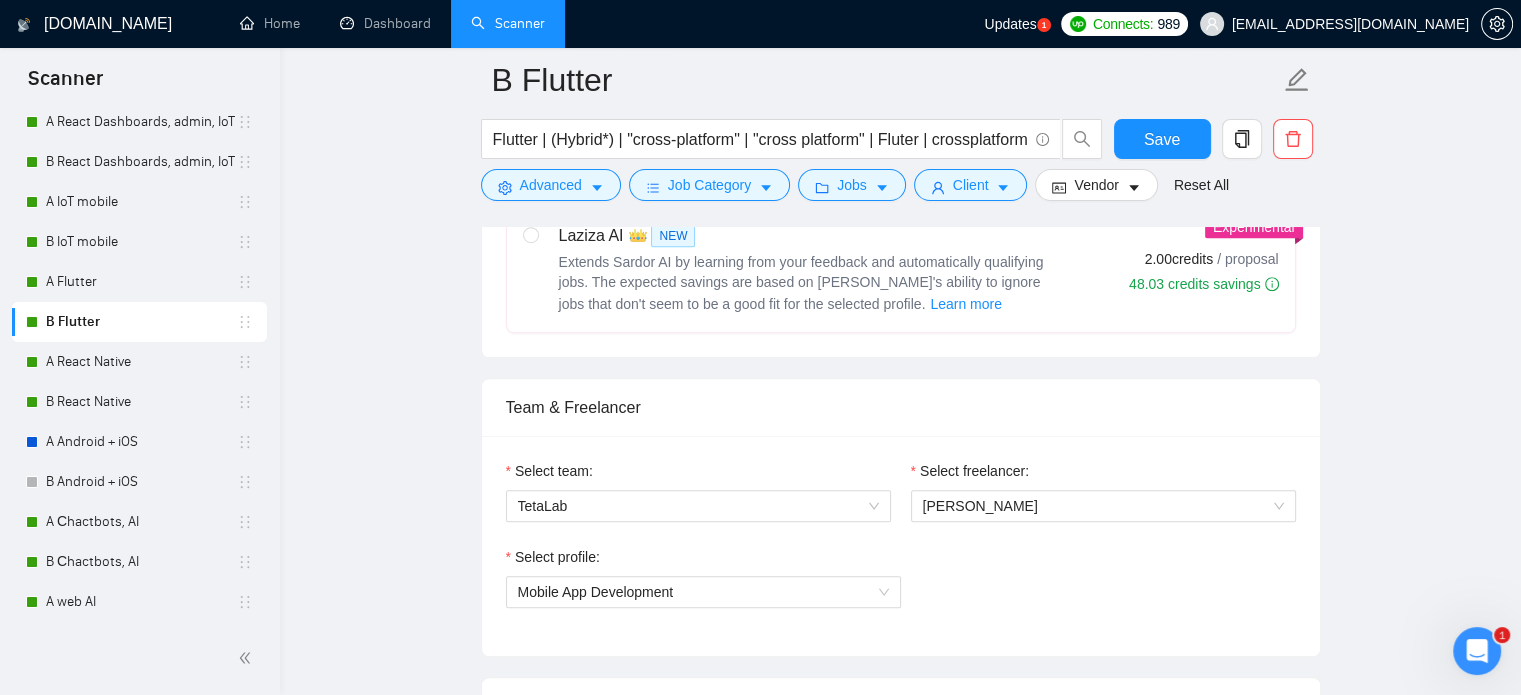 scroll, scrollTop: 1500, scrollLeft: 0, axis: vertical 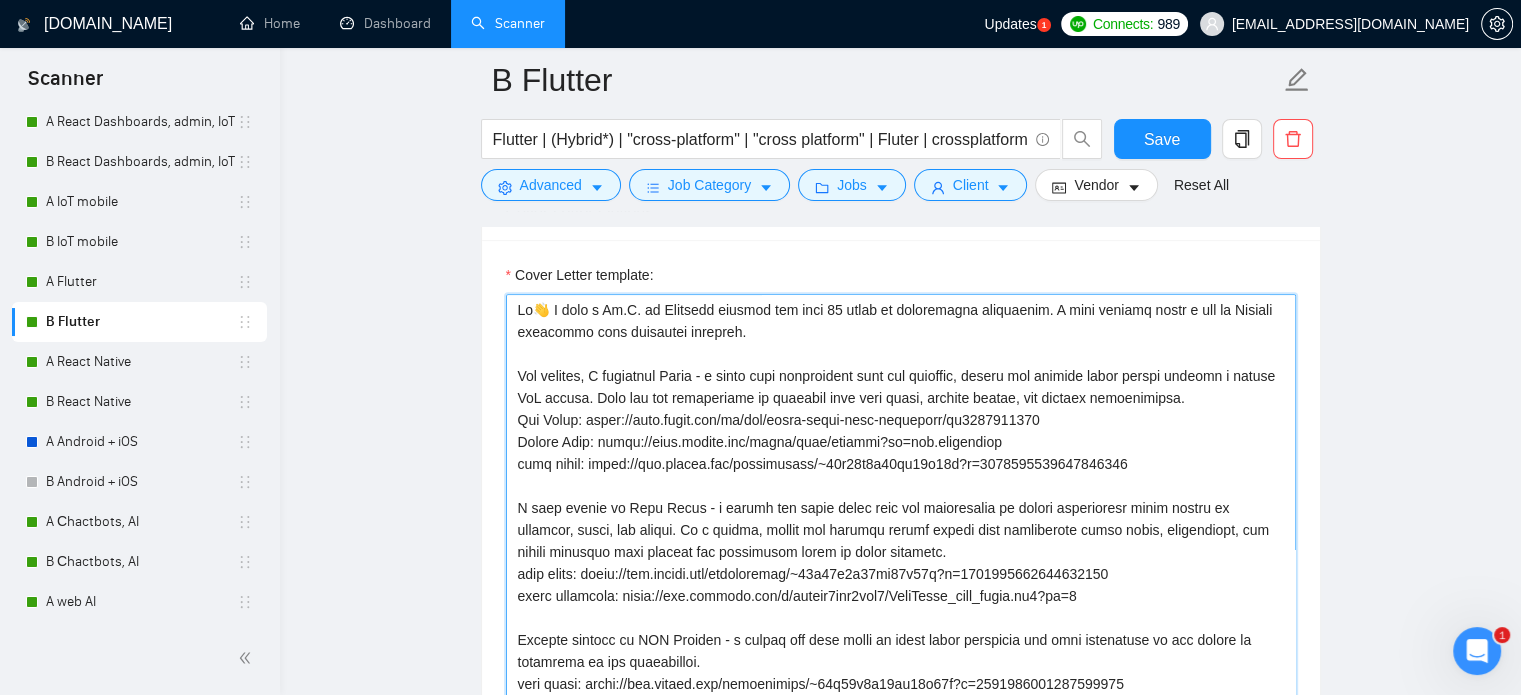 drag, startPoint x: 783, startPoint y: 341, endPoint x: 517, endPoint y: 298, distance: 269.45316 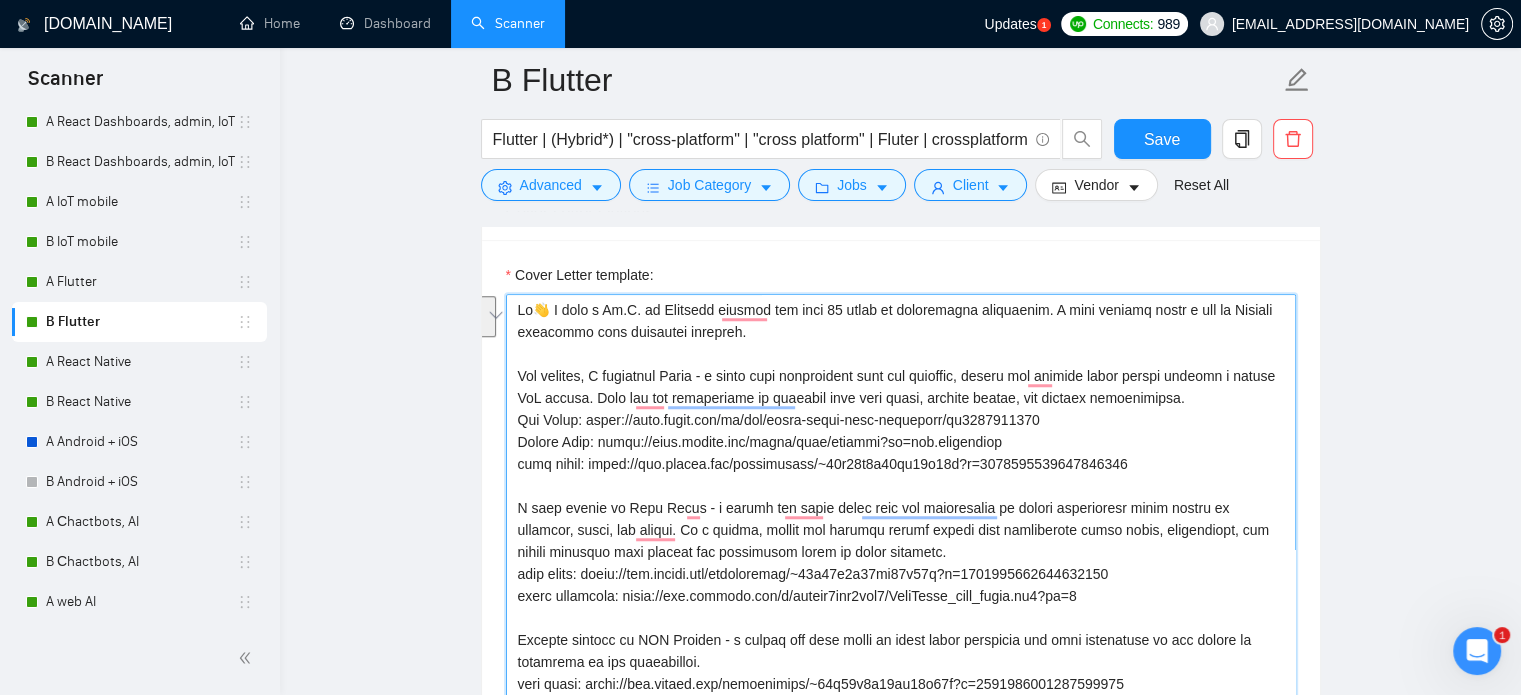 scroll, scrollTop: 94, scrollLeft: 0, axis: vertical 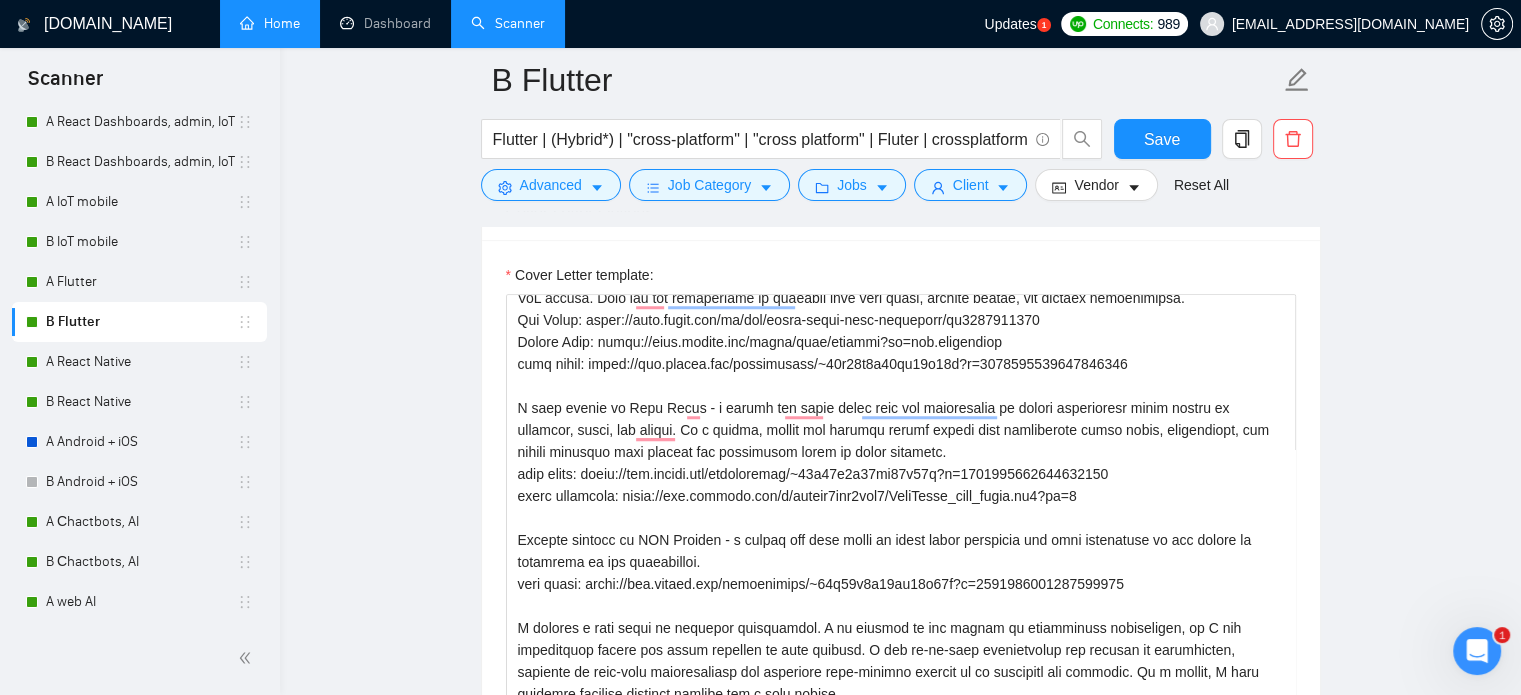 click on "Home" at bounding box center [270, 23] 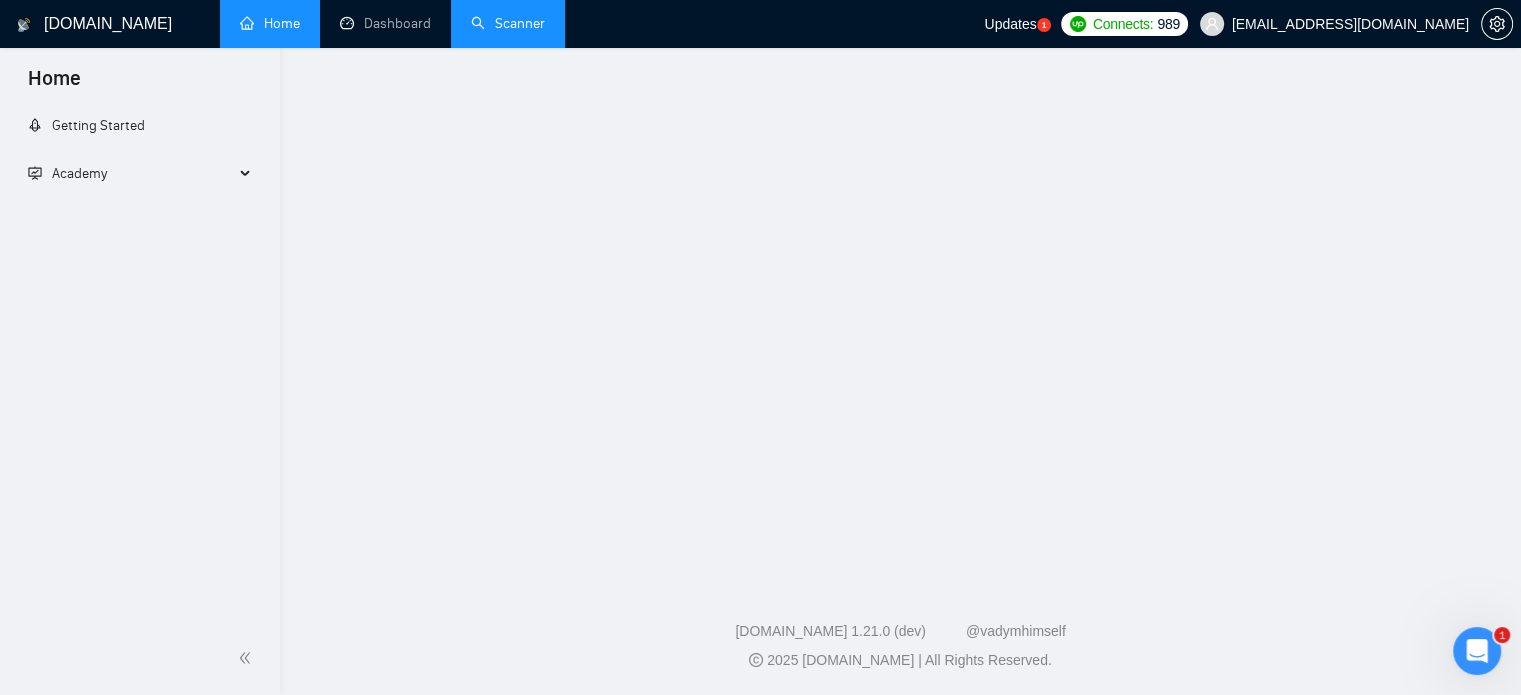 scroll, scrollTop: 0, scrollLeft: 0, axis: both 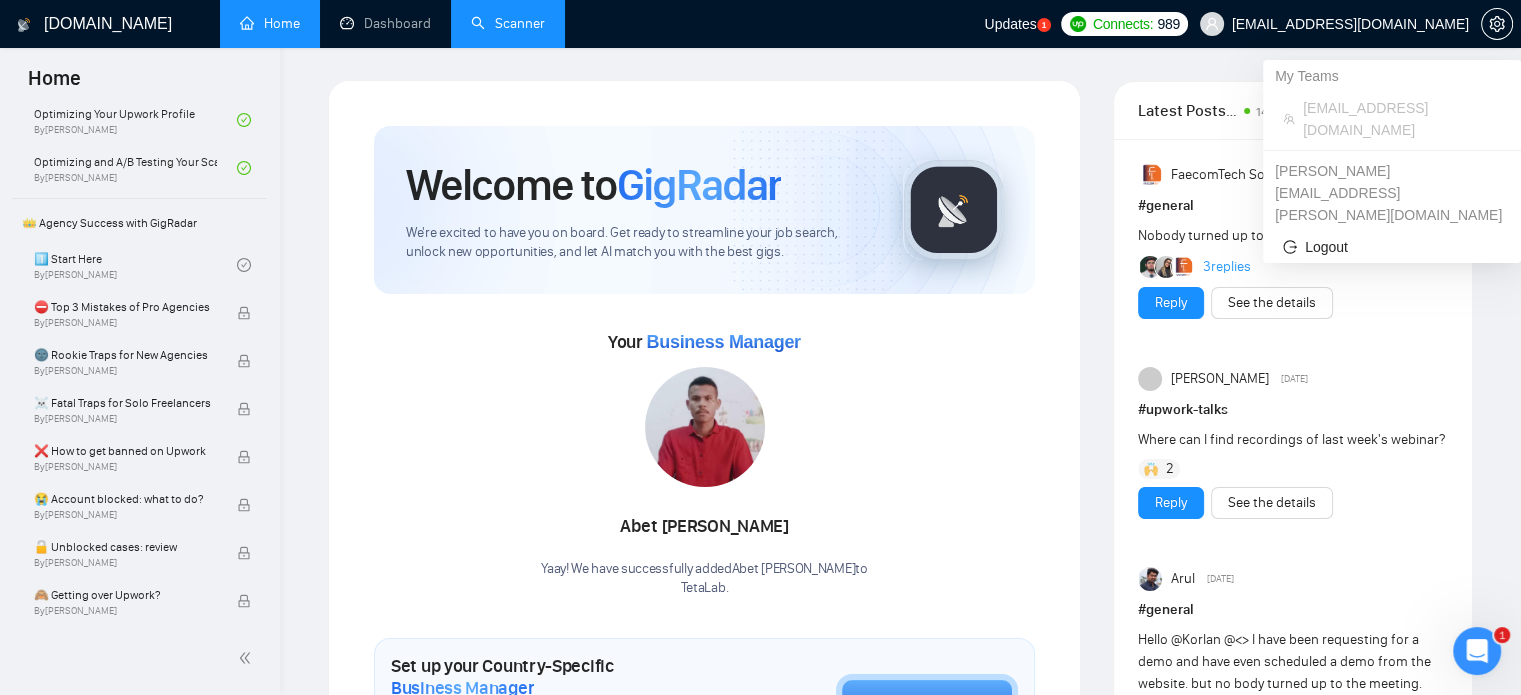 click on "My Teams" at bounding box center [1392, 76] 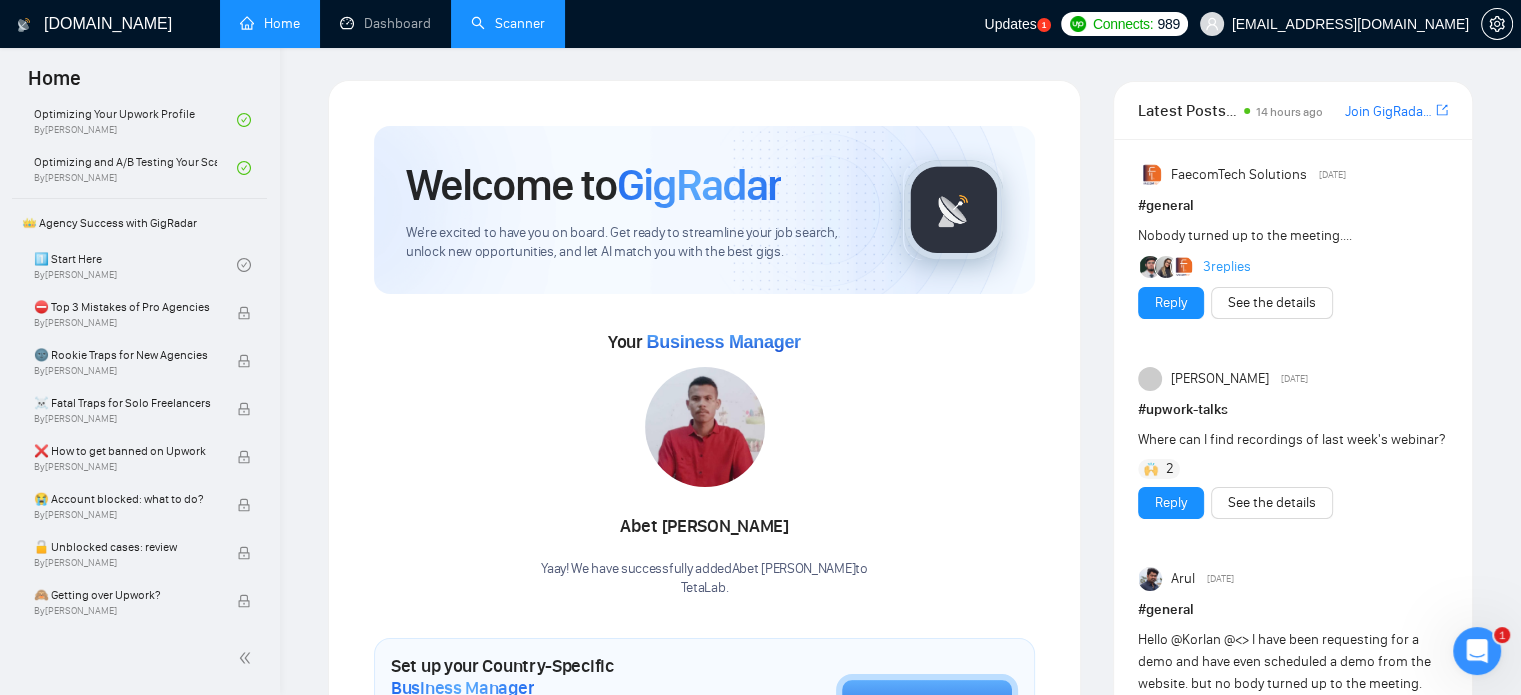 click on "Updates" at bounding box center [1010, 24] 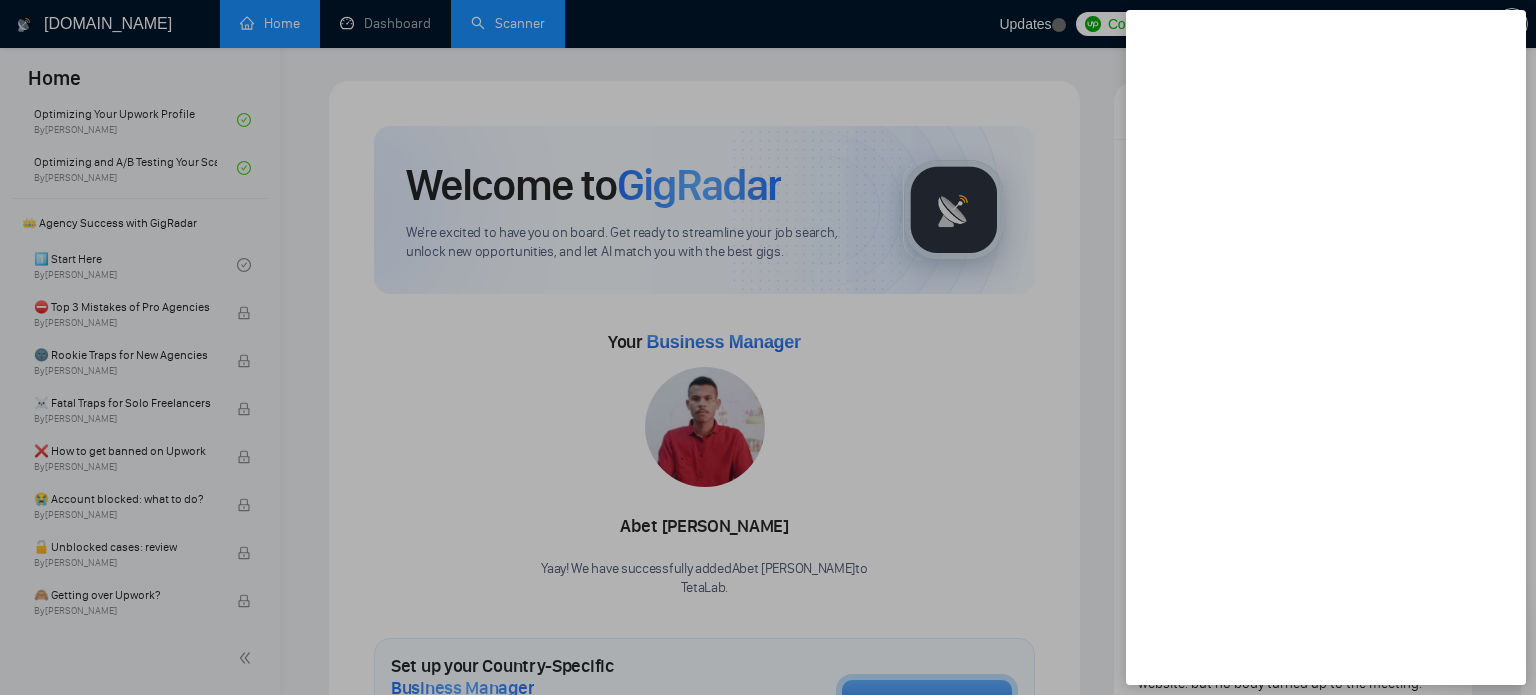click at bounding box center [768, 347] 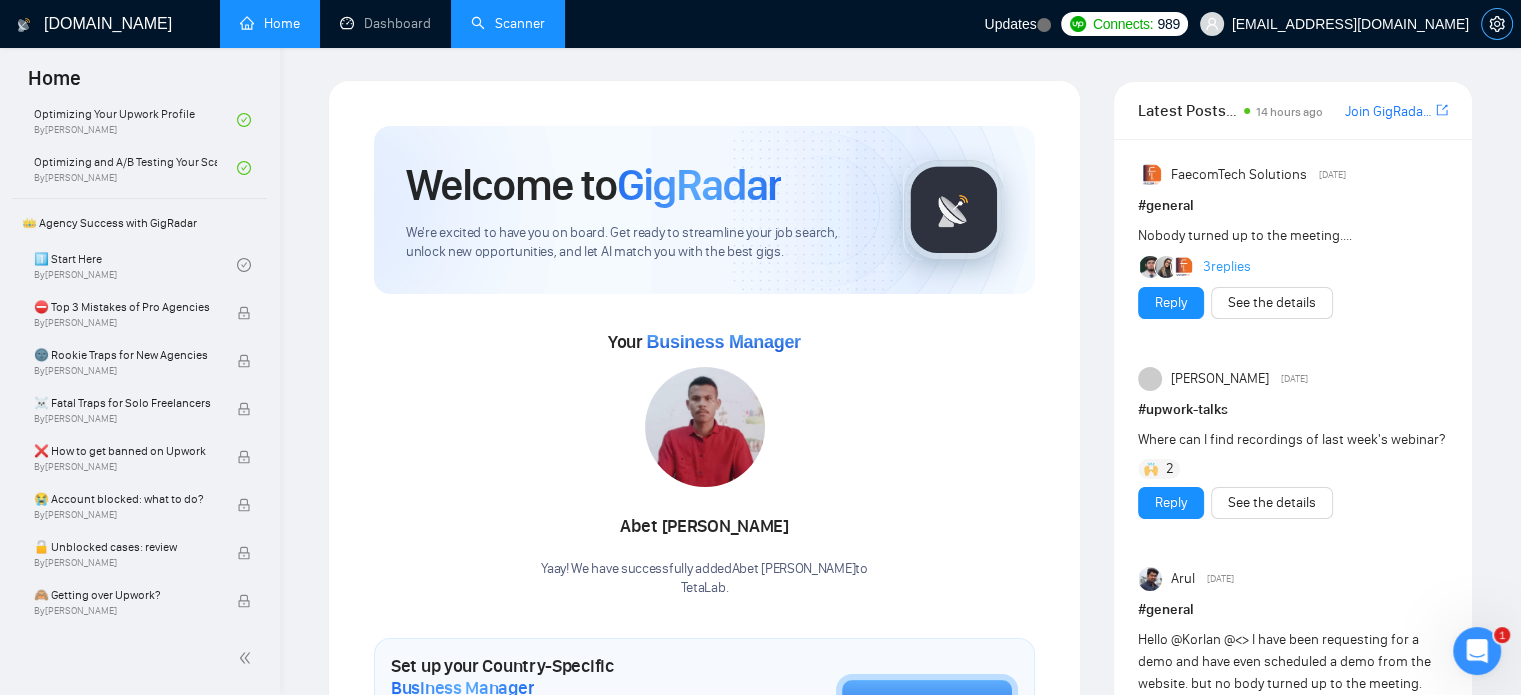 click at bounding box center (1497, 24) 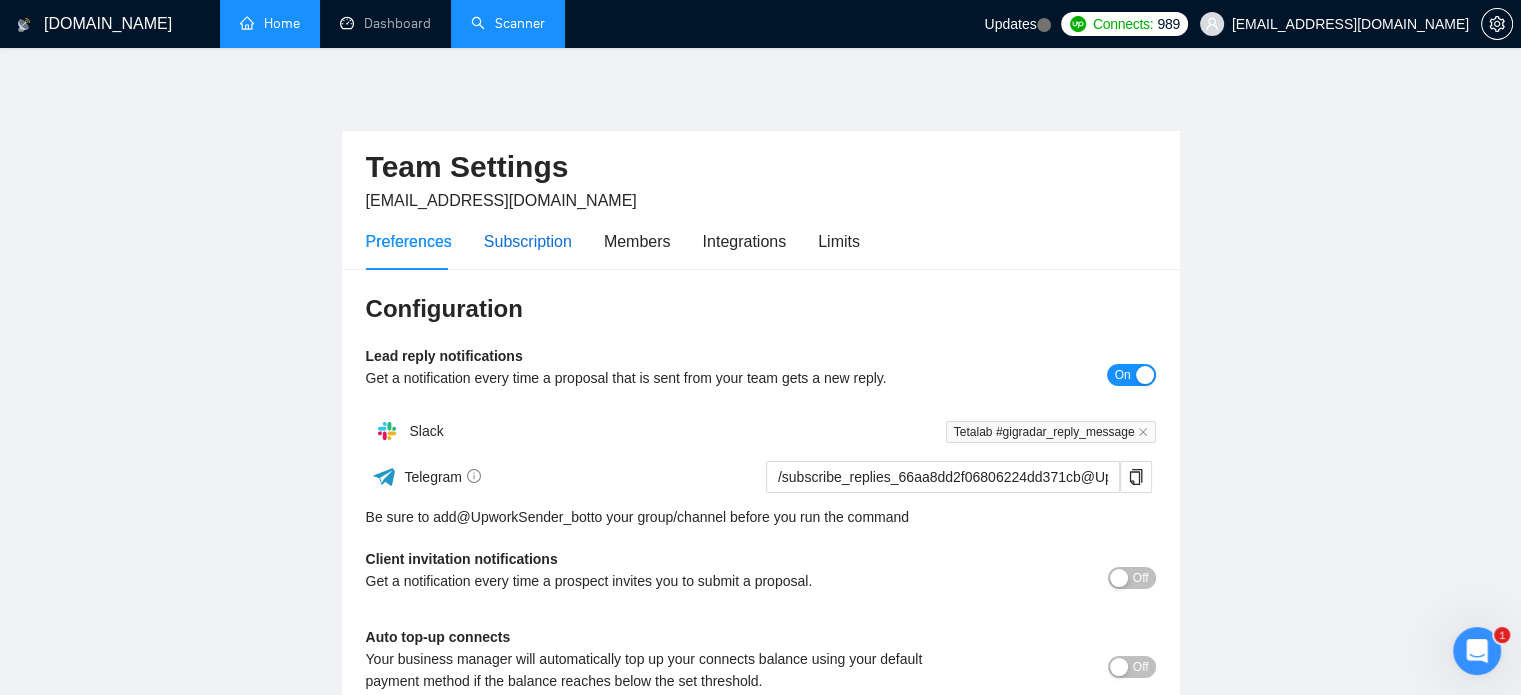click on "Subscription" at bounding box center (528, 241) 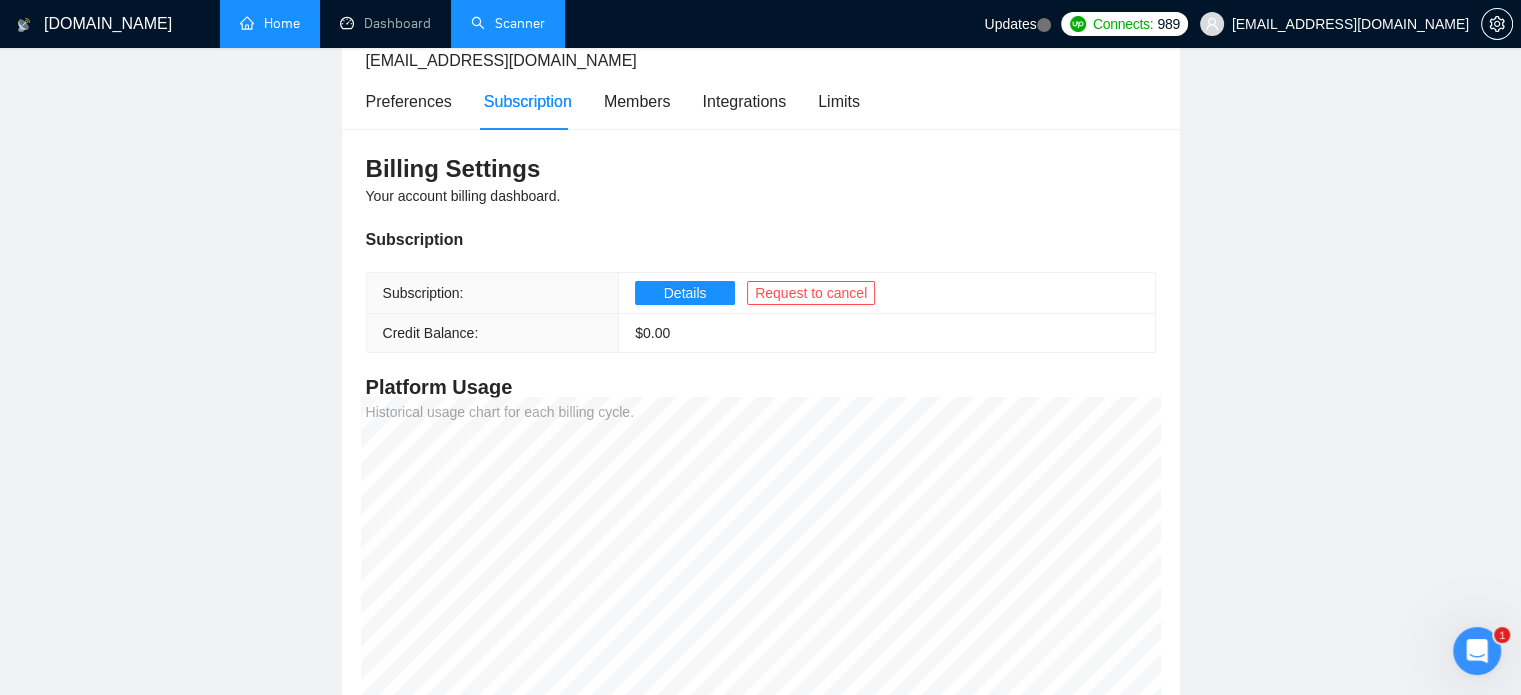 scroll, scrollTop: 0, scrollLeft: 0, axis: both 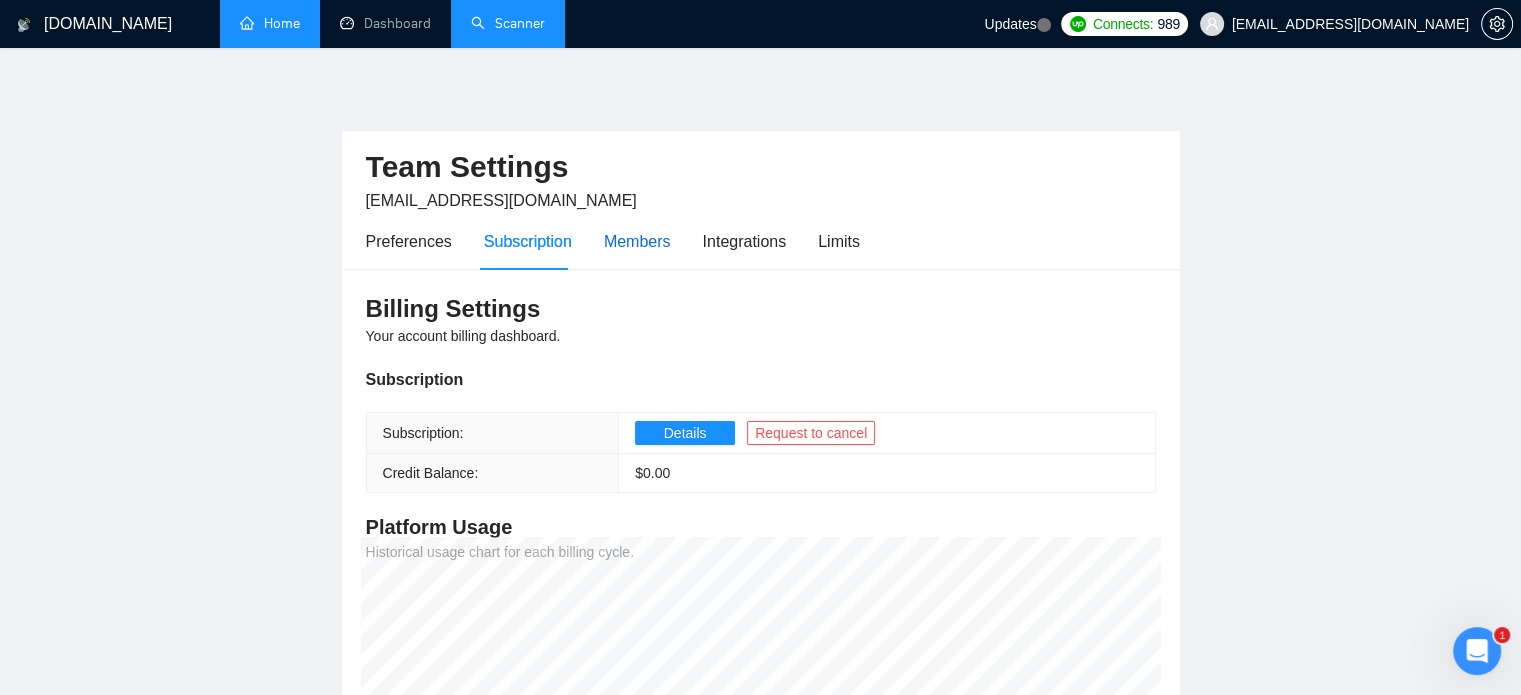 click on "Members" at bounding box center [637, 241] 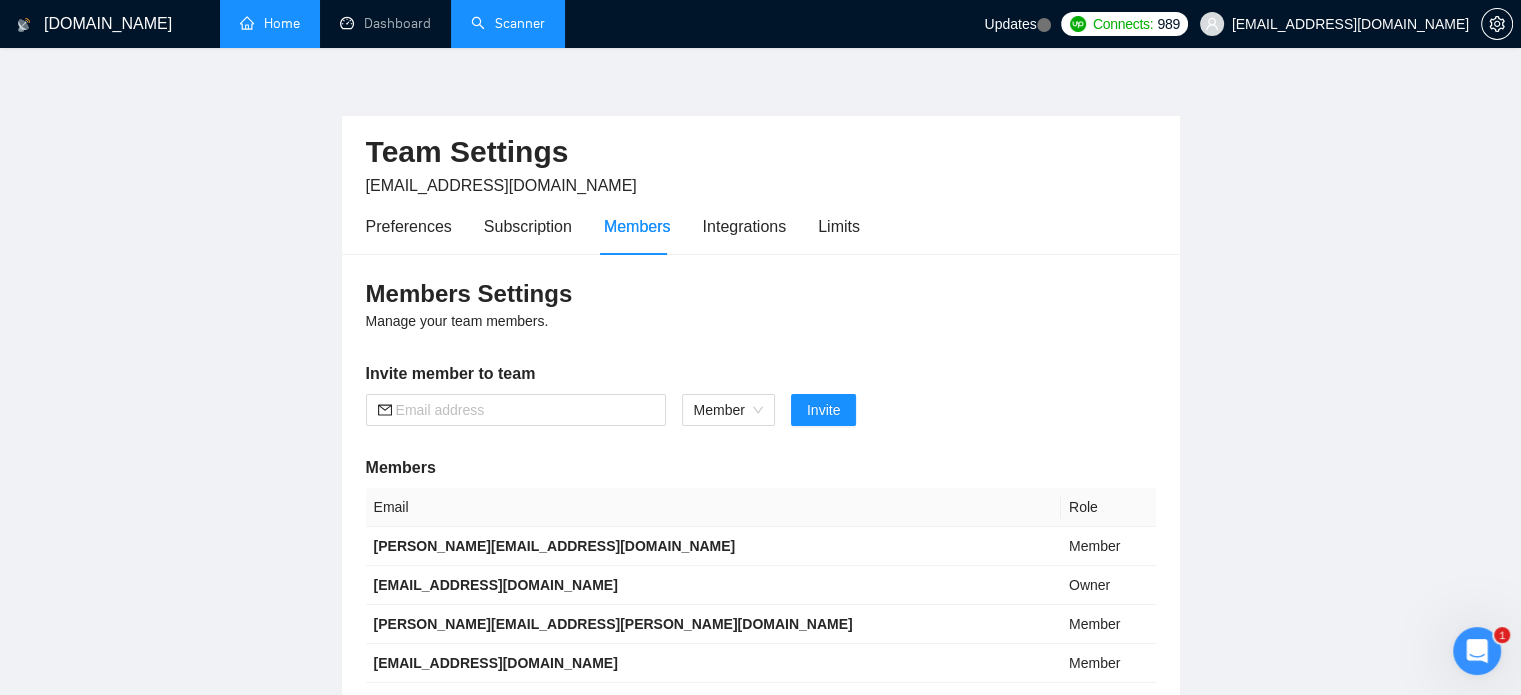 scroll, scrollTop: 0, scrollLeft: 0, axis: both 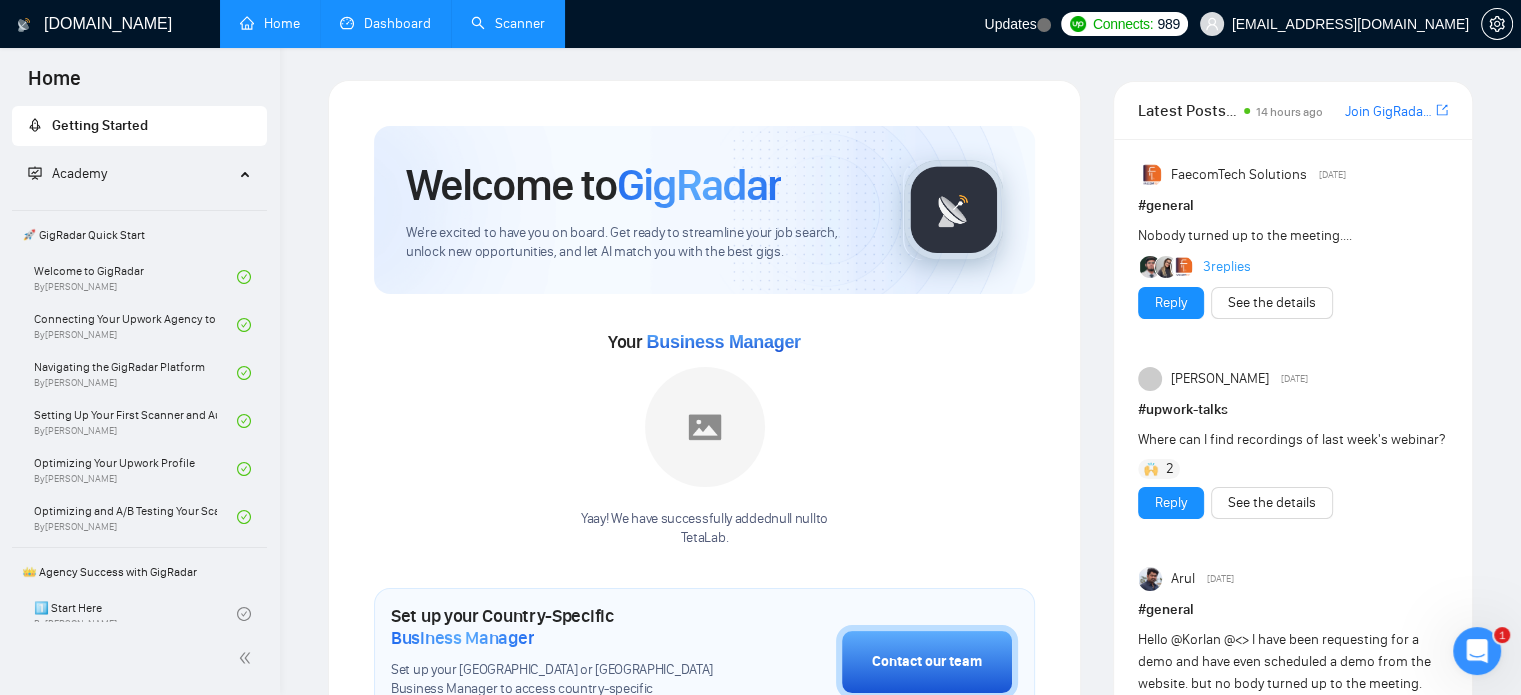 click on "Dashboard" at bounding box center [385, 23] 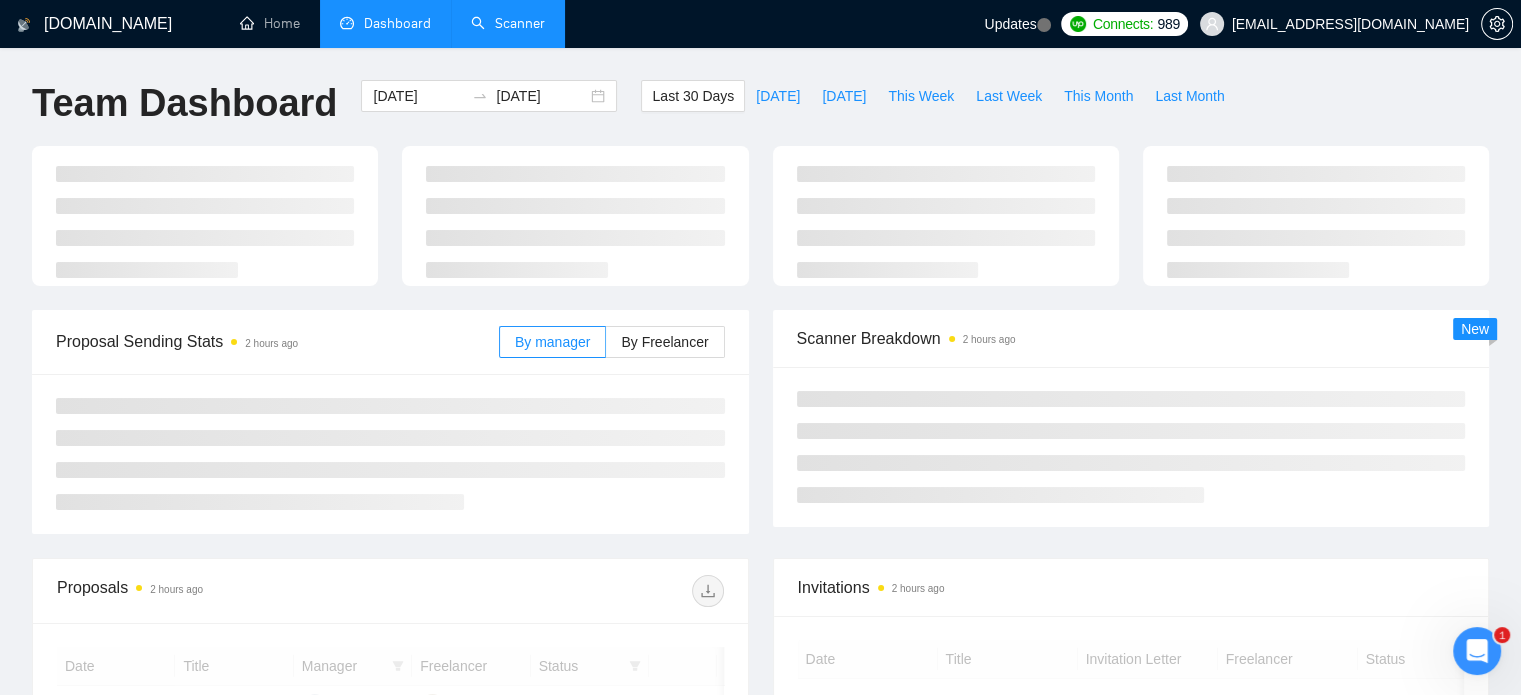 click on "Scanner" at bounding box center [508, 23] 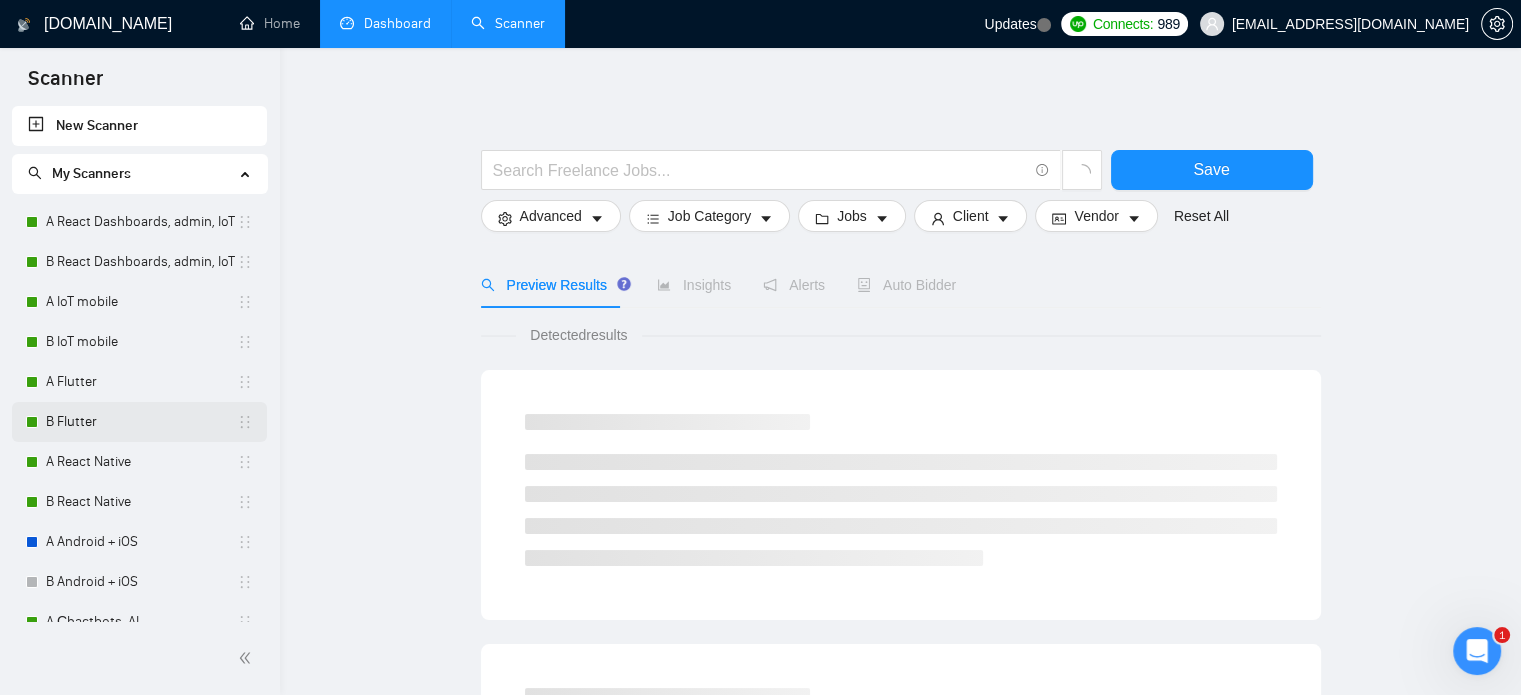 click on "B Flutter" at bounding box center (141, 422) 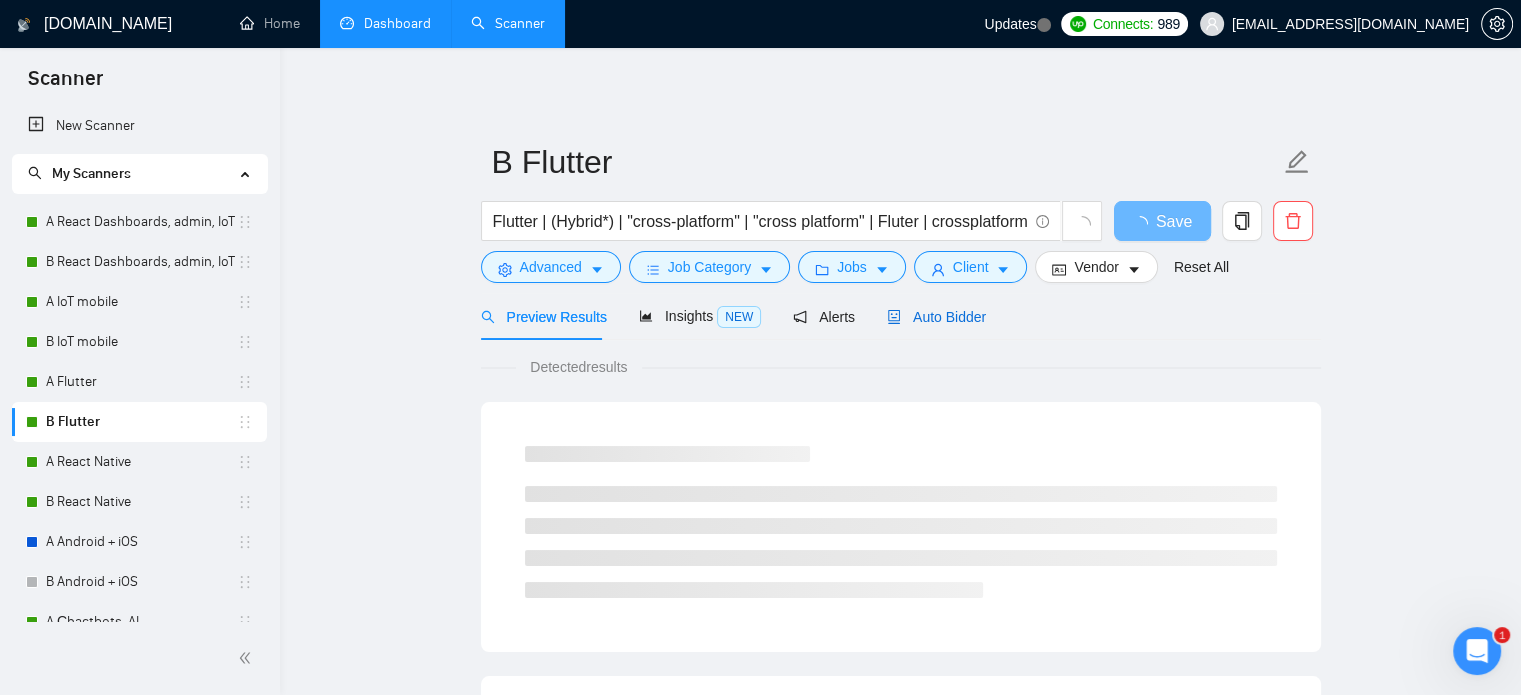 click on "Auto Bidder" at bounding box center [936, 317] 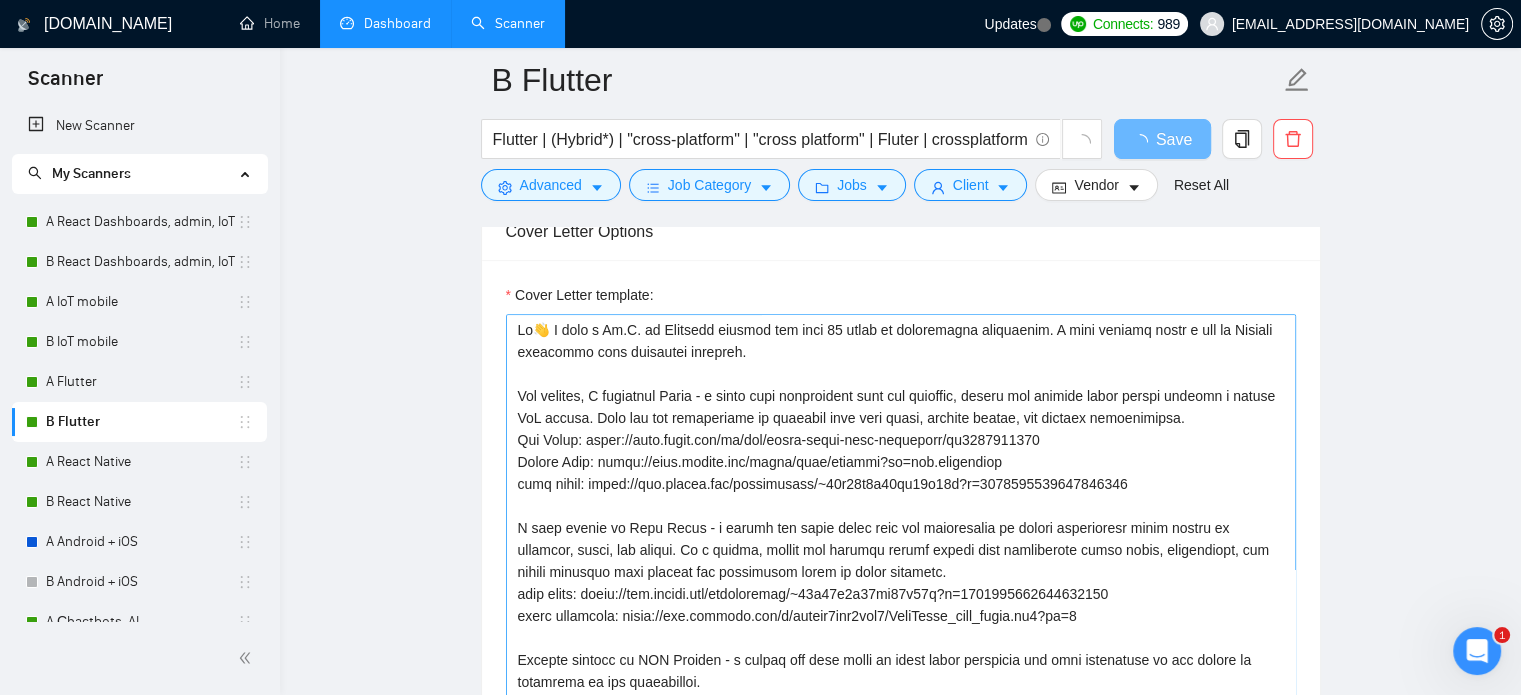 scroll, scrollTop: 1600, scrollLeft: 0, axis: vertical 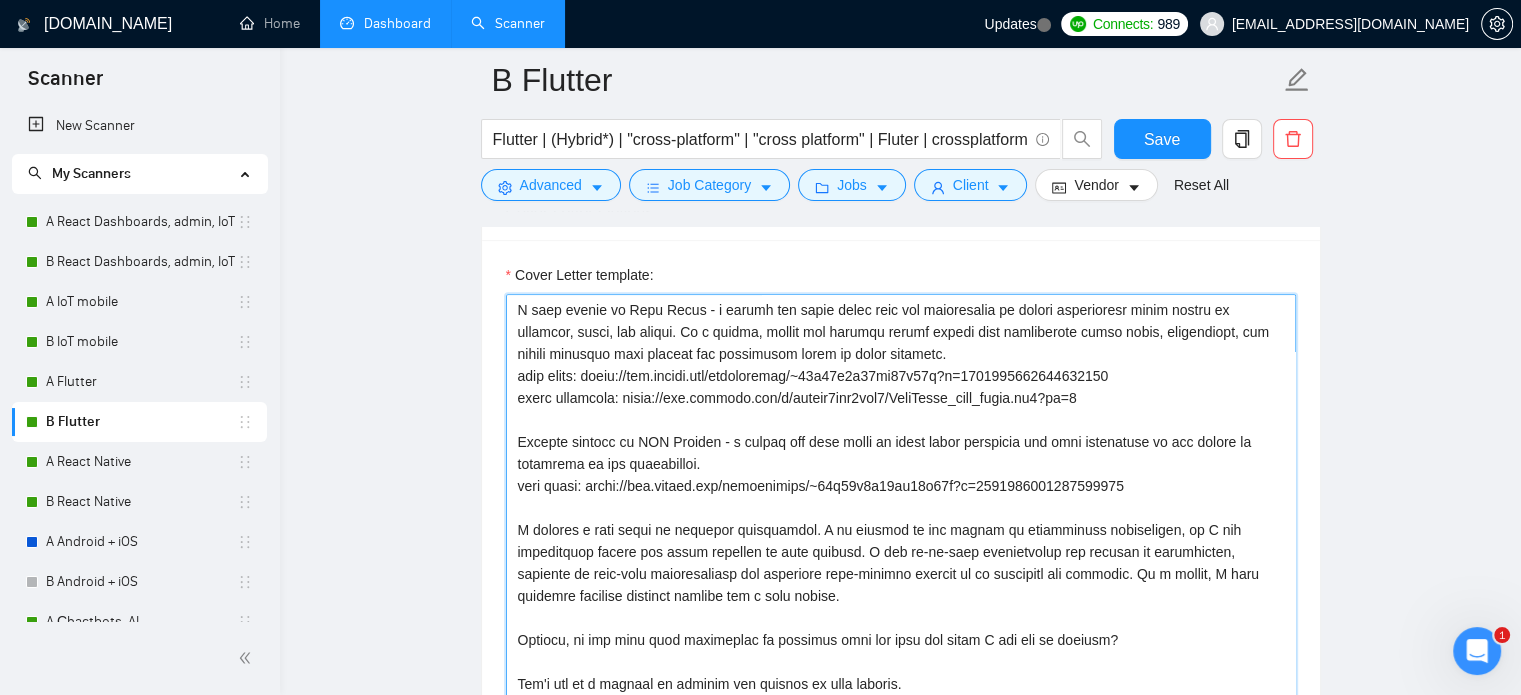 drag, startPoint x: 516, startPoint y: 377, endPoint x: 1161, endPoint y: 480, distance: 653.17224 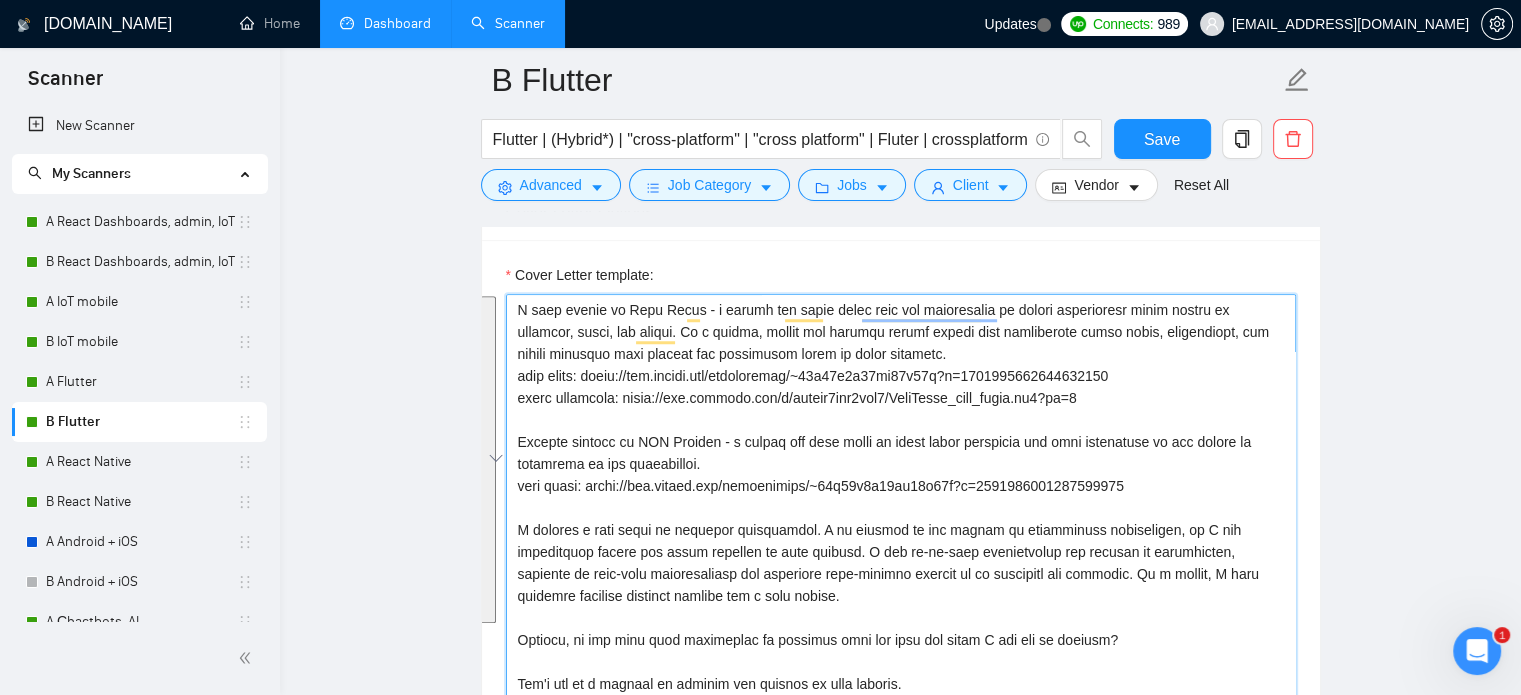scroll, scrollTop: 198, scrollLeft: 0, axis: vertical 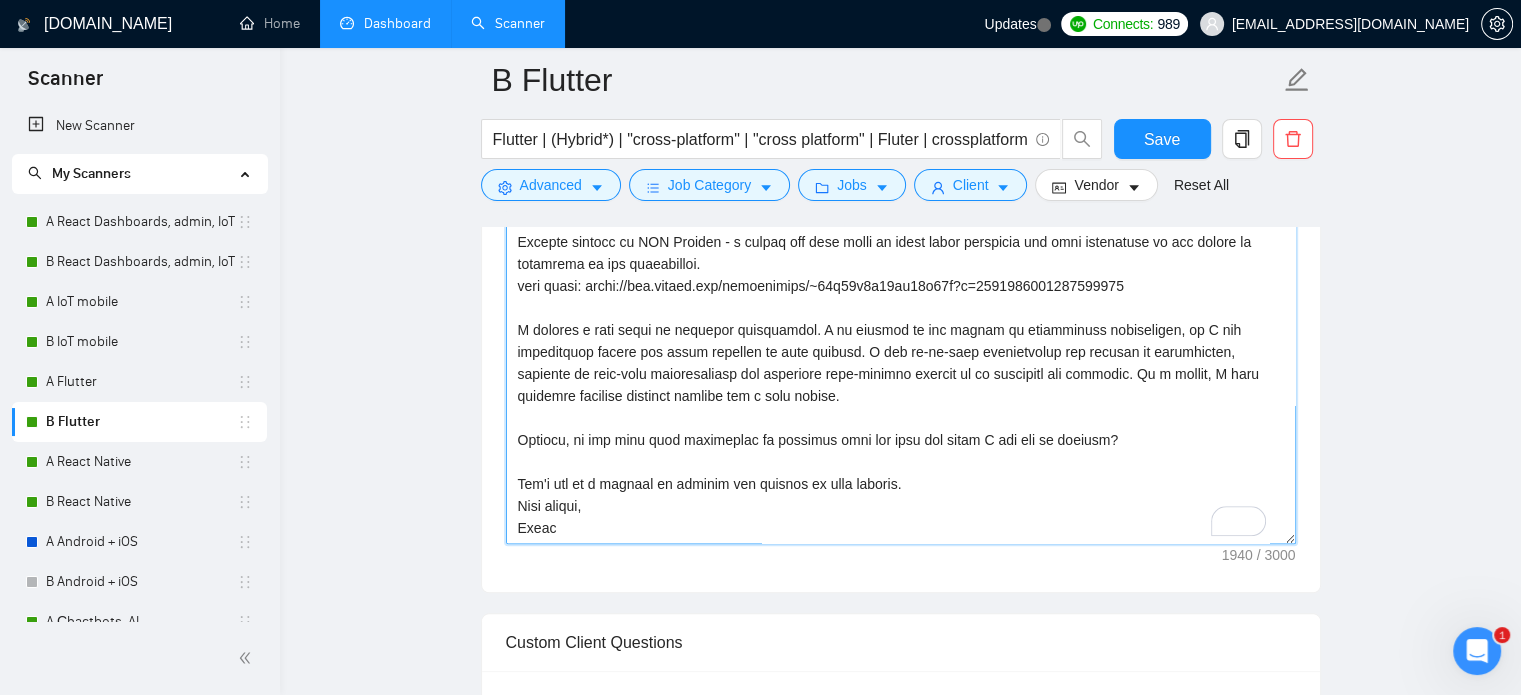 drag, startPoint x: 570, startPoint y: 438, endPoint x: 1096, endPoint y: 445, distance: 526.0466 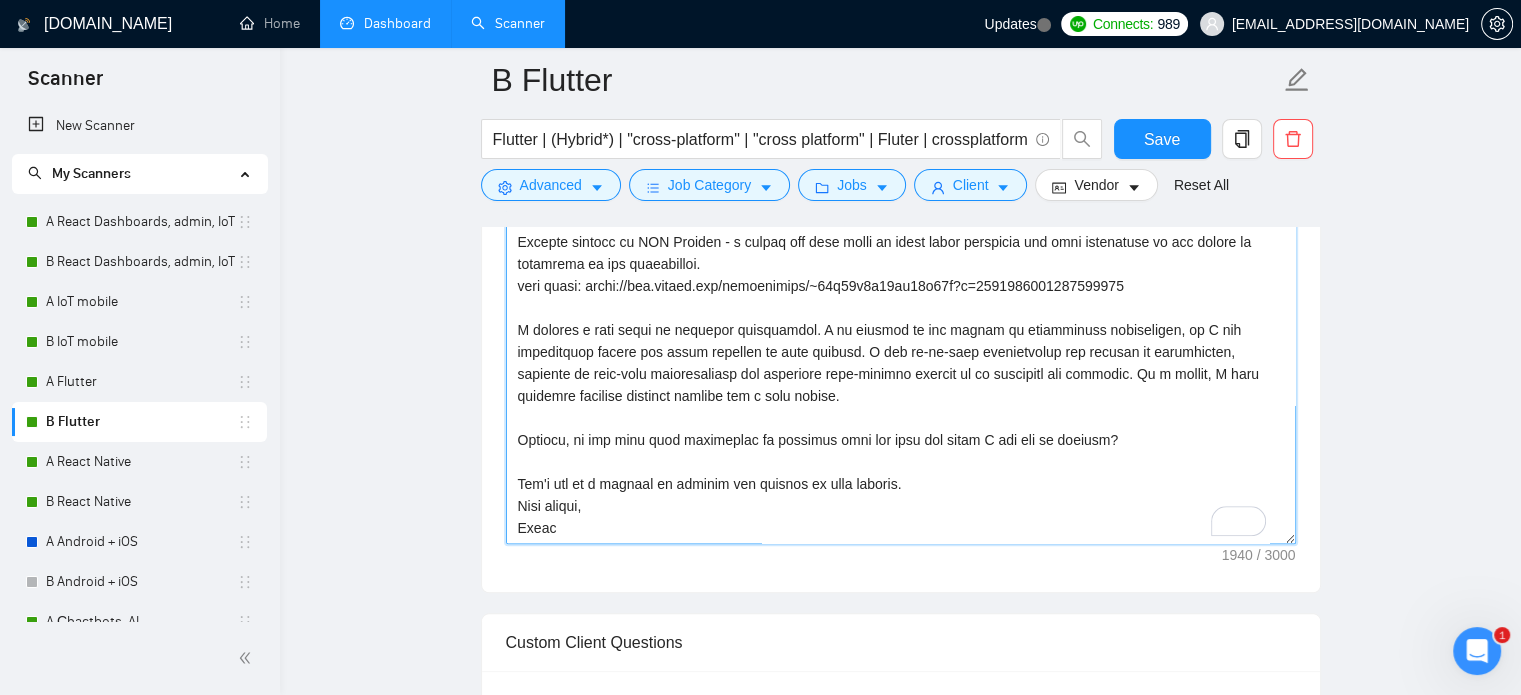 scroll, scrollTop: 119, scrollLeft: 0, axis: vertical 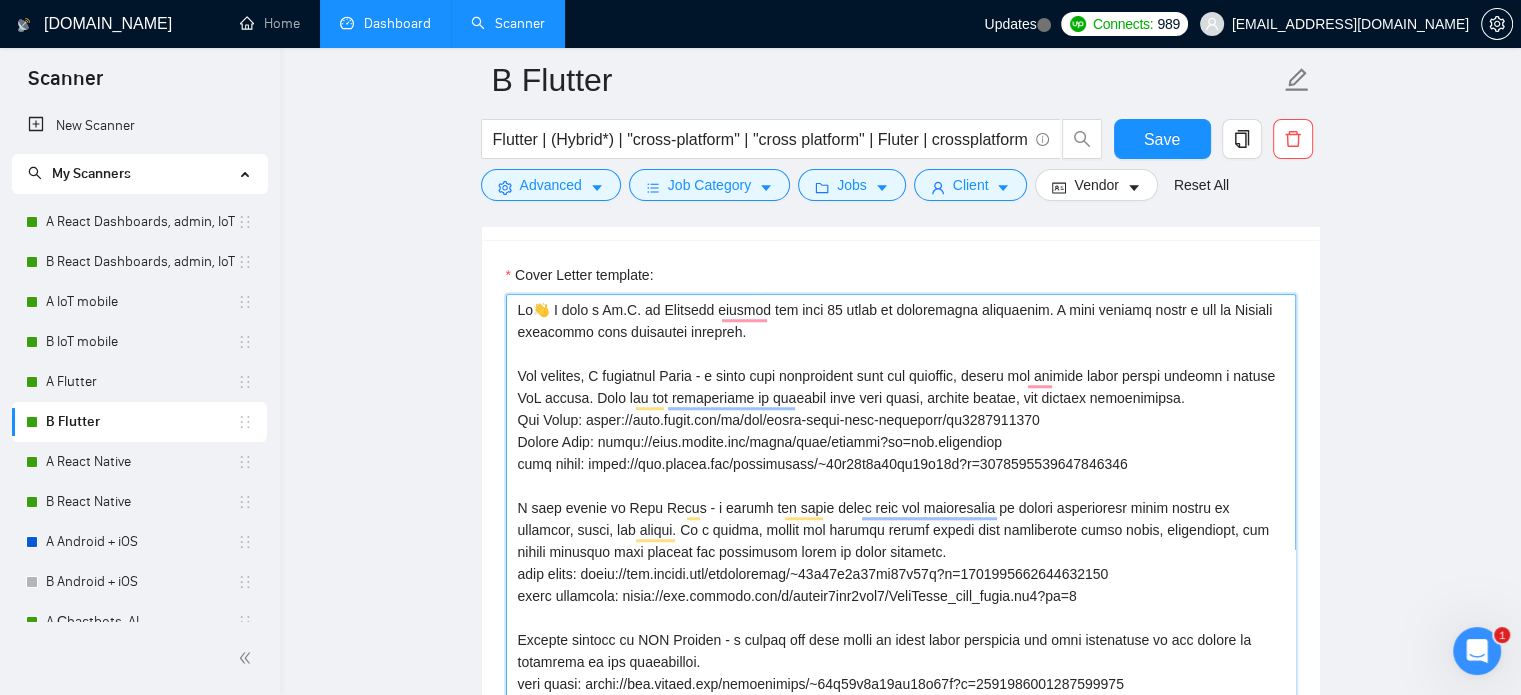 click on "Cover Letter template:" at bounding box center (901, 519) 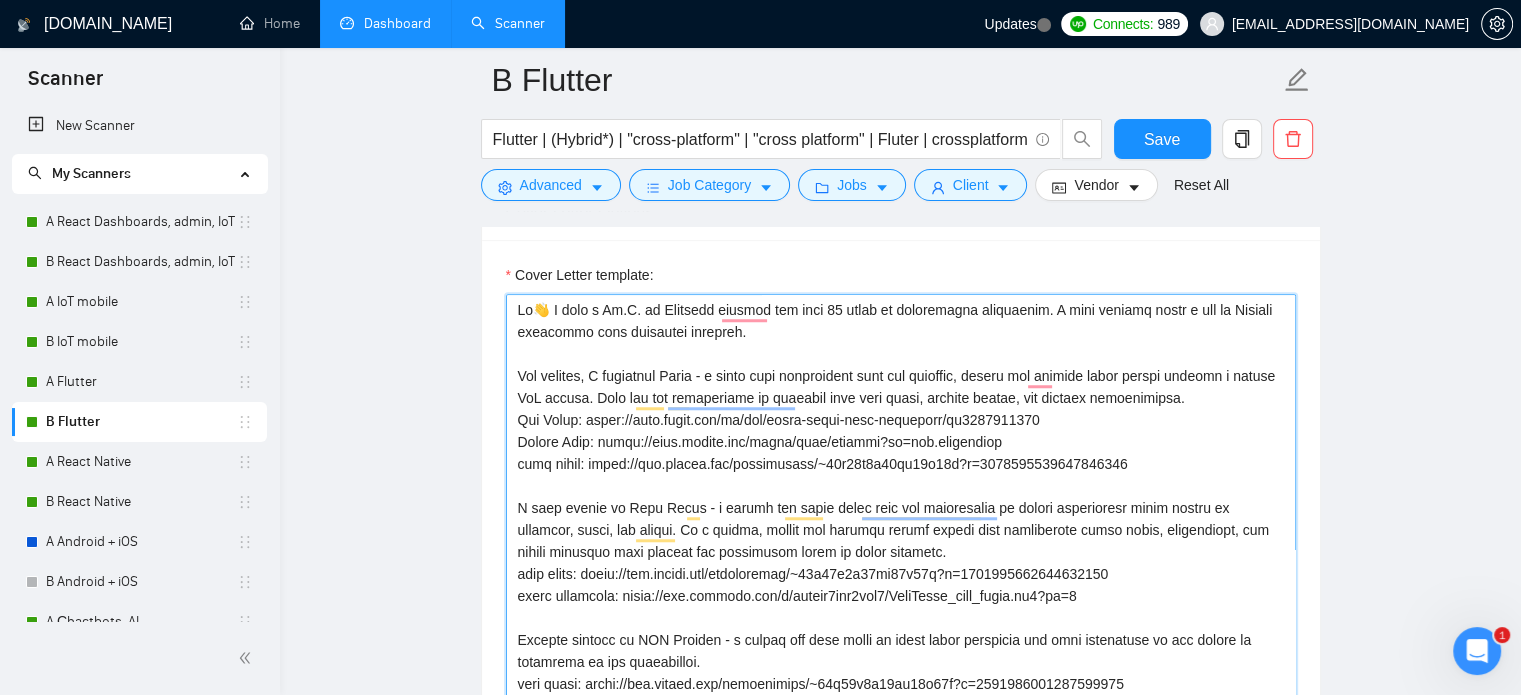 scroll, scrollTop: 37, scrollLeft: 0, axis: vertical 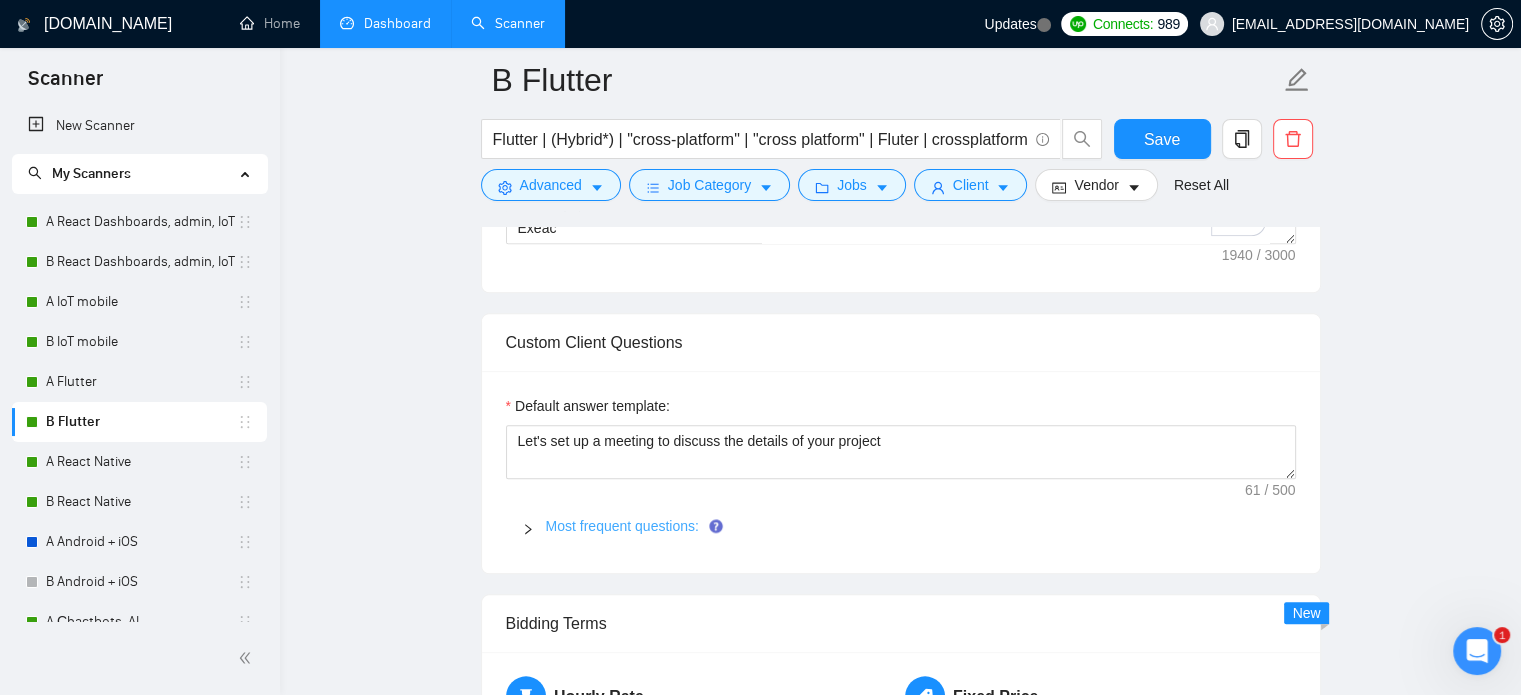 click on "Most frequent questions:" at bounding box center [622, 526] 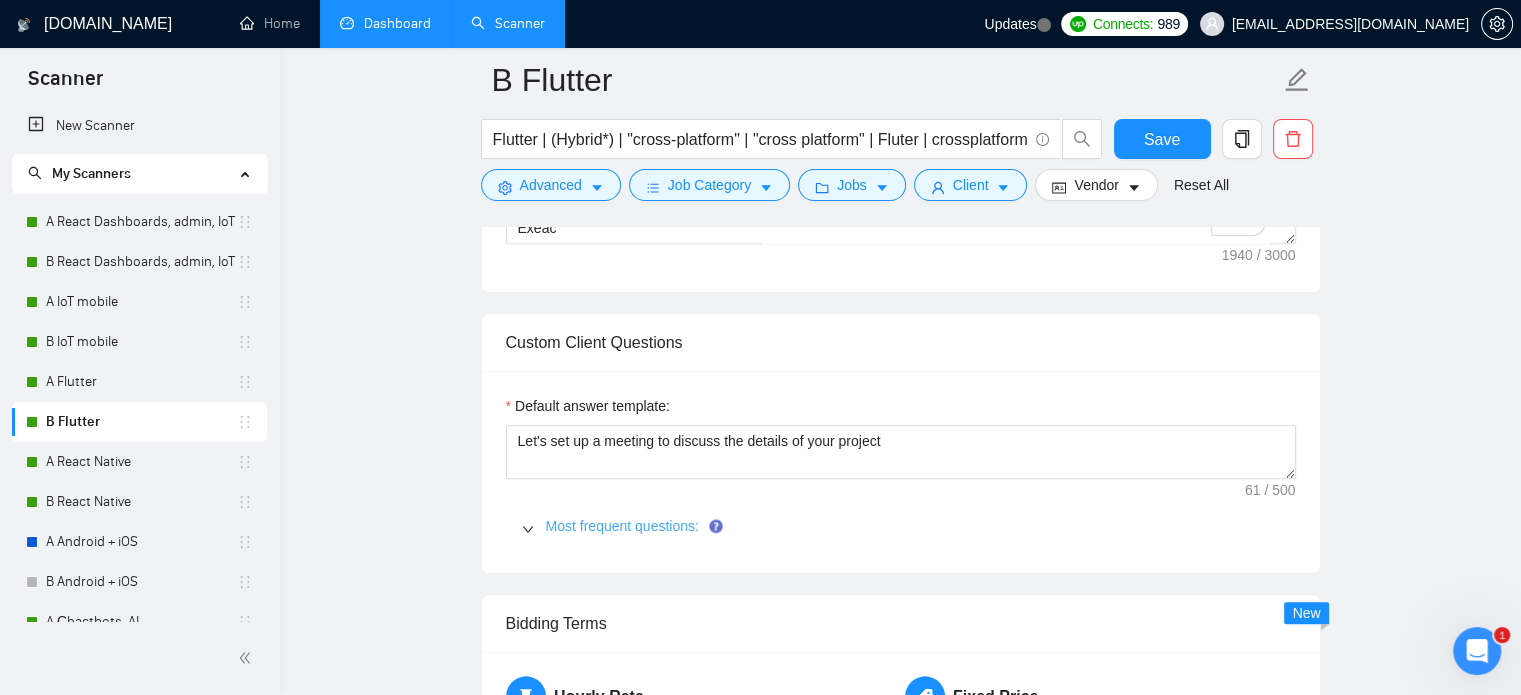 type 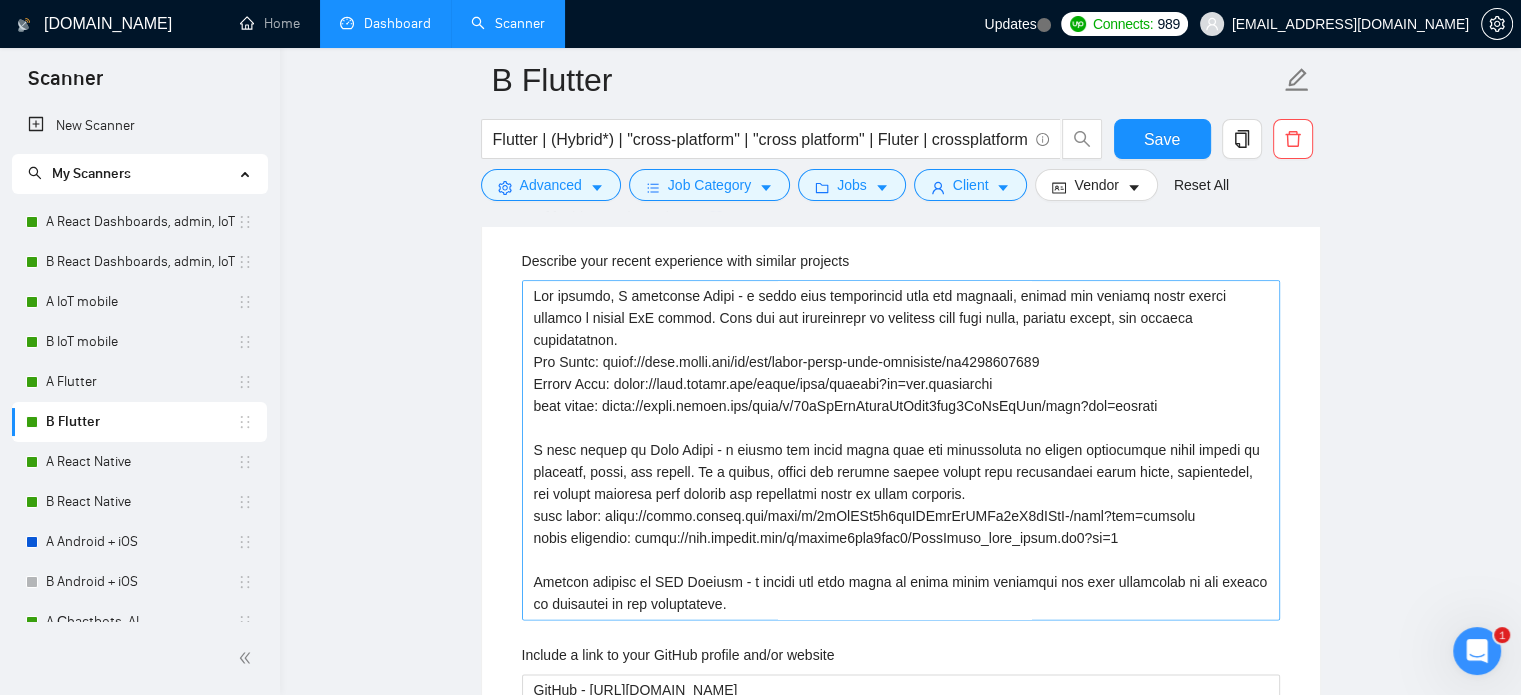 scroll, scrollTop: 2400, scrollLeft: 0, axis: vertical 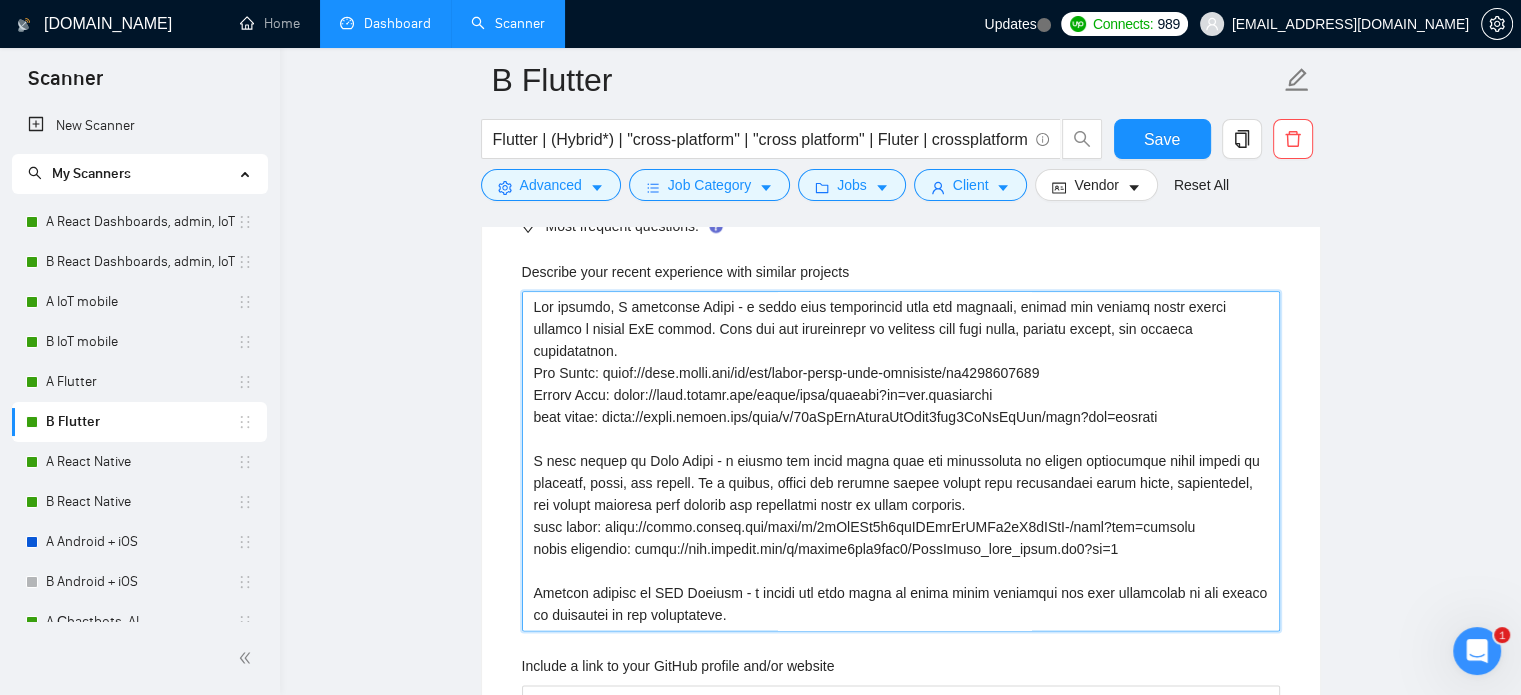 click on "Describe your recent experience with similar projects" at bounding box center (901, 461) 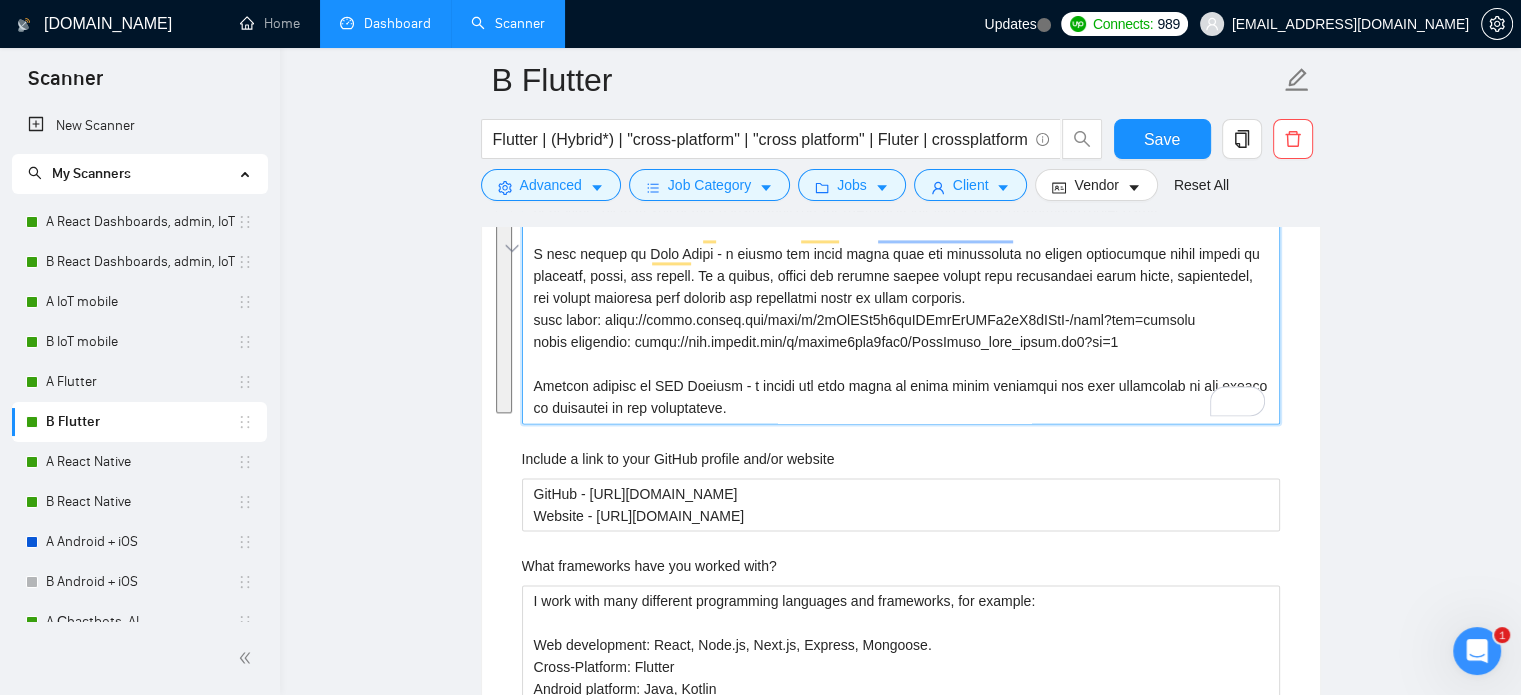 scroll, scrollTop: 2600, scrollLeft: 0, axis: vertical 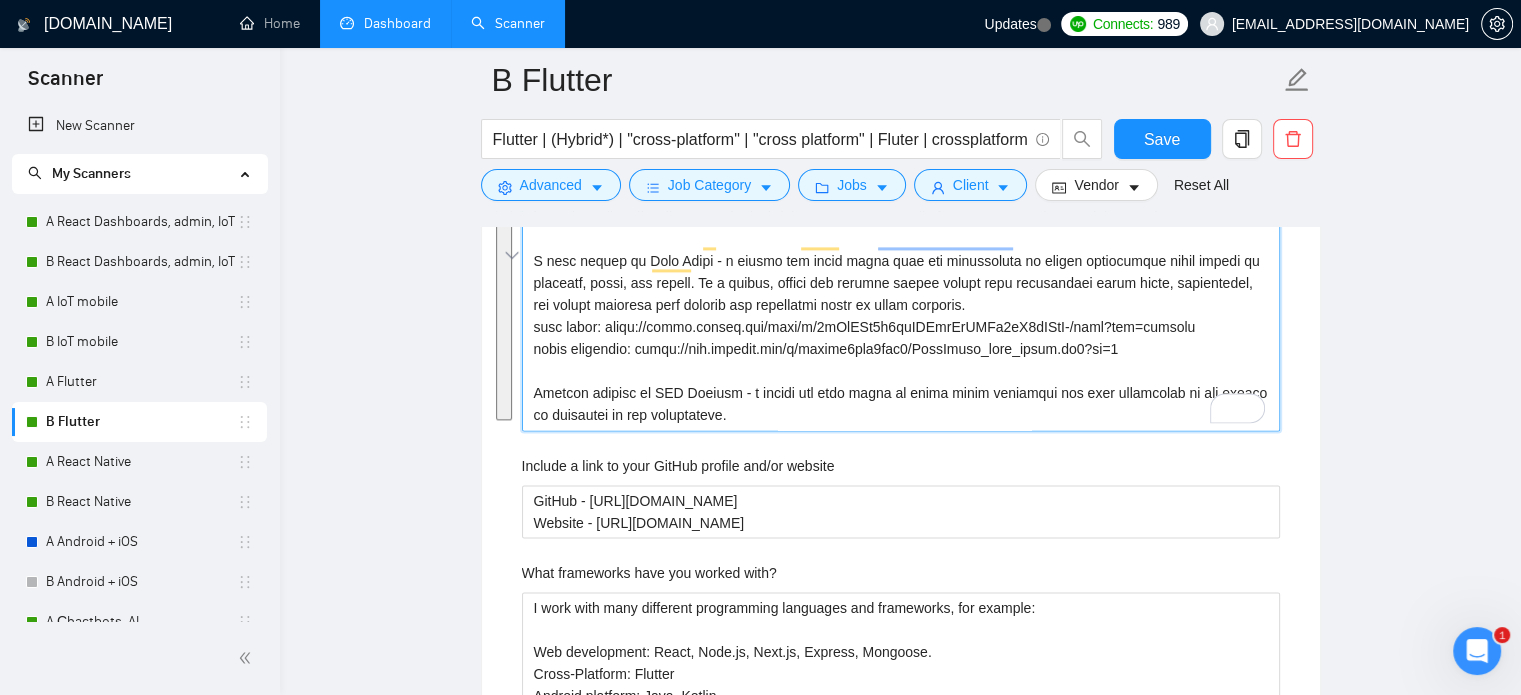 click on "Describe your recent experience with similar projects" at bounding box center (901, 261) 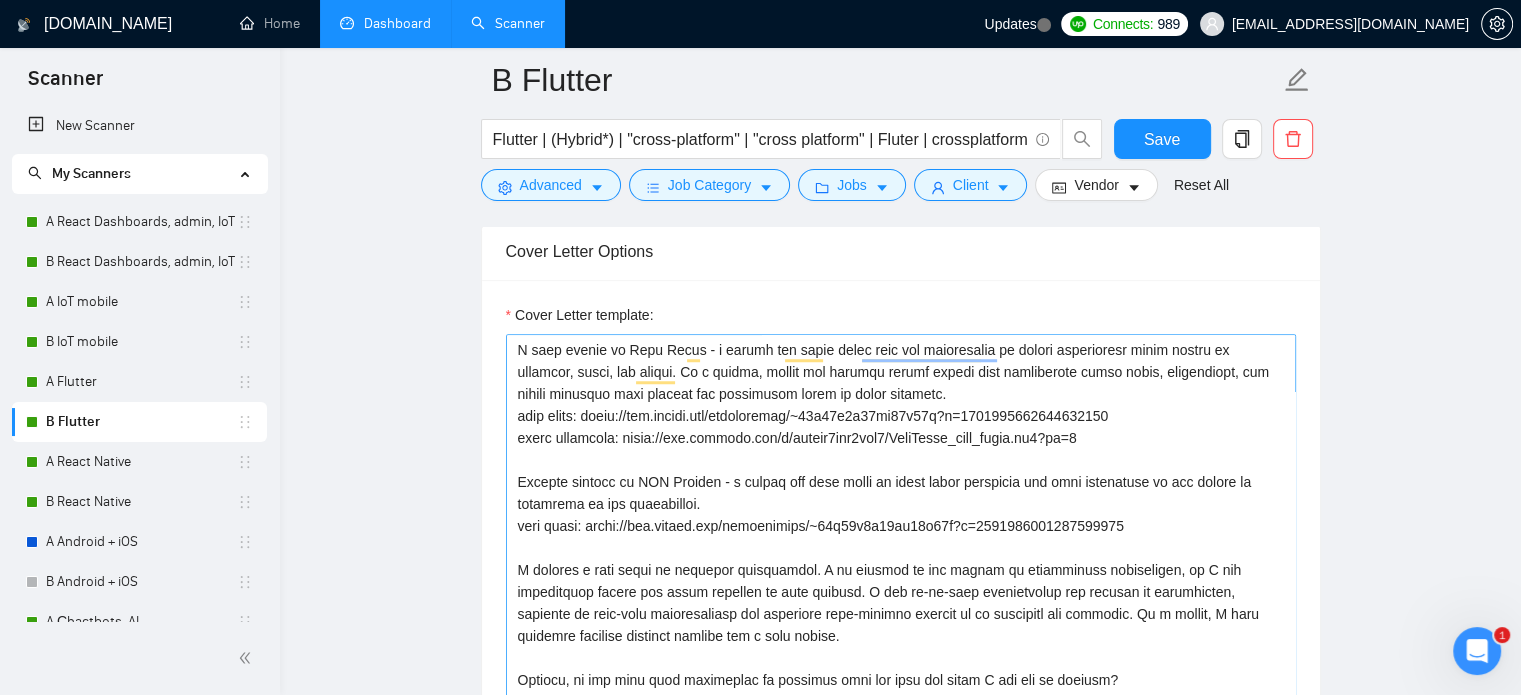 scroll, scrollTop: 1800, scrollLeft: 0, axis: vertical 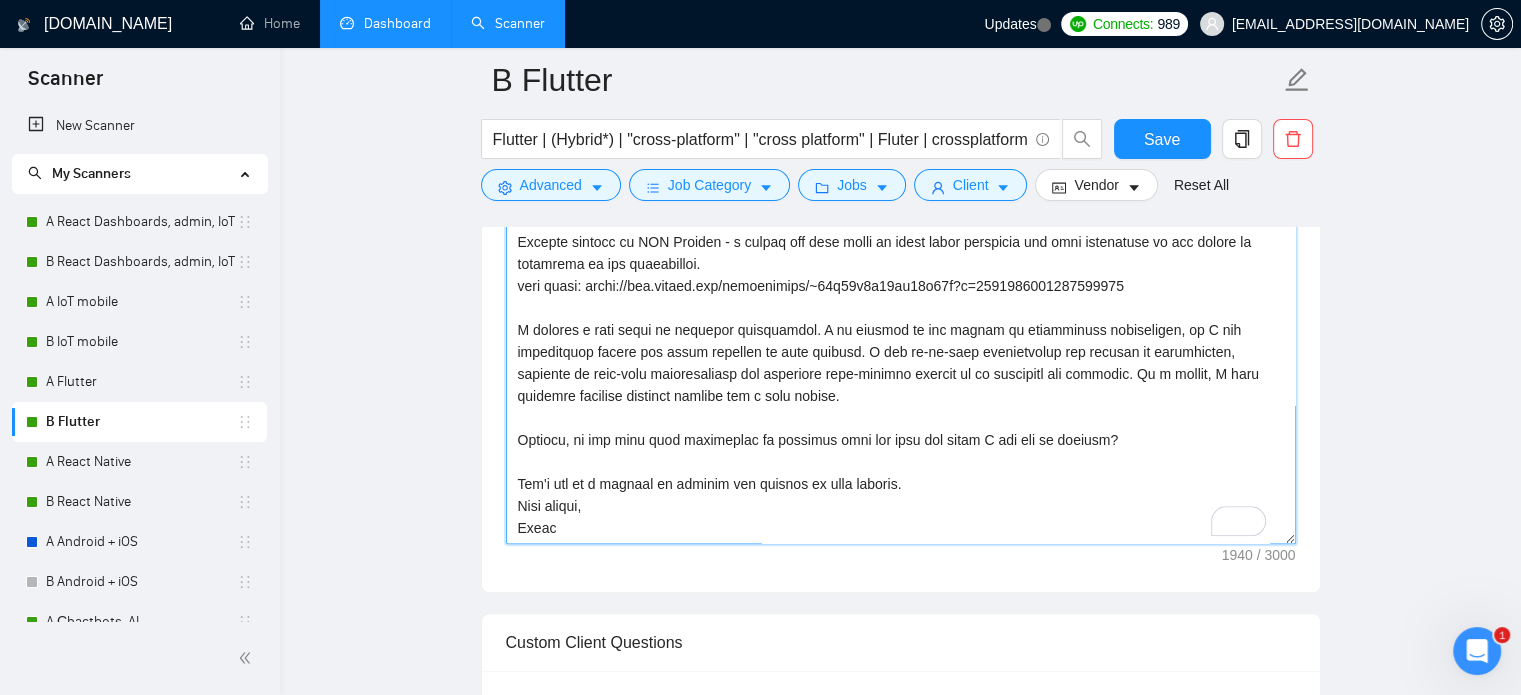 drag, startPoint x: 571, startPoint y: 436, endPoint x: 1102, endPoint y: 439, distance: 531.0085 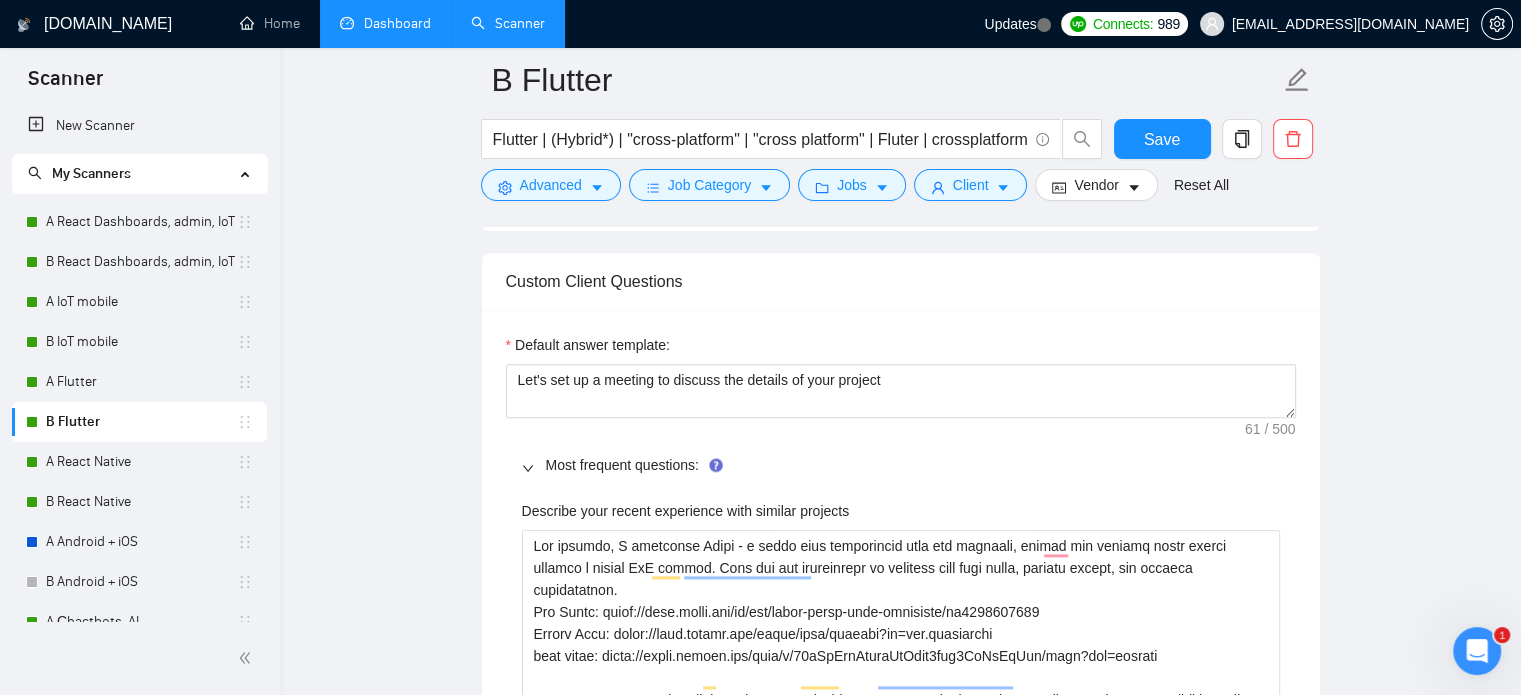 scroll, scrollTop: 2200, scrollLeft: 0, axis: vertical 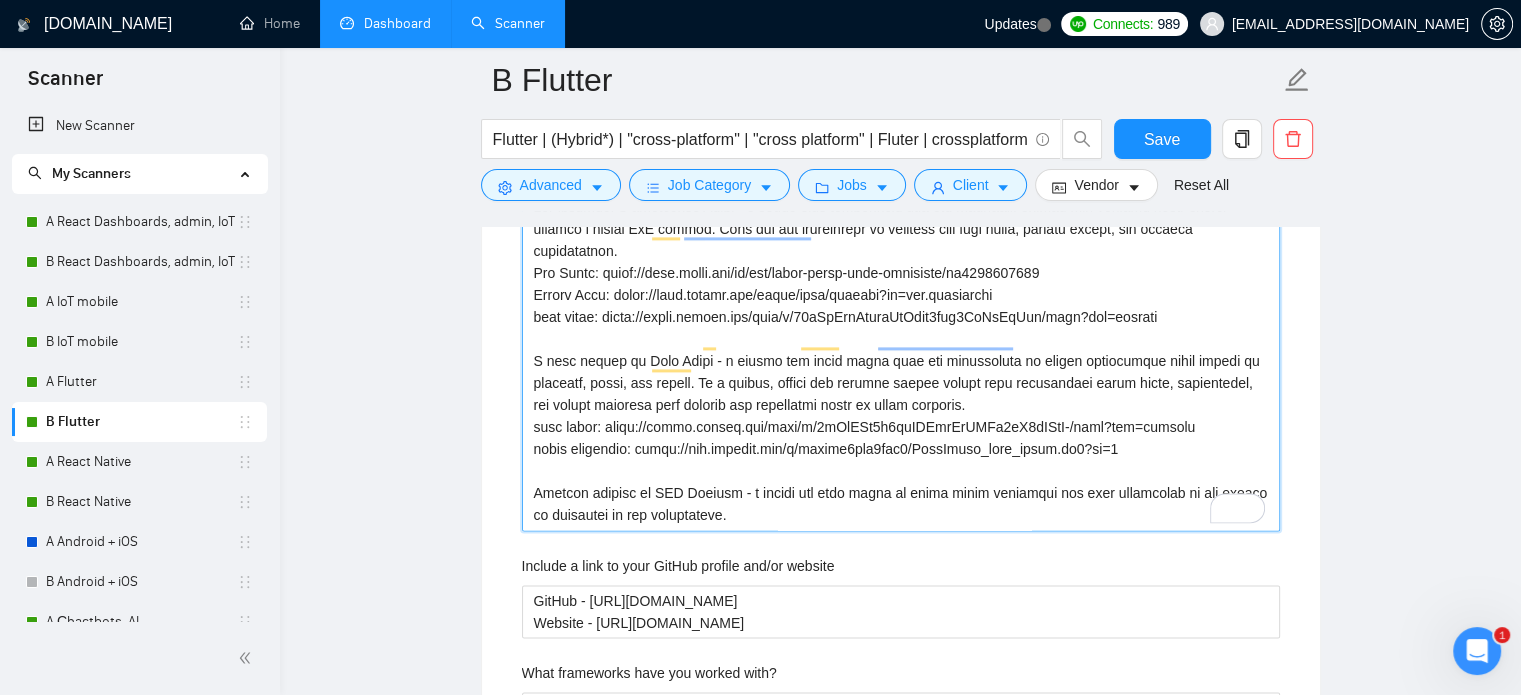 click on "Describe your recent experience with similar projects" at bounding box center [901, 361] 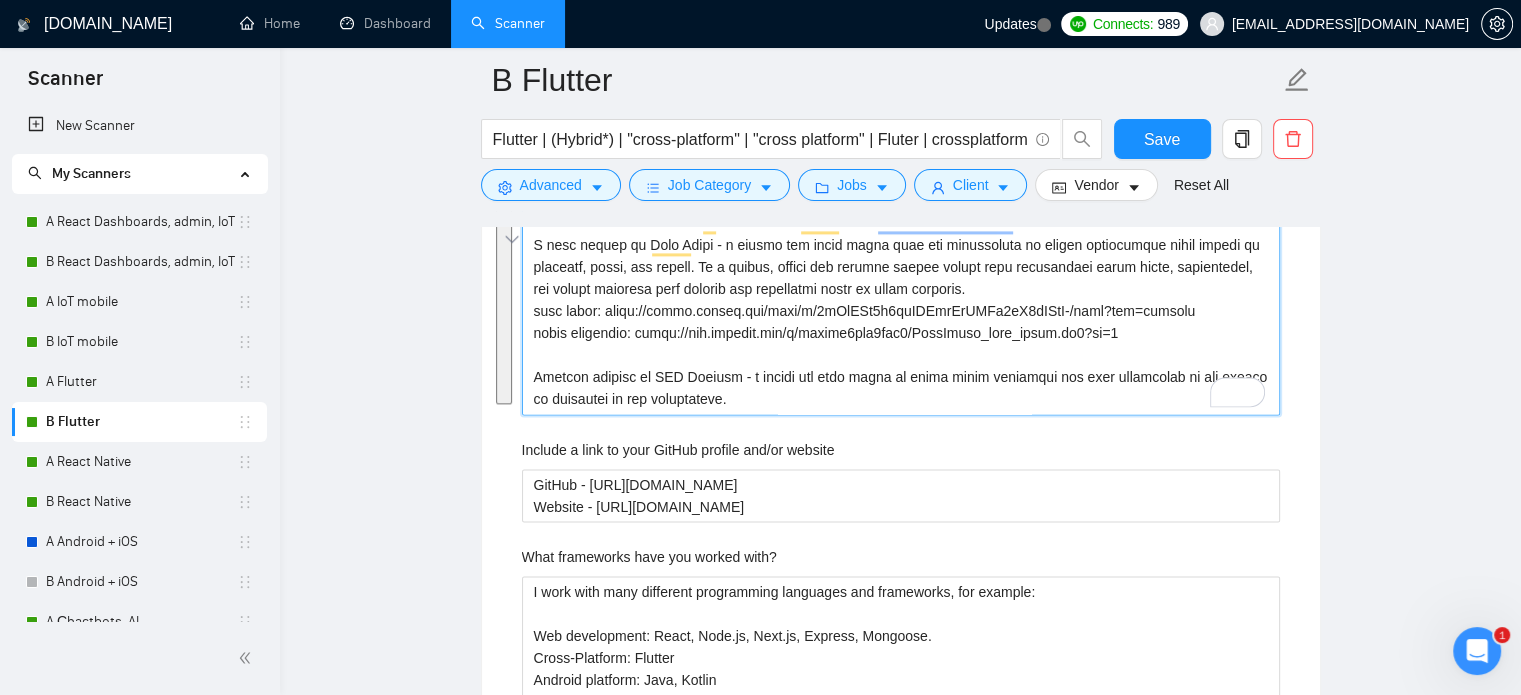 scroll, scrollTop: 2700, scrollLeft: 0, axis: vertical 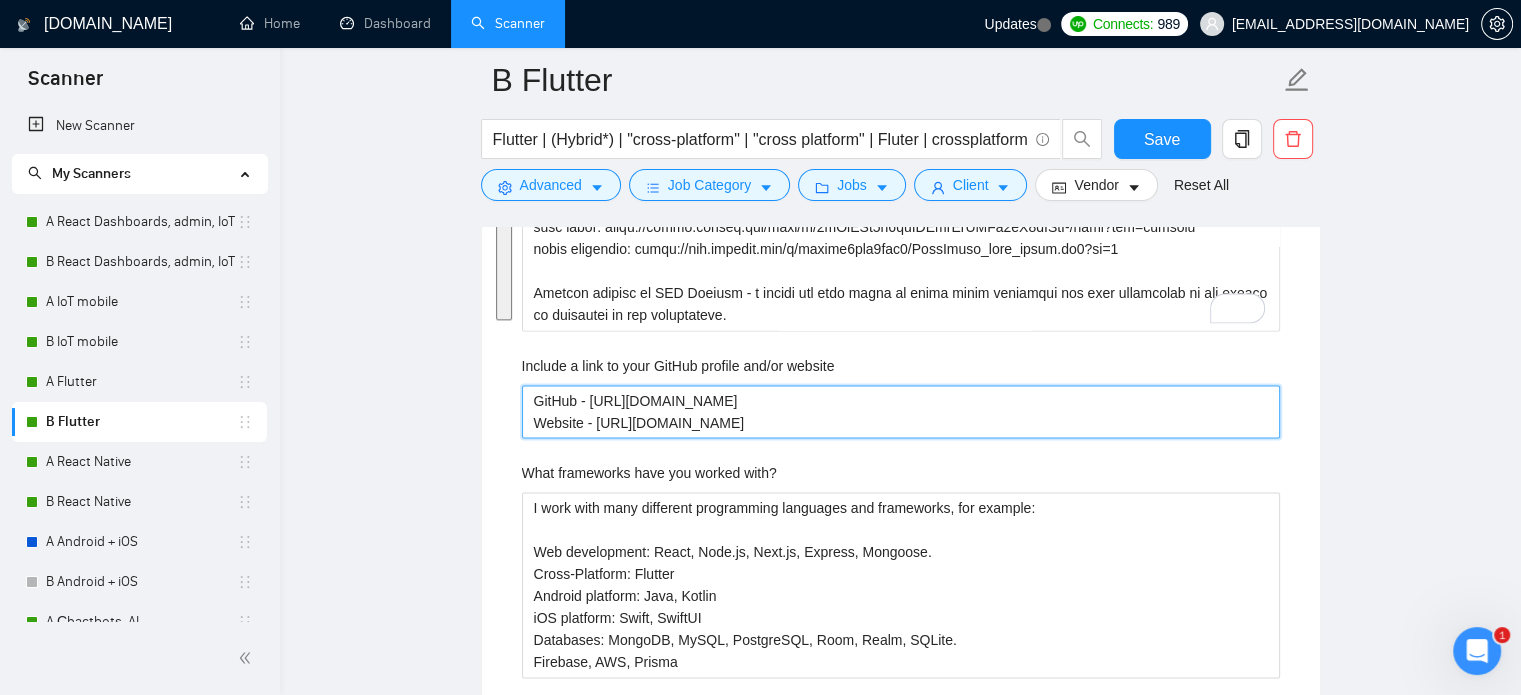 click on "GitHub - [URL][DOMAIN_NAME]
Website - [URL][DOMAIN_NAME]" at bounding box center (901, 412) 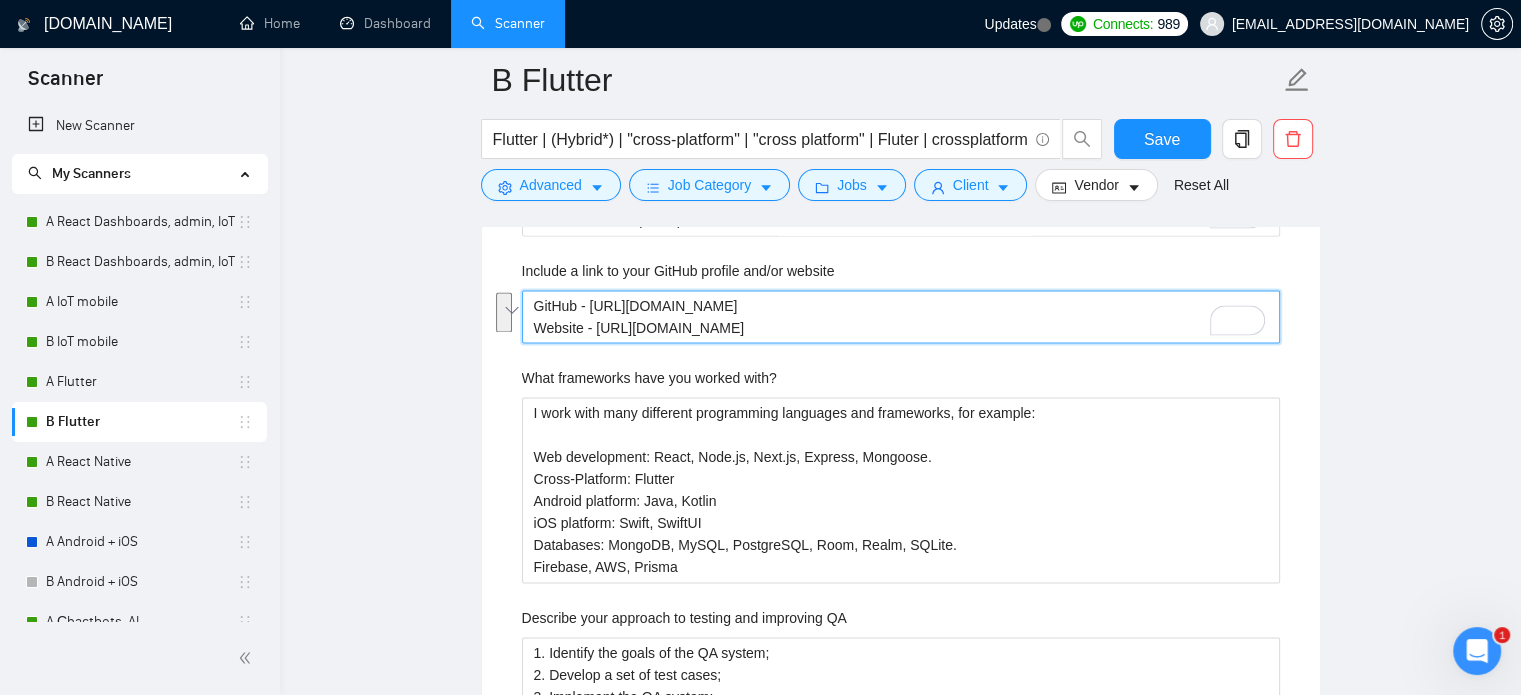 scroll, scrollTop: 2800, scrollLeft: 0, axis: vertical 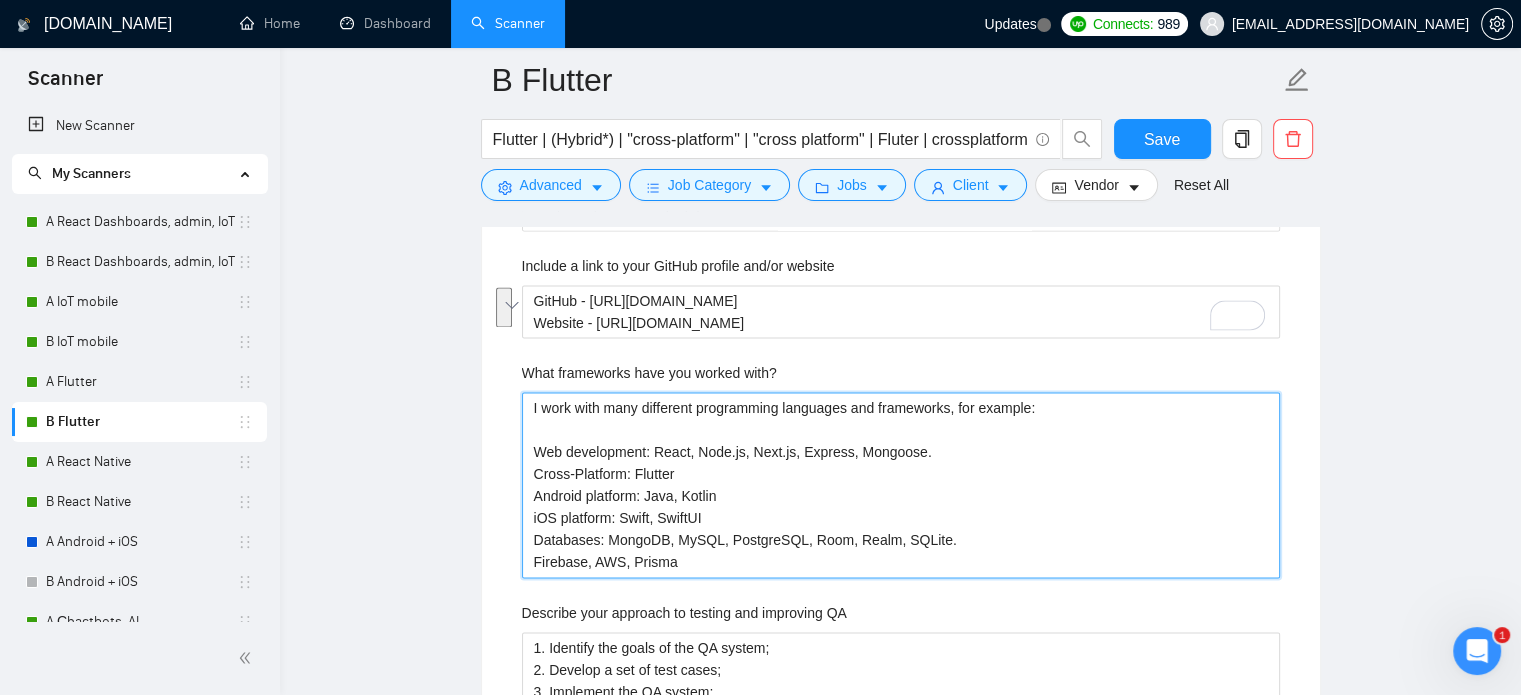click on "I work with many different programming languages and frameworks, for example:
Web development: React, Node.js, Next.js, Express, Mongoose.
Cross-Platform: Flutter
Android platform: Java, Kotlin
iOS platform: Swift, SwiftUI
Databases: MongoDB, MySQL, PostgreSQL, Room, Realm, SQLite.
Firebase, AWS, Prisma" at bounding box center (901, 485) 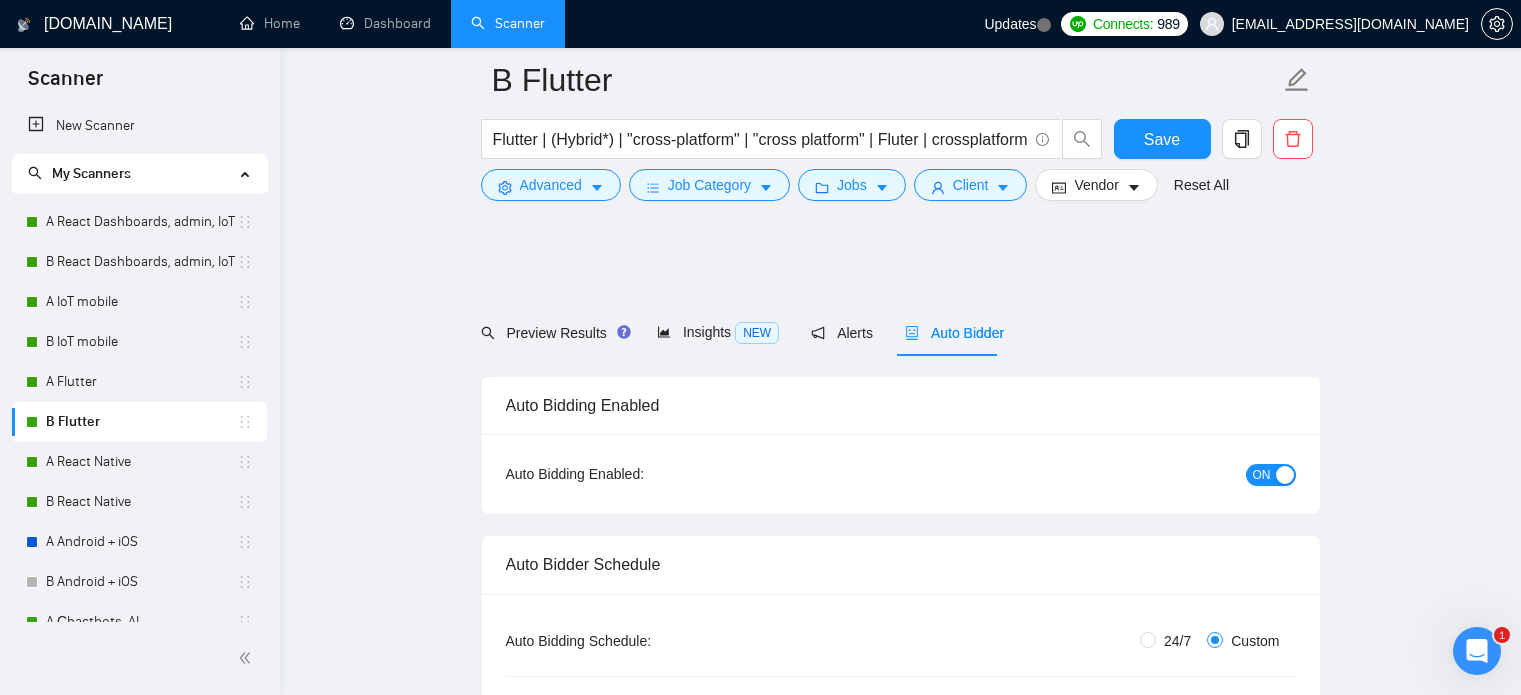 scroll, scrollTop: 2800, scrollLeft: 0, axis: vertical 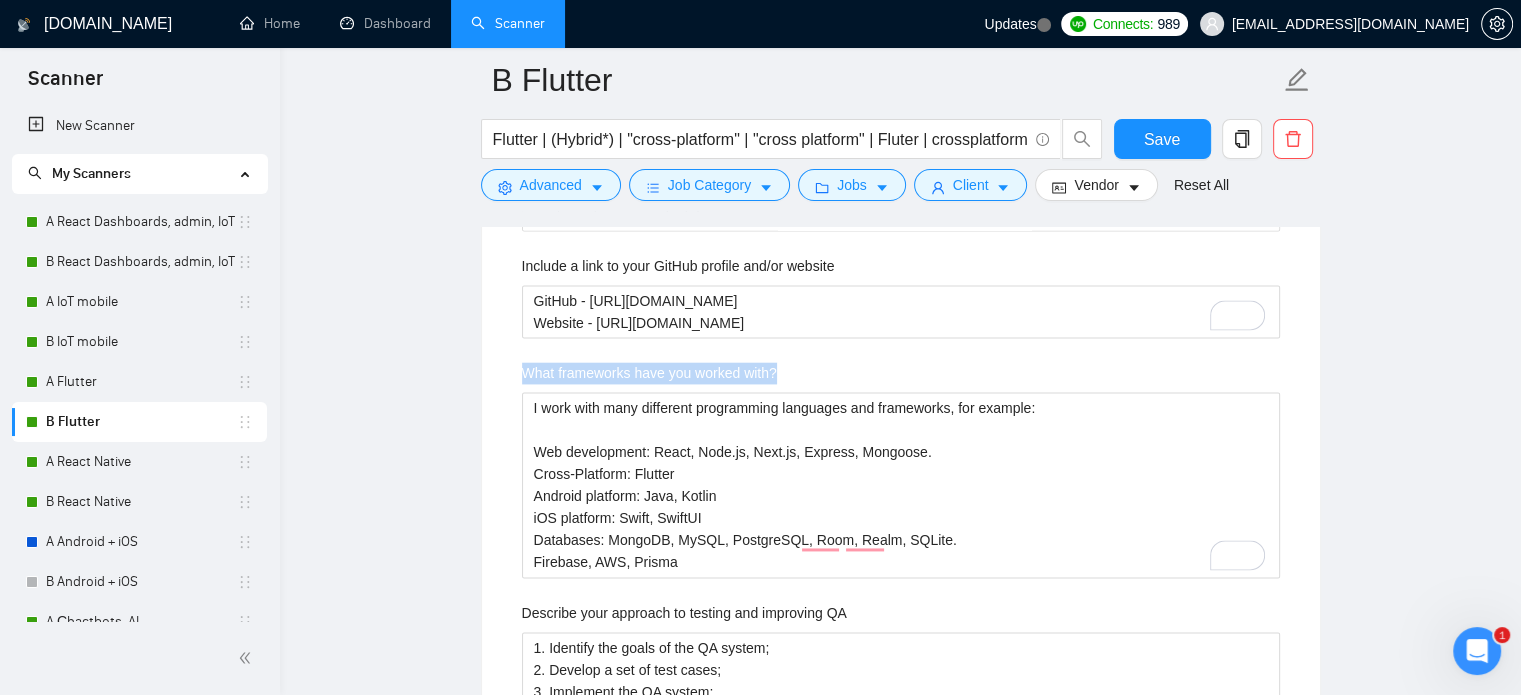 drag, startPoint x: 804, startPoint y: 371, endPoint x: 476, endPoint y: 360, distance: 328.1844 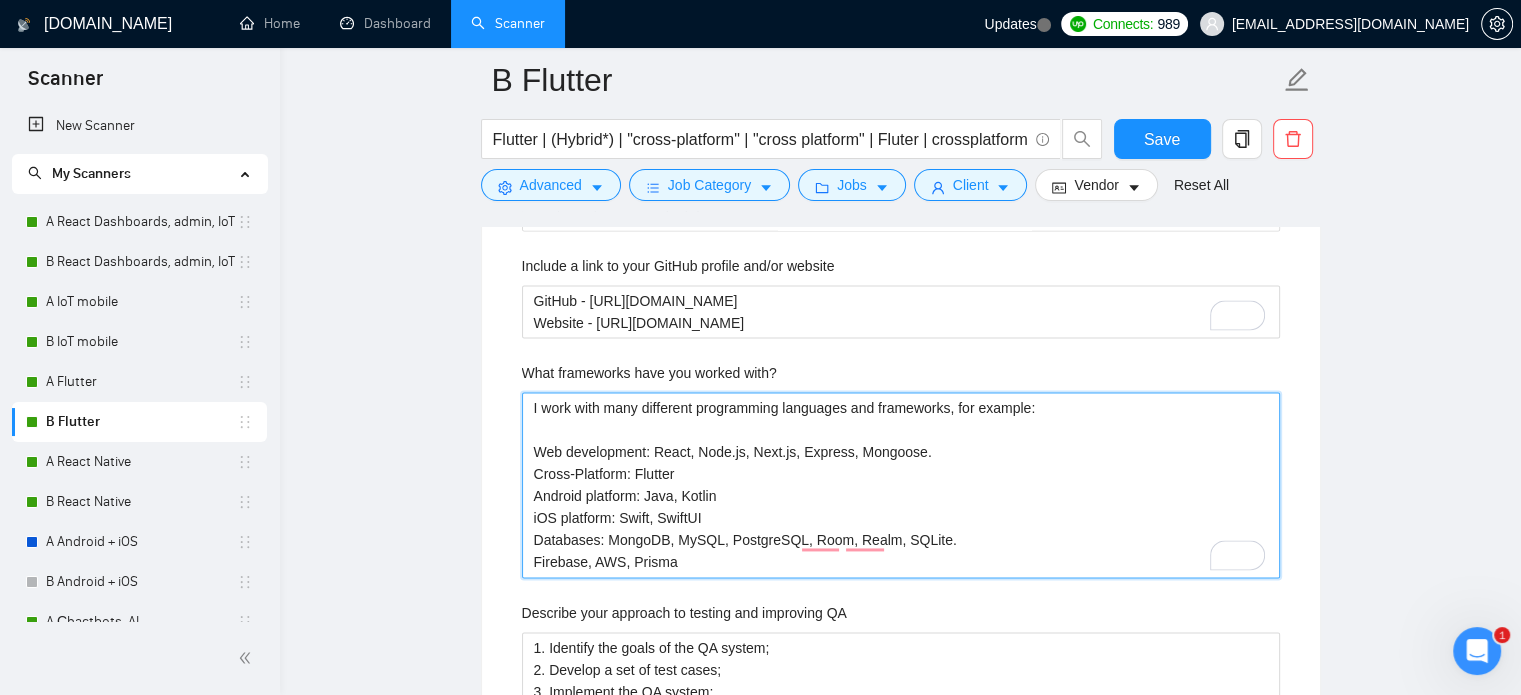 click on "I work with many different programming languages and frameworks, for example:
Web development: React, Node.js, Next.js, Express, Mongoose.
Cross-Platform: Flutter
Android platform: Java, Kotlin
iOS platform: Swift, SwiftUI
Databases: MongoDB, MySQL, PostgreSQL, Room, Realm, SQLite.
Firebase, AWS, Prisma" at bounding box center (901, 485) 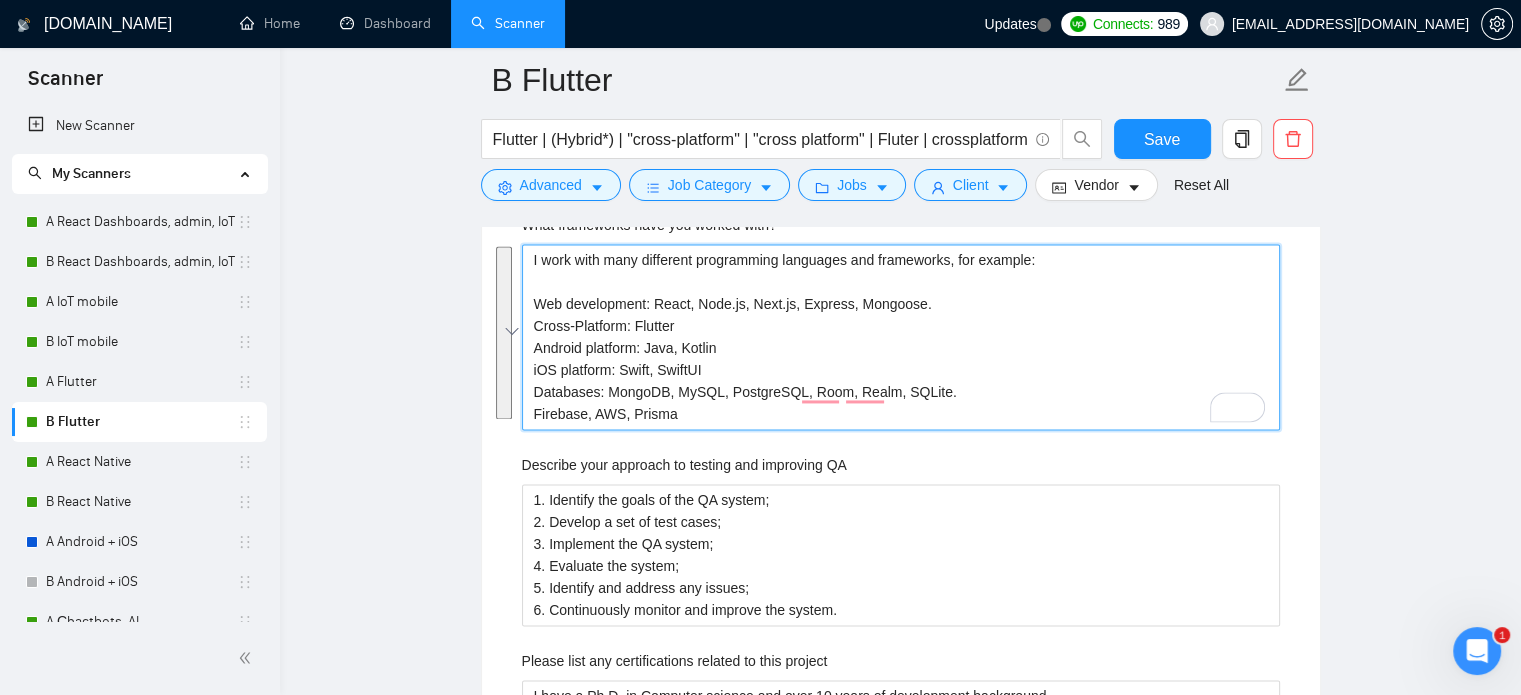 scroll, scrollTop: 3000, scrollLeft: 0, axis: vertical 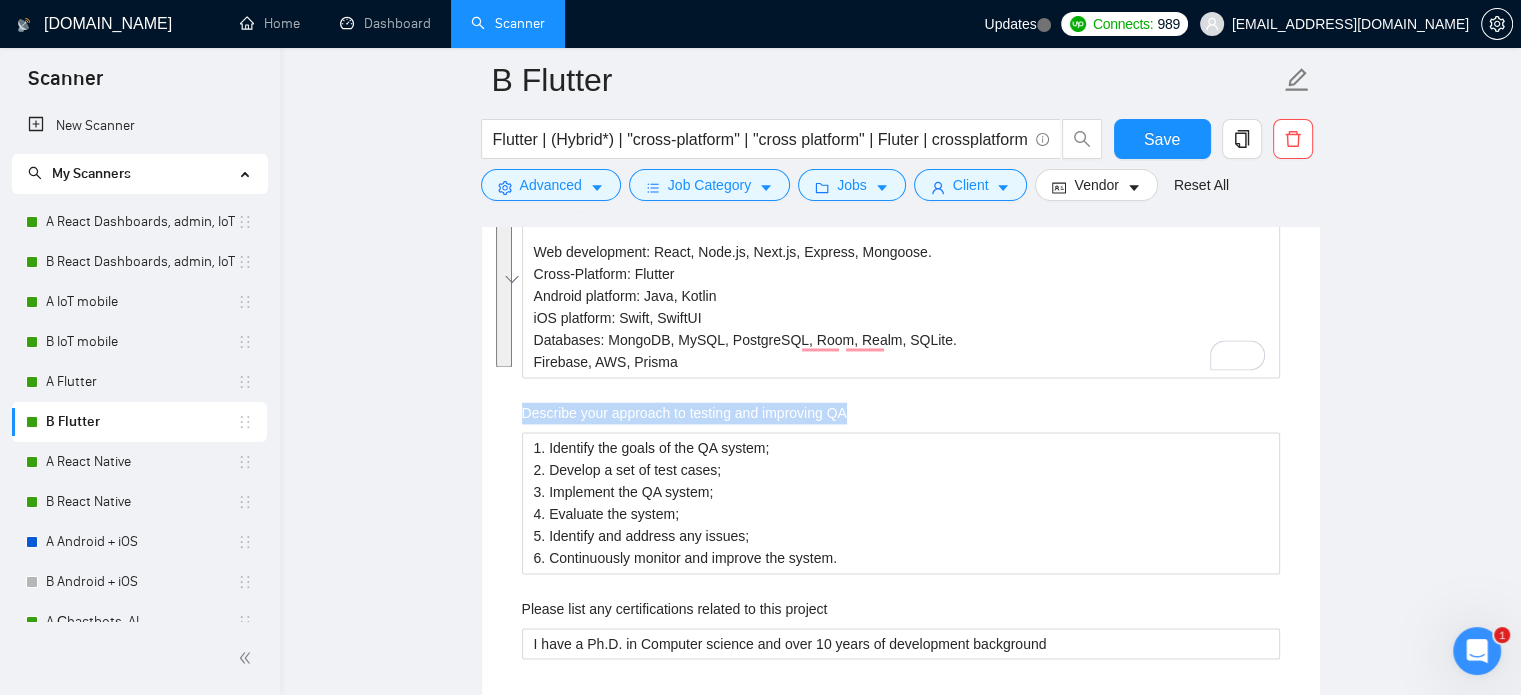drag, startPoint x: 896, startPoint y: 400, endPoint x: 504, endPoint y: 416, distance: 392.3264 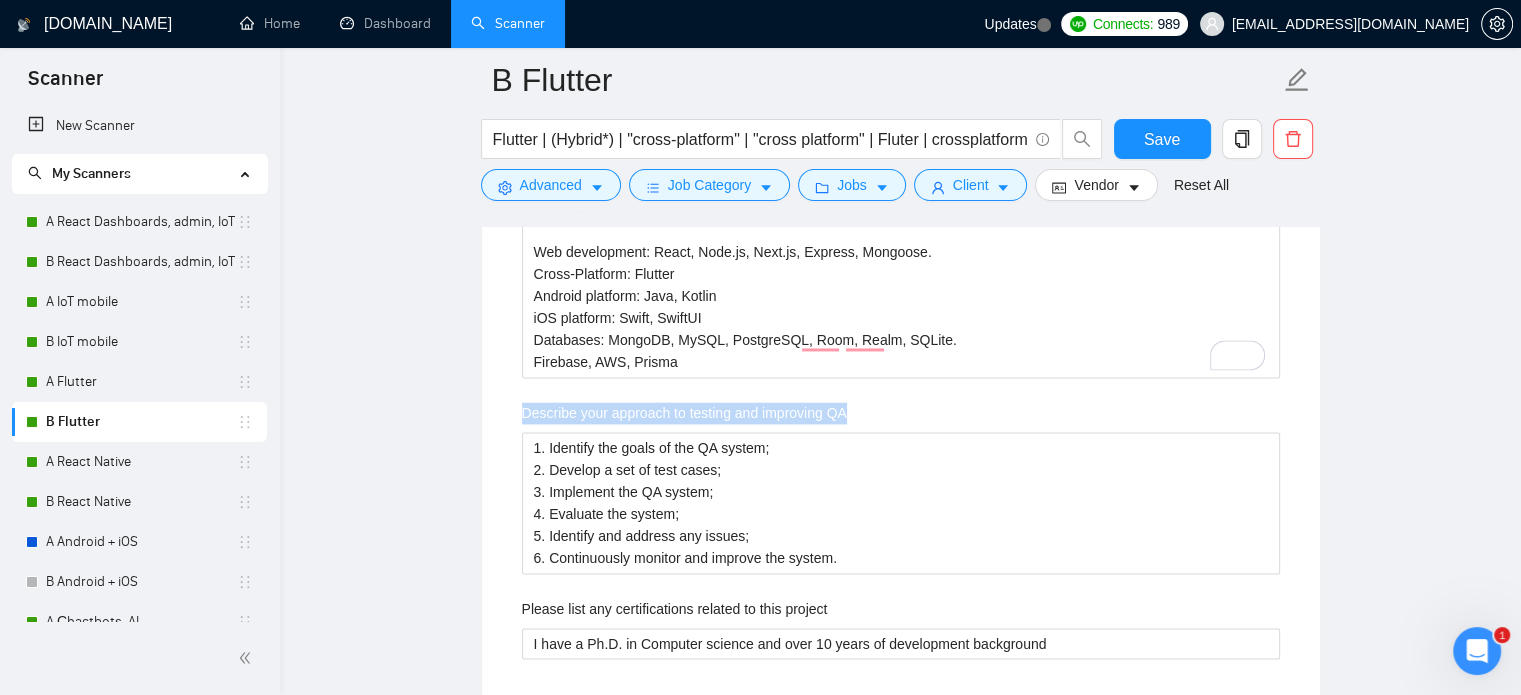 copy on "Describe your approach to testing and improving QA" 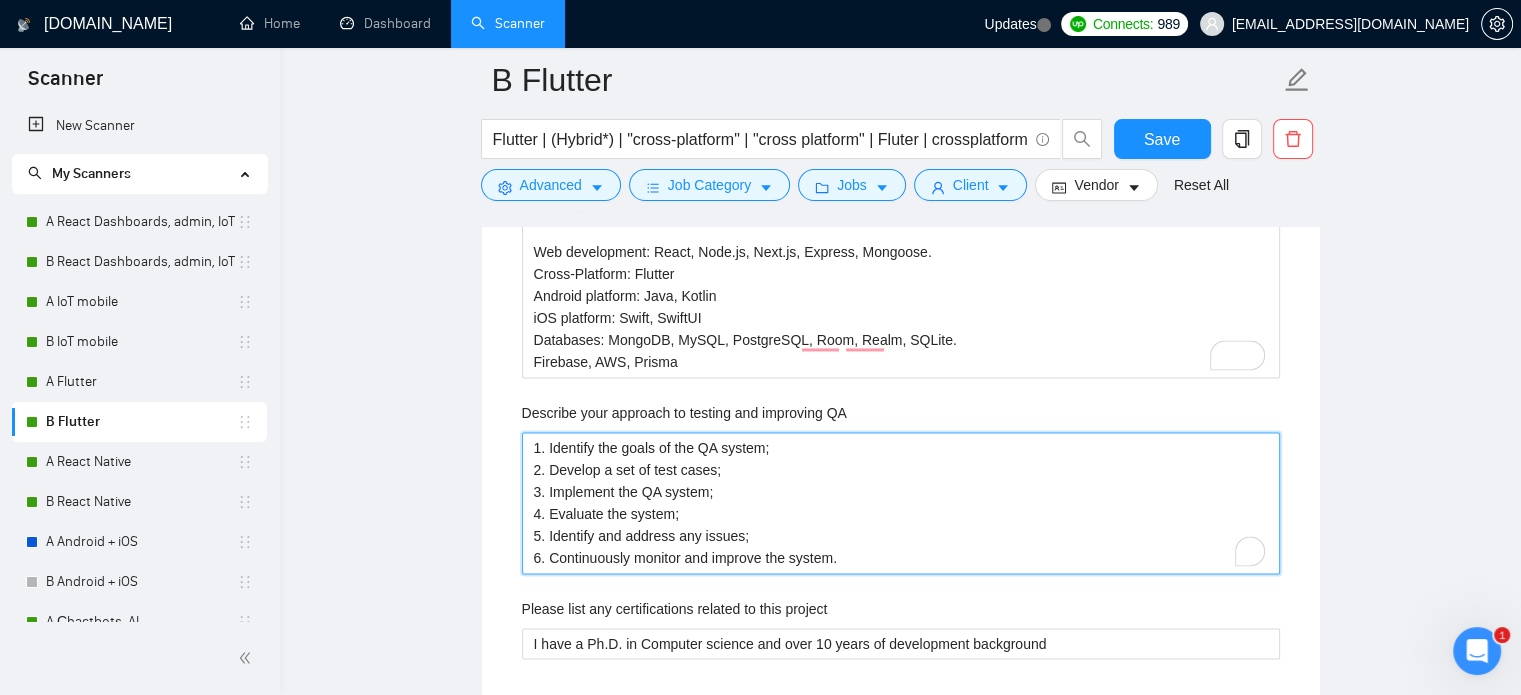 drag, startPoint x: 870, startPoint y: 562, endPoint x: 476, endPoint y: 427, distance: 416.48648 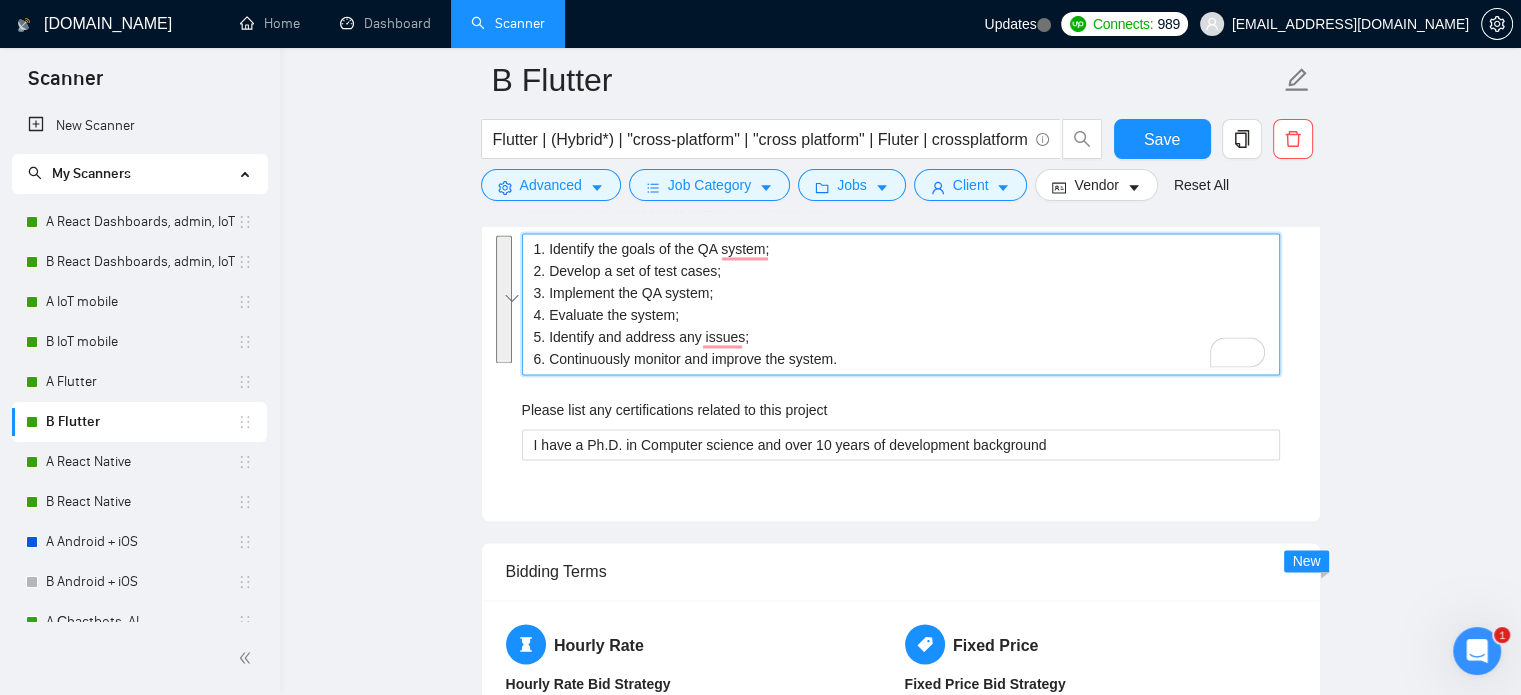 scroll, scrollTop: 3200, scrollLeft: 0, axis: vertical 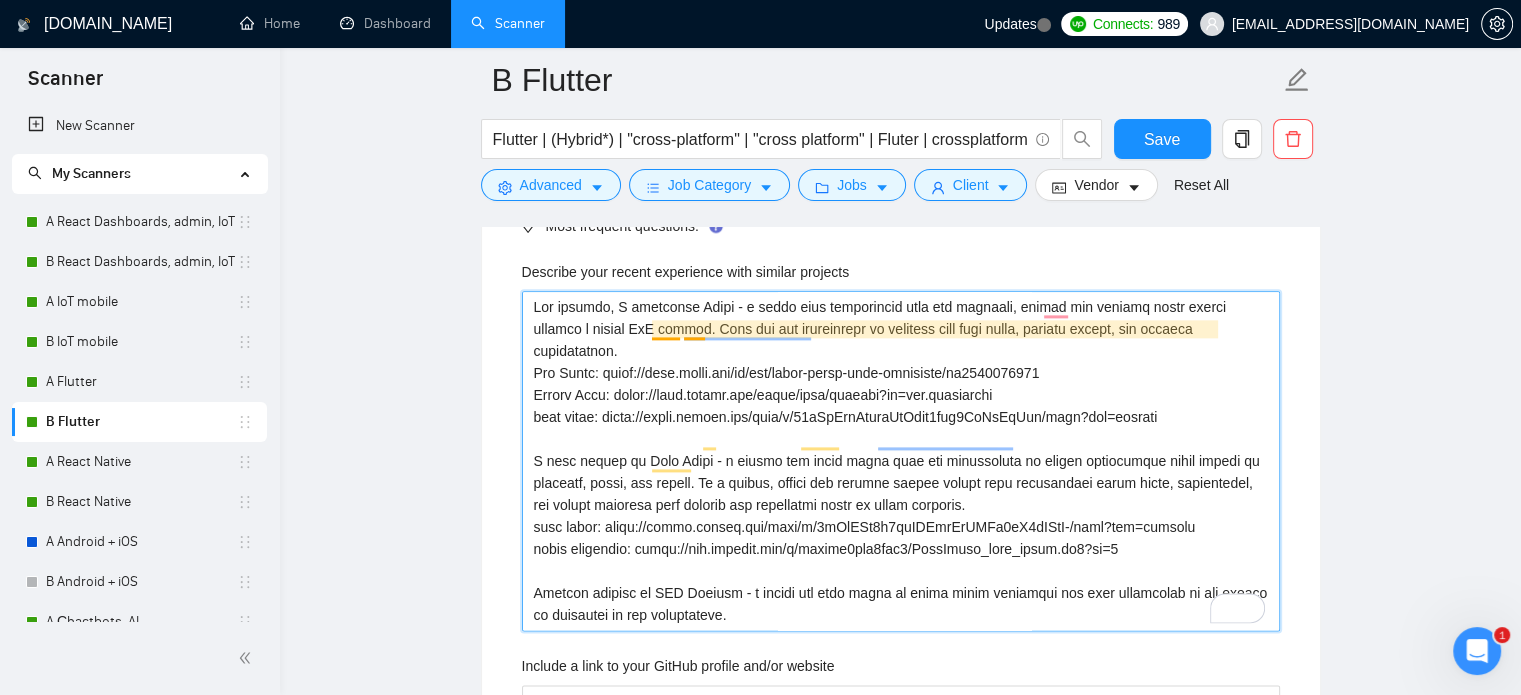 click on "Describe your recent experience with similar projects" at bounding box center [901, 461] 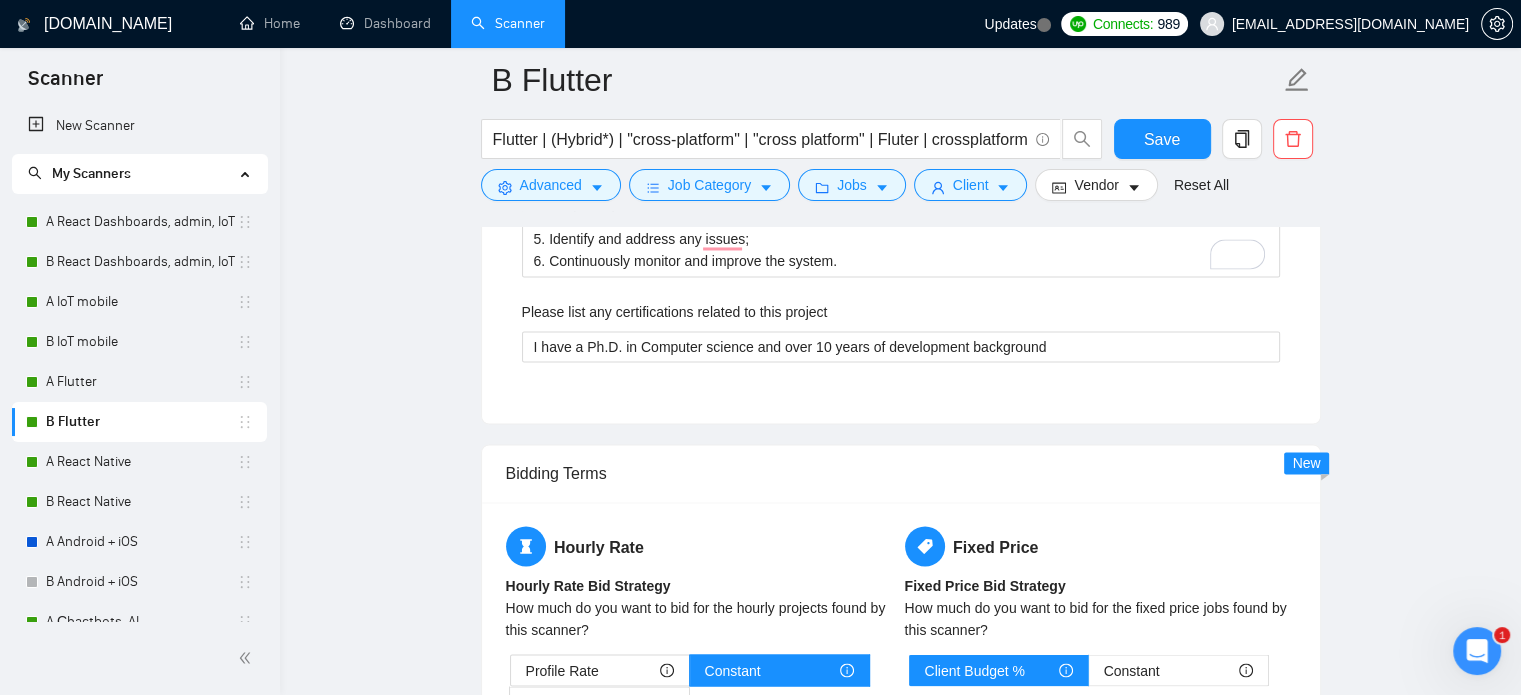 scroll, scrollTop: 3300, scrollLeft: 0, axis: vertical 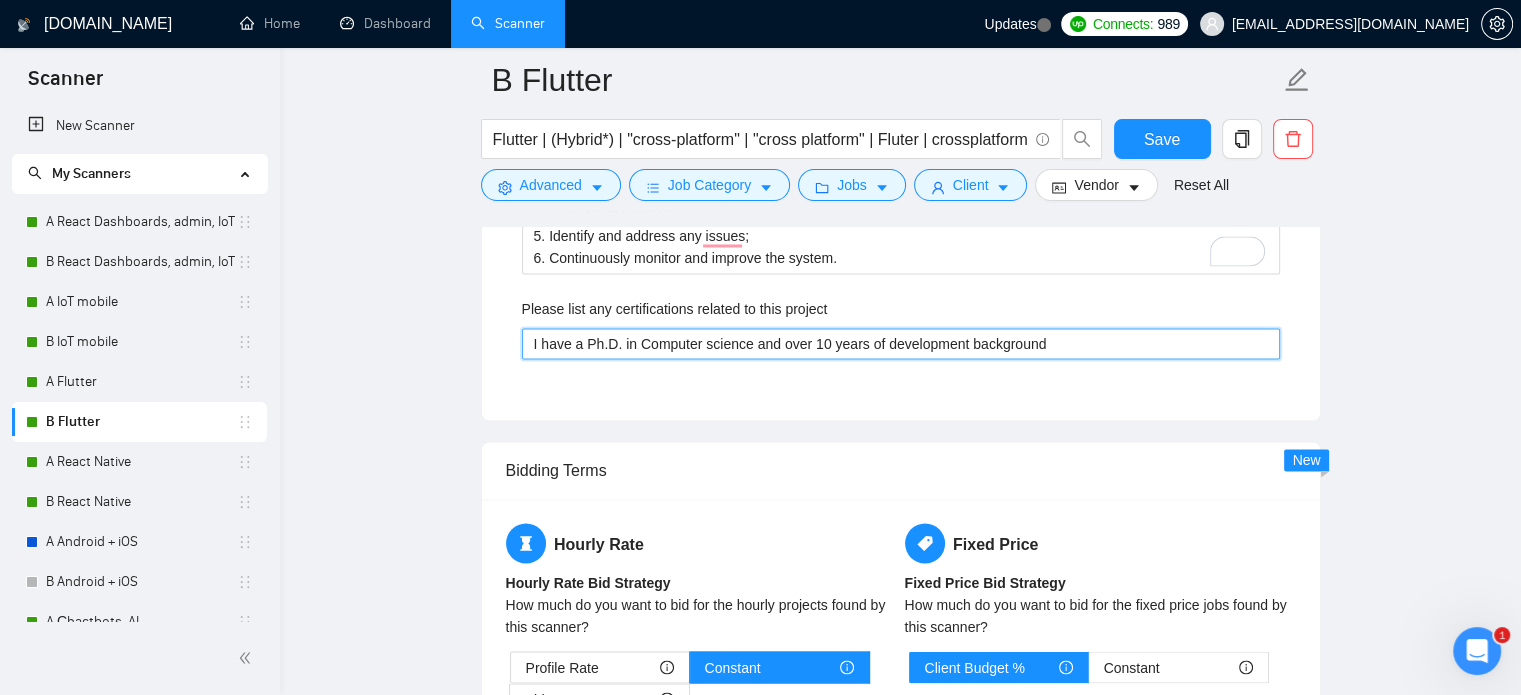 click on "I have a Ph.D. in Computer science and over 10 years of development background" at bounding box center (901, 344) 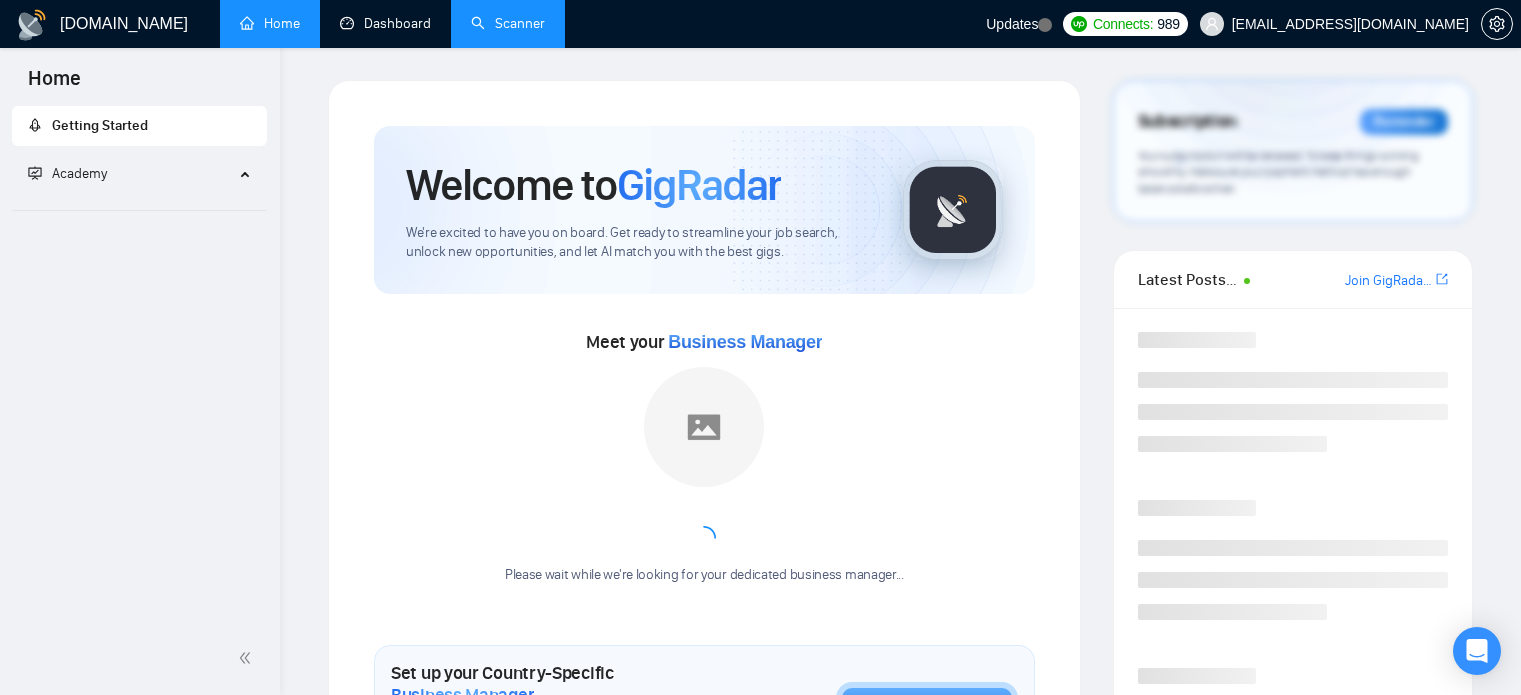 scroll, scrollTop: 0, scrollLeft: 0, axis: both 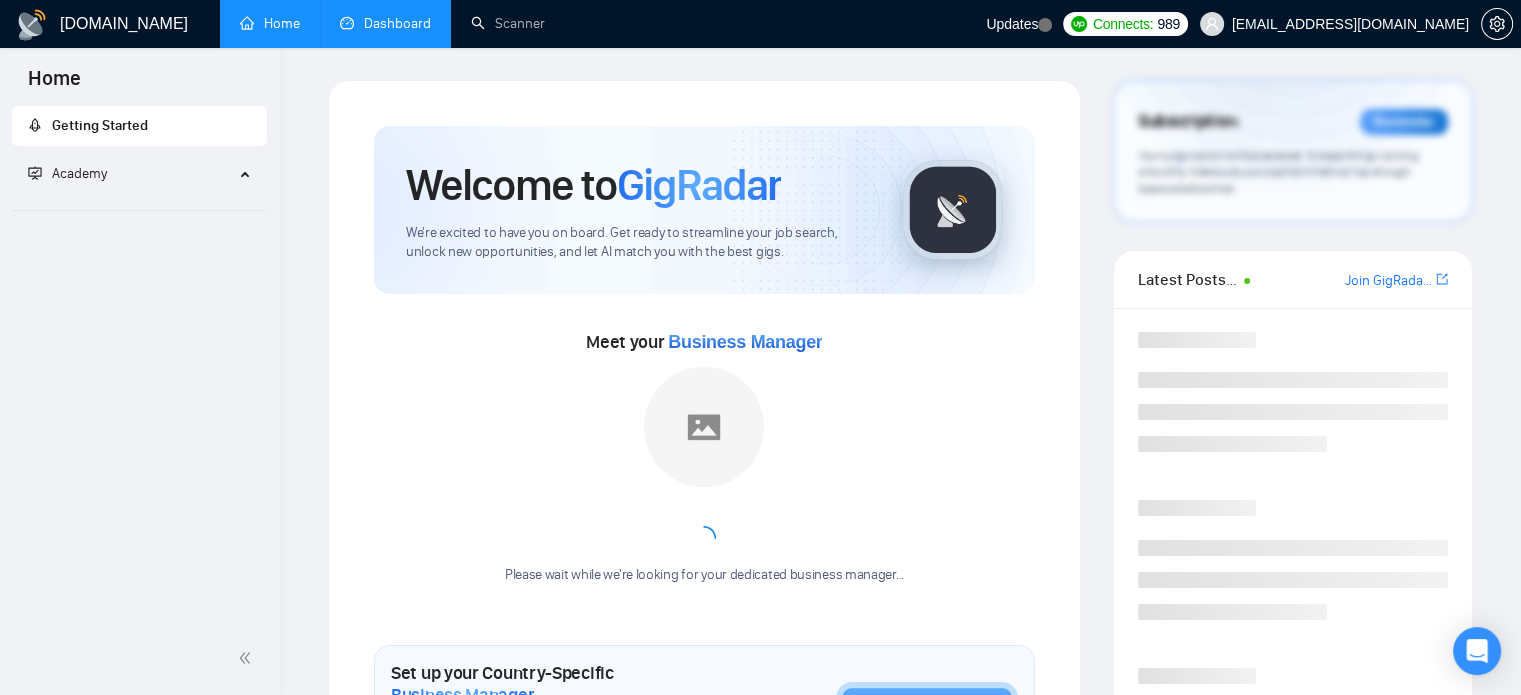 click on "Dashboard" at bounding box center (385, 23) 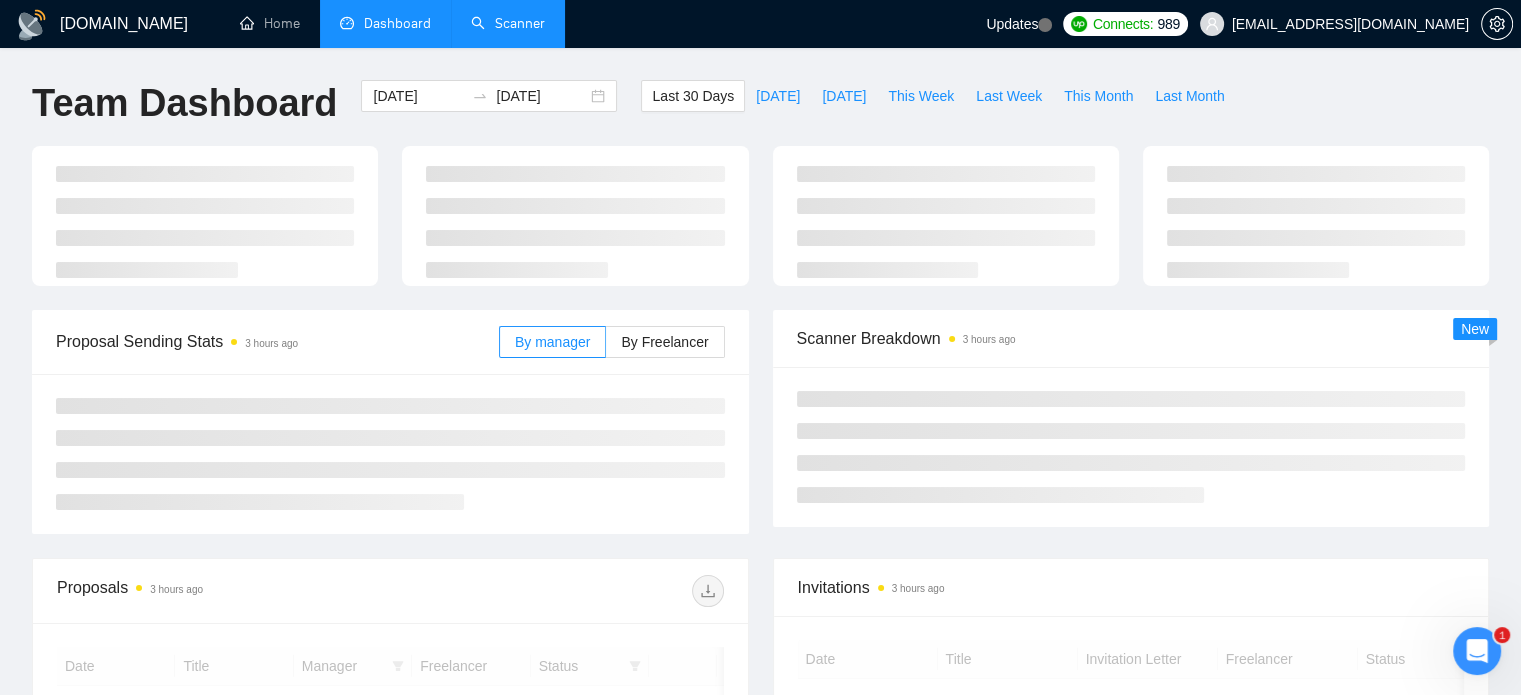 scroll, scrollTop: 0, scrollLeft: 0, axis: both 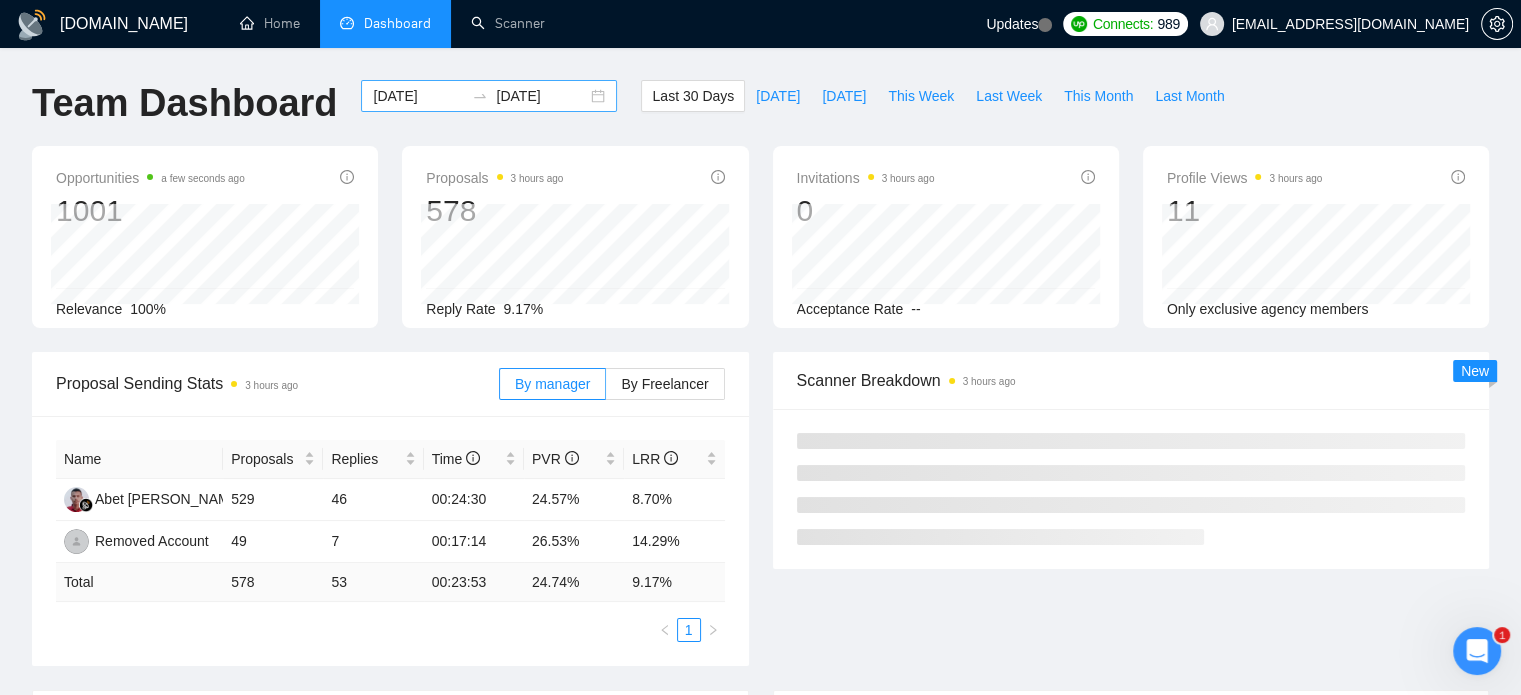 click on "[DATE]" at bounding box center [418, 96] 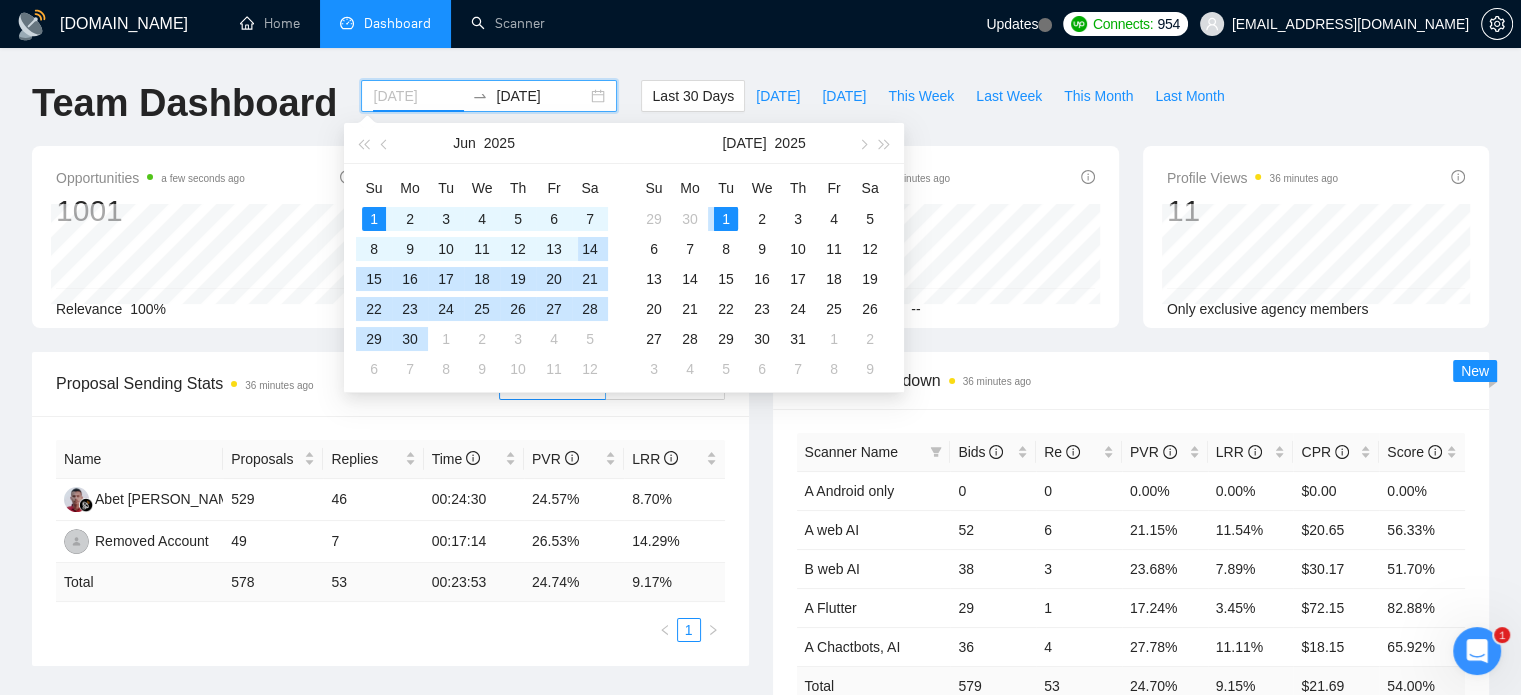 type on "[DATE]" 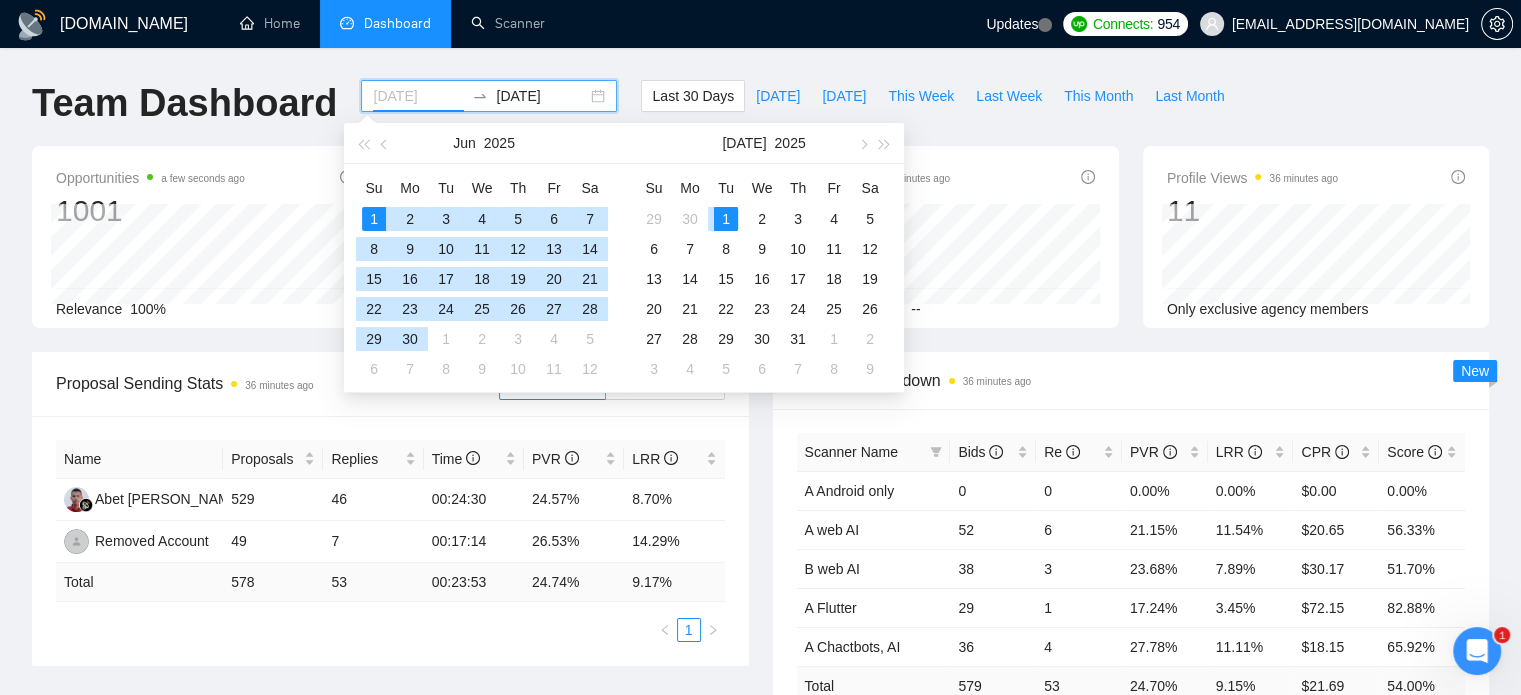 click on "1" at bounding box center (374, 219) 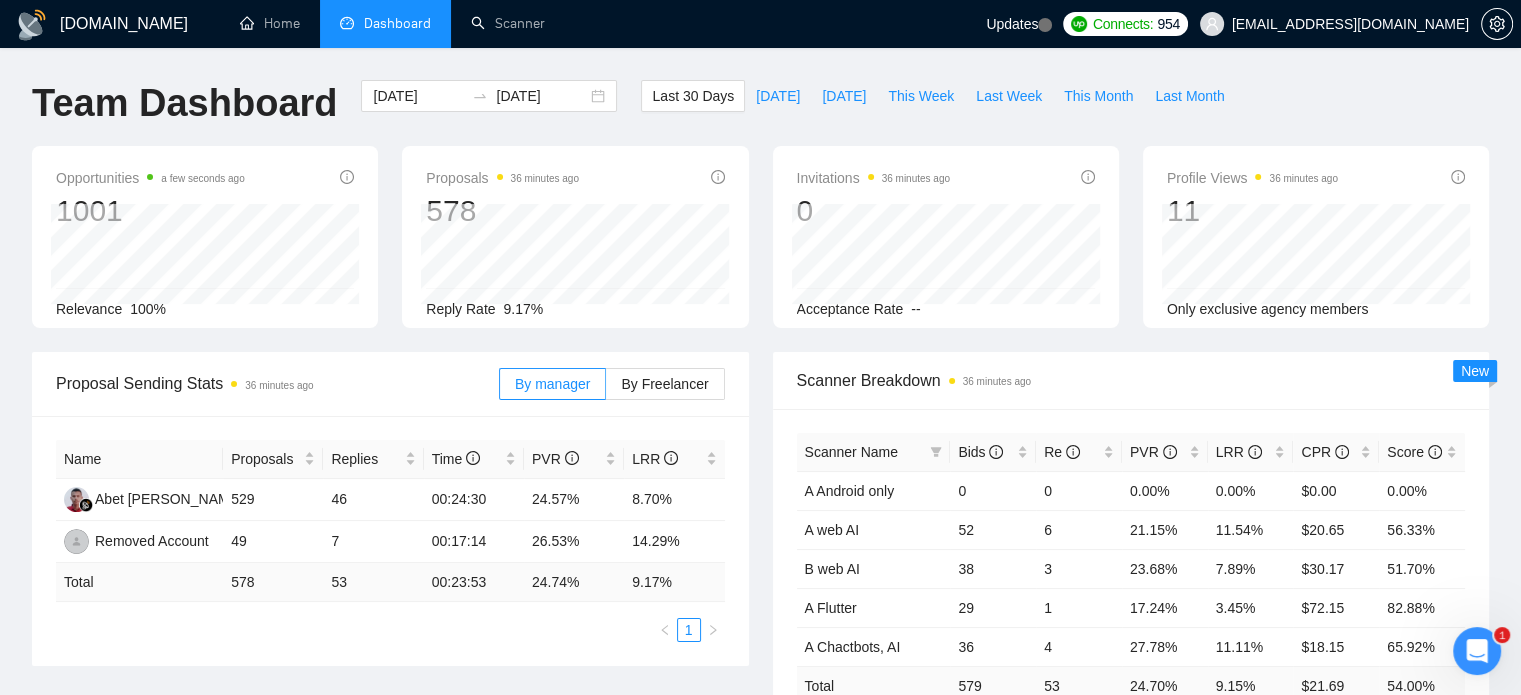 click on "[DOMAIN_NAME] Home Dashboard Scanner Updates
Connects: 954 [EMAIL_ADDRESS][DOMAIN_NAME] Team Dashboard [DATE] [DATE] Last 30 Days [DATE] [DATE] This Week Last Week This Month Last Month Opportunities a few seconds ago 1001   [DATE]
Relevant 35 Relevance 100% Proposals 36 minutes ago 578   Reply Rate 9.17% Invitations 36 minutes ago 0   Acceptance Rate -- Profile Views 36 minutes ago 11   Only exclusive agency members Proposal Sending Stats 36 minutes ago By manager By Freelancer Name Proposals Replies Time   PVR   LRR   Abet [PERSON_NAME] 529 46 00:24:30 24.57% 8.70% Removed Account 49 7 00:17:14 26.53% 14.29% Total 578 53 00:23:53 24.74 % 9.17 % 1 Scanner Breakdown 36 minutes ago Scanner Name Bids   Re   PVR   LRR   CPR   Score   A Android only 0 0 0.00% 0.00% $0.00 0.00% A web AI 52 6 21.15% 11.54% $20.65 56.33% B web AI 38 3 23.68% 7.89% $30.17 51.70% A Flutter 29 1 17.24% 3.45% $72.15 82.88% A Сhactbots, AI 36 4 27.78% 11.11% $18.15 579" at bounding box center [760, 792] 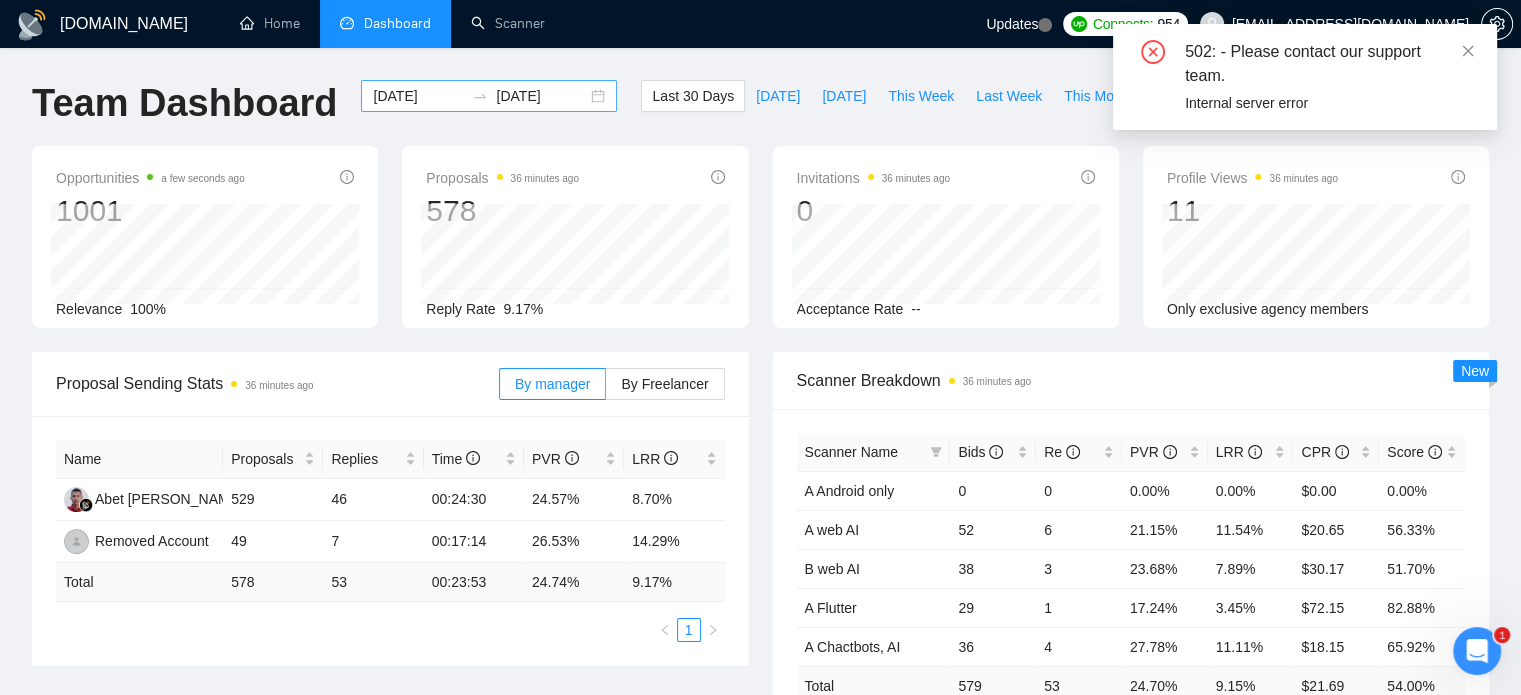 click on "[DATE]" at bounding box center [541, 96] 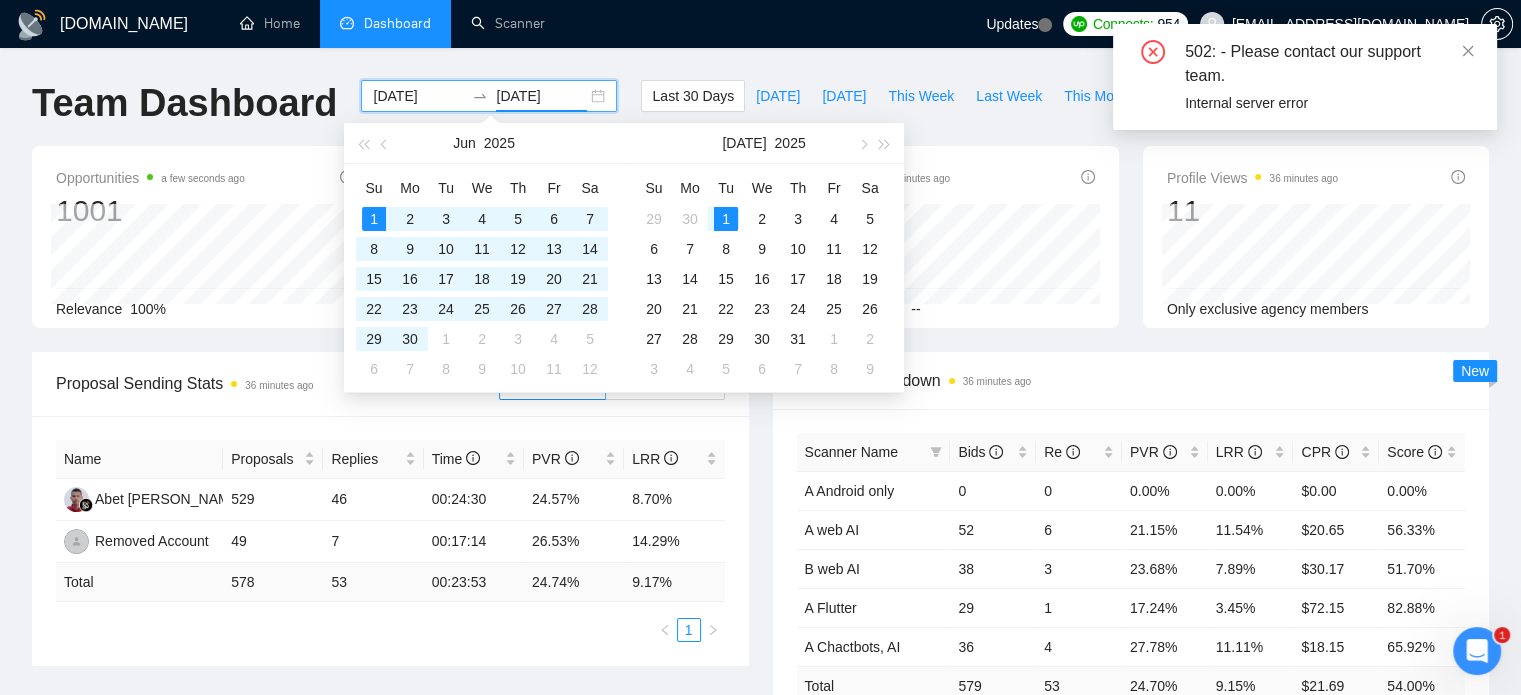 type on "[DATE]" 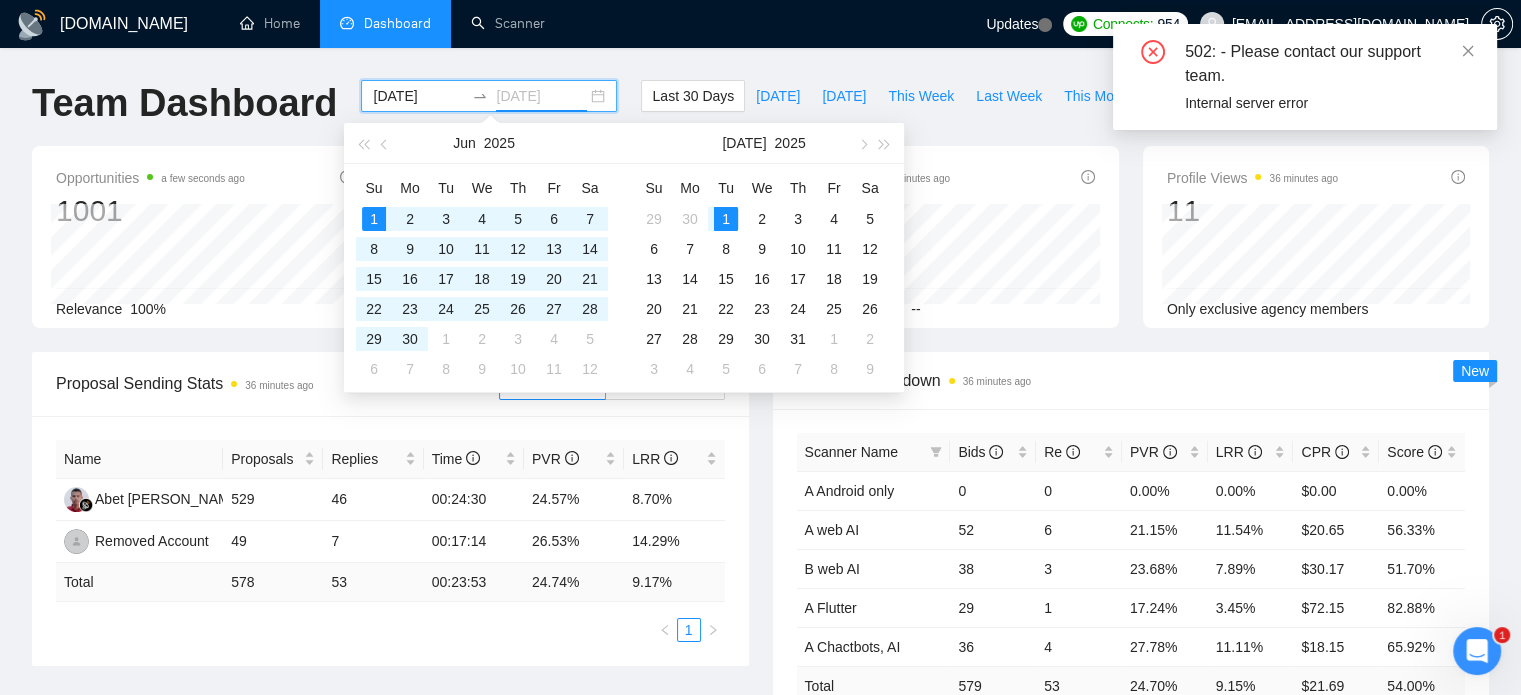 click on "1" at bounding box center [374, 219] 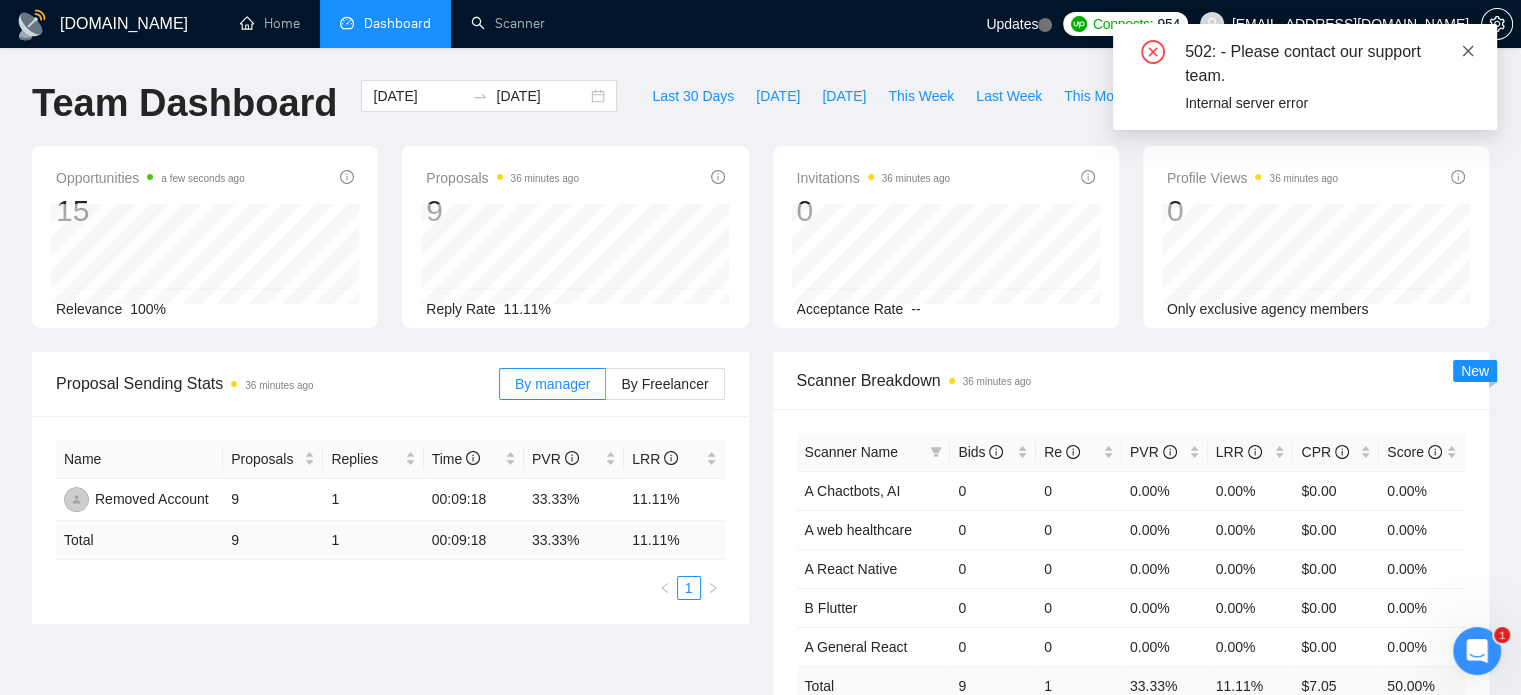 click 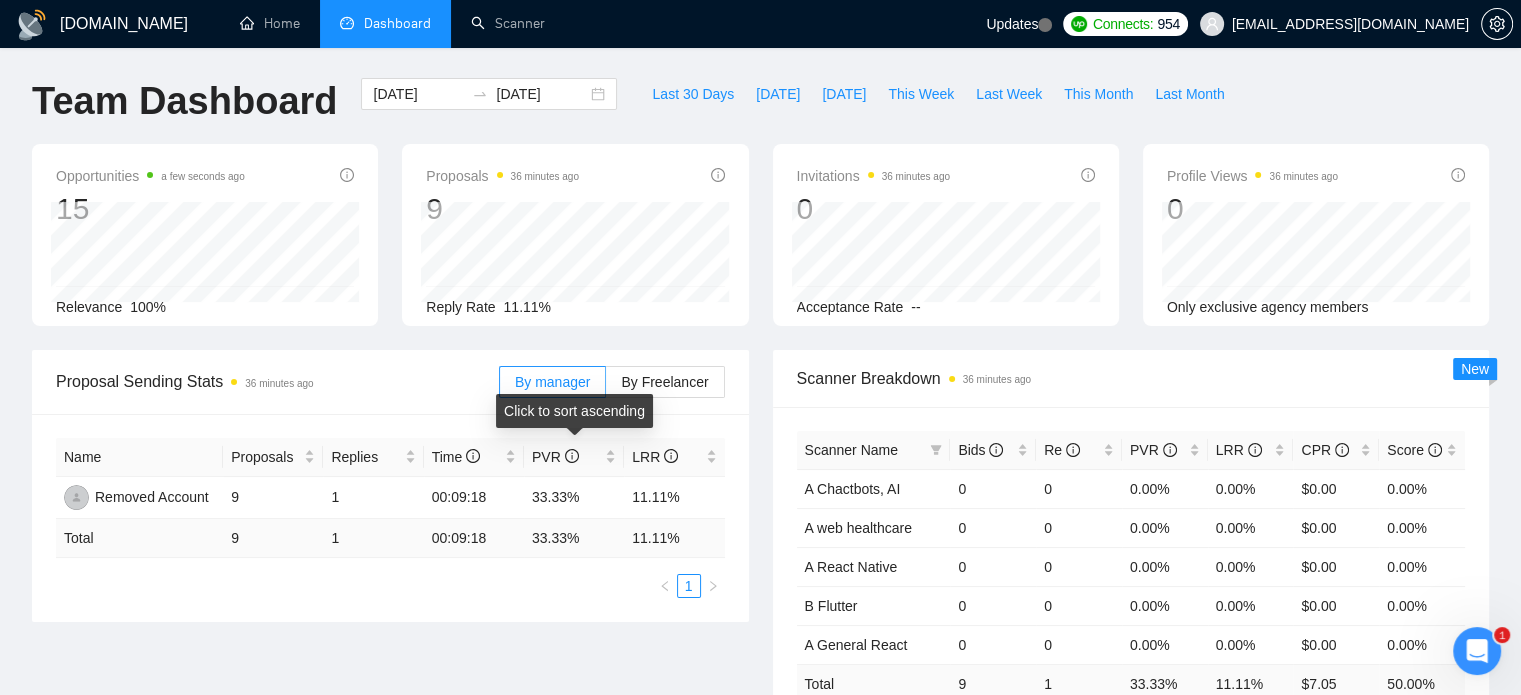 scroll, scrollTop: 0, scrollLeft: 0, axis: both 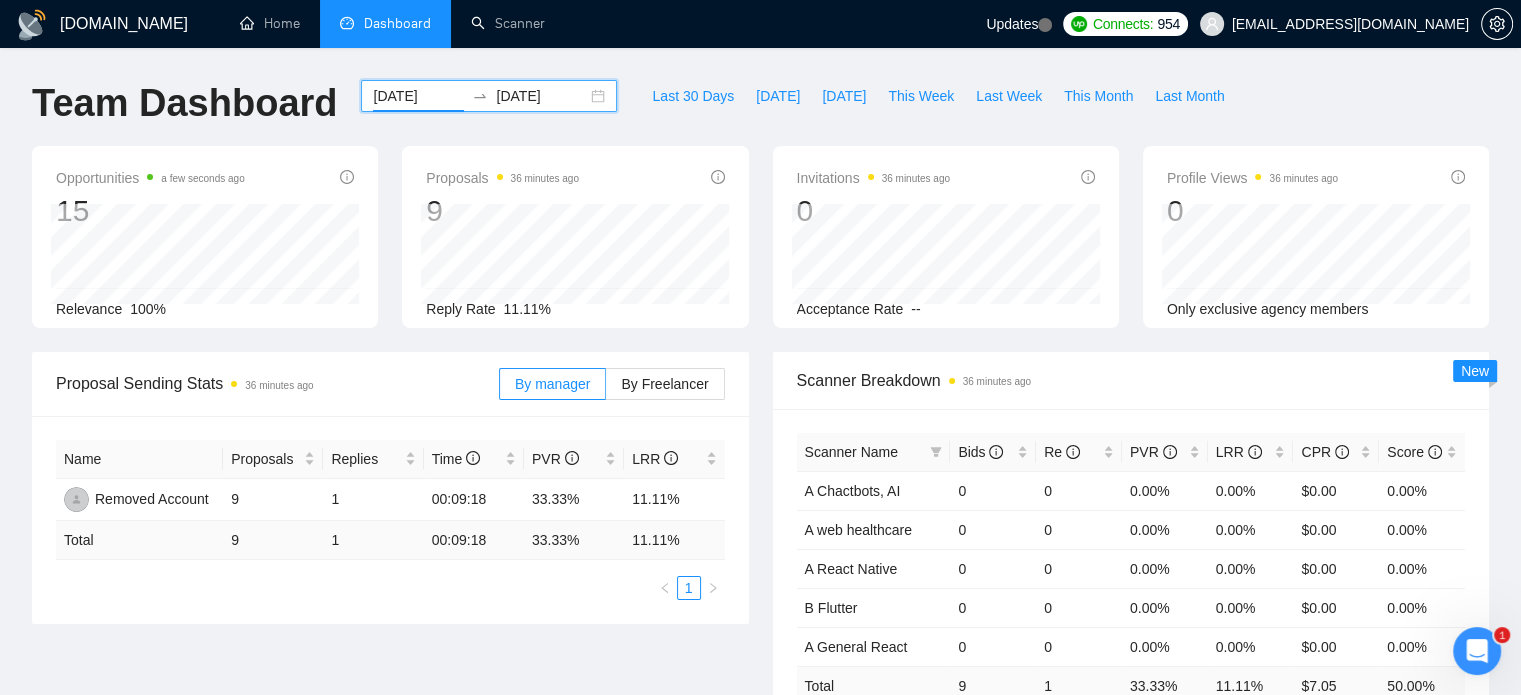click on "[DATE]" at bounding box center (418, 96) 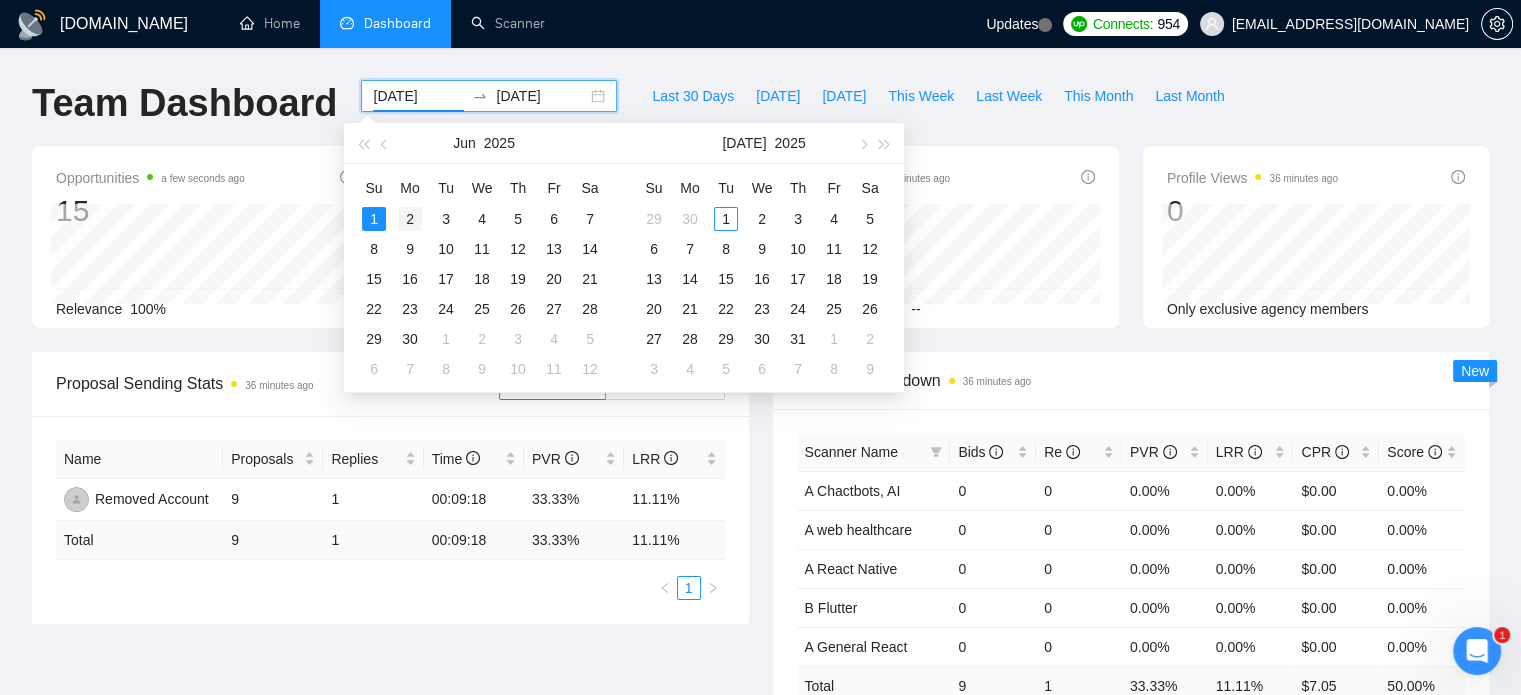 type on "[DATE]" 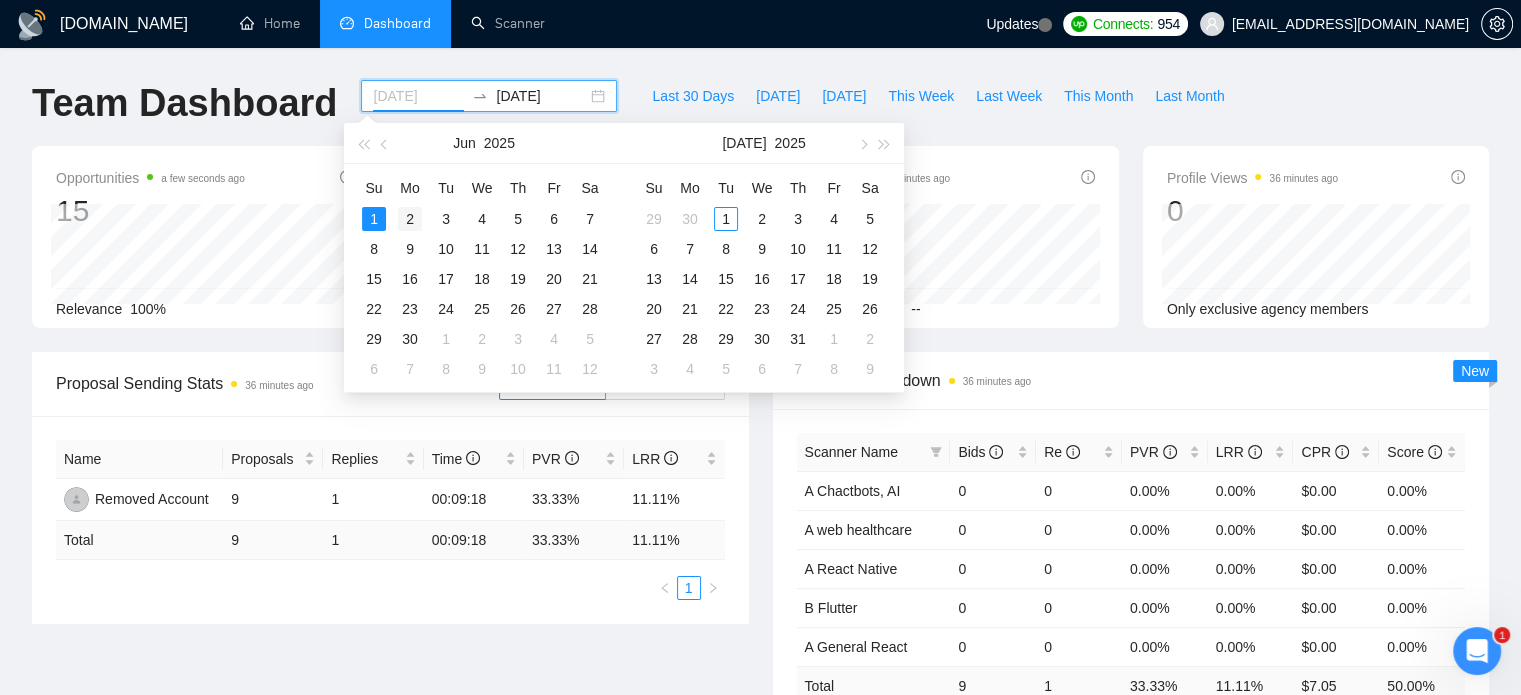 click on "2" at bounding box center (410, 219) 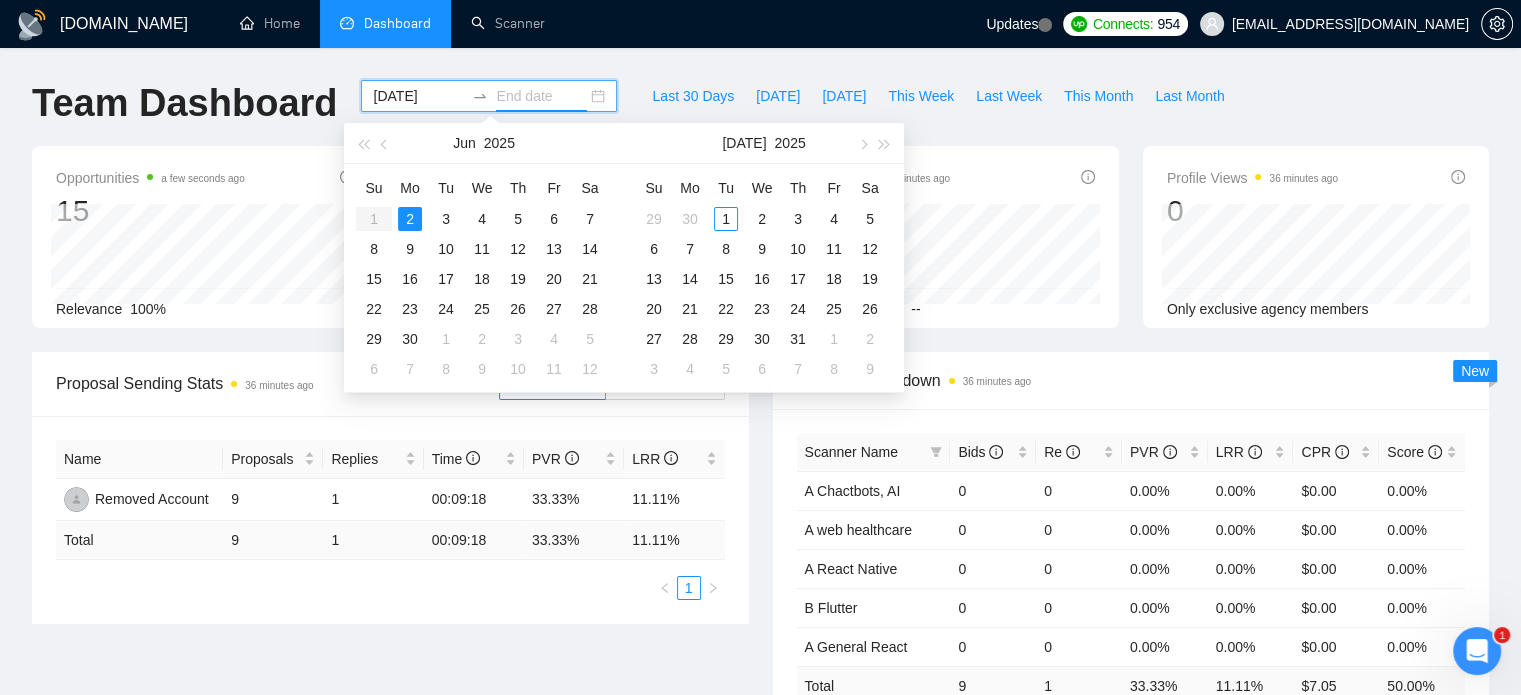 click on "2" at bounding box center (410, 219) 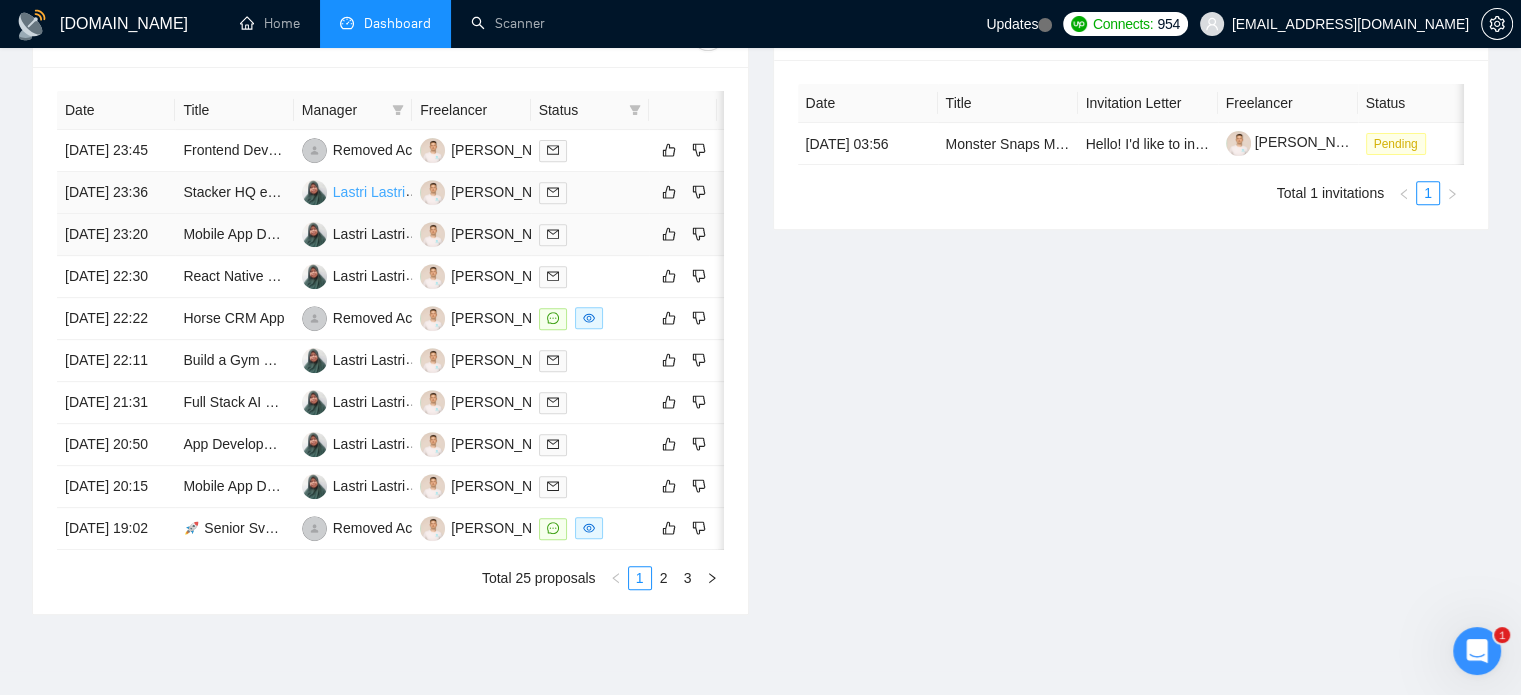 scroll, scrollTop: 800, scrollLeft: 0, axis: vertical 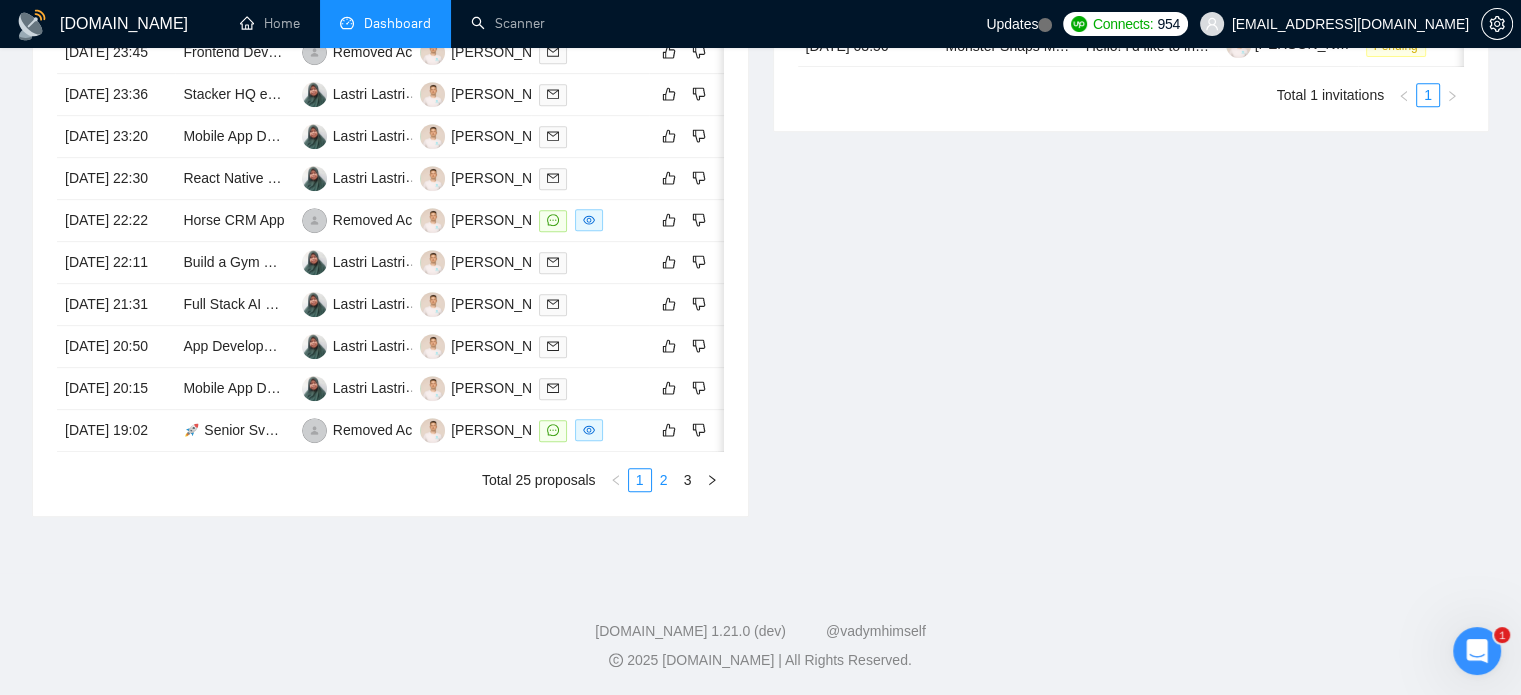 click on "2" at bounding box center [664, 480] 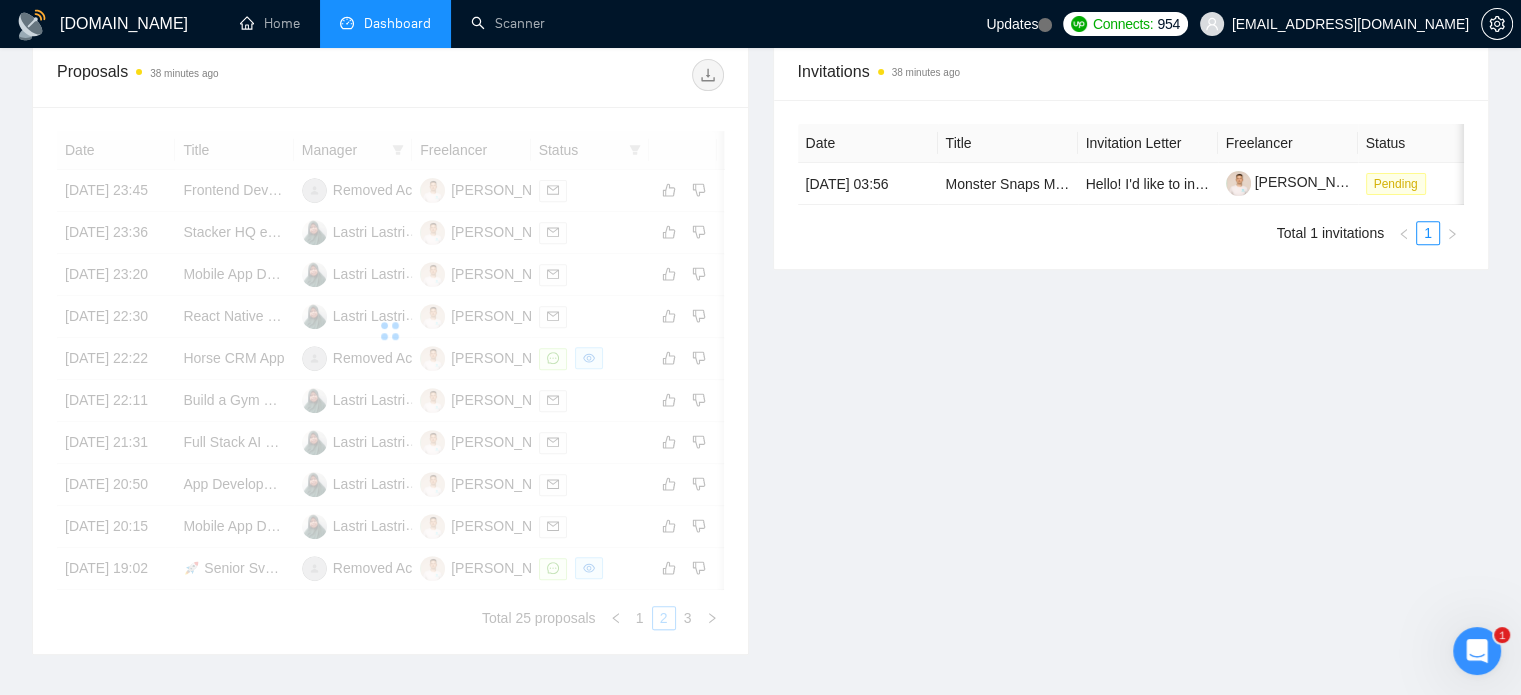 scroll, scrollTop: 690, scrollLeft: 0, axis: vertical 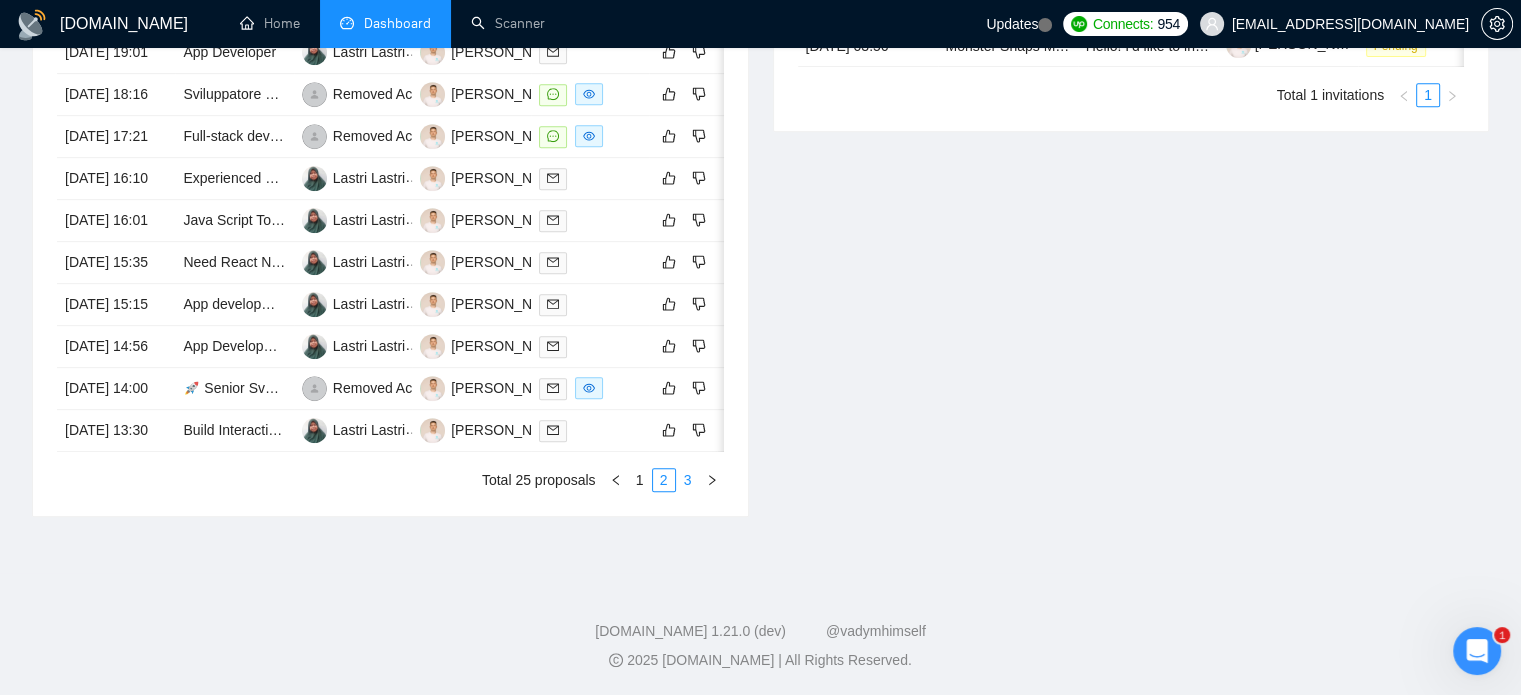 click on "3" at bounding box center [688, 480] 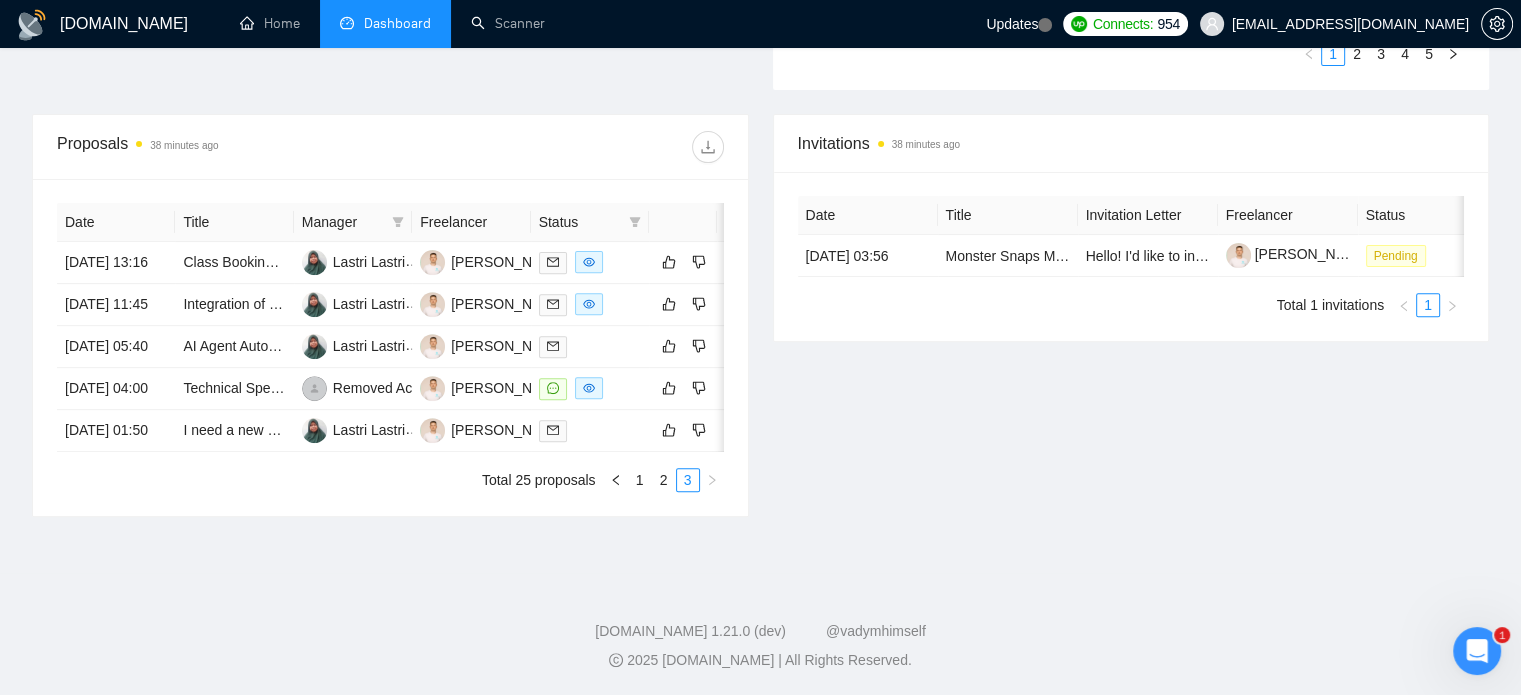 scroll, scrollTop: 686, scrollLeft: 0, axis: vertical 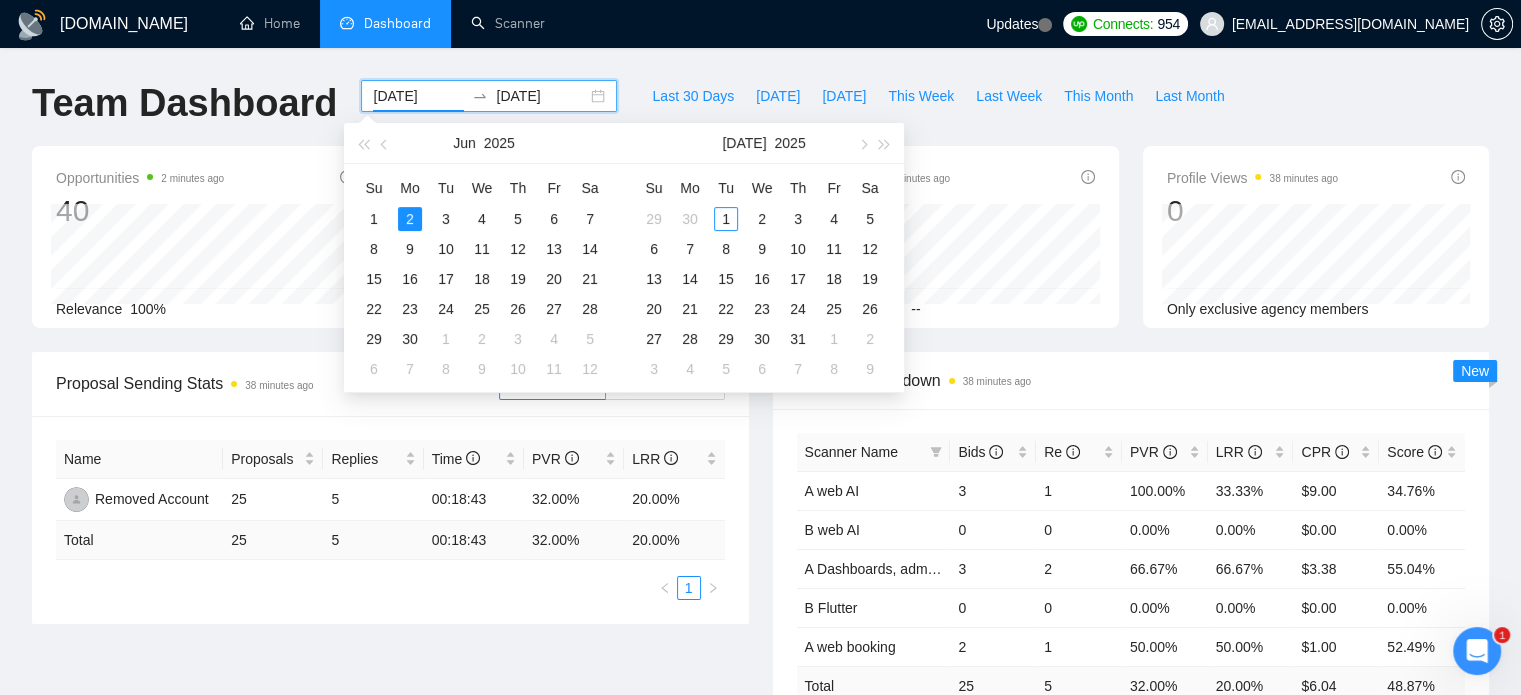 click on "[DATE]" at bounding box center [418, 96] 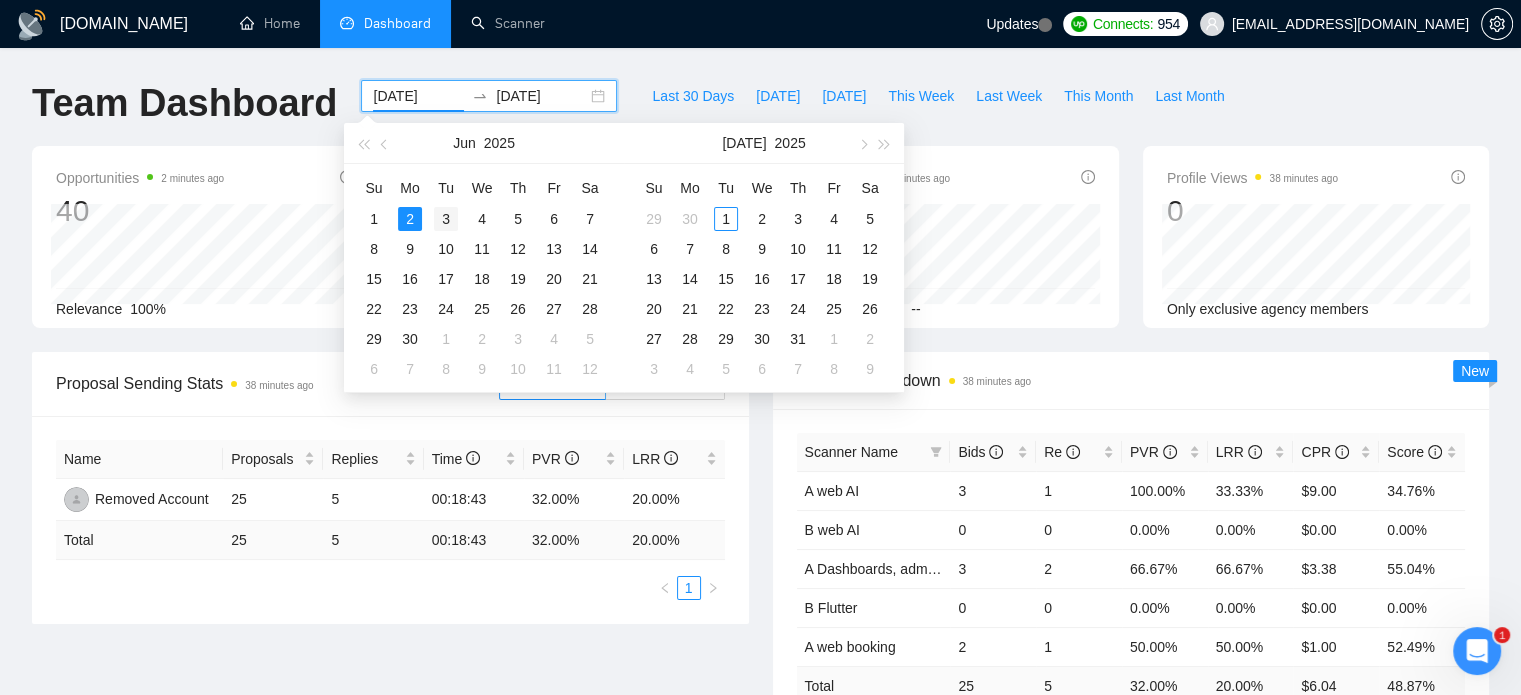 type on "[DATE]" 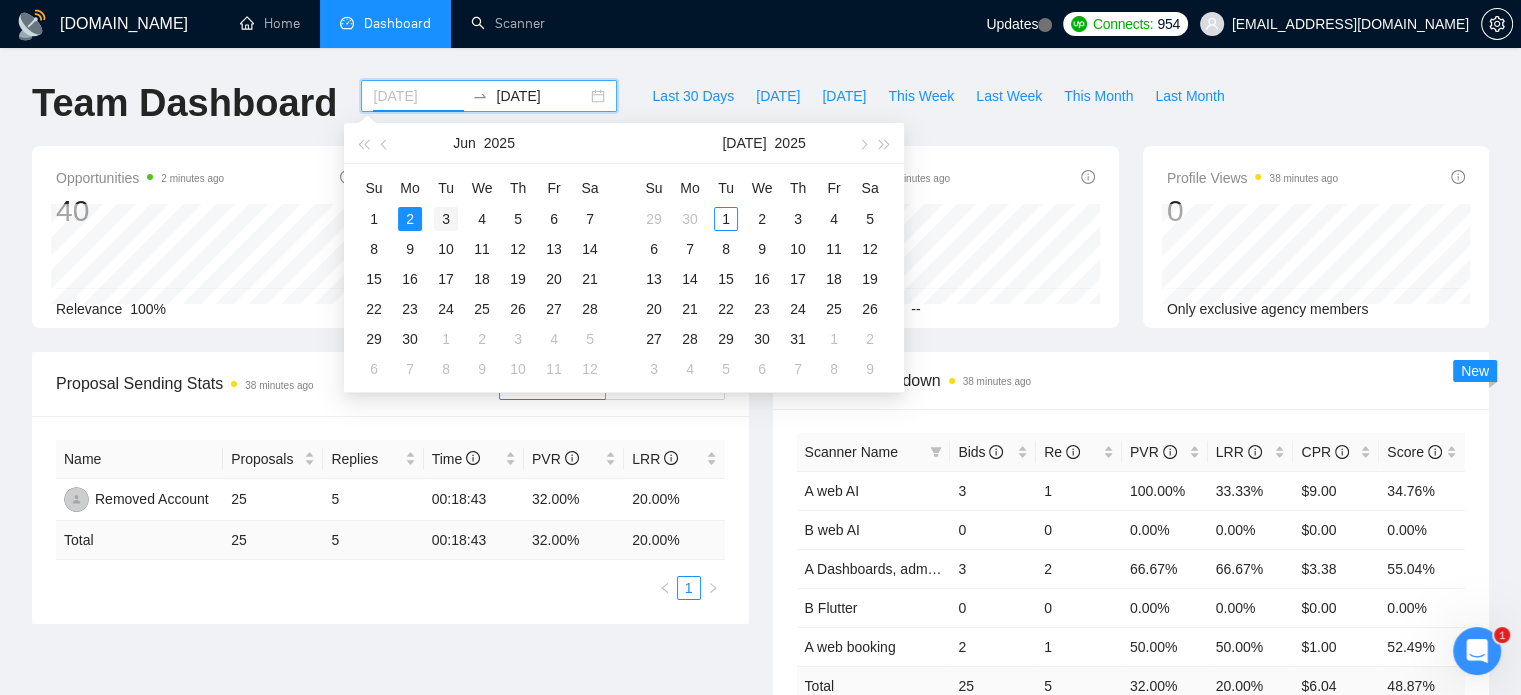 click on "3" at bounding box center (446, 219) 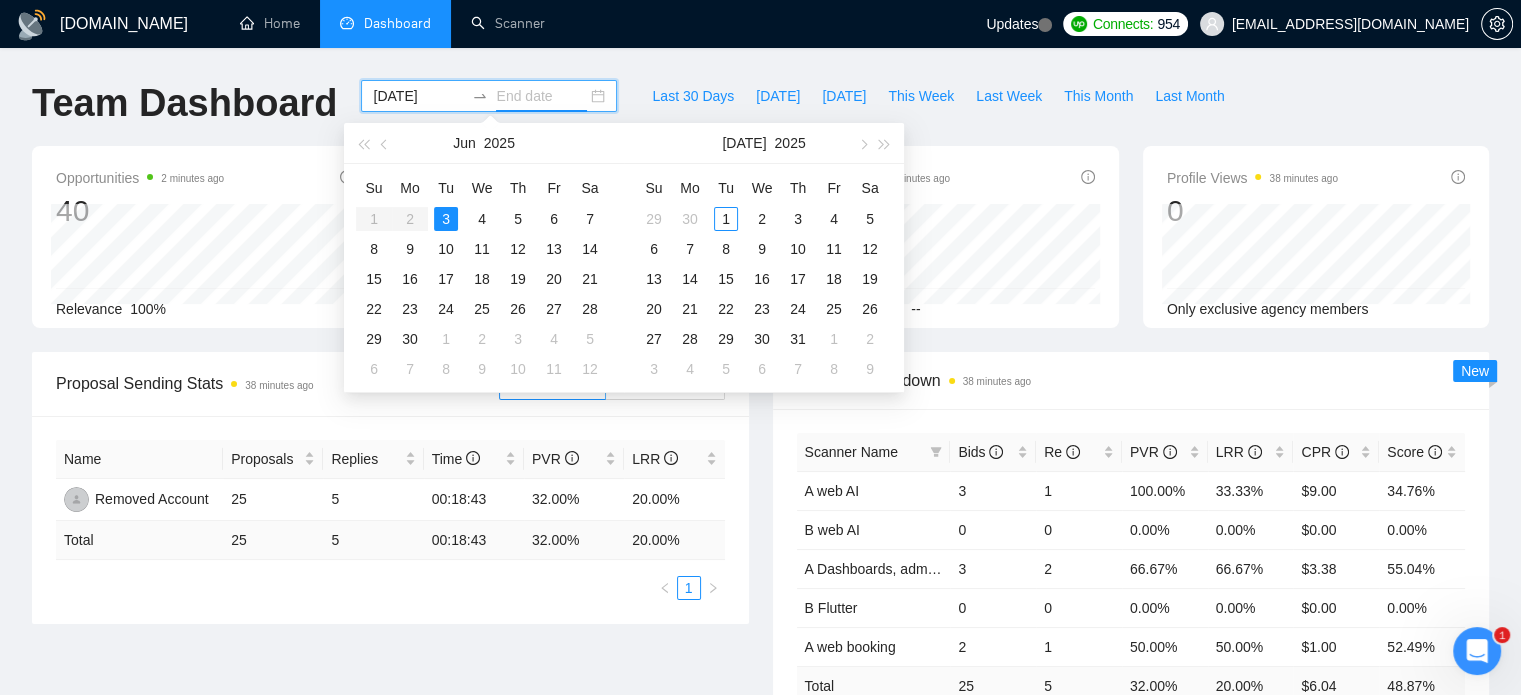 click on "3" at bounding box center (446, 219) 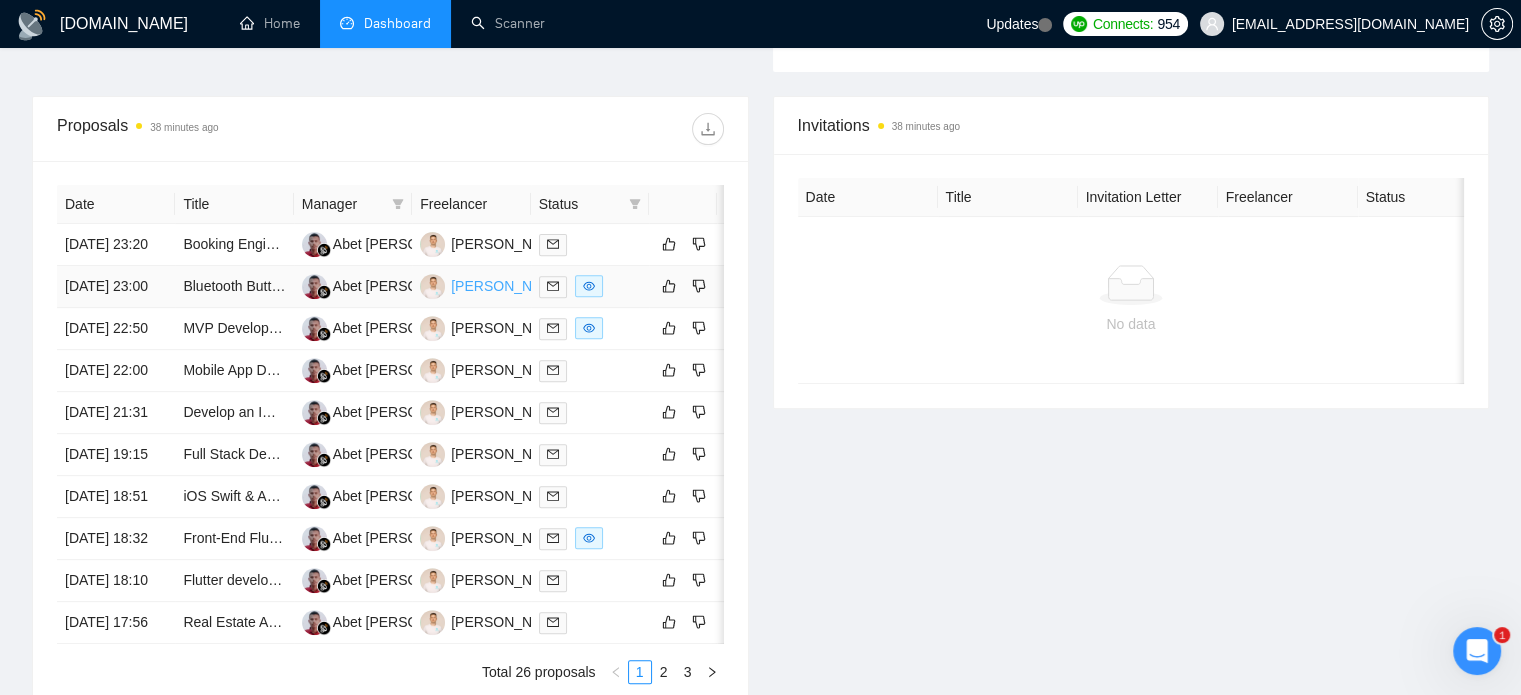 scroll, scrollTop: 700, scrollLeft: 0, axis: vertical 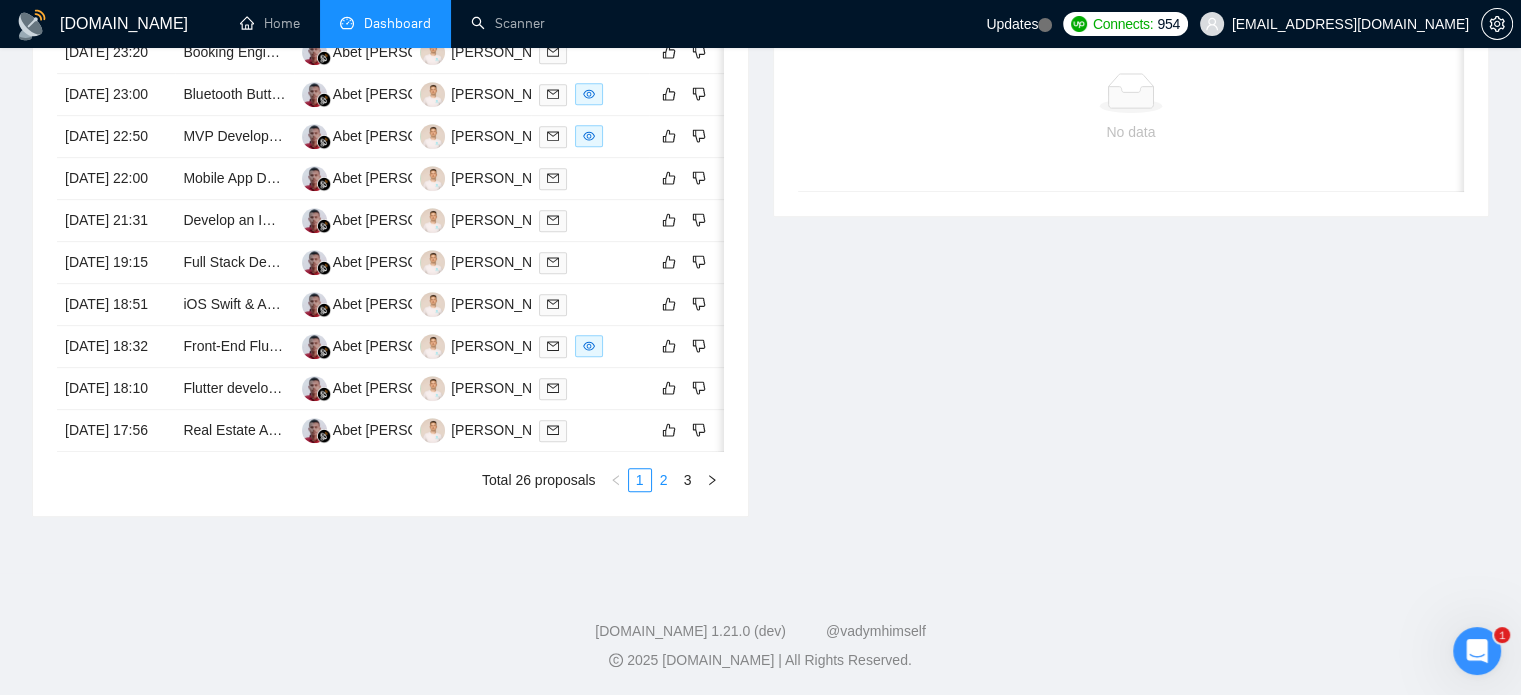click on "2" at bounding box center (664, 480) 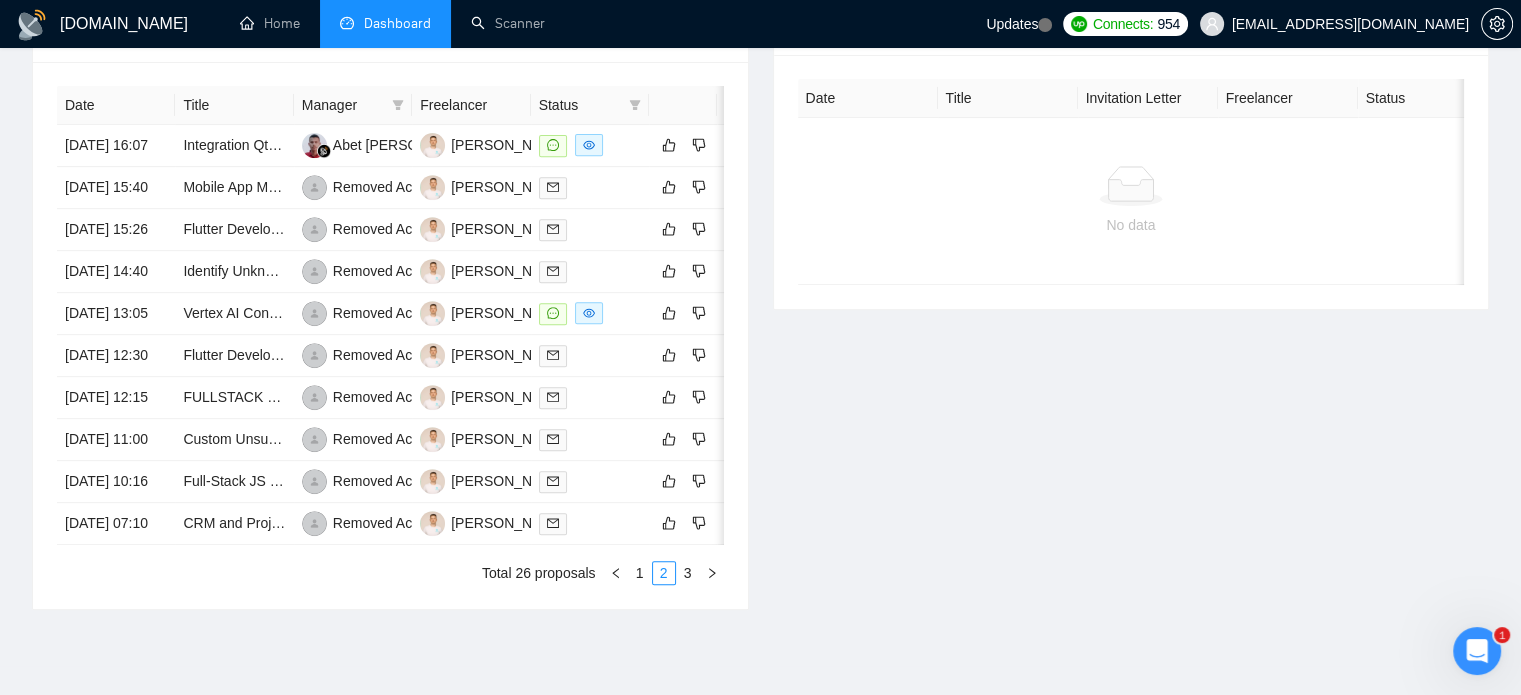 scroll, scrollTop: 790, scrollLeft: 0, axis: vertical 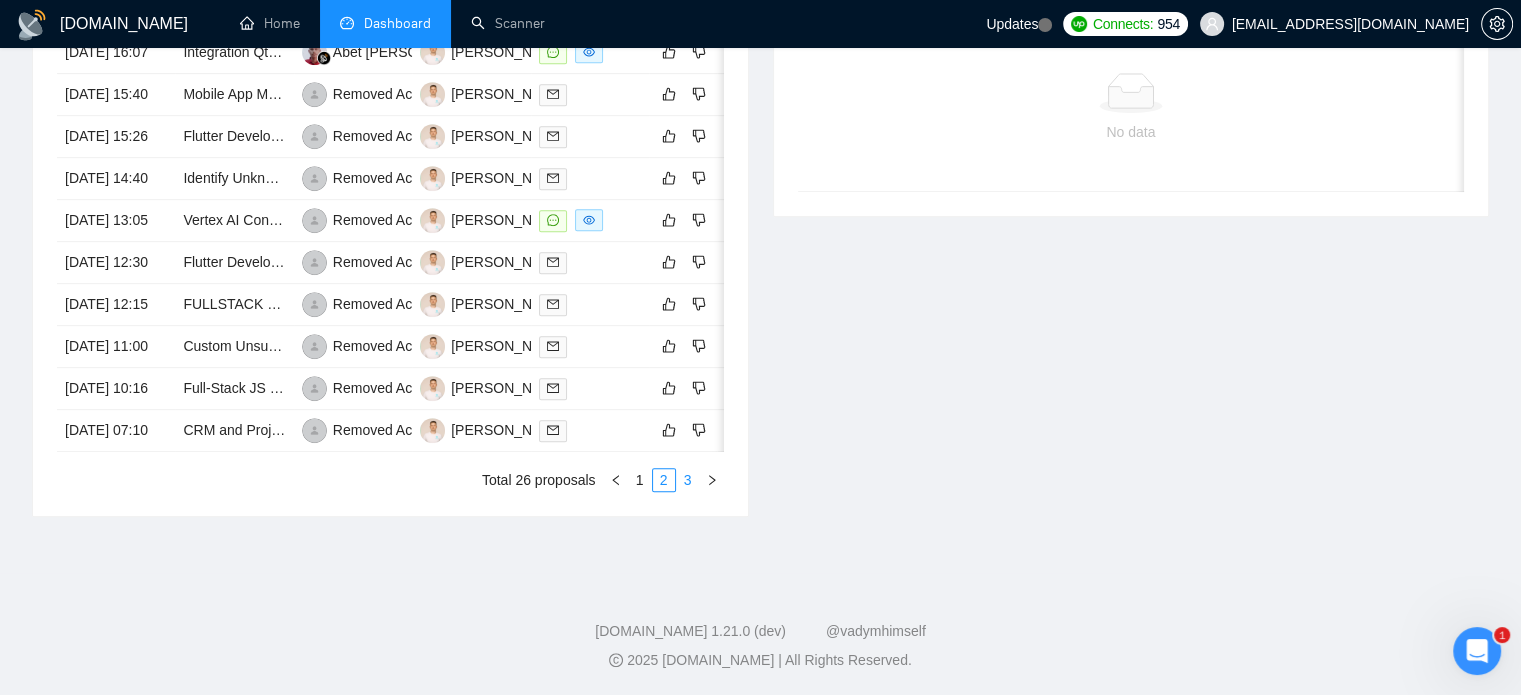 click on "3" at bounding box center (688, 480) 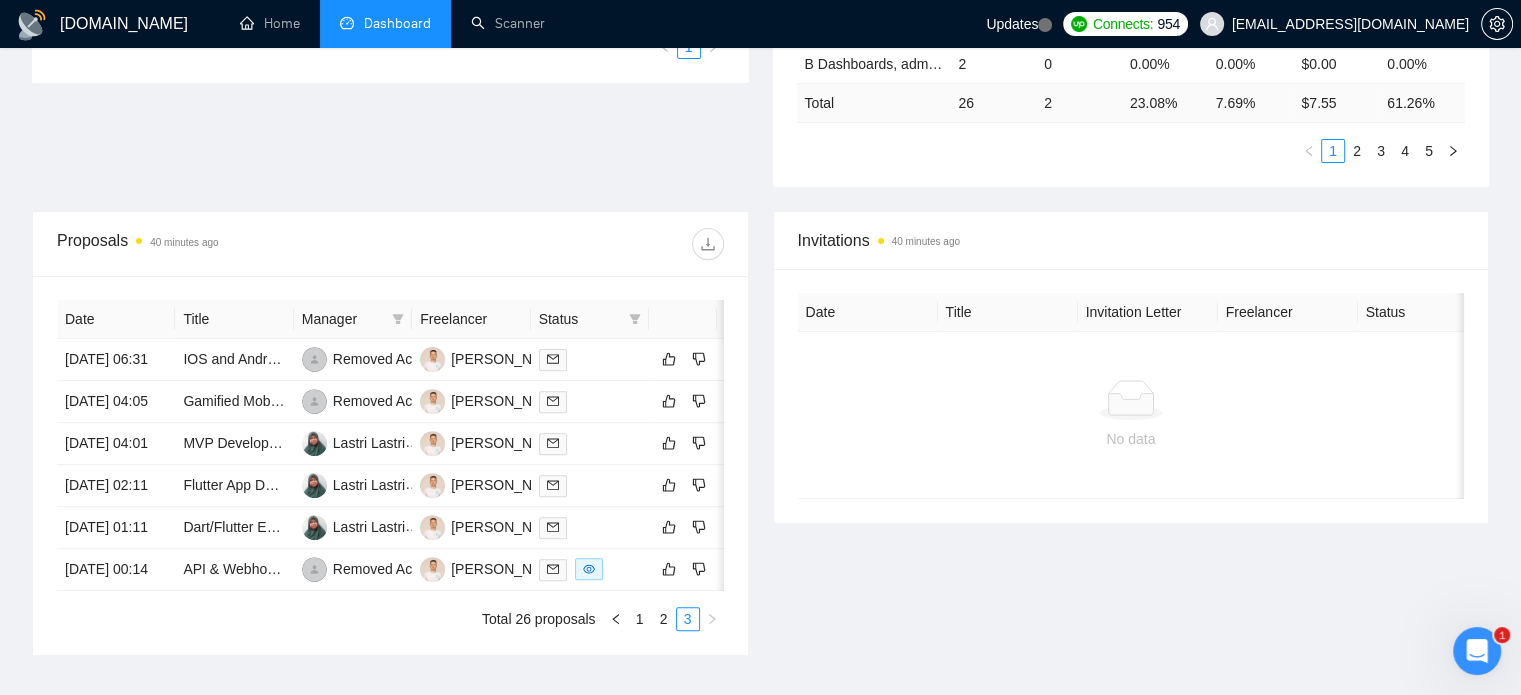 scroll, scrollTop: 747, scrollLeft: 0, axis: vertical 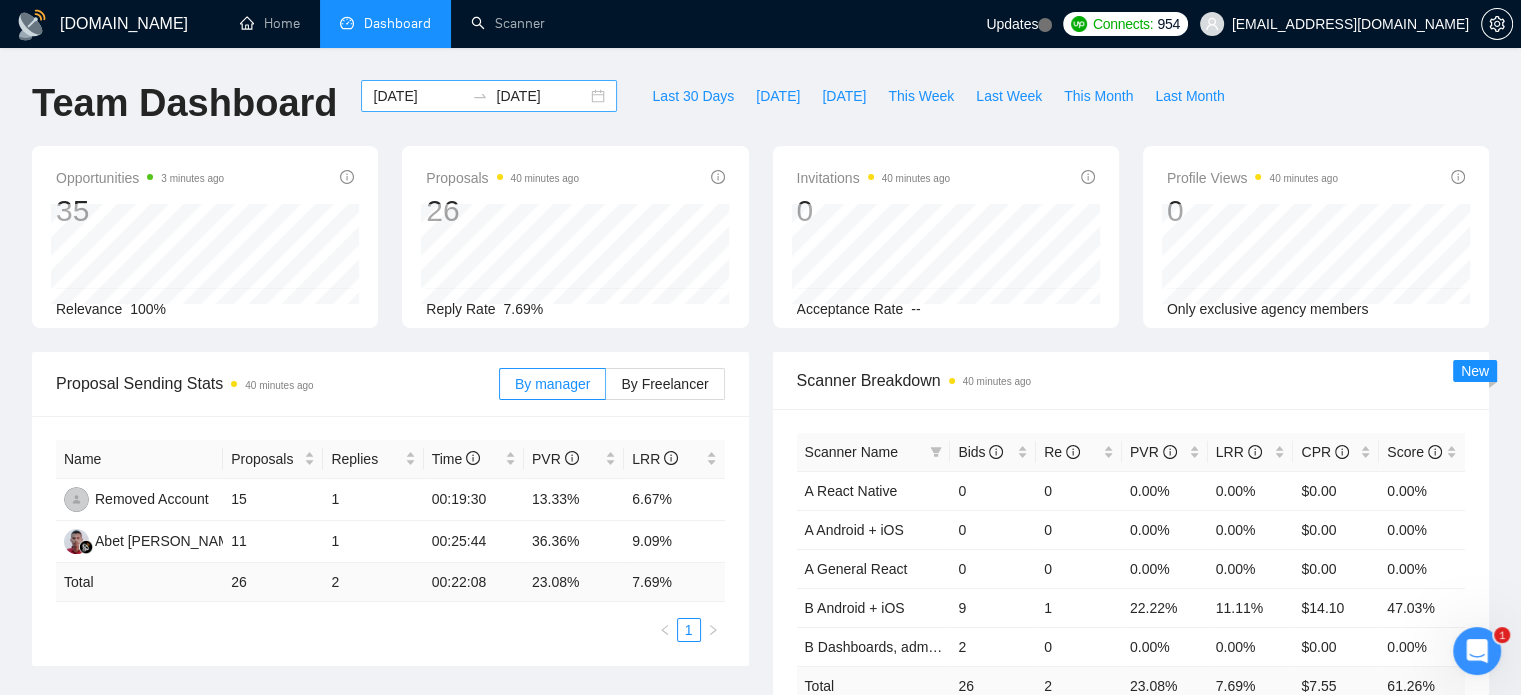 click on "[DATE]" at bounding box center [418, 96] 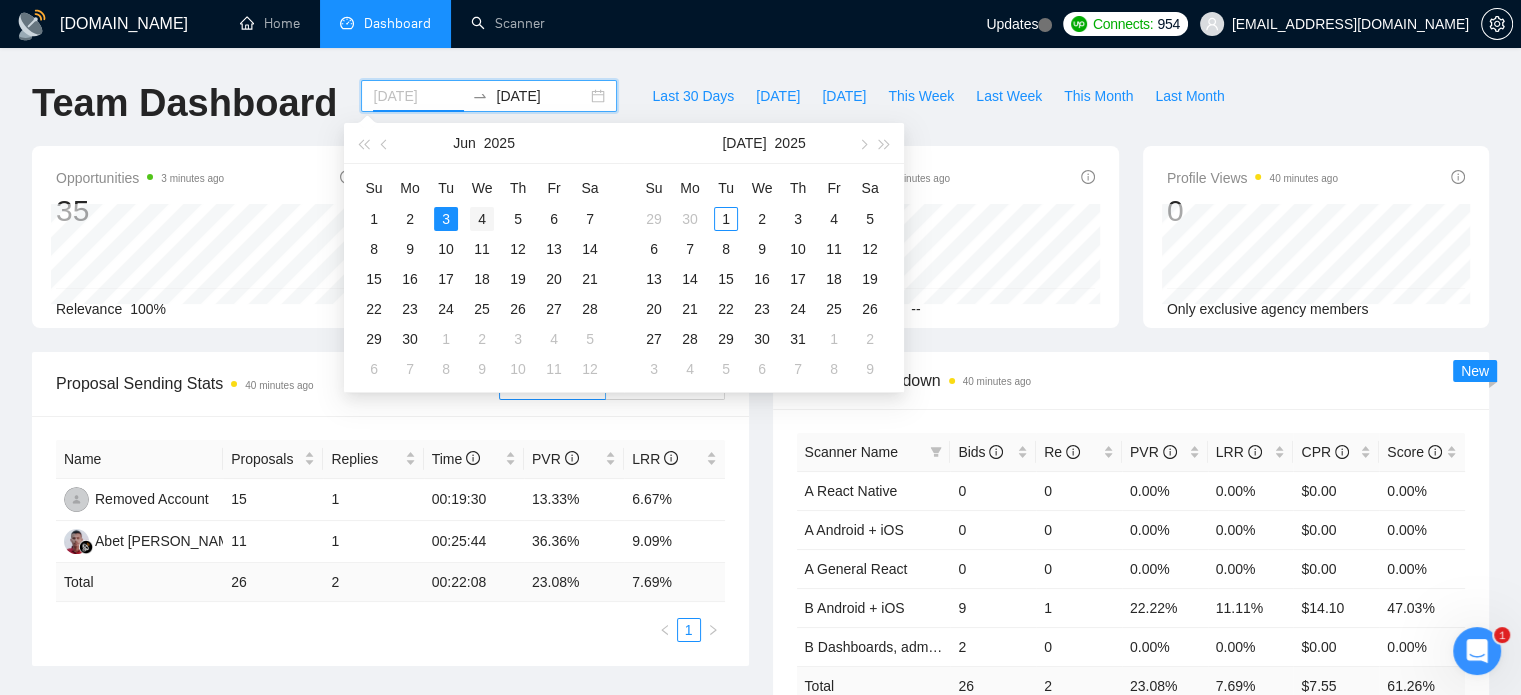 type on "[DATE]" 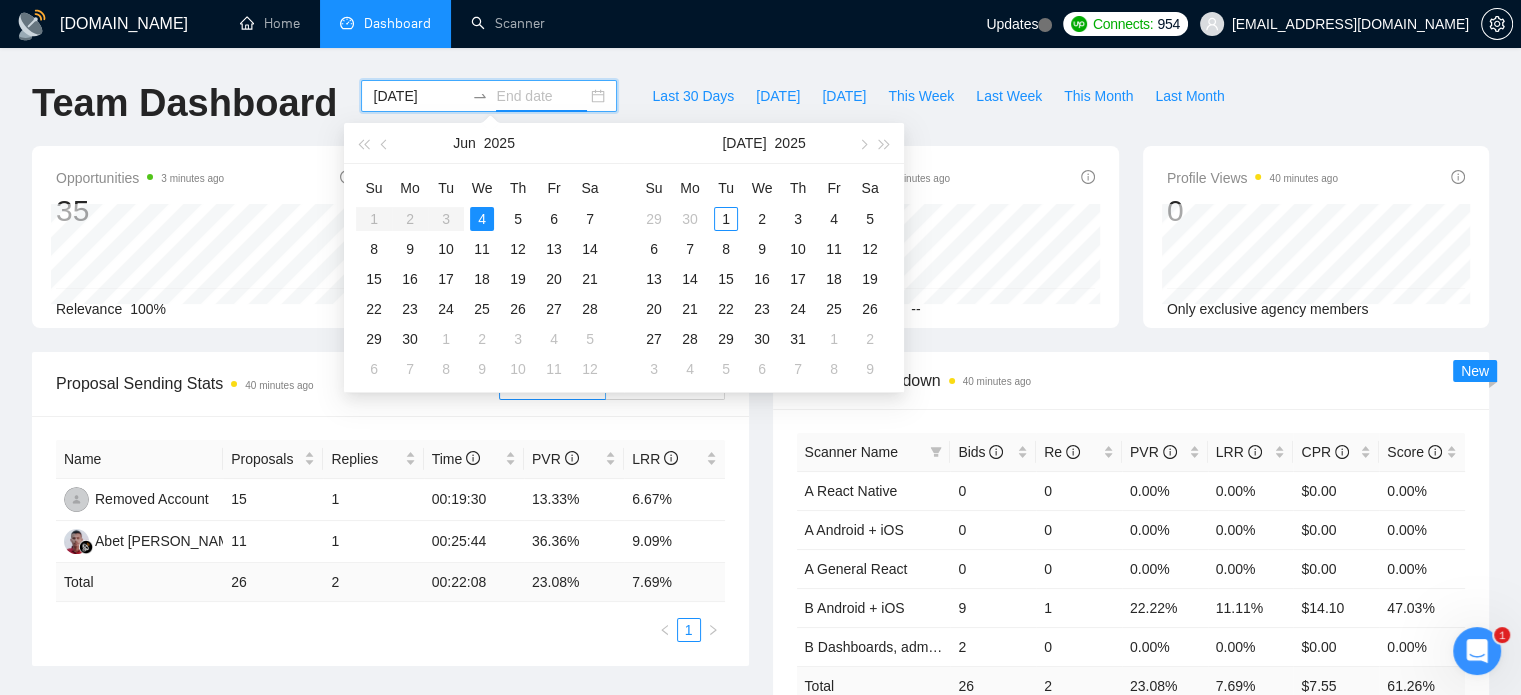 click on "4" at bounding box center (482, 219) 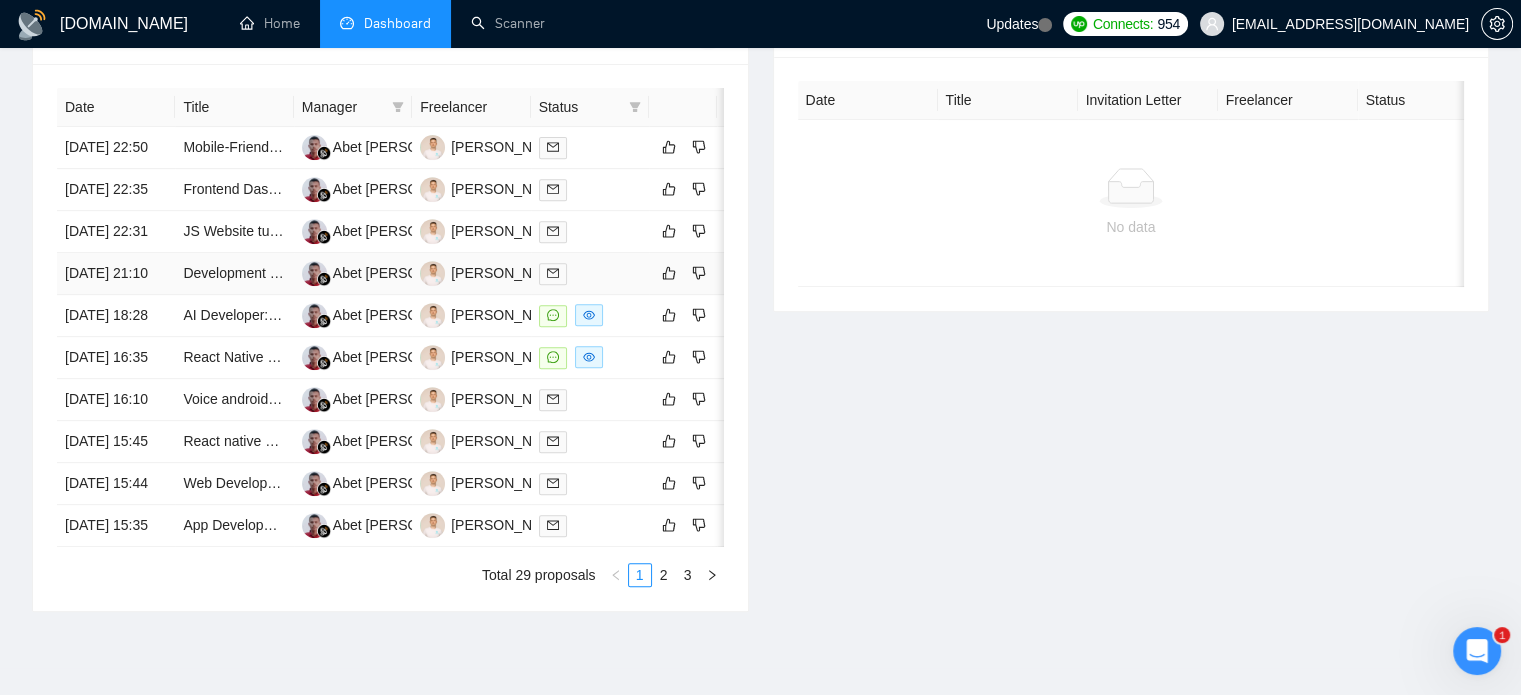 scroll, scrollTop: 800, scrollLeft: 0, axis: vertical 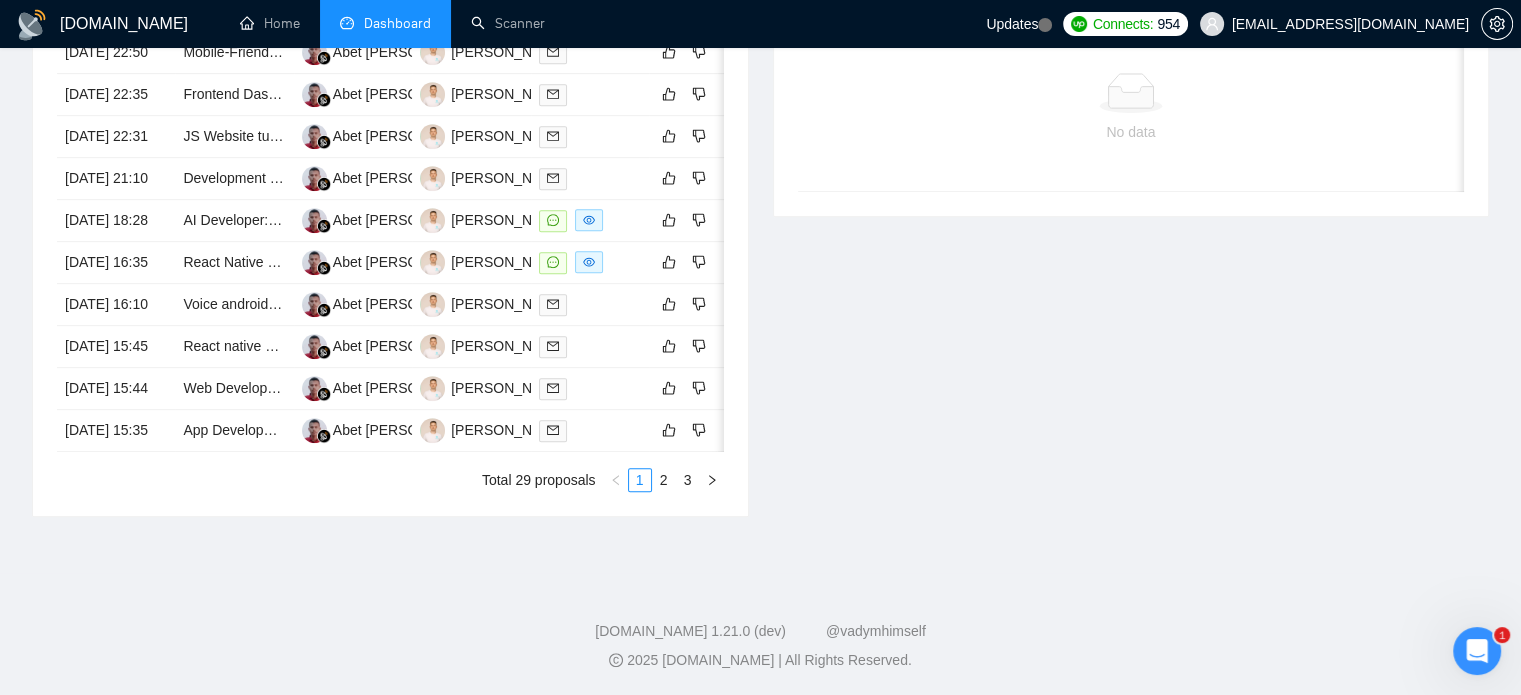 click on "Date Title Manager Freelancer Status               [DATE] 22:50 Mobile-Friendly White Label Customer Loyalty App Development Abet [PERSON_NAME] Teslyuk [DATE] 22:35 Frontend Dashboard Engineer (Admin UI + Logs + Controls) Abet [PERSON_NAME] Teslyuk [DATE] 22:31 JS Website turning submissions into a graphic display Abet [PERSON_NAME] Teslyuk [DATE] 21:10 Development of a Native In-Home Health Monitoring App Abet [PERSON_NAME] Teslyuk [DATE] 18:28 AI Developer: Connect Chatbase to [URL] for Zoom Participation (NLP + TTS Integration) Abet [PERSON_NAME] Teslyuk [DATE] 16:35 React Native Mobile App Developer Needed Abet [PERSON_NAME] Teslyuk [DATE] 16:10 Voice android app Abet [PERSON_NAME] Teslyuk [DATE] 15:45 React native developer mobile app for android Abet [PERSON_NAME] Teslyuk [DATE] 15:44 Web Developer Needed for EdTech Website Creation Abet [PERSON_NAME] Teslyuk [DATE] 15:35 App Development Abet [PERSON_NAME] Teslyuk Total 29 proposals 1 2 3" at bounding box center (390, 242) 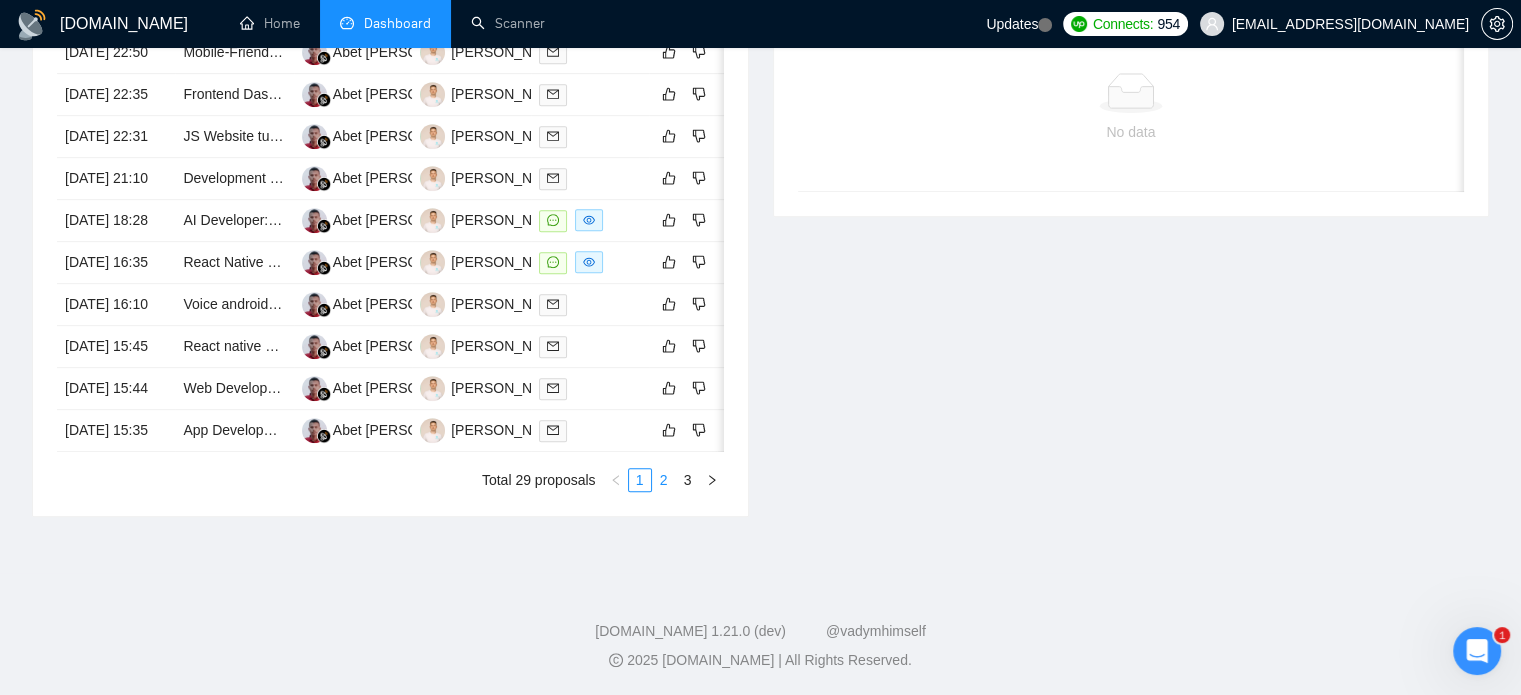 click on "2" at bounding box center (664, 480) 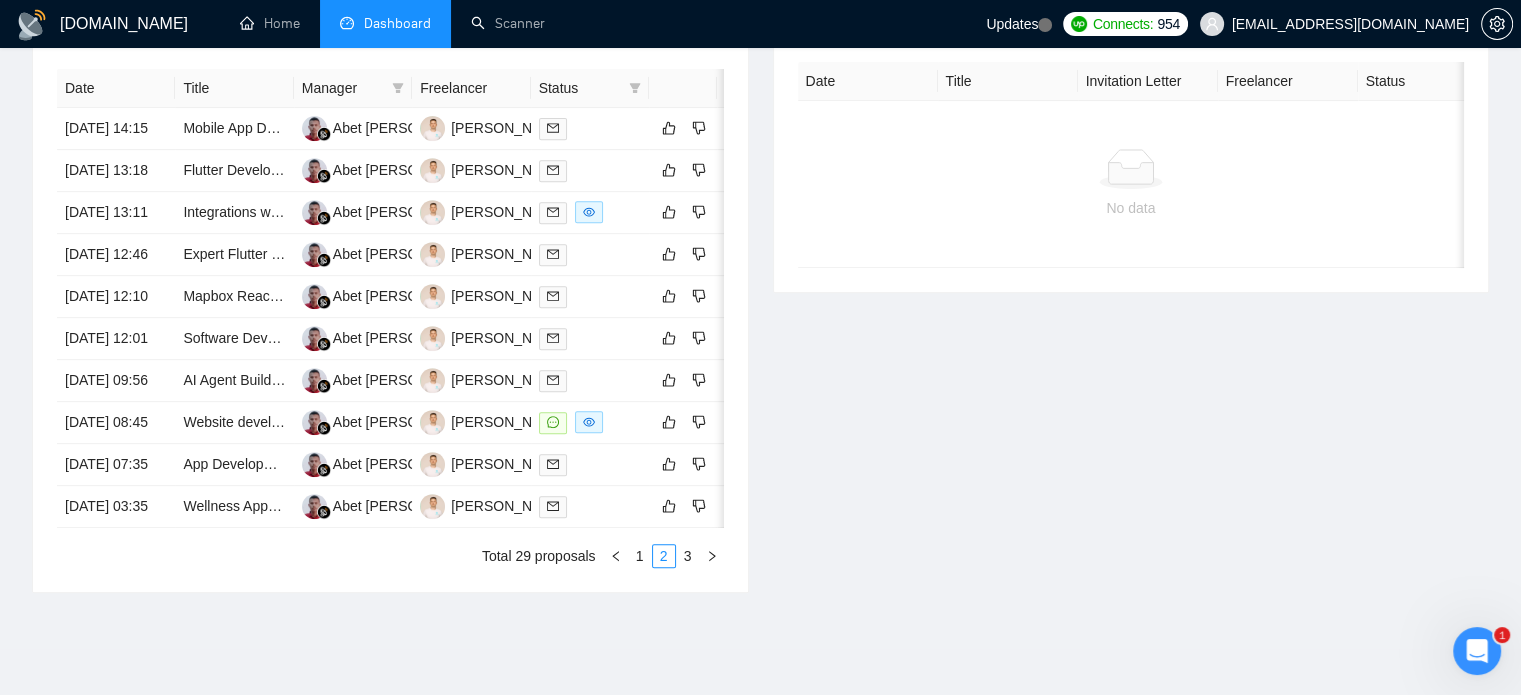 scroll, scrollTop: 800, scrollLeft: 0, axis: vertical 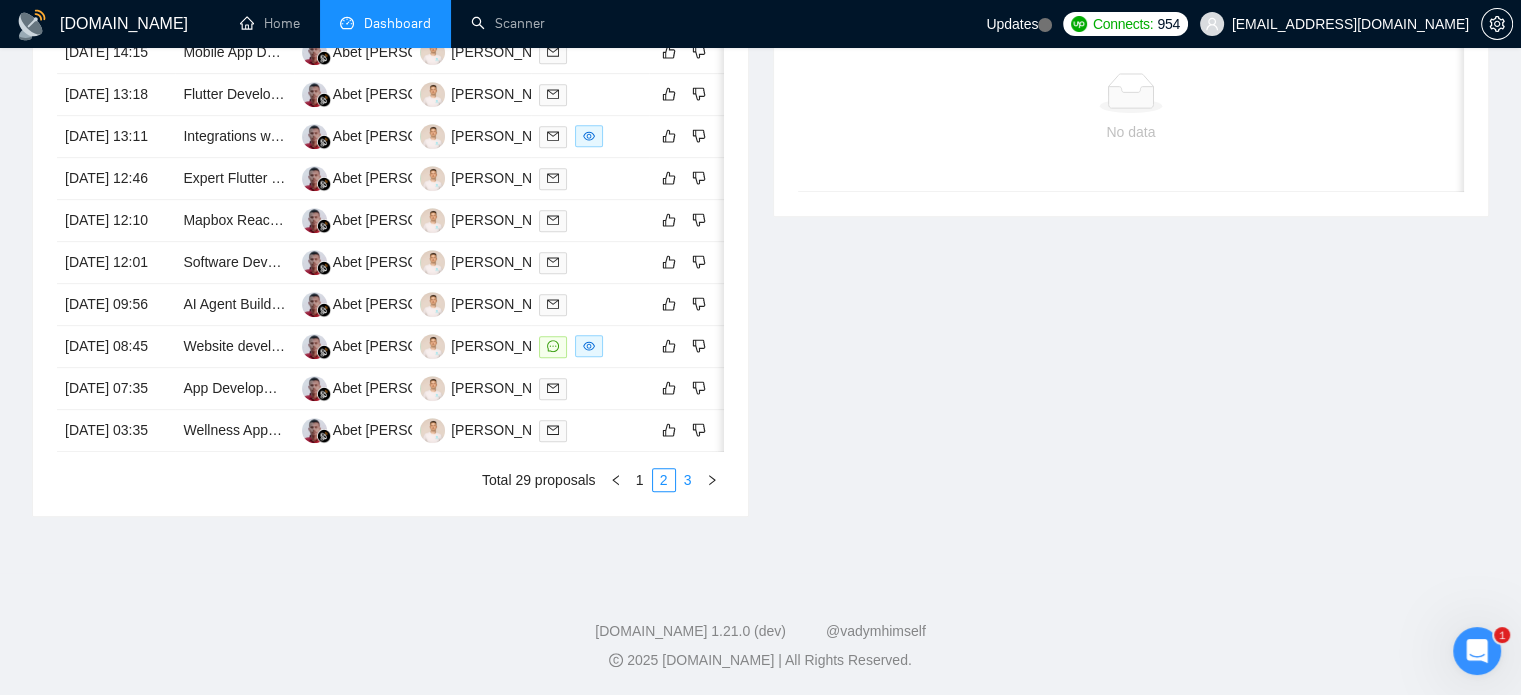 click on "3" at bounding box center [688, 480] 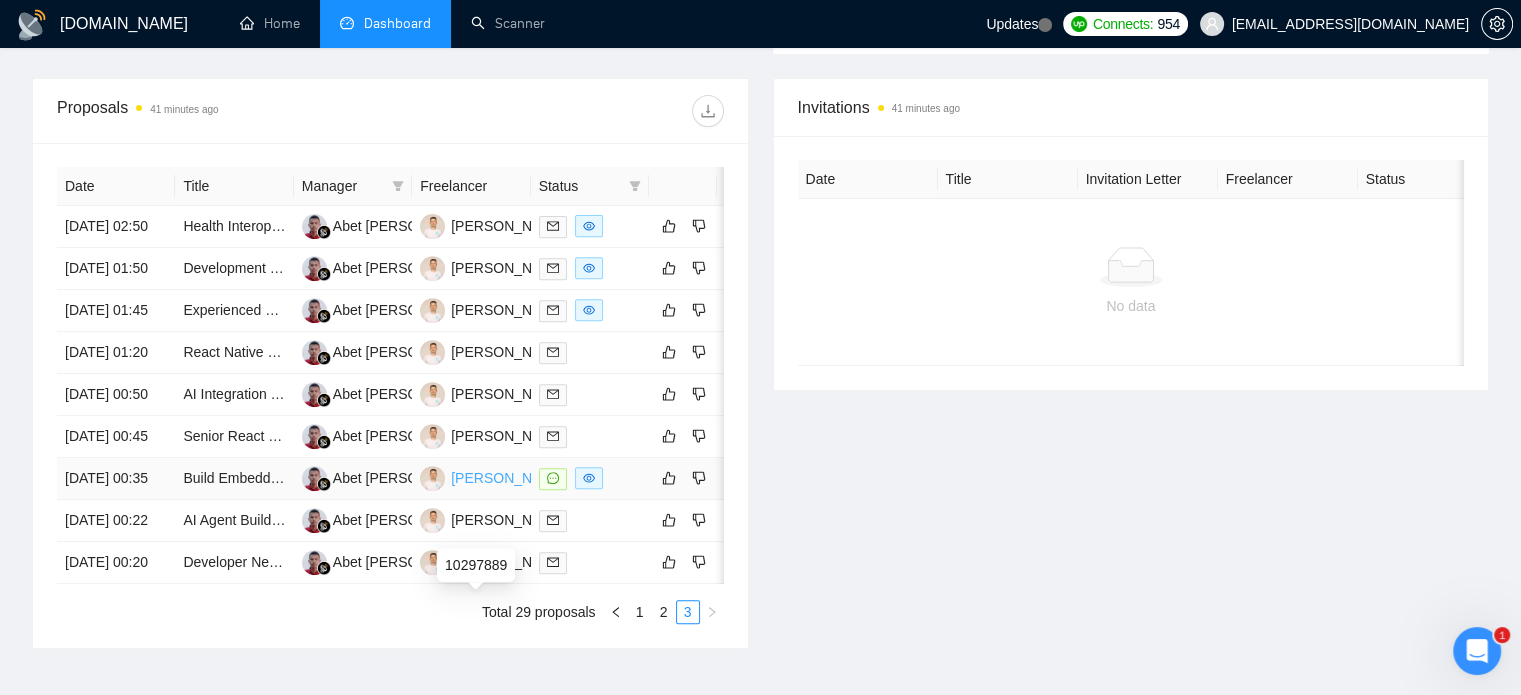 scroll, scrollTop: 700, scrollLeft: 0, axis: vertical 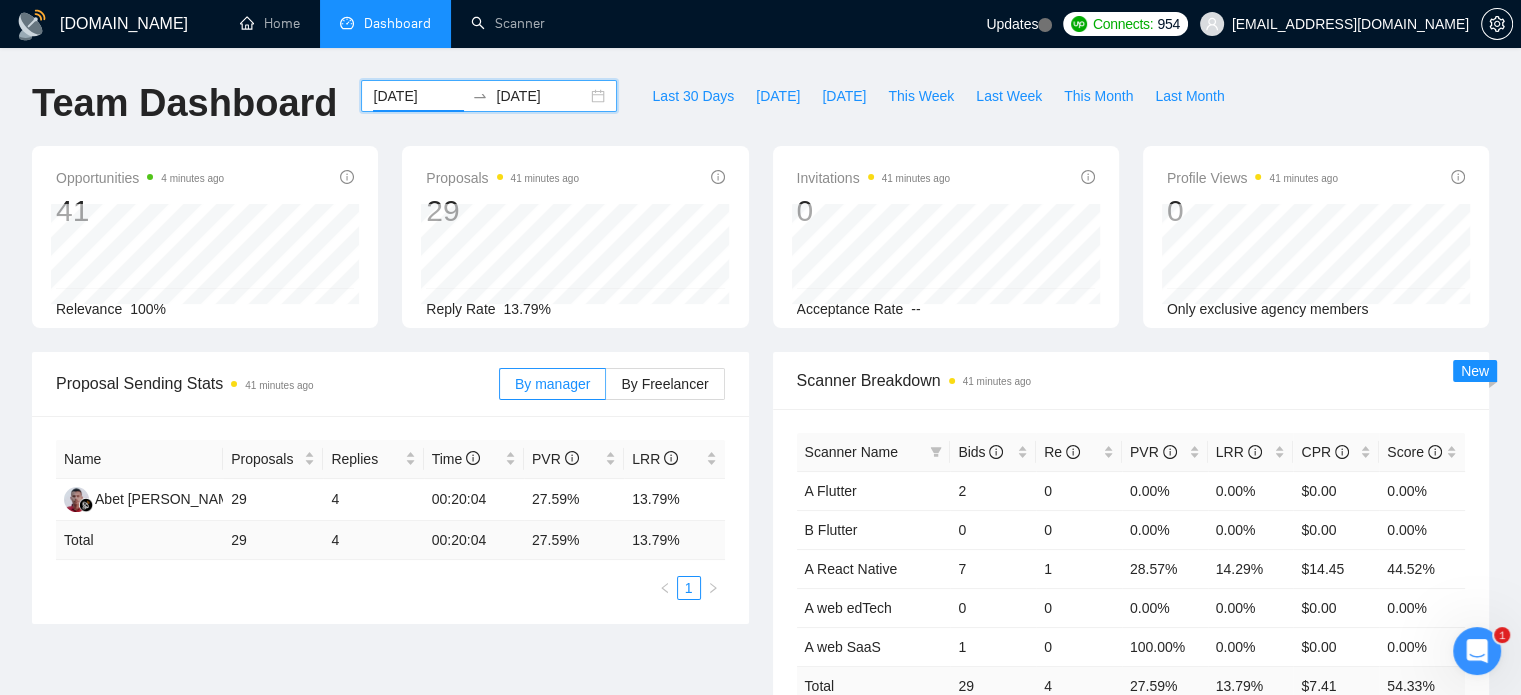 click on "[DATE]" at bounding box center [418, 96] 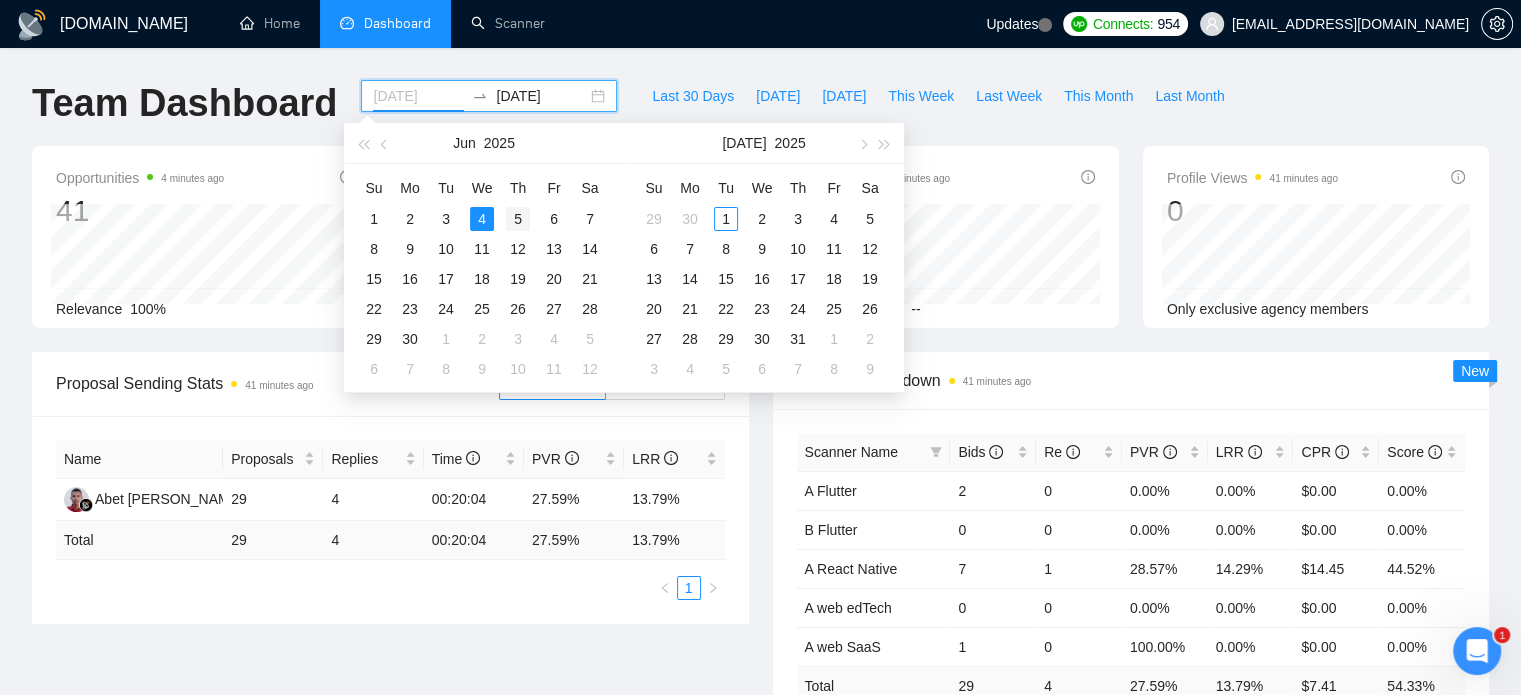 type on "[DATE]" 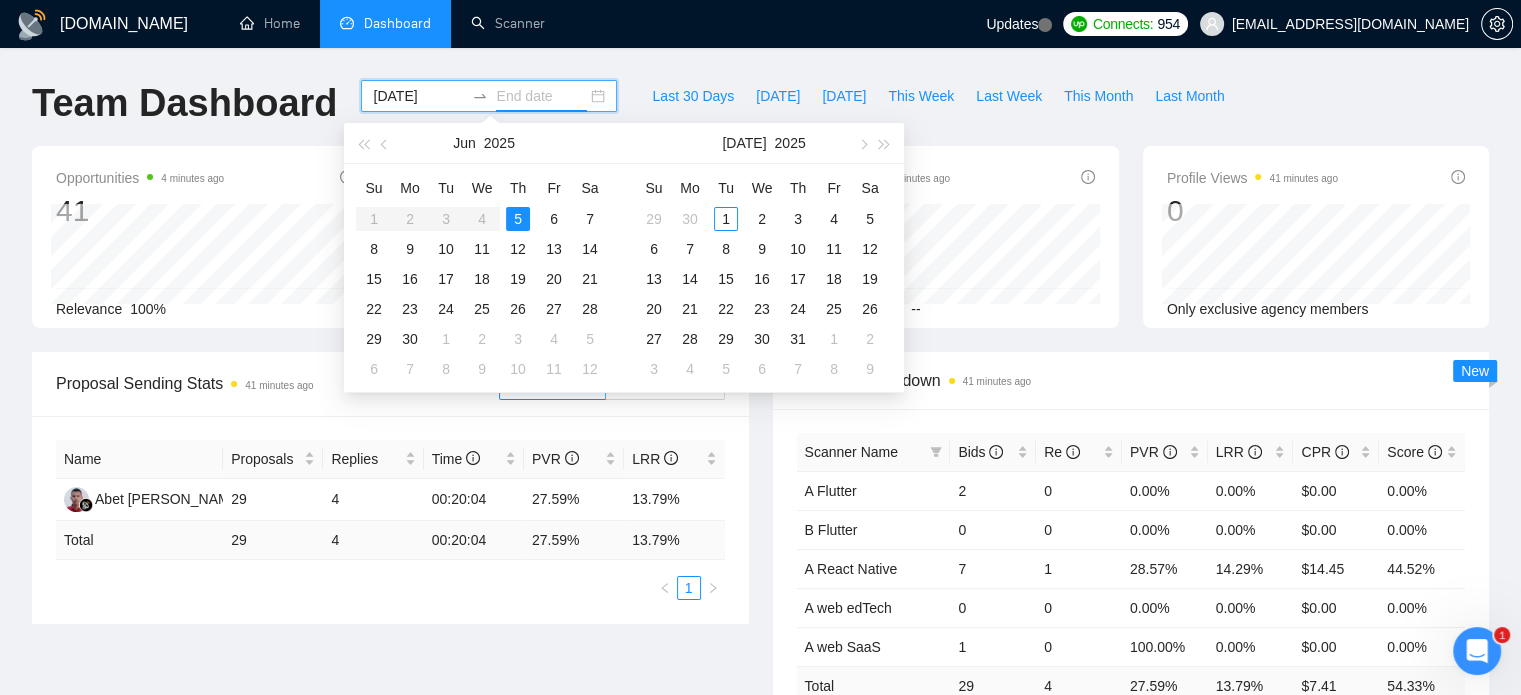 click on "5" at bounding box center [518, 219] 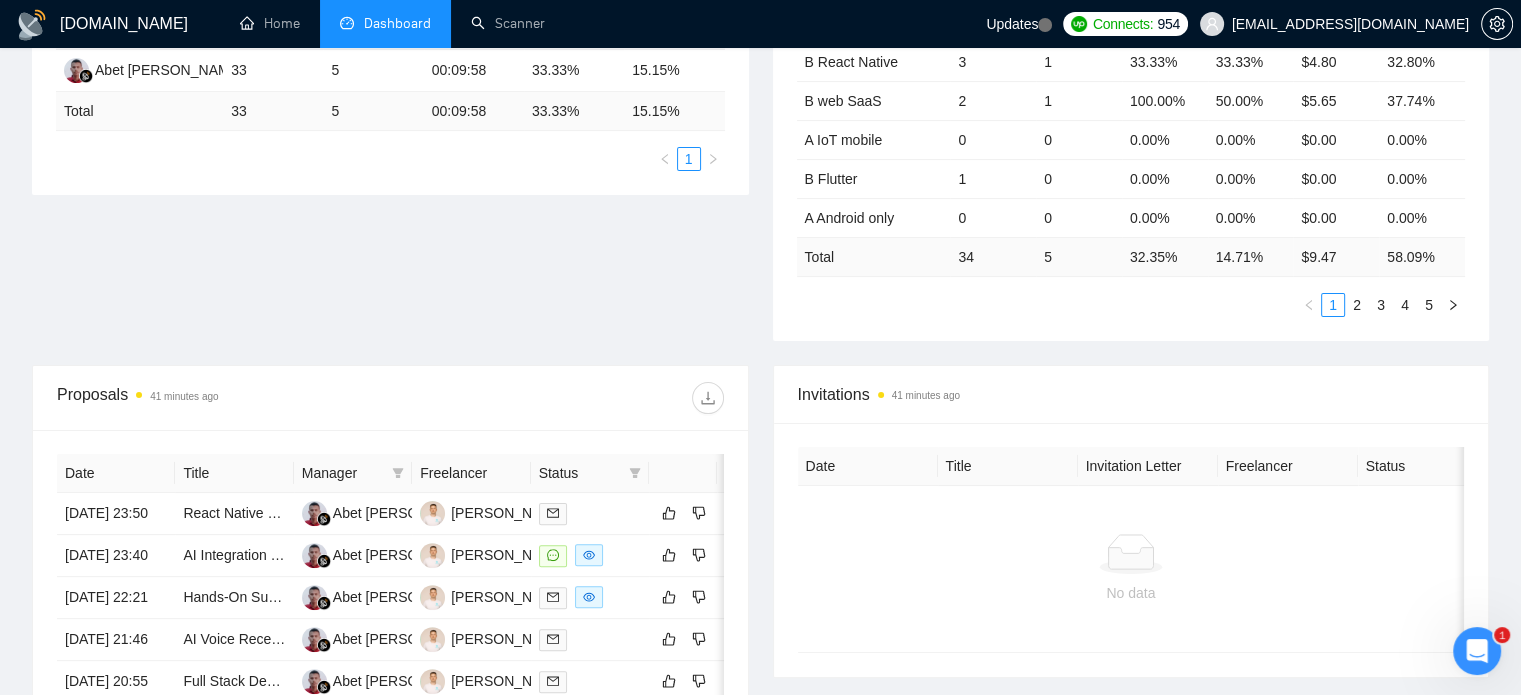 scroll, scrollTop: 700, scrollLeft: 0, axis: vertical 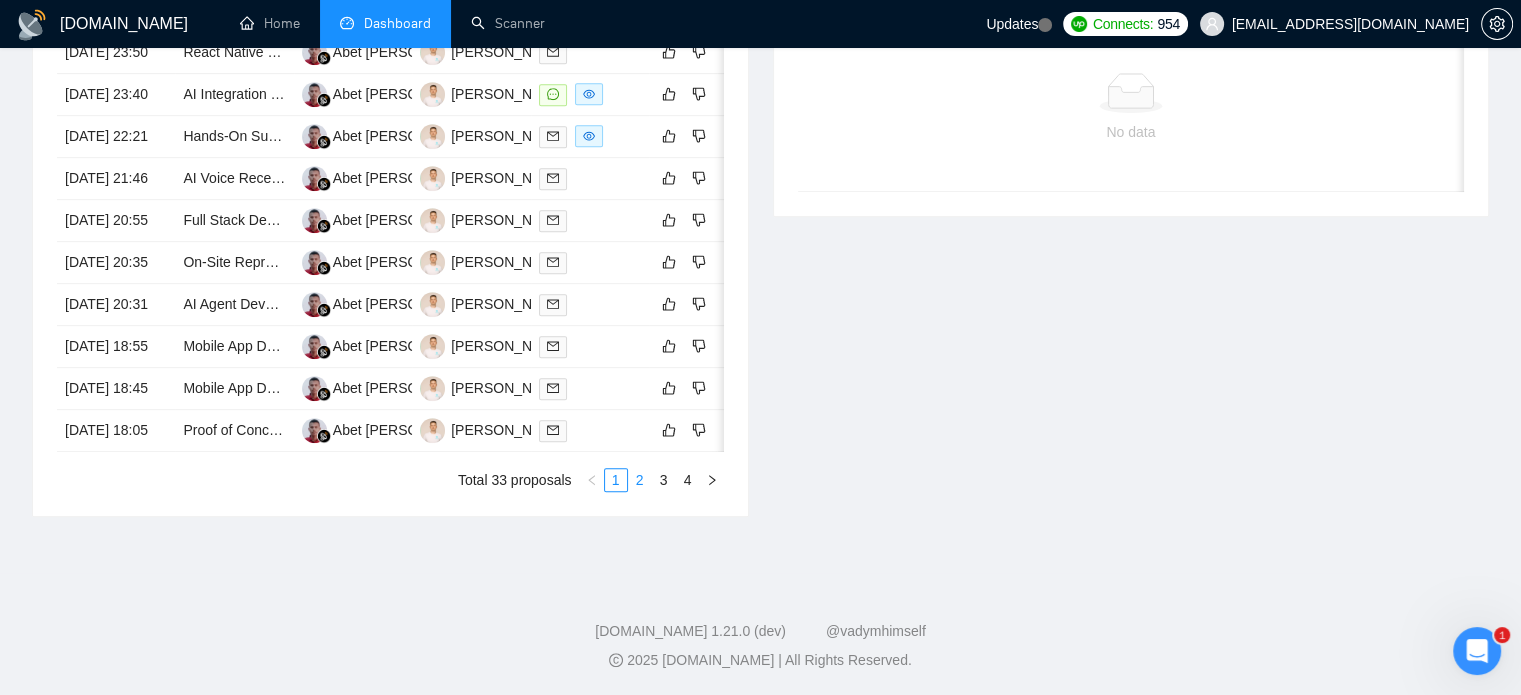 click on "2" at bounding box center (640, 480) 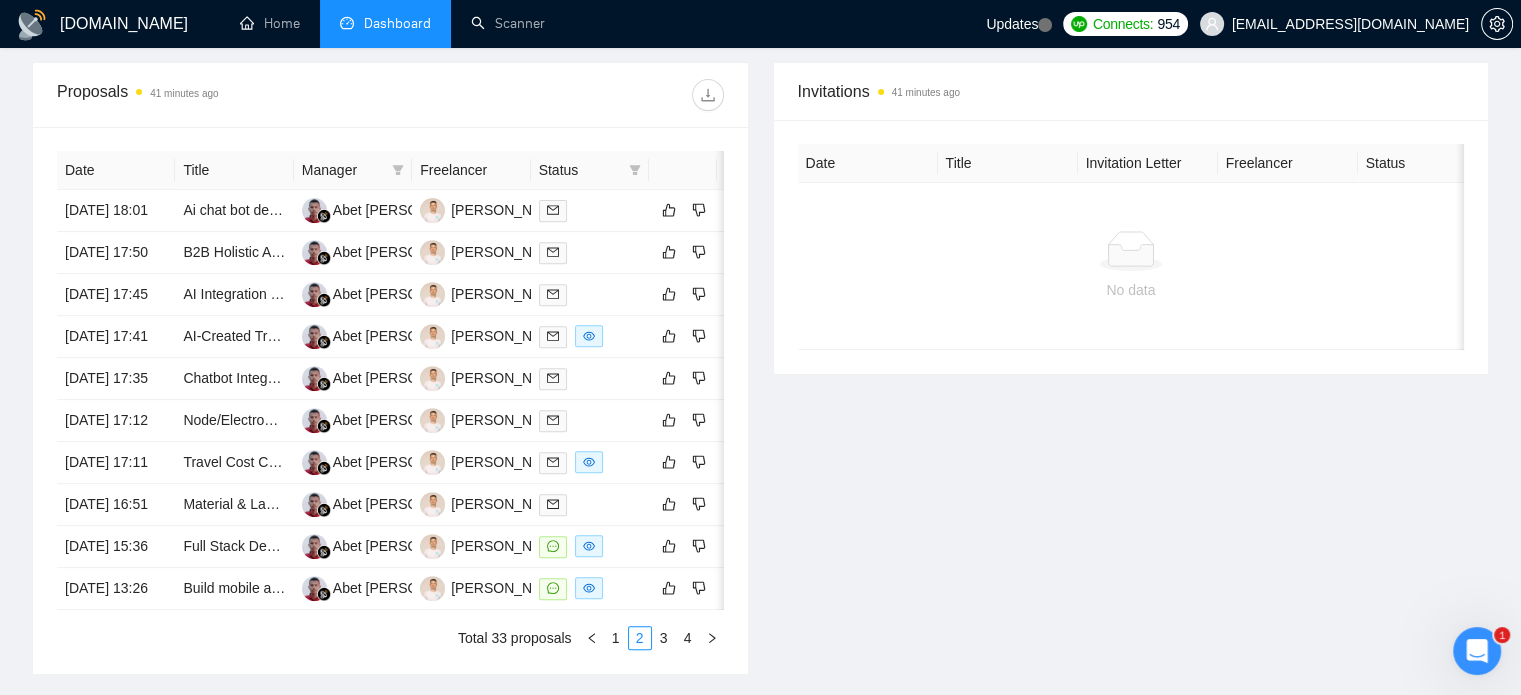 scroll, scrollTop: 790, scrollLeft: 0, axis: vertical 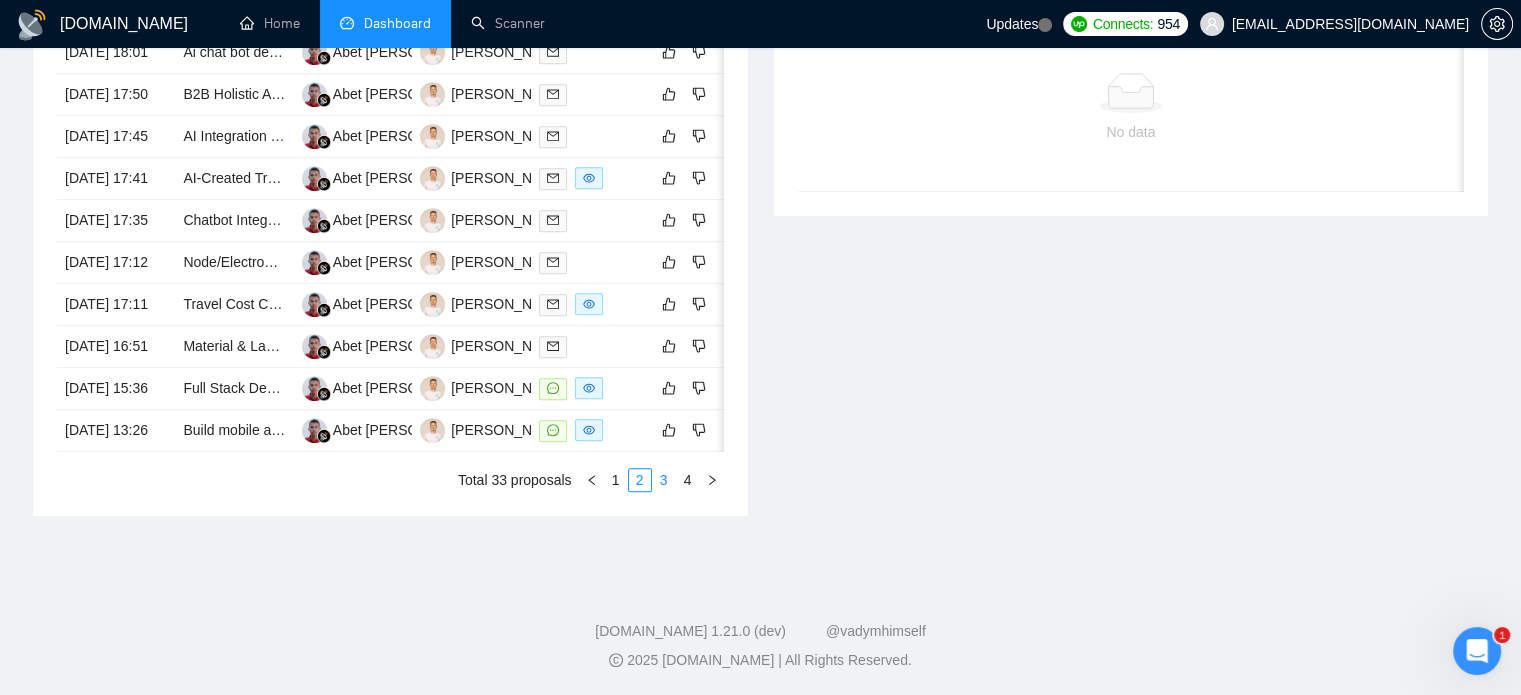 click on "3" at bounding box center [664, 480] 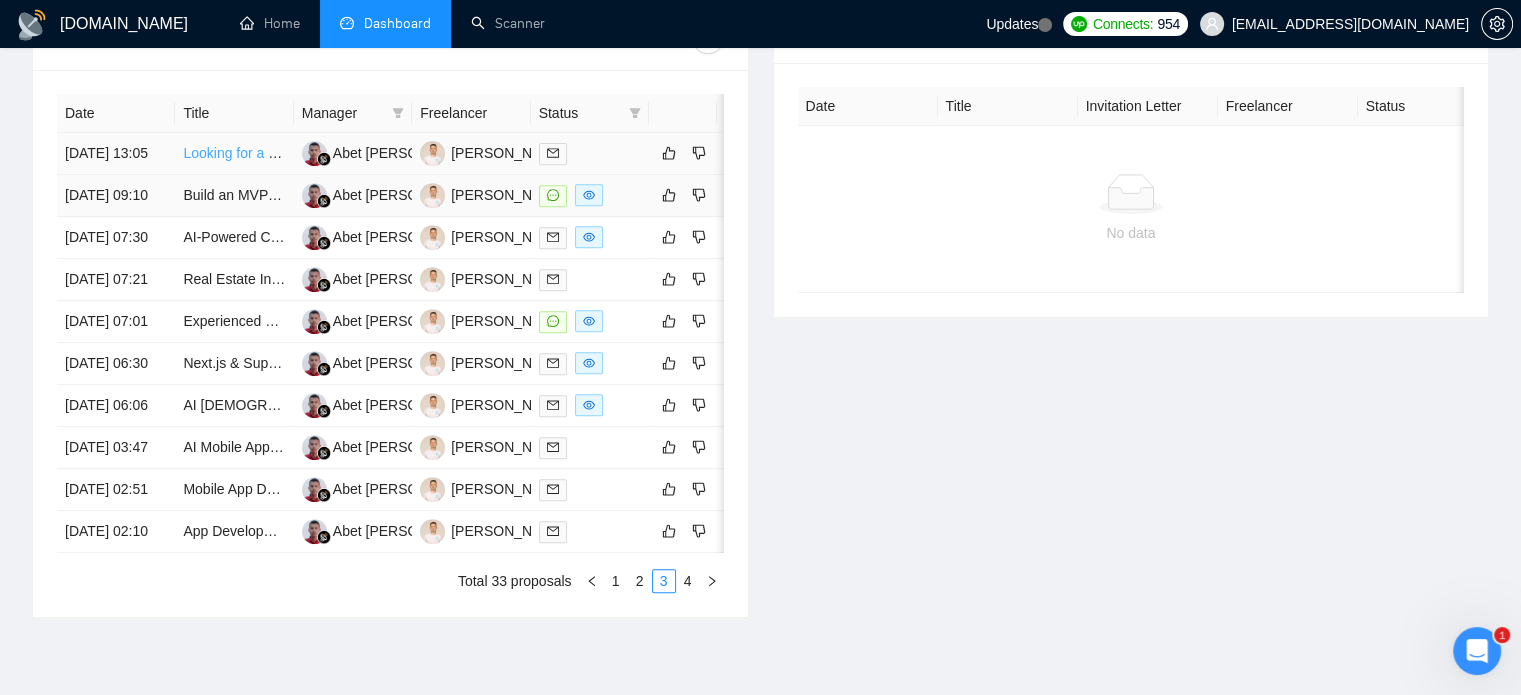 scroll, scrollTop: 790, scrollLeft: 0, axis: vertical 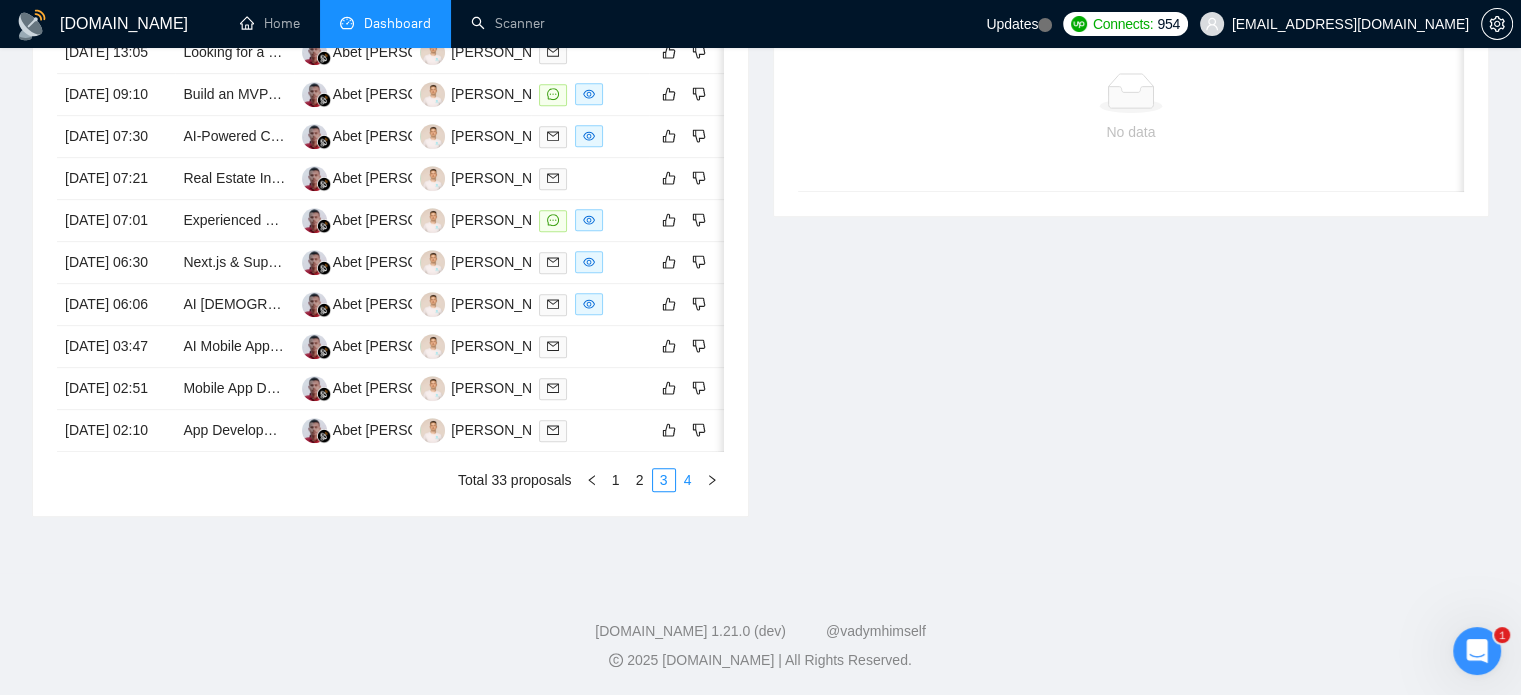 click on "4" at bounding box center (688, 480) 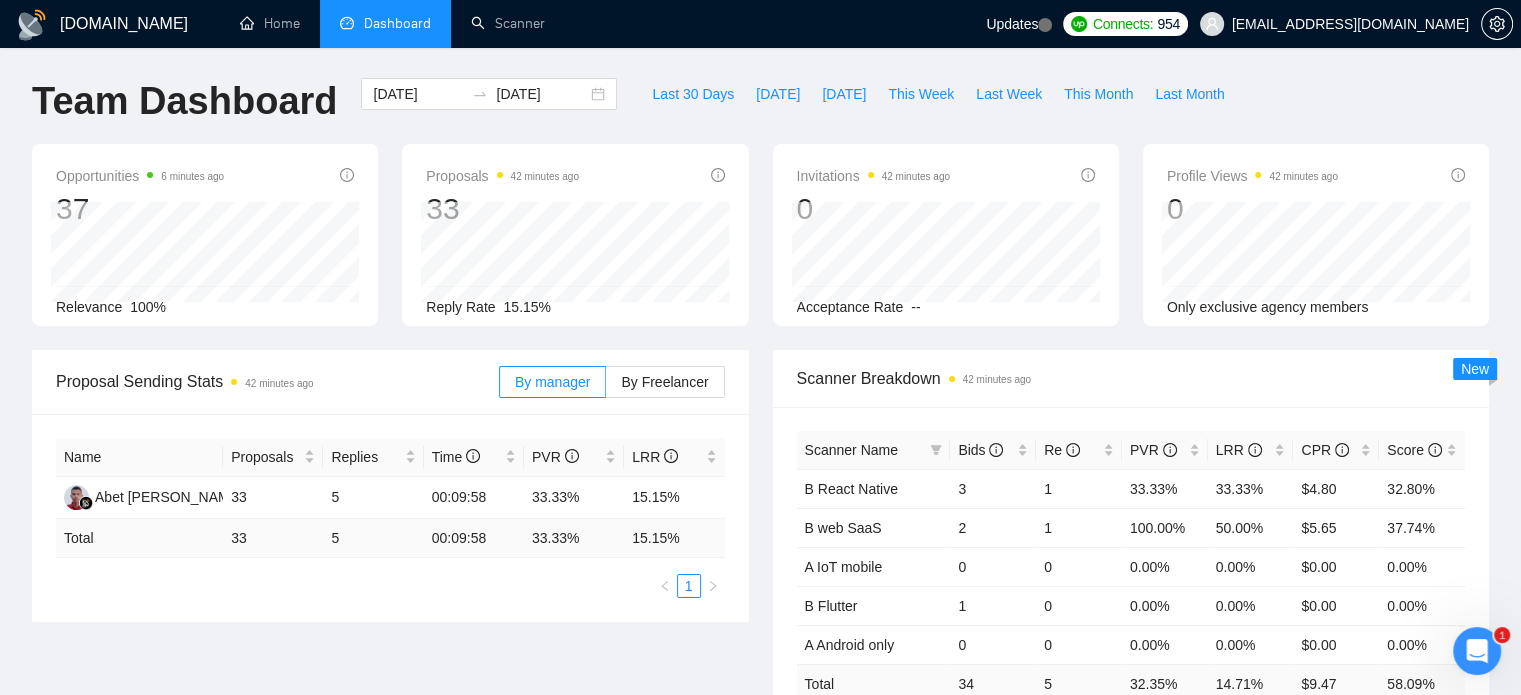 scroll, scrollTop: 0, scrollLeft: 0, axis: both 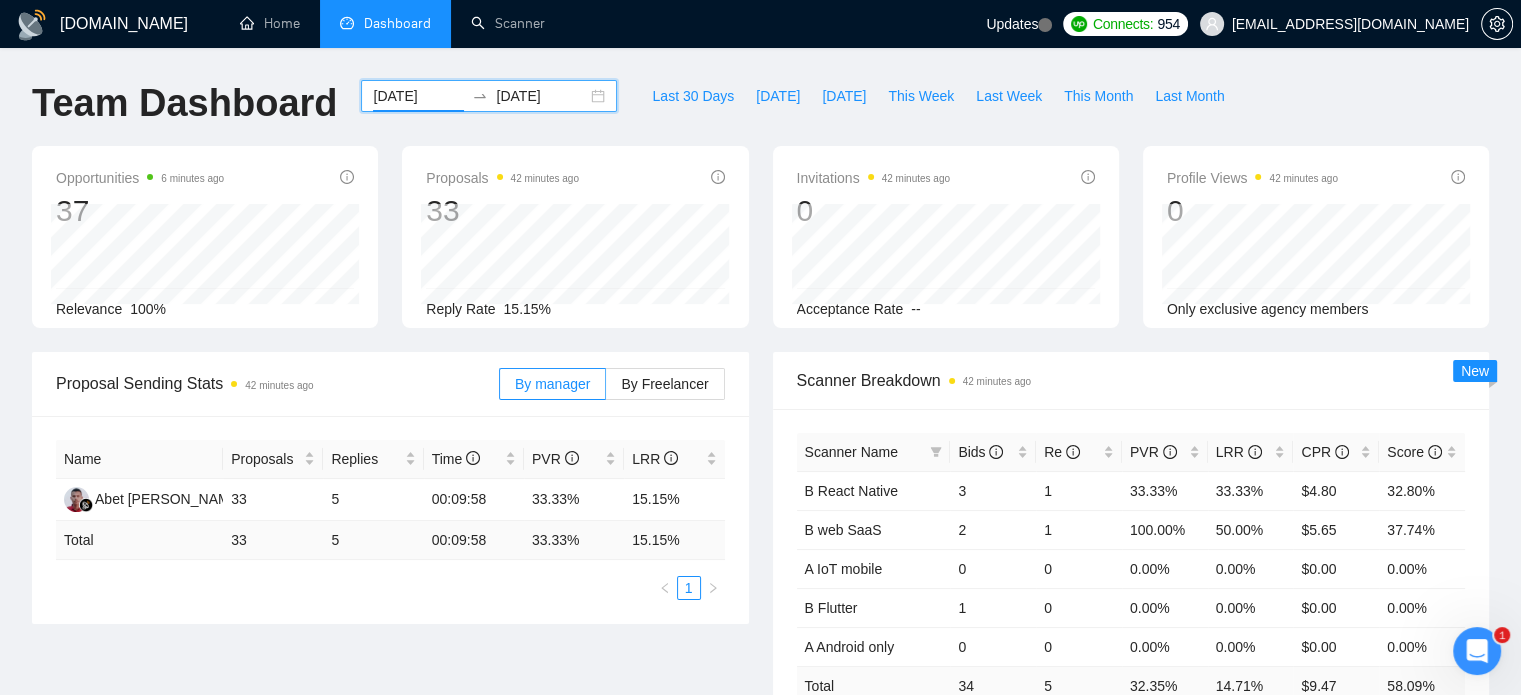 click on "[DATE]" at bounding box center (418, 96) 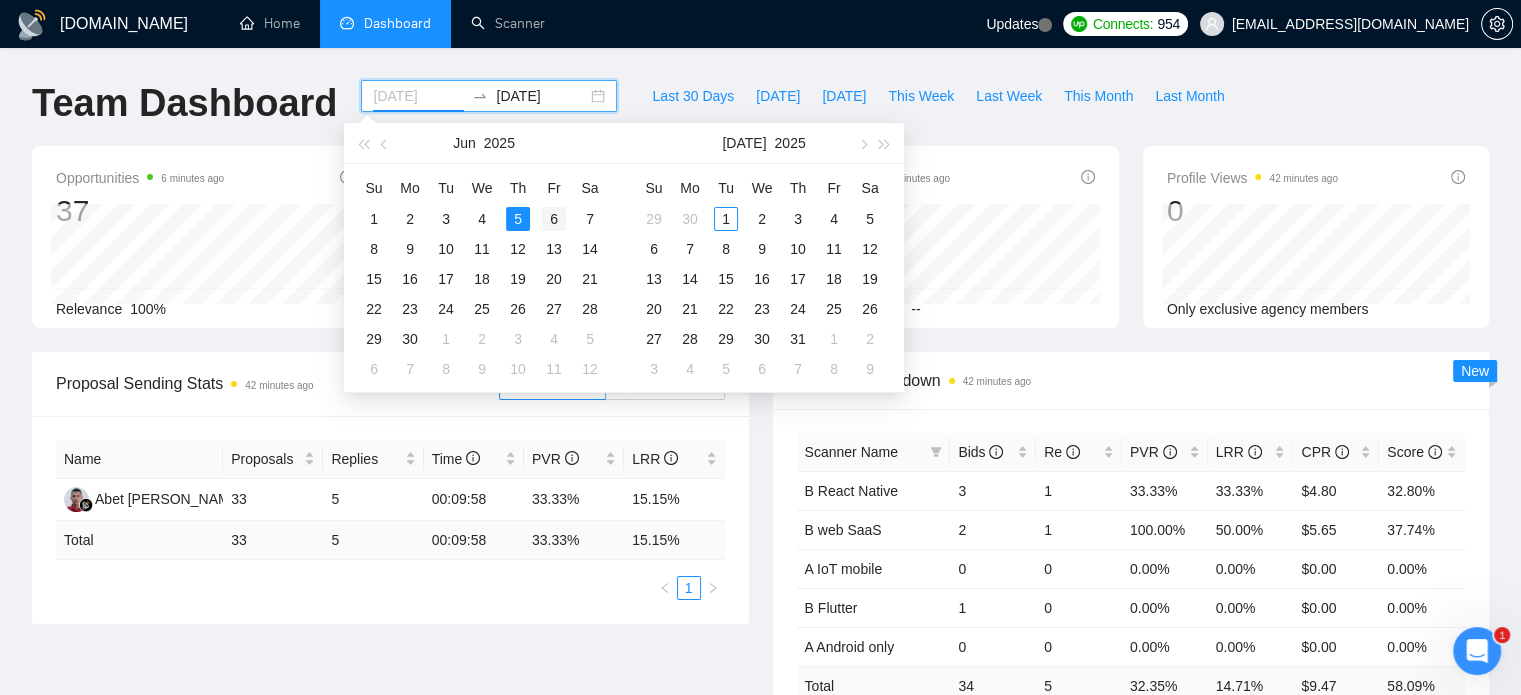 type on "[DATE]" 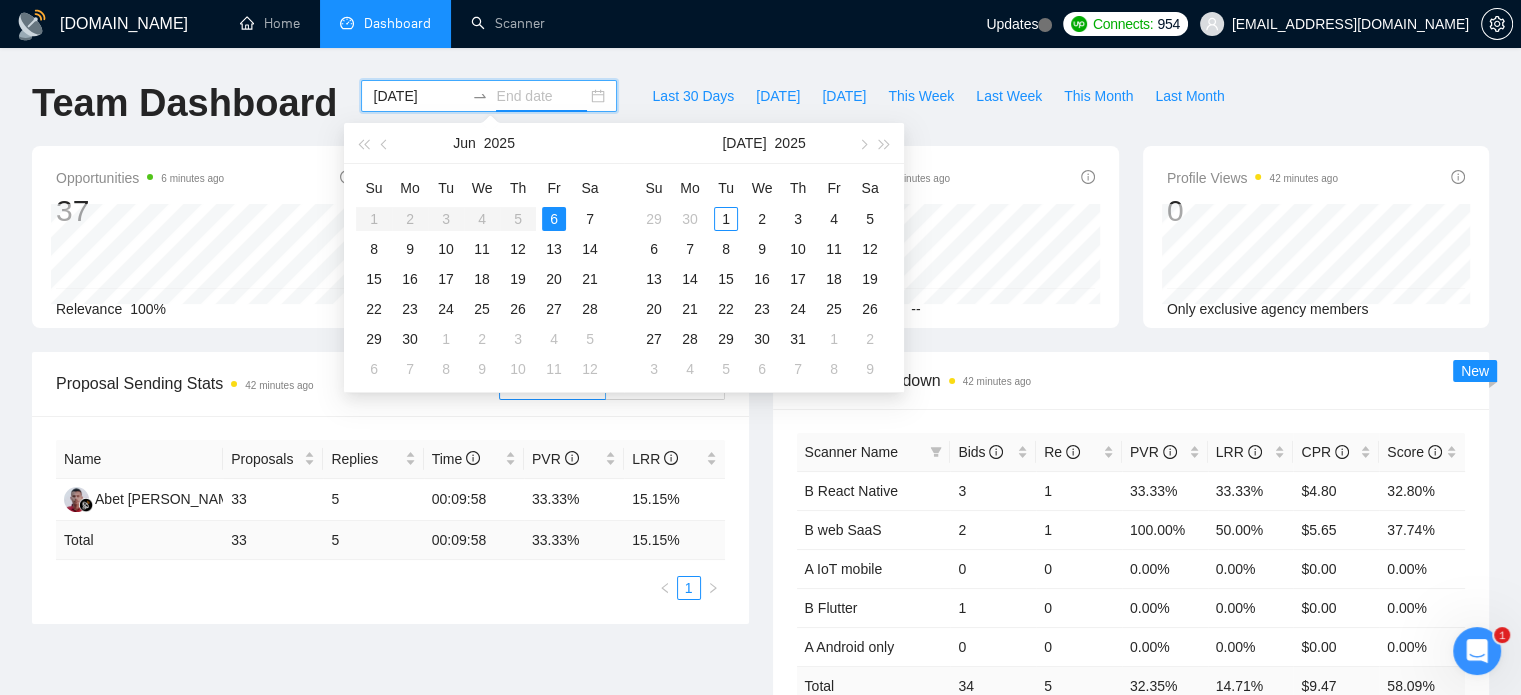 click on "6" at bounding box center (554, 219) 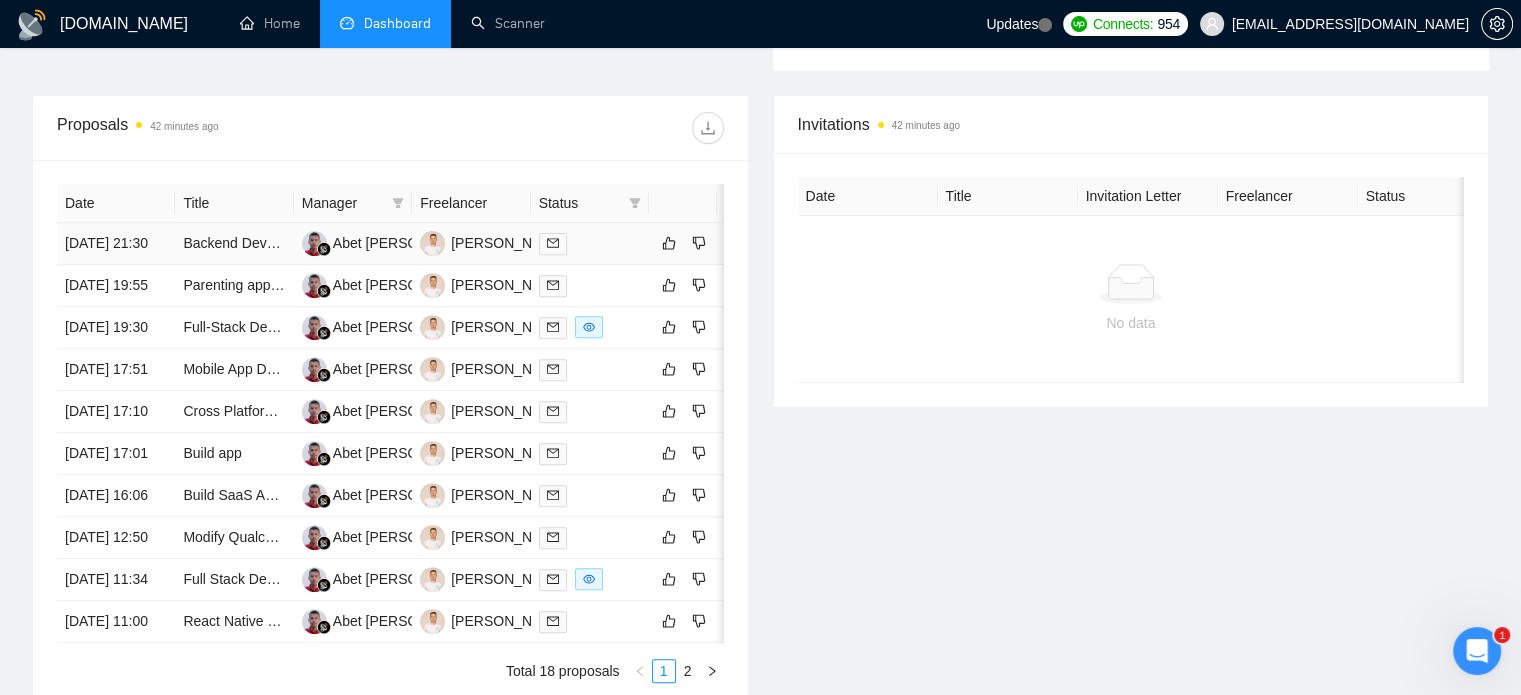 scroll, scrollTop: 700, scrollLeft: 0, axis: vertical 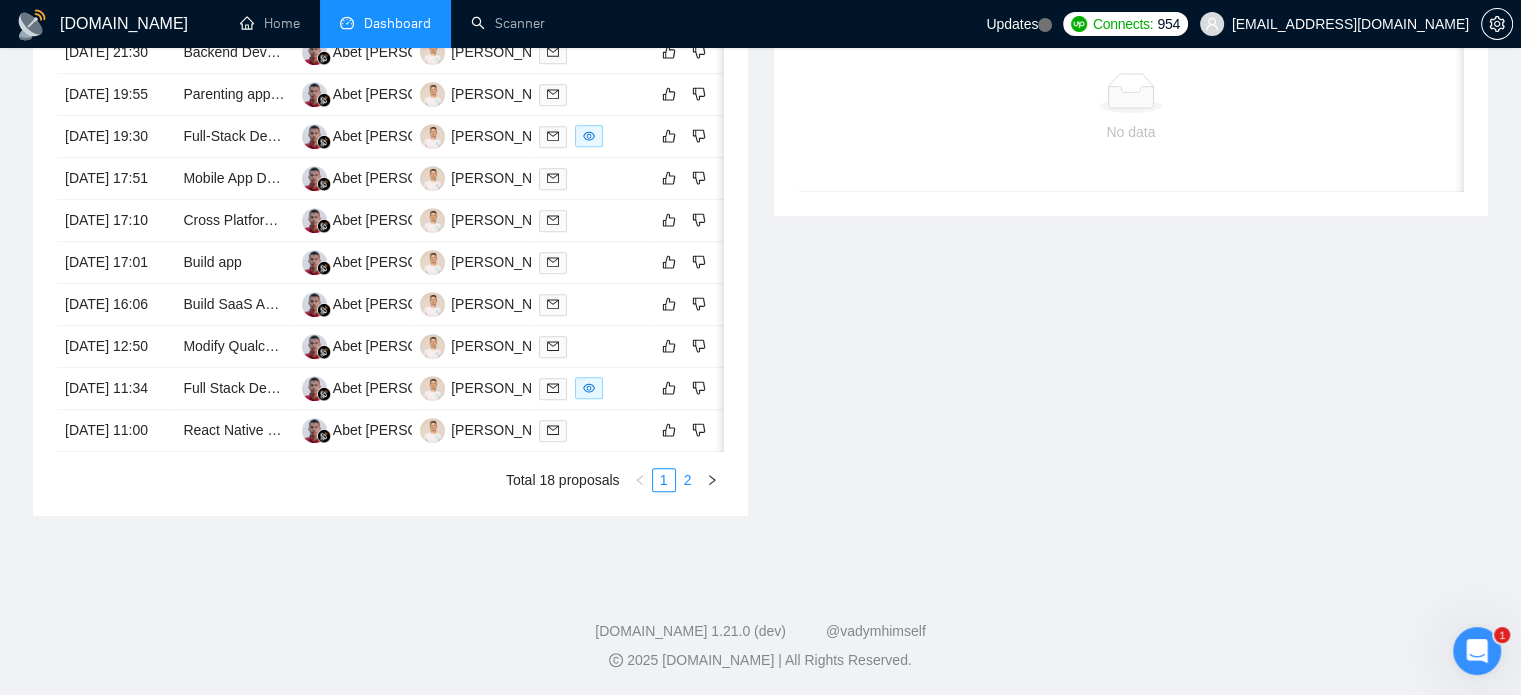 click on "2" at bounding box center [688, 480] 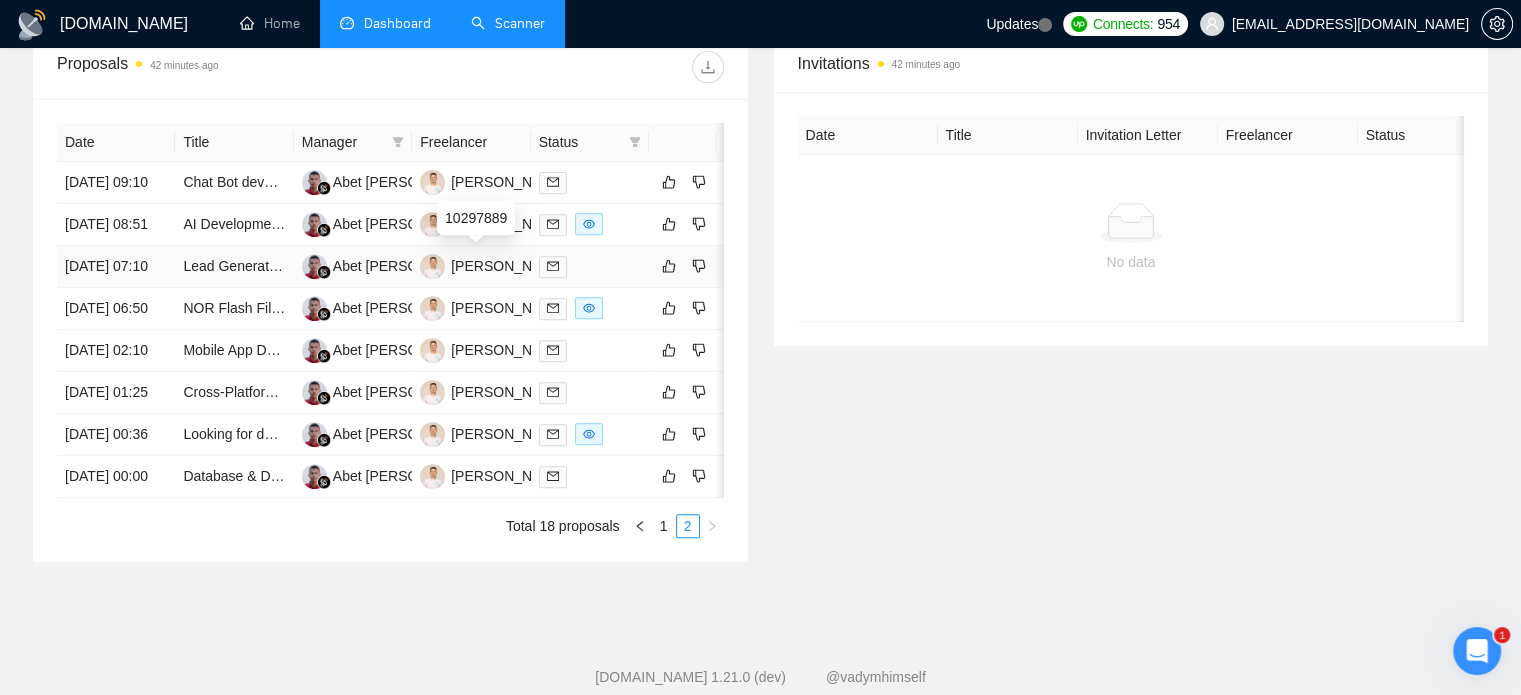 scroll, scrollTop: 768, scrollLeft: 0, axis: vertical 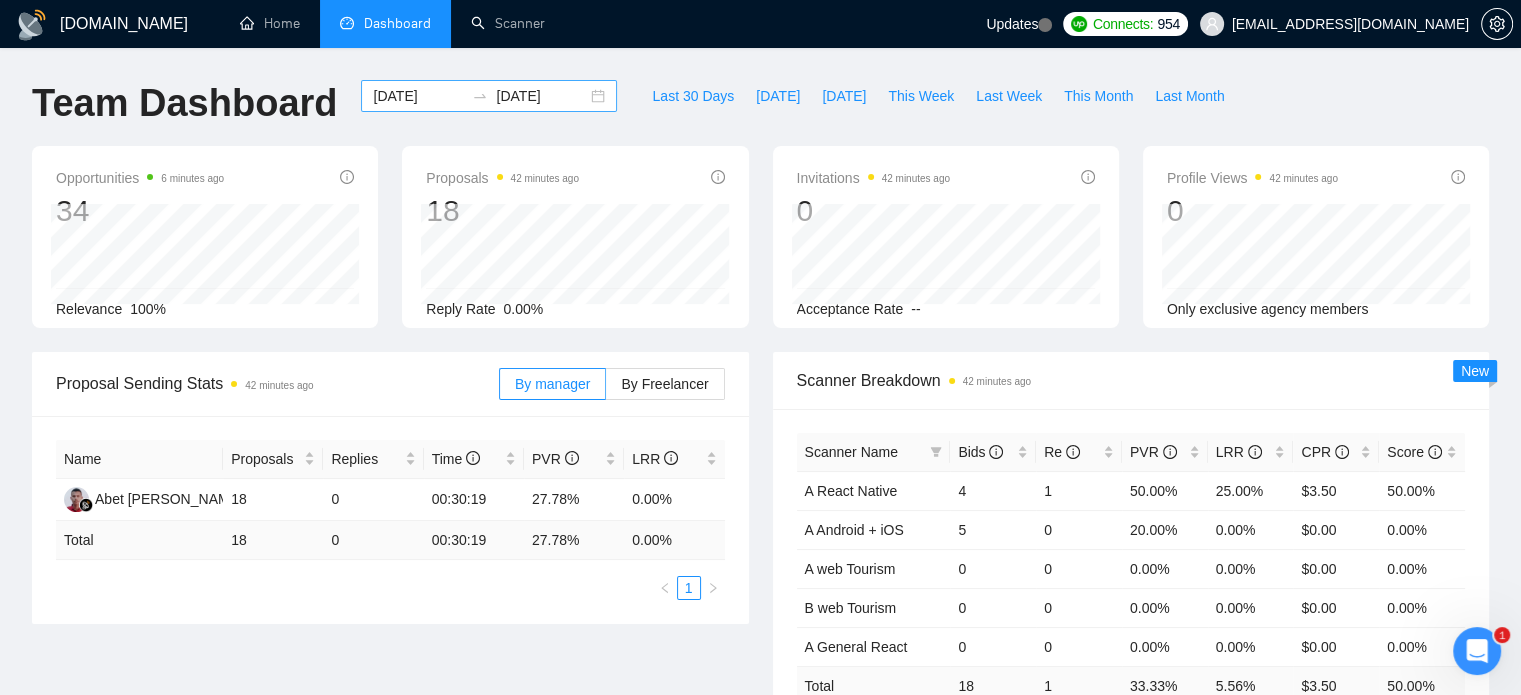 click on "[DATE]" at bounding box center [418, 96] 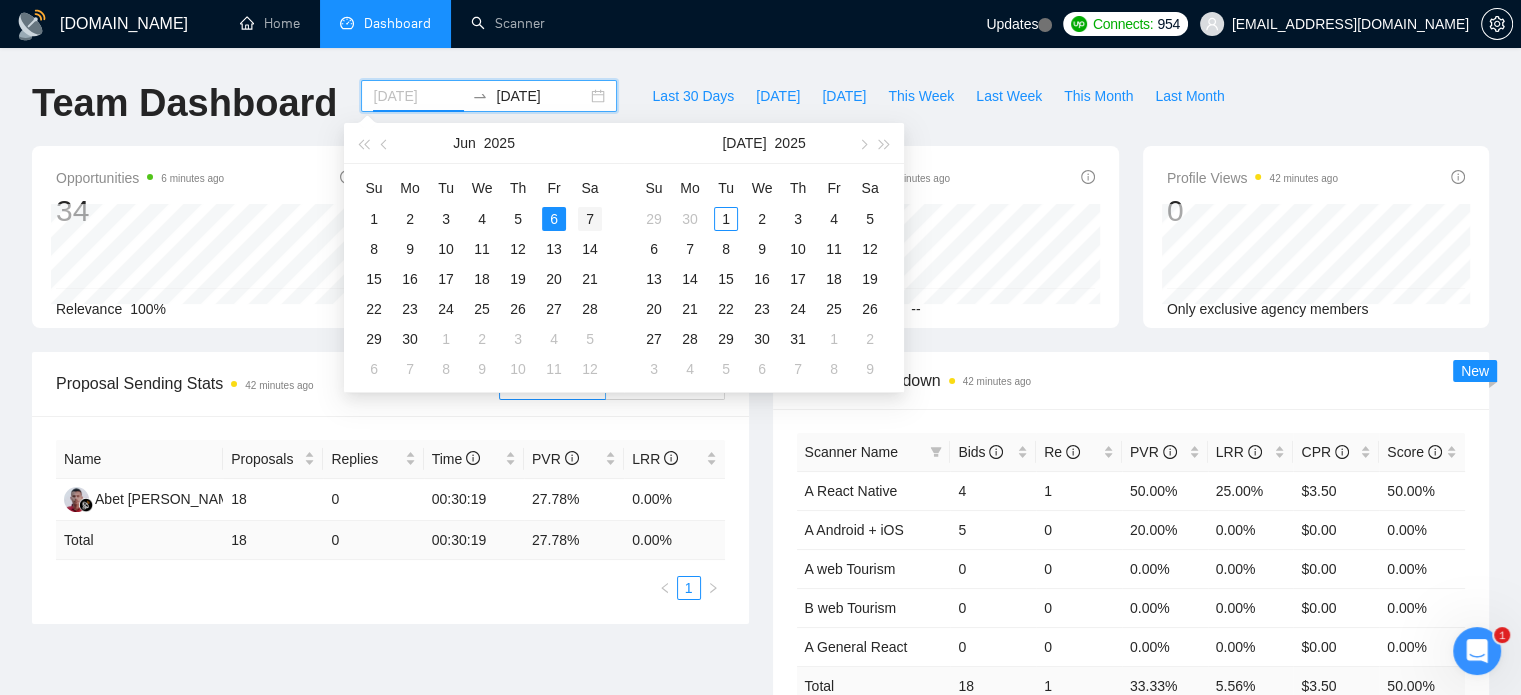 type on "[DATE]" 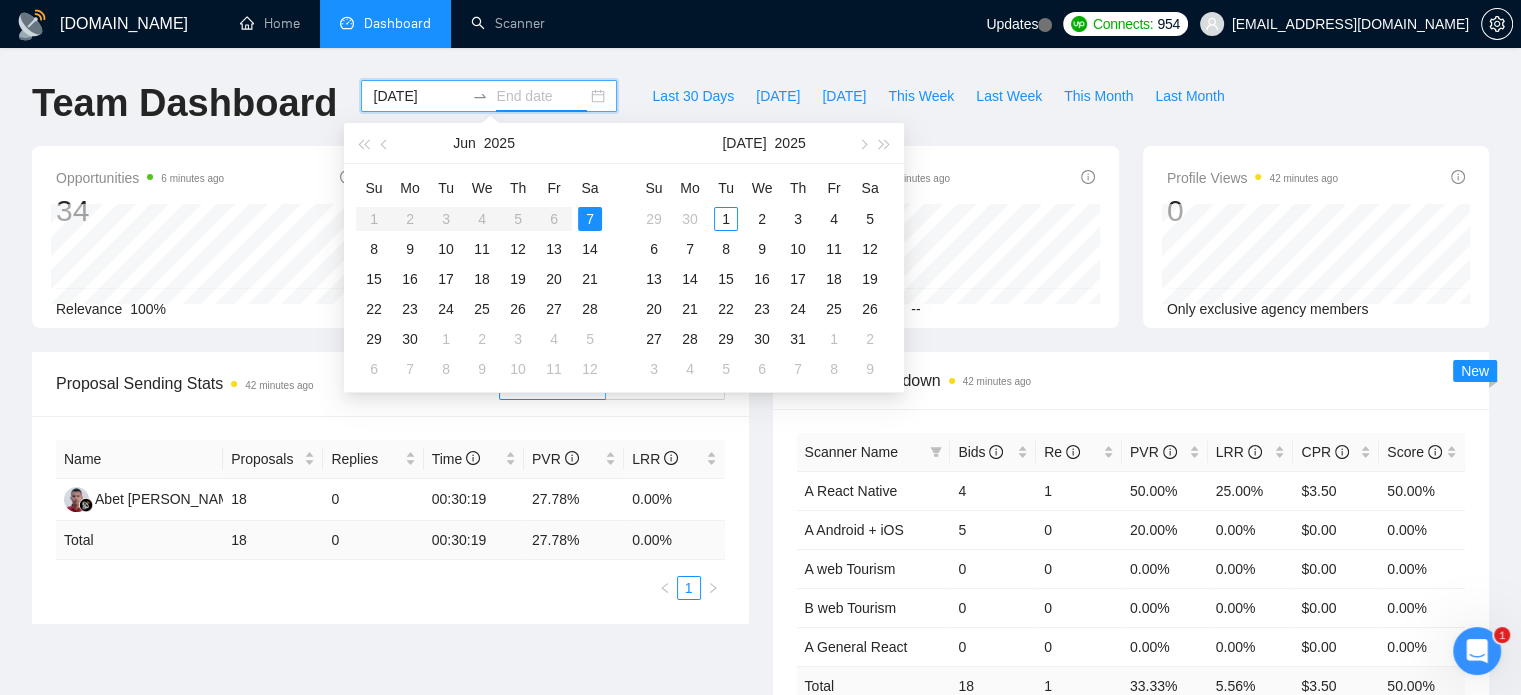 click on "7" at bounding box center (590, 219) 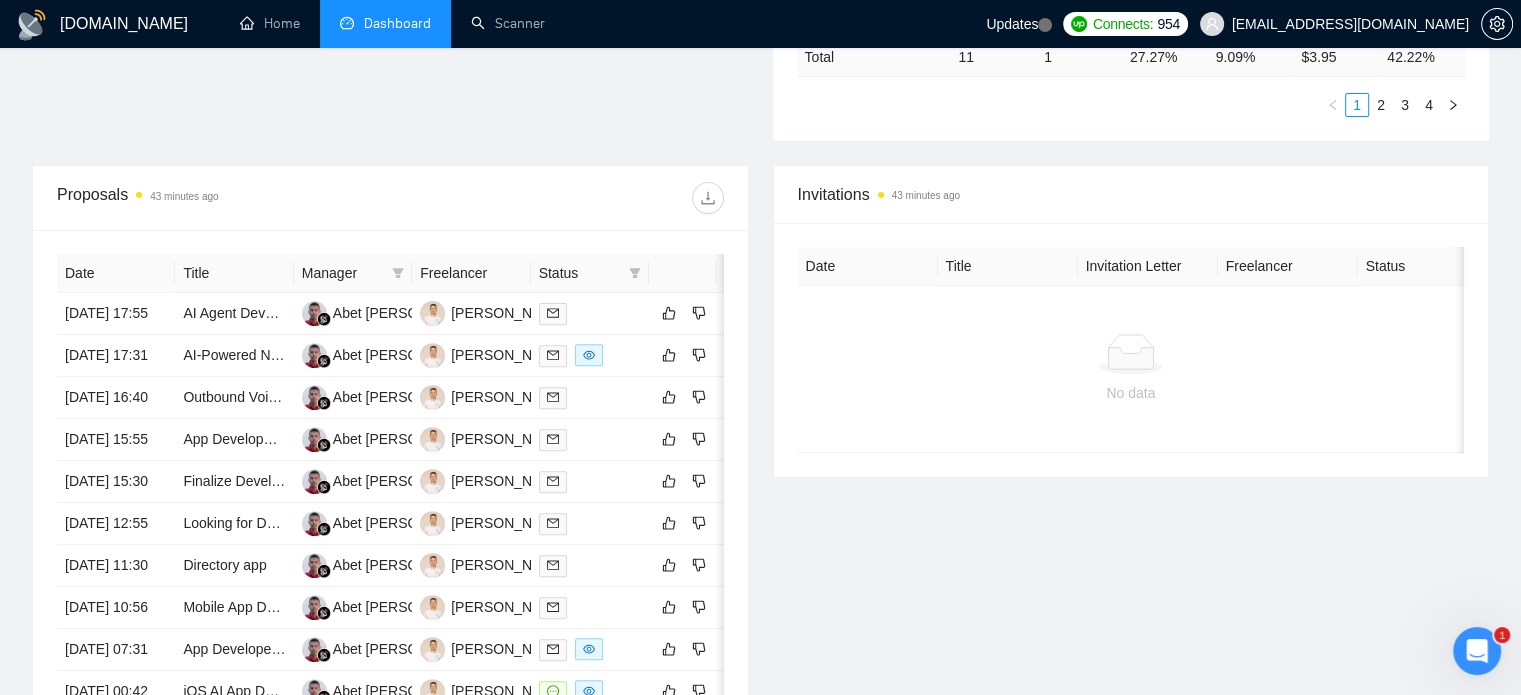 scroll, scrollTop: 700, scrollLeft: 0, axis: vertical 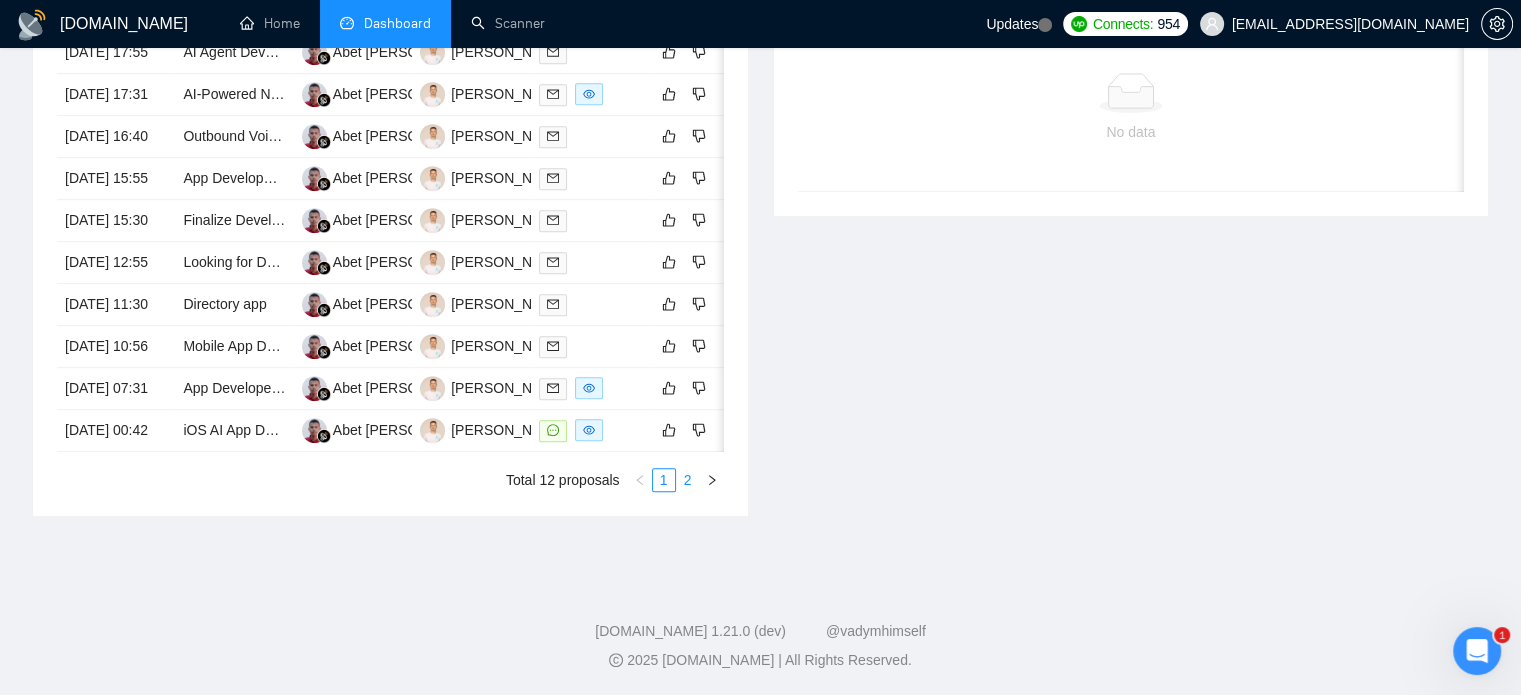 click on "2" at bounding box center (688, 480) 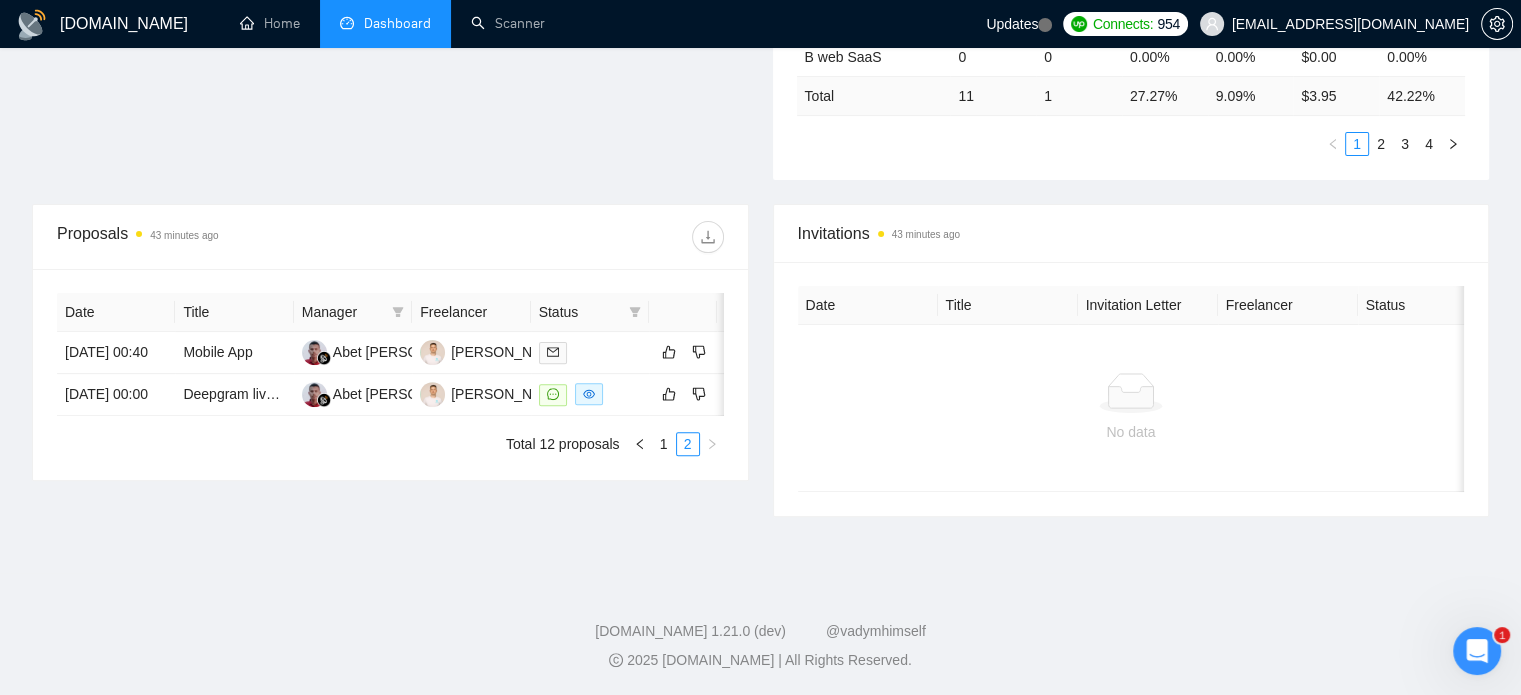 scroll, scrollTop: 604, scrollLeft: 0, axis: vertical 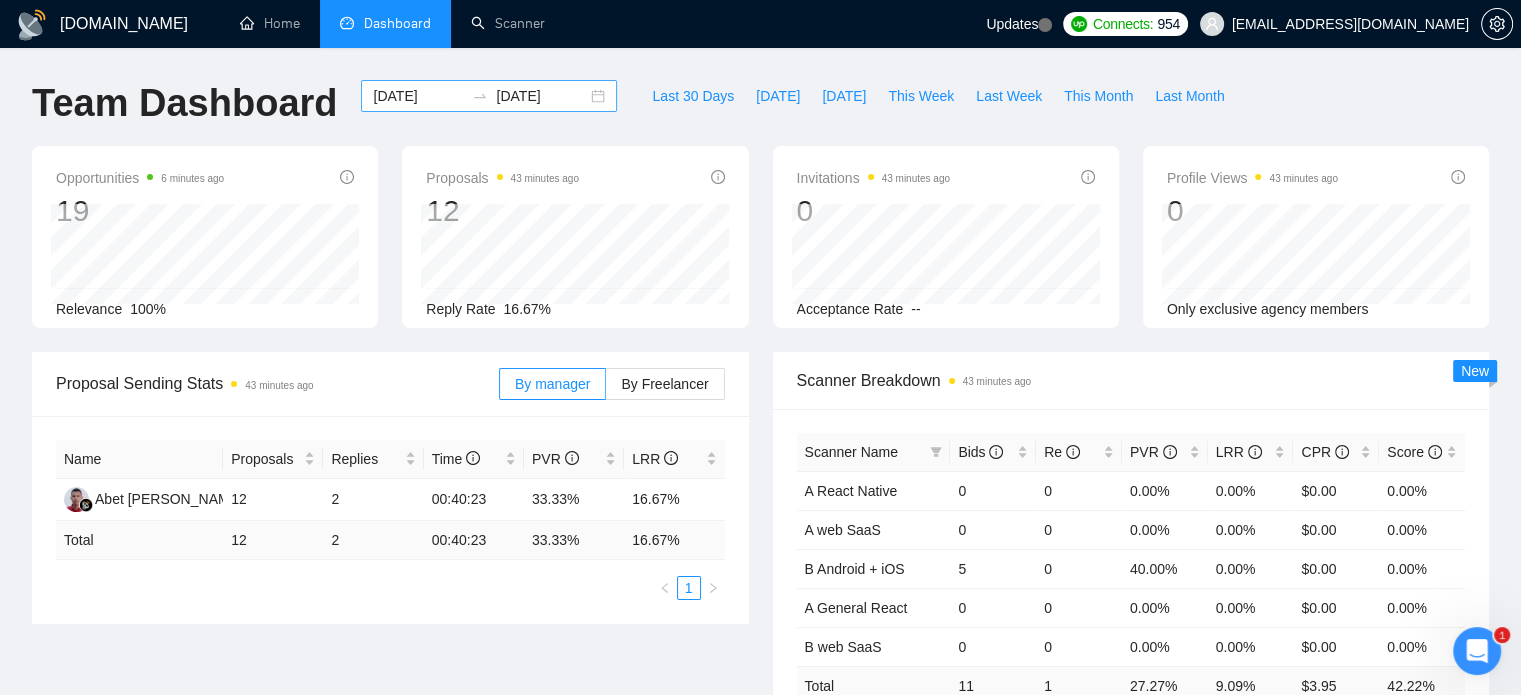 click on "[DATE]" at bounding box center (418, 96) 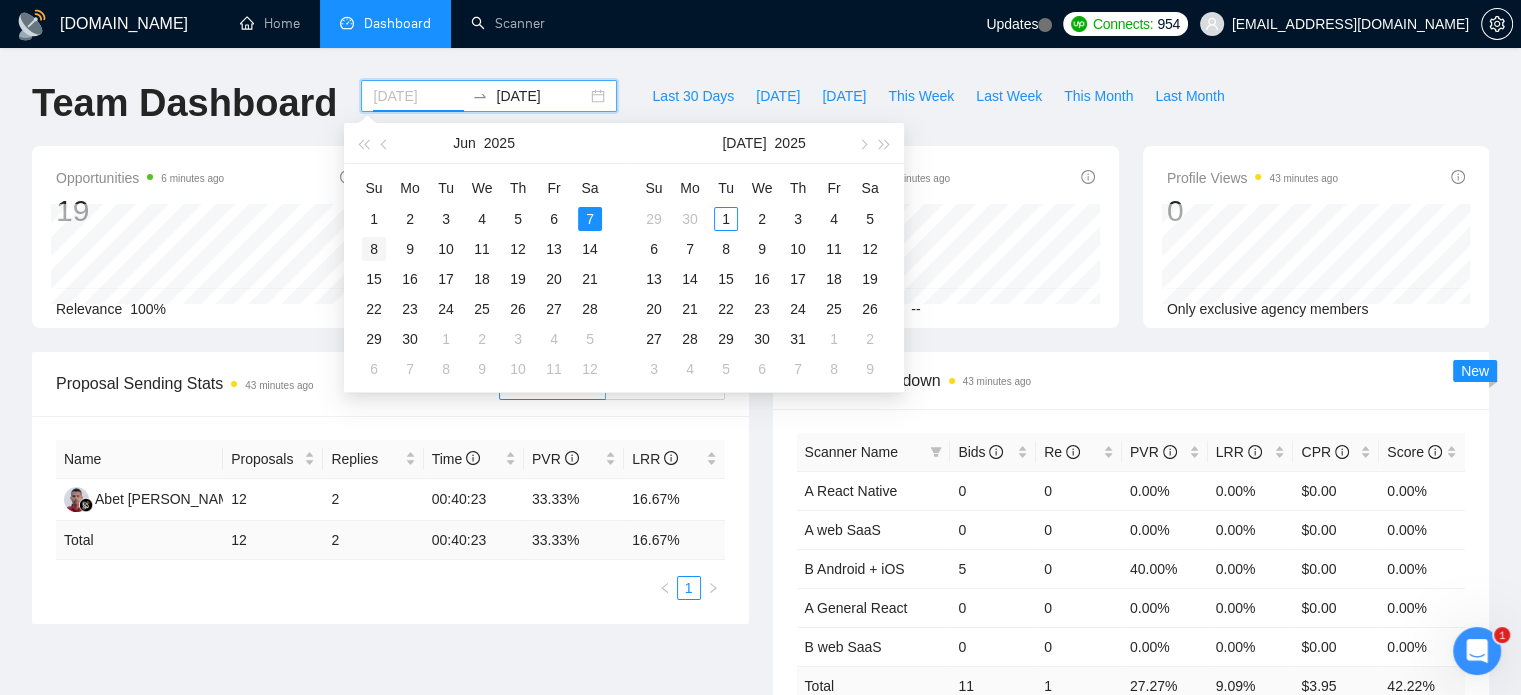 type on "[DATE]" 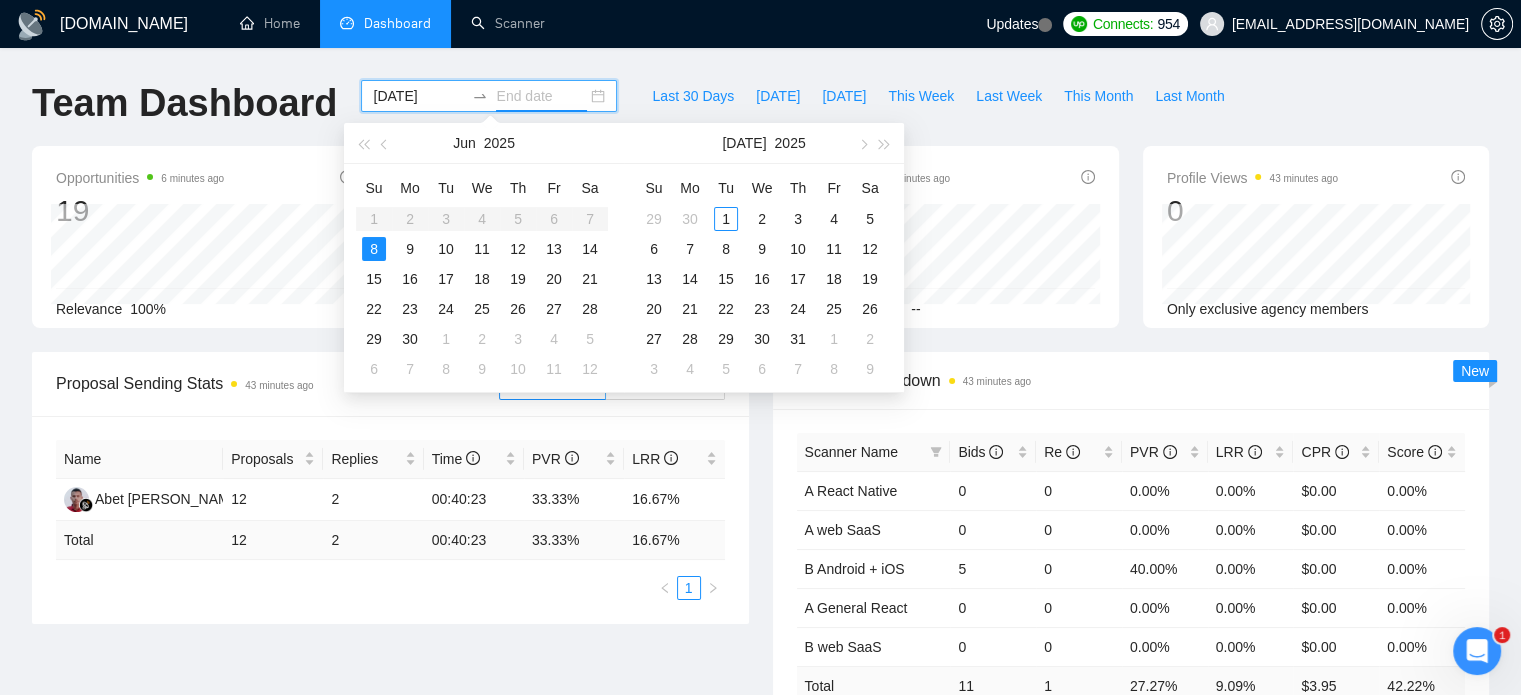 click on "8" at bounding box center (374, 249) 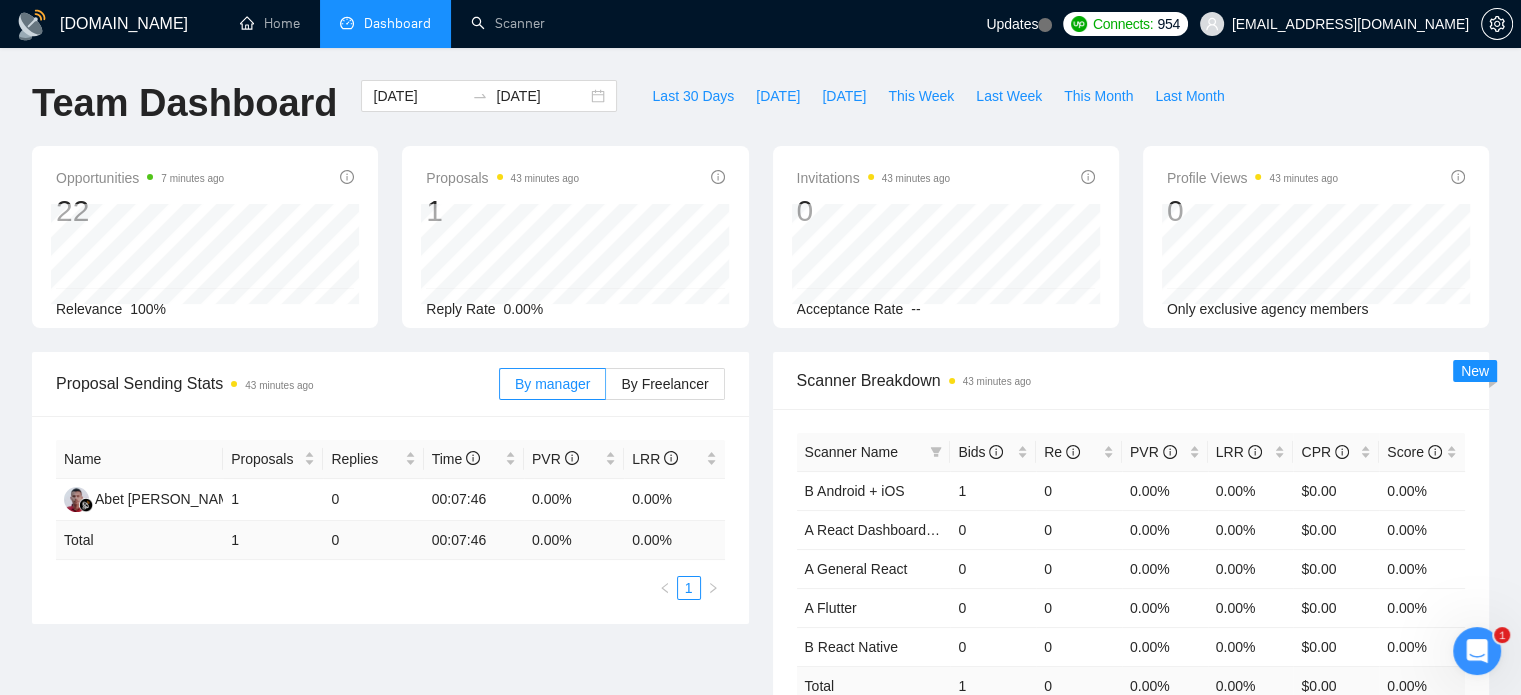 click at bounding box center (1477, 651) 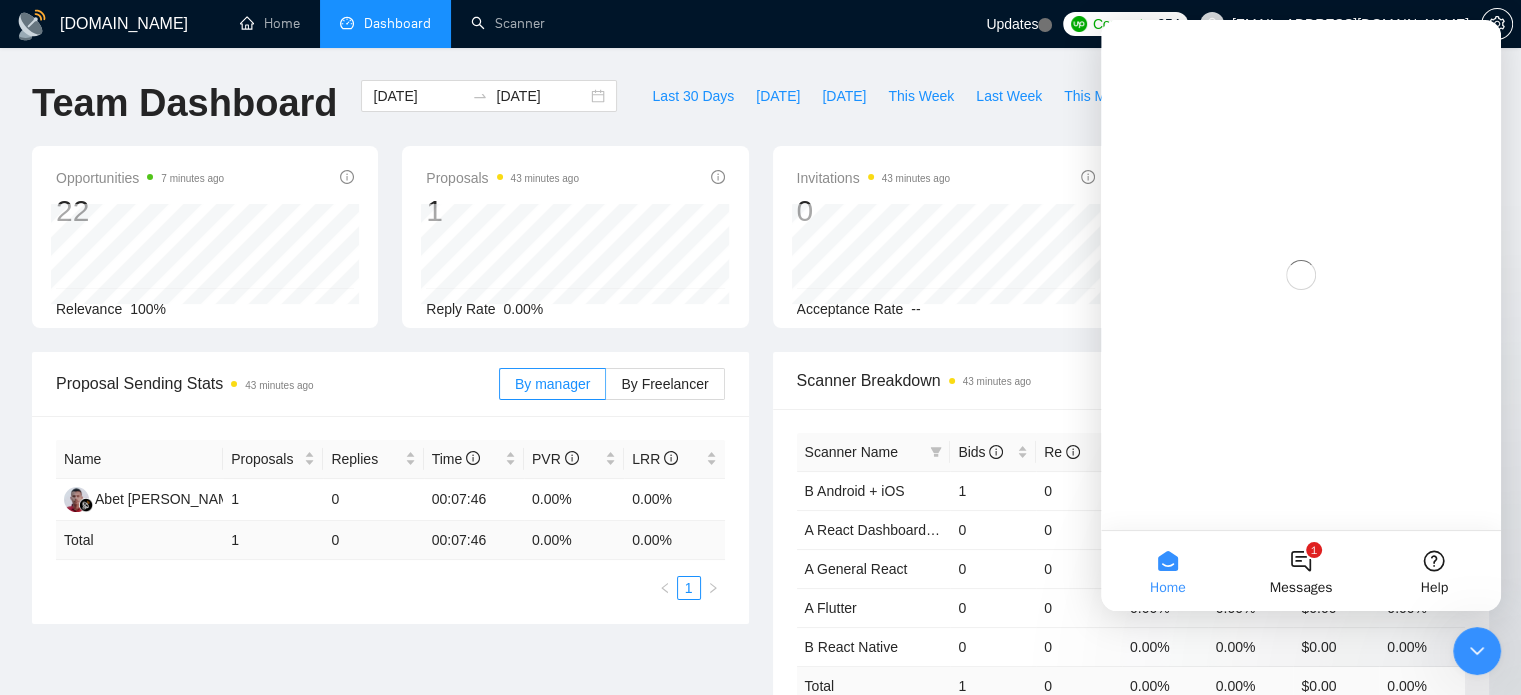 scroll, scrollTop: 0, scrollLeft: 0, axis: both 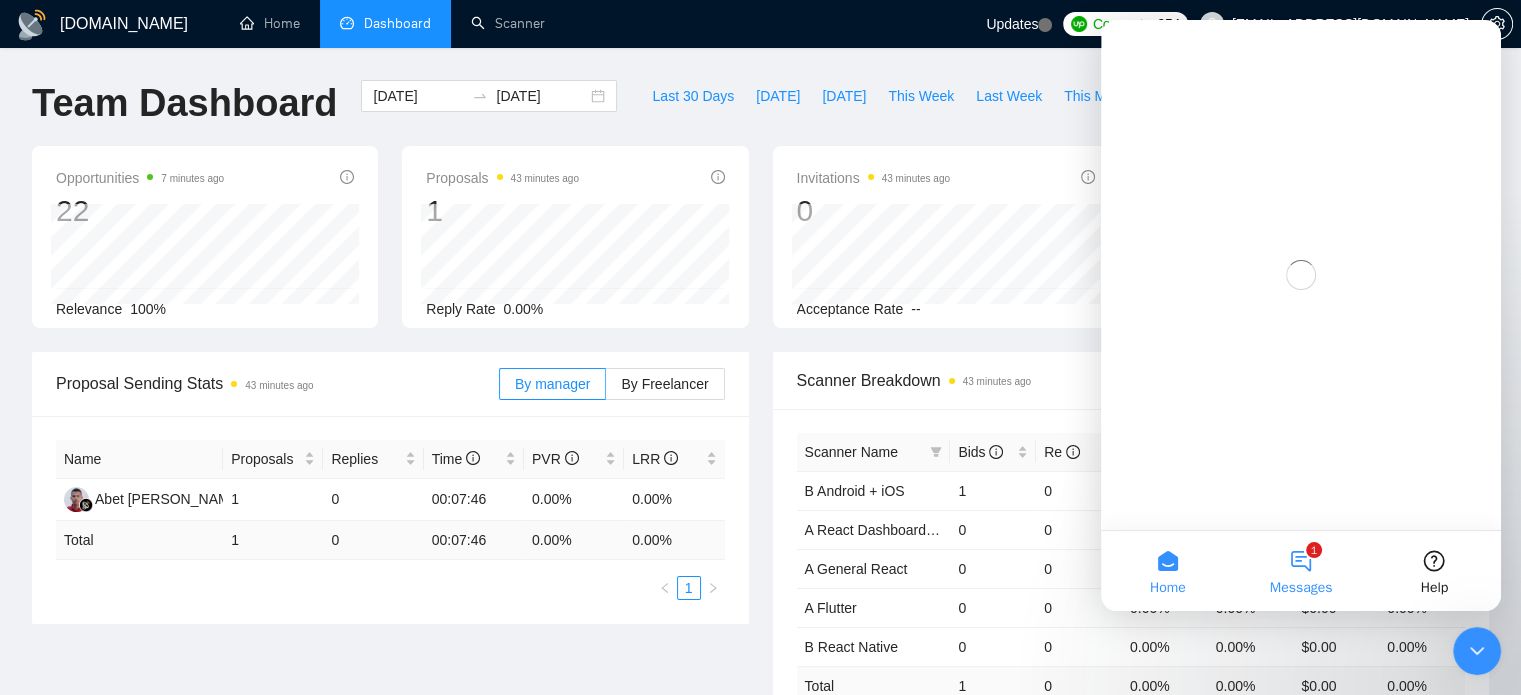 click on "1 Messages" at bounding box center [1300, 571] 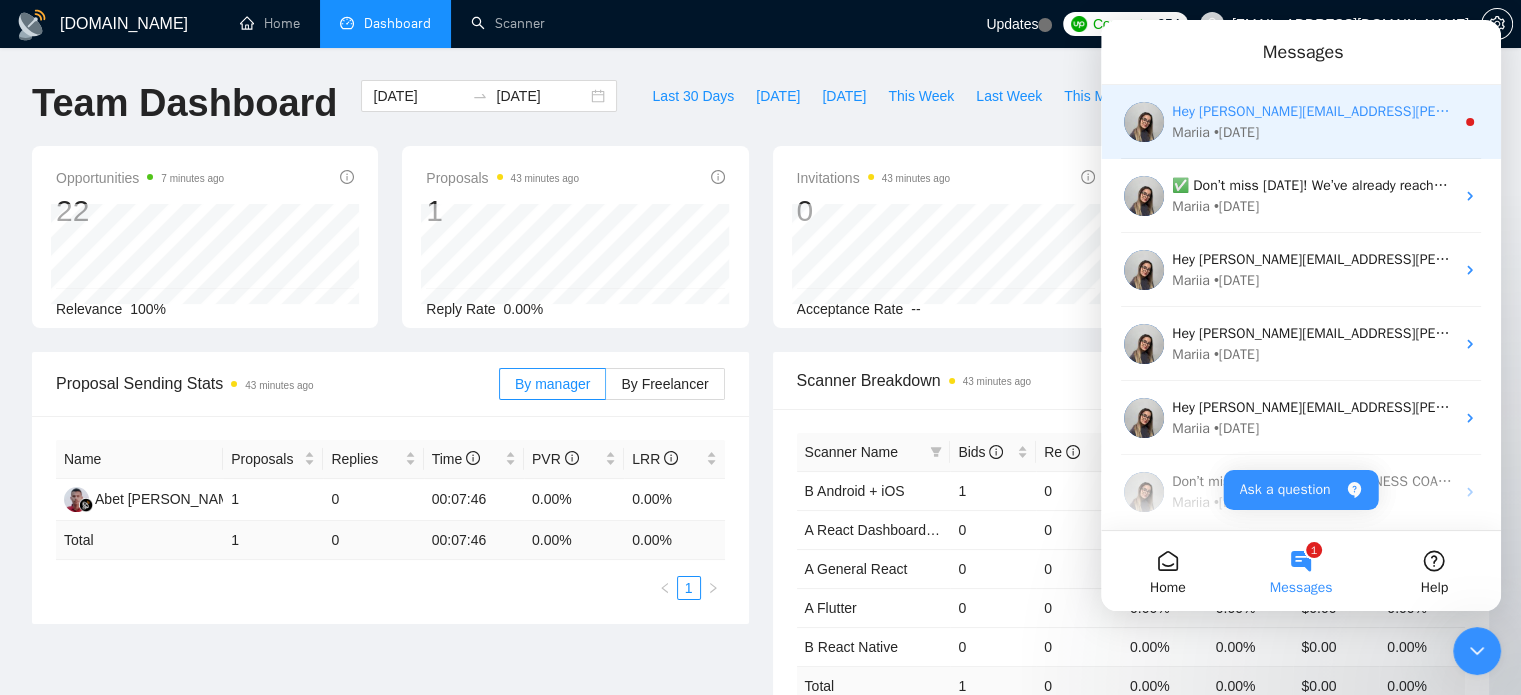 click on "Hey [PERSON_NAME][EMAIL_ADDRESS][PERSON_NAME][DOMAIN_NAME], Looks like your Upwork agency TetaLab ran out of connects. We recently tried to send a proposal for a job found by A Сhactbots, AI, but we could not because the number of connects was insufficient. If you don't top up your connects soon, all your Auto Bidders will be disabled, and you will have to reactivate it again. Please consider enabling the Auto Top-Up Feature to avoid this happening in the future." at bounding box center [2640, 111] 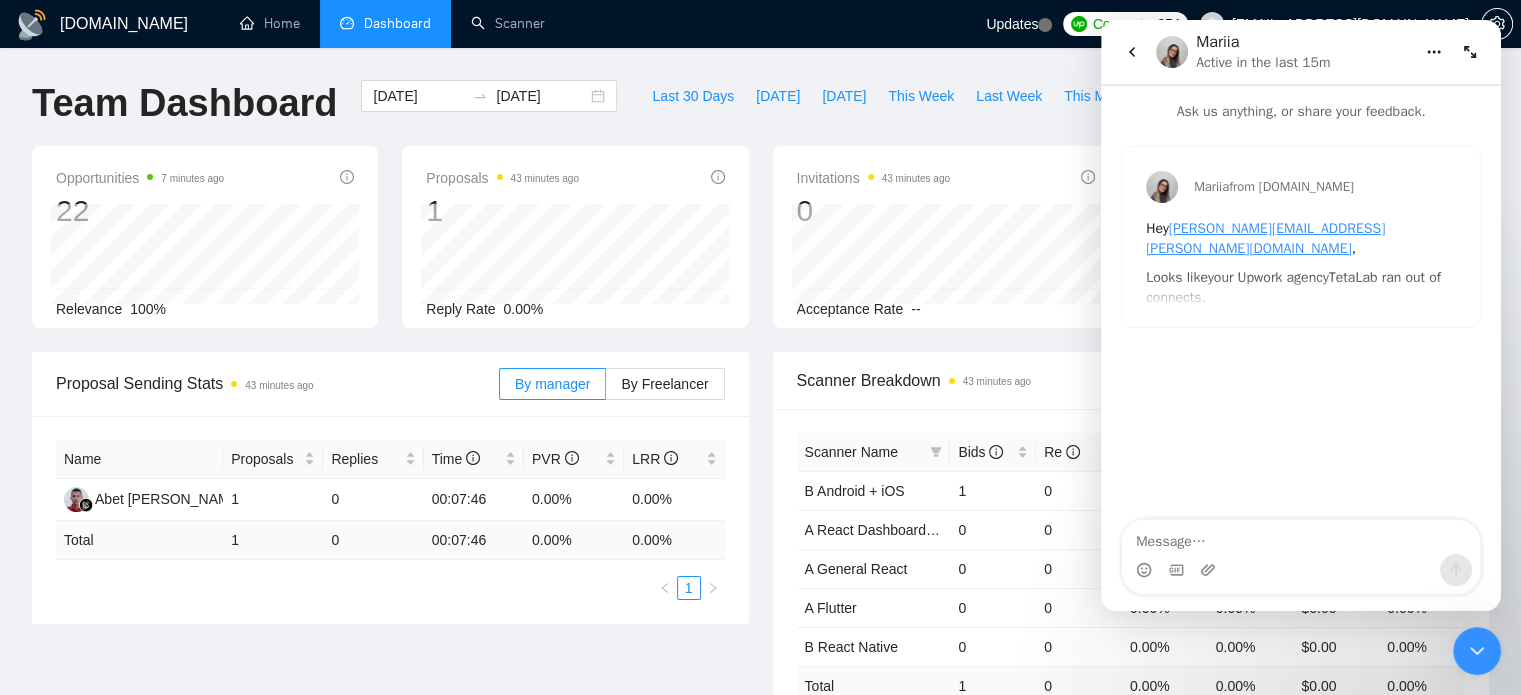 click 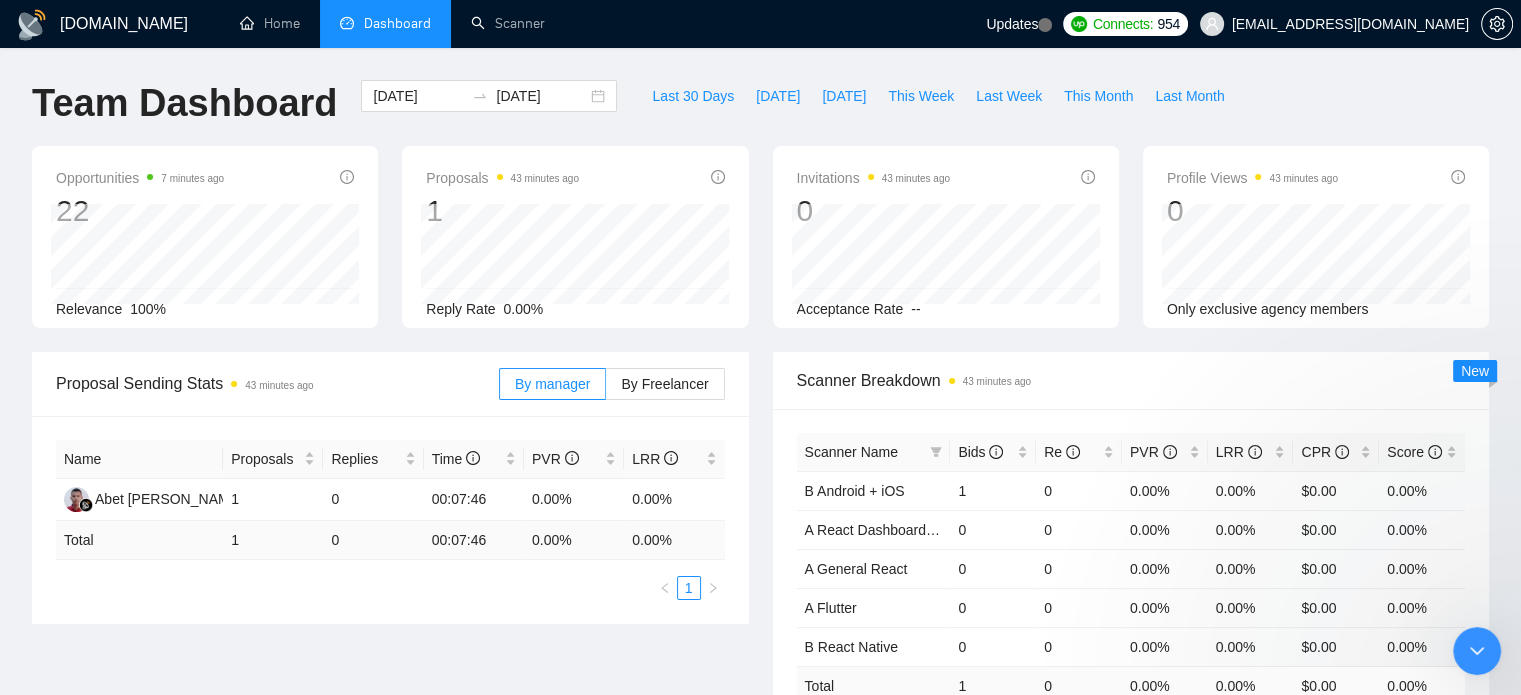 scroll, scrollTop: 0, scrollLeft: 0, axis: both 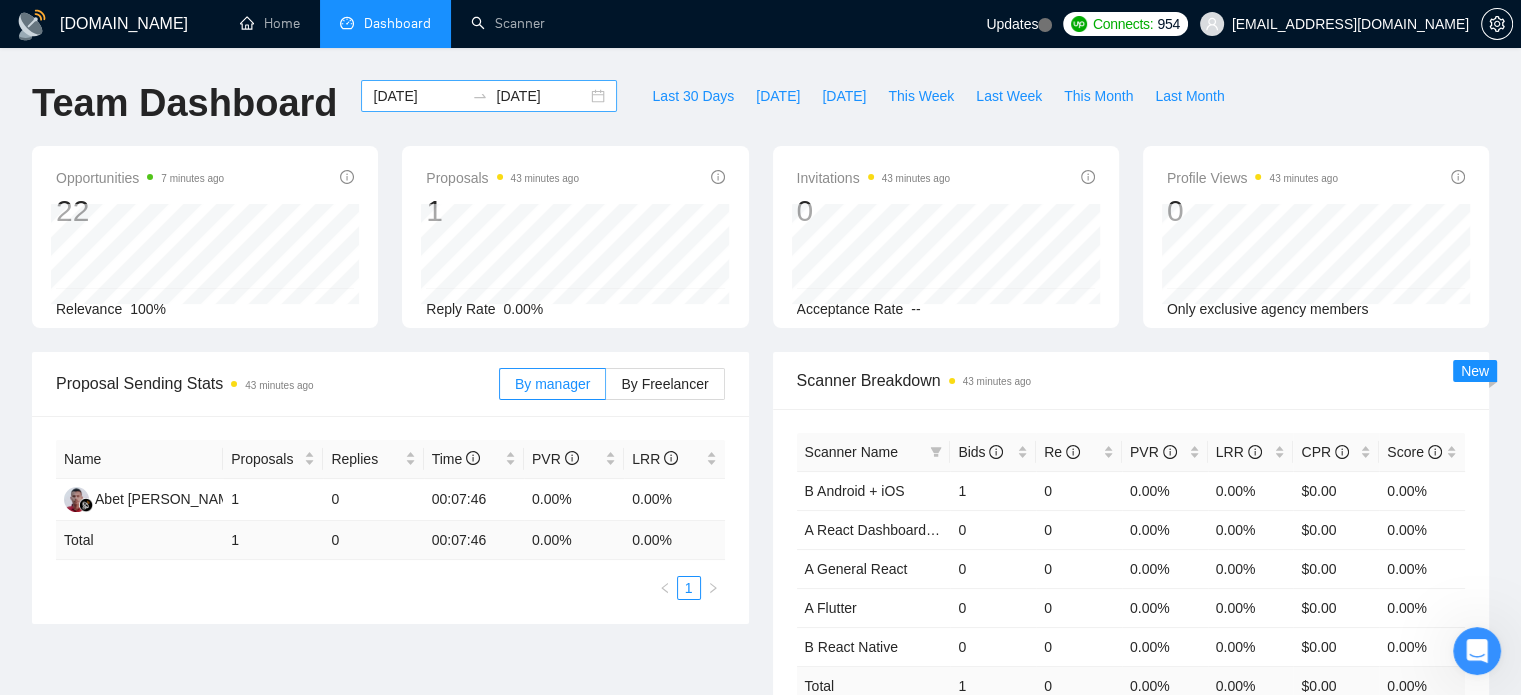 click on "[DATE]" at bounding box center (418, 96) 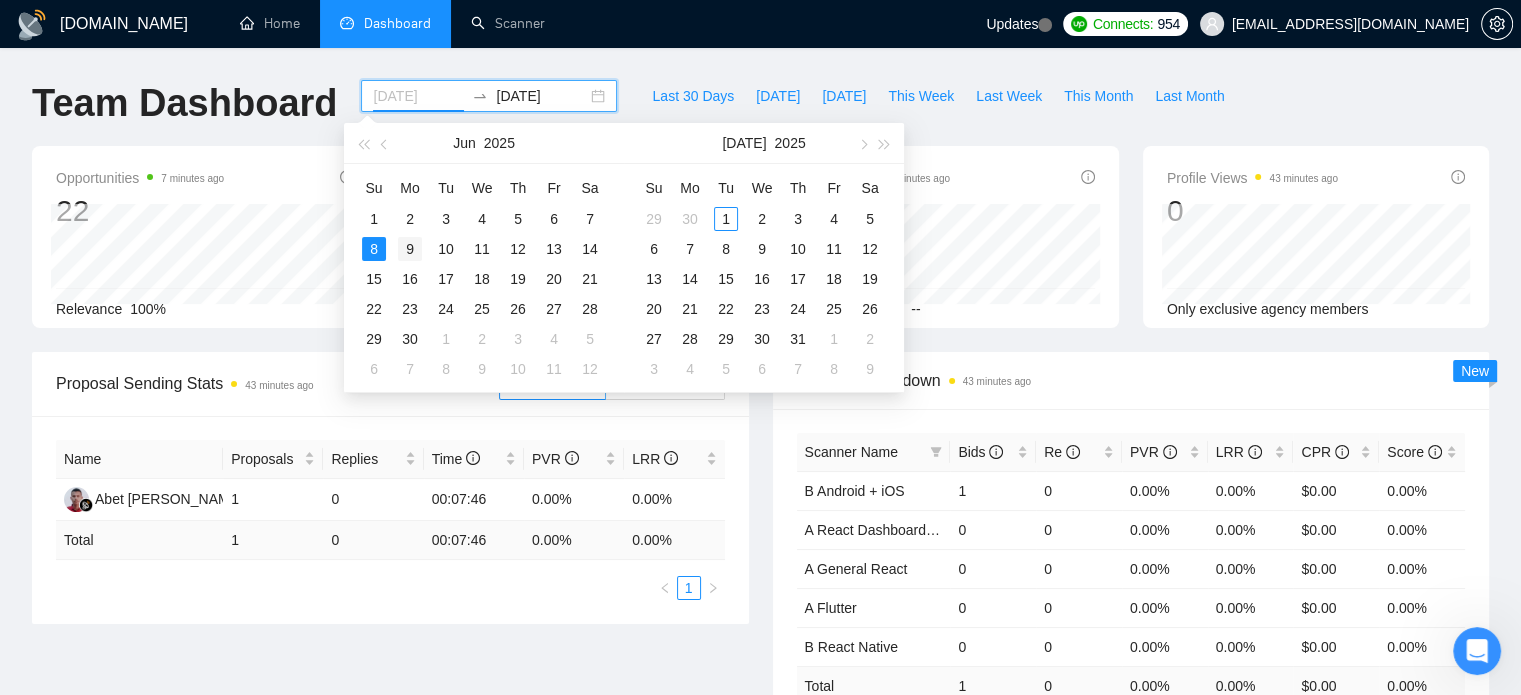 type on "[DATE]" 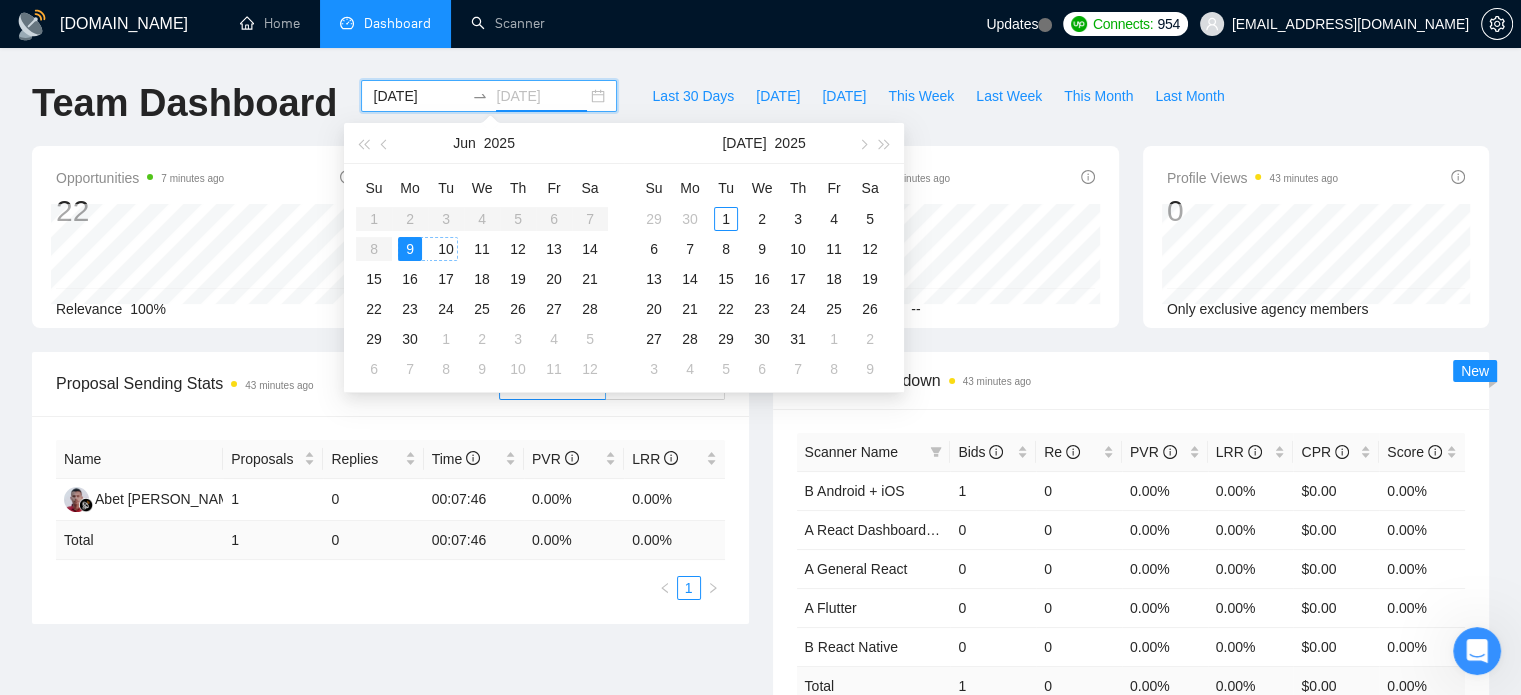 type on "[DATE]" 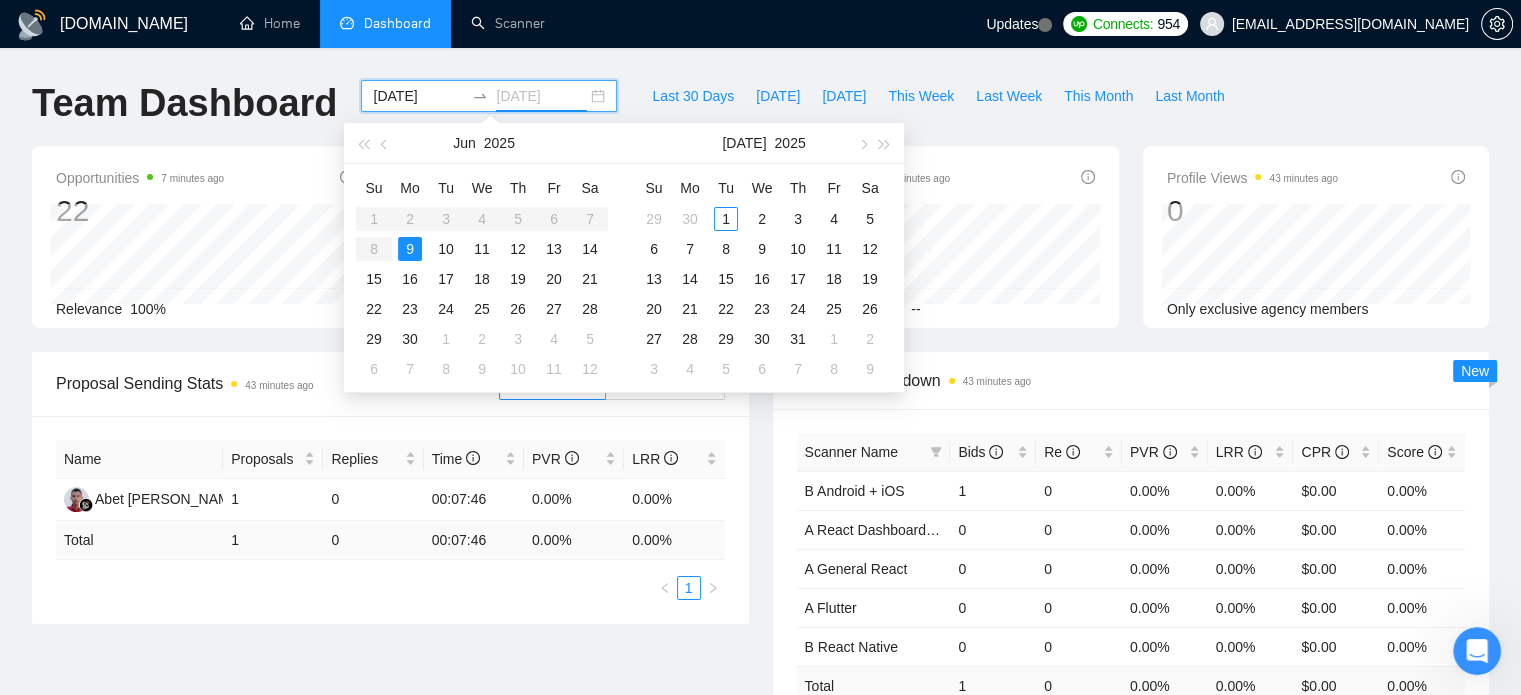 click on "9" at bounding box center (410, 249) 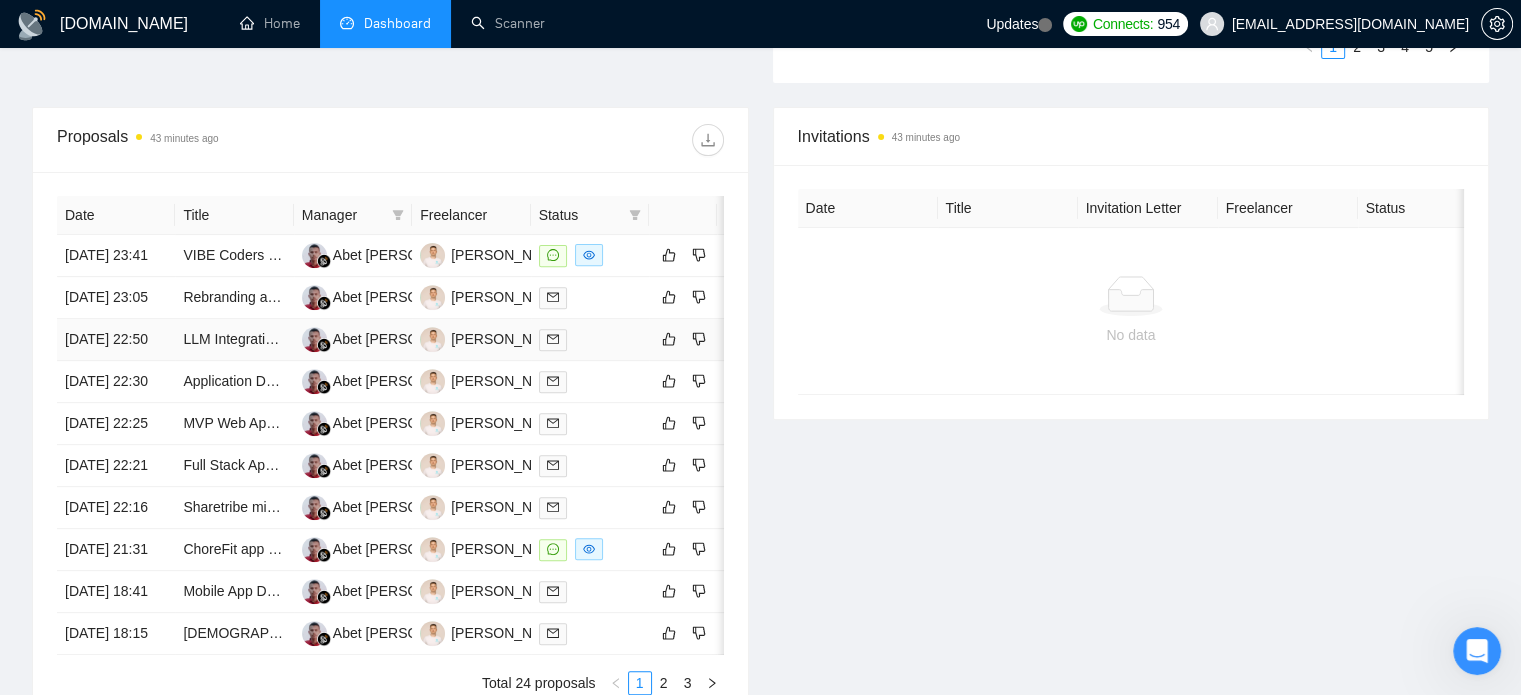 scroll, scrollTop: 700, scrollLeft: 0, axis: vertical 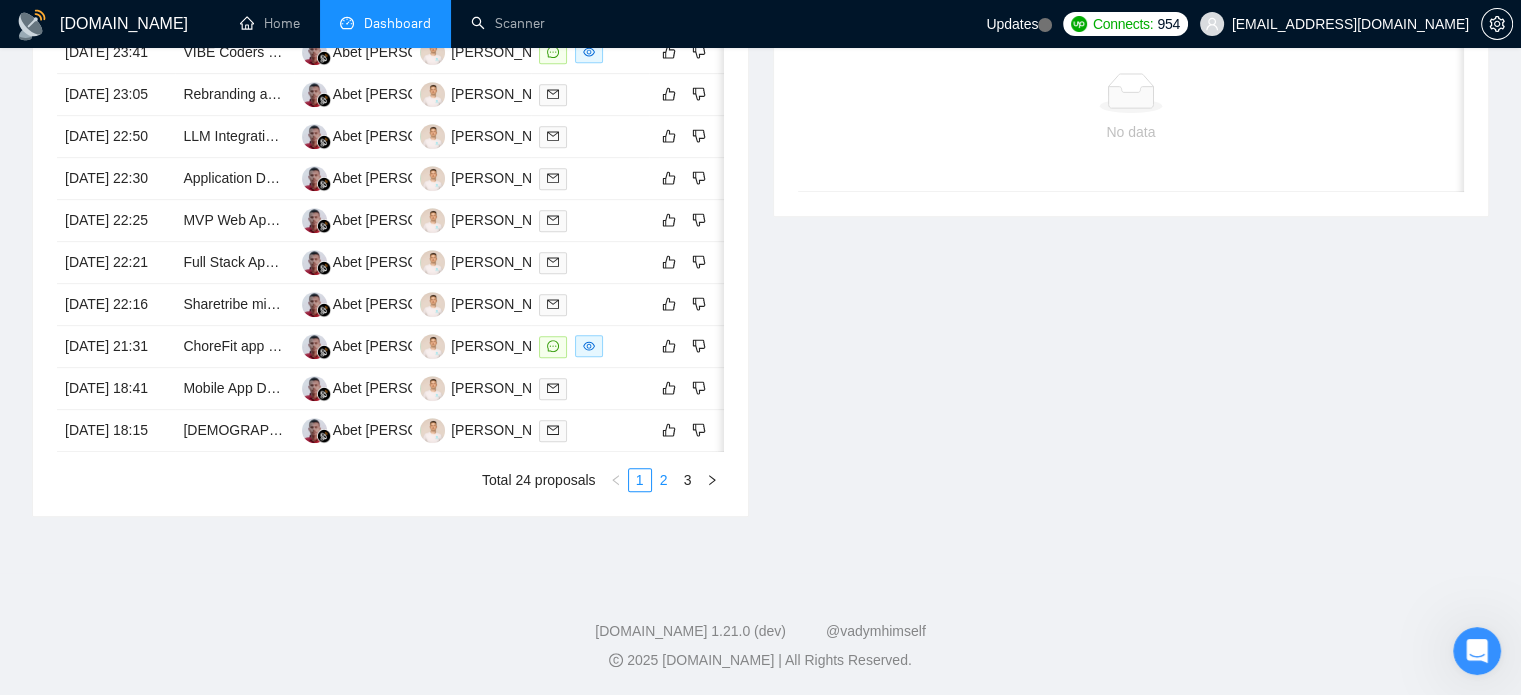 click on "2" at bounding box center [664, 480] 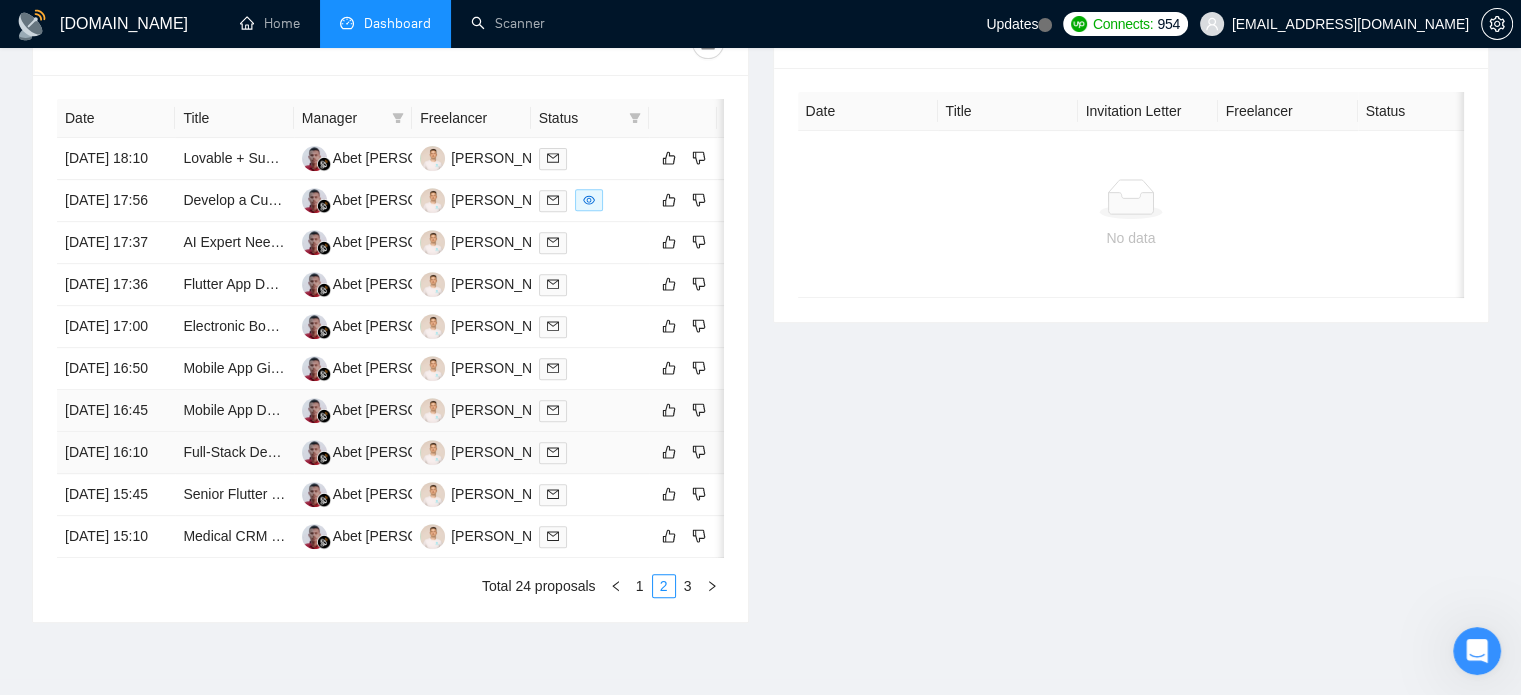 scroll, scrollTop: 800, scrollLeft: 0, axis: vertical 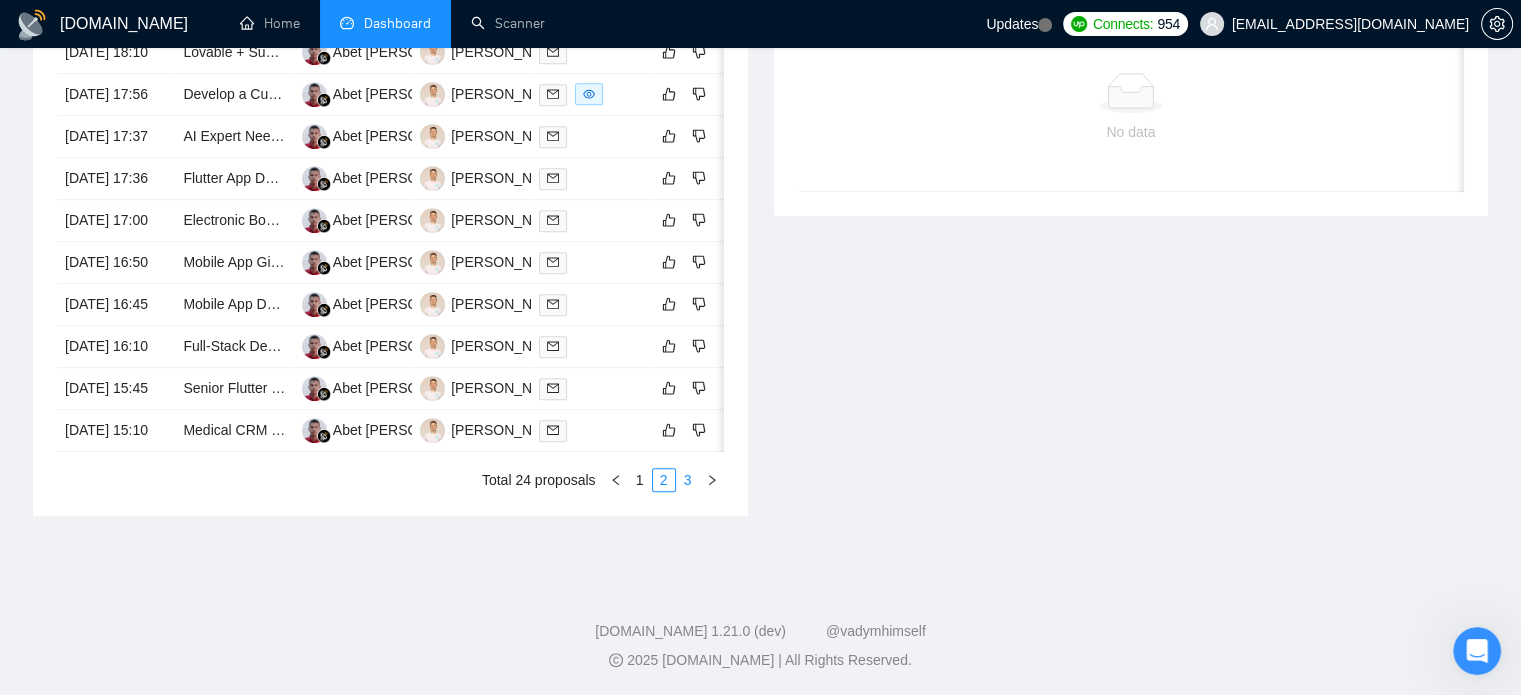 click on "3" at bounding box center [688, 480] 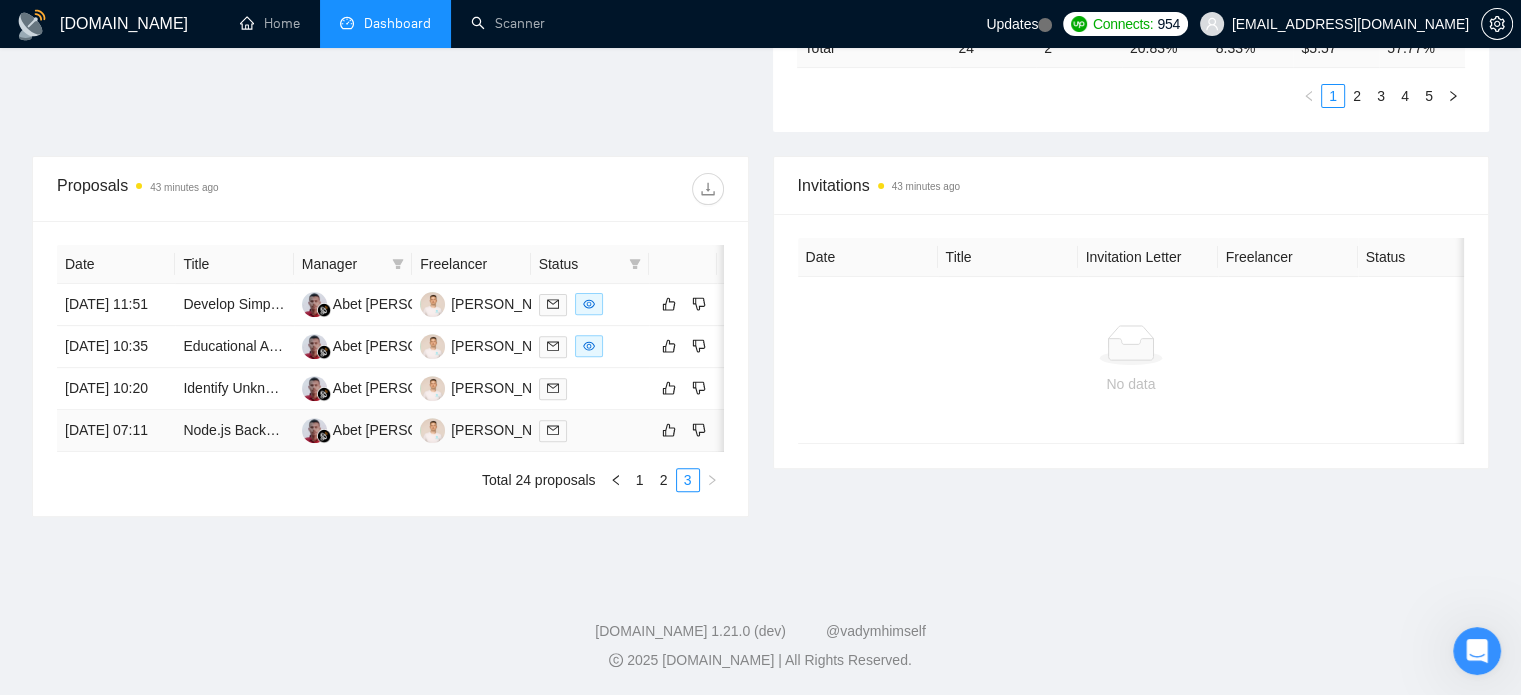 scroll, scrollTop: 725, scrollLeft: 0, axis: vertical 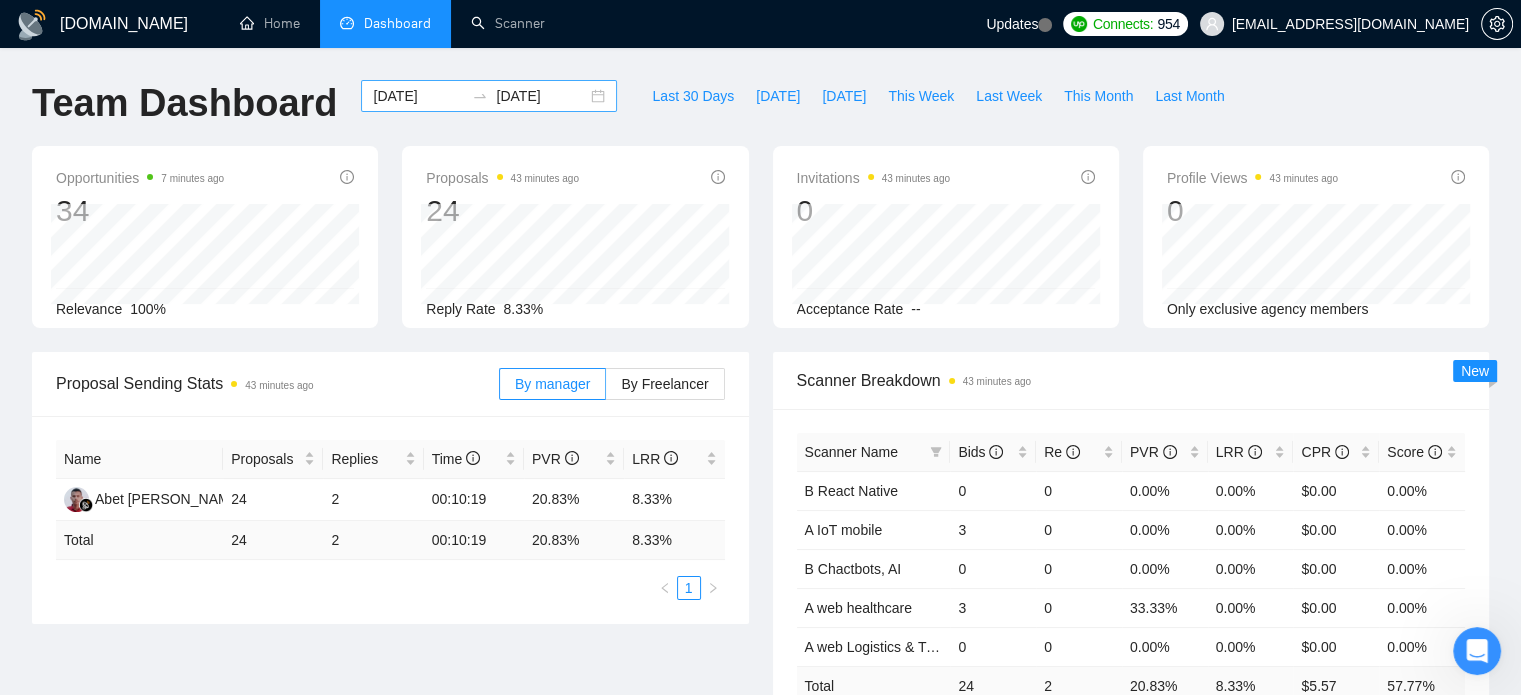 click on "[DATE]" at bounding box center (418, 96) 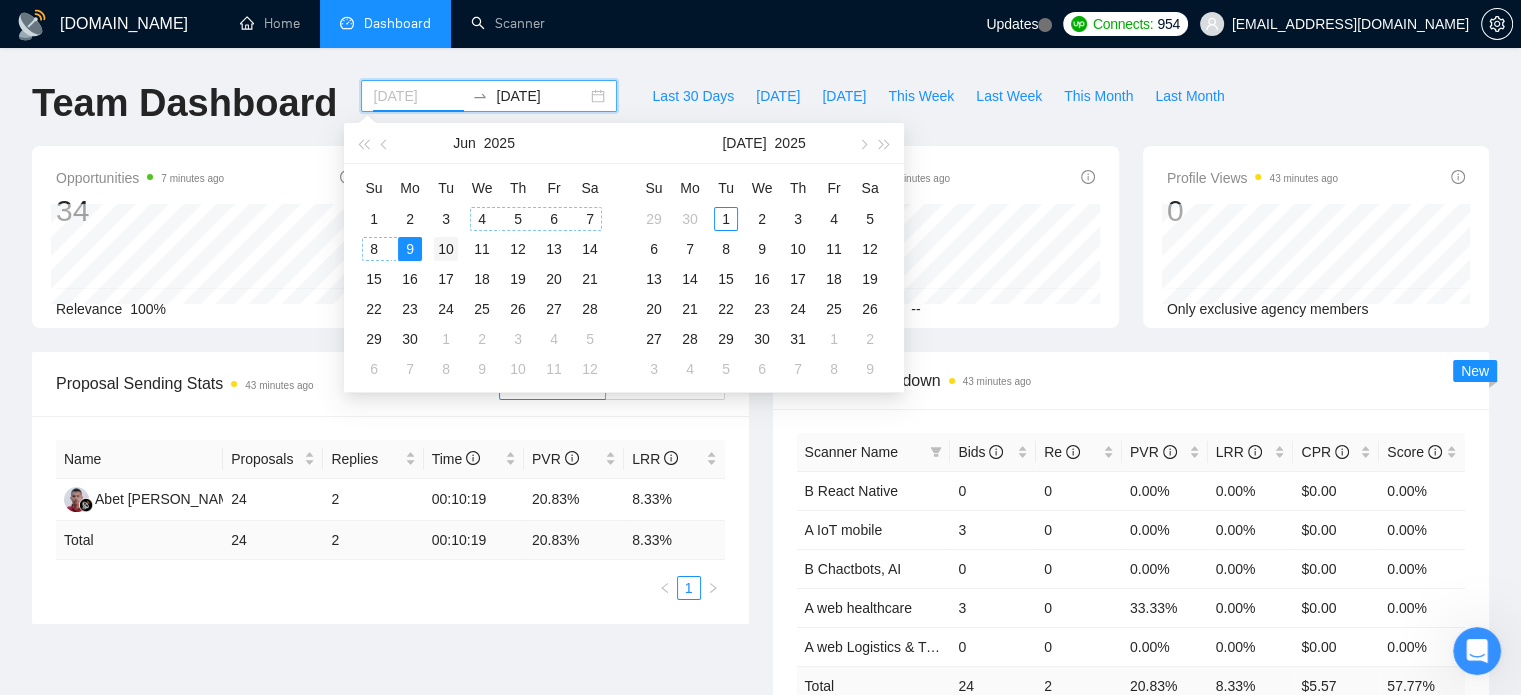 type on "[DATE]" 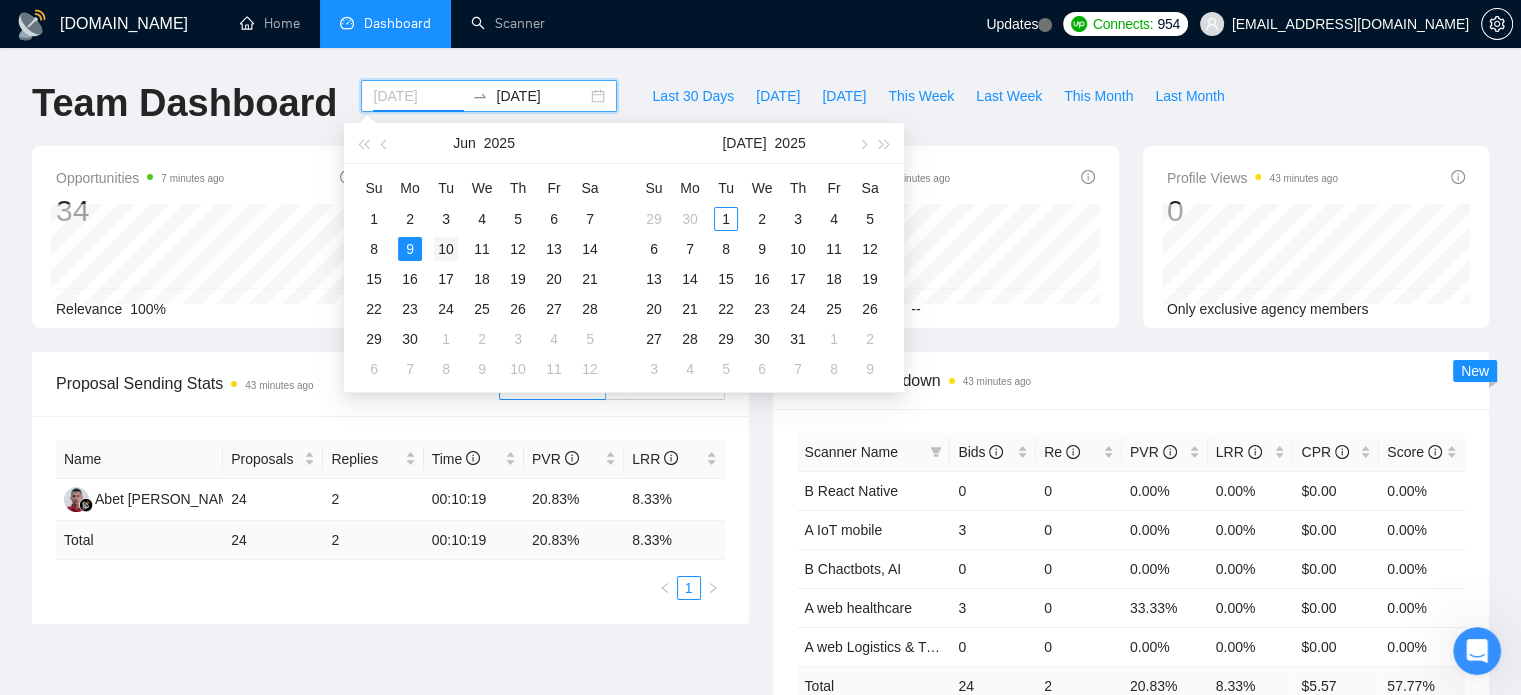 click on "10" at bounding box center (446, 249) 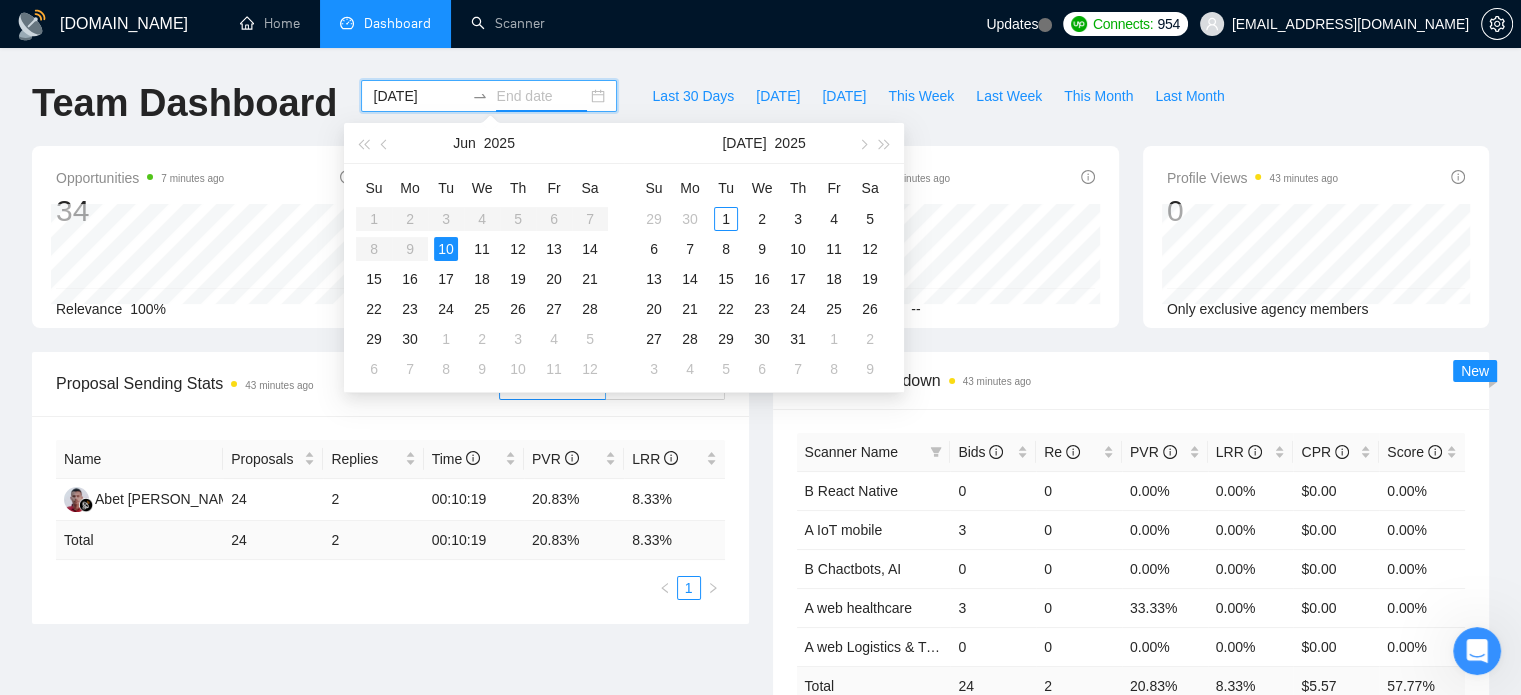 click on "10" at bounding box center (446, 249) 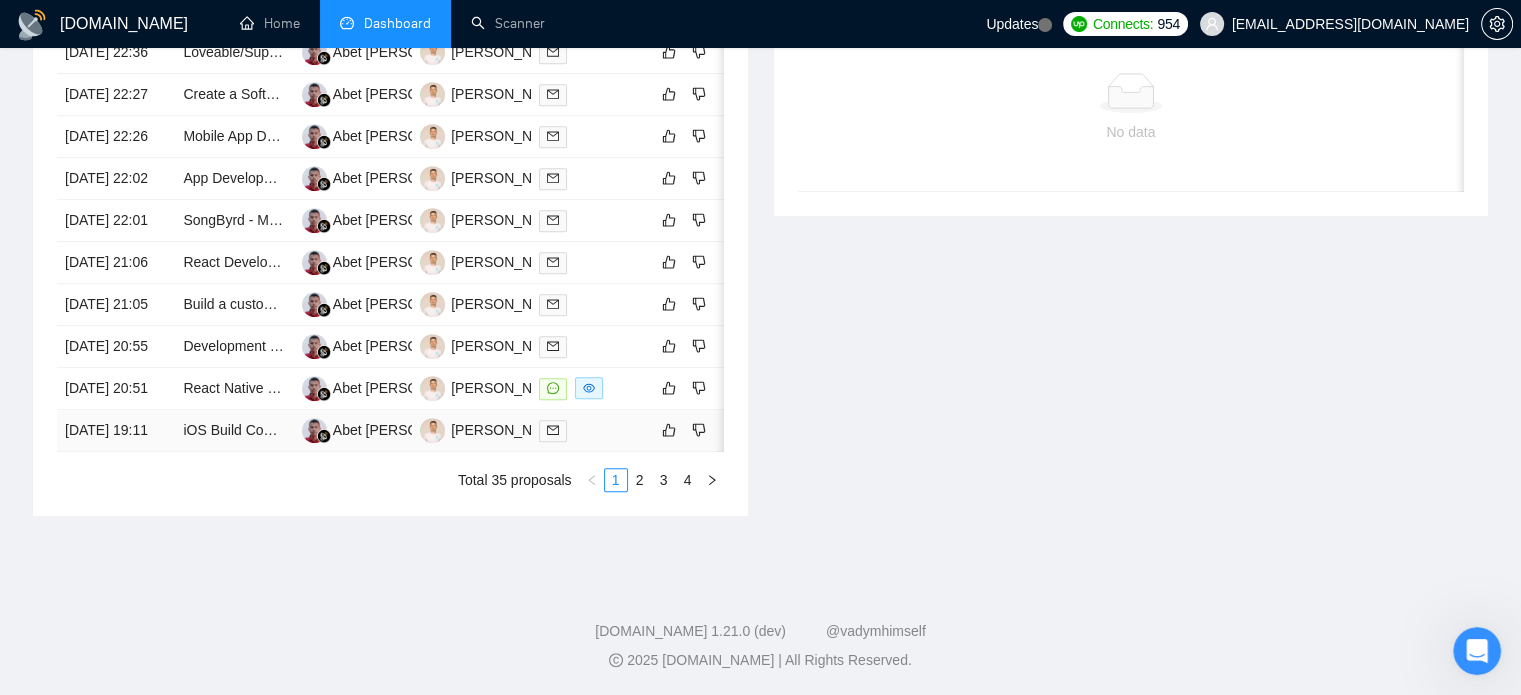 scroll, scrollTop: 1090, scrollLeft: 0, axis: vertical 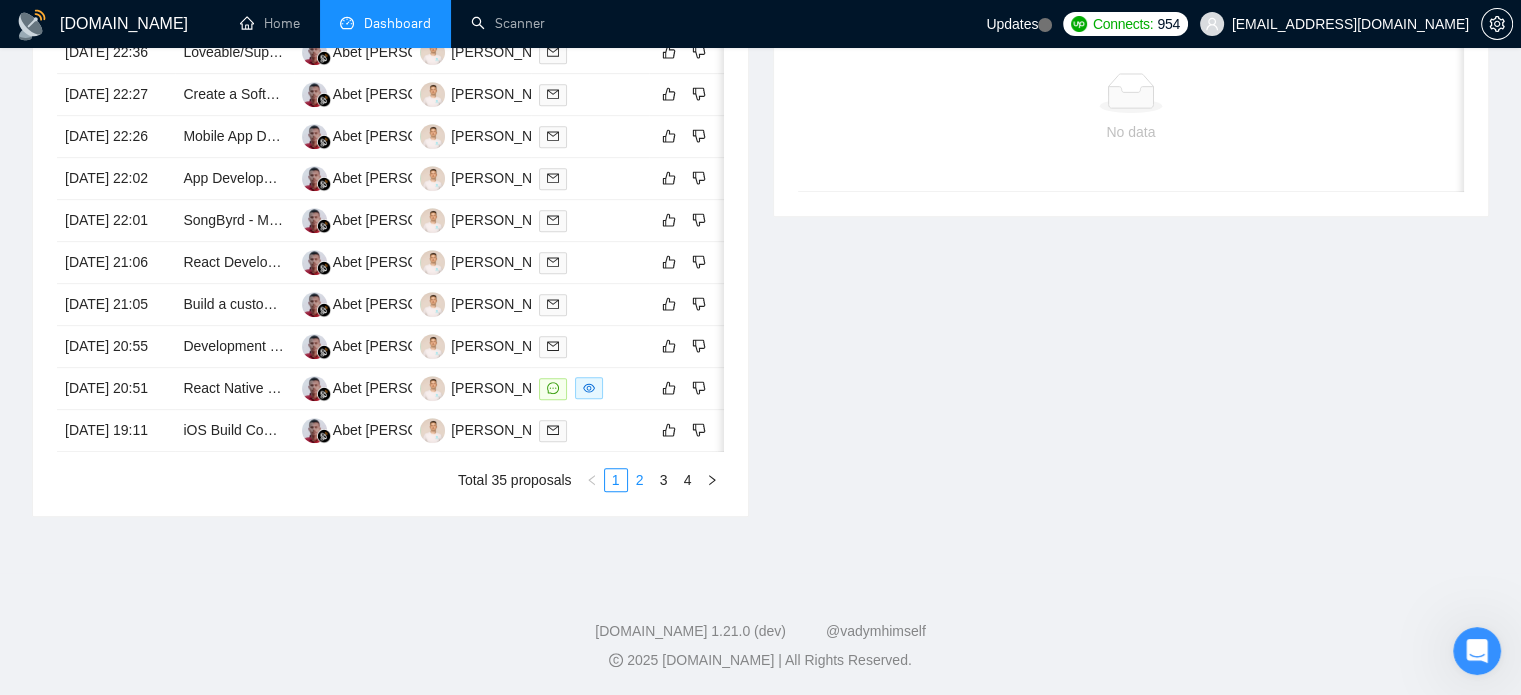 click on "2" at bounding box center (640, 480) 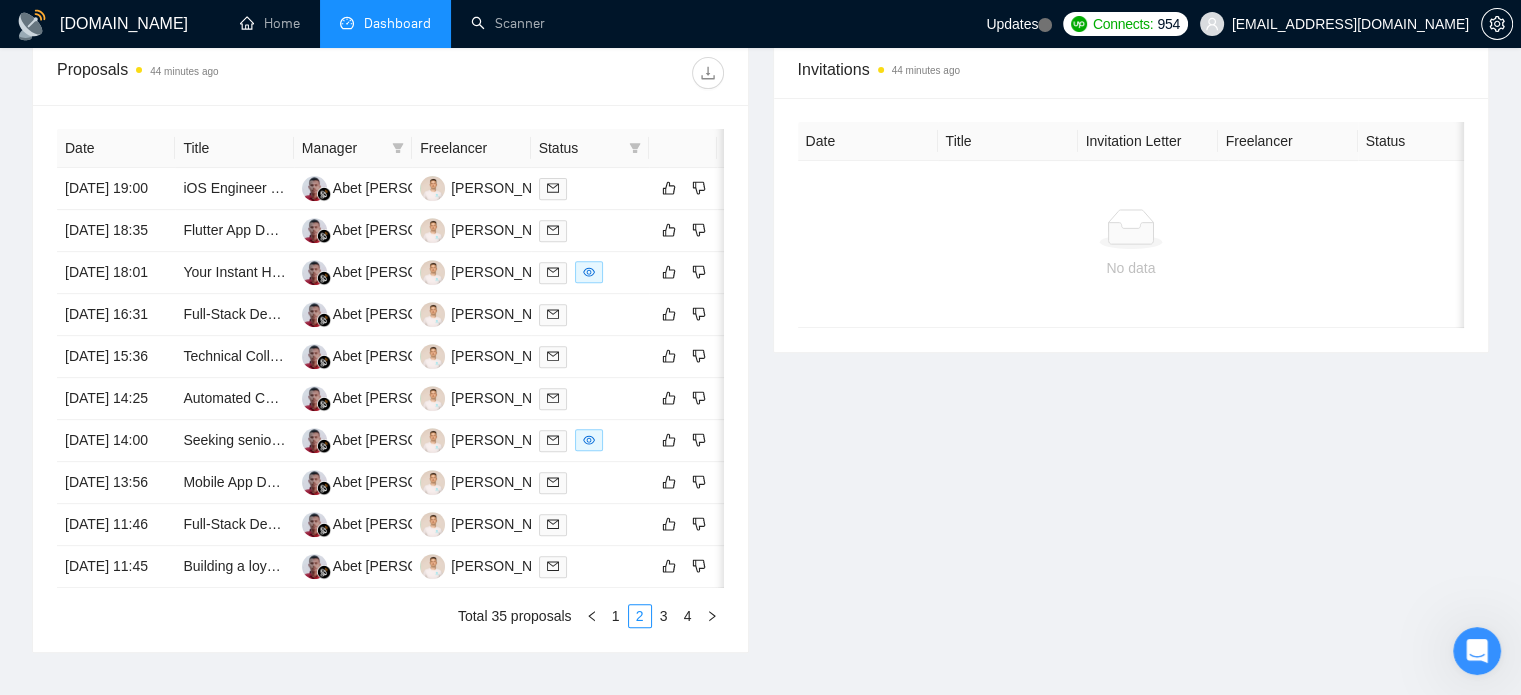 scroll, scrollTop: 790, scrollLeft: 0, axis: vertical 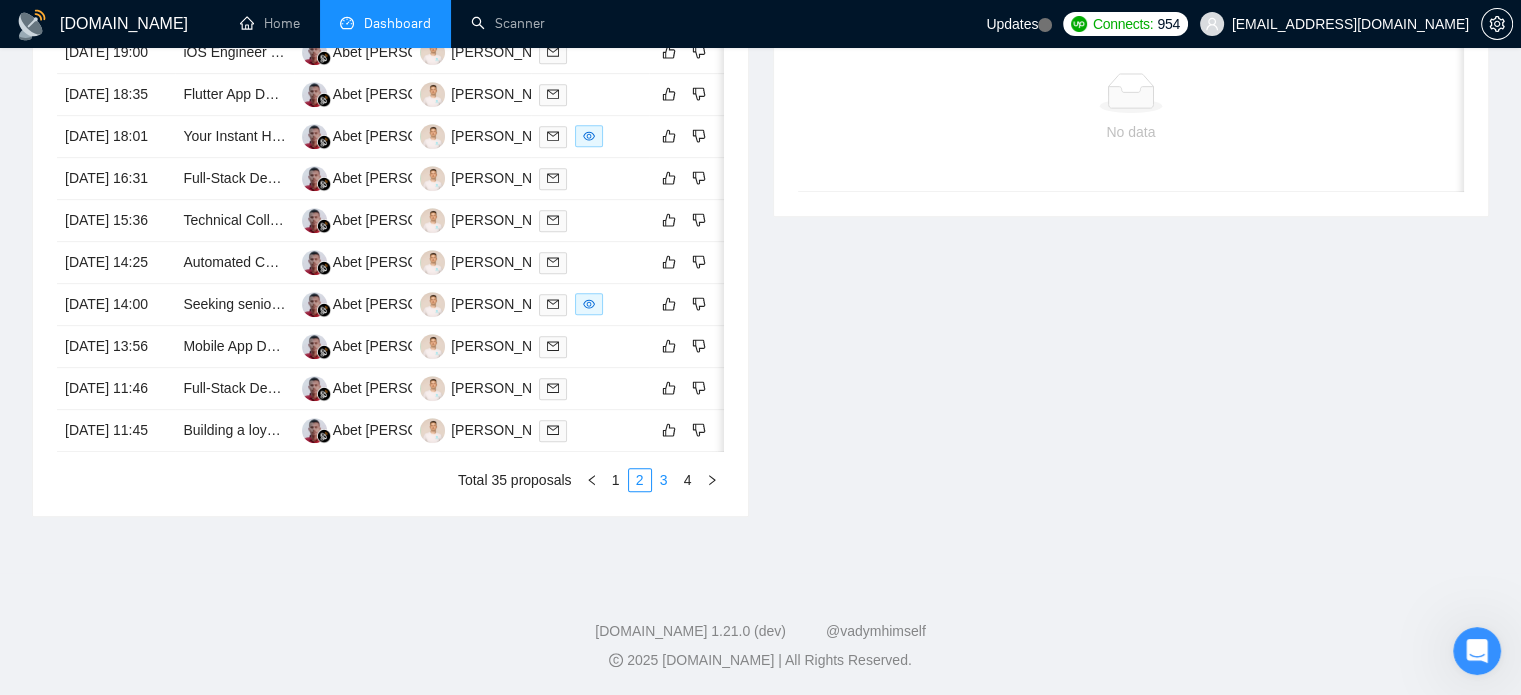 click on "3" at bounding box center [664, 480] 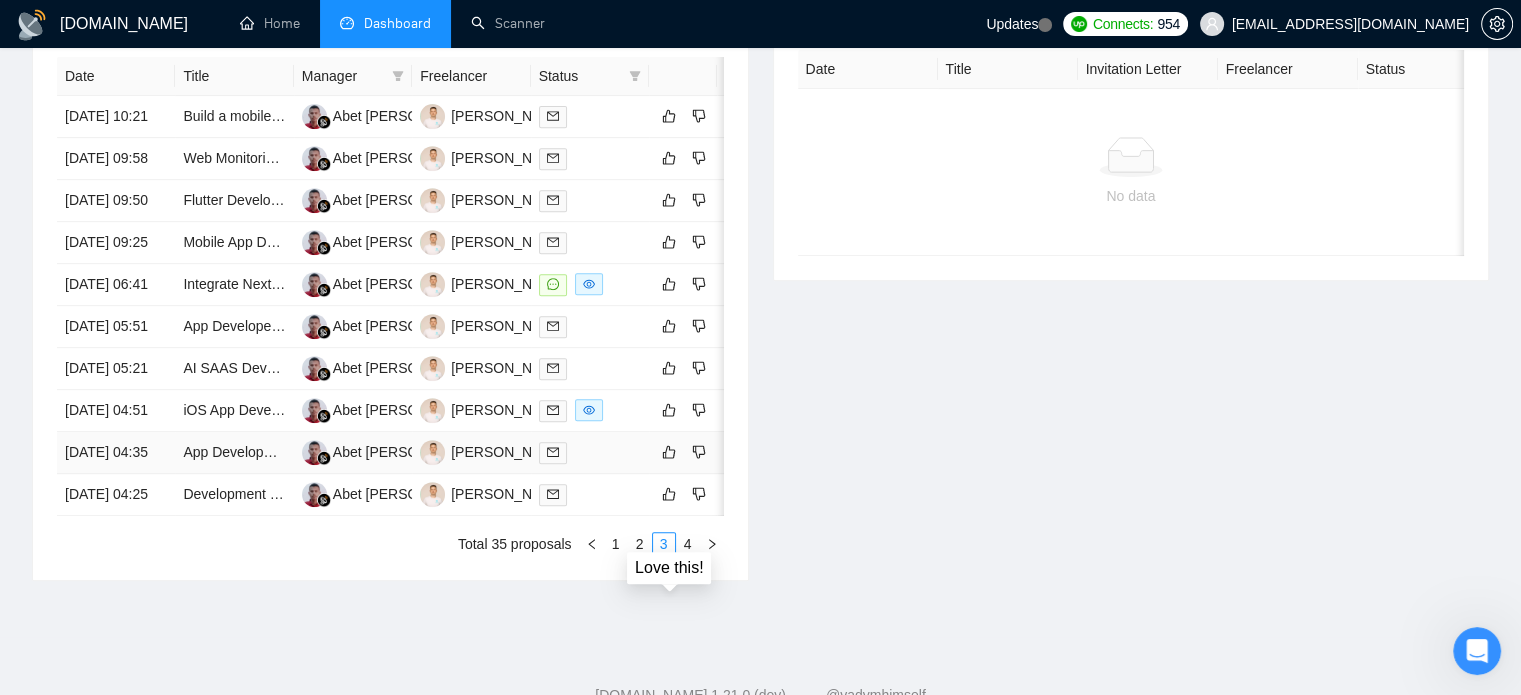 scroll, scrollTop: 790, scrollLeft: 0, axis: vertical 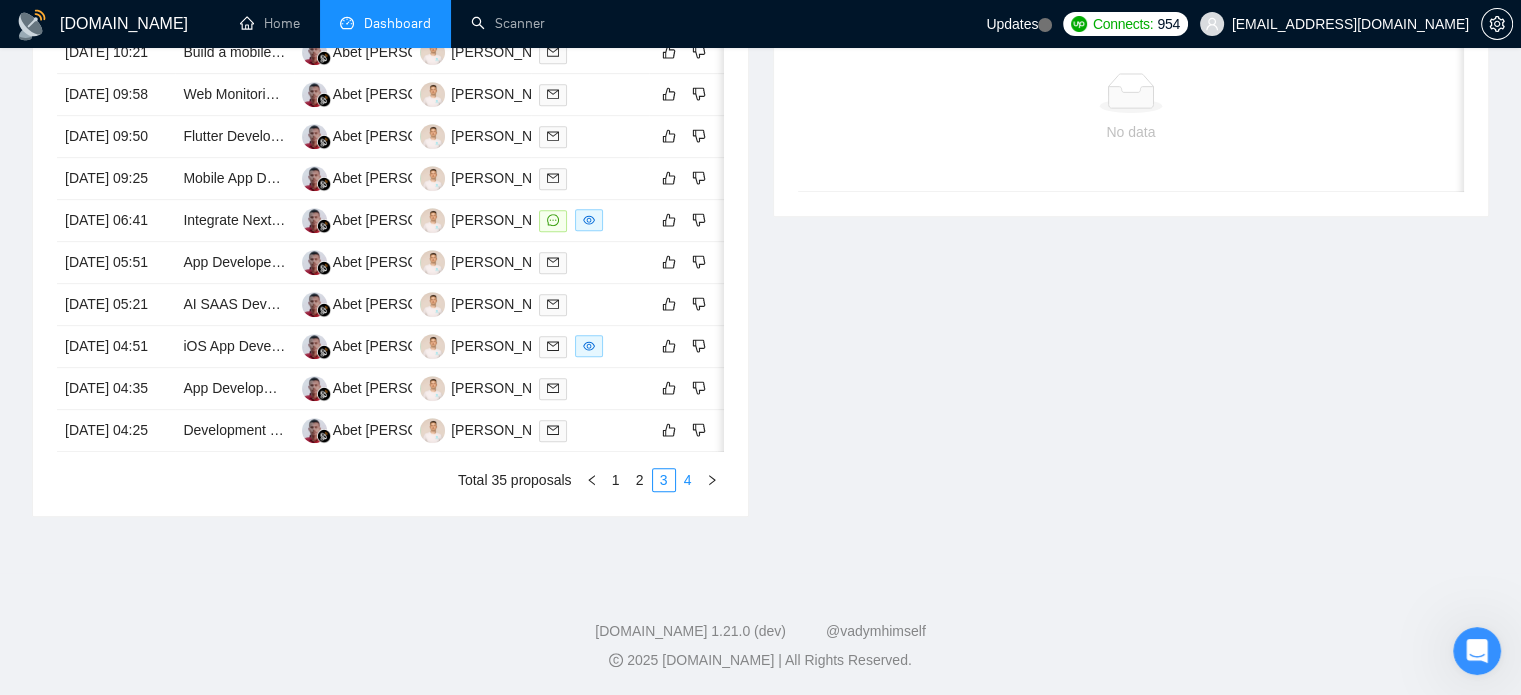 click on "4" at bounding box center [688, 480] 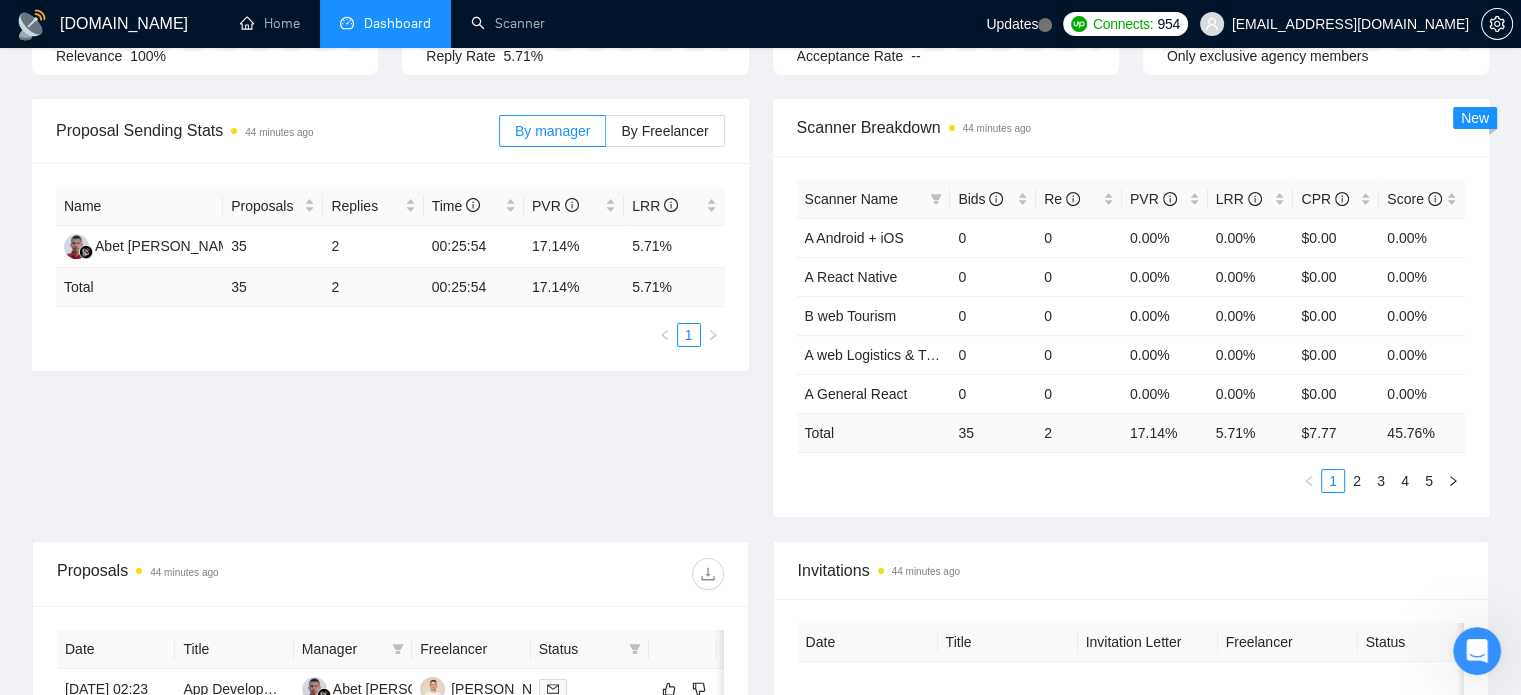 scroll, scrollTop: 0, scrollLeft: 0, axis: both 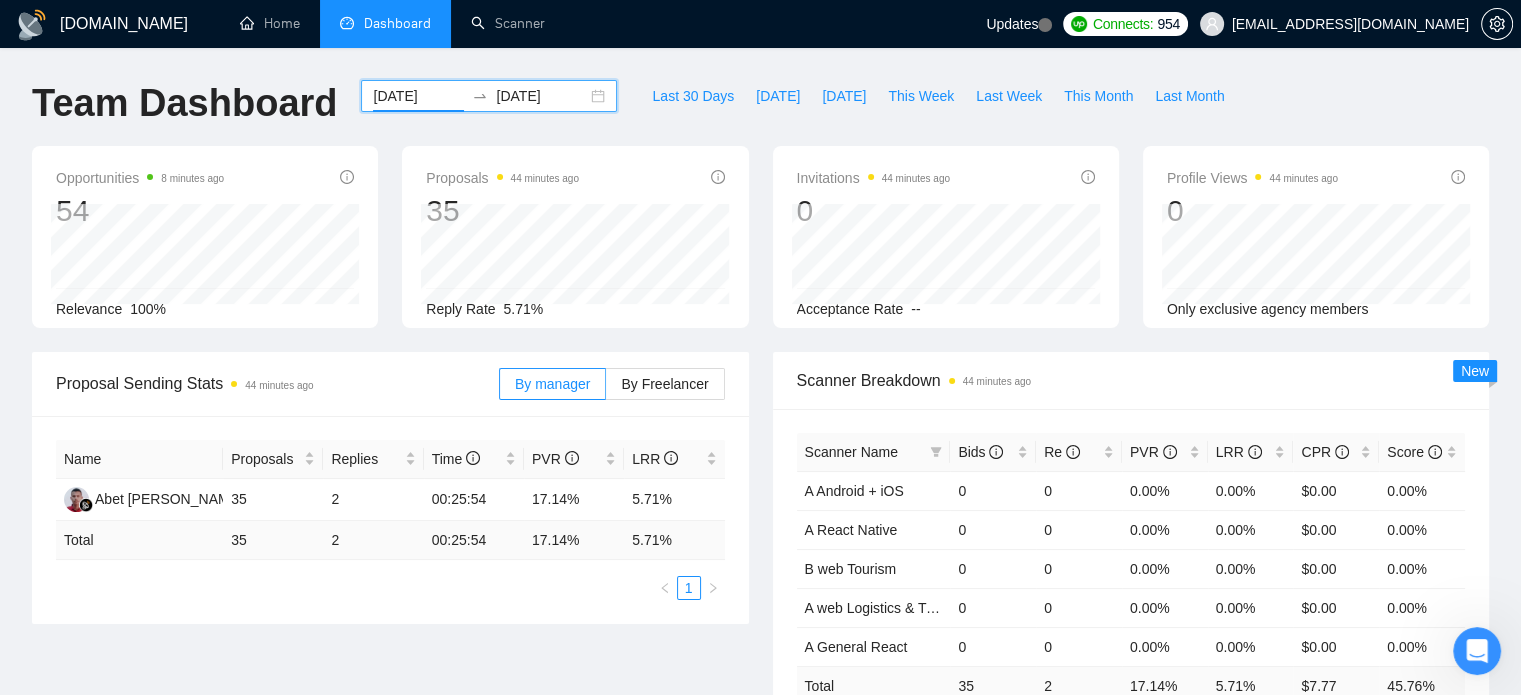 click on "[DATE]" at bounding box center [418, 96] 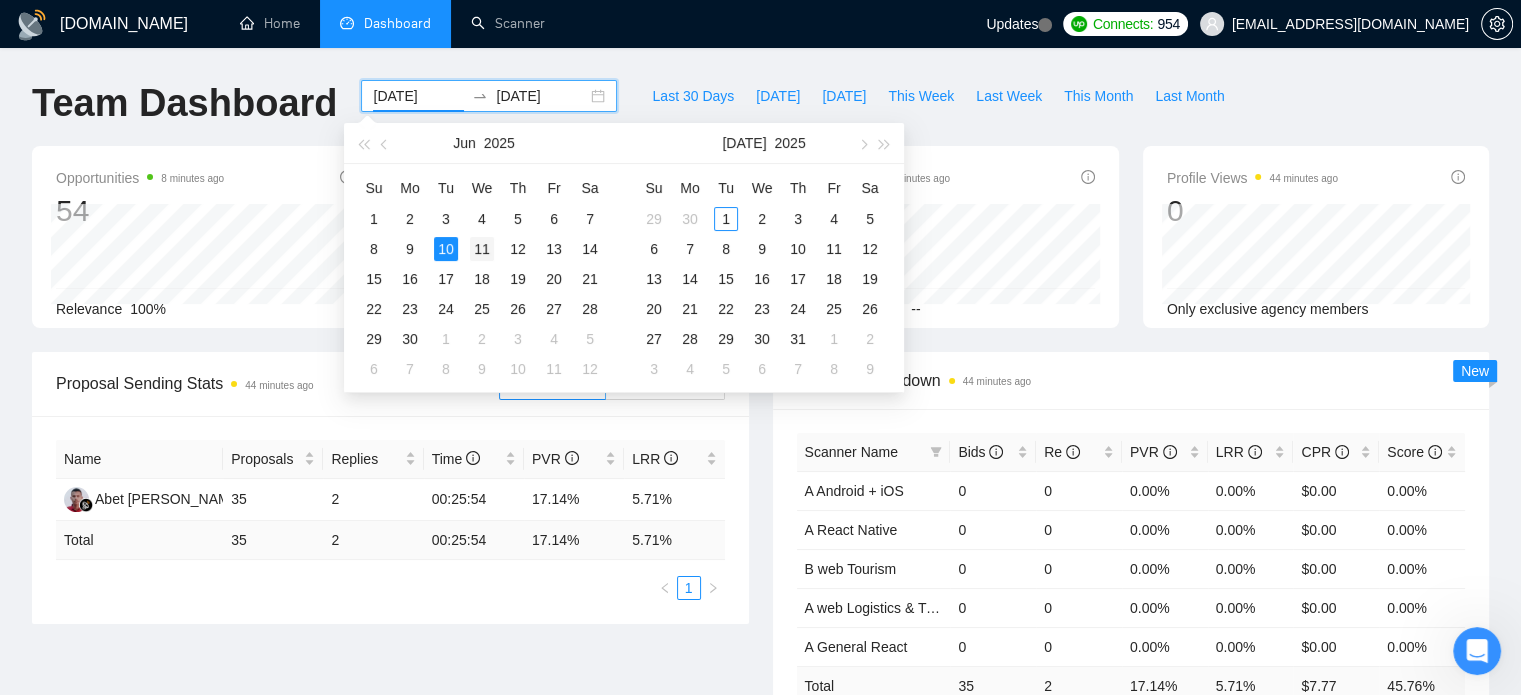 type on "[DATE]" 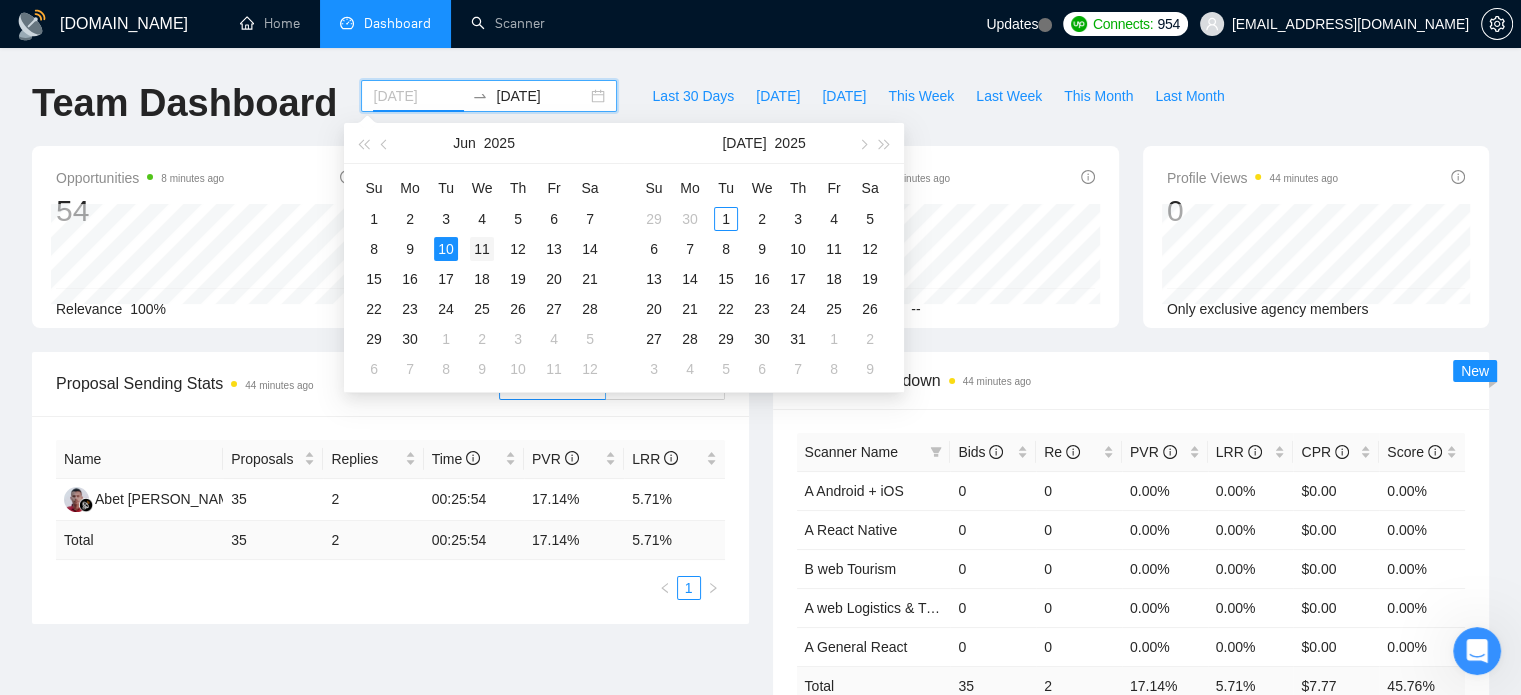click on "11" at bounding box center (482, 249) 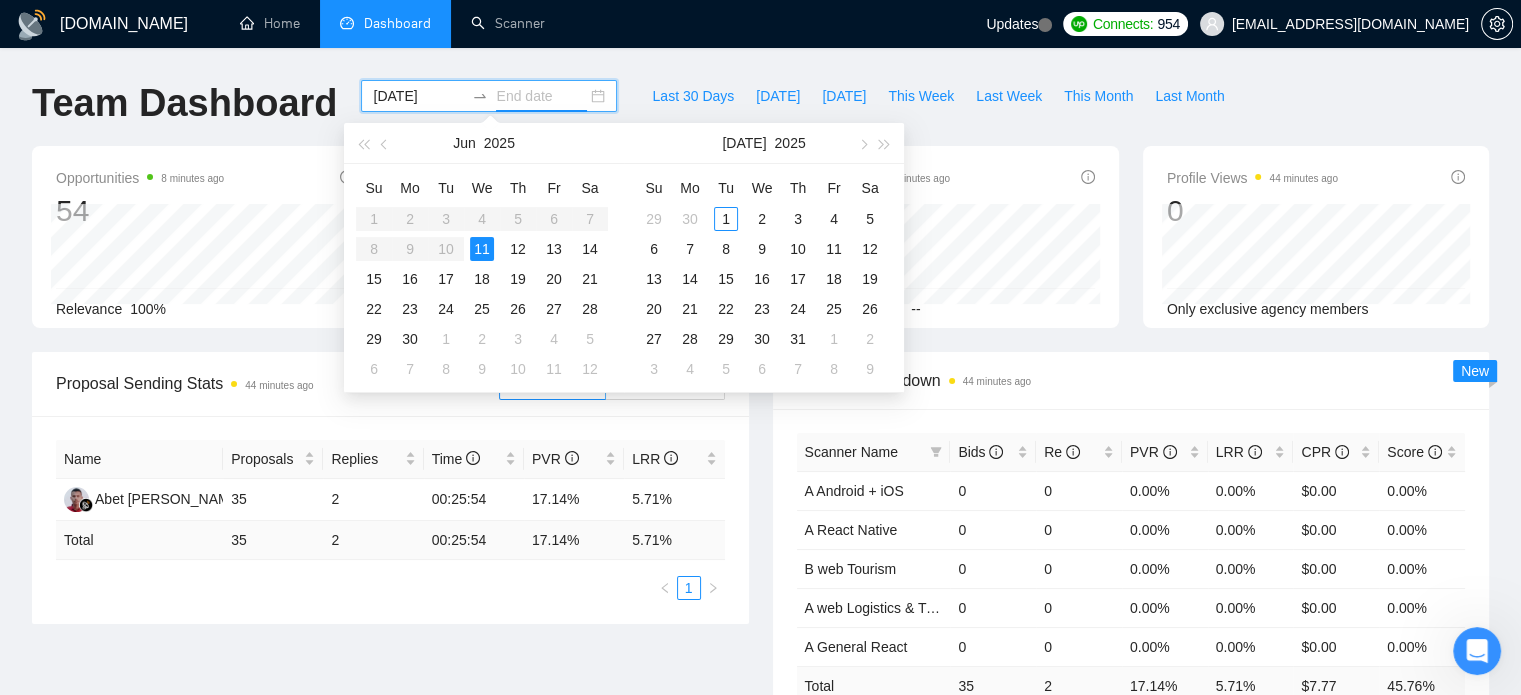 click on "11" at bounding box center (482, 249) 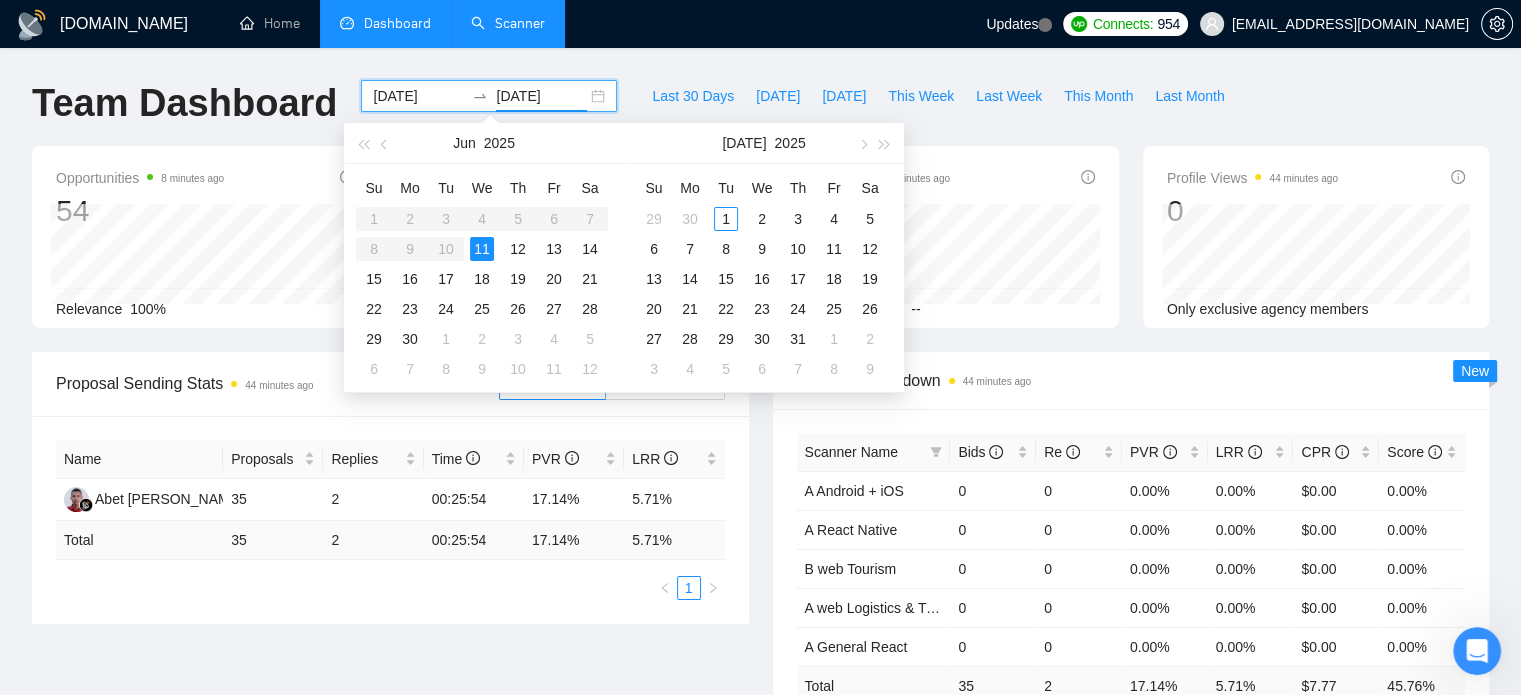 type on "[DATE]" 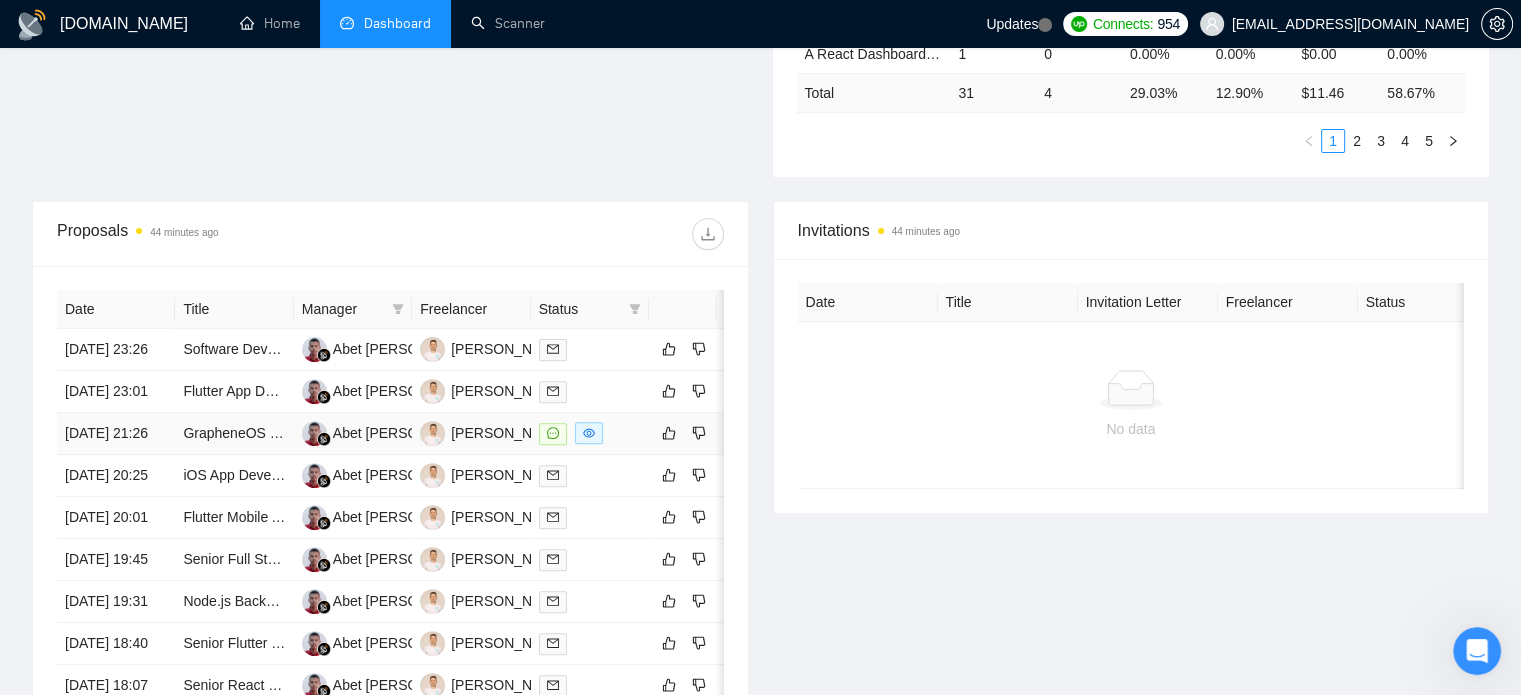 scroll, scrollTop: 700, scrollLeft: 0, axis: vertical 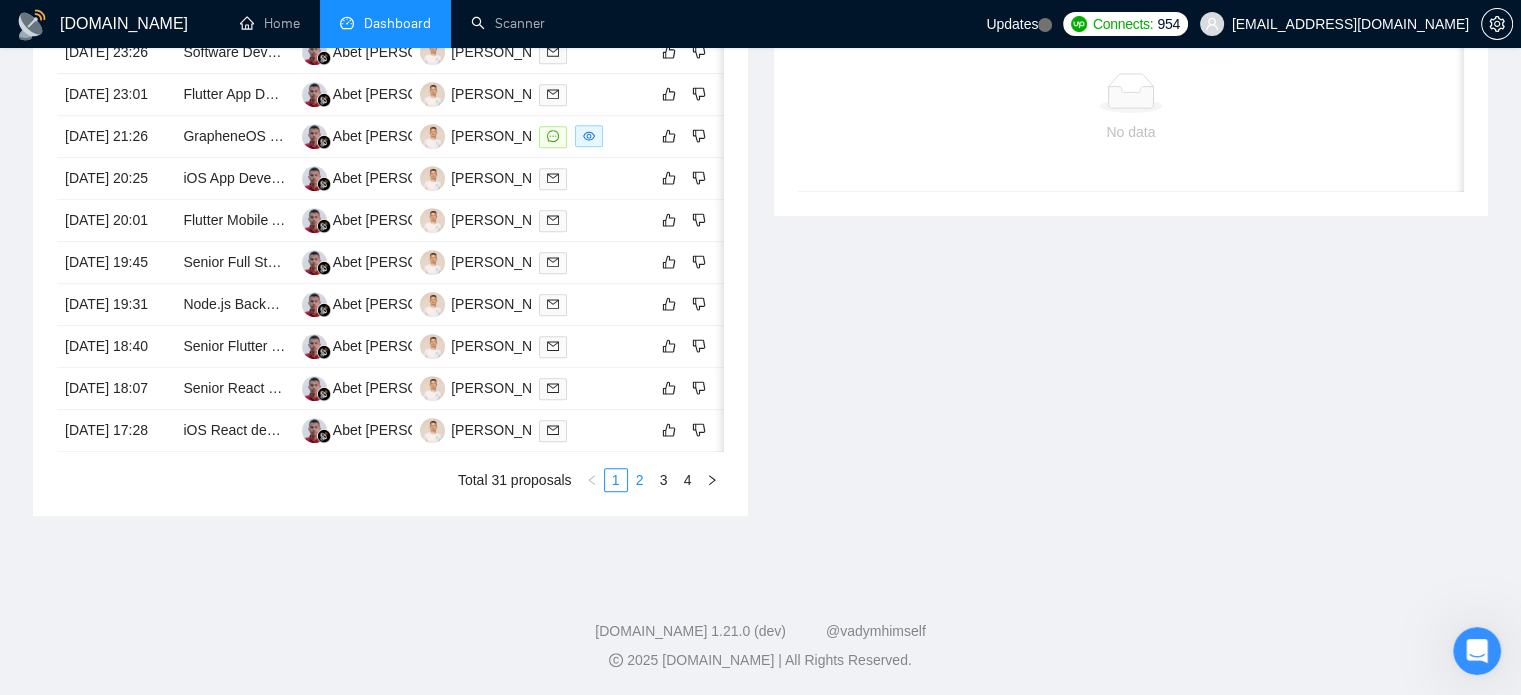 click on "2" at bounding box center [640, 480] 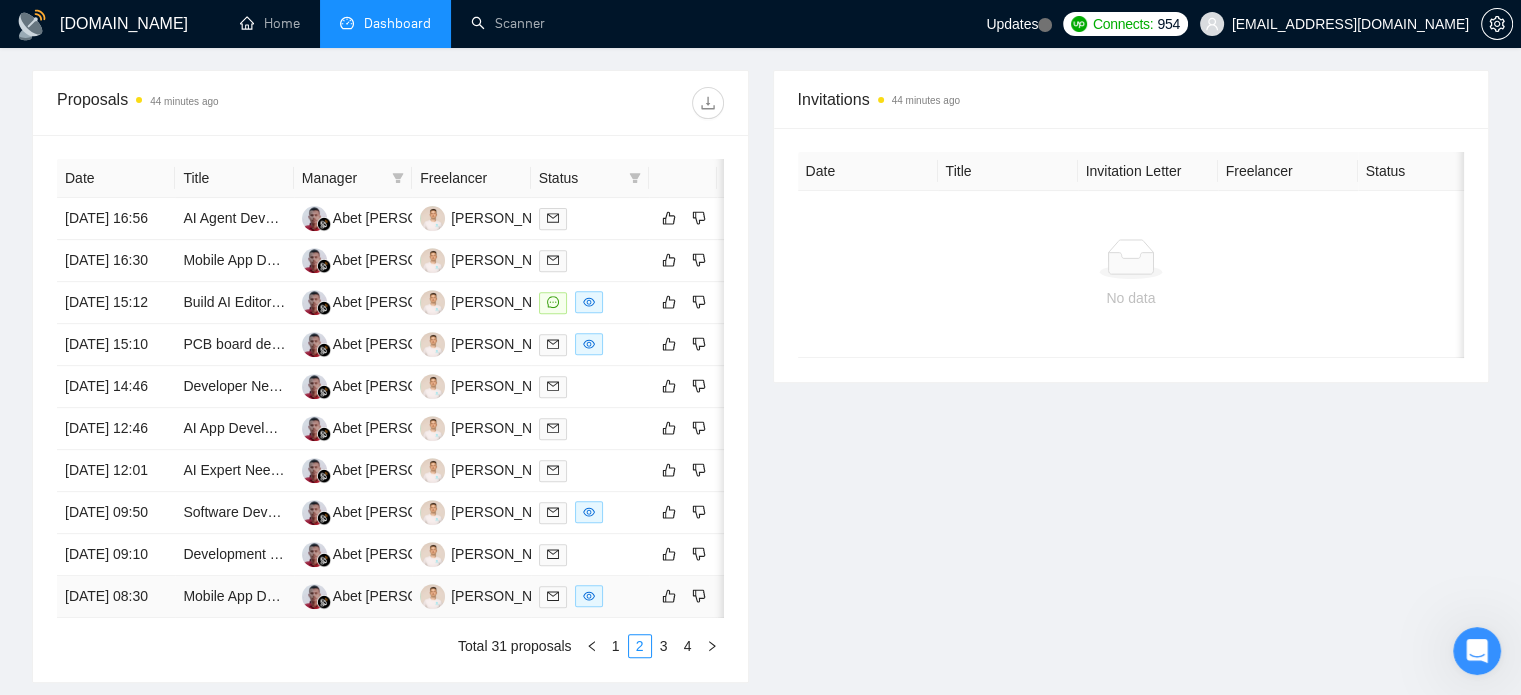 scroll, scrollTop: 690, scrollLeft: 0, axis: vertical 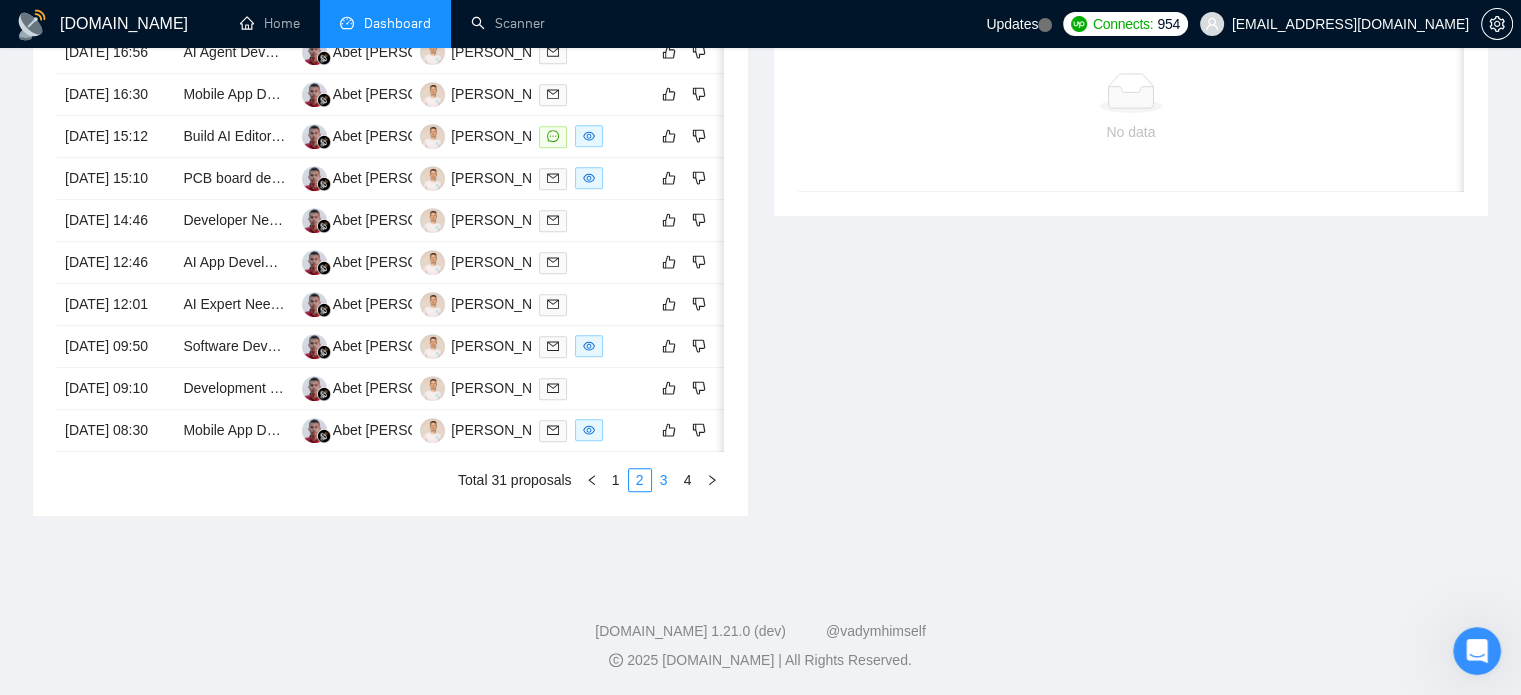 click on "3" at bounding box center (664, 480) 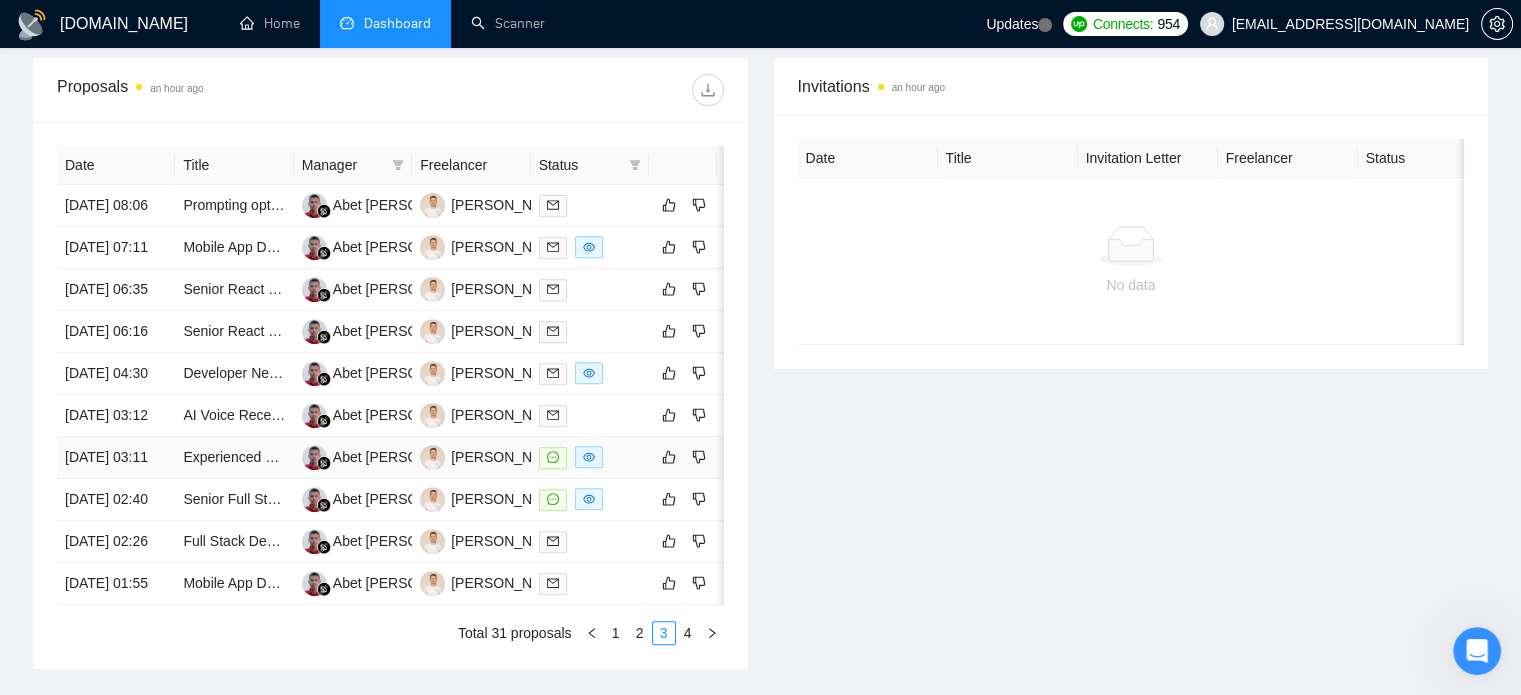 scroll, scrollTop: 690, scrollLeft: 0, axis: vertical 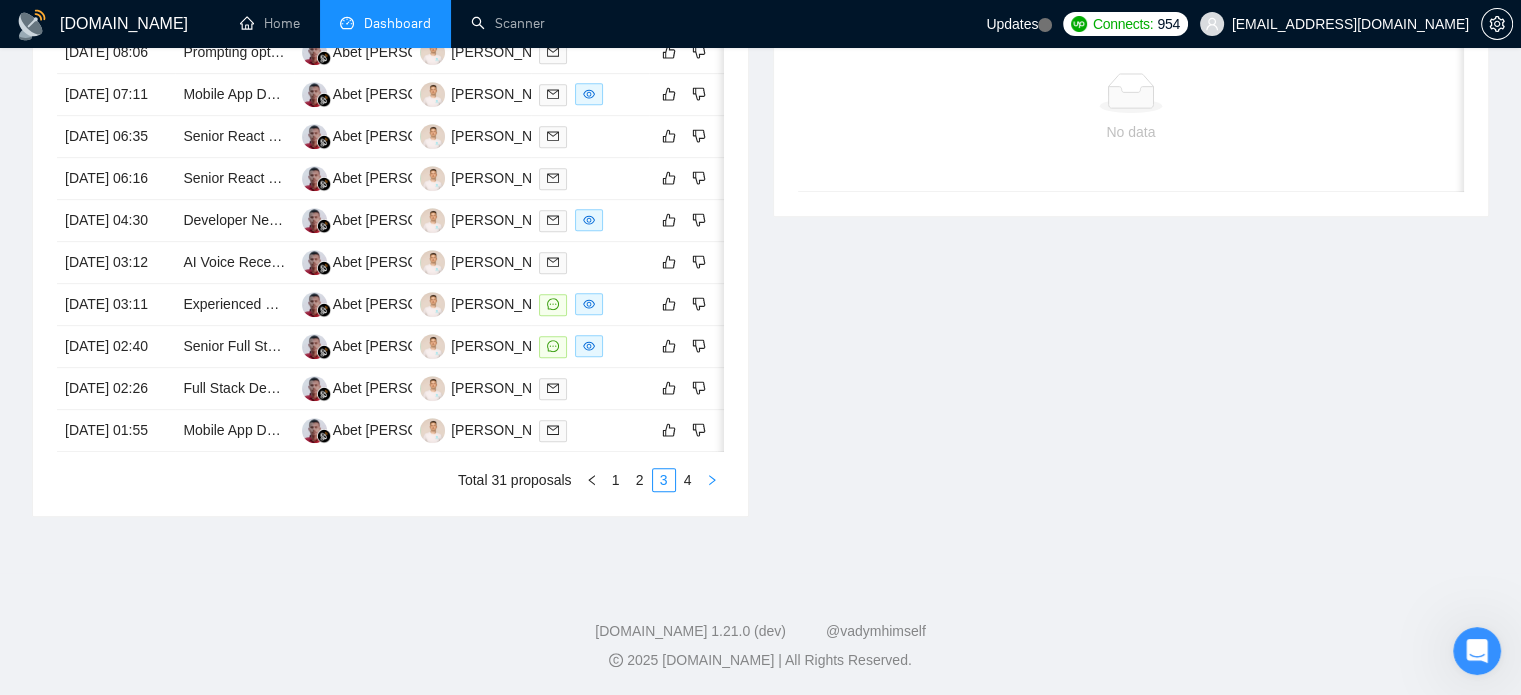 click at bounding box center (712, 480) 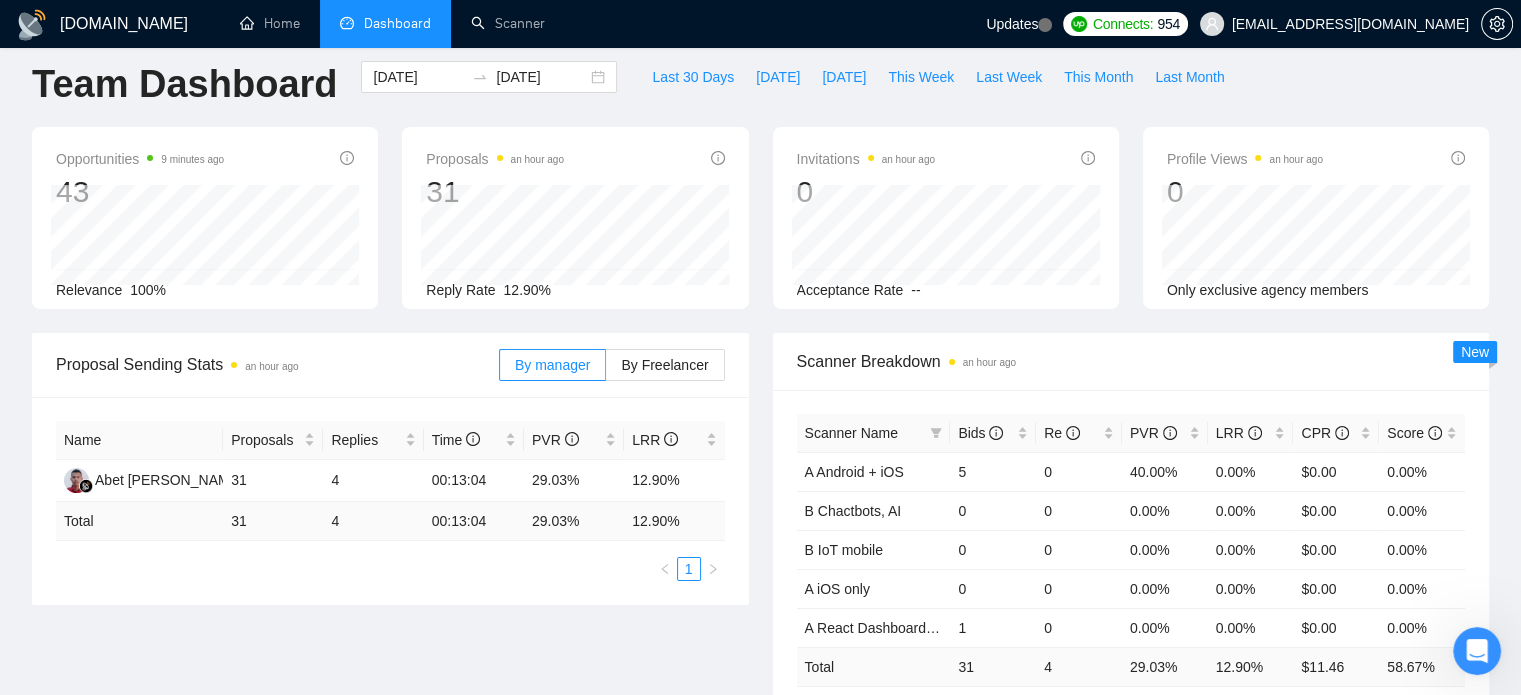 scroll, scrollTop: 0, scrollLeft: 0, axis: both 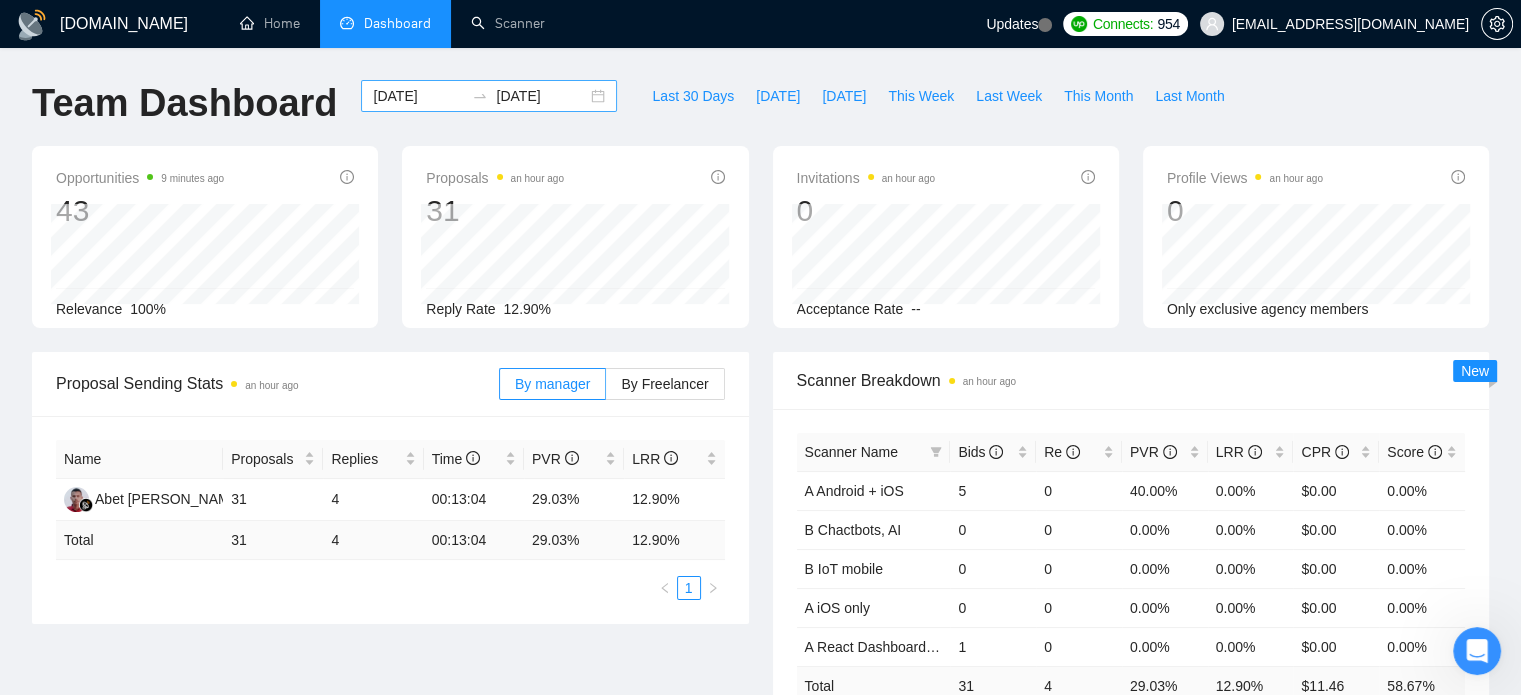 click on "[DATE]" at bounding box center (418, 96) 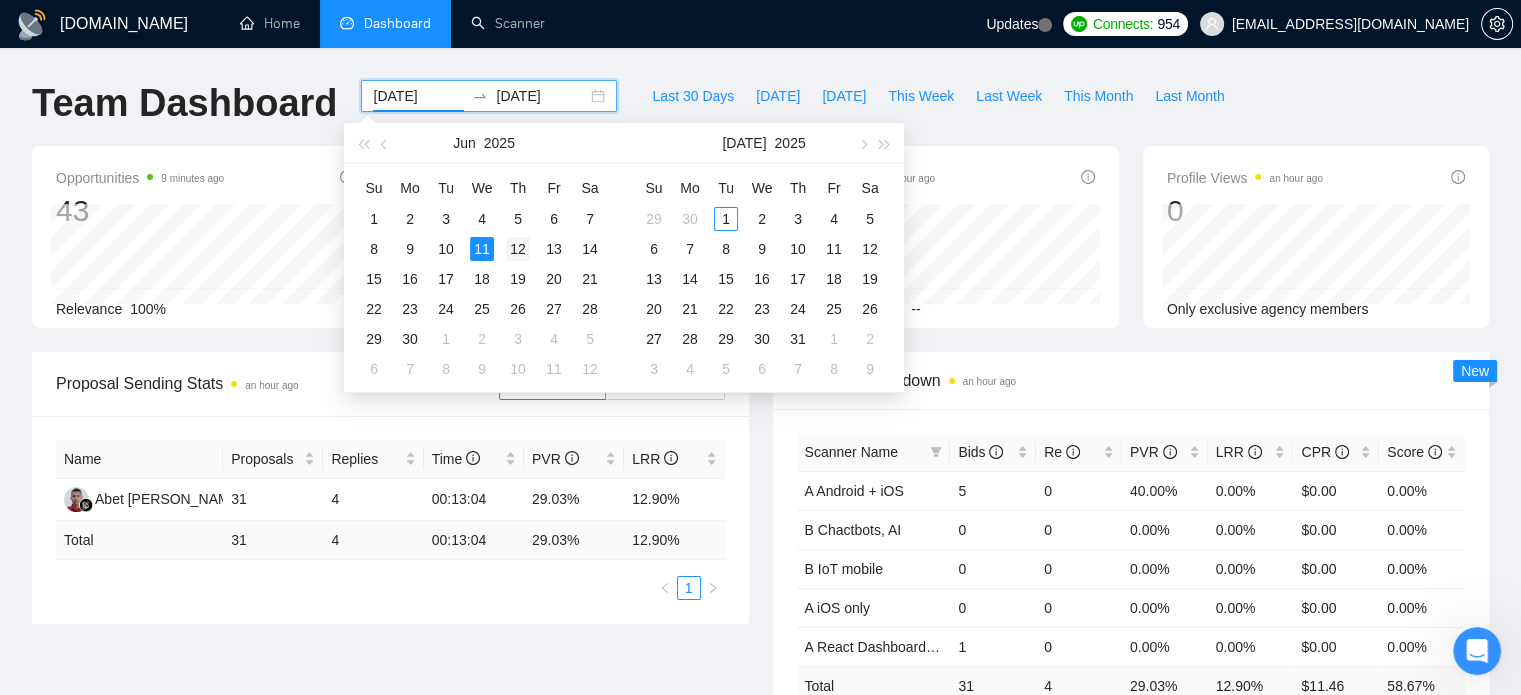 type on "[DATE]" 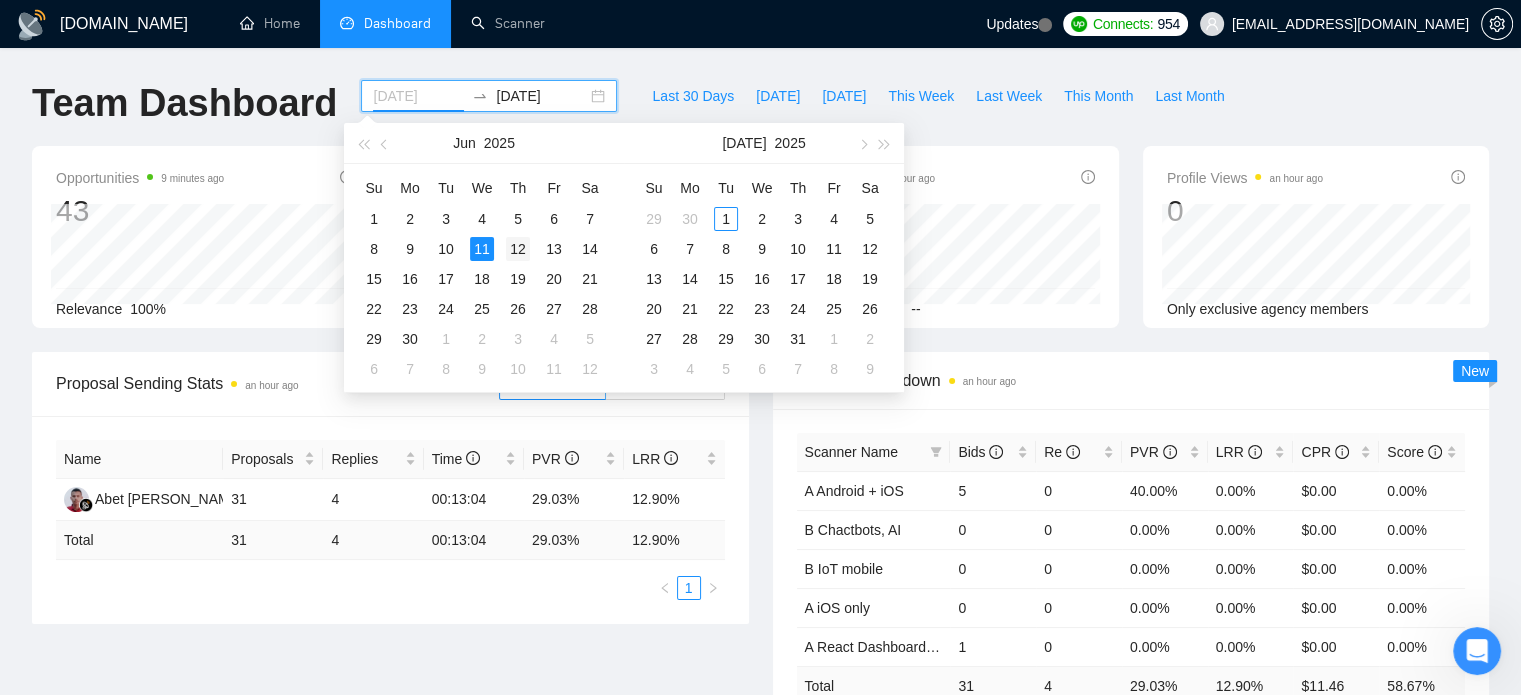 click on "12" at bounding box center (518, 249) 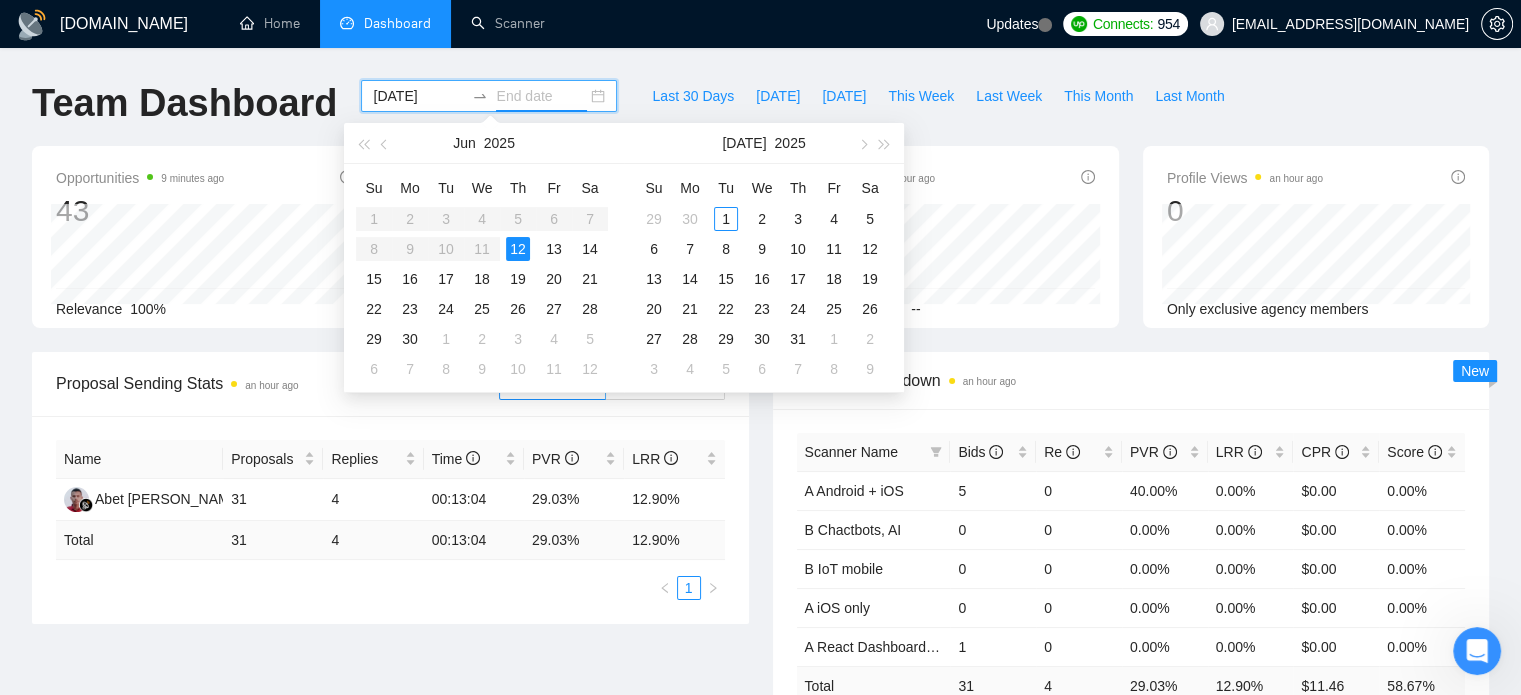 click on "12" at bounding box center [518, 249] 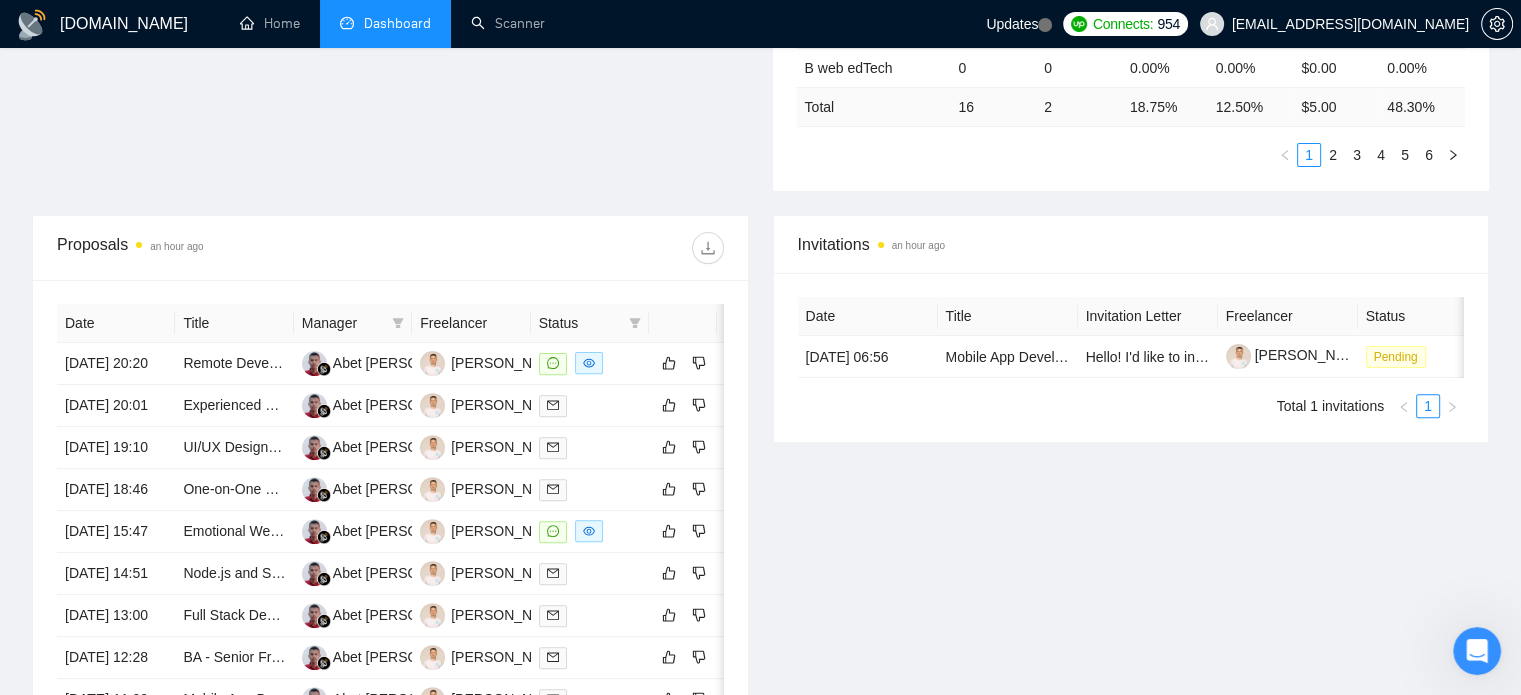 scroll, scrollTop: 600, scrollLeft: 0, axis: vertical 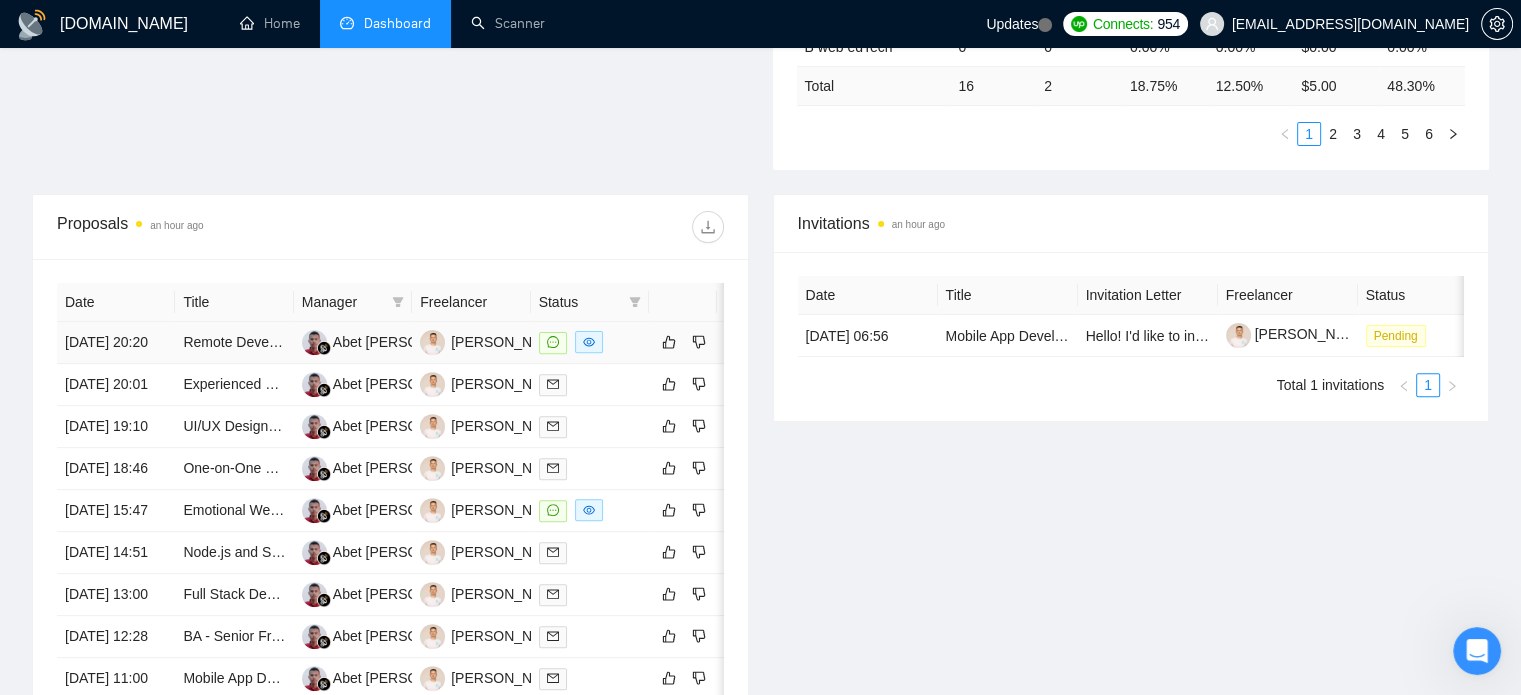 click on "[DATE] 20:20" at bounding box center (116, 343) 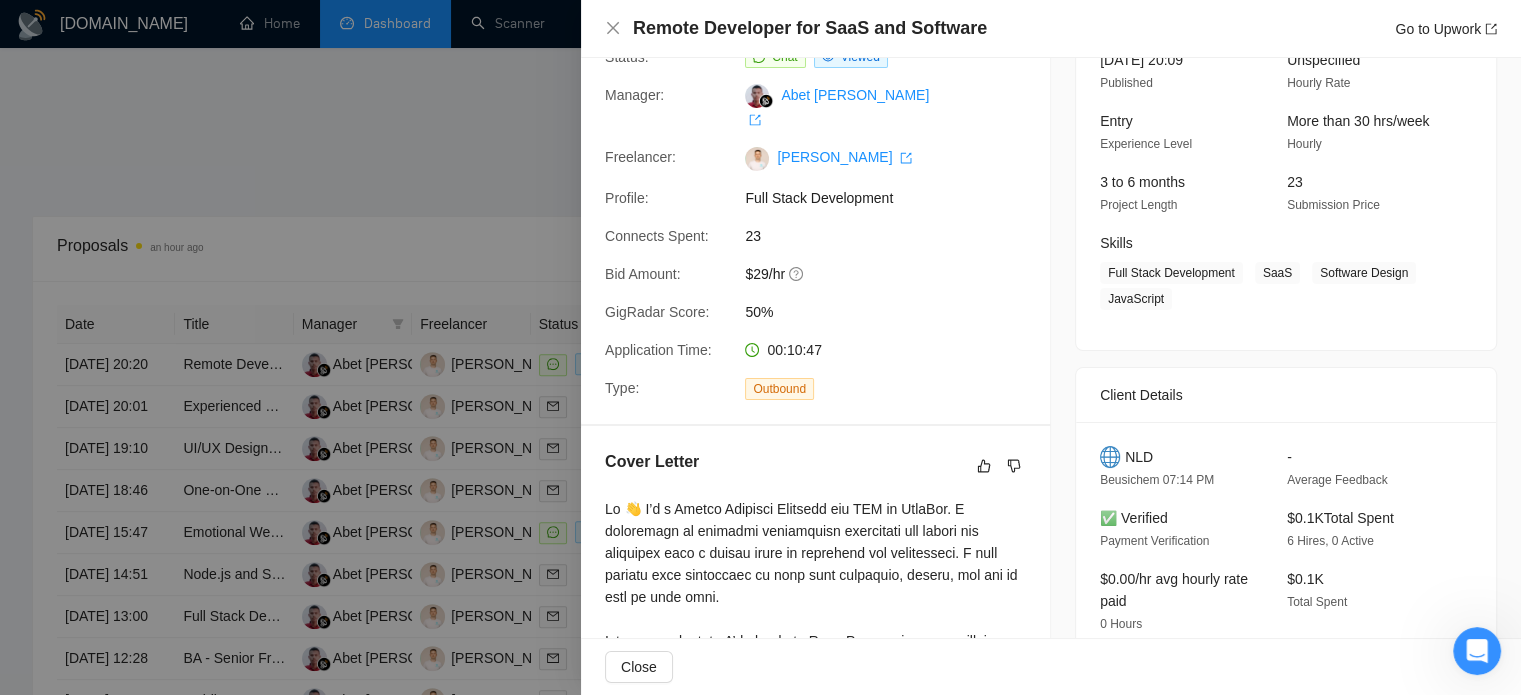scroll, scrollTop: 0, scrollLeft: 0, axis: both 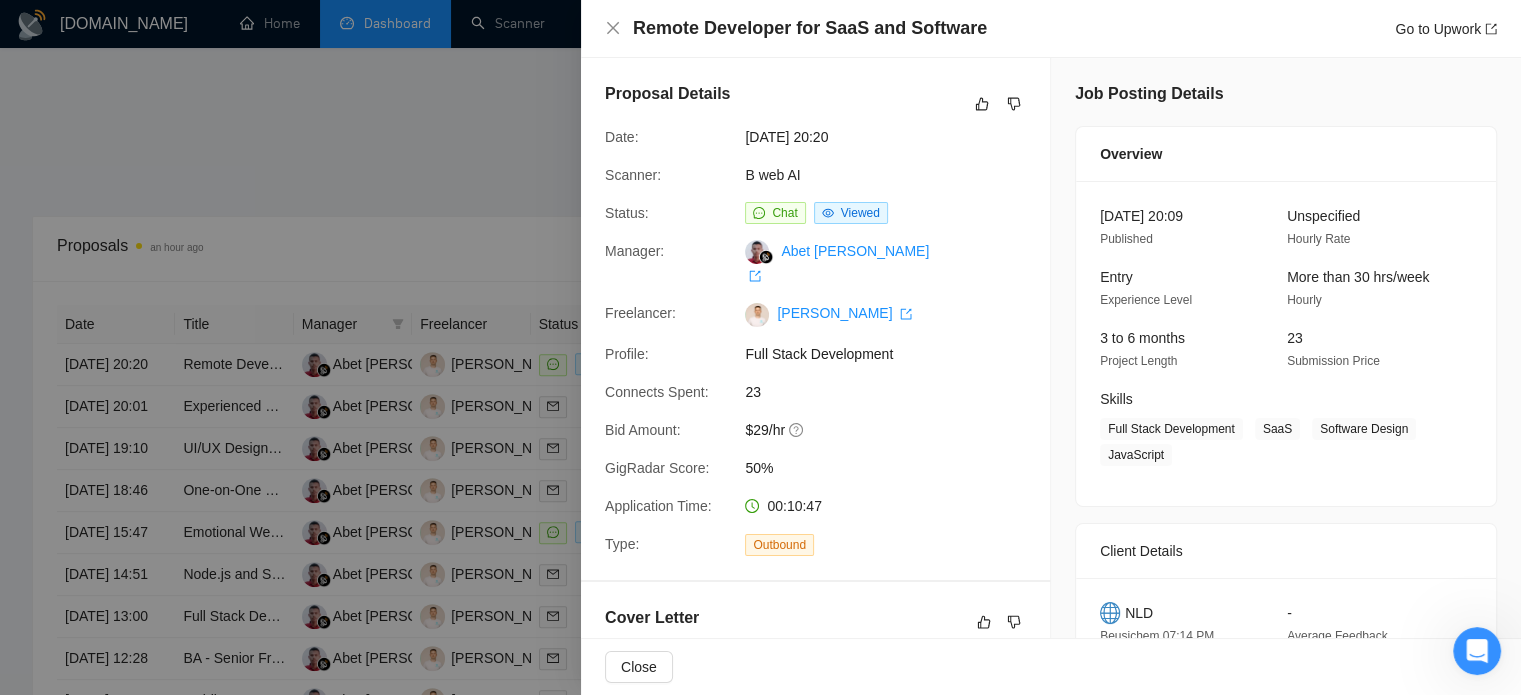 click at bounding box center (760, 347) 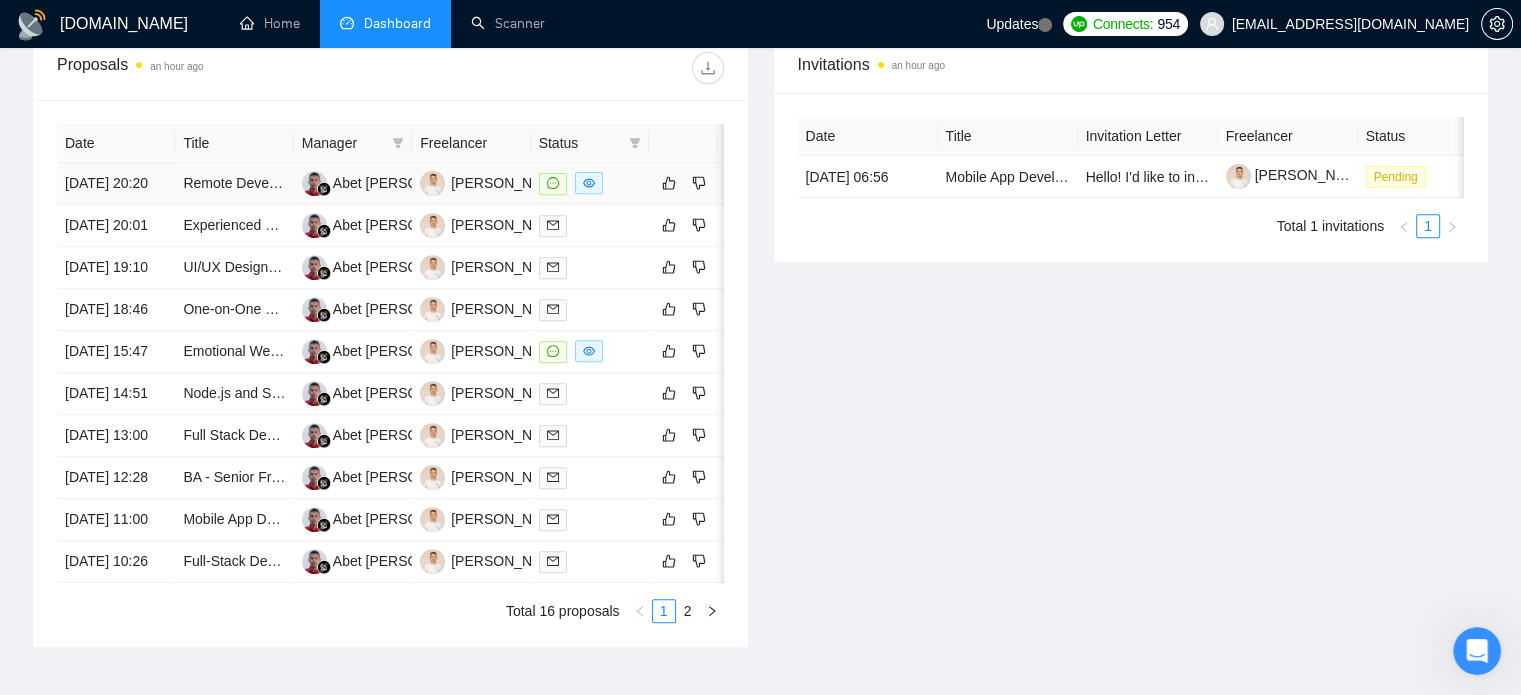 scroll, scrollTop: 800, scrollLeft: 0, axis: vertical 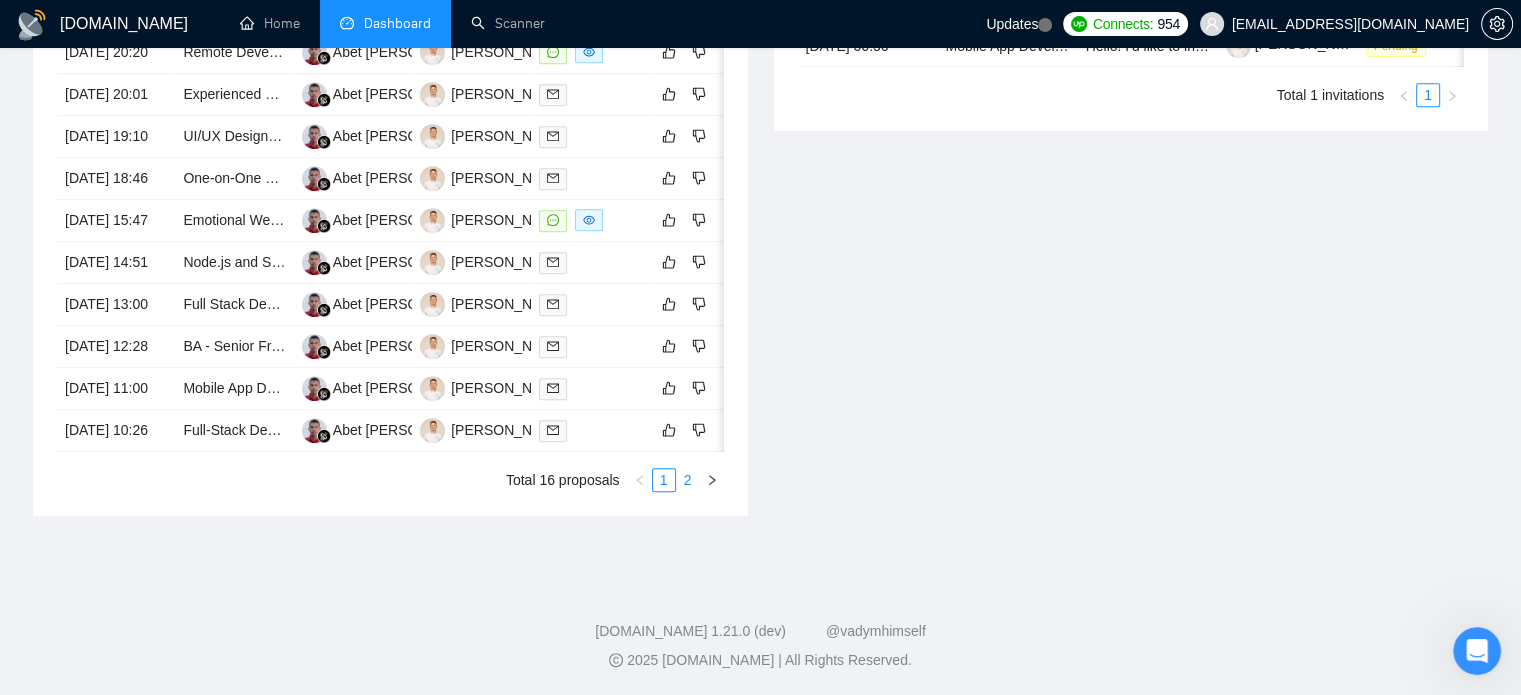 click on "2" at bounding box center (688, 480) 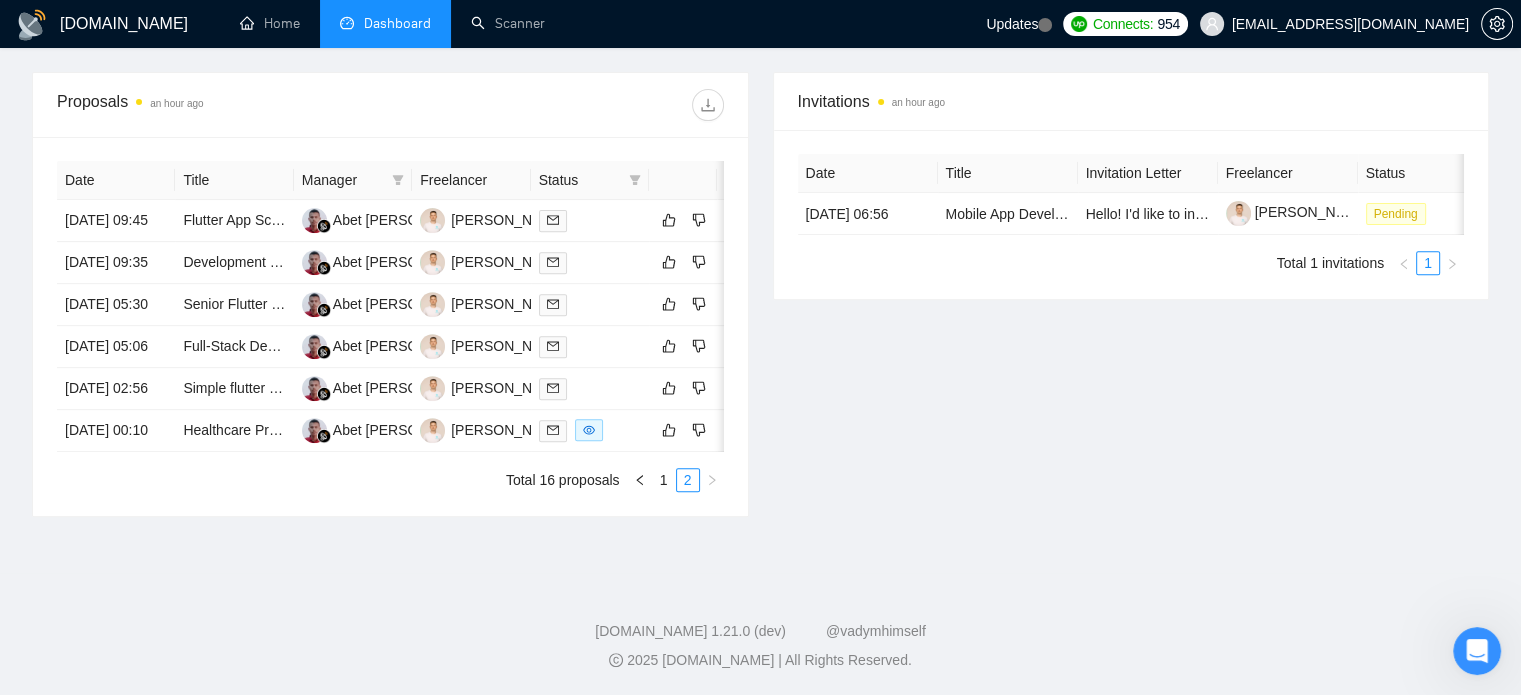 scroll, scrollTop: 847, scrollLeft: 0, axis: vertical 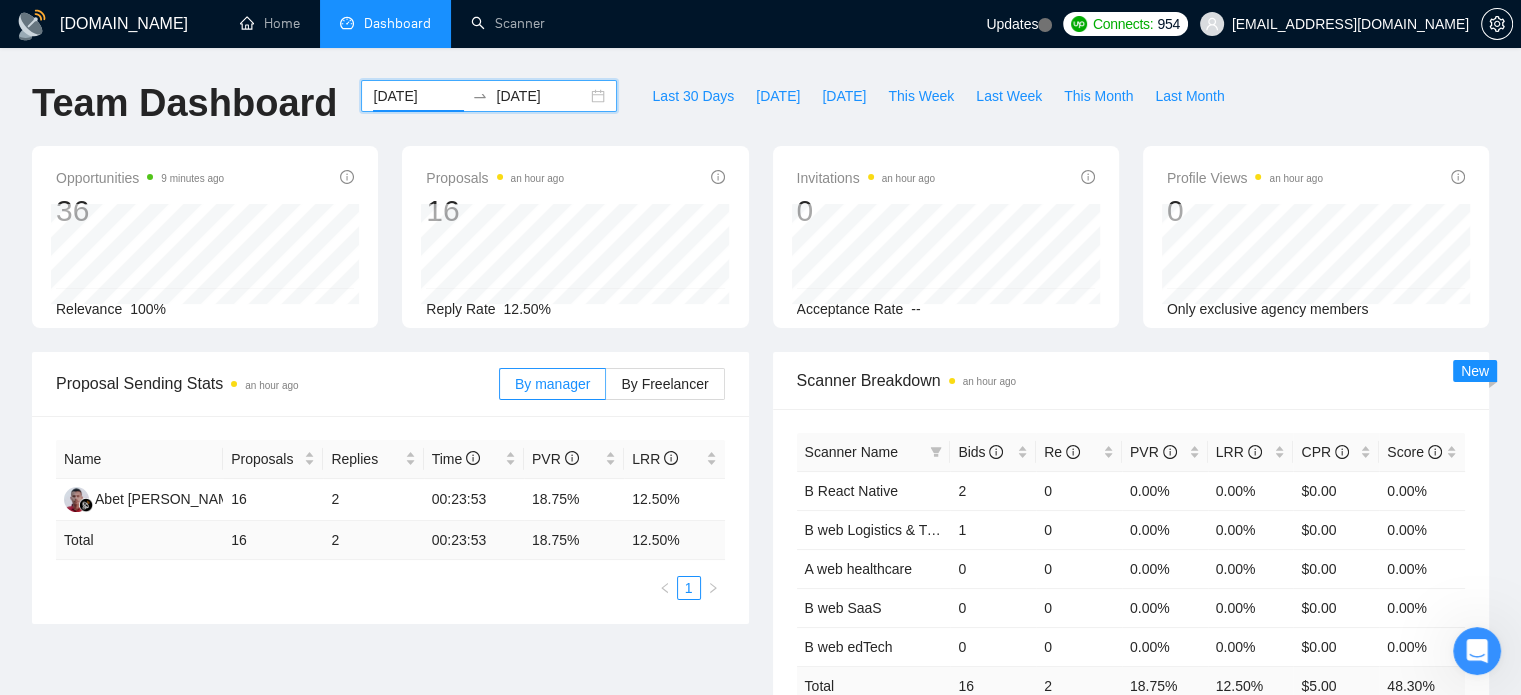 click on "[DATE]" at bounding box center [418, 96] 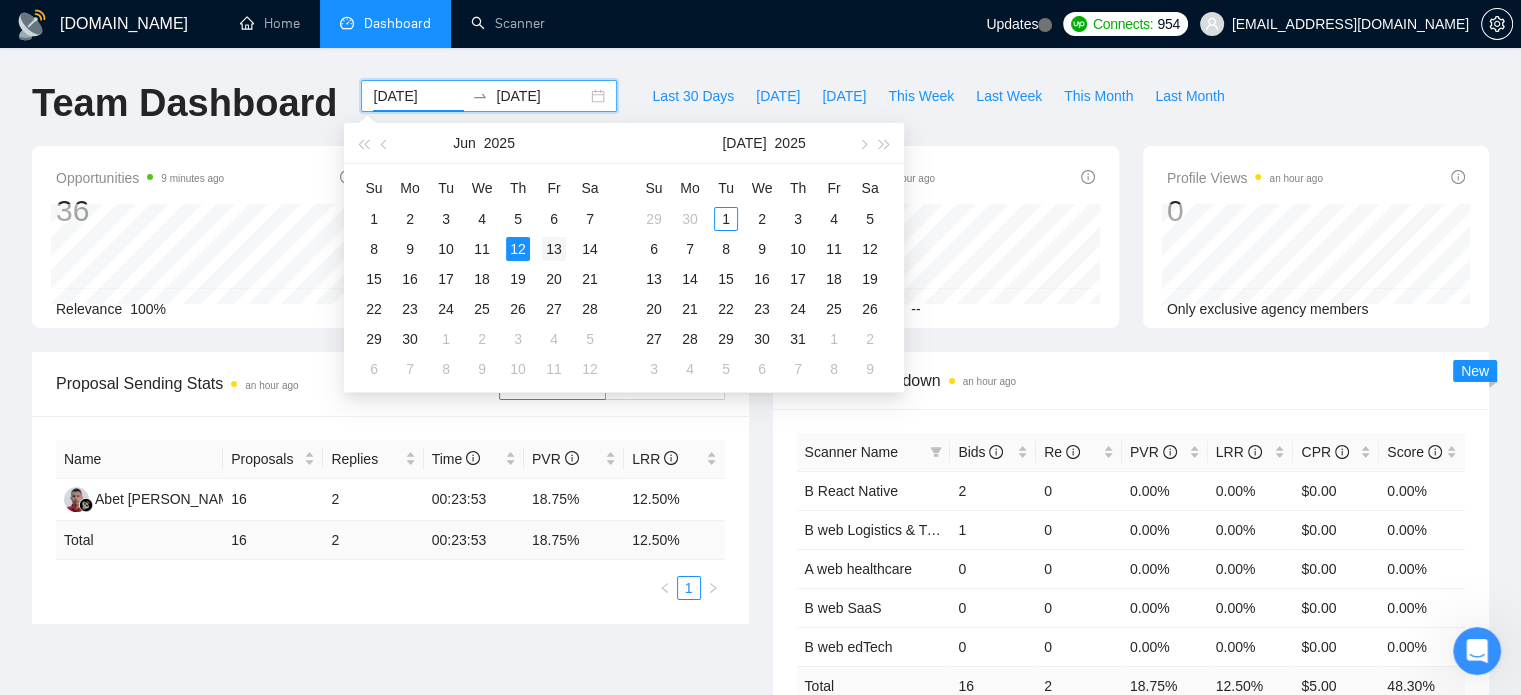 type on "[DATE]" 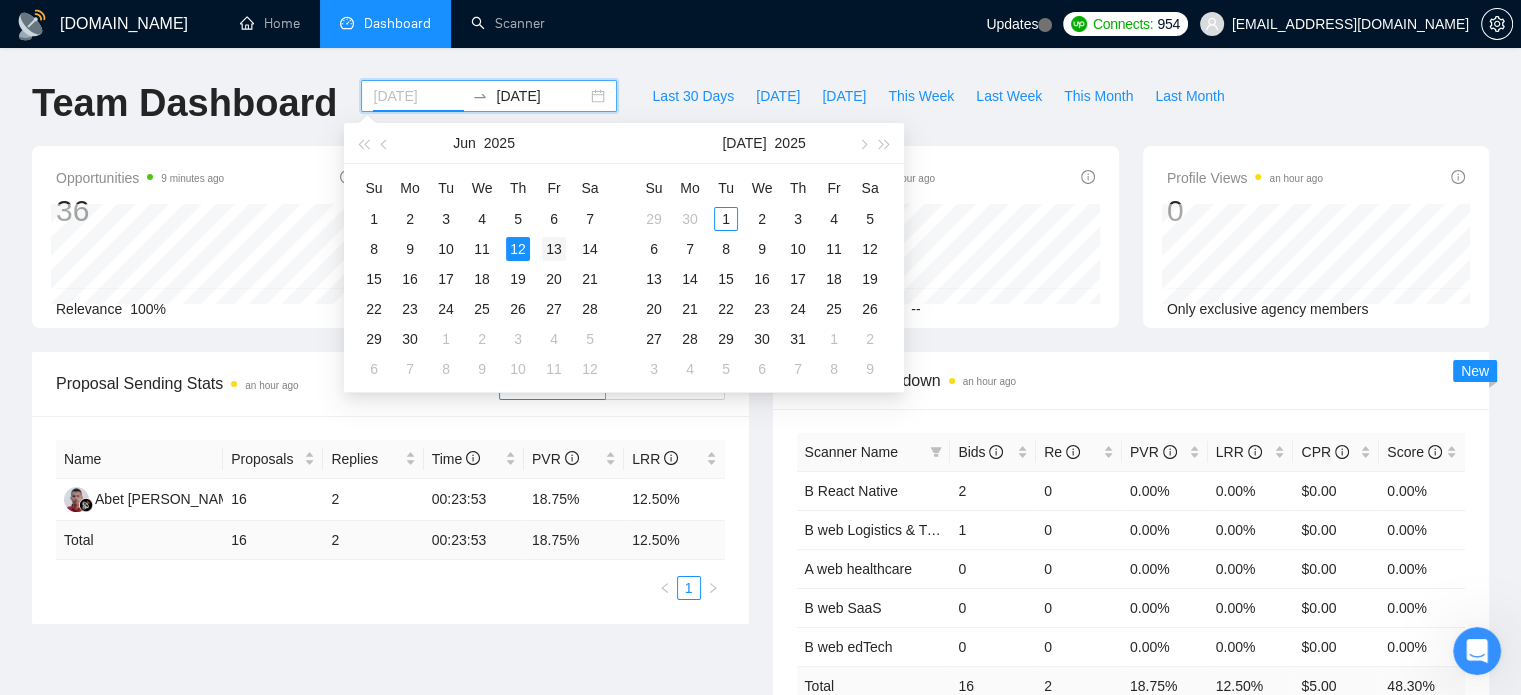click on "13" at bounding box center (554, 249) 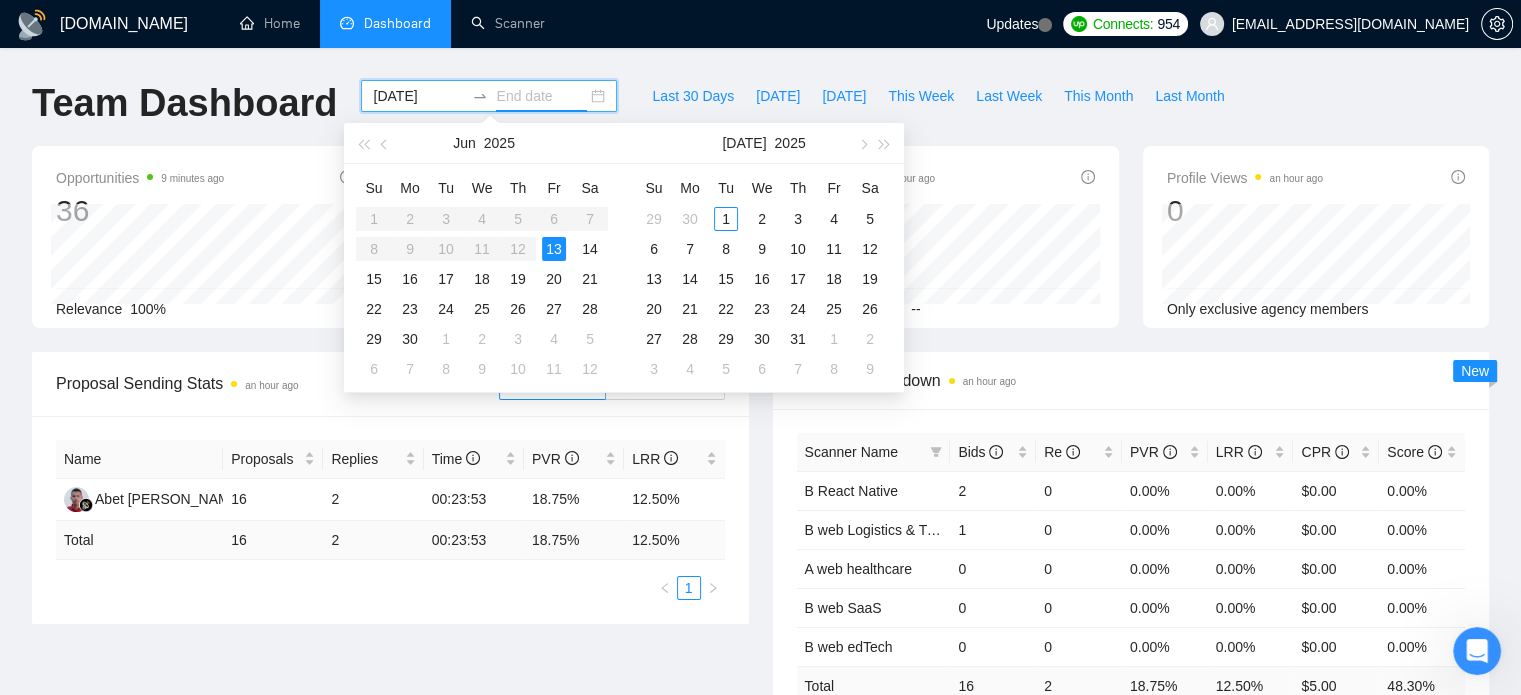 click on "13" at bounding box center (554, 249) 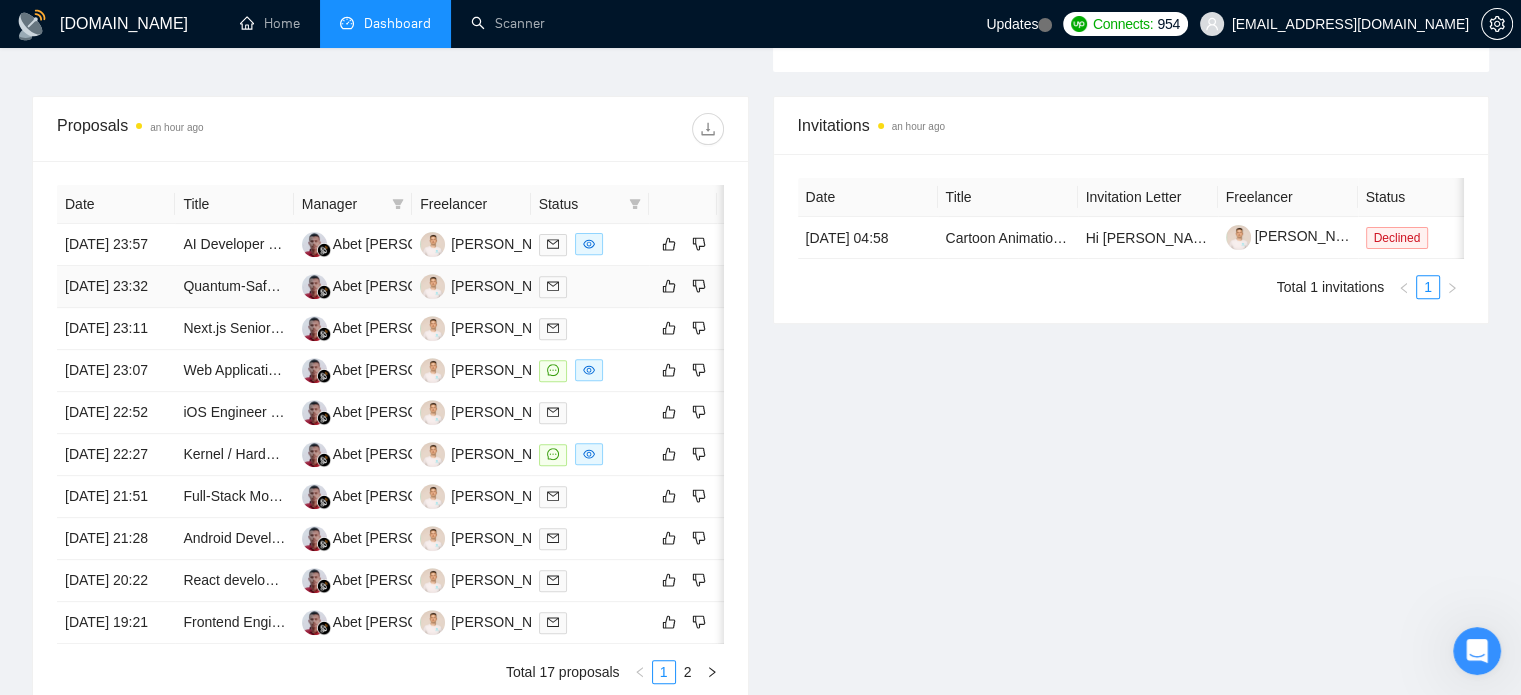 scroll, scrollTop: 700, scrollLeft: 0, axis: vertical 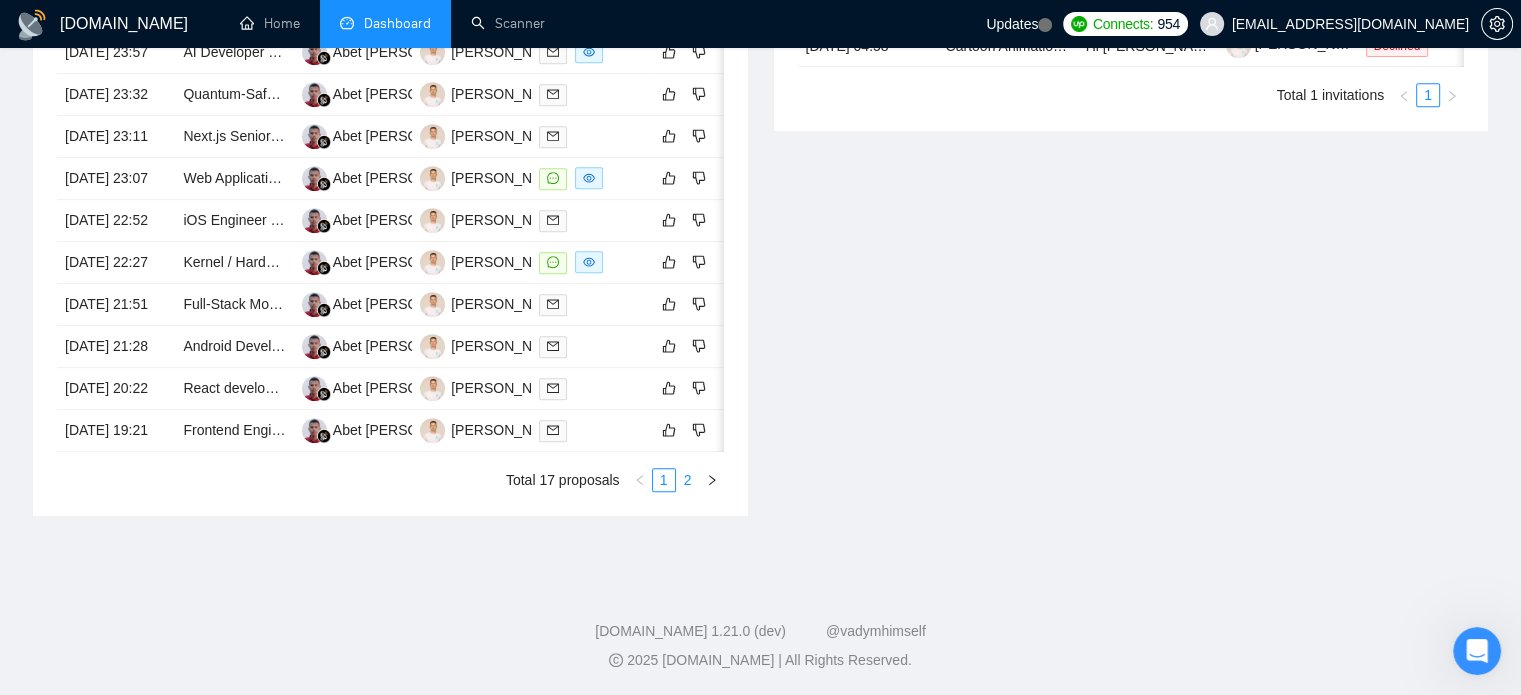 click on "2" at bounding box center (688, 480) 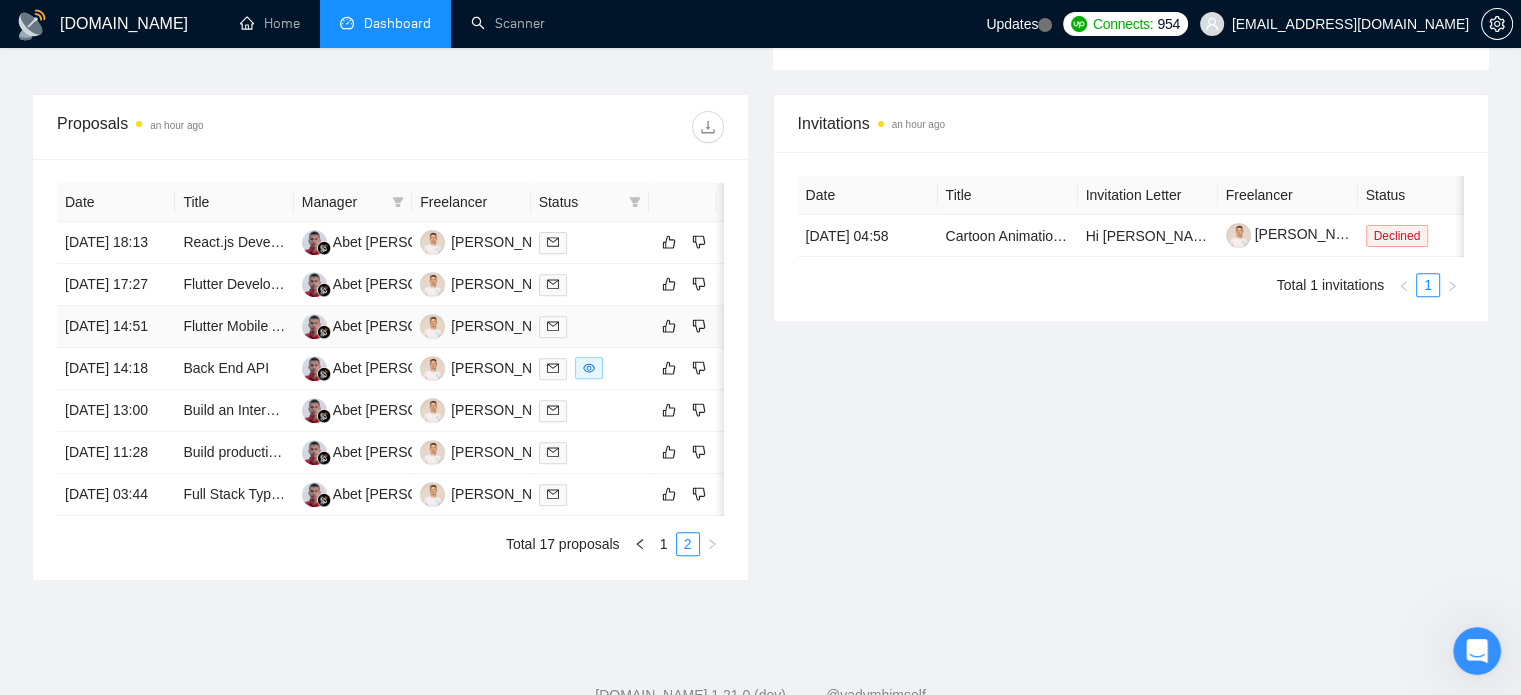 scroll, scrollTop: 708, scrollLeft: 0, axis: vertical 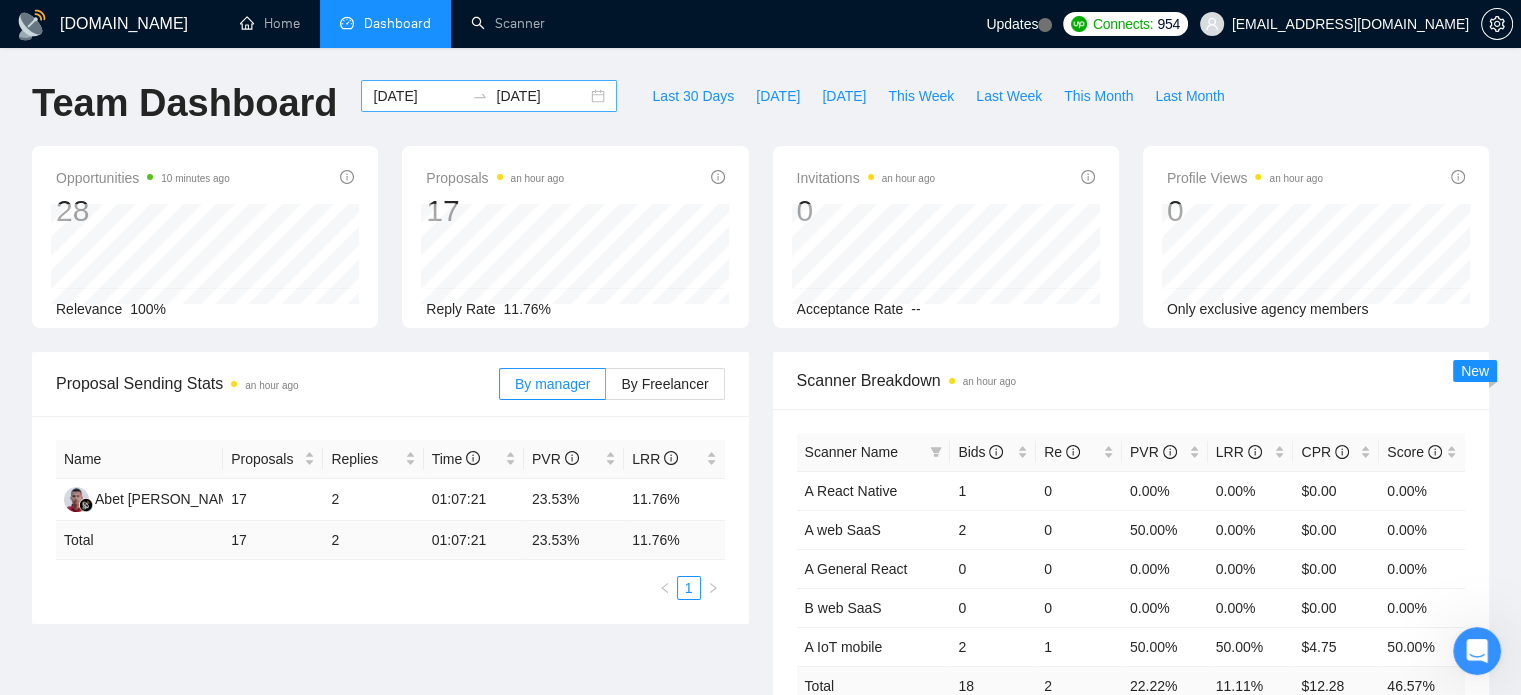click on "[DATE]" at bounding box center (418, 96) 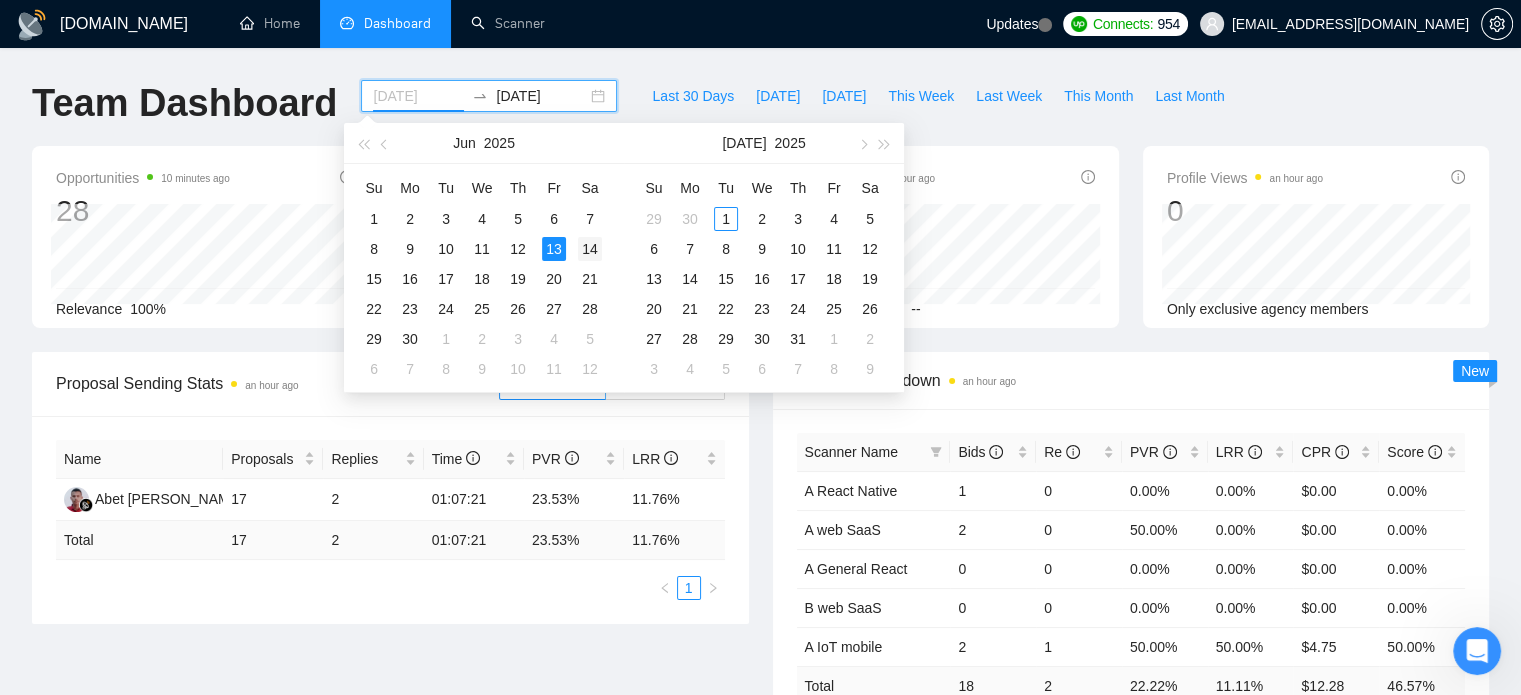 type on "[DATE]" 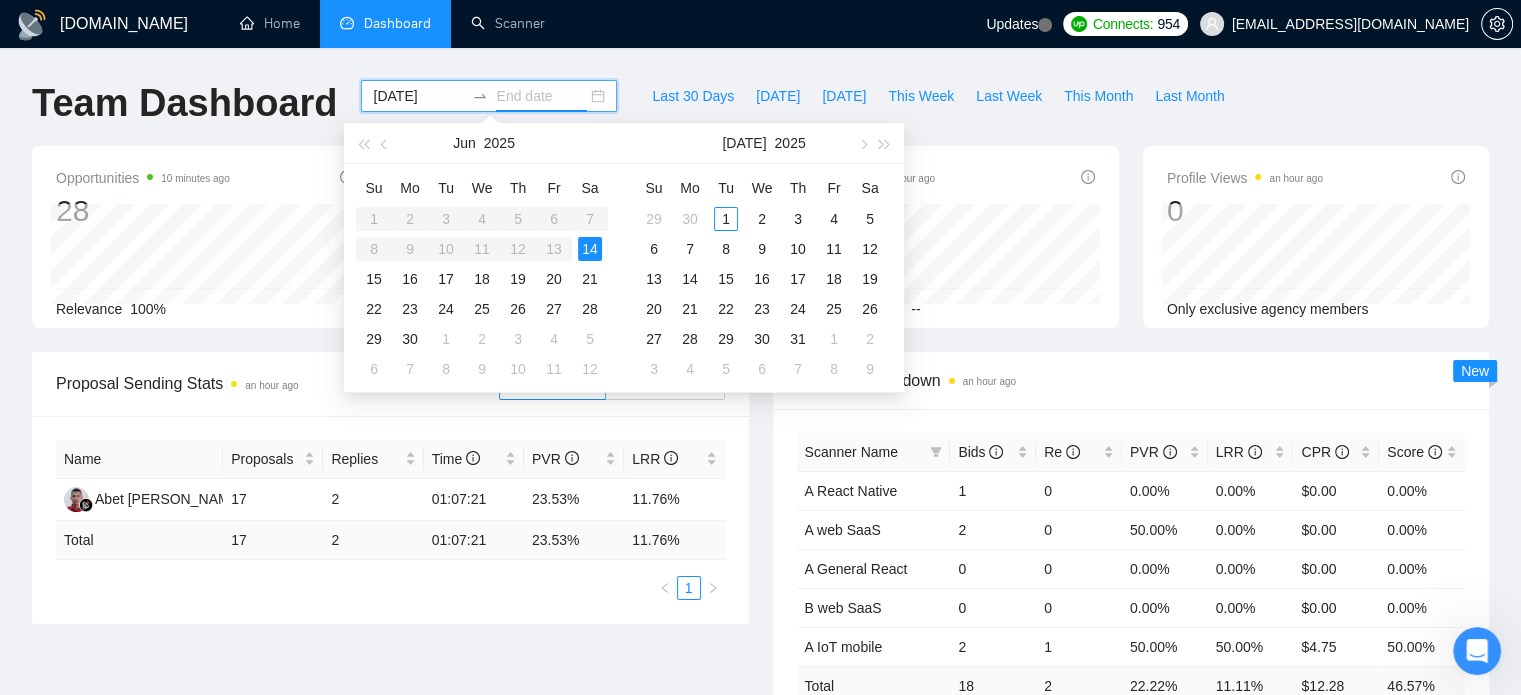 click on "14" at bounding box center [590, 249] 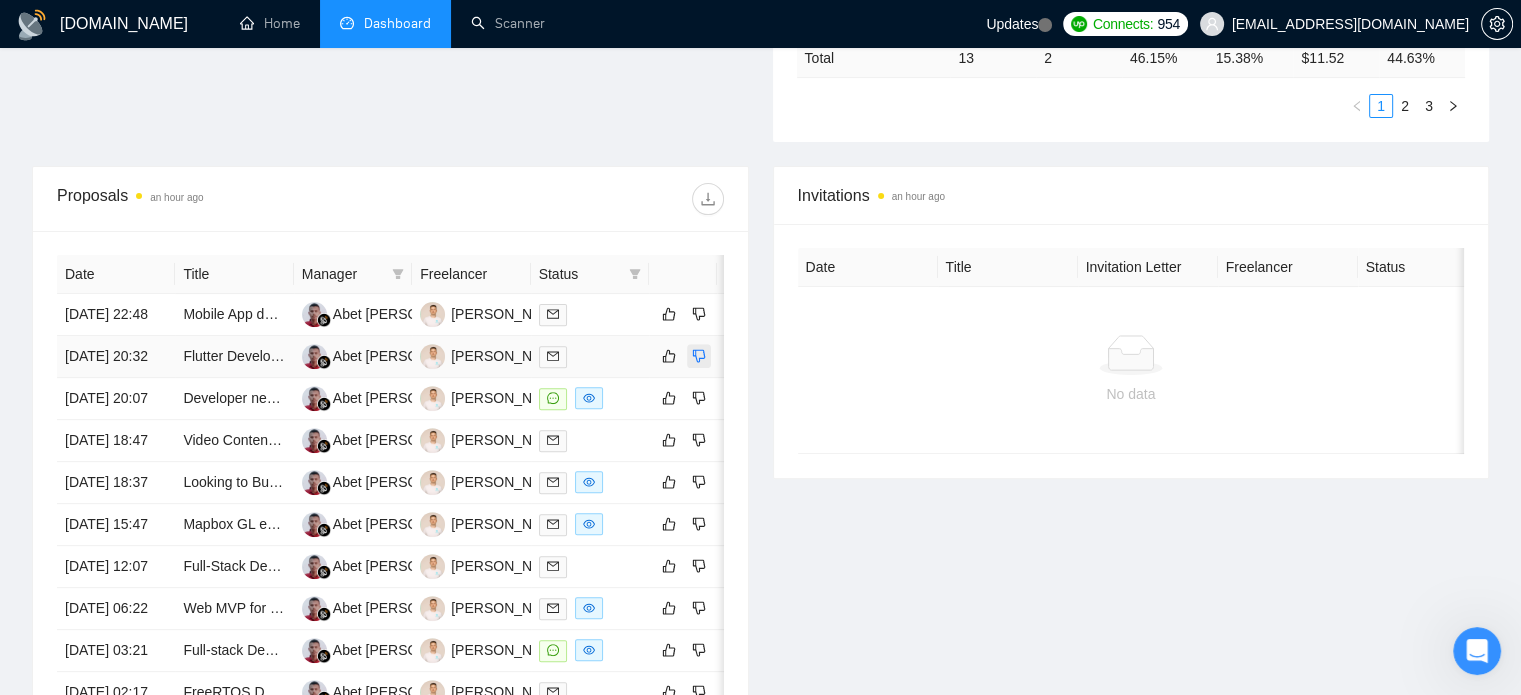 scroll, scrollTop: 700, scrollLeft: 0, axis: vertical 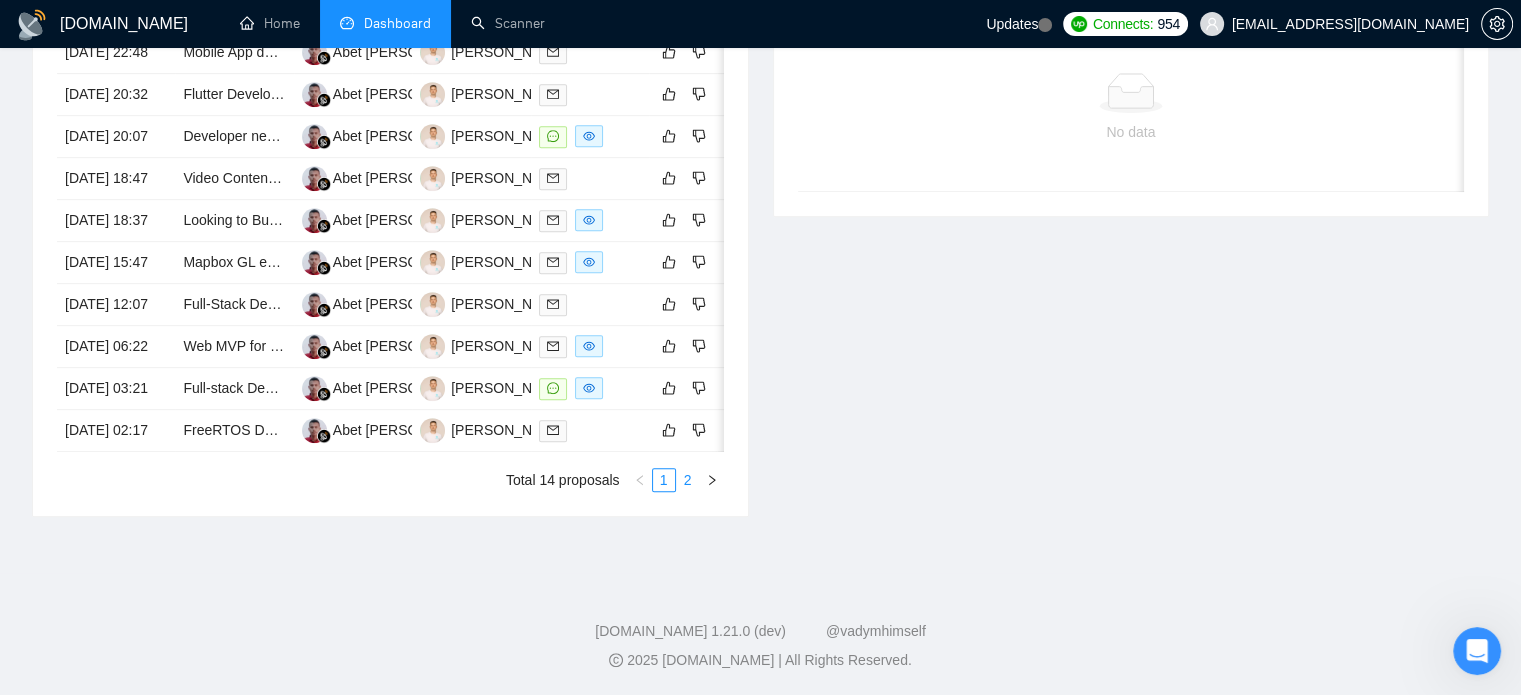 click on "2" at bounding box center (688, 480) 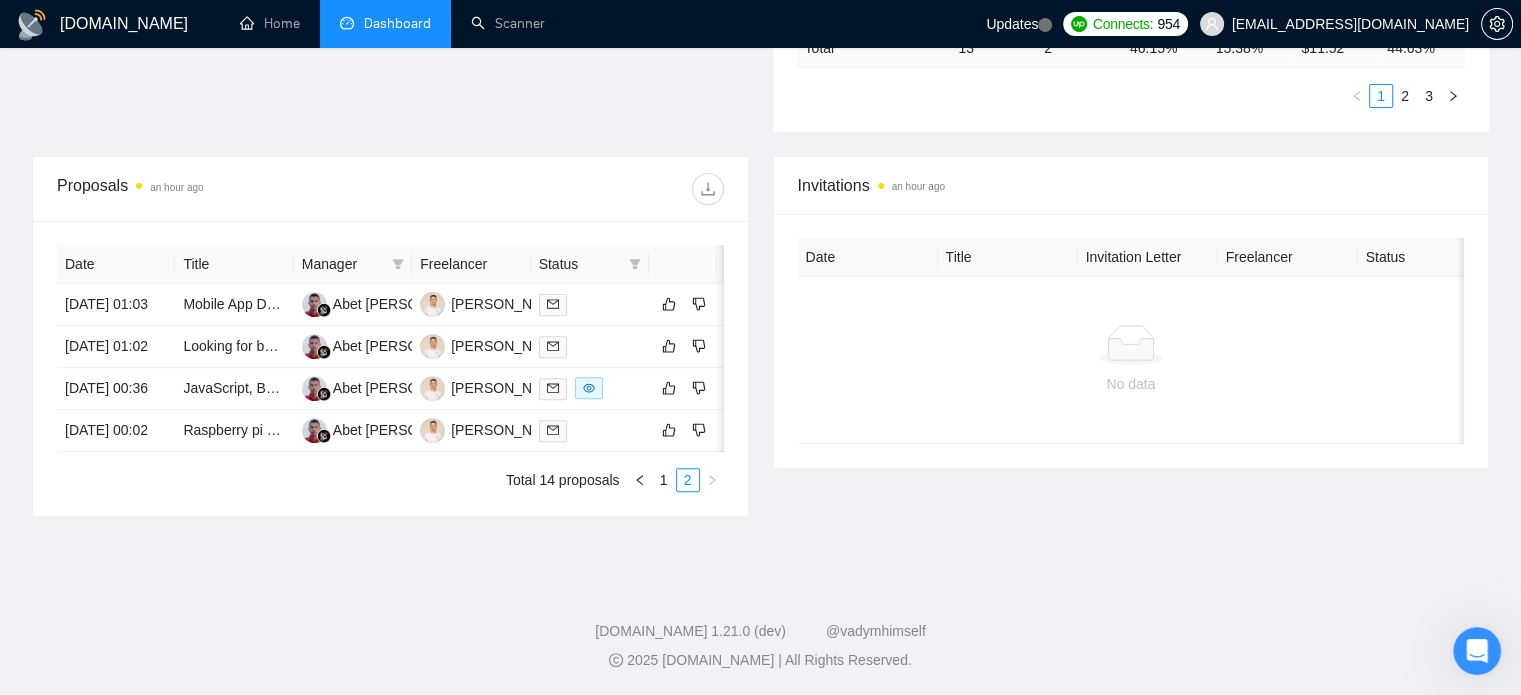 scroll, scrollTop: 725, scrollLeft: 0, axis: vertical 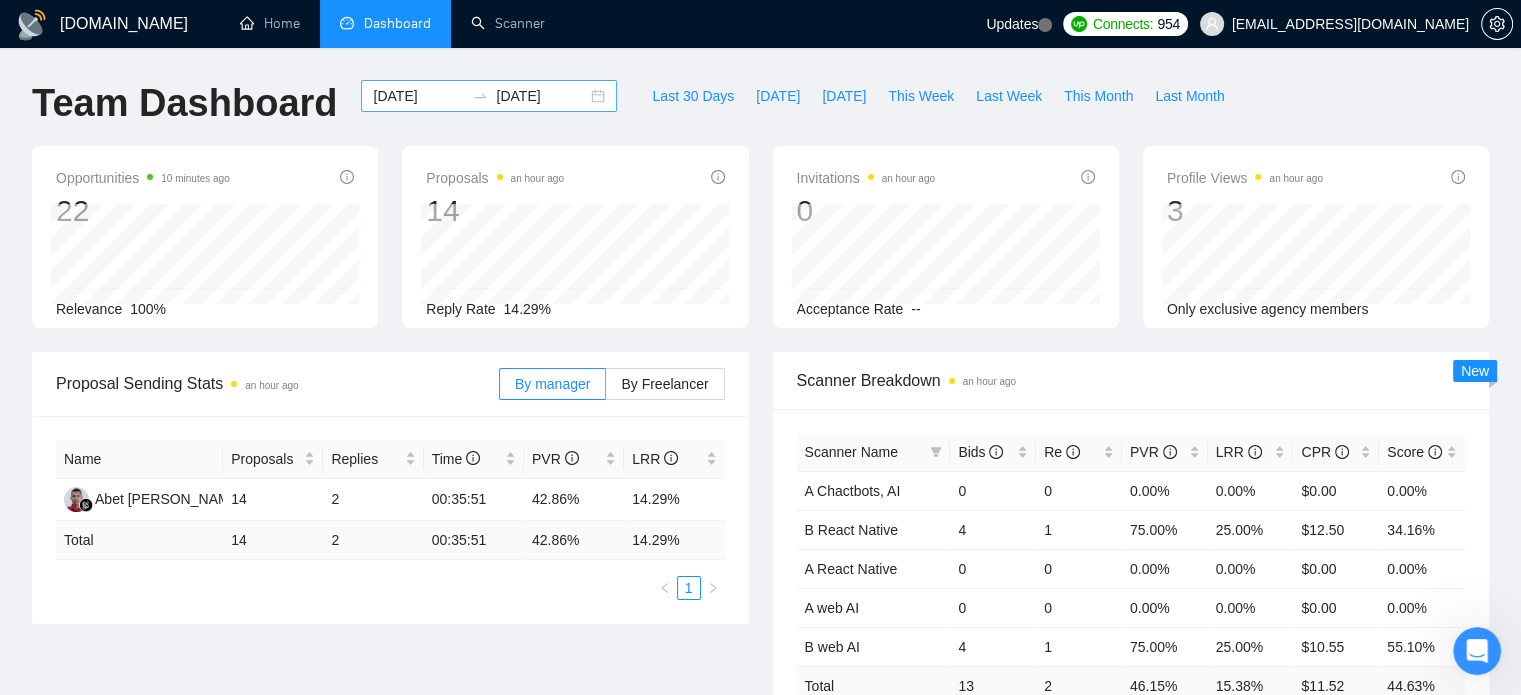 click on "[DATE]" at bounding box center (418, 96) 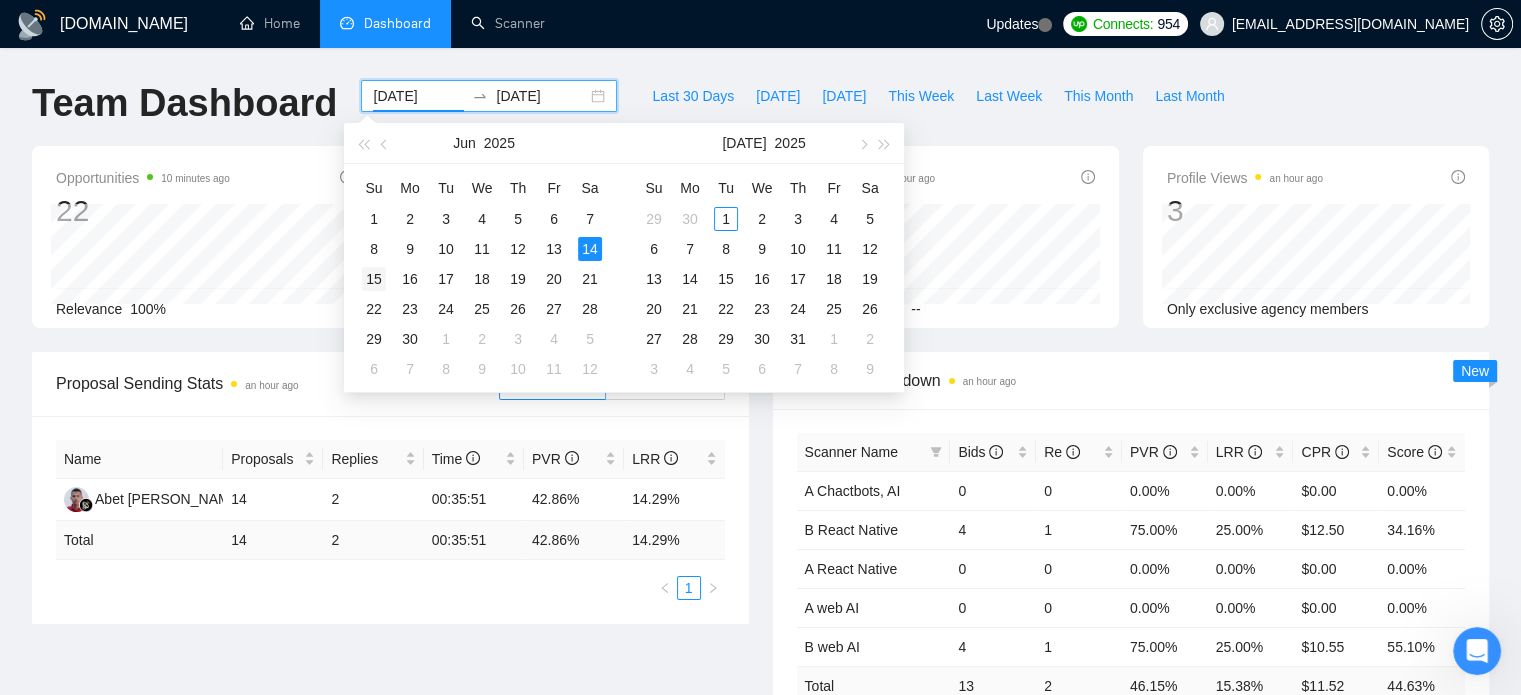 type on "[DATE]" 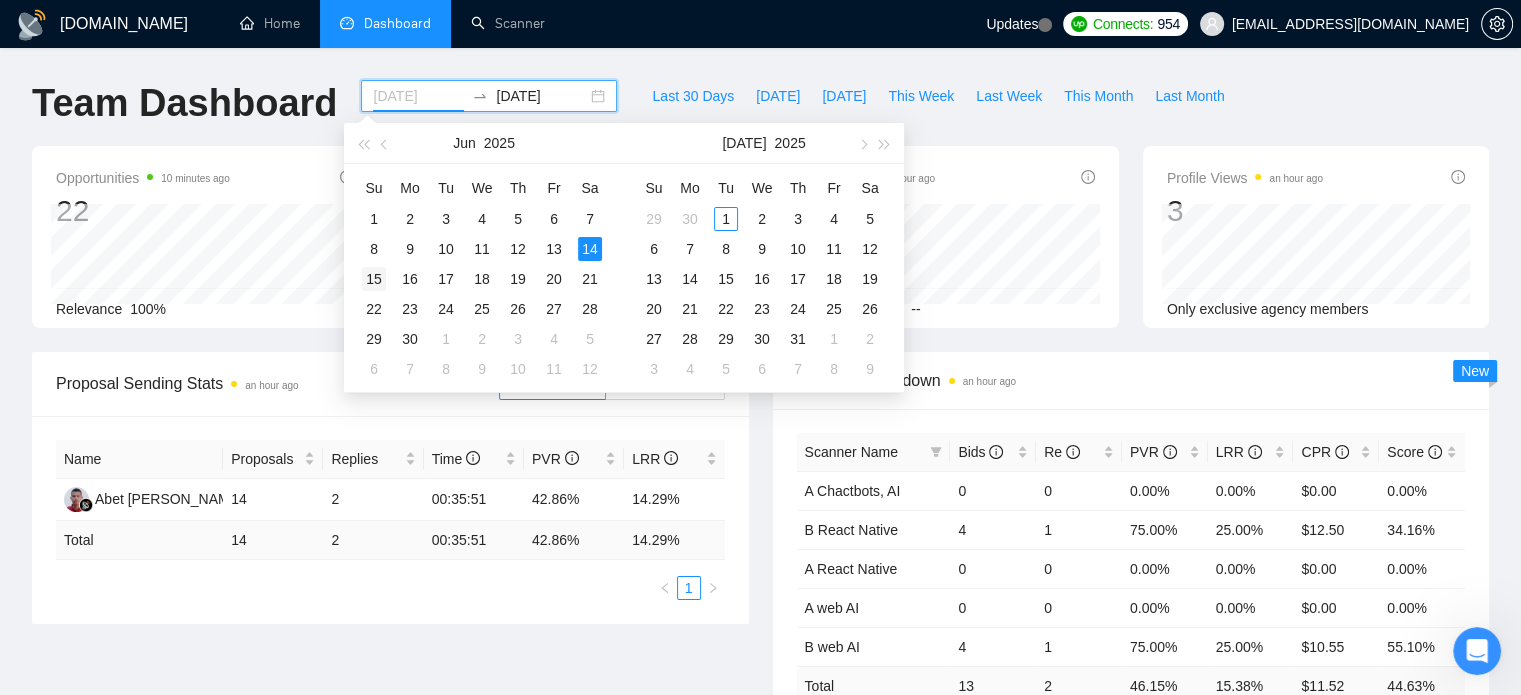 click on "15" at bounding box center [374, 279] 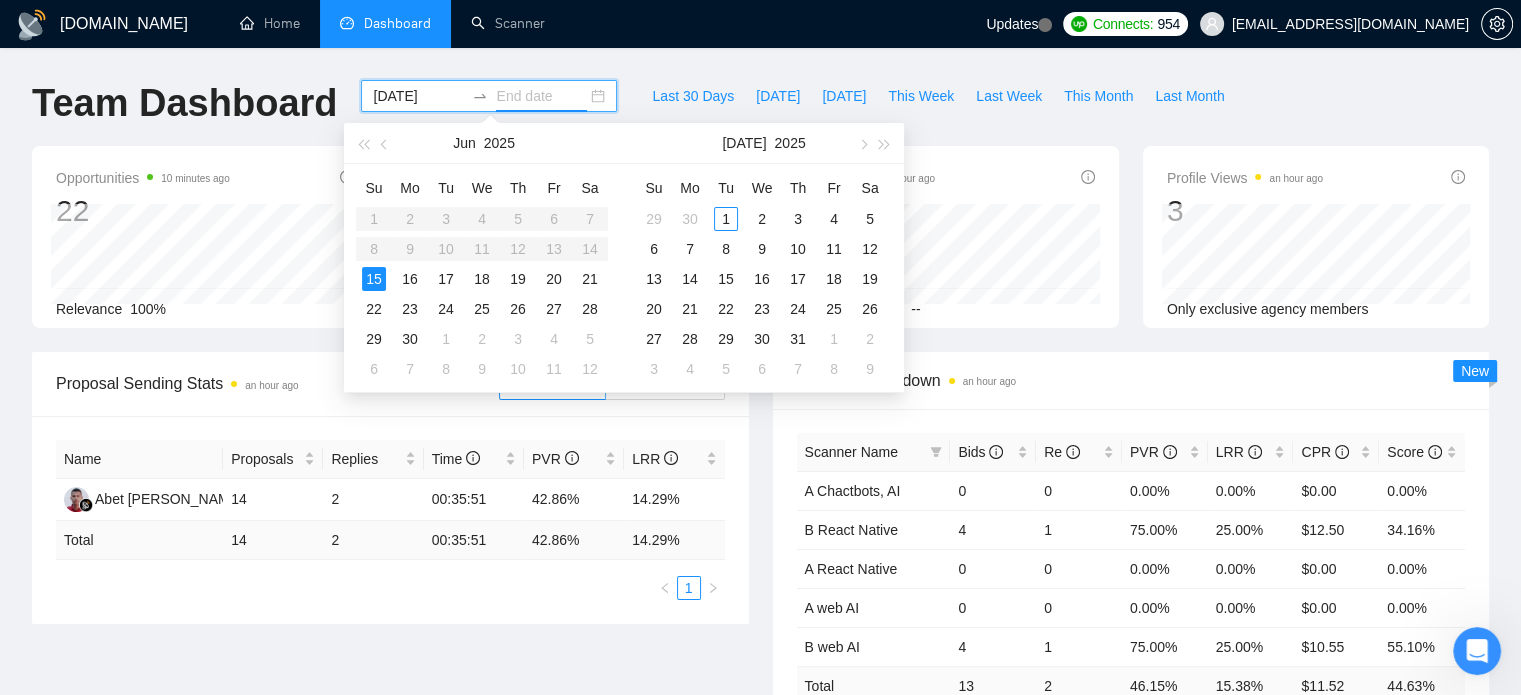 click on "15" at bounding box center [374, 279] 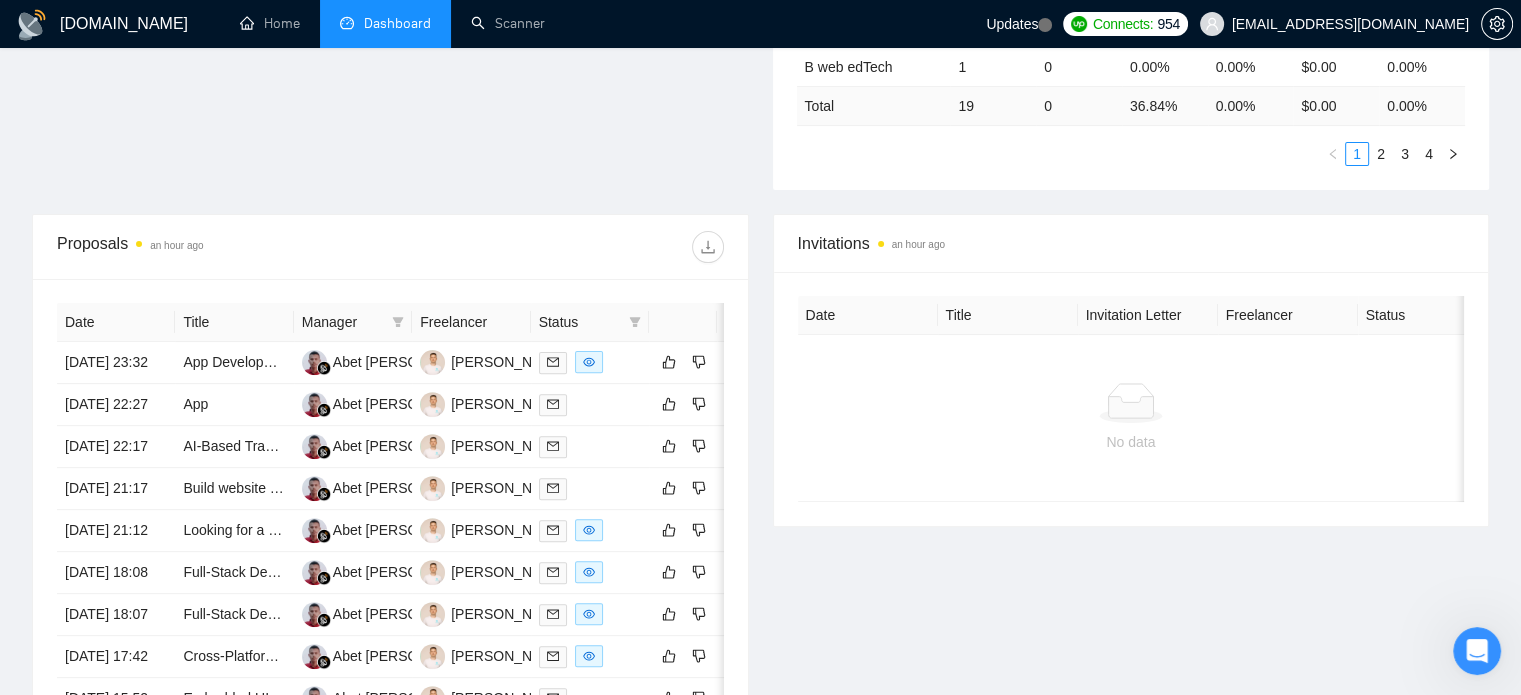scroll, scrollTop: 600, scrollLeft: 0, axis: vertical 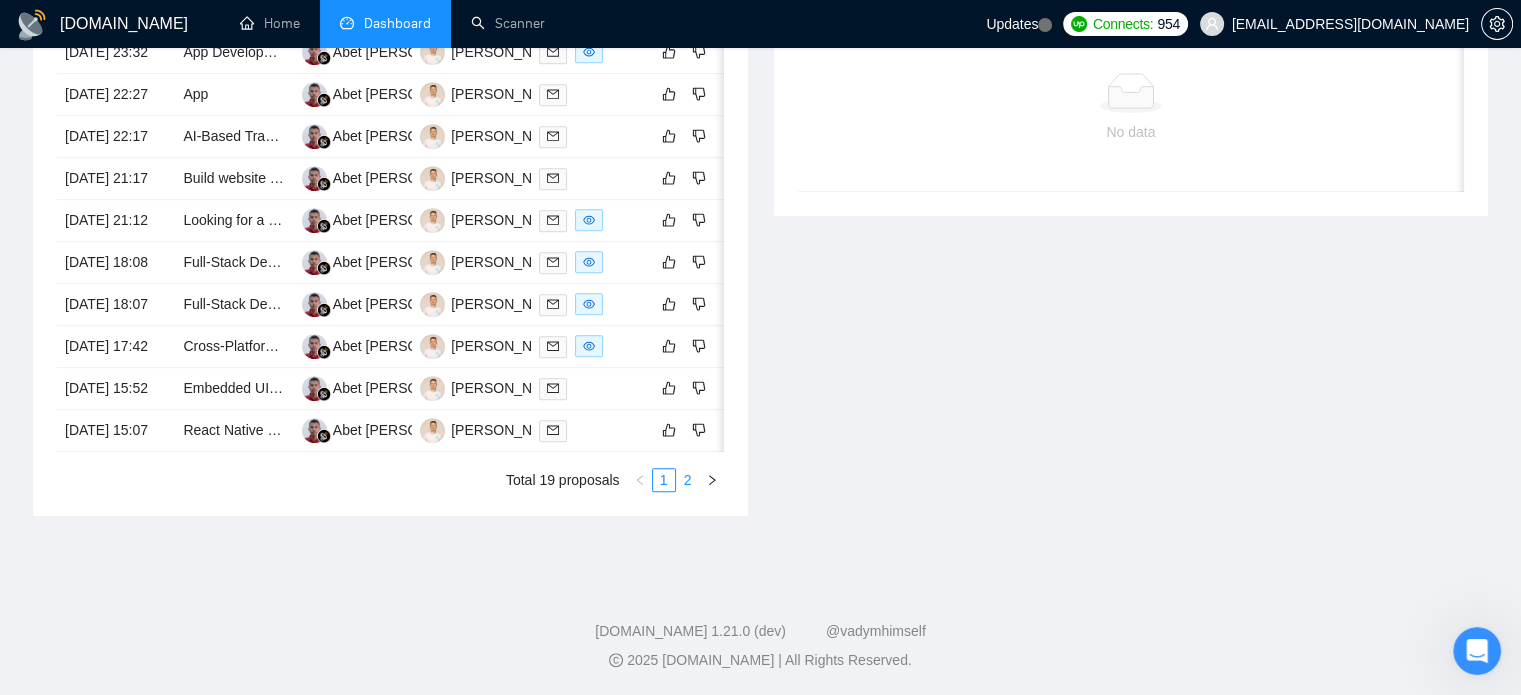 click on "2" at bounding box center (688, 480) 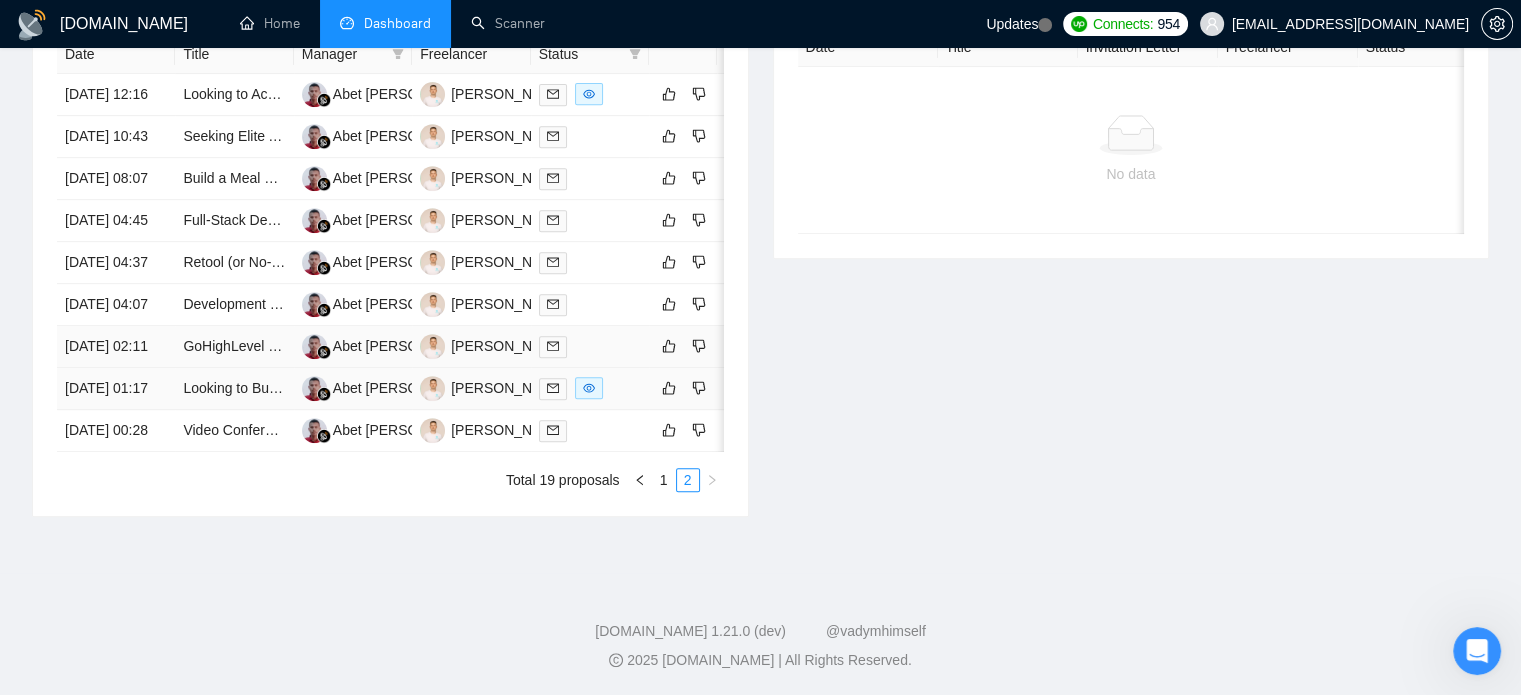 scroll, scrollTop: 1000, scrollLeft: 0, axis: vertical 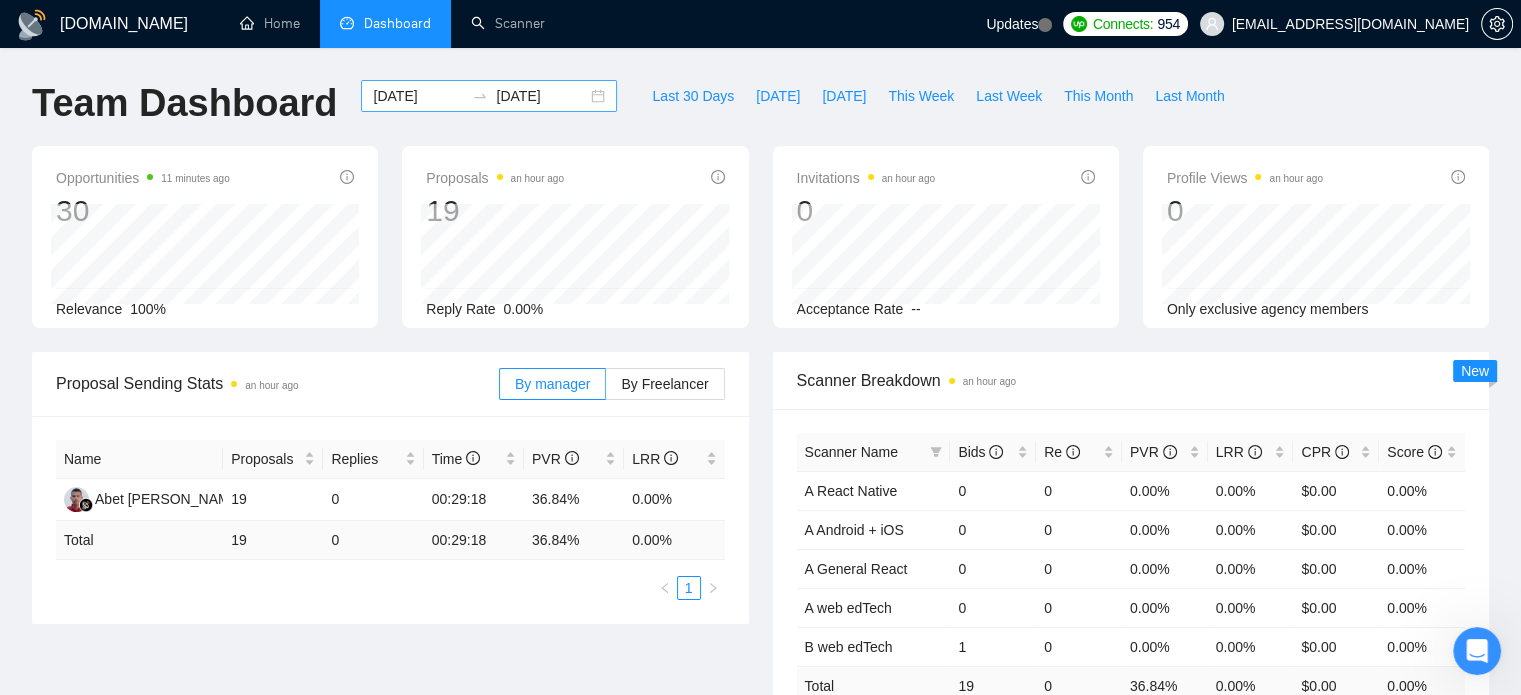 click on "[DATE]" at bounding box center [418, 96] 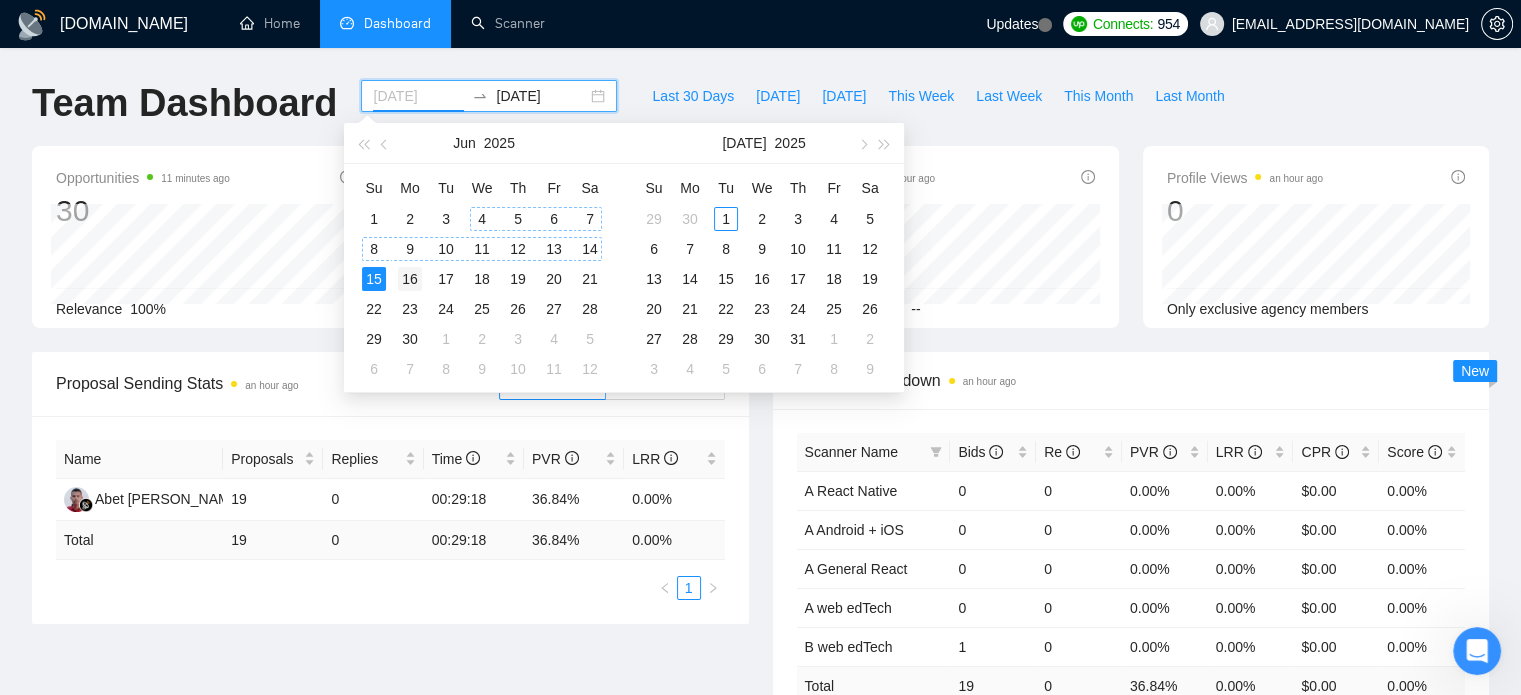 type on "[DATE]" 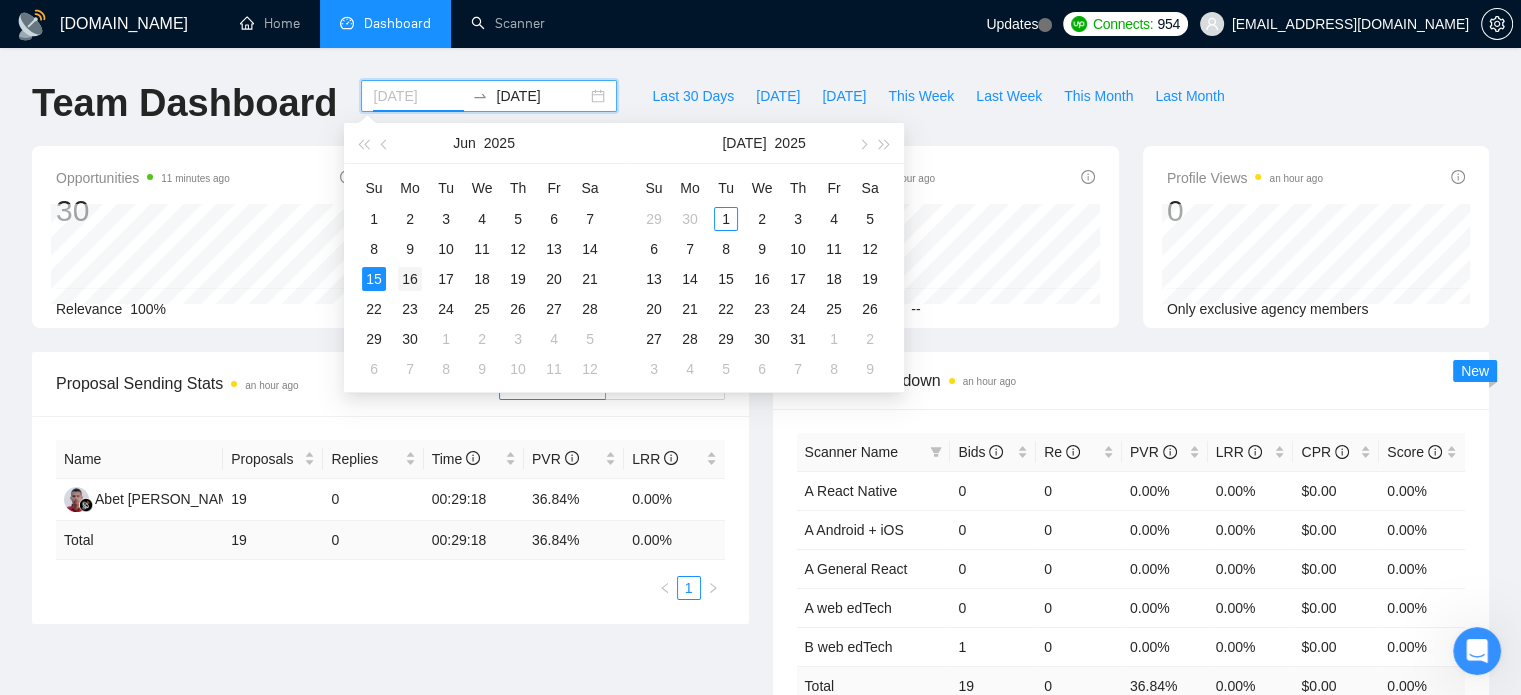 click on "16" at bounding box center [410, 279] 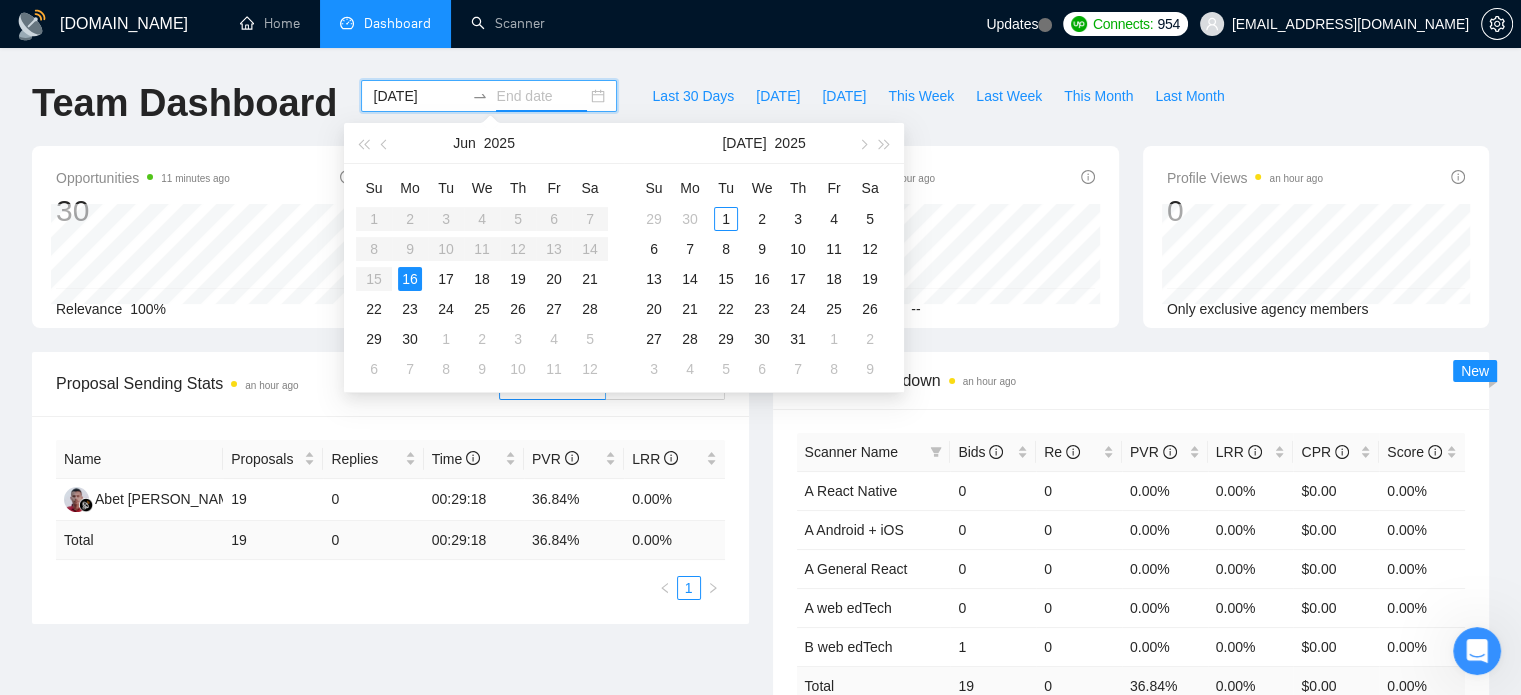 click on "16" at bounding box center (410, 279) 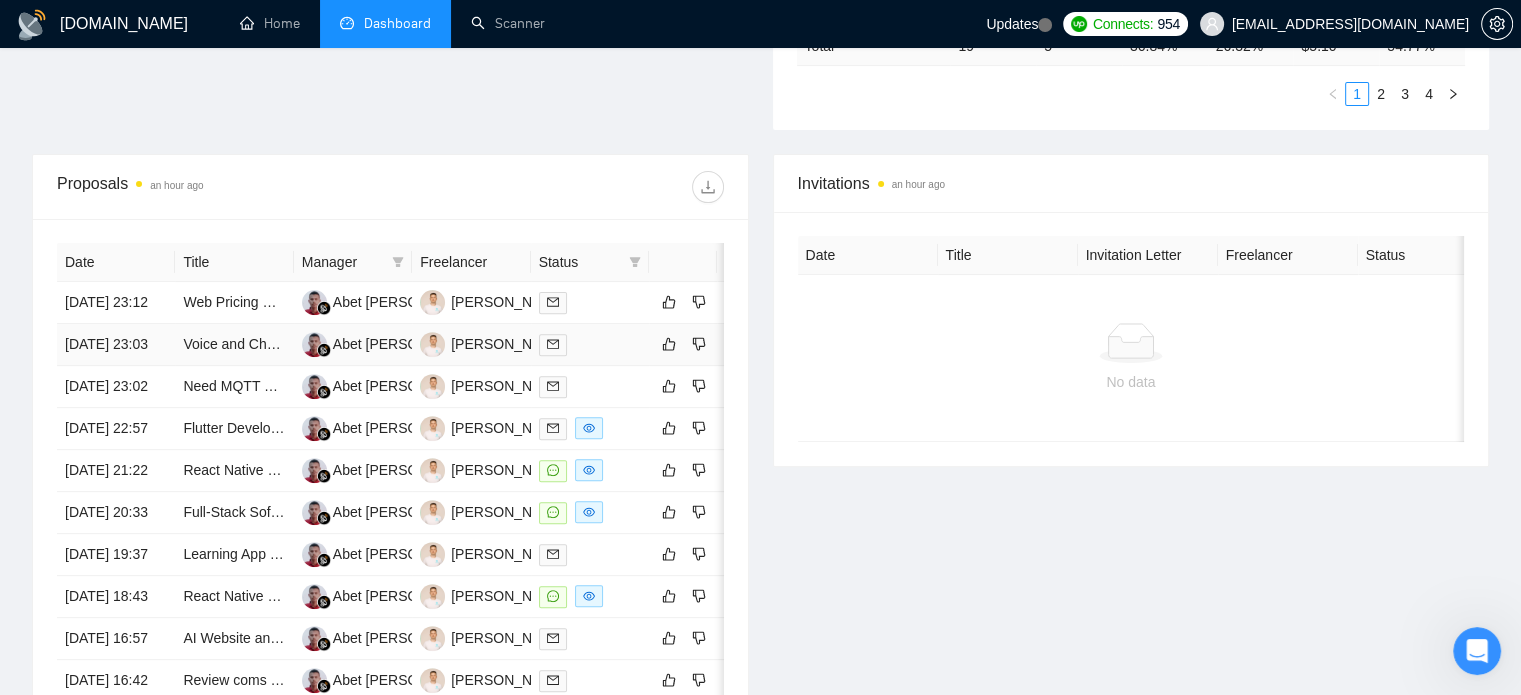scroll, scrollTop: 800, scrollLeft: 0, axis: vertical 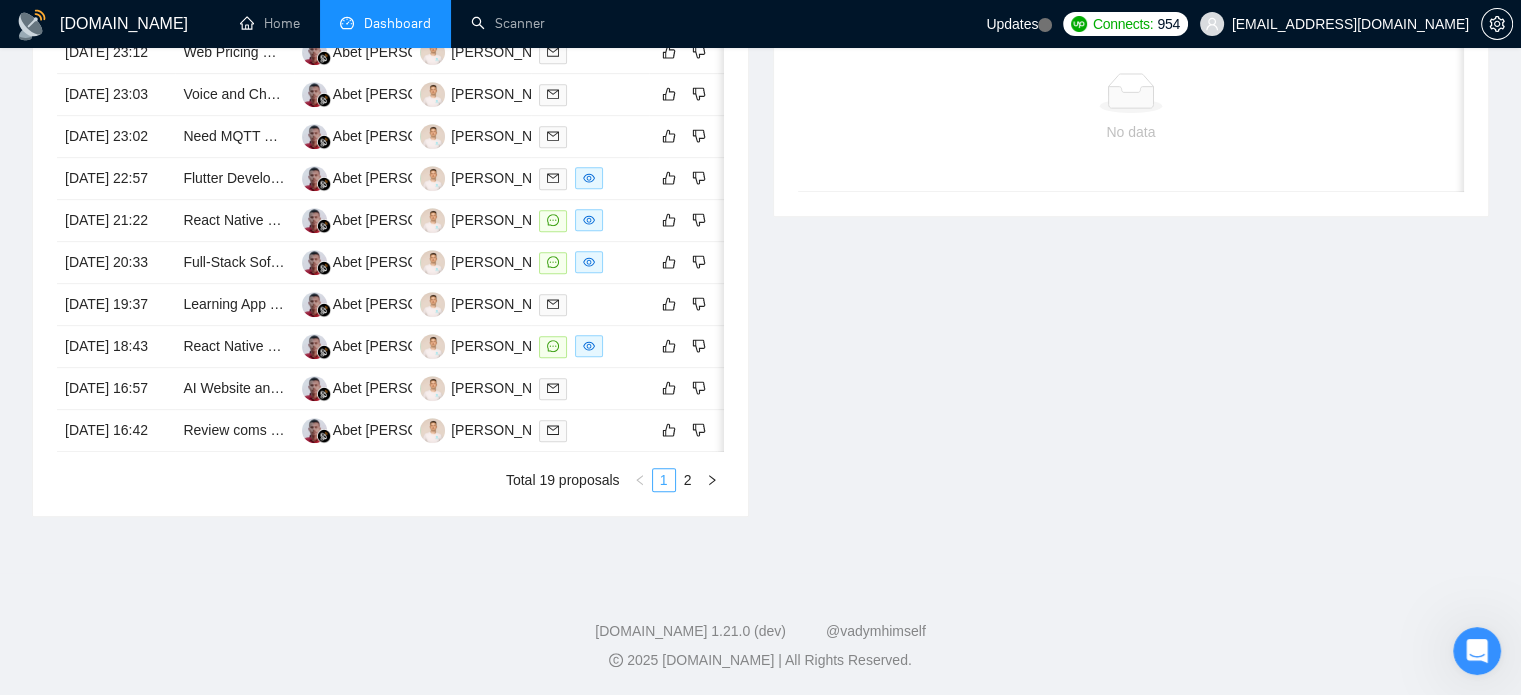 click on "1" at bounding box center (664, 480) 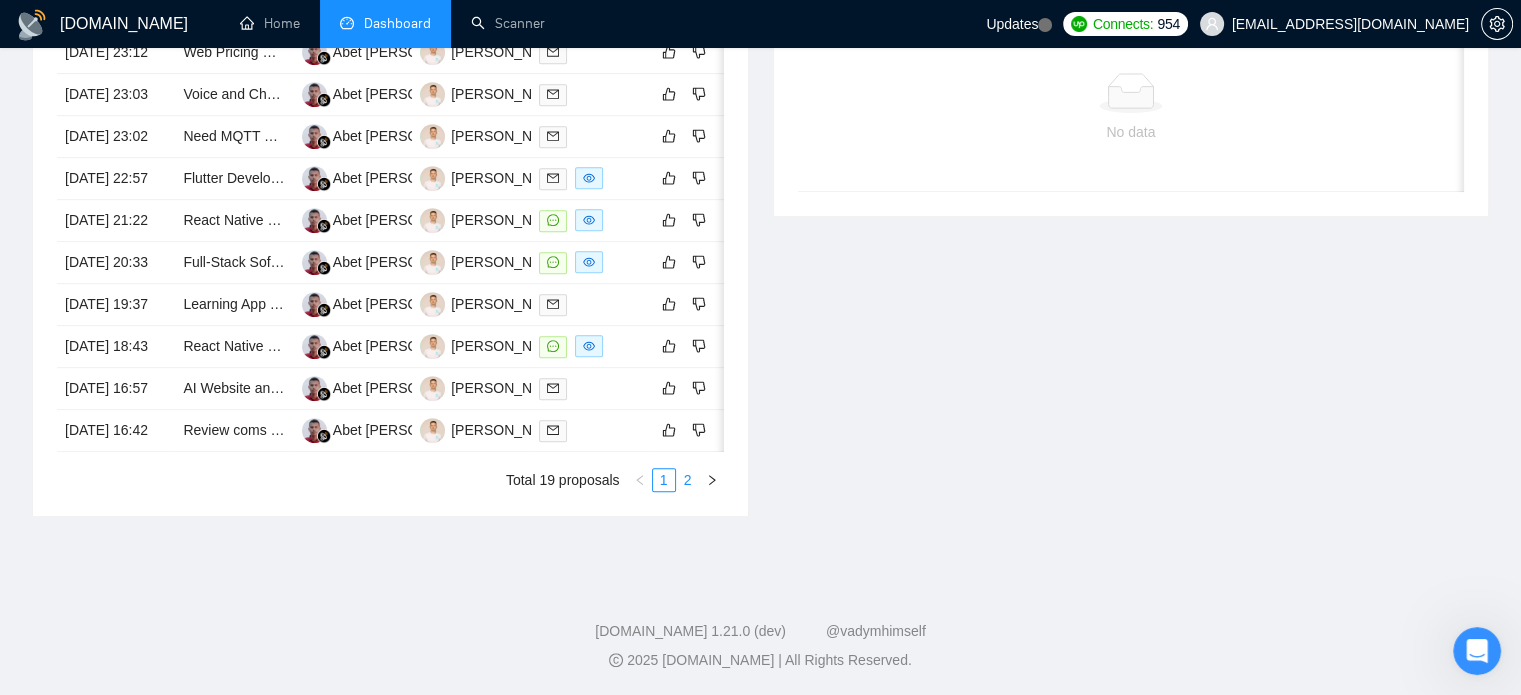 click on "2" at bounding box center [688, 480] 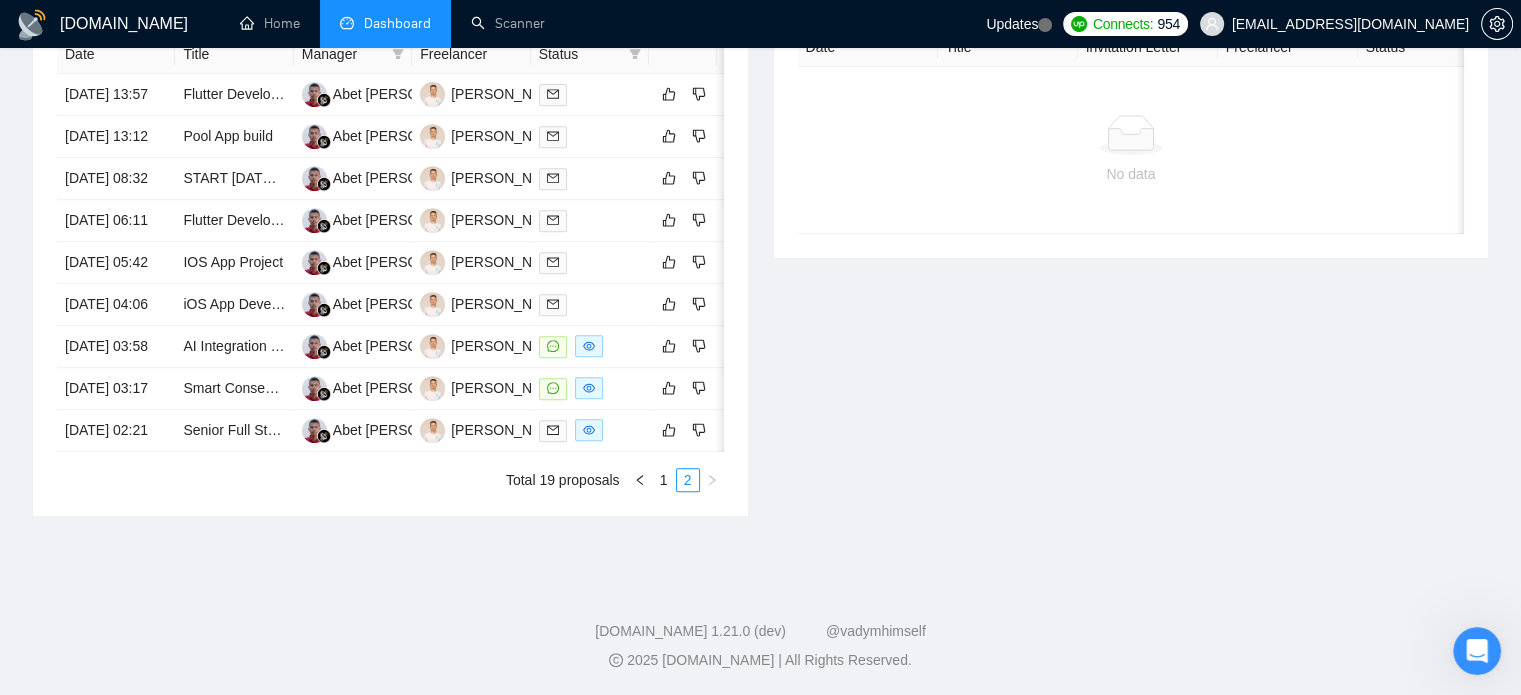 scroll, scrollTop: 929, scrollLeft: 0, axis: vertical 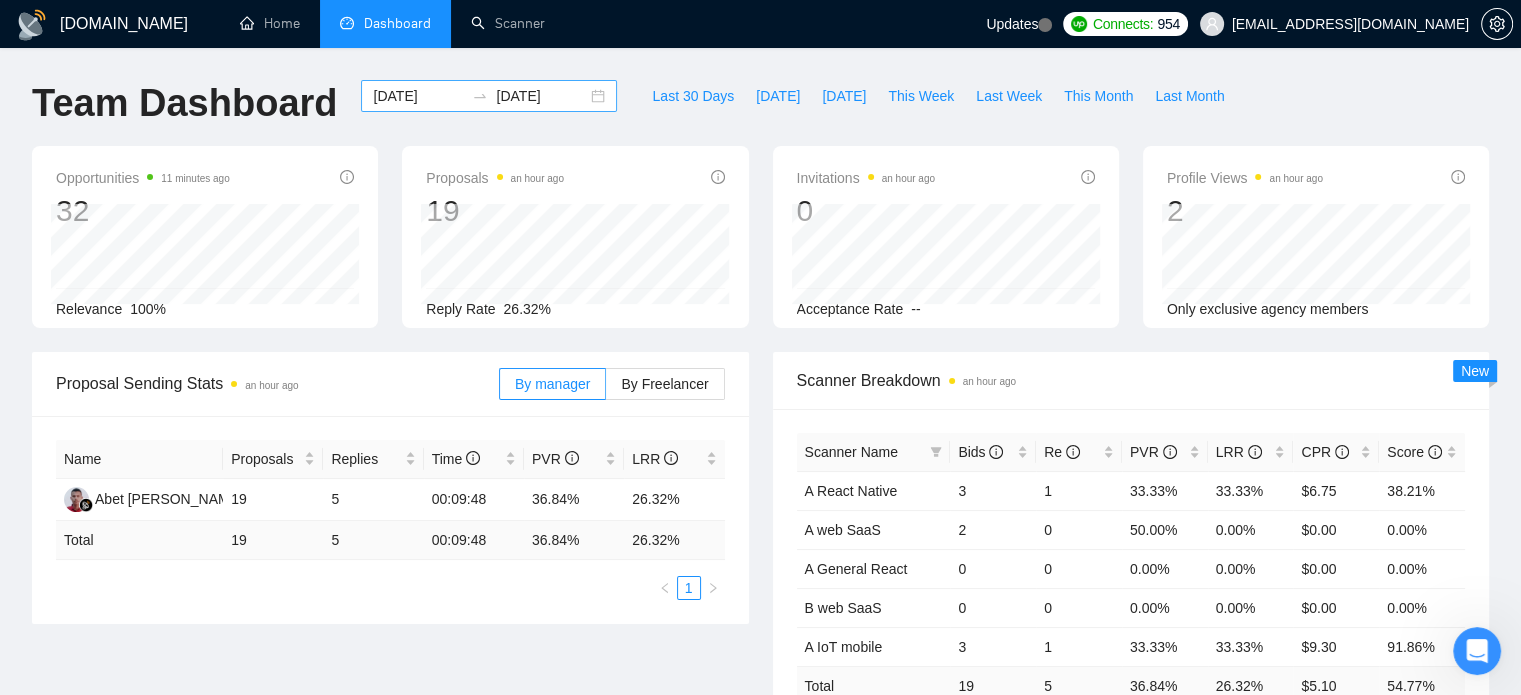 click on "[DATE]" at bounding box center (418, 96) 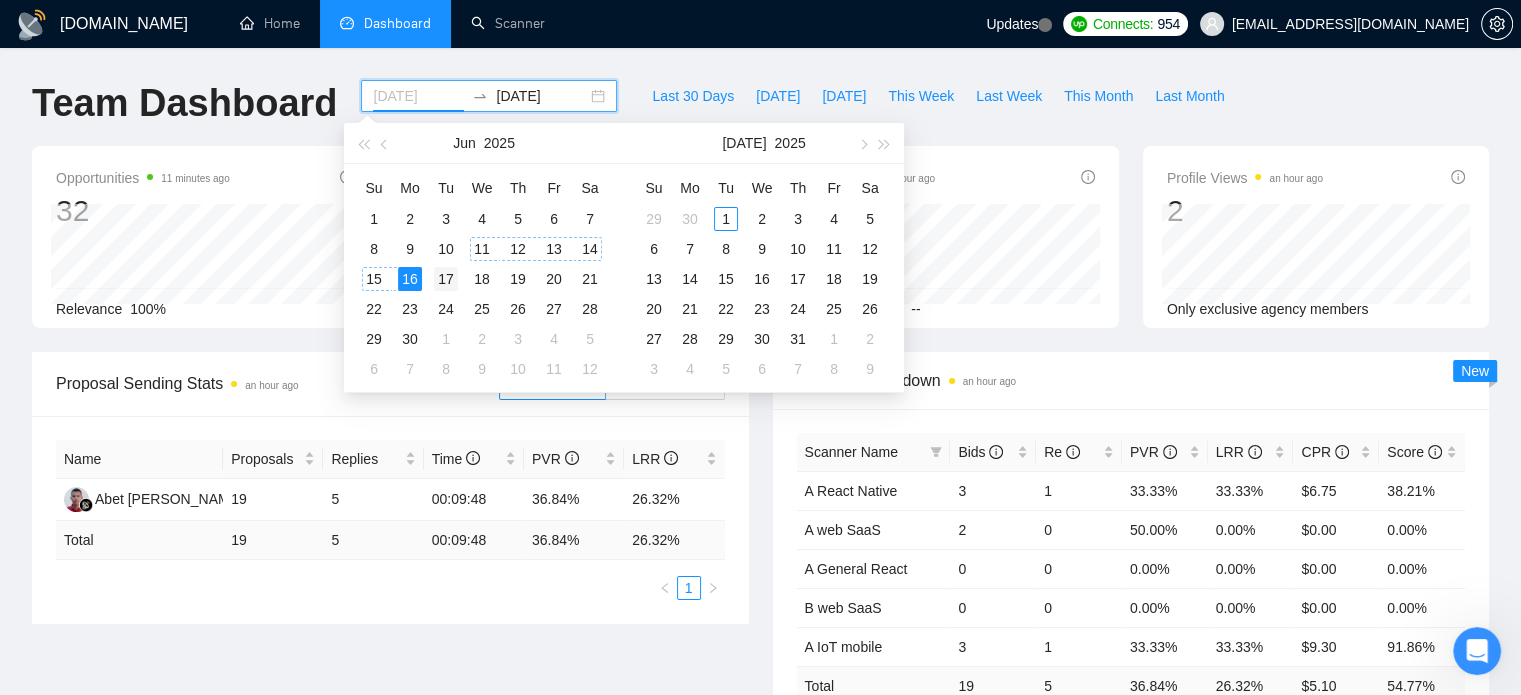 type on "[DATE]" 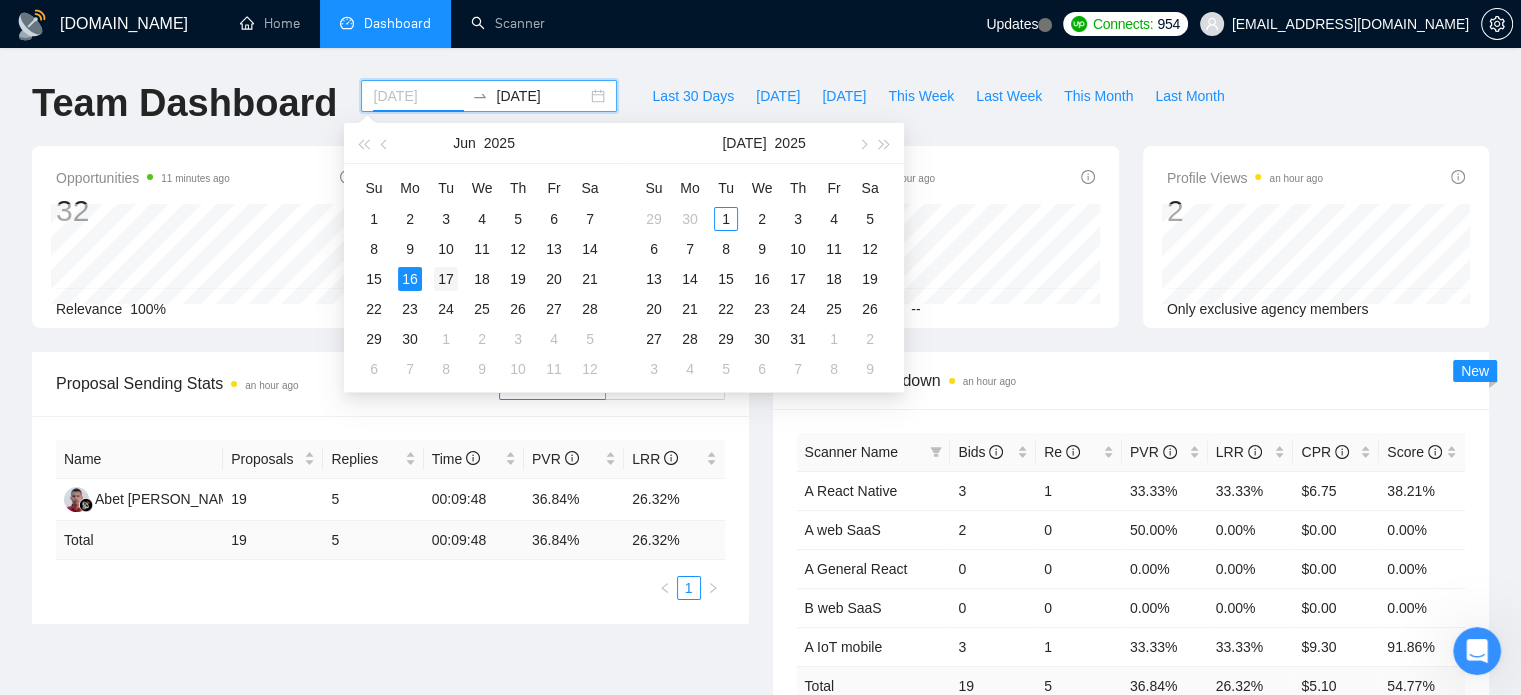 click on "17" at bounding box center [446, 279] 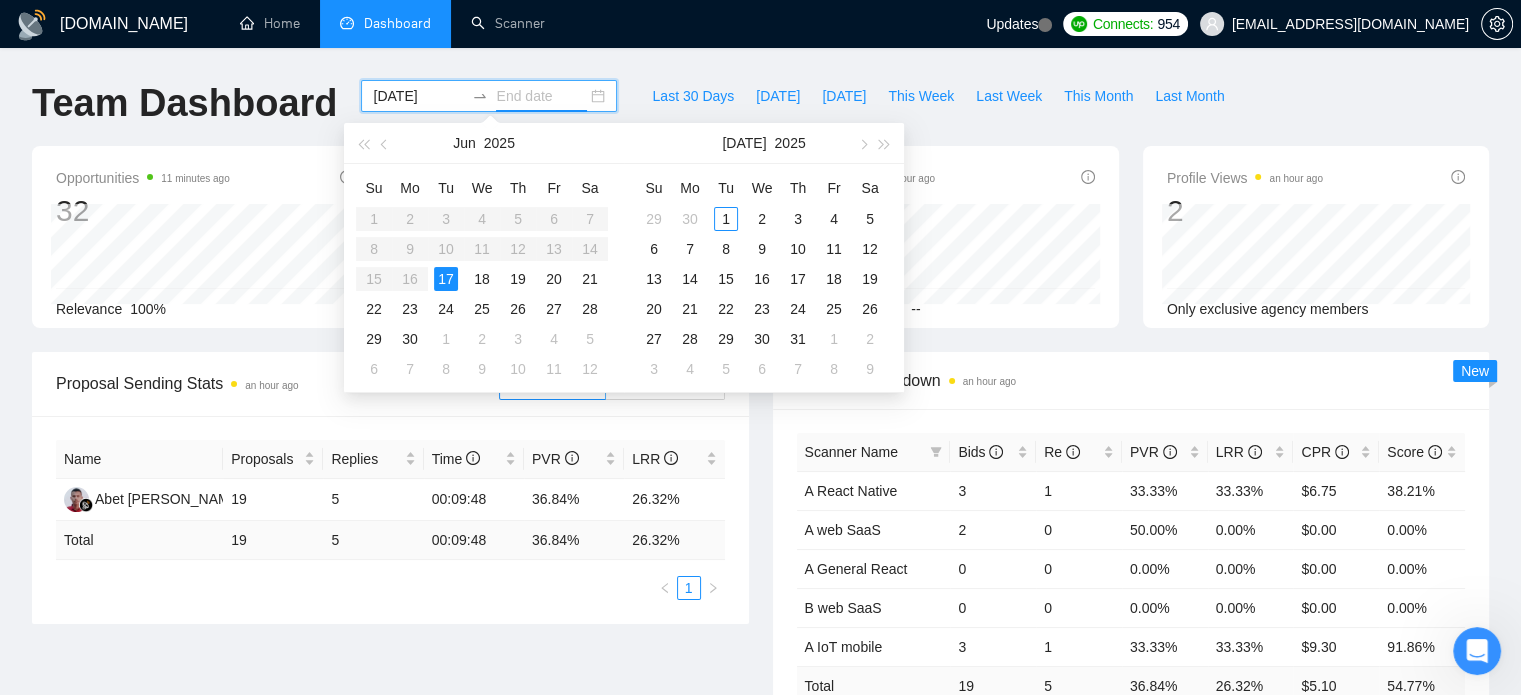 click on "17" at bounding box center (446, 279) 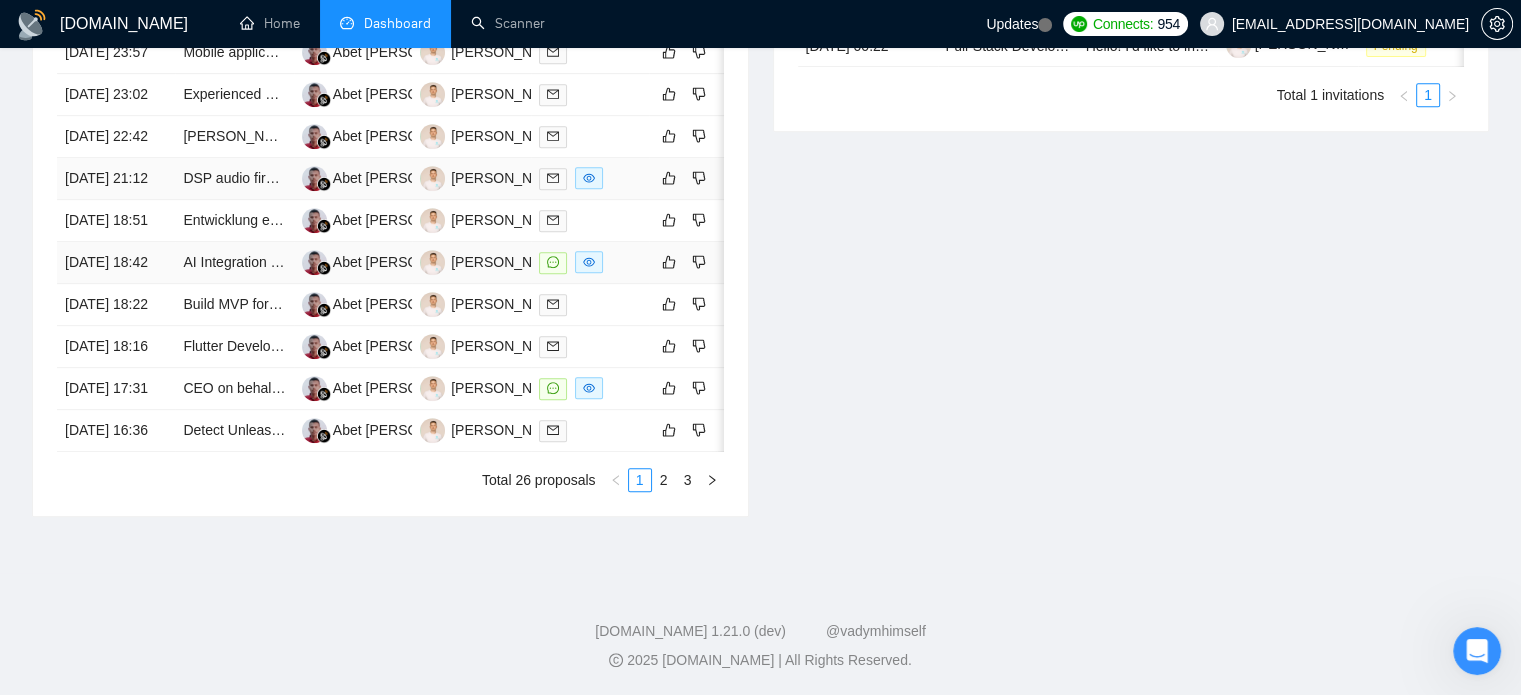 scroll, scrollTop: 900, scrollLeft: 0, axis: vertical 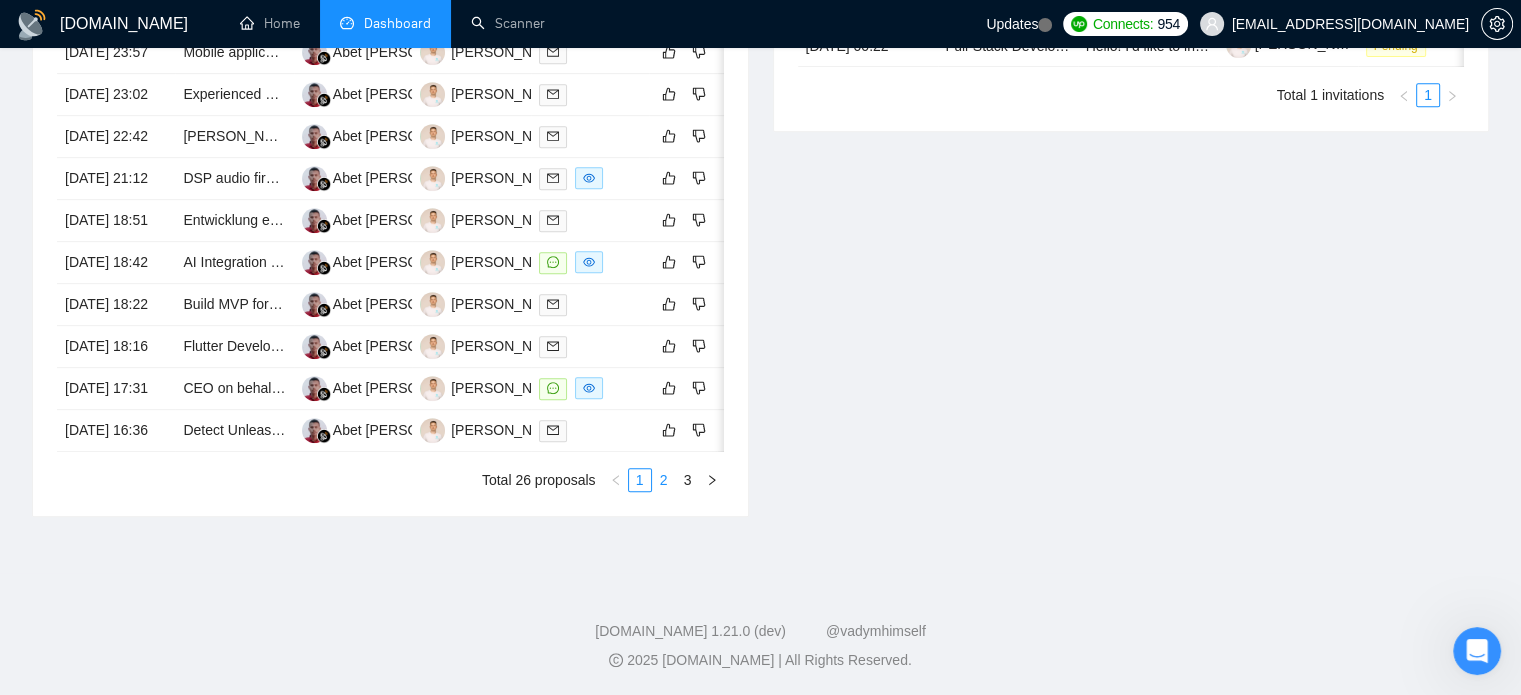 click on "2" at bounding box center (664, 480) 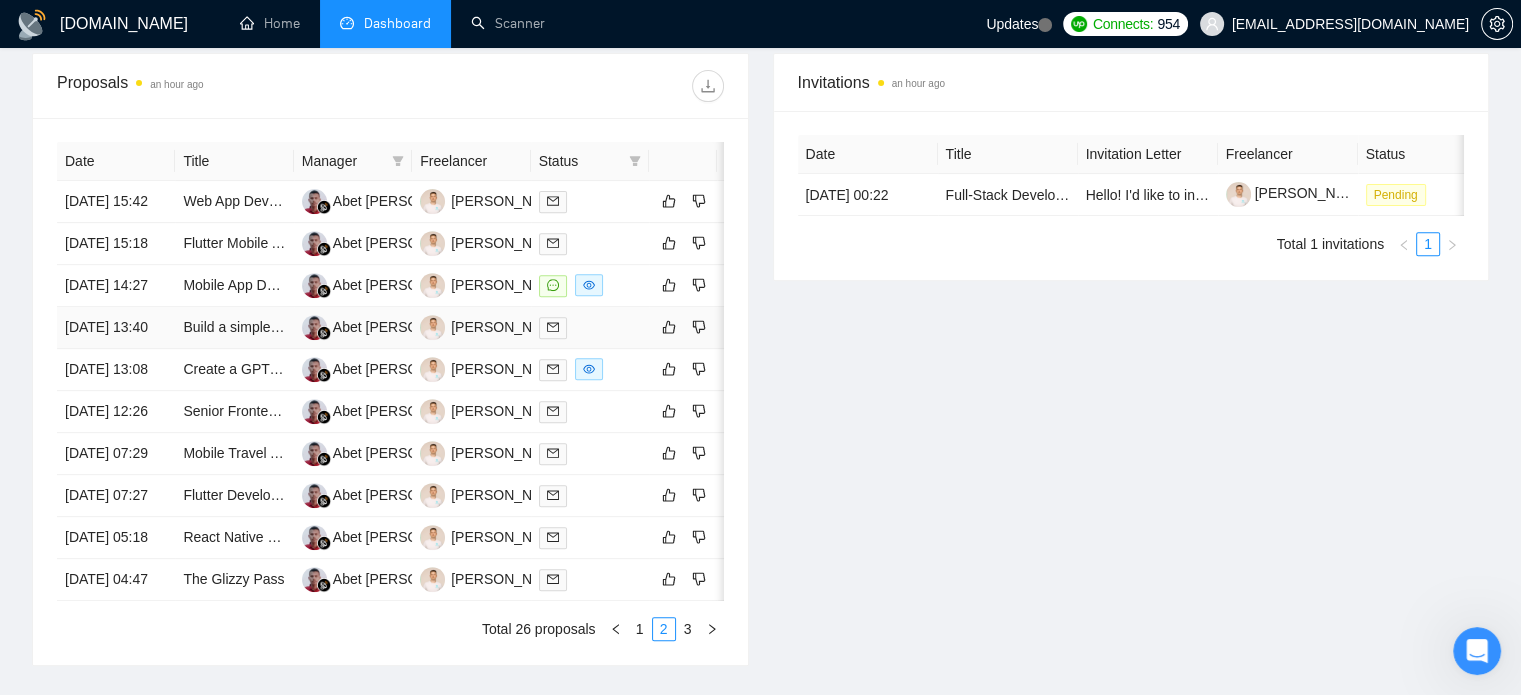scroll, scrollTop: 800, scrollLeft: 0, axis: vertical 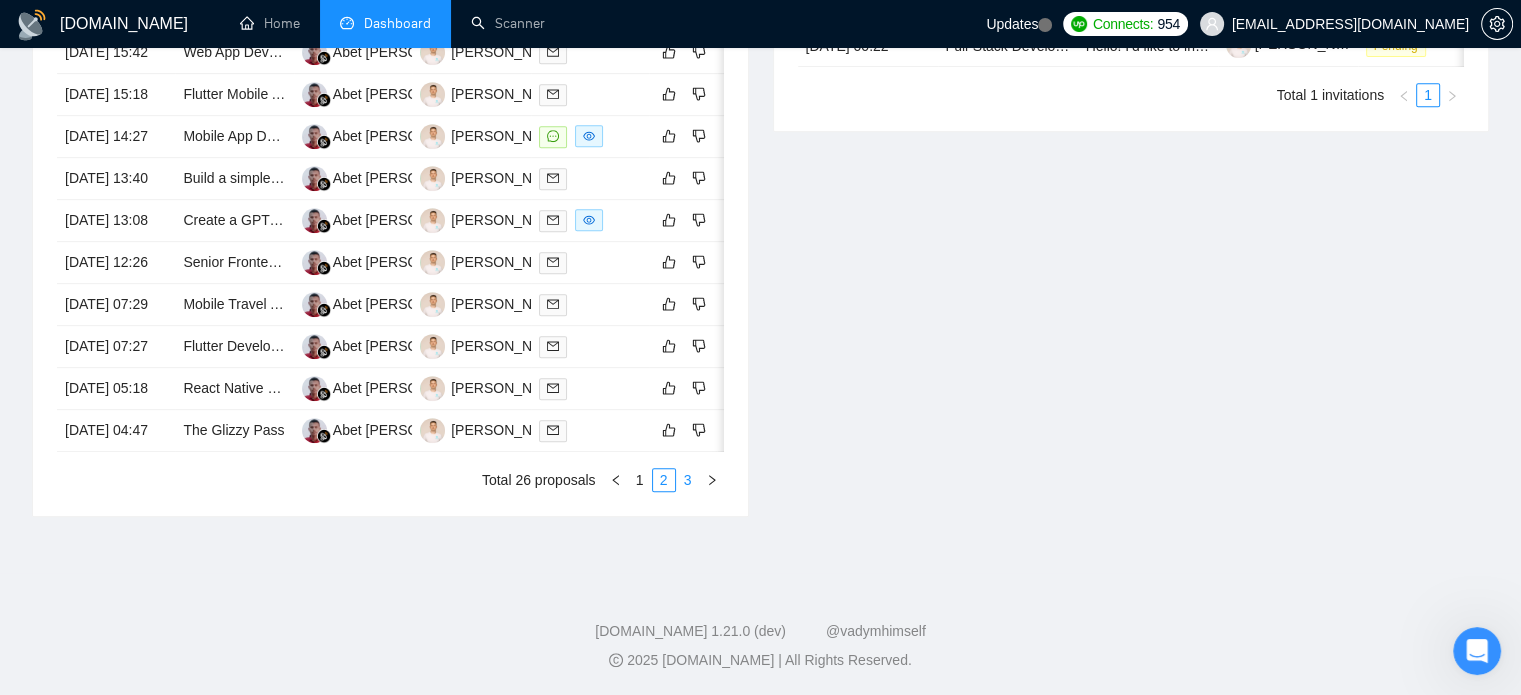 click on "3" at bounding box center [688, 480] 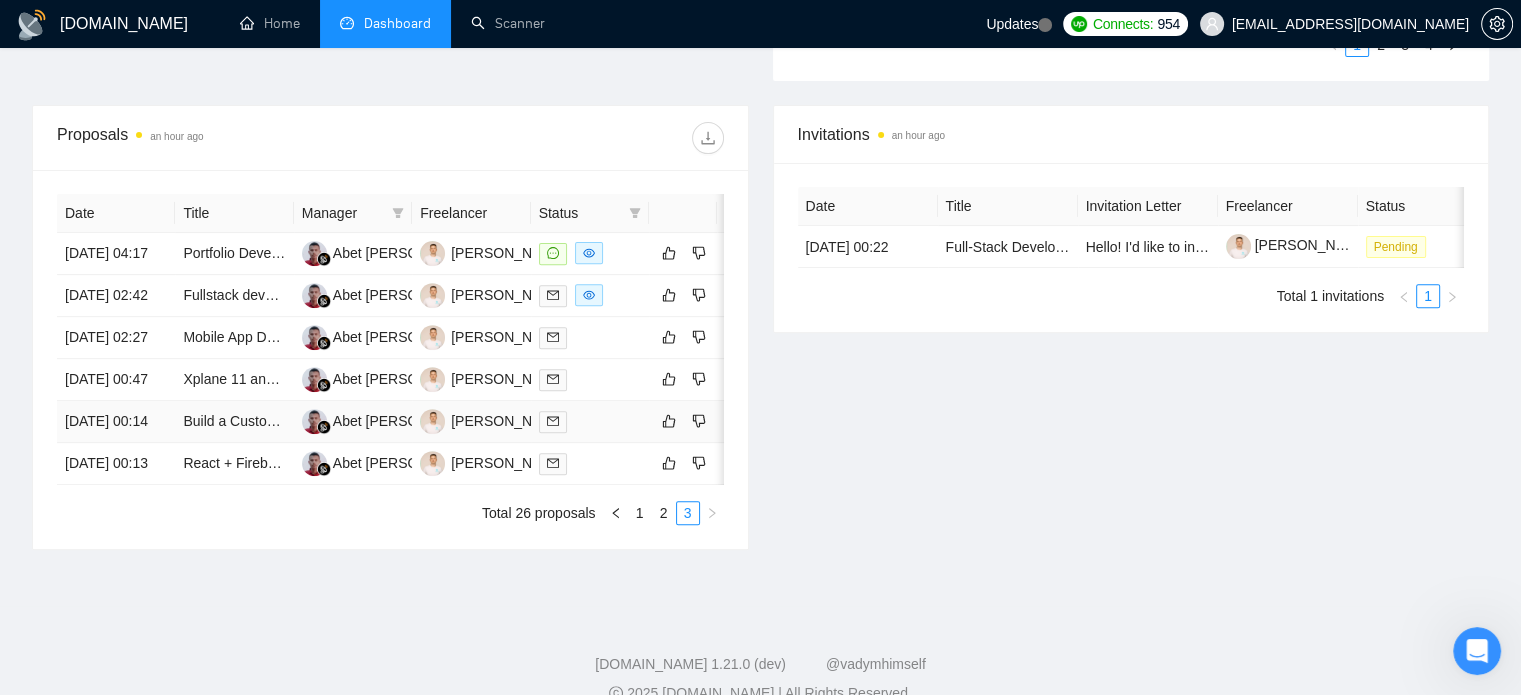 scroll, scrollTop: 568, scrollLeft: 0, axis: vertical 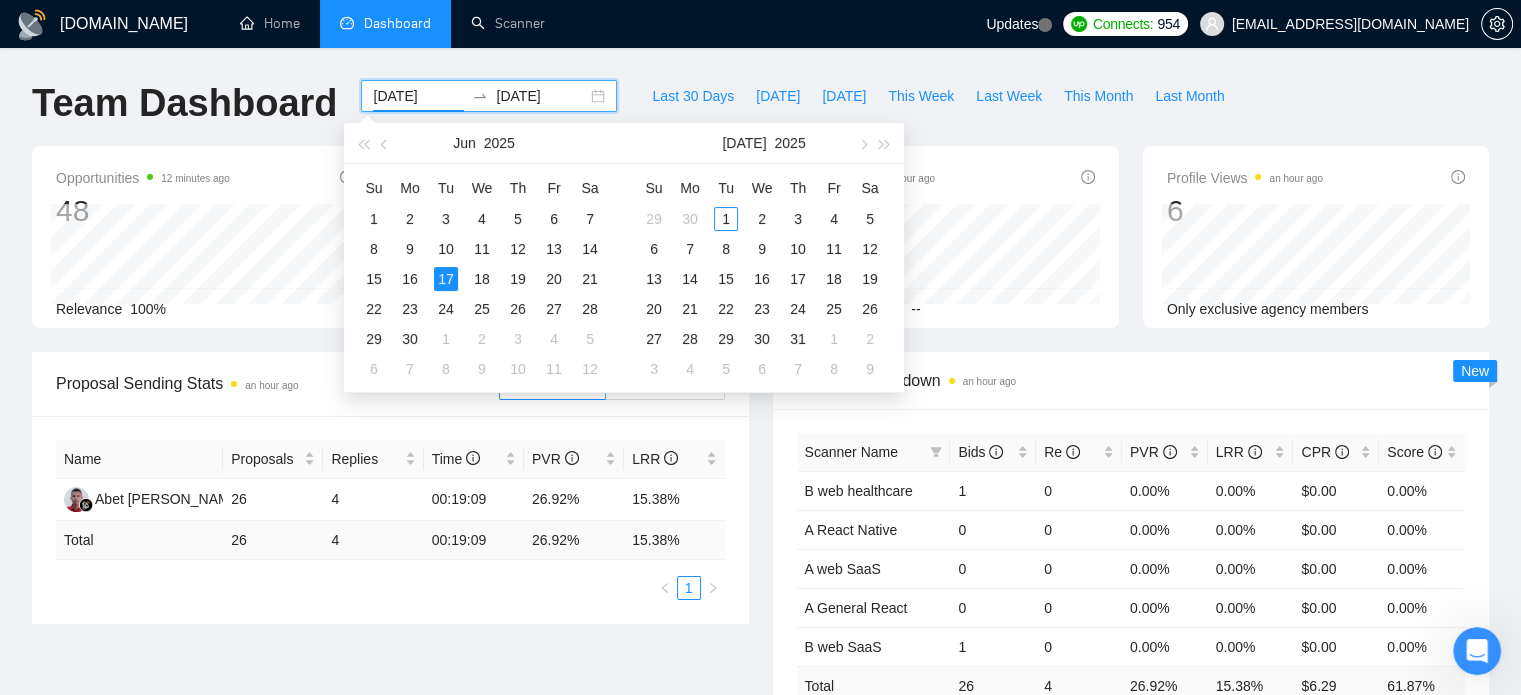 click on "[DATE]" at bounding box center [418, 96] 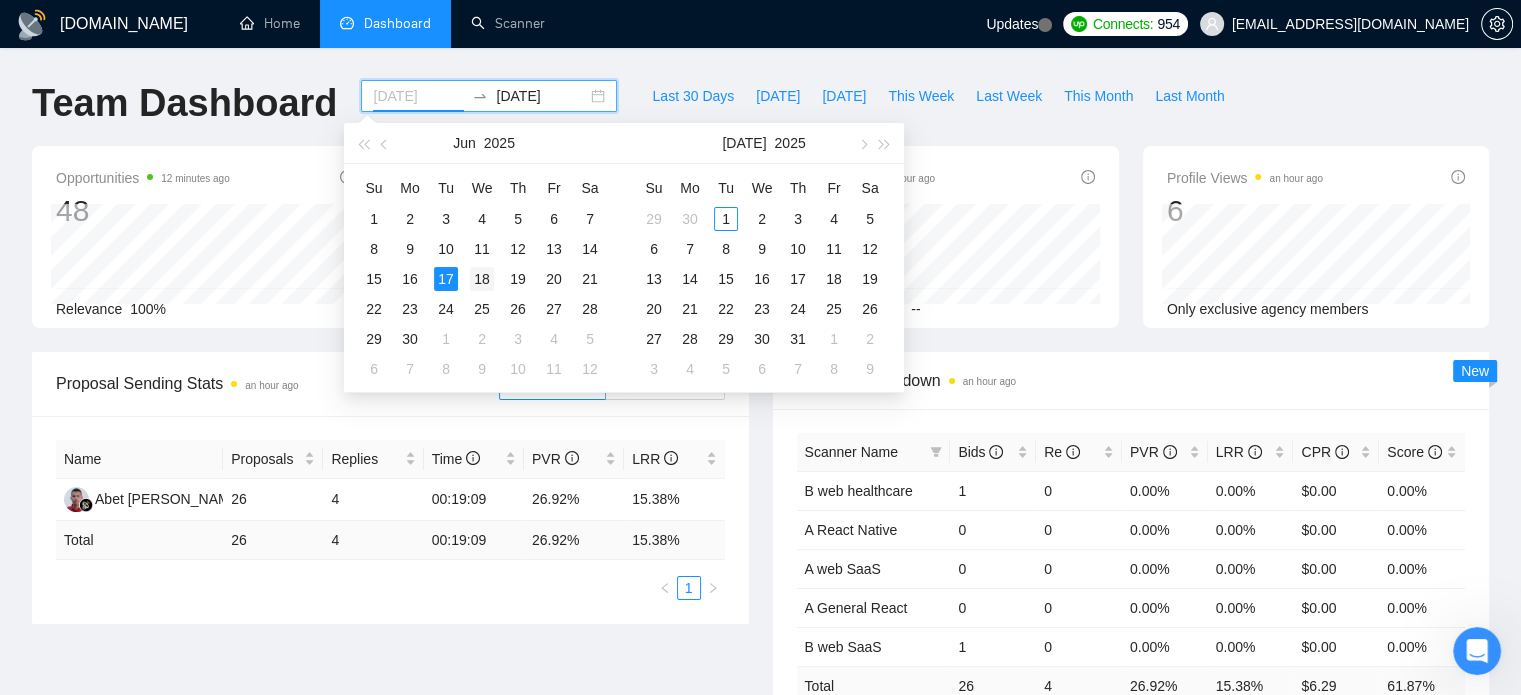 type on "[DATE]" 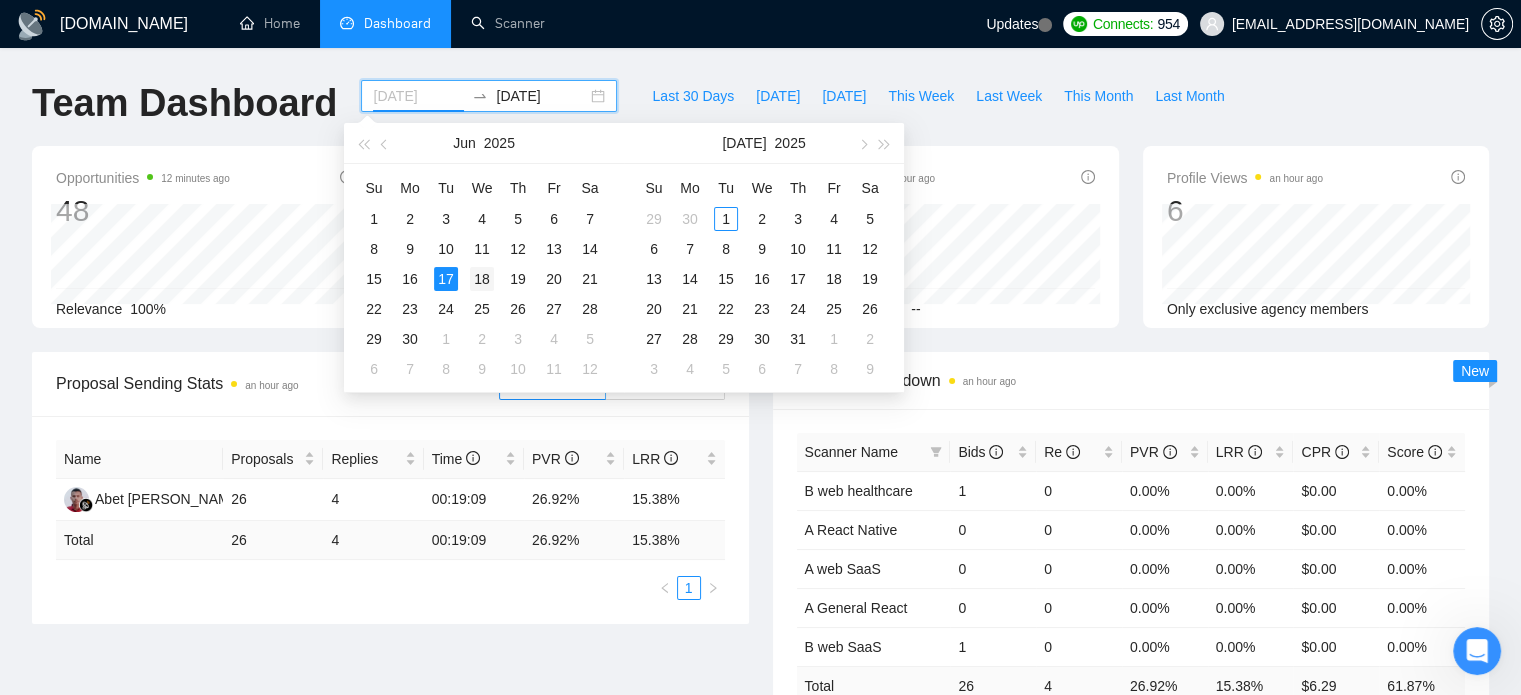 click on "18" at bounding box center (482, 279) 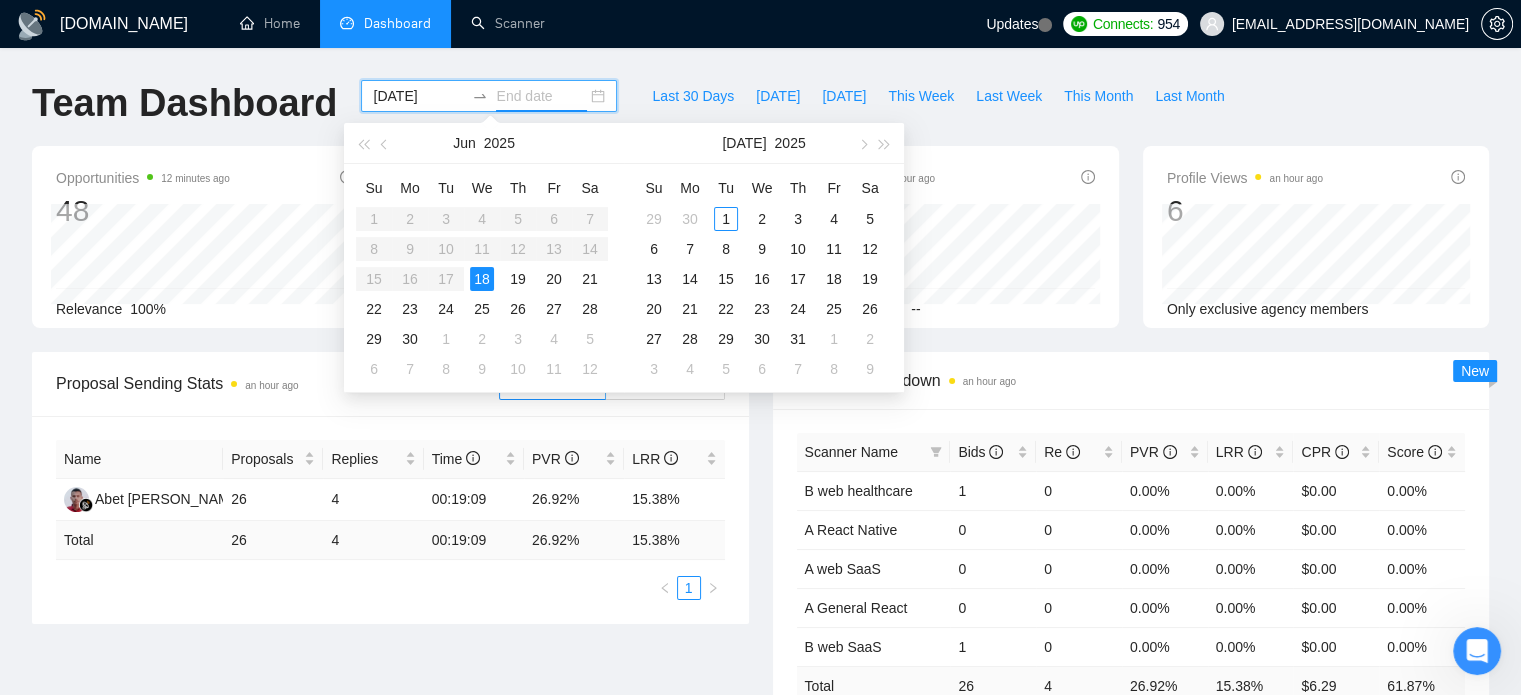 click on "18" at bounding box center [482, 279] 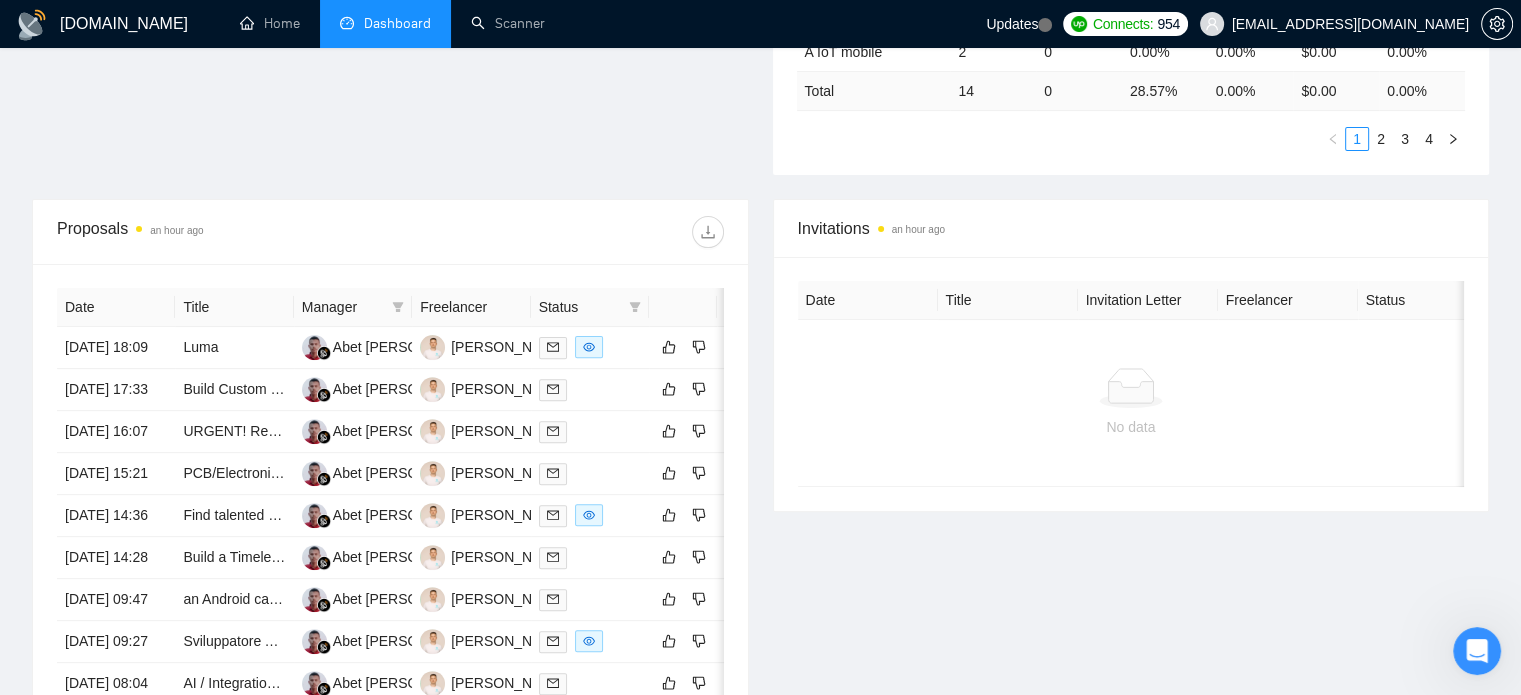 scroll, scrollTop: 600, scrollLeft: 0, axis: vertical 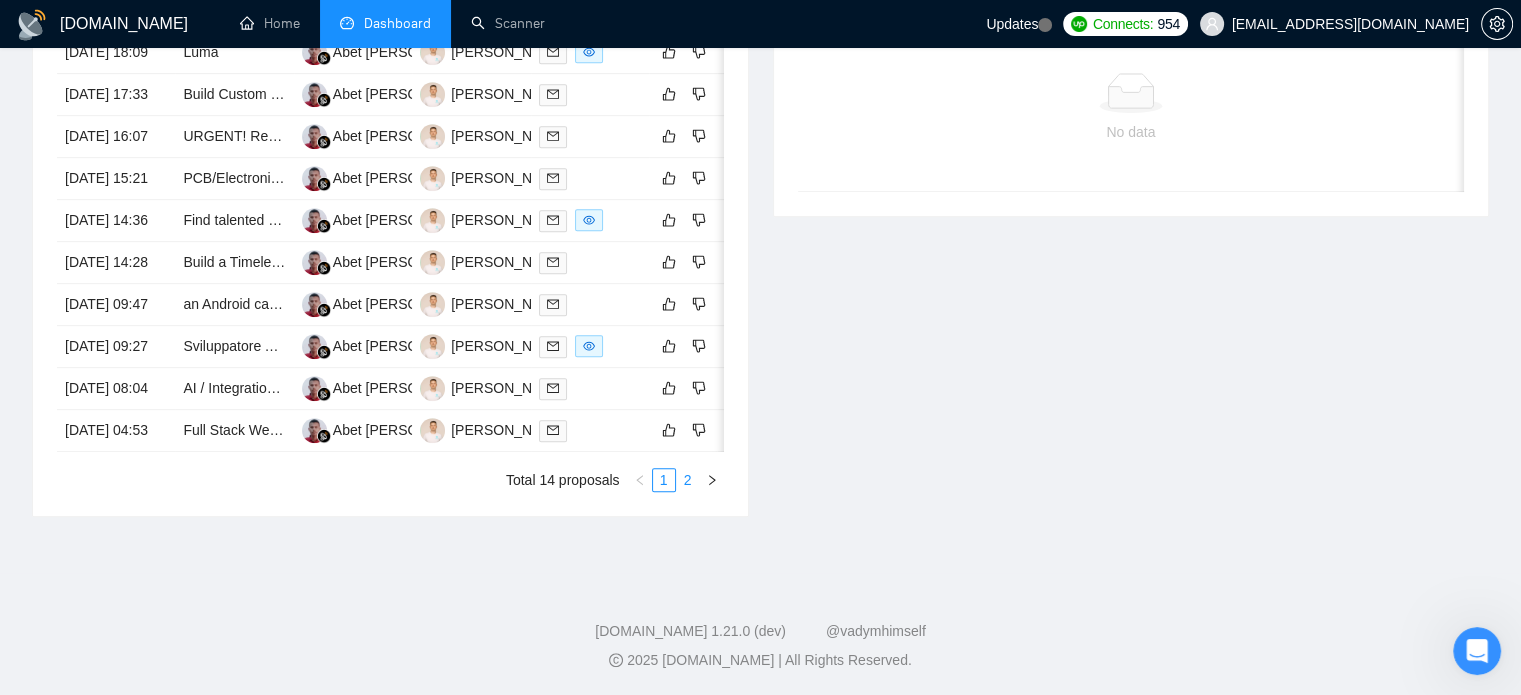 click on "2" at bounding box center [688, 480] 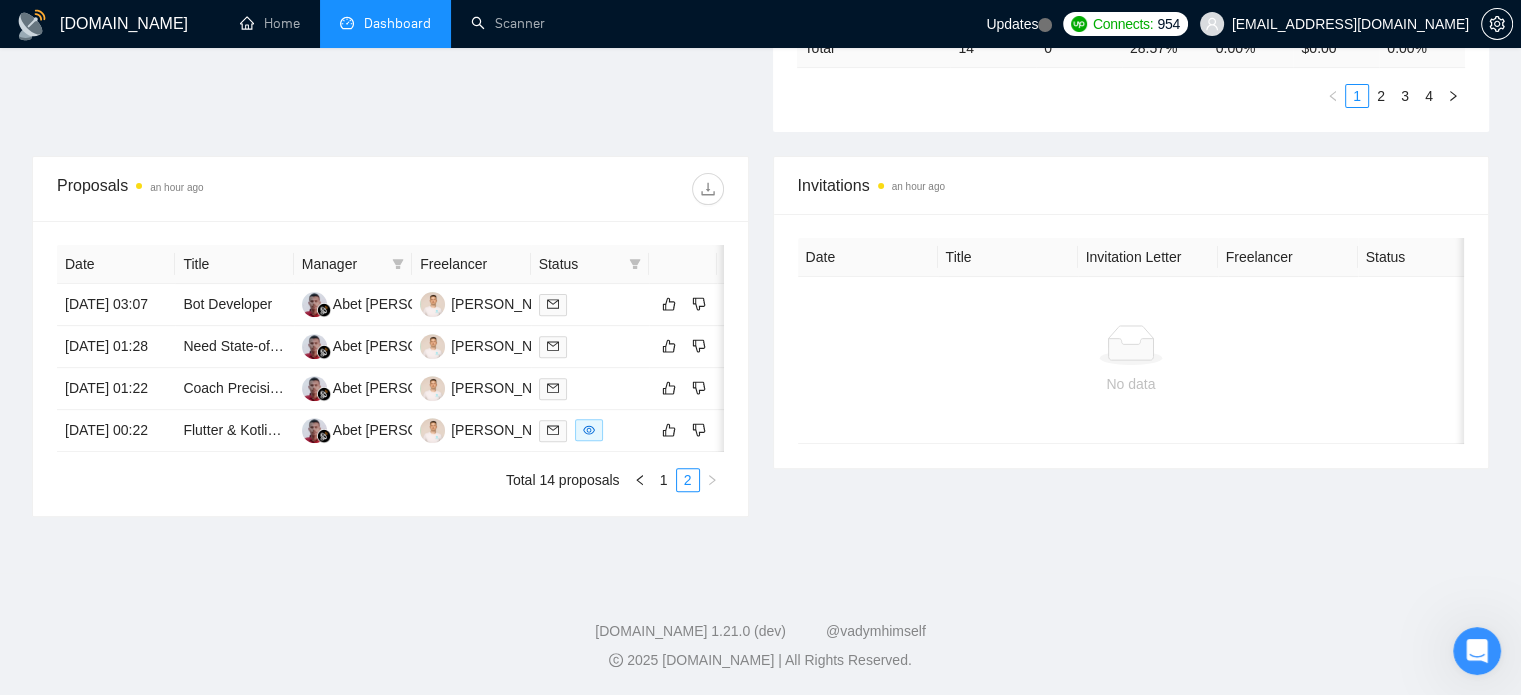 scroll, scrollTop: 725, scrollLeft: 0, axis: vertical 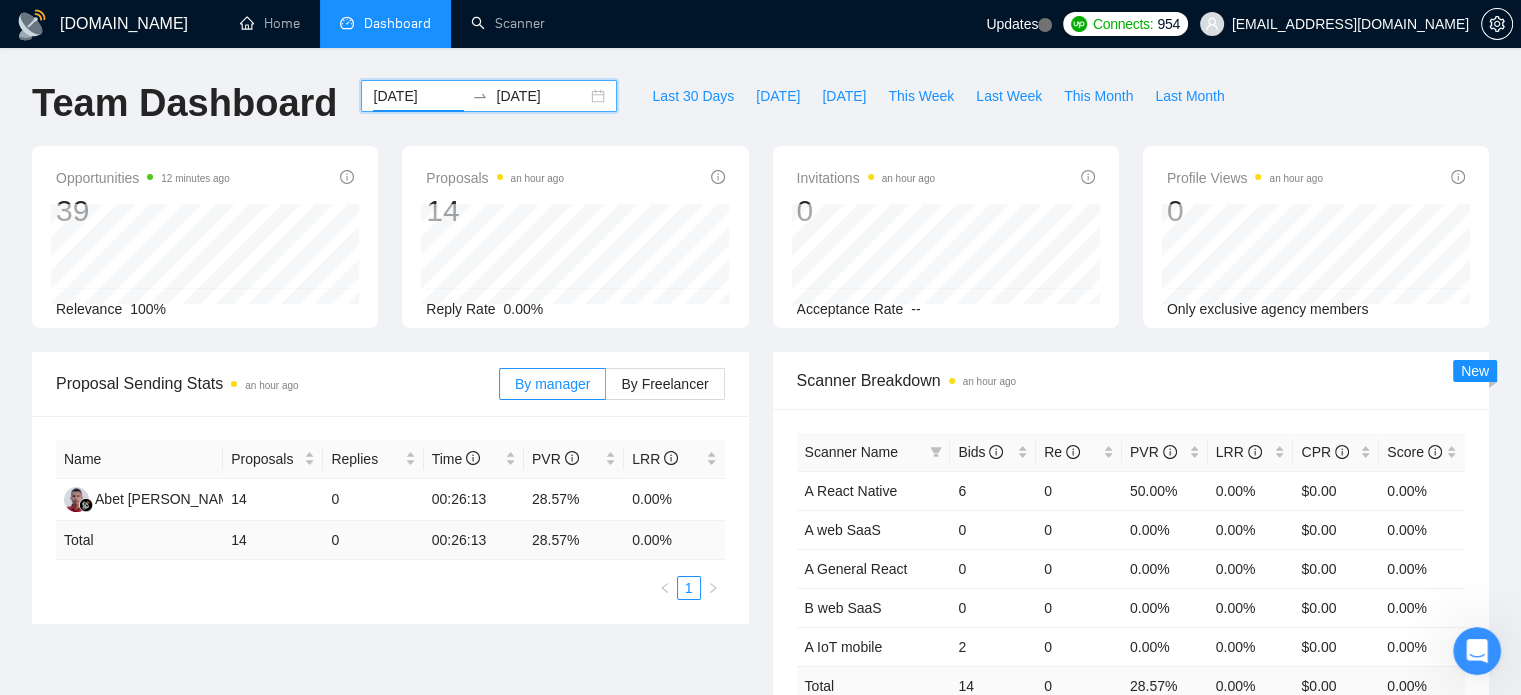 click on "[DATE]" at bounding box center (418, 96) 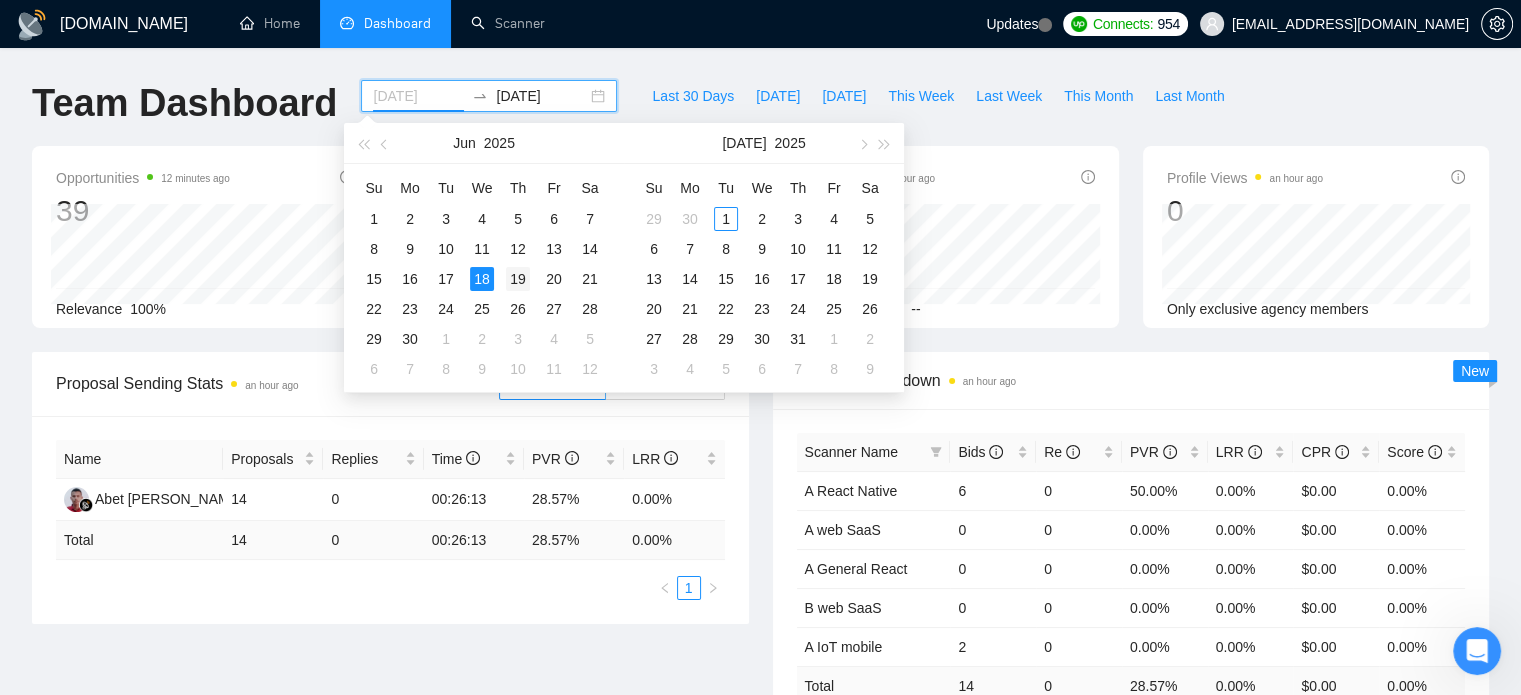 type on "[DATE]" 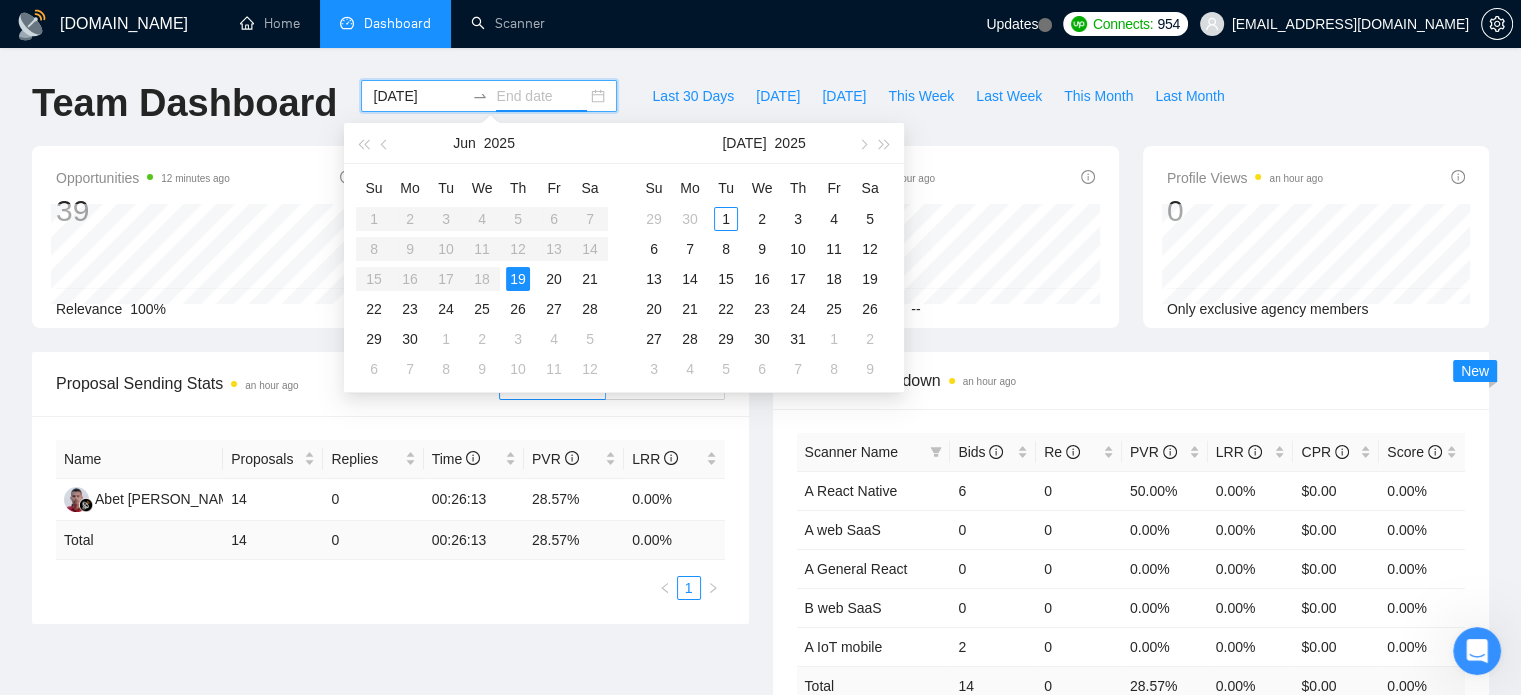 click on "19" at bounding box center (518, 279) 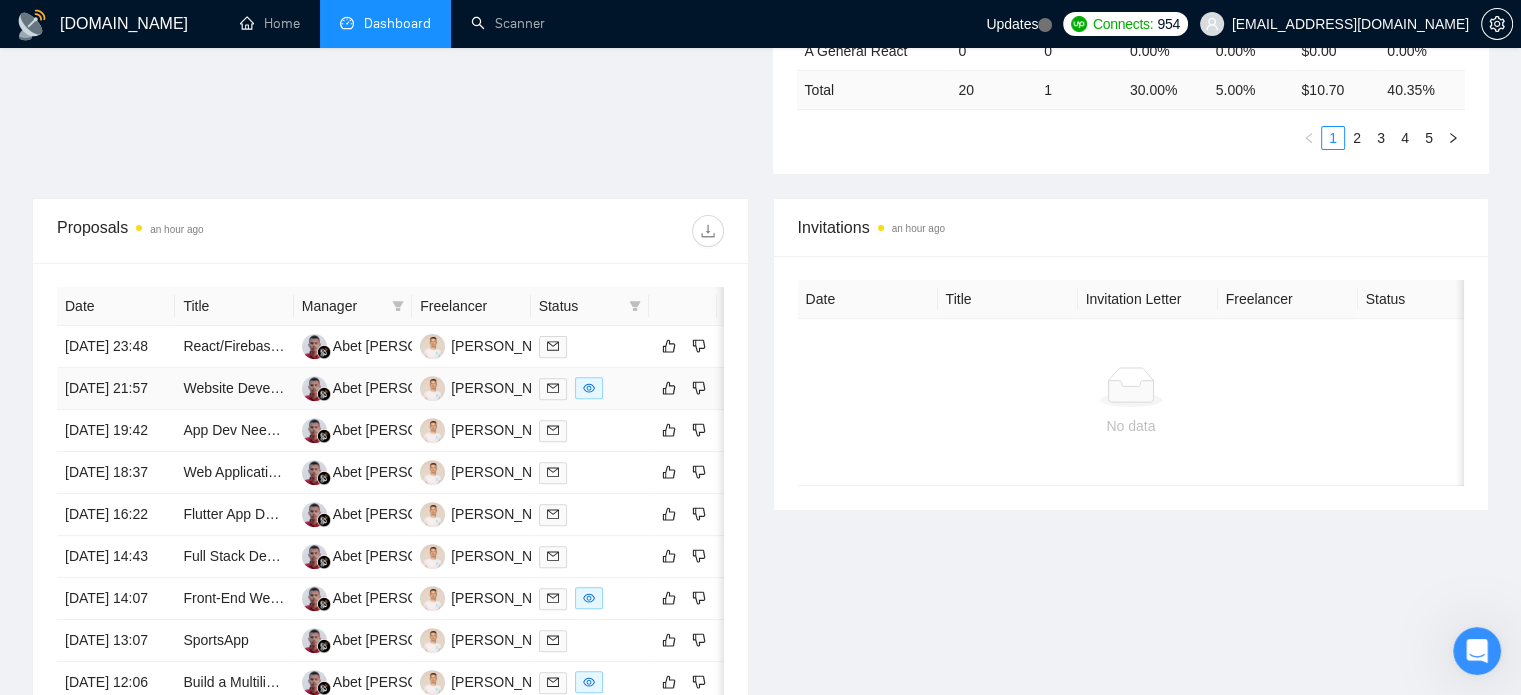 scroll, scrollTop: 600, scrollLeft: 0, axis: vertical 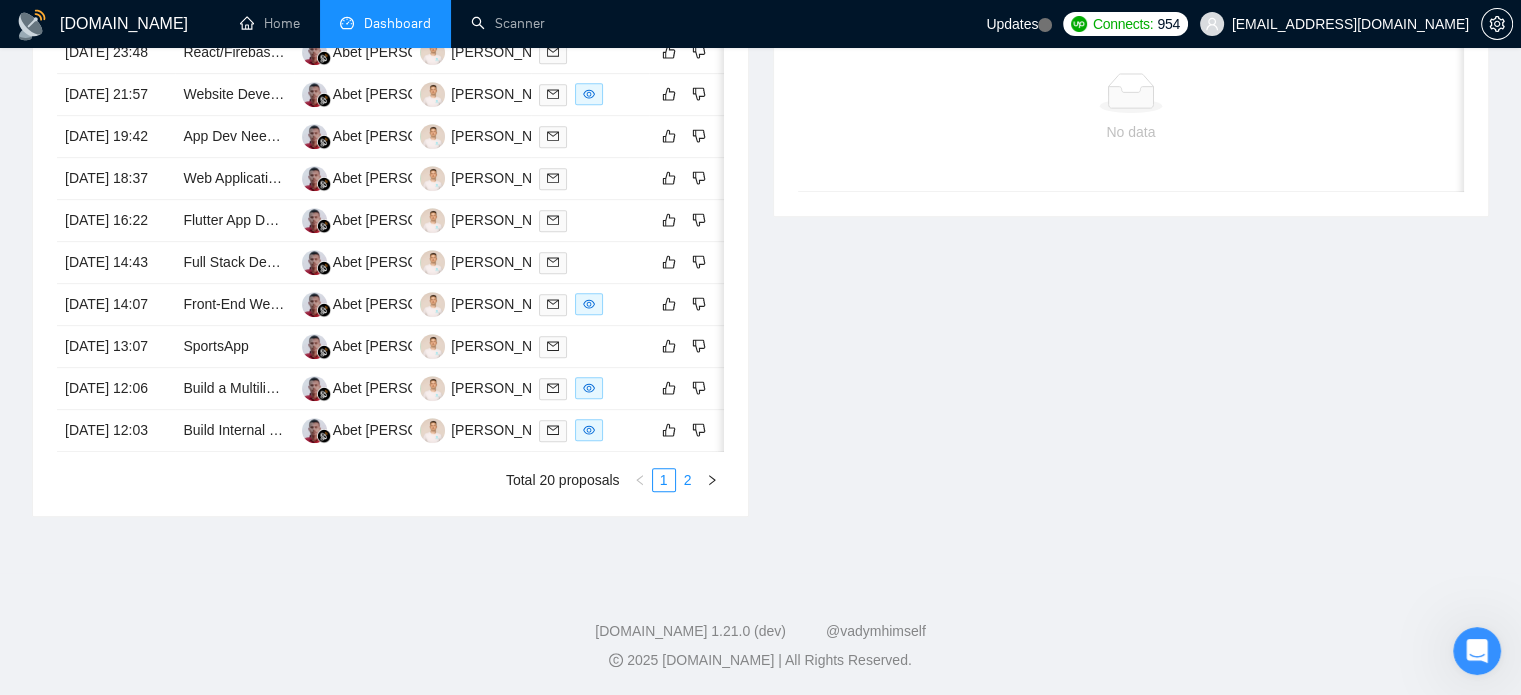 click on "2" at bounding box center (688, 480) 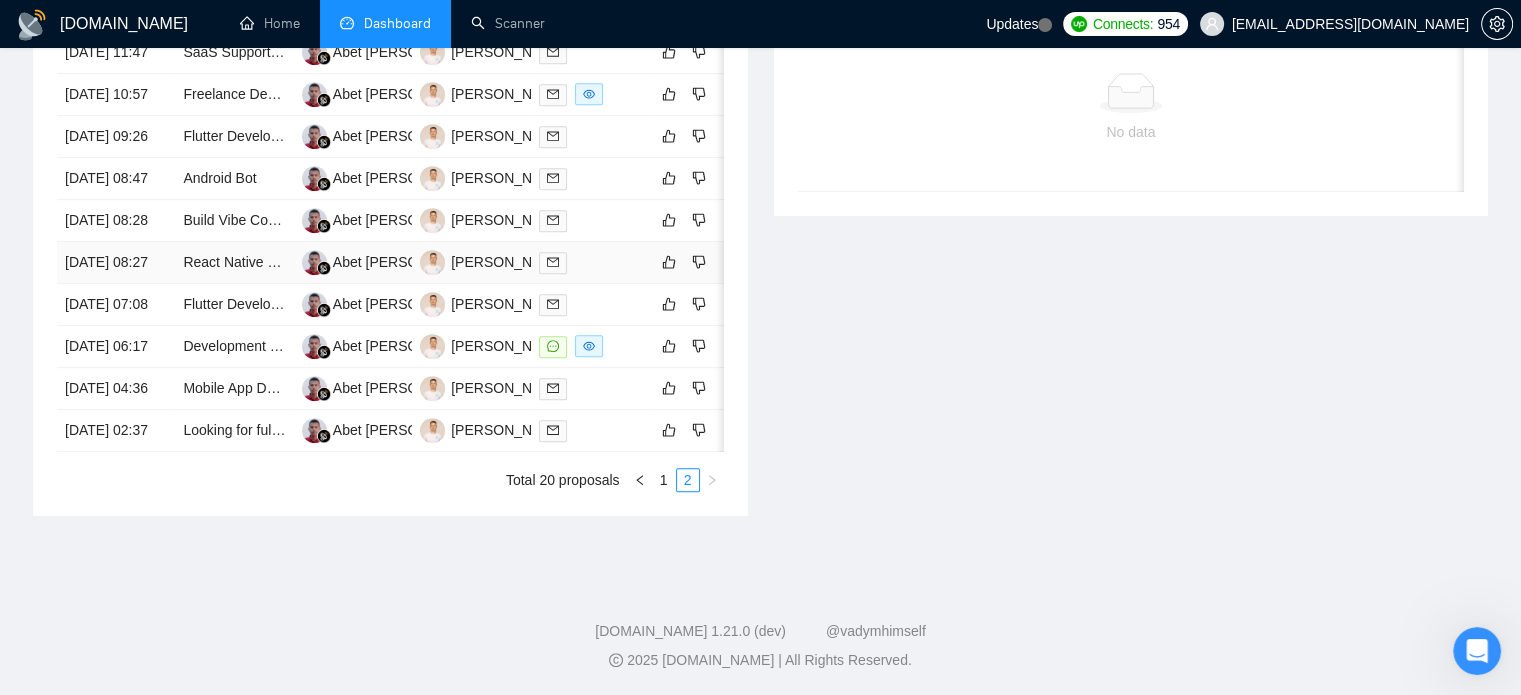 scroll, scrollTop: 990, scrollLeft: 0, axis: vertical 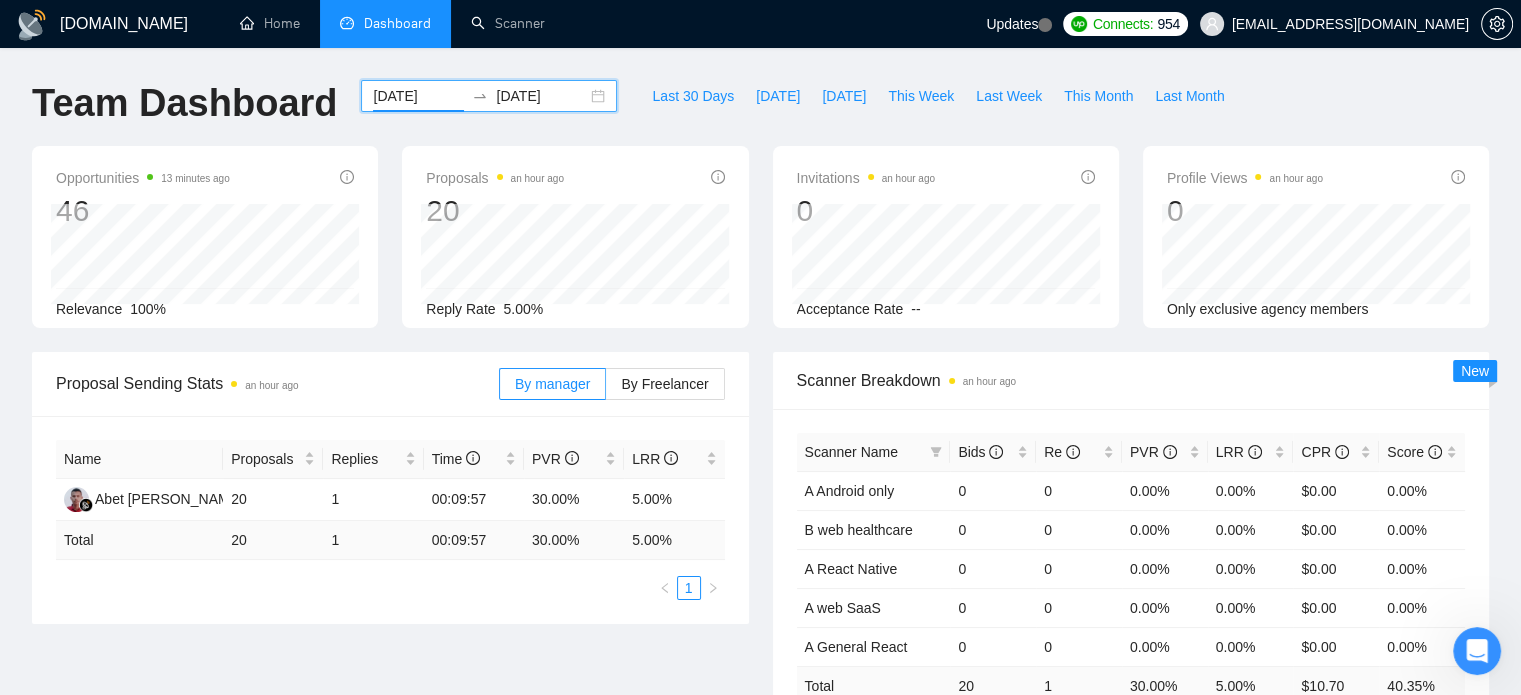 click on "[DATE]" at bounding box center (418, 96) 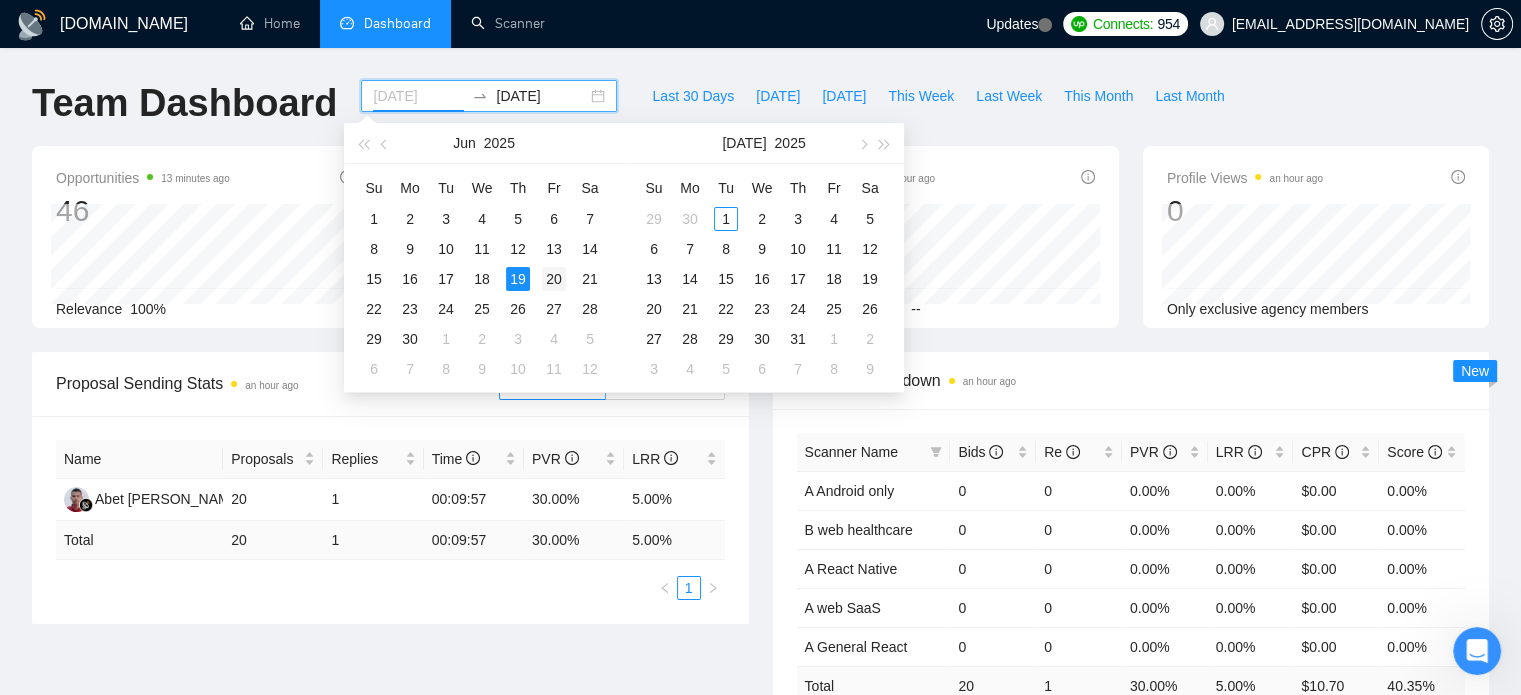 type on "[DATE]" 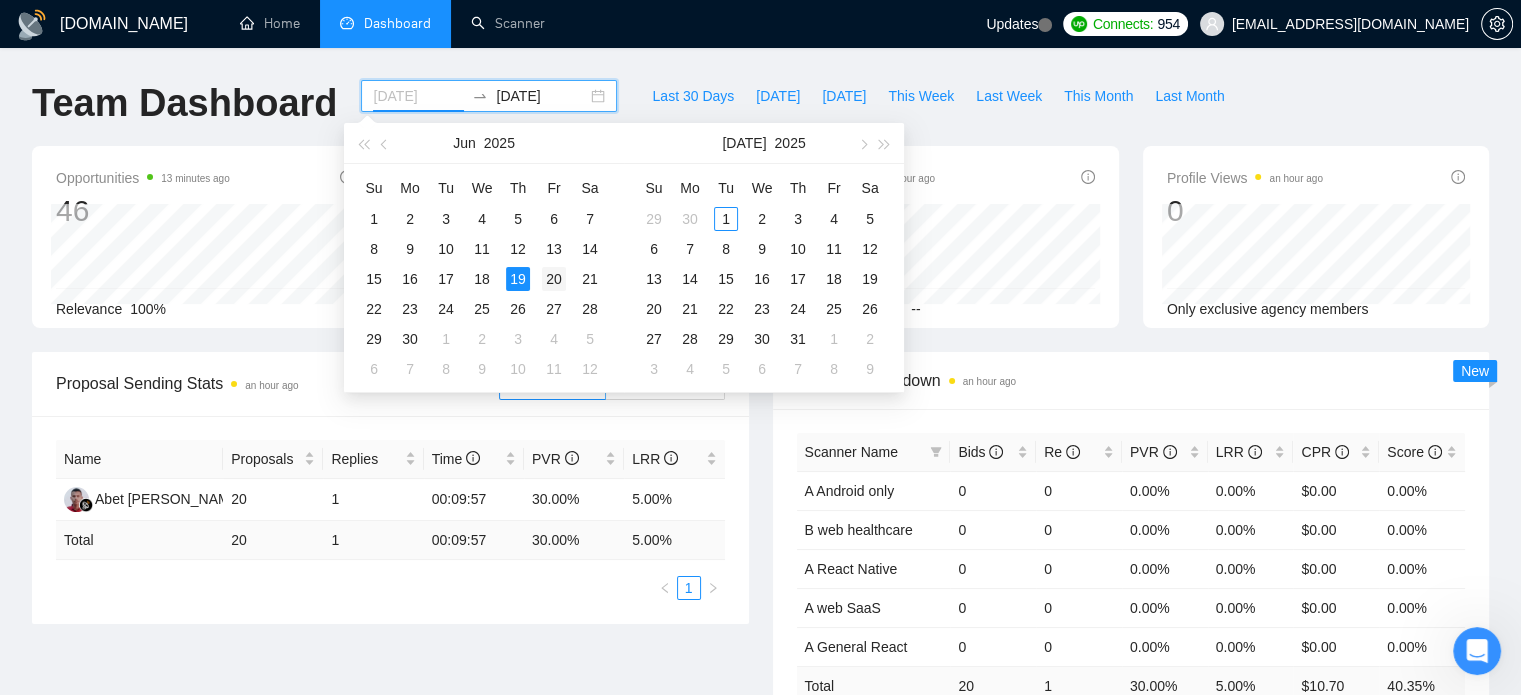 click on "20" at bounding box center [554, 279] 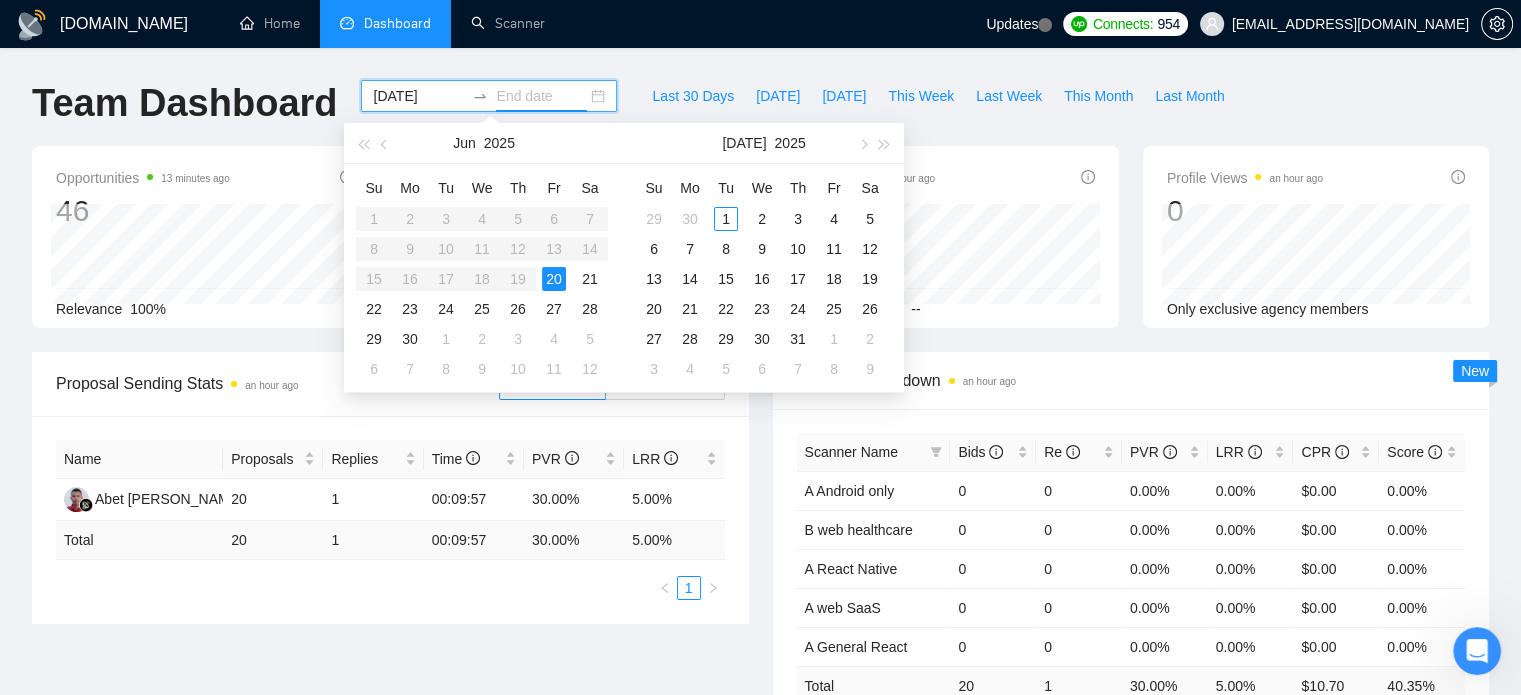 click on "20" at bounding box center [554, 279] 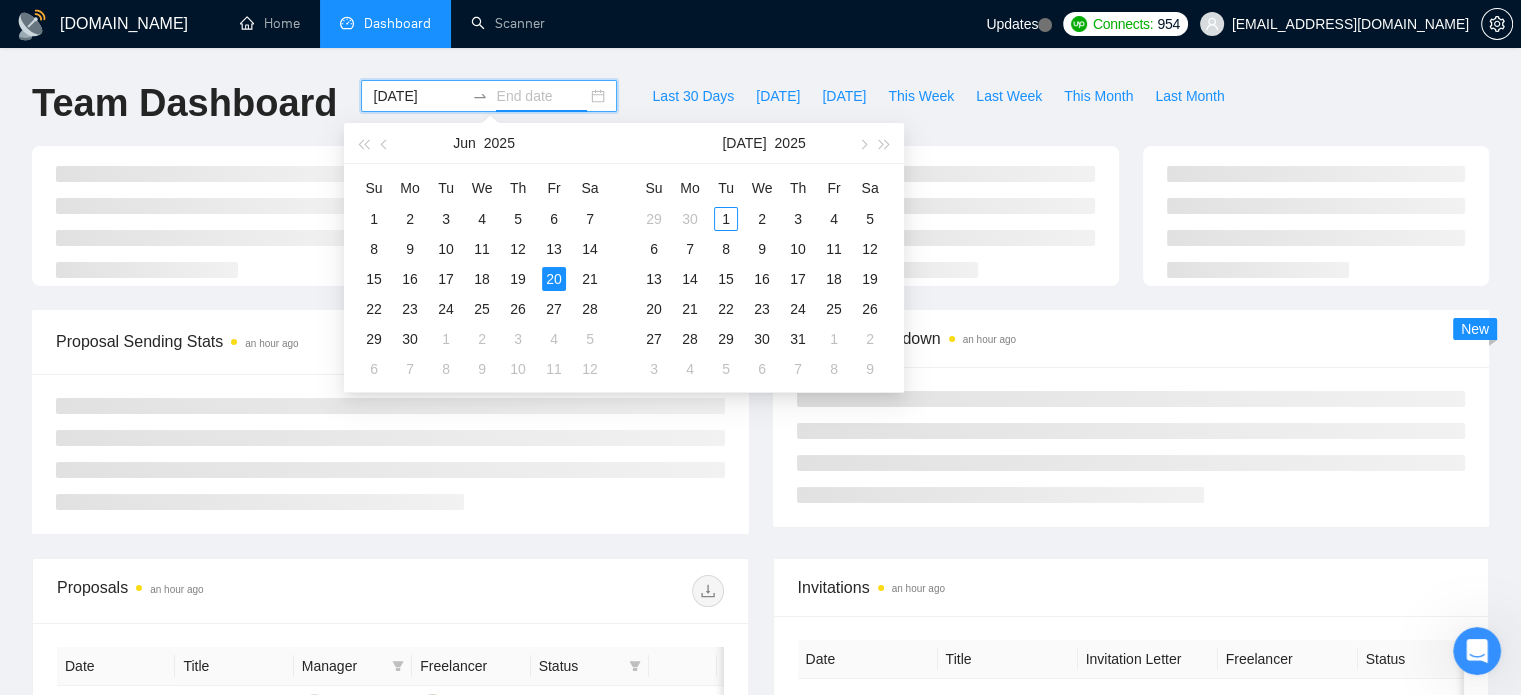 type on "[DATE]" 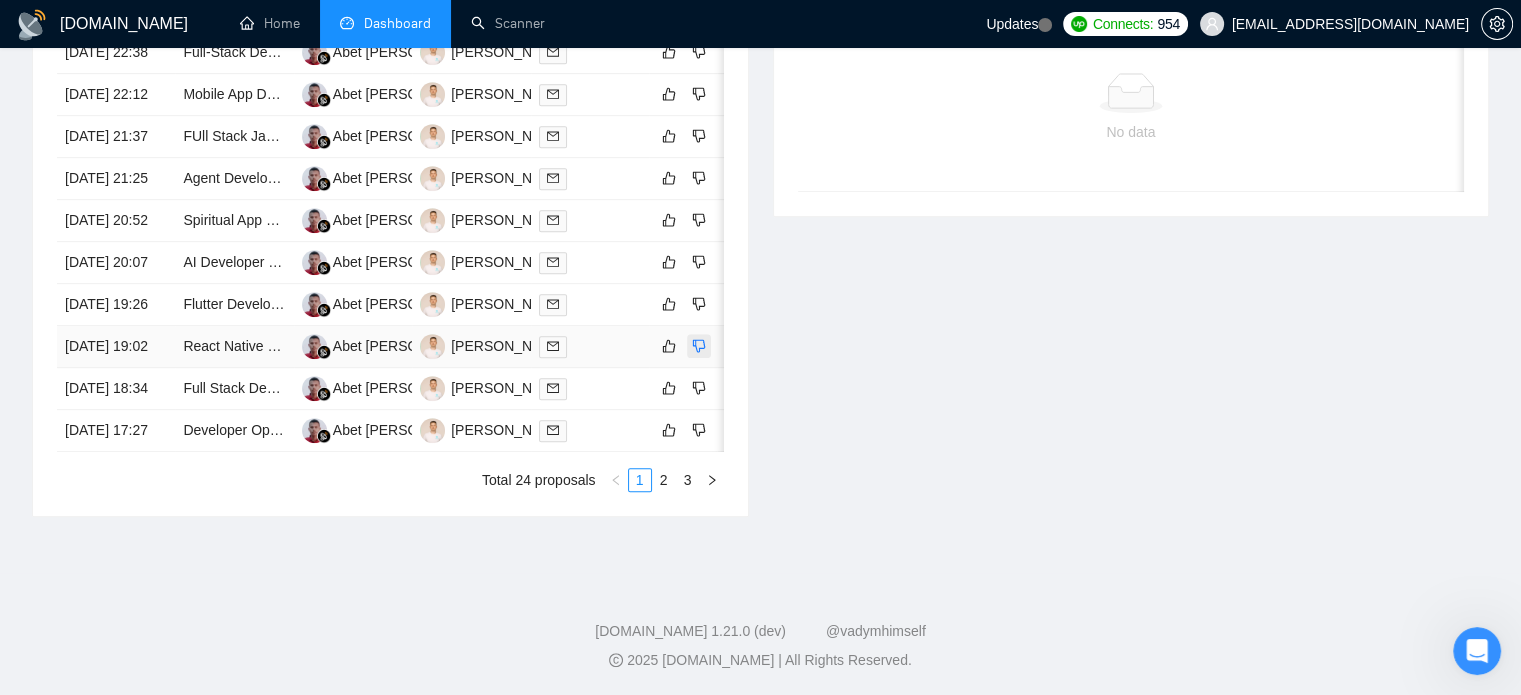 scroll, scrollTop: 1090, scrollLeft: 0, axis: vertical 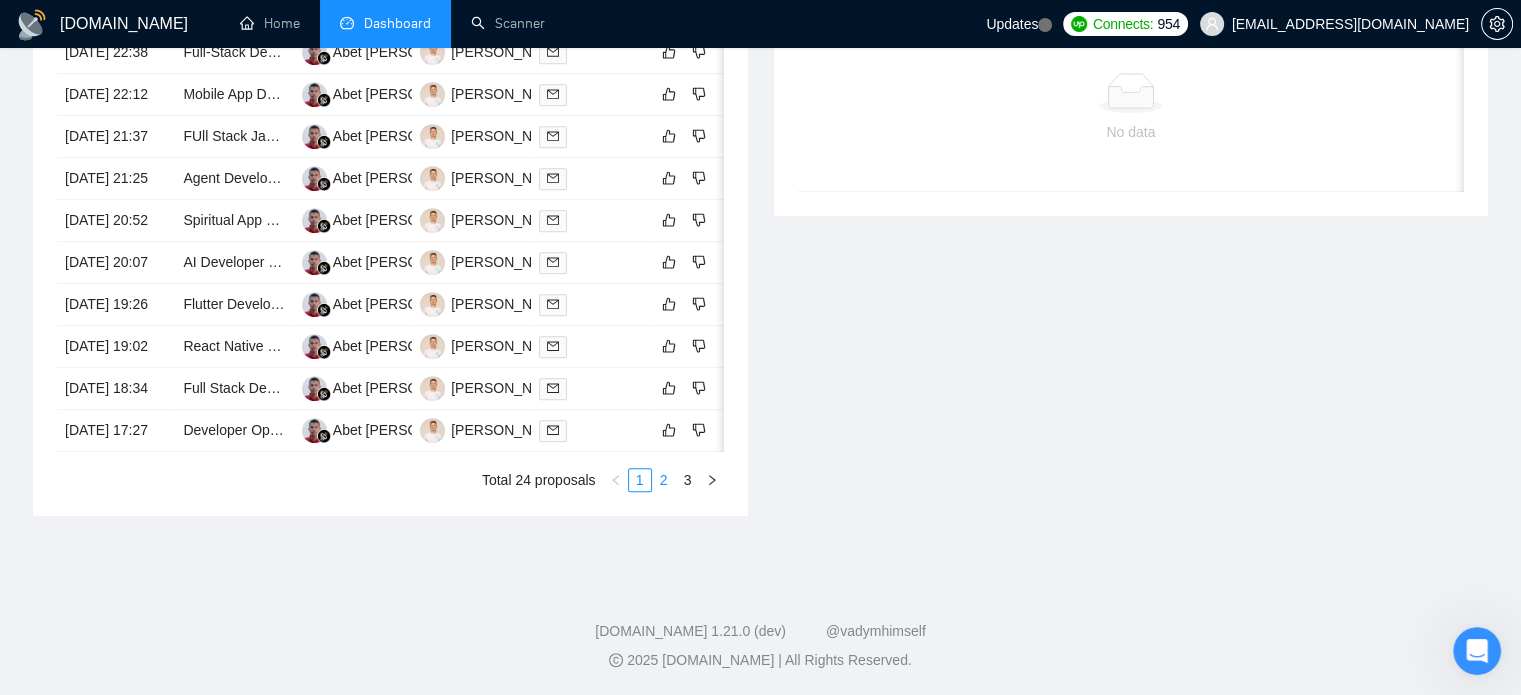 click on "2" at bounding box center (664, 480) 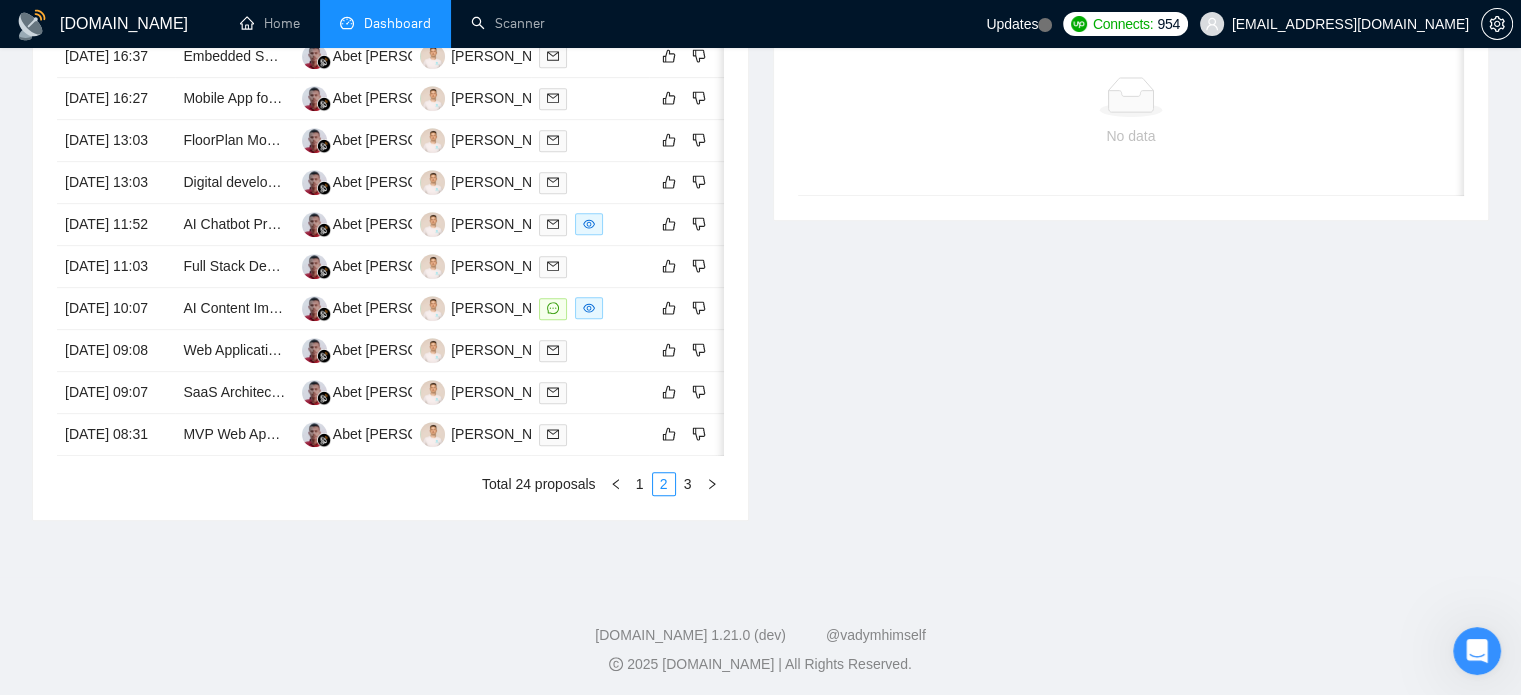 scroll, scrollTop: 890, scrollLeft: 0, axis: vertical 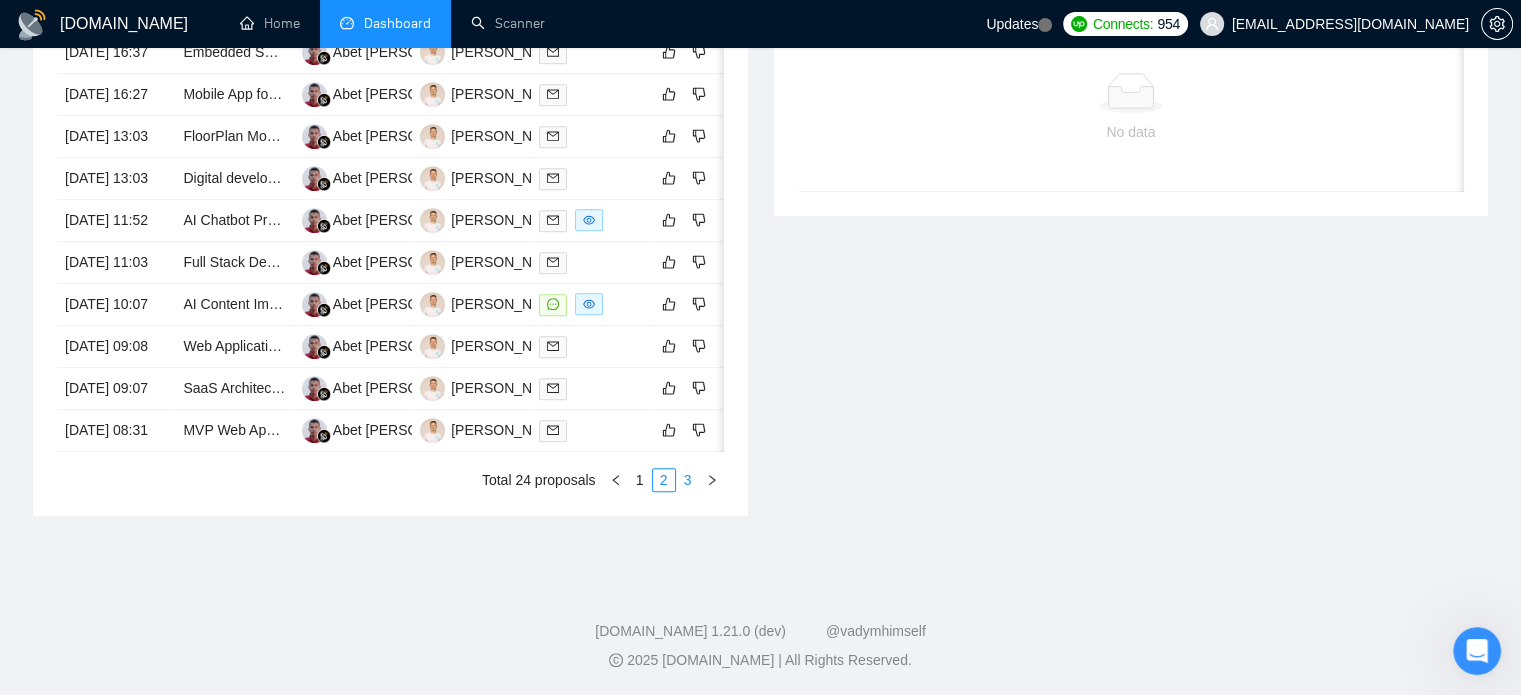 click on "3" at bounding box center (688, 480) 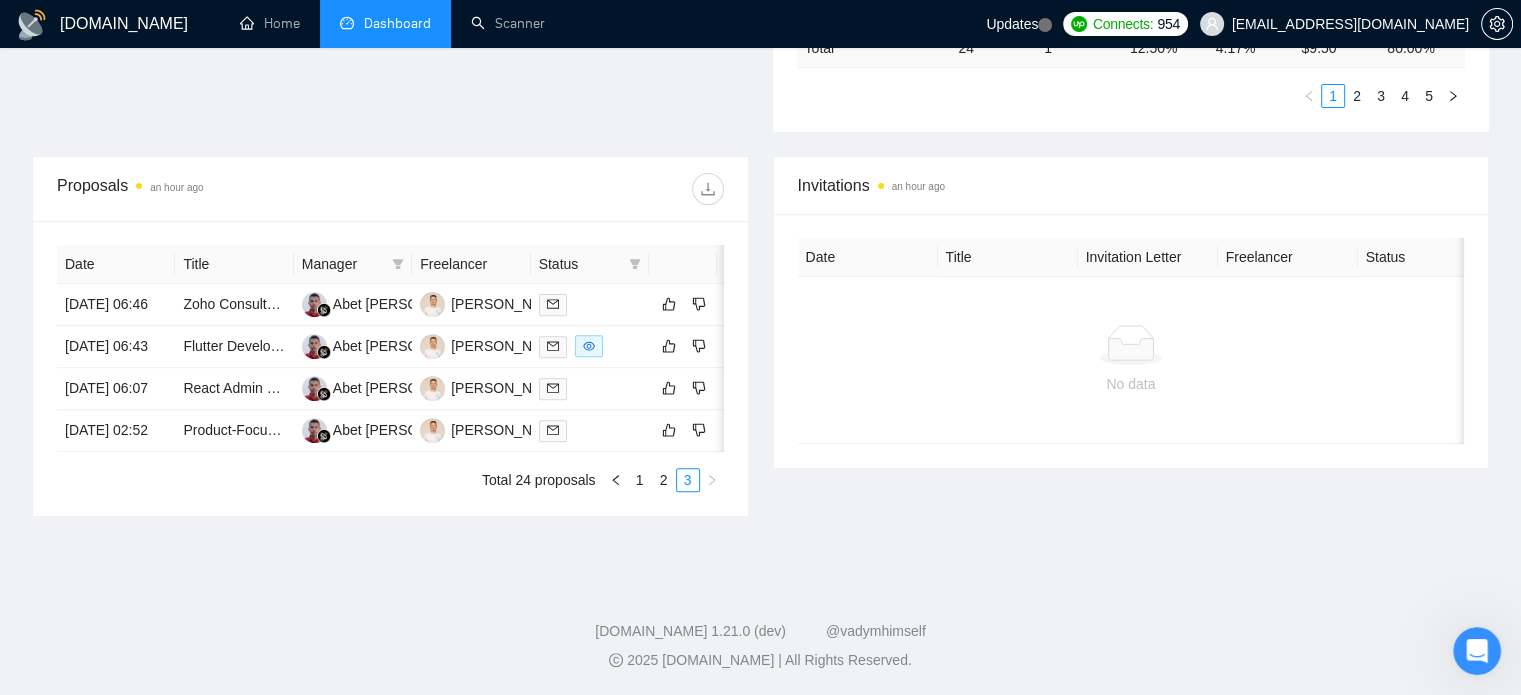 scroll, scrollTop: 725, scrollLeft: 0, axis: vertical 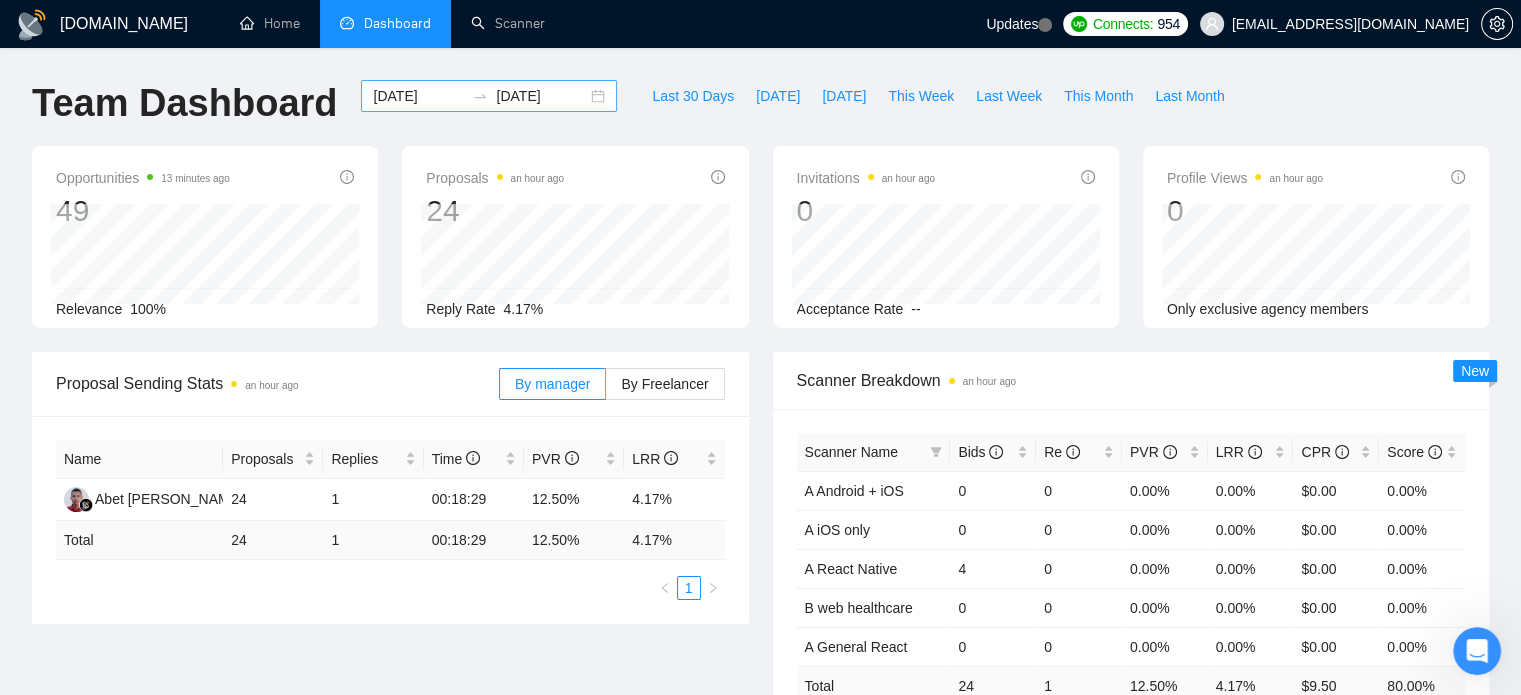click on "[DATE]" at bounding box center [418, 96] 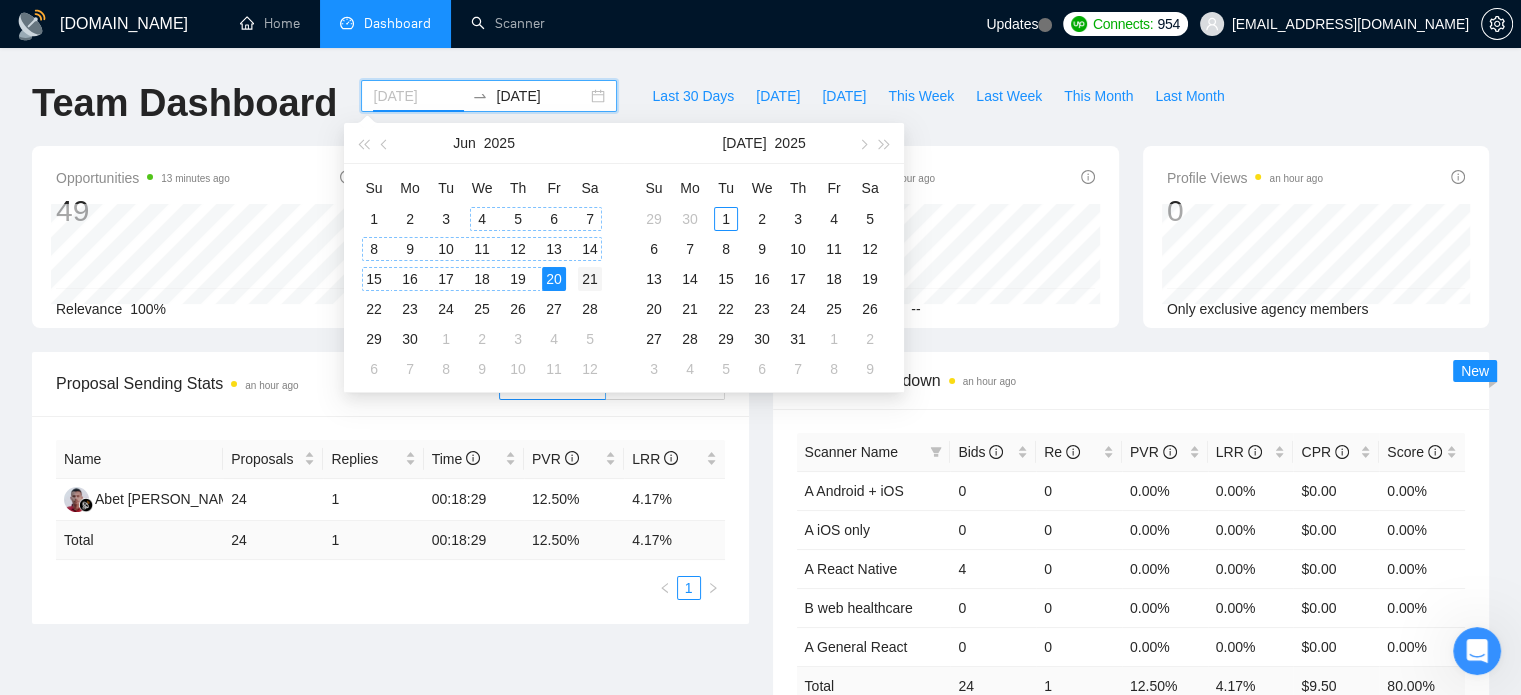 type on "[DATE]" 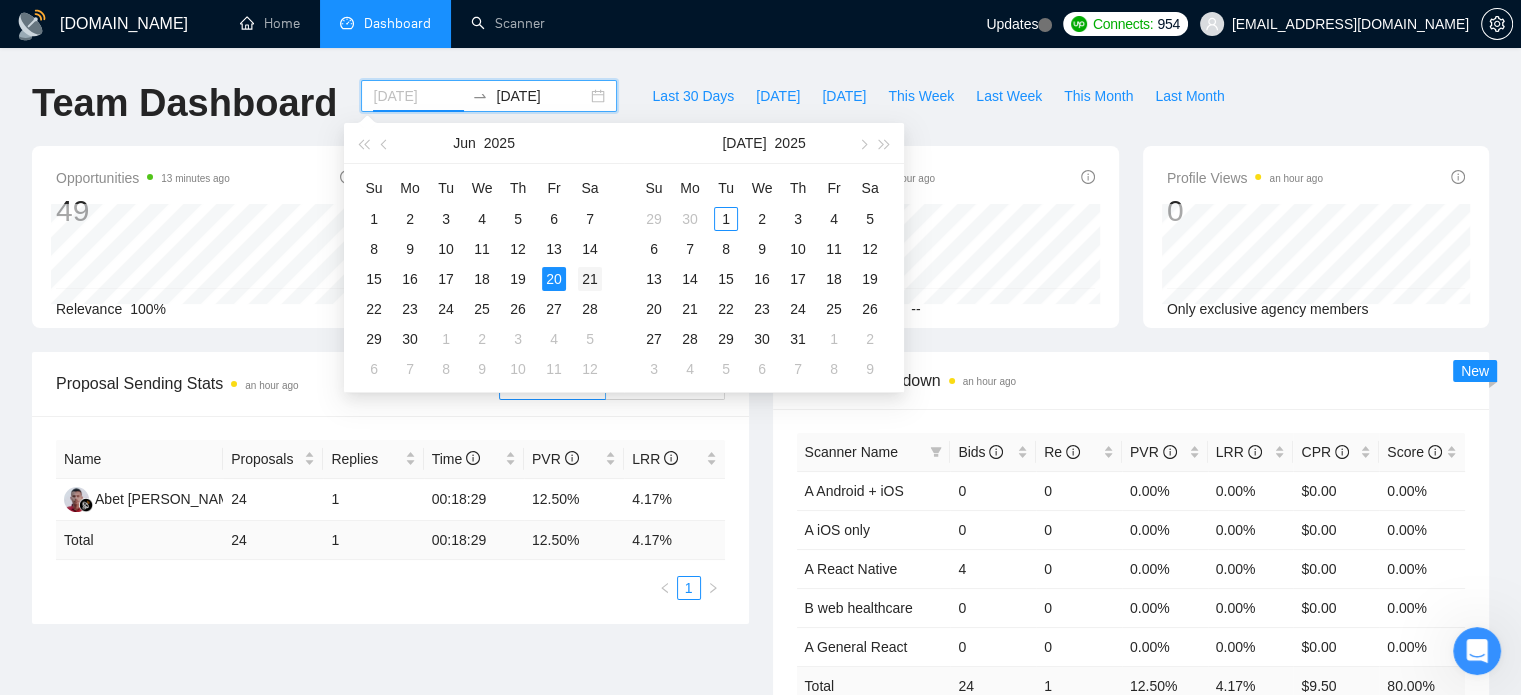 click on "21" at bounding box center [590, 279] 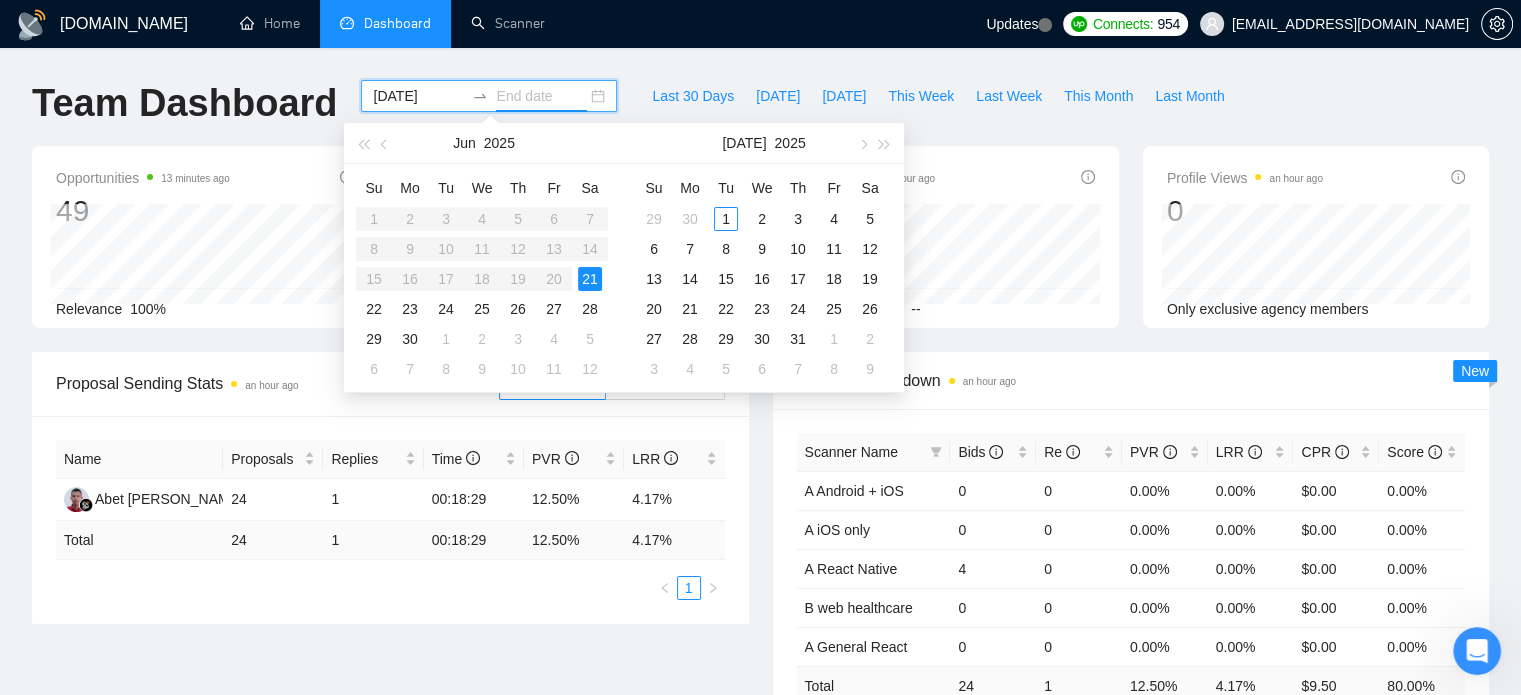 click on "21" at bounding box center [590, 279] 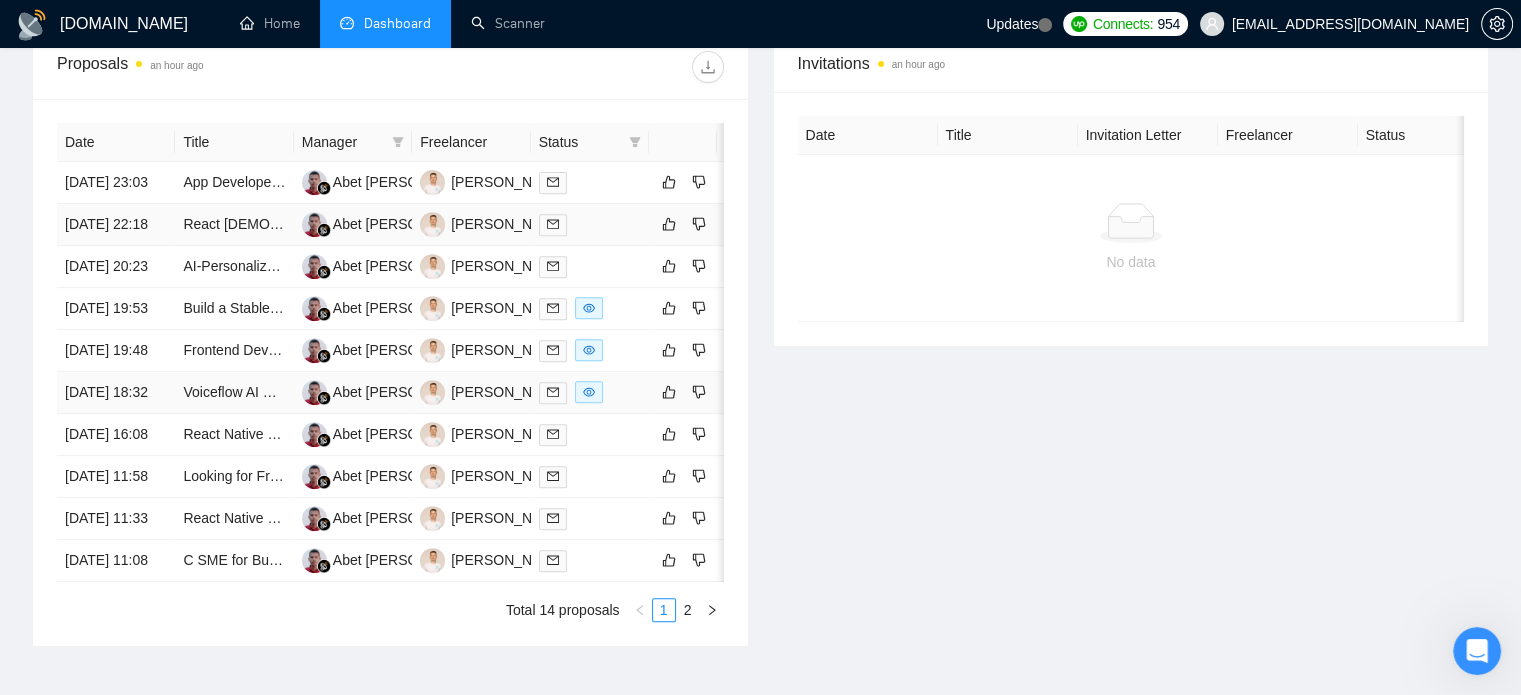 scroll, scrollTop: 800, scrollLeft: 0, axis: vertical 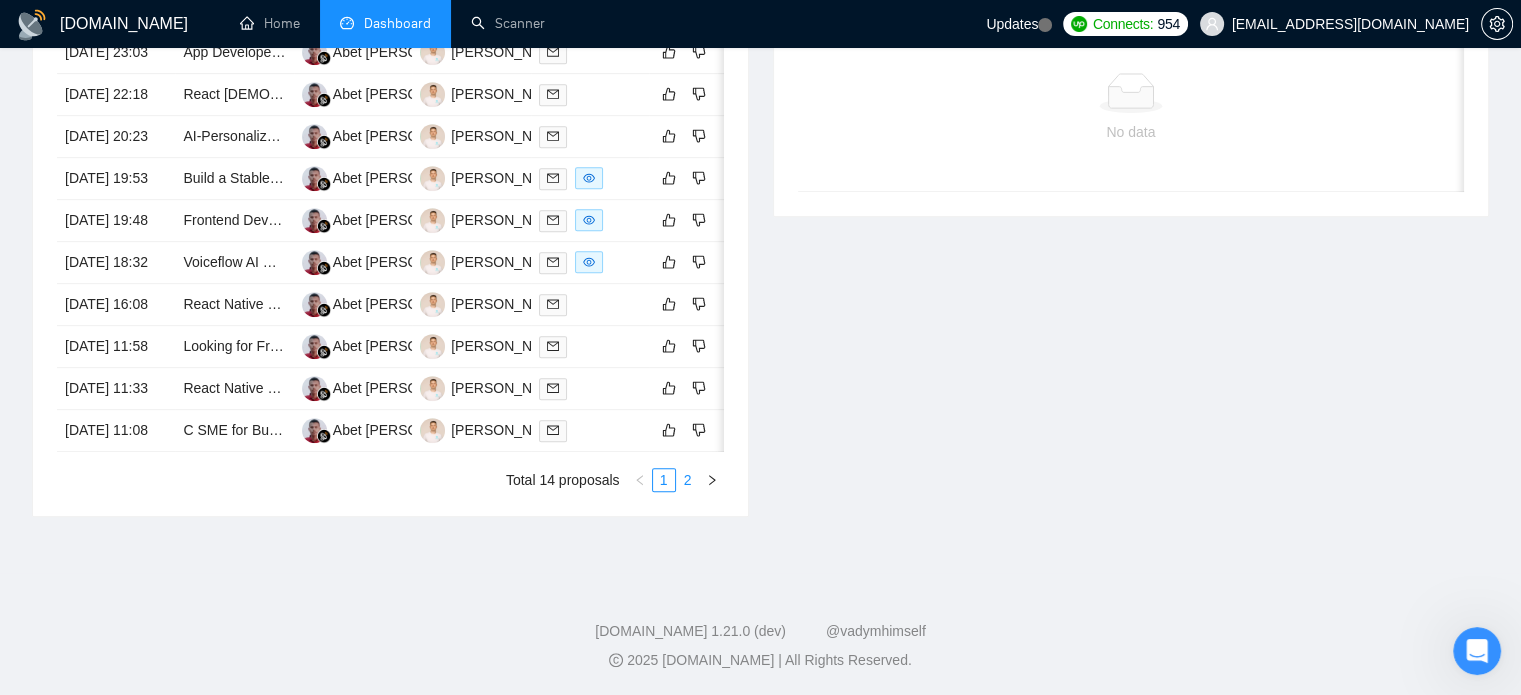 click on "2" at bounding box center [688, 480] 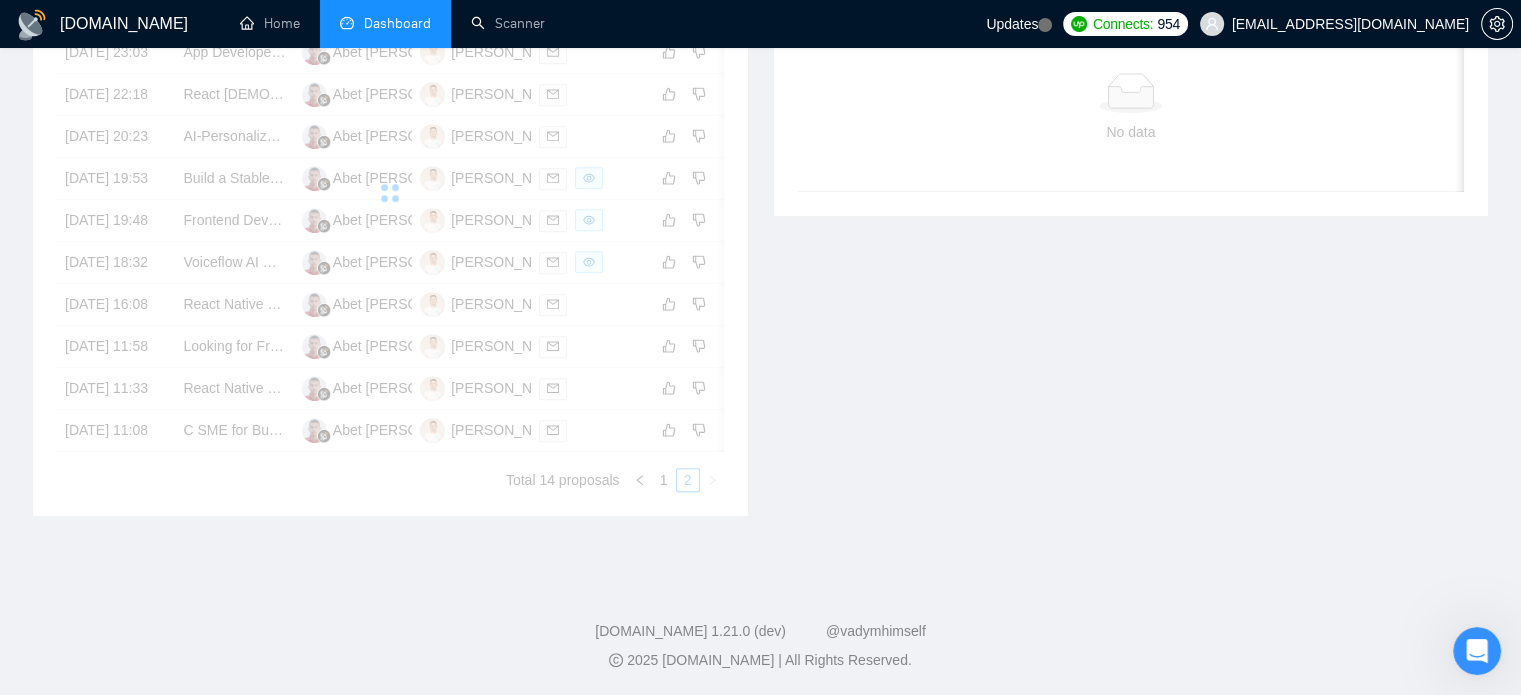 scroll, scrollTop: 725, scrollLeft: 0, axis: vertical 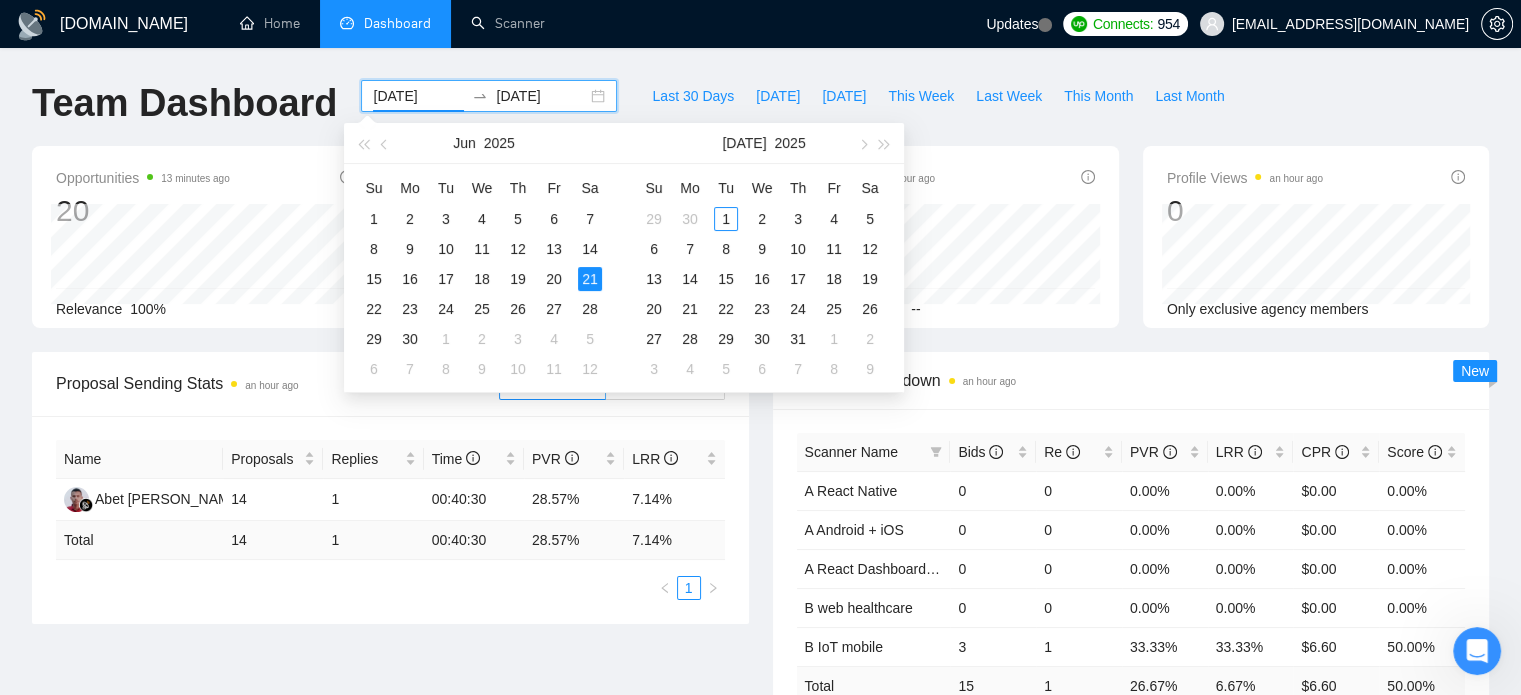 click on "[DATE]" at bounding box center [418, 96] 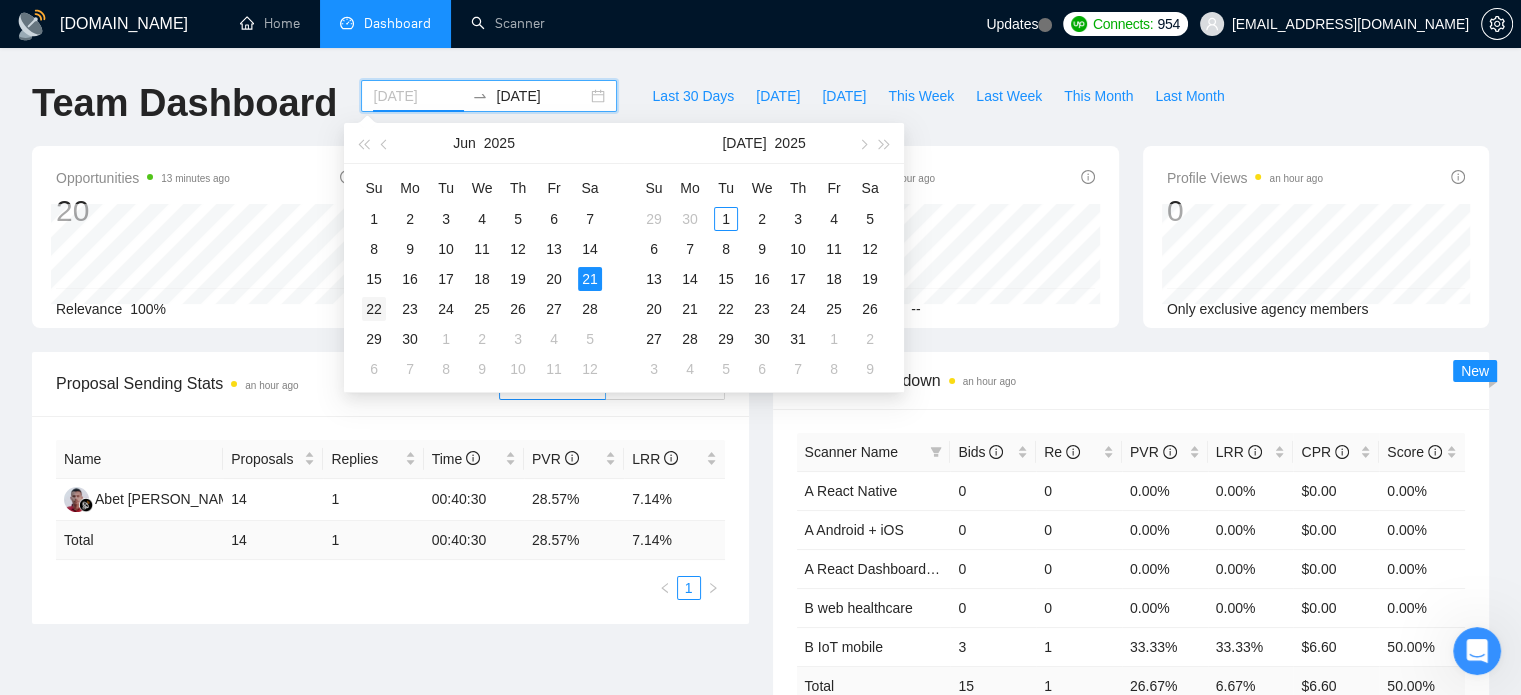 type on "[DATE]" 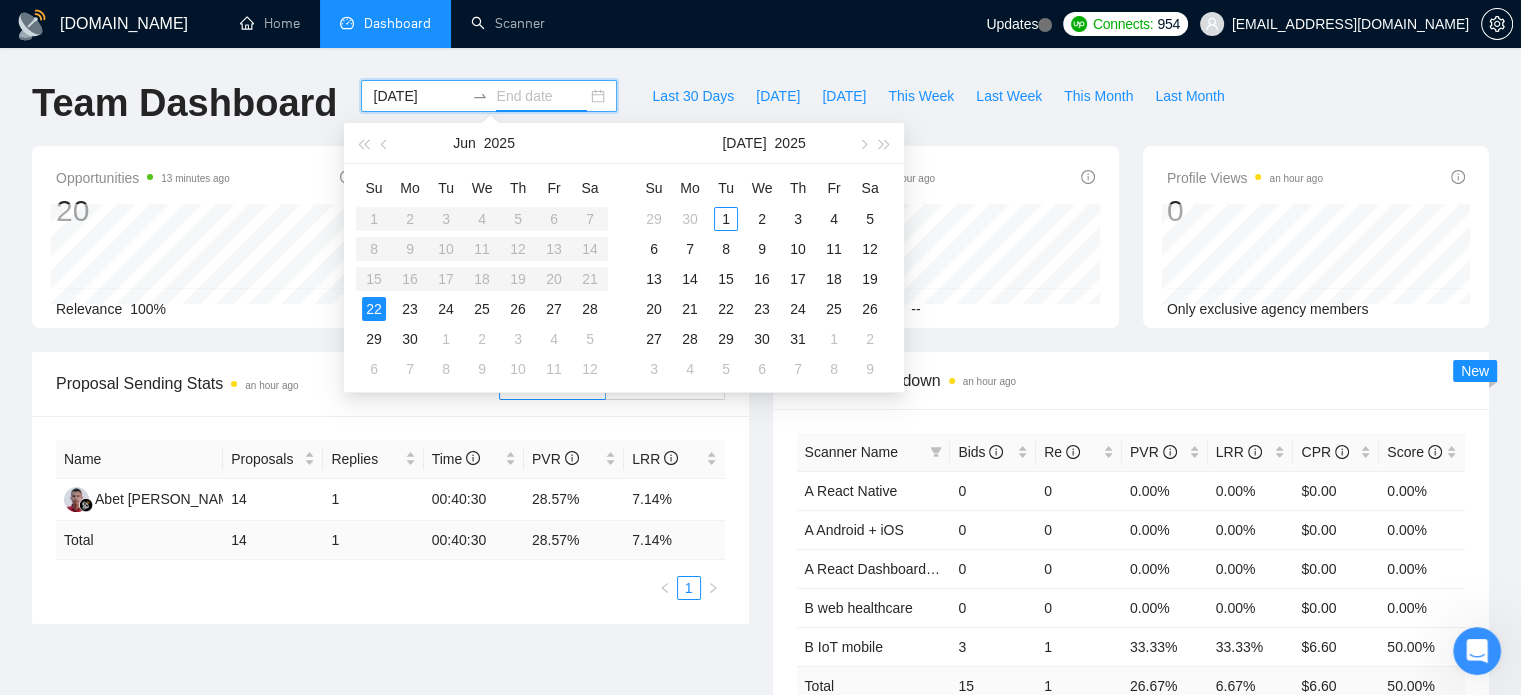 click on "22" at bounding box center [374, 309] 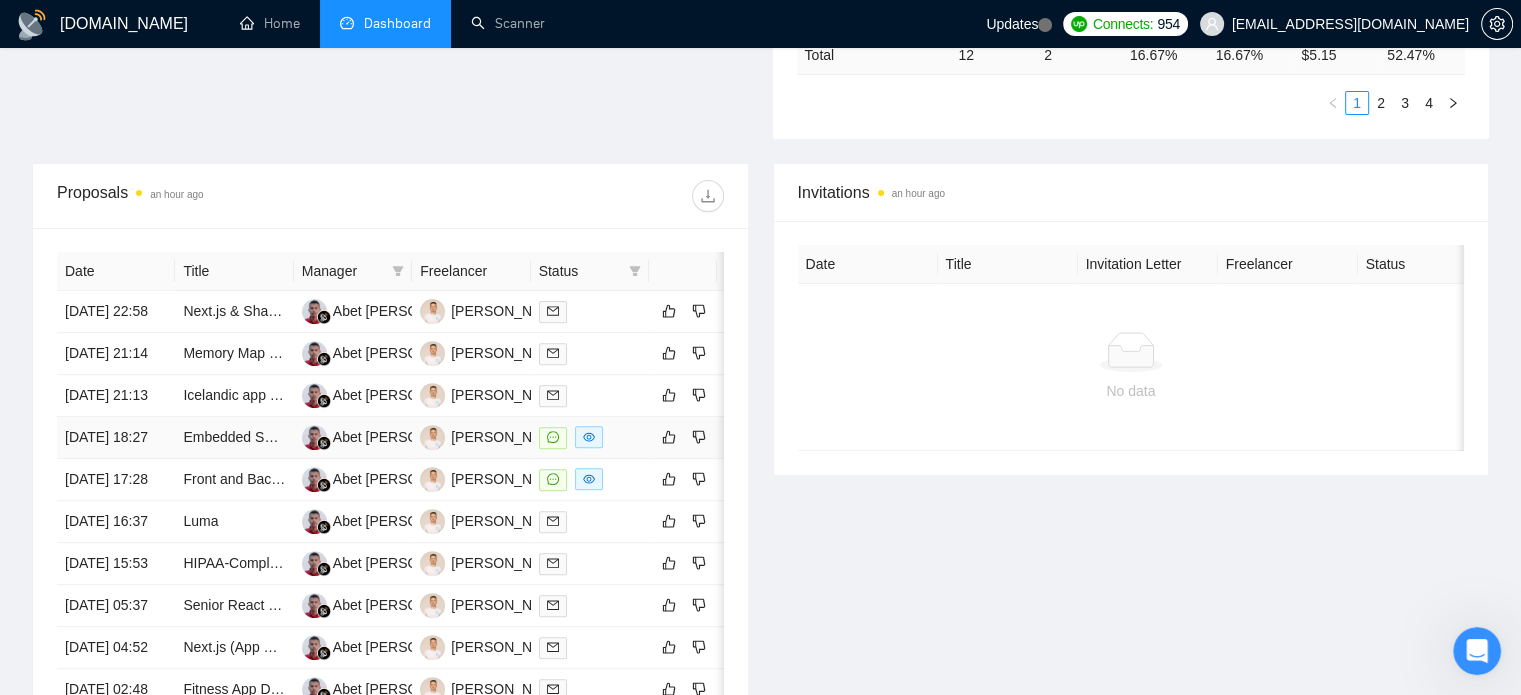 scroll, scrollTop: 700, scrollLeft: 0, axis: vertical 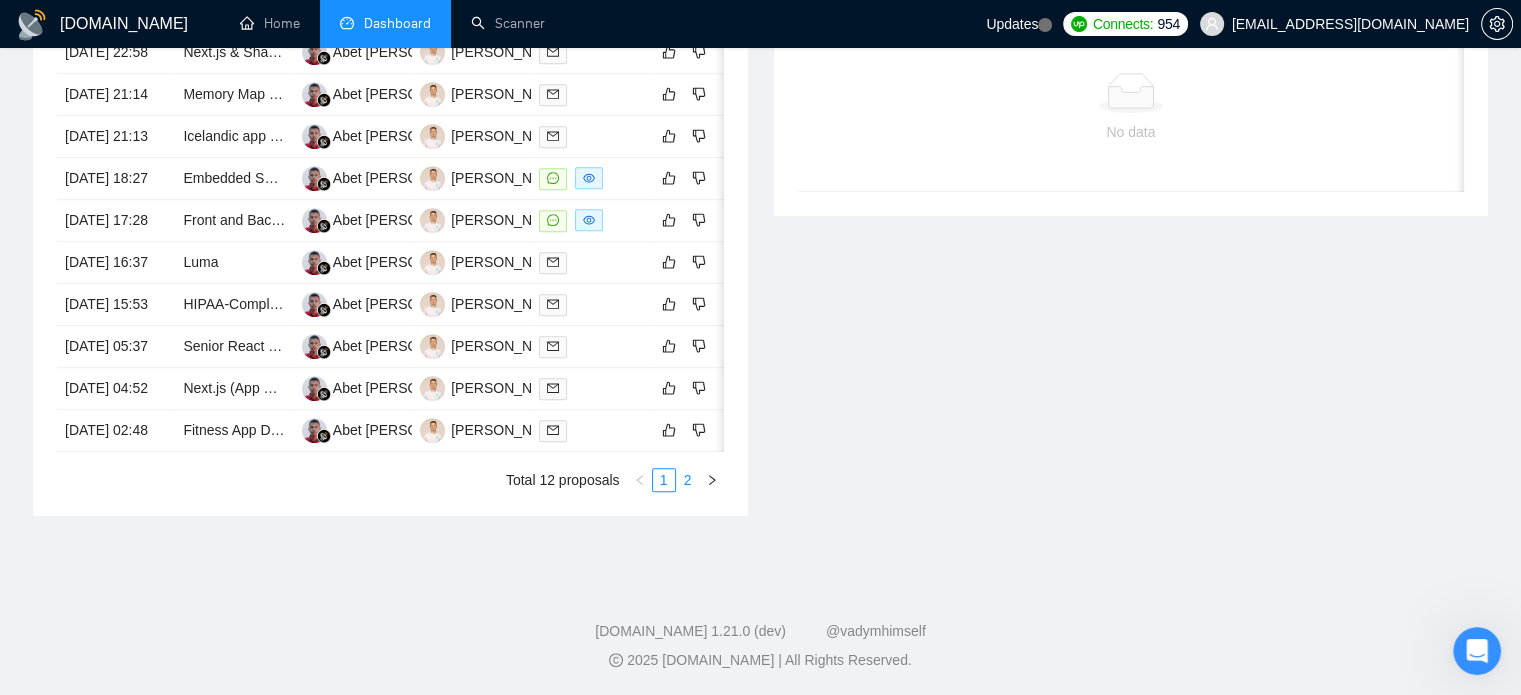 click on "2" at bounding box center [688, 480] 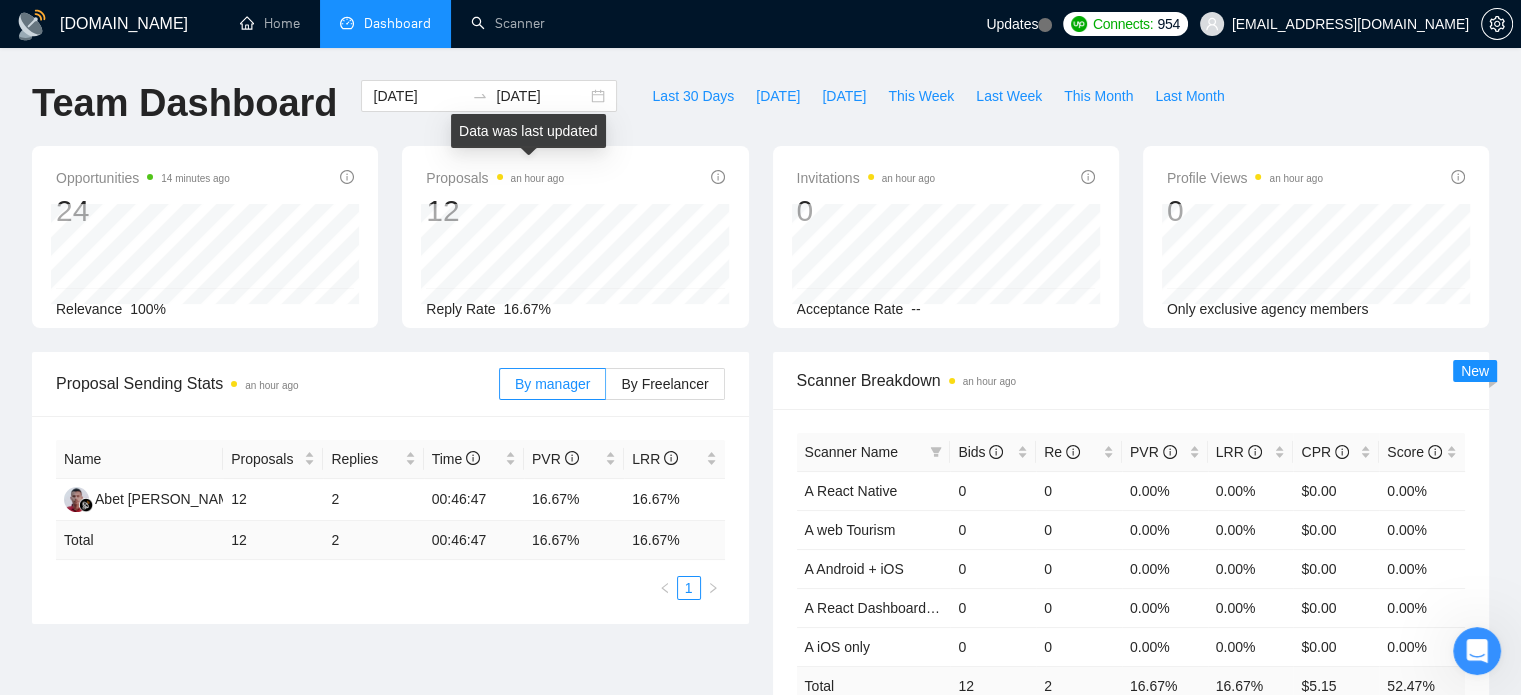 scroll, scrollTop: 0, scrollLeft: 0, axis: both 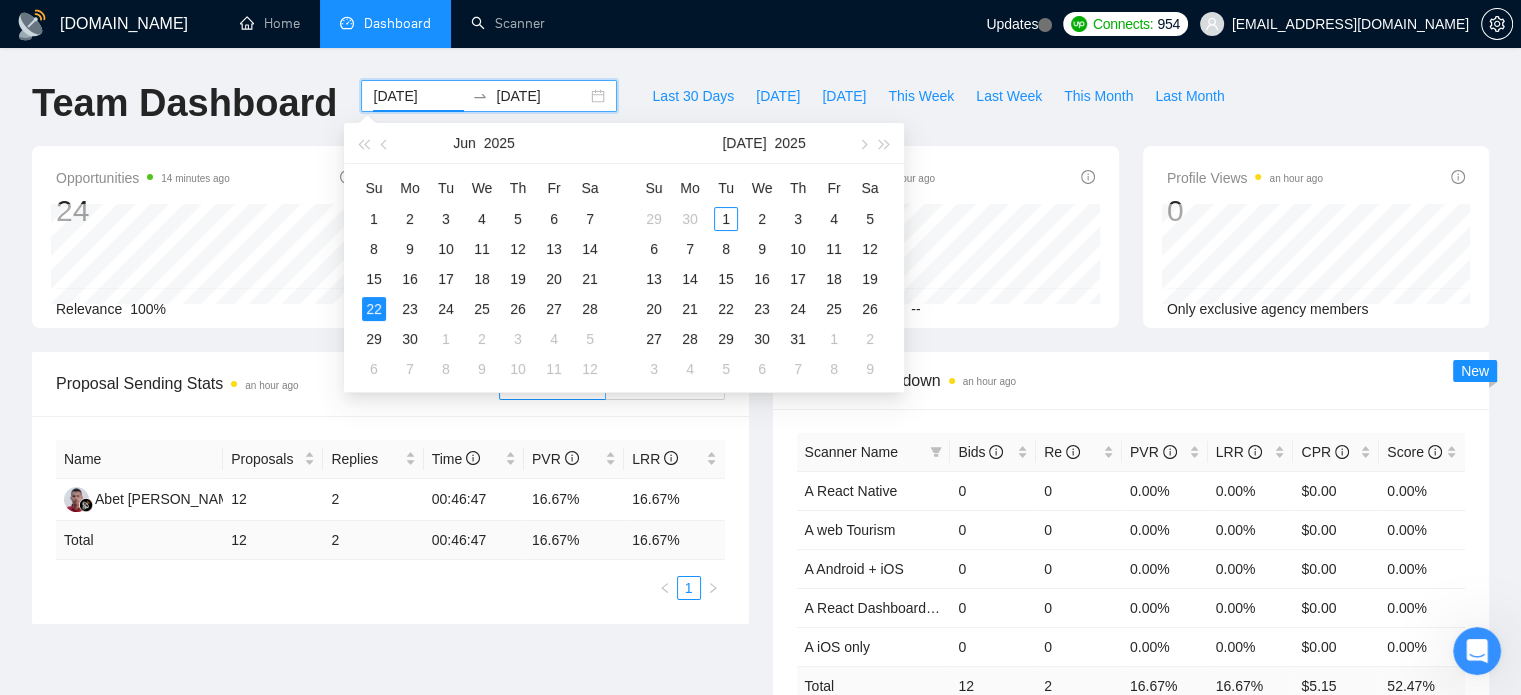 click on "[DATE]" at bounding box center [418, 96] 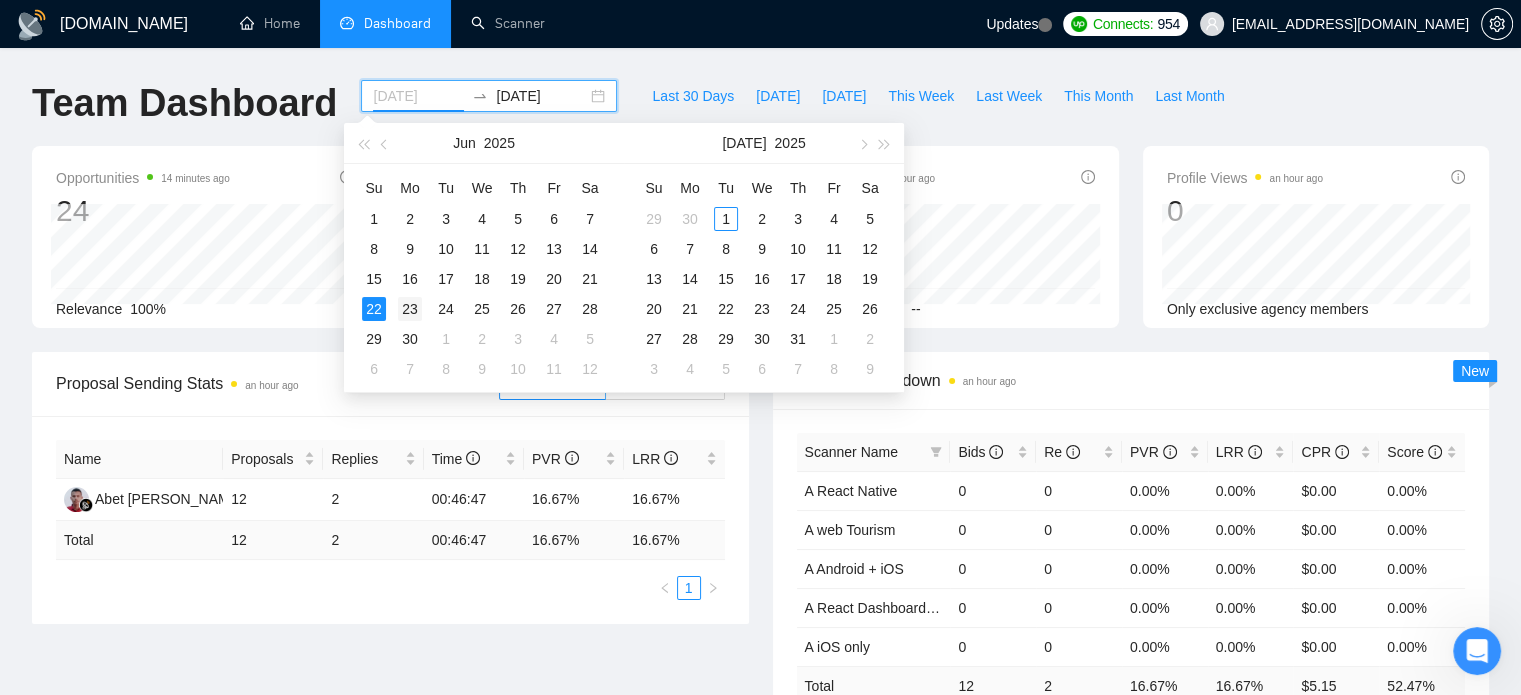 type on "[DATE]" 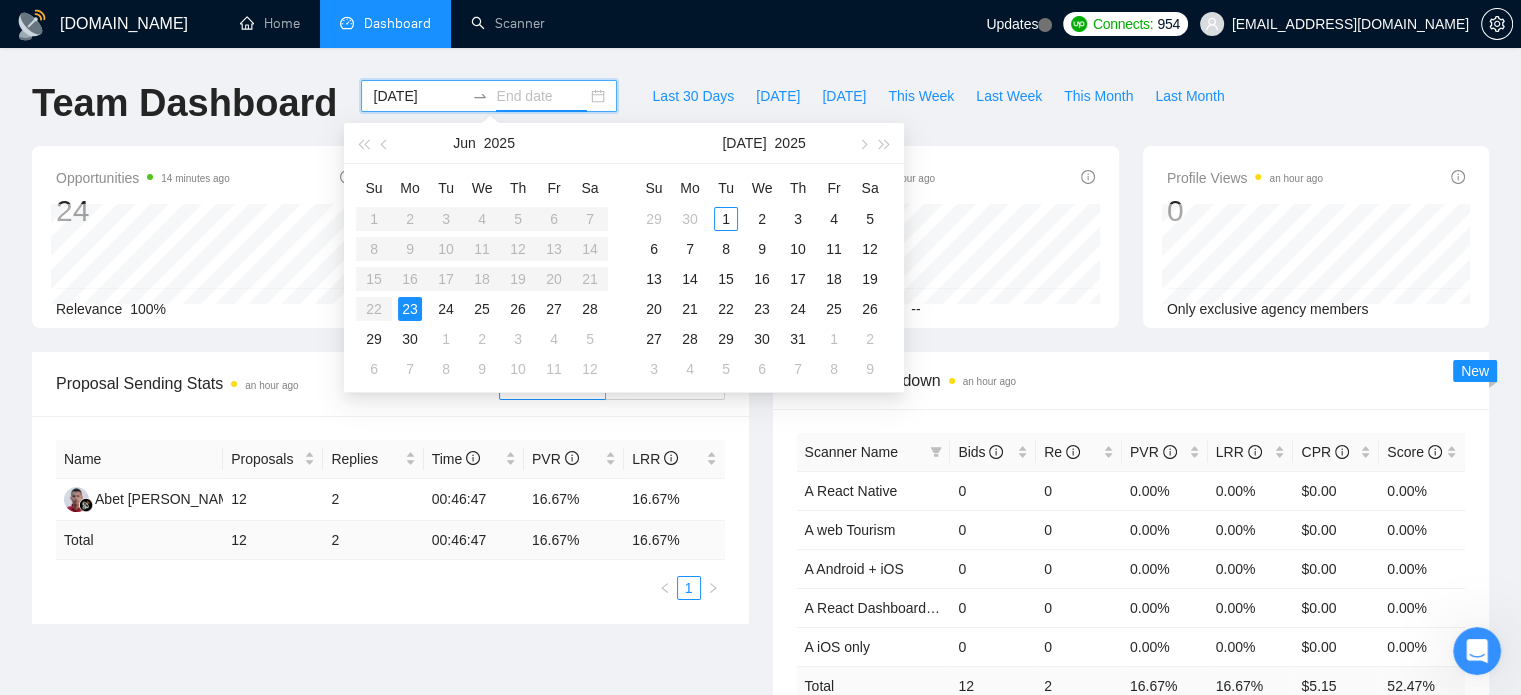 click on "23" at bounding box center (410, 309) 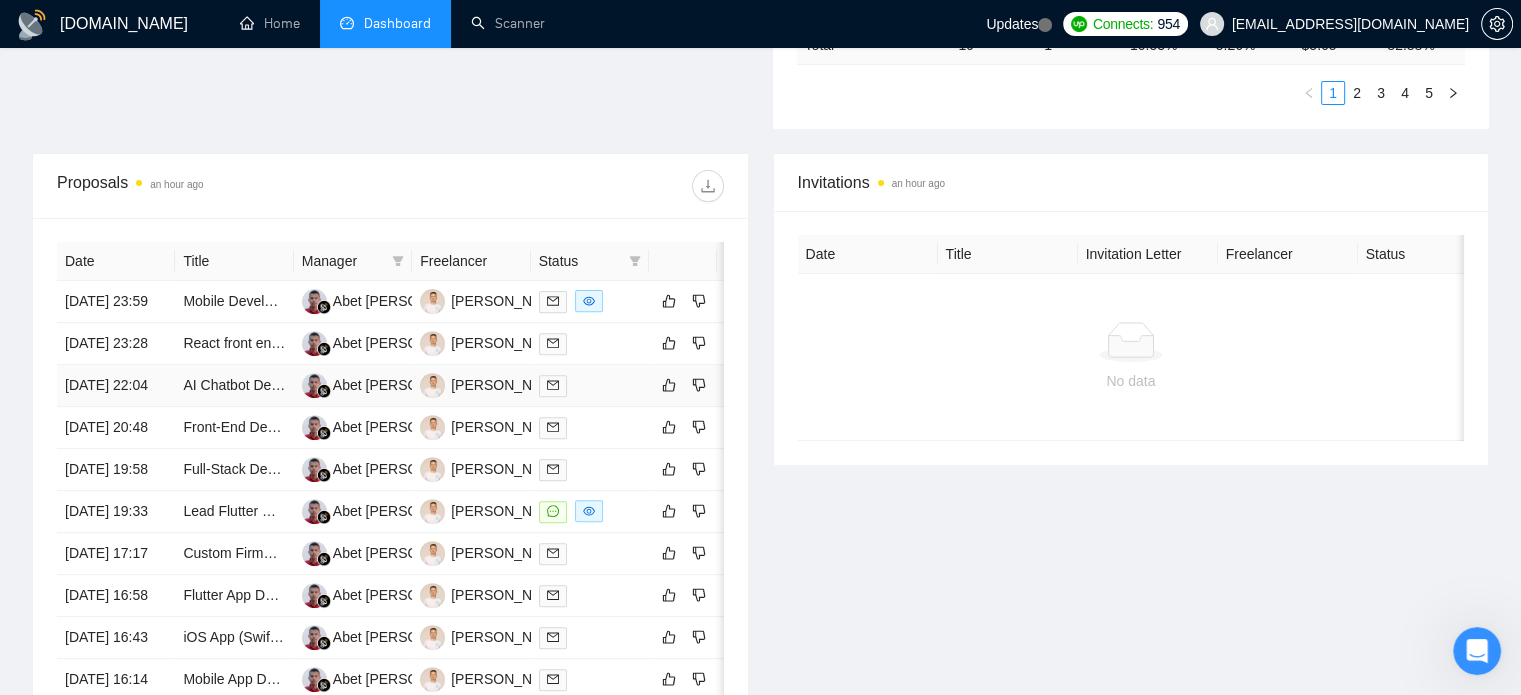 scroll, scrollTop: 700, scrollLeft: 0, axis: vertical 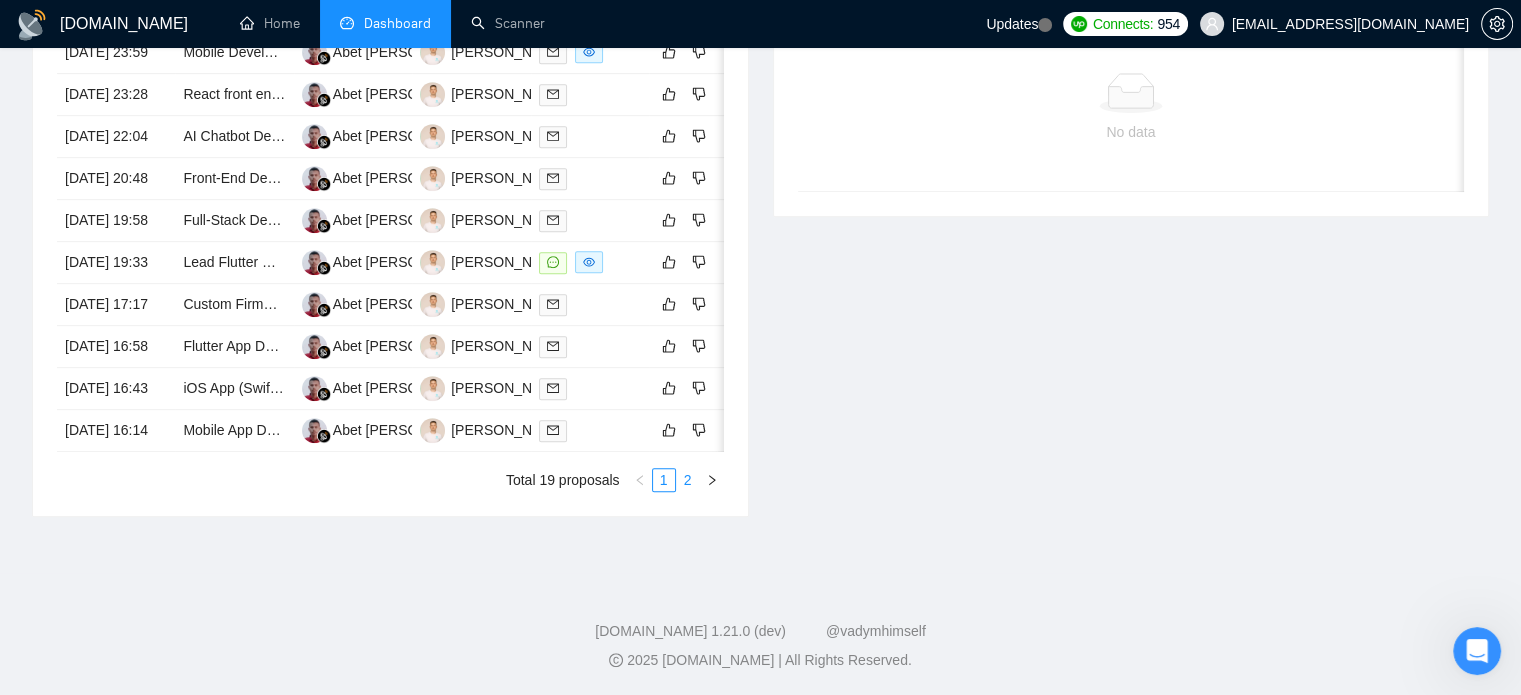 click on "2" at bounding box center [688, 480] 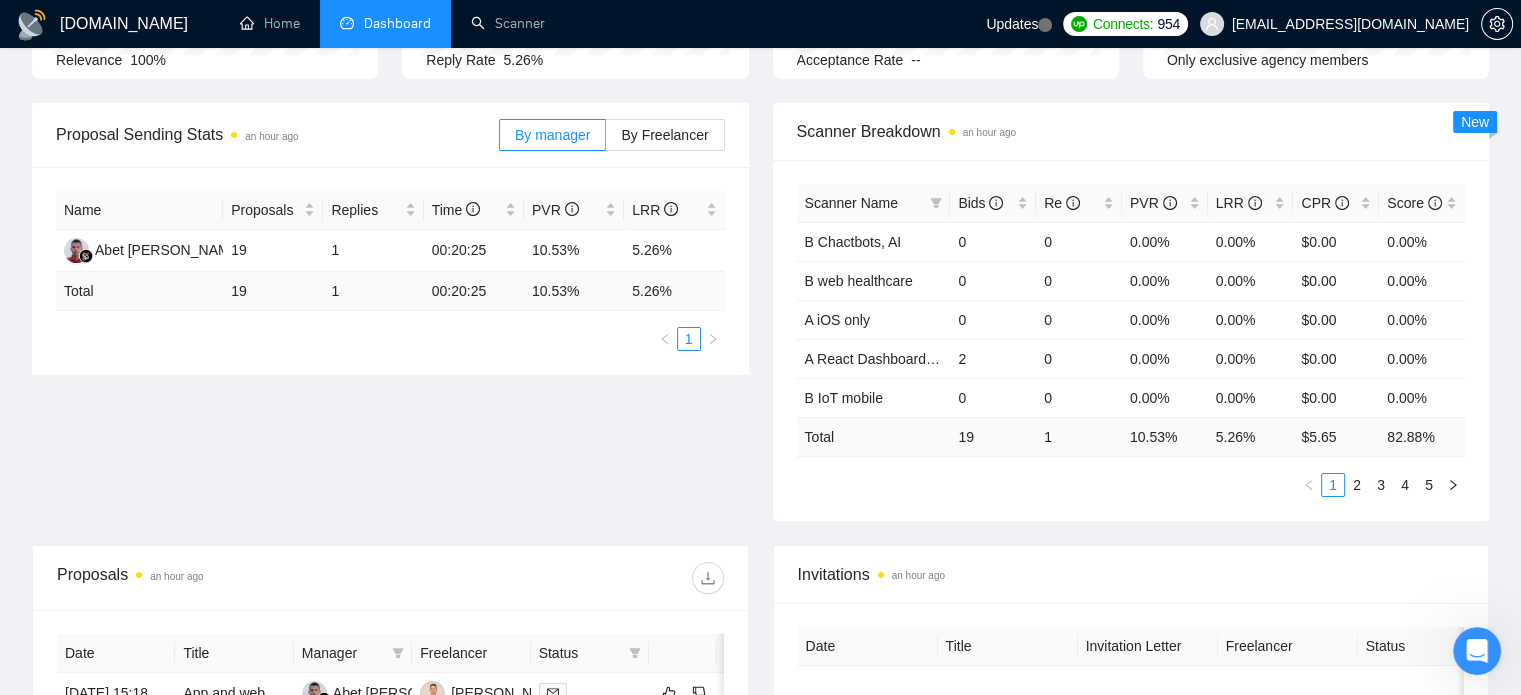 scroll, scrollTop: 0, scrollLeft: 0, axis: both 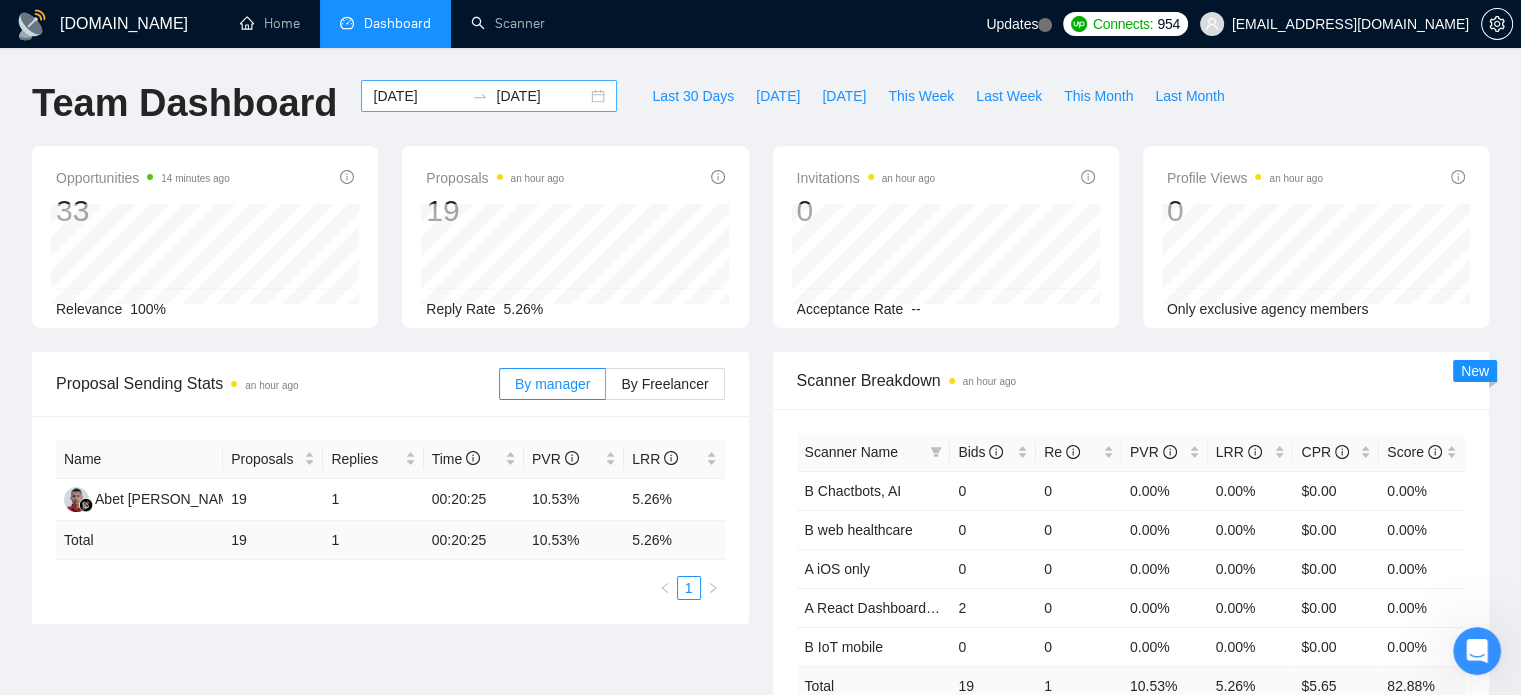 click on "[DATE]" at bounding box center (418, 96) 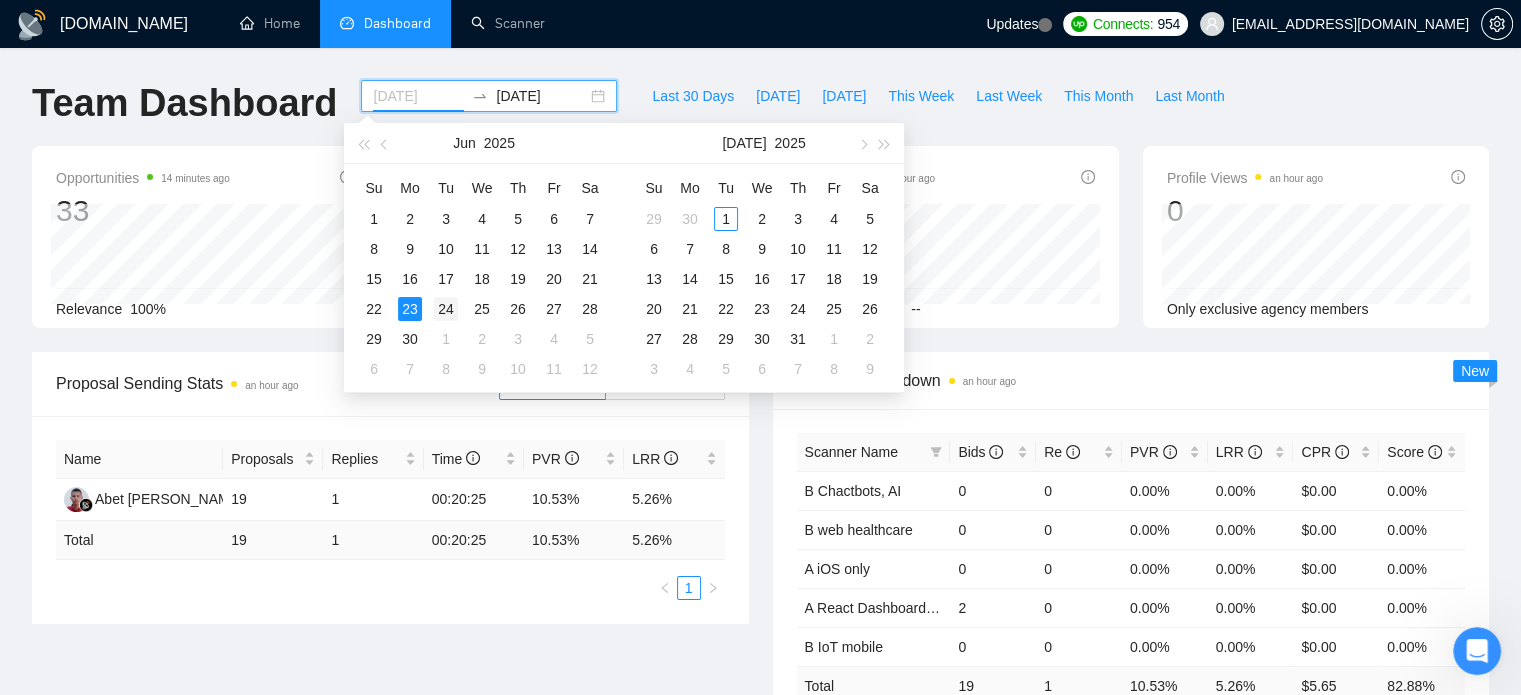 type on "[DATE]" 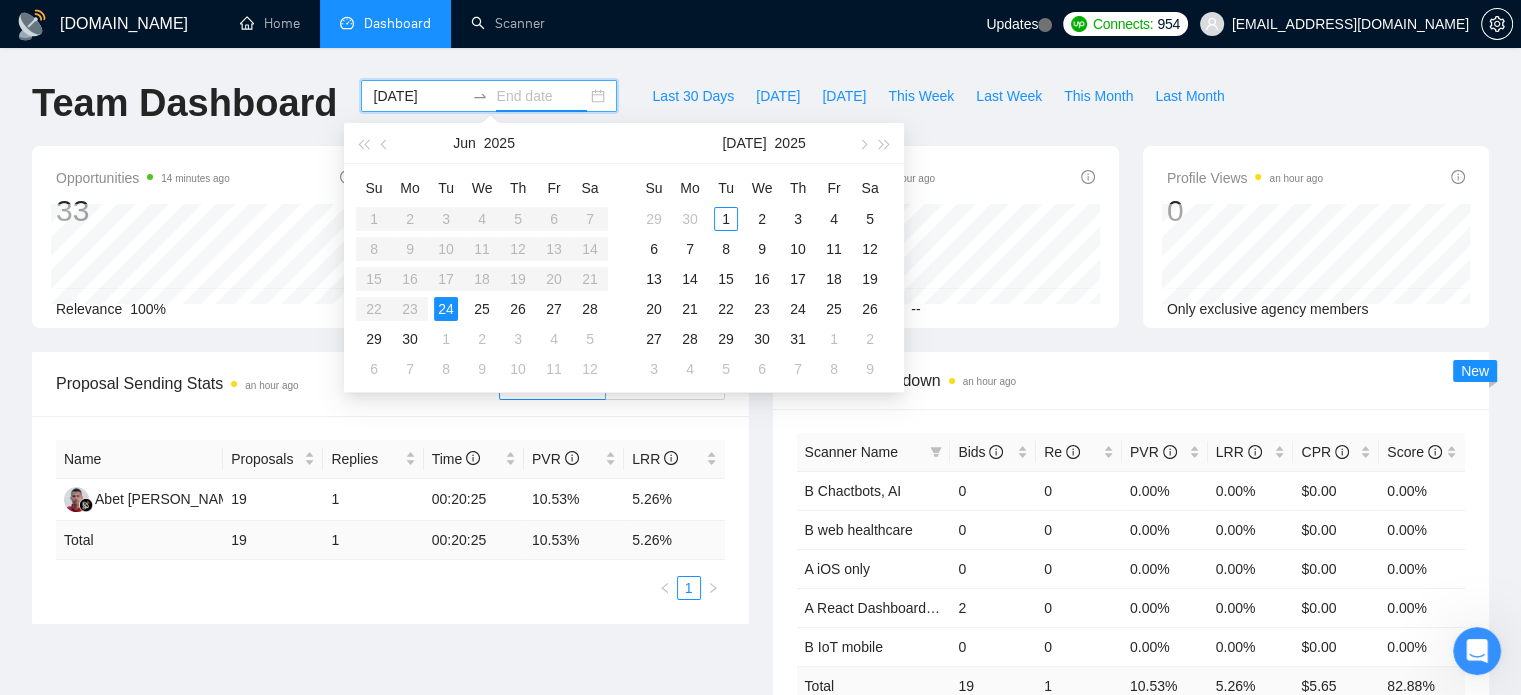 click on "24" at bounding box center [446, 309] 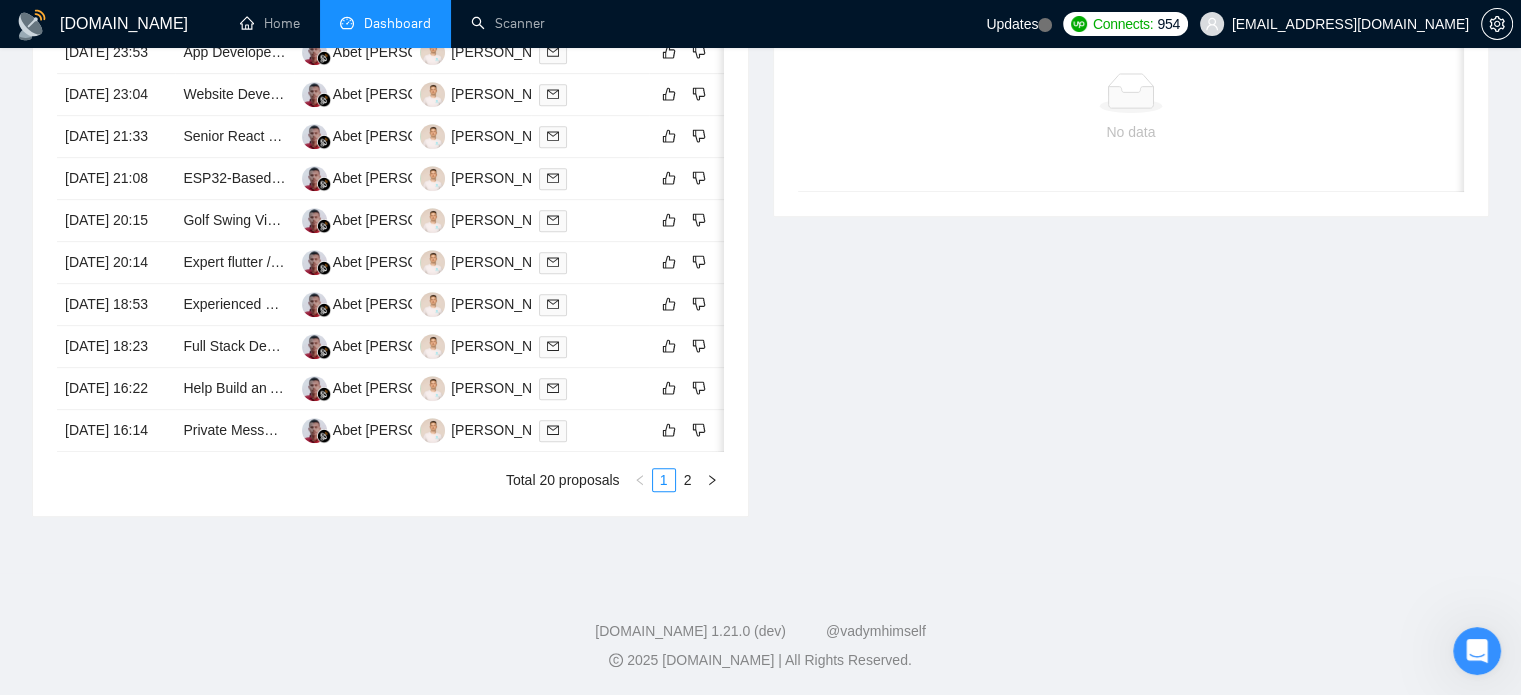 scroll, scrollTop: 1000, scrollLeft: 0, axis: vertical 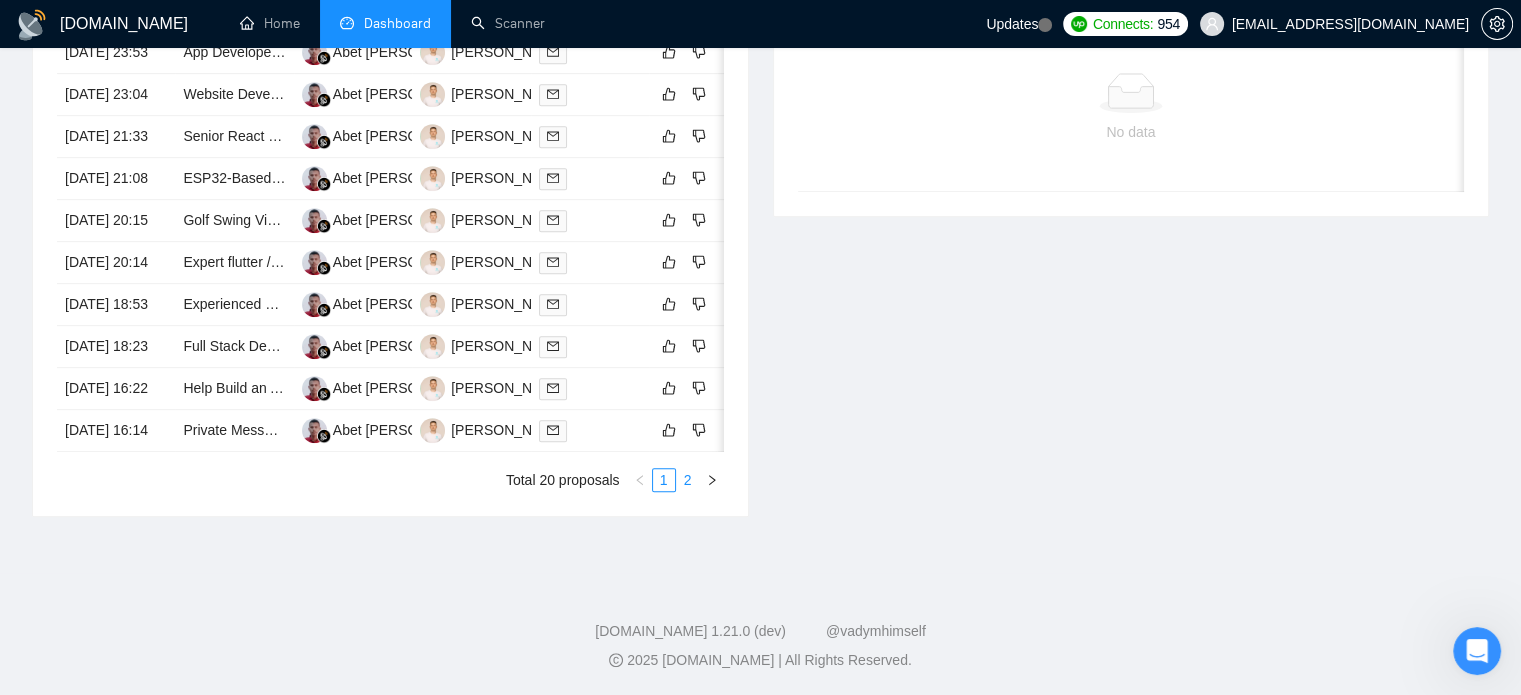 click on "2" at bounding box center (688, 480) 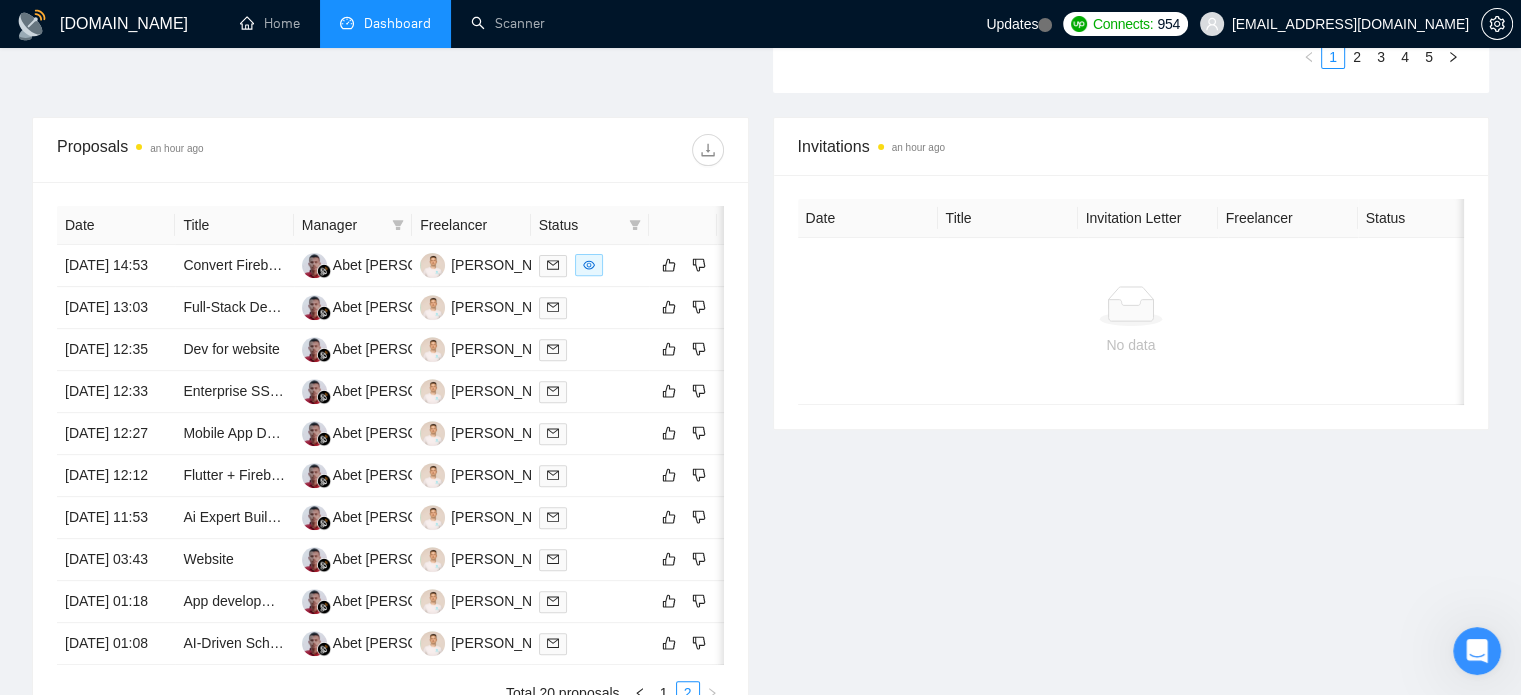scroll, scrollTop: 600, scrollLeft: 0, axis: vertical 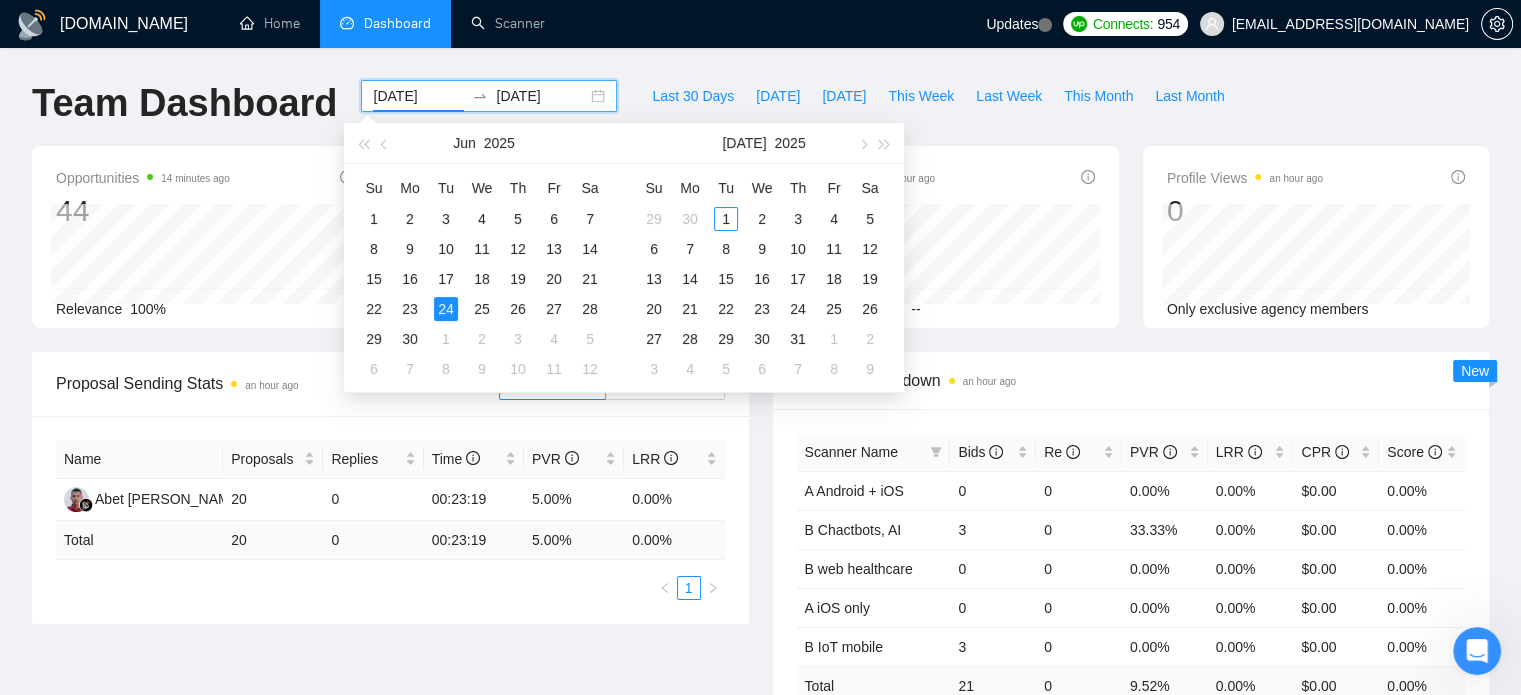 click on "[DATE]" at bounding box center (418, 96) 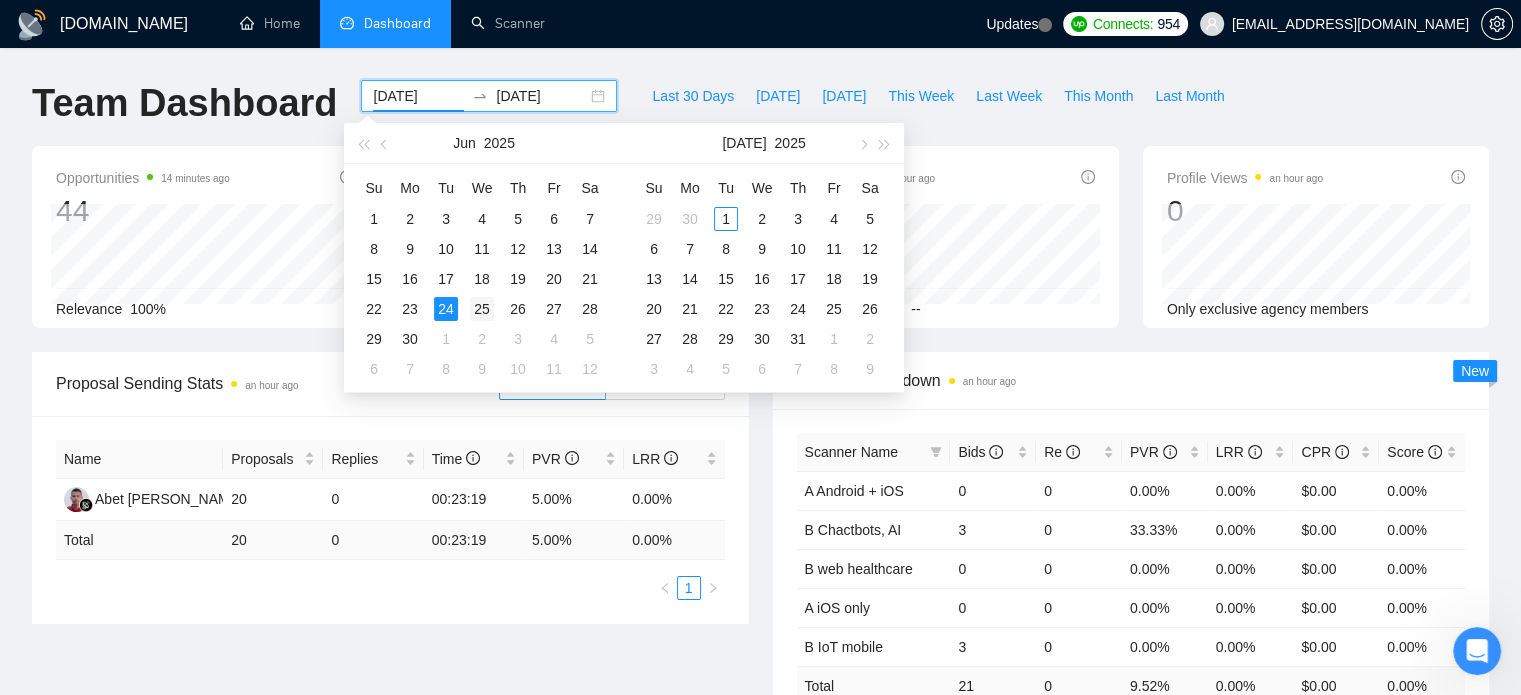 type on "[DATE]" 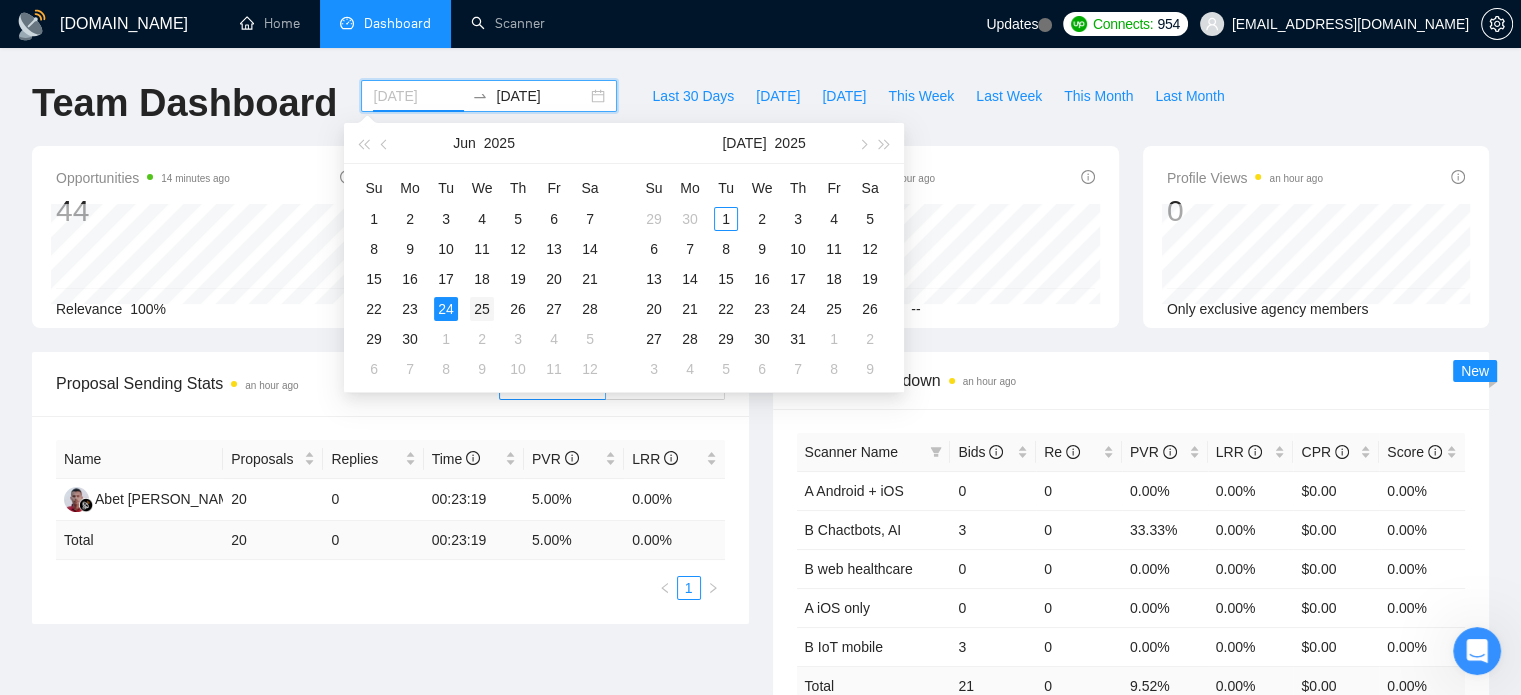 click on "25" at bounding box center (482, 309) 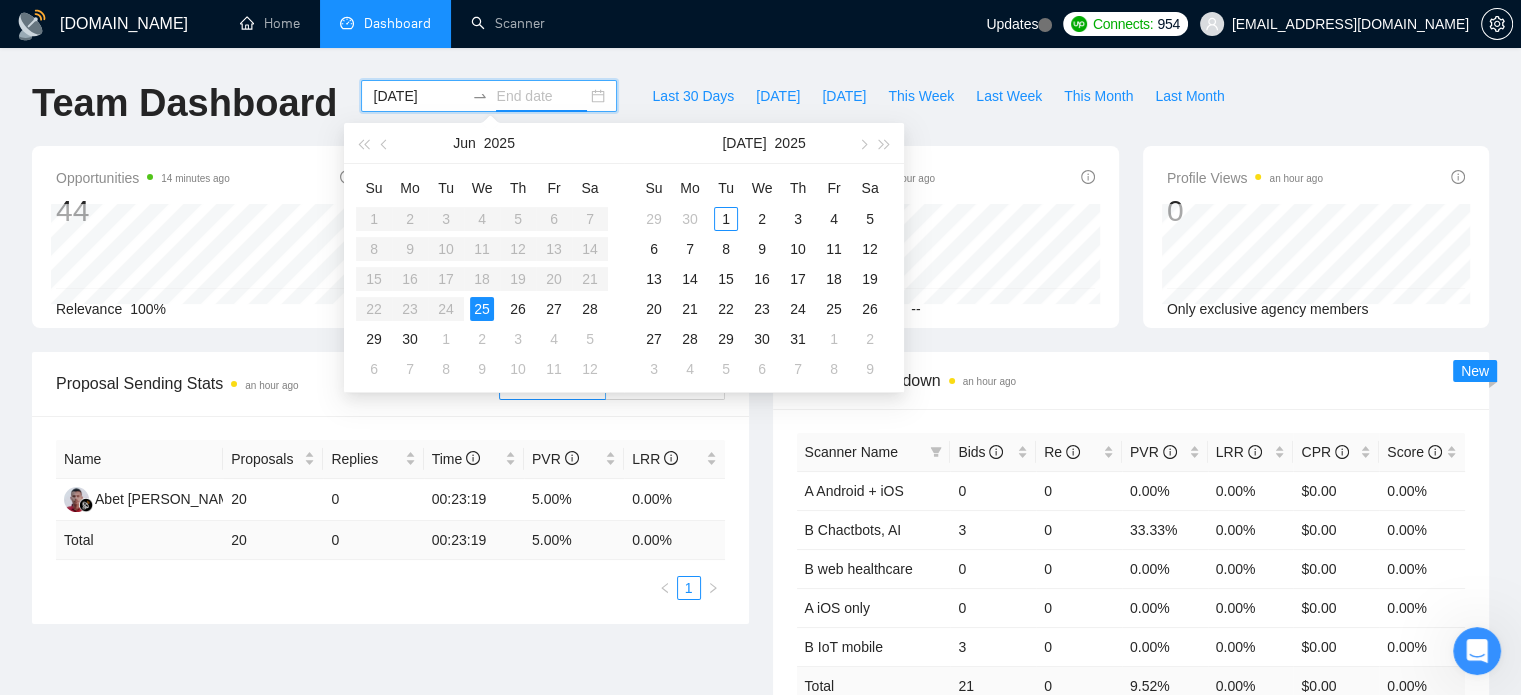 click on "25" at bounding box center (482, 309) 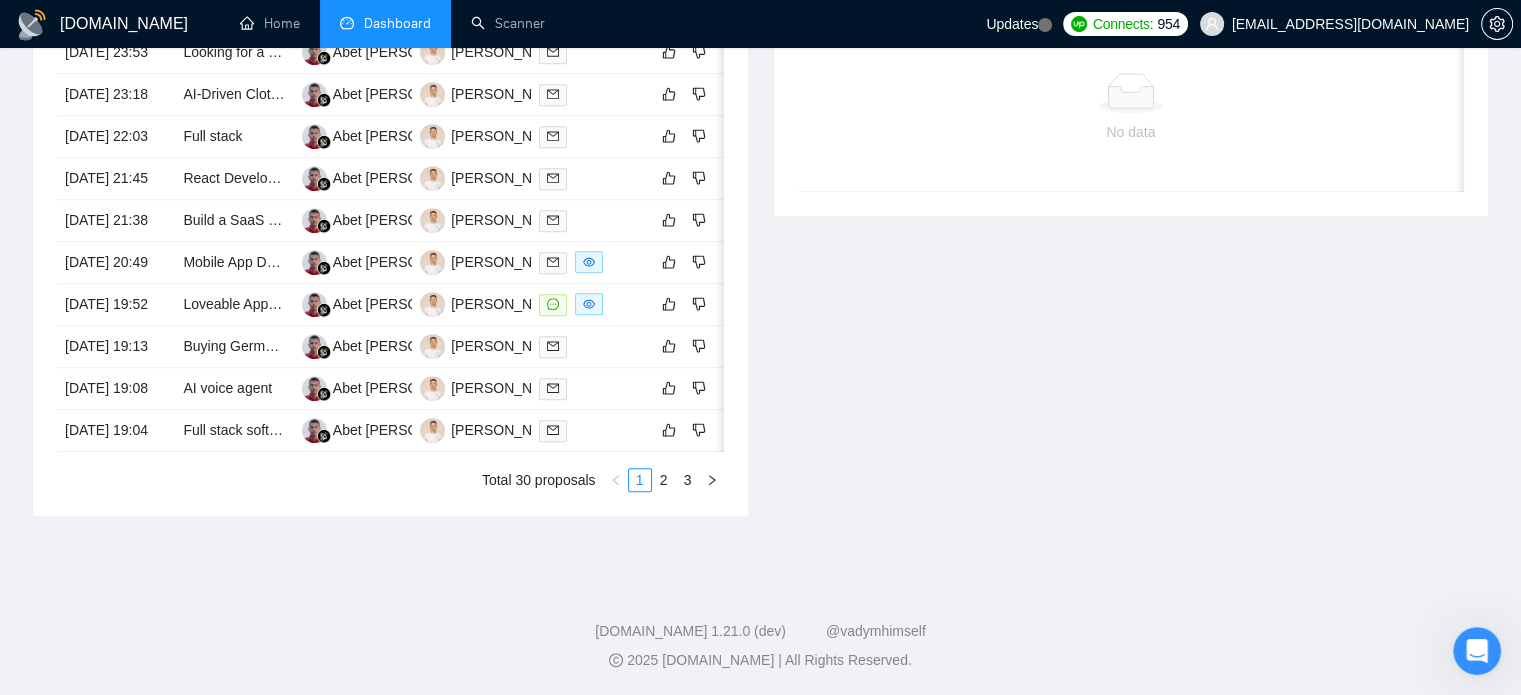 scroll, scrollTop: 900, scrollLeft: 0, axis: vertical 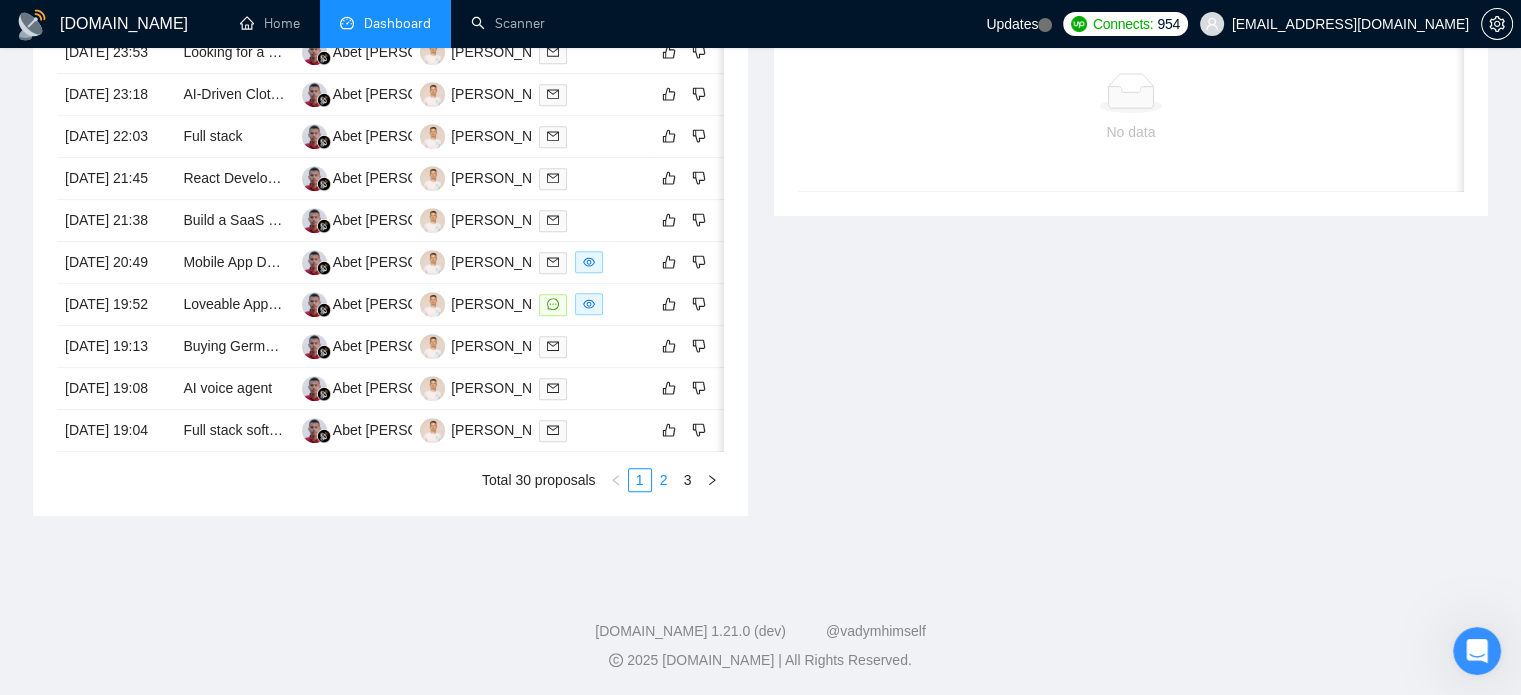 click on "2" at bounding box center (664, 480) 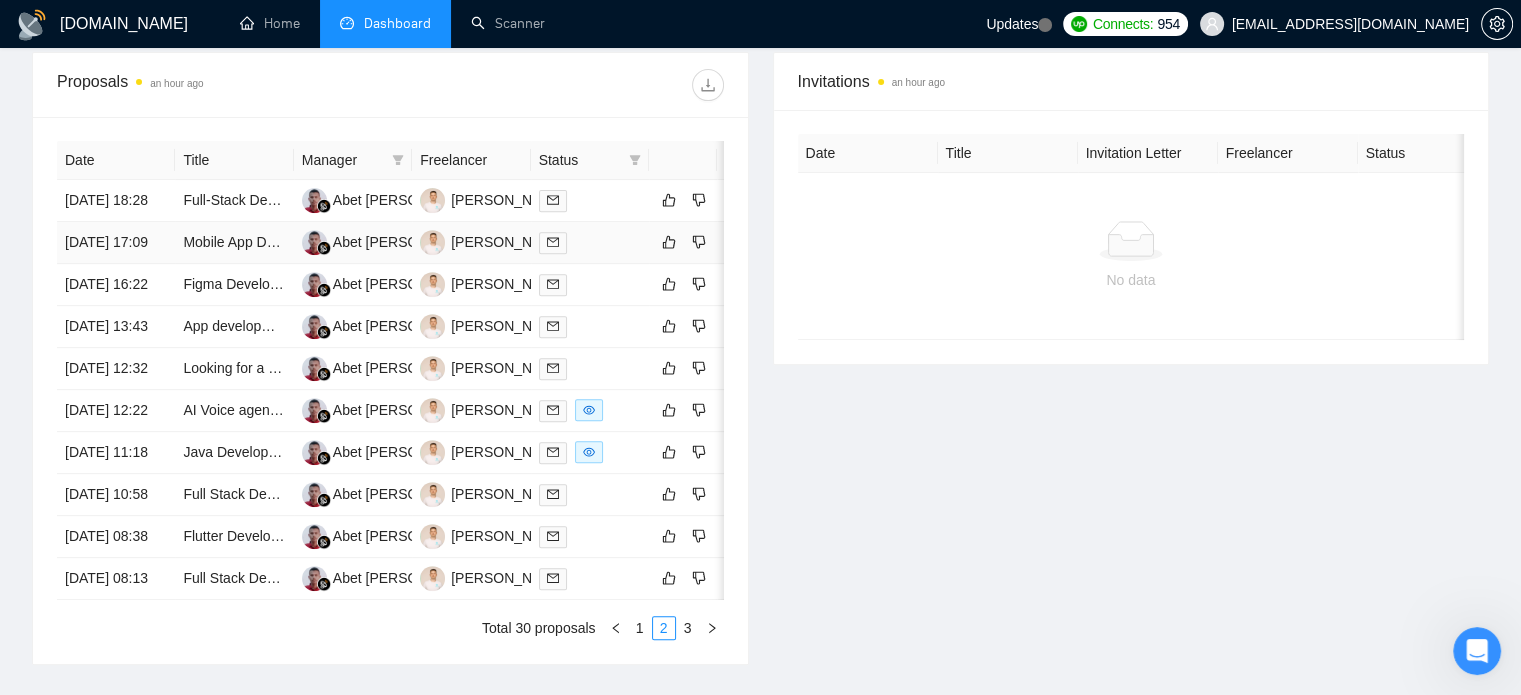 scroll, scrollTop: 890, scrollLeft: 0, axis: vertical 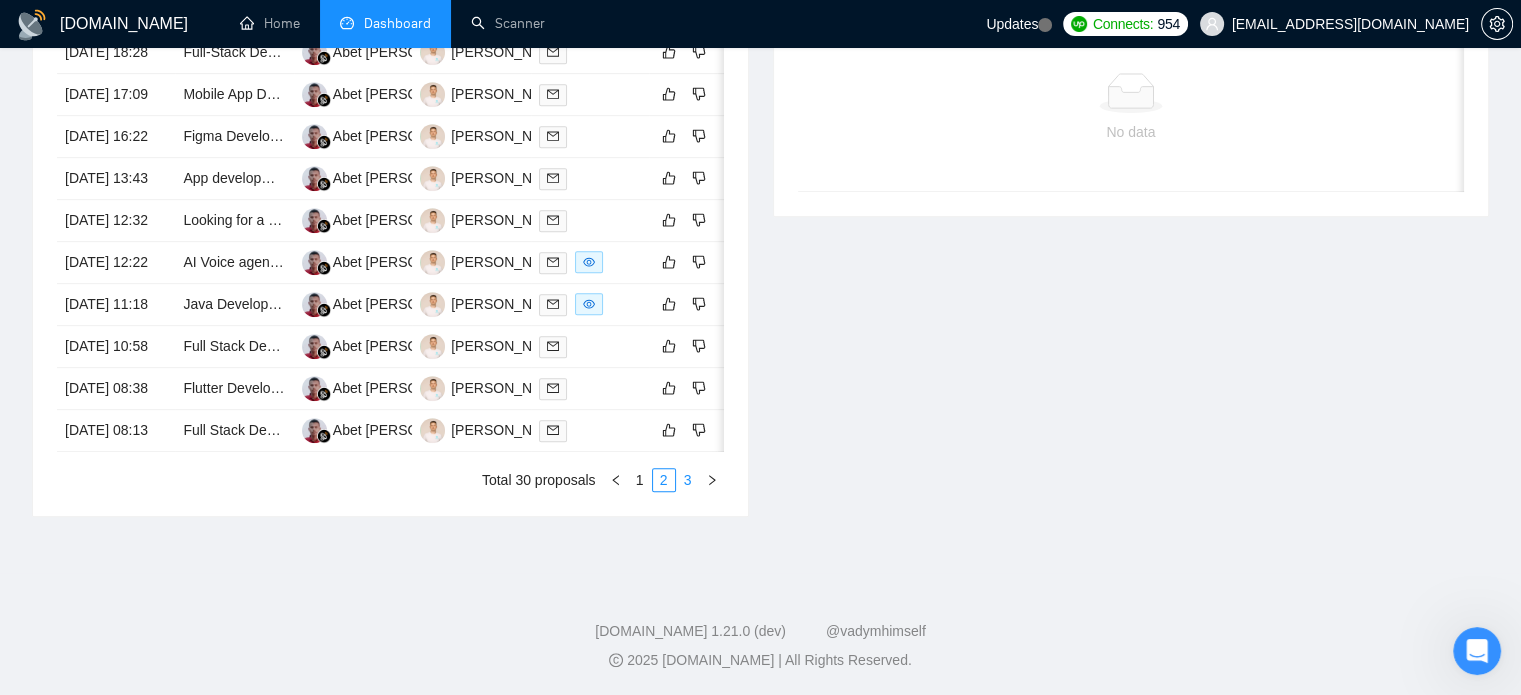 click on "3" at bounding box center (688, 480) 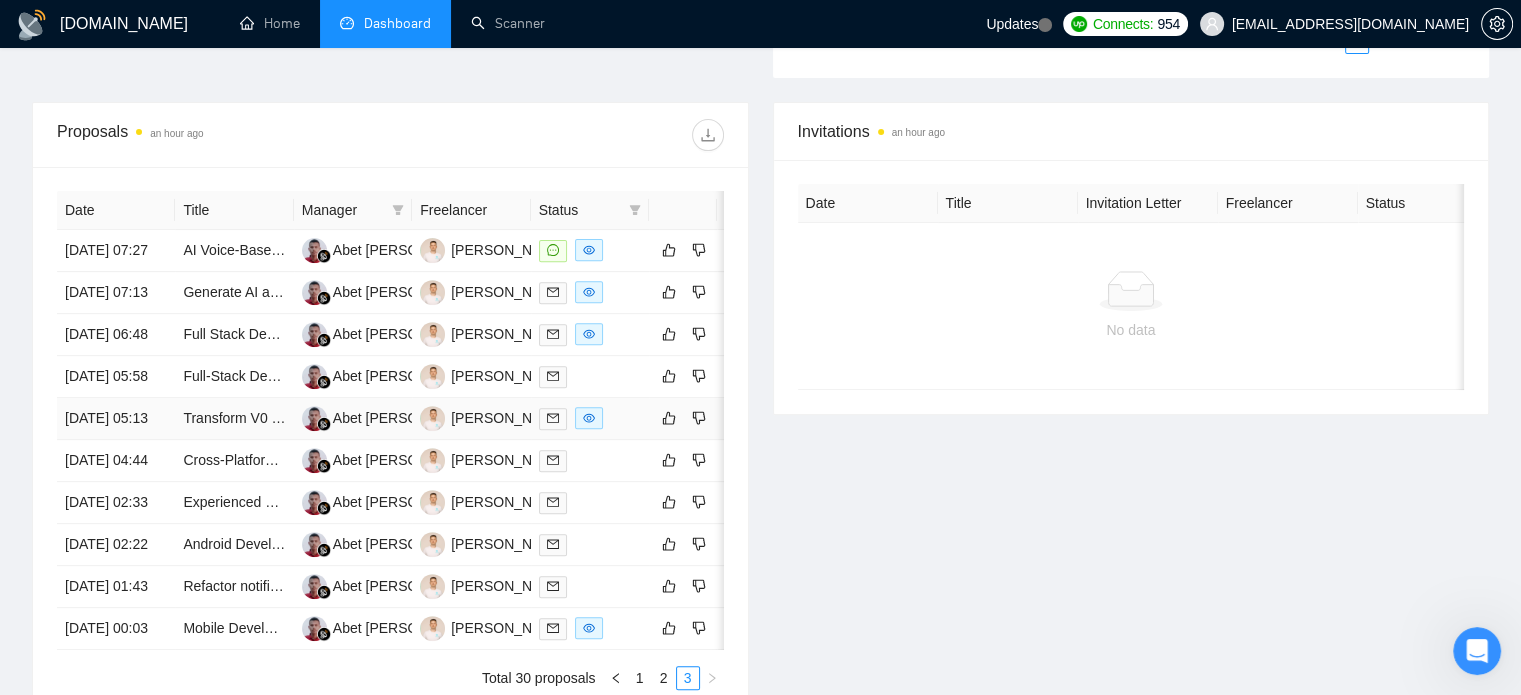 scroll, scrollTop: 690, scrollLeft: 0, axis: vertical 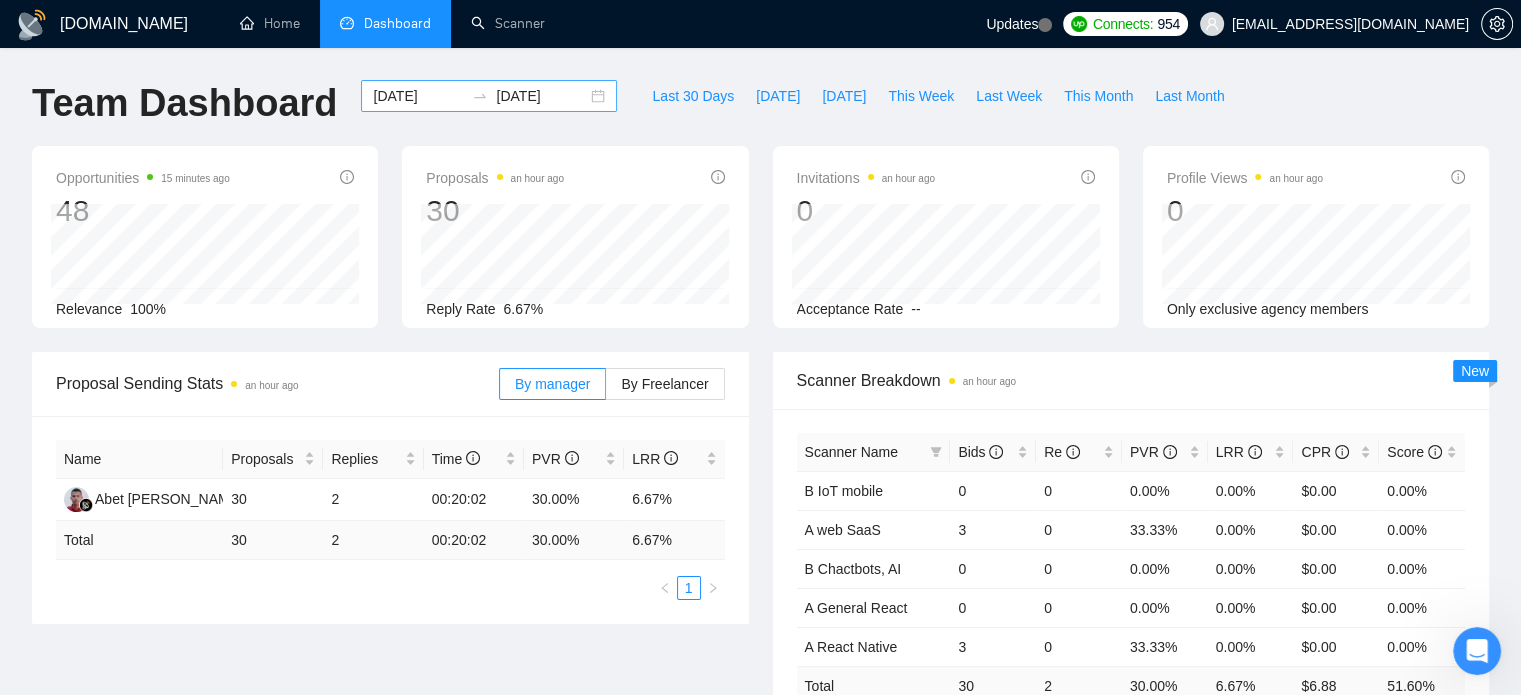 click on "[DATE]" at bounding box center [418, 96] 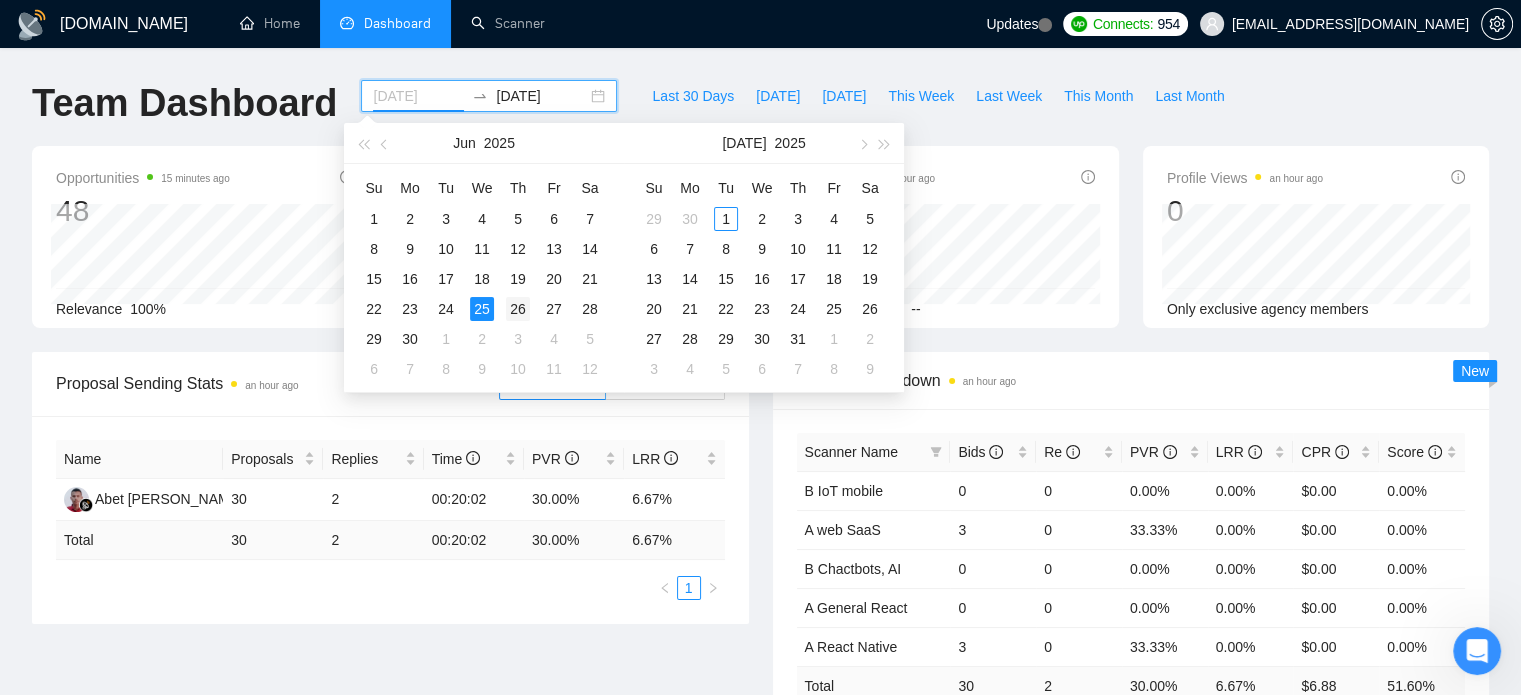 type on "[DATE]" 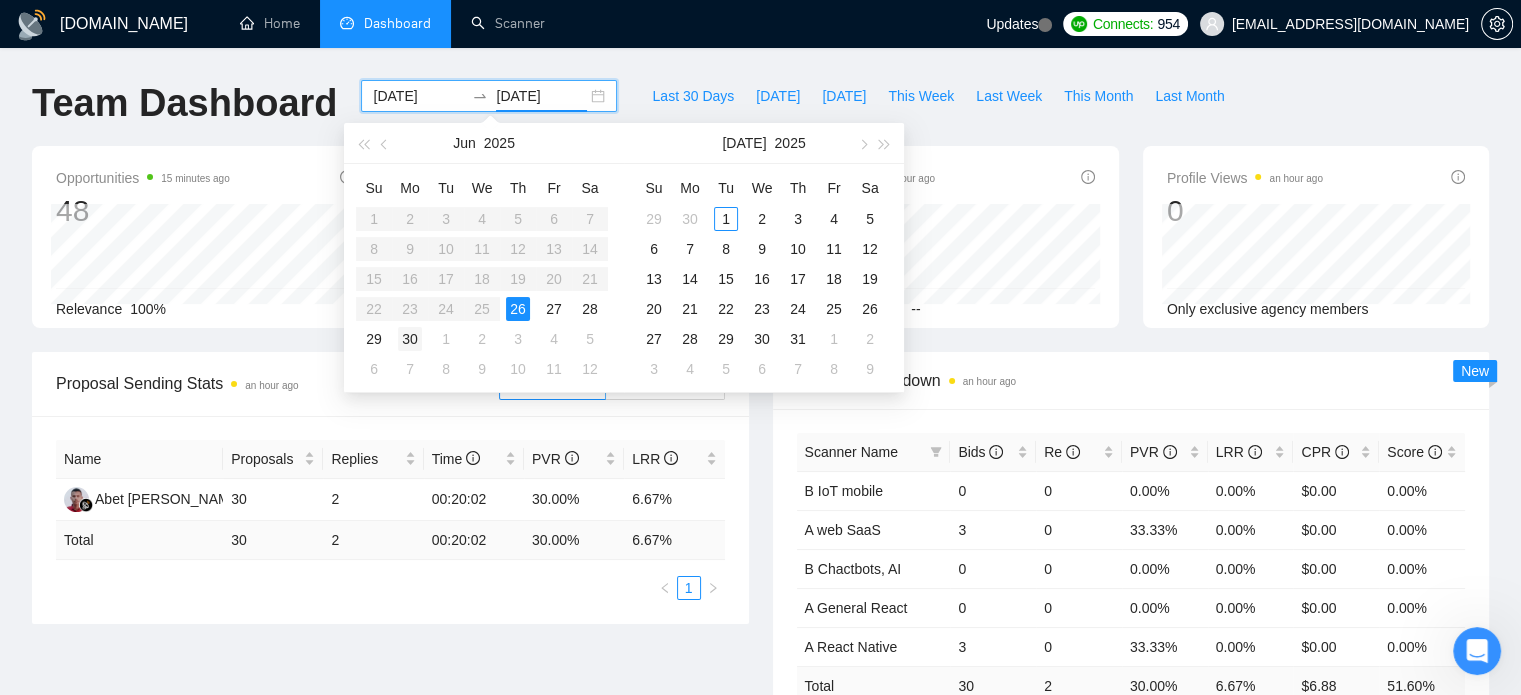 type on "[DATE]" 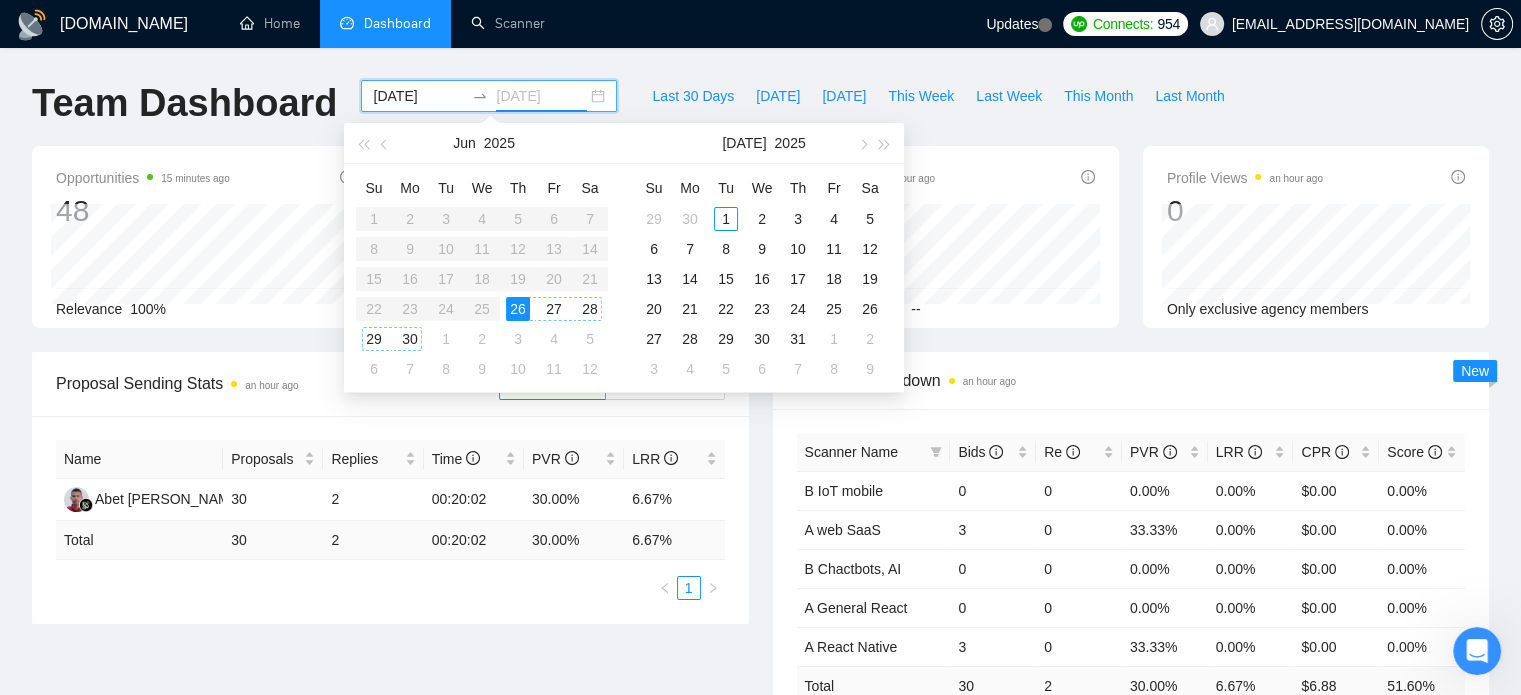 click on "30" at bounding box center (410, 339) 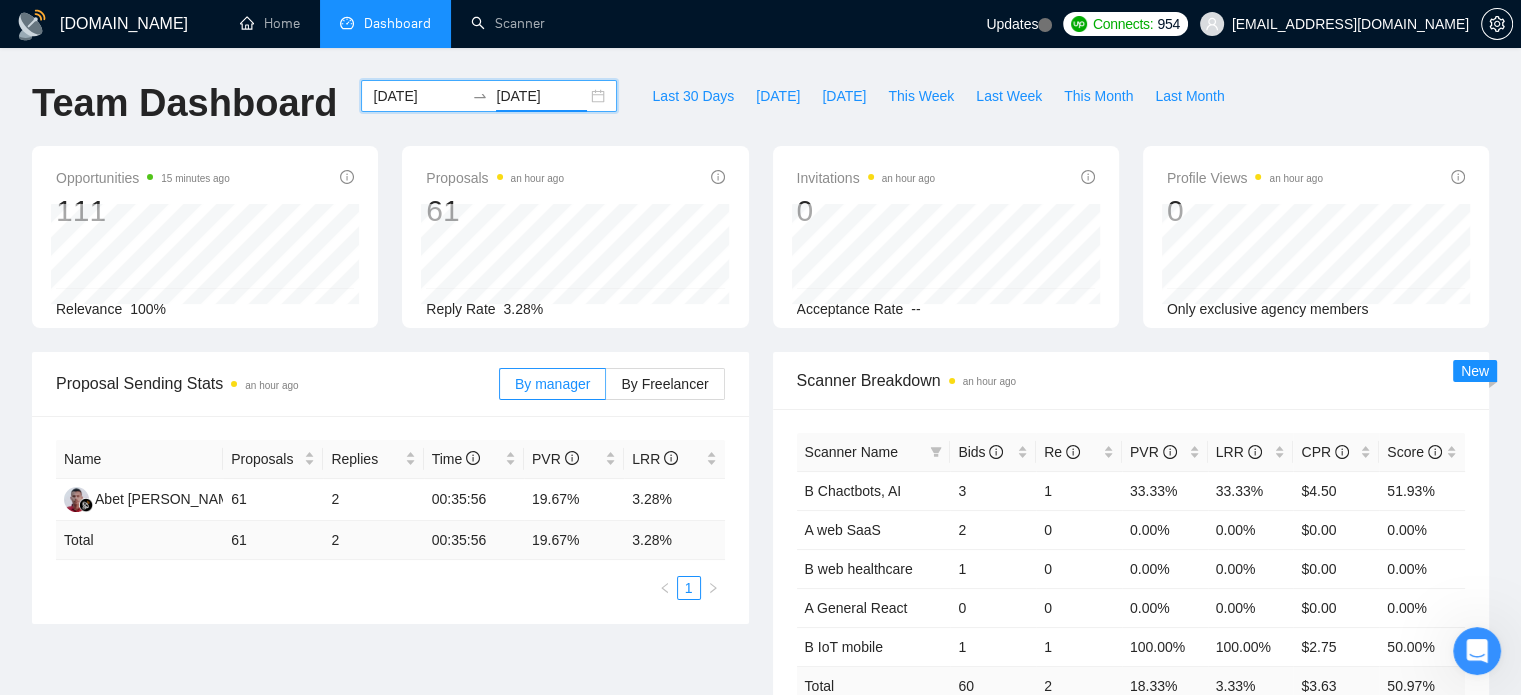 click on "[DATE]" at bounding box center (418, 96) 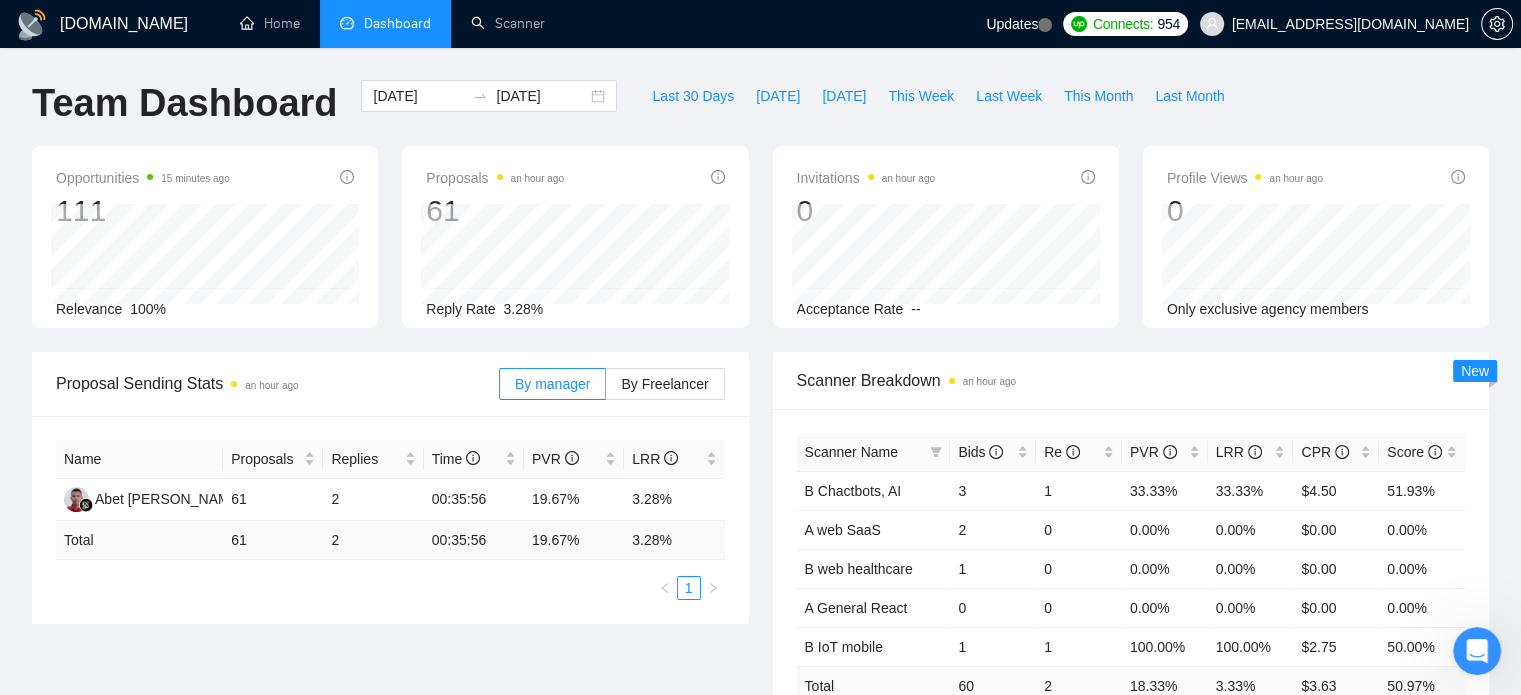 click on "Opportunities 15 minutes ago 111   [DATE]
Relevant 4 Relevance 100% Proposals an hour ago 61   Reply Rate 3.28% Invitations an hour ago 0   Acceptance Rate -- Profile Views an hour ago 0   Only exclusive agency members" at bounding box center (760, 249) 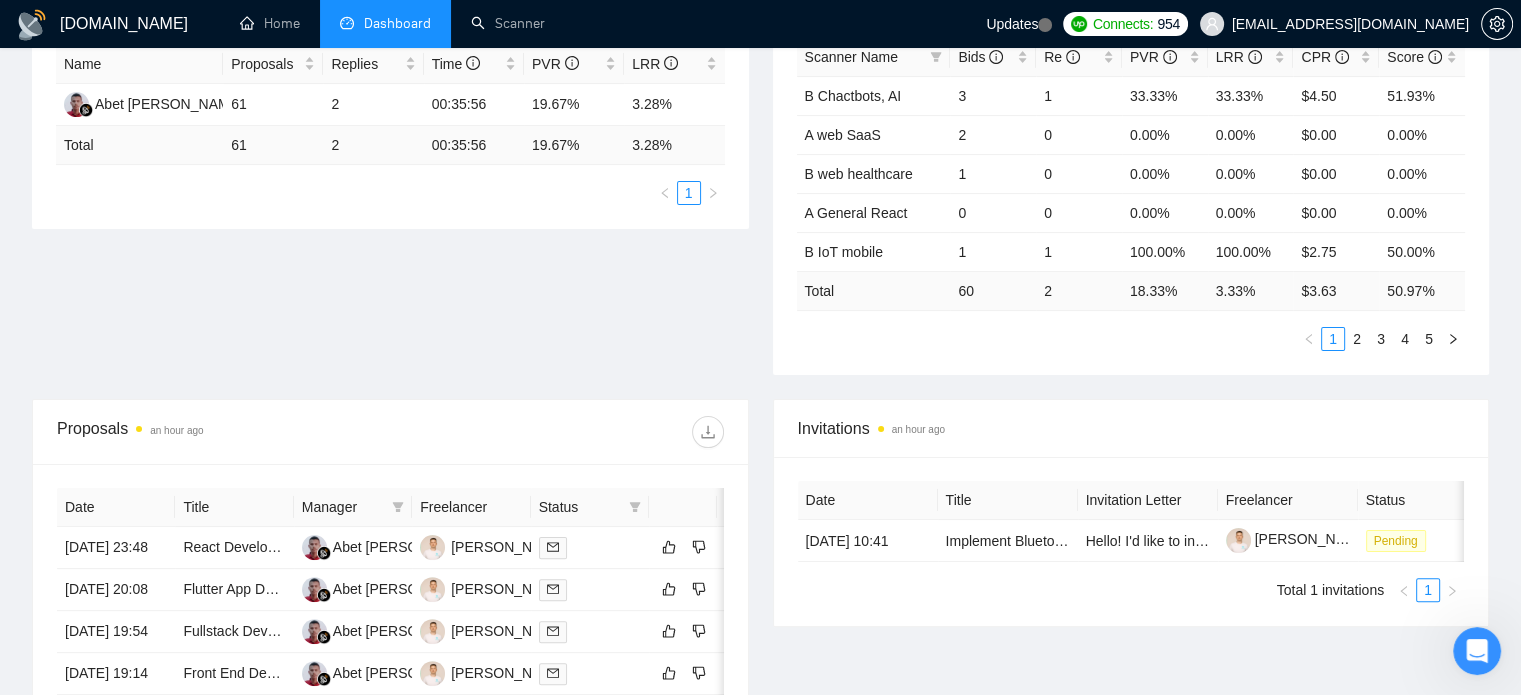 scroll, scrollTop: 400, scrollLeft: 0, axis: vertical 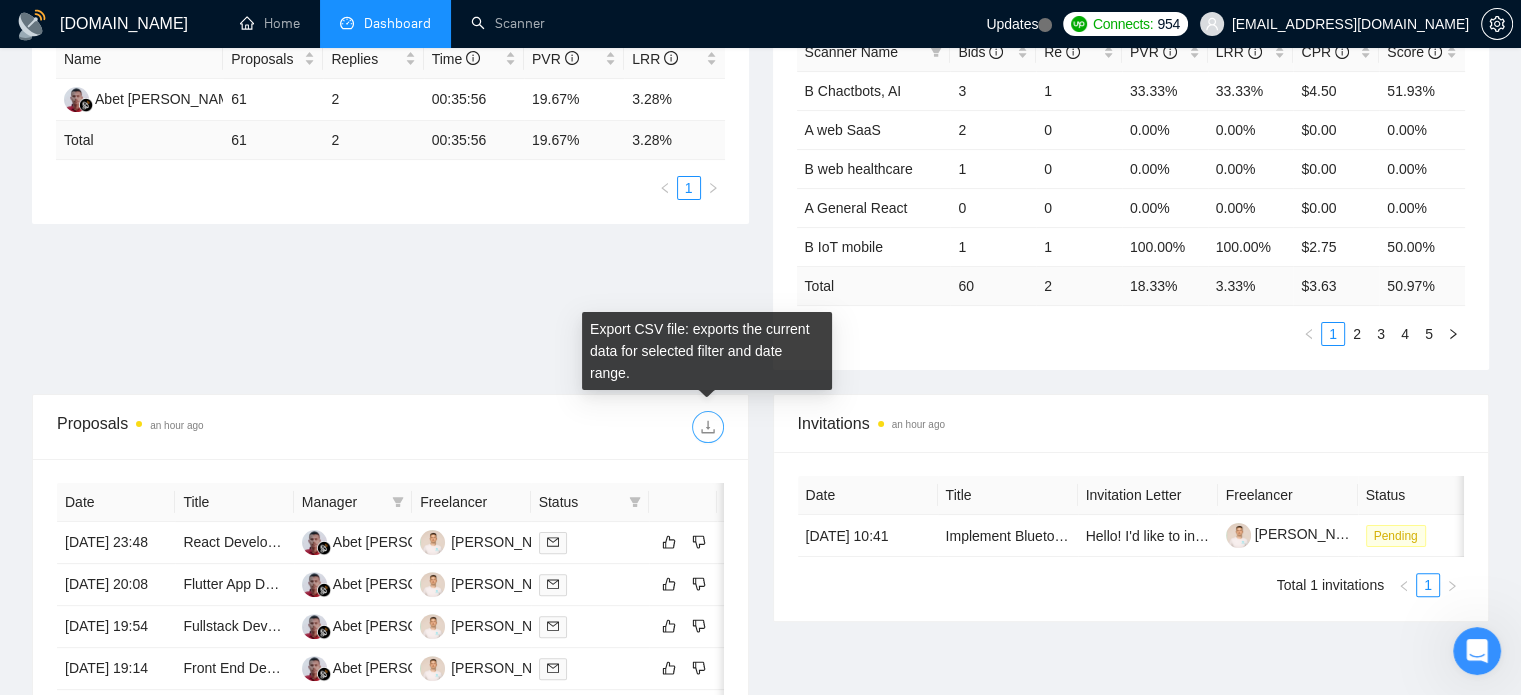 click 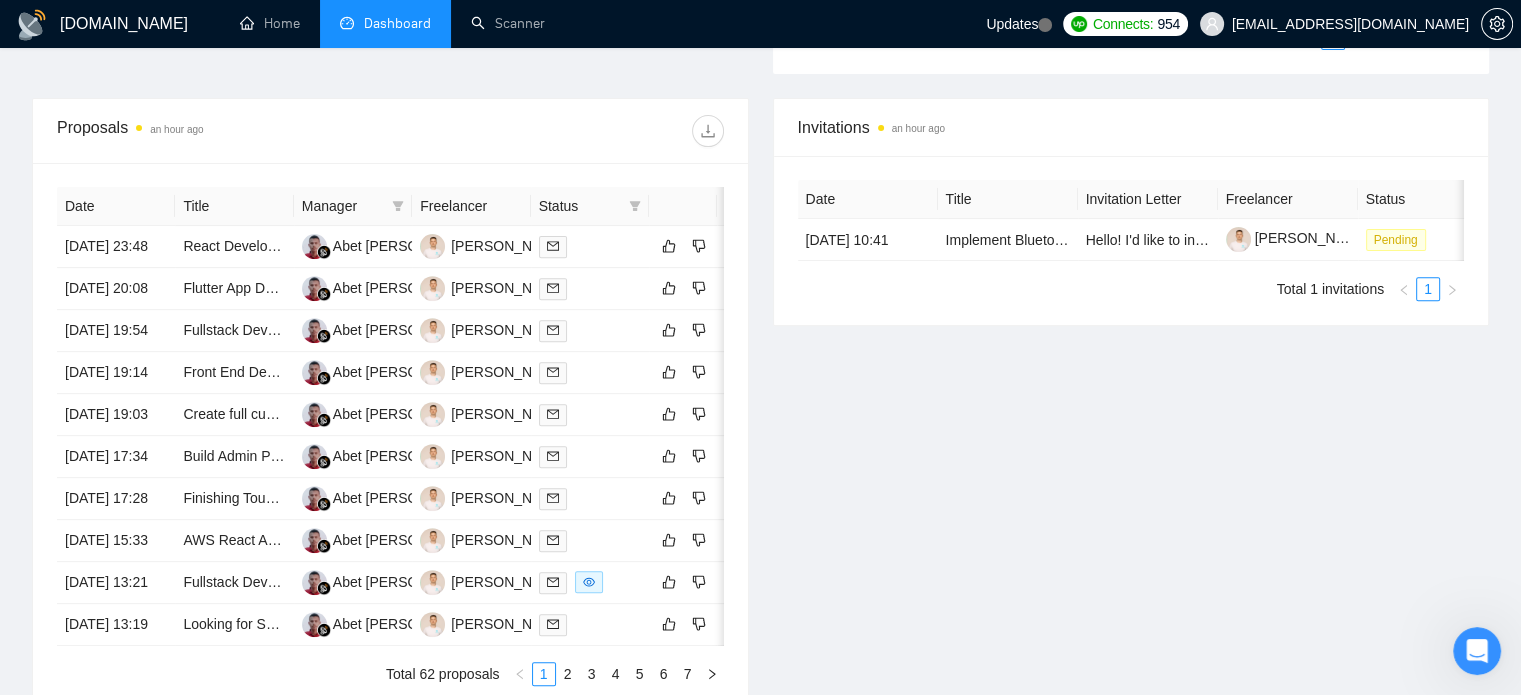 scroll, scrollTop: 700, scrollLeft: 0, axis: vertical 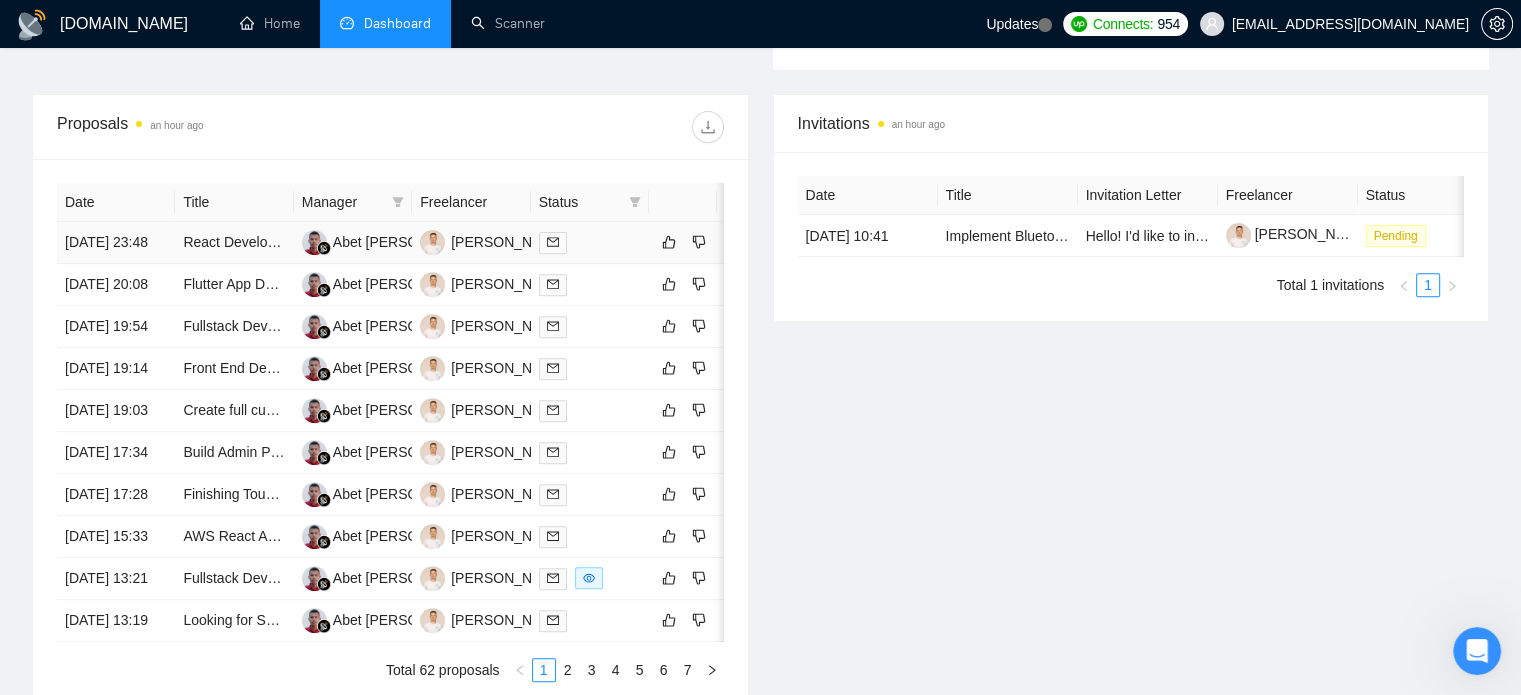 click on "[DATE] 23:48" at bounding box center (116, 243) 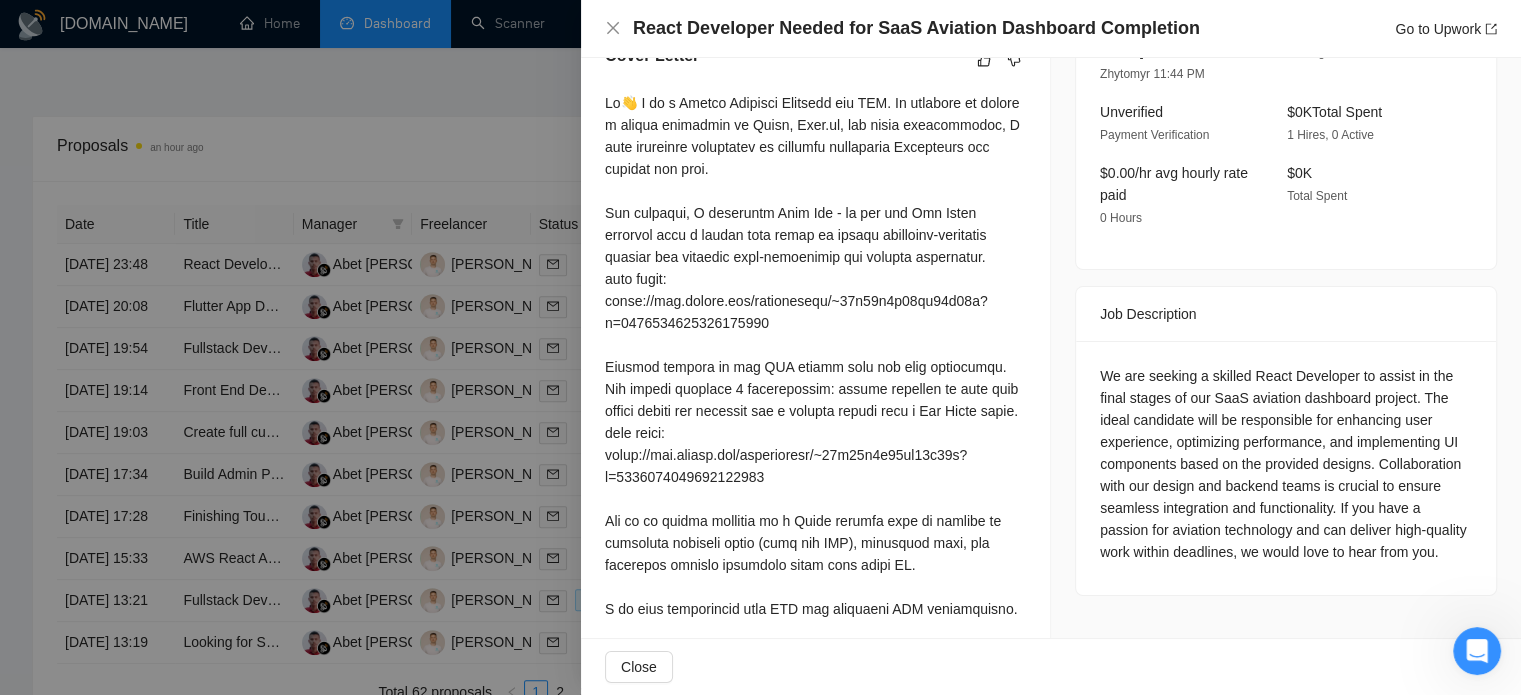 scroll, scrollTop: 600, scrollLeft: 0, axis: vertical 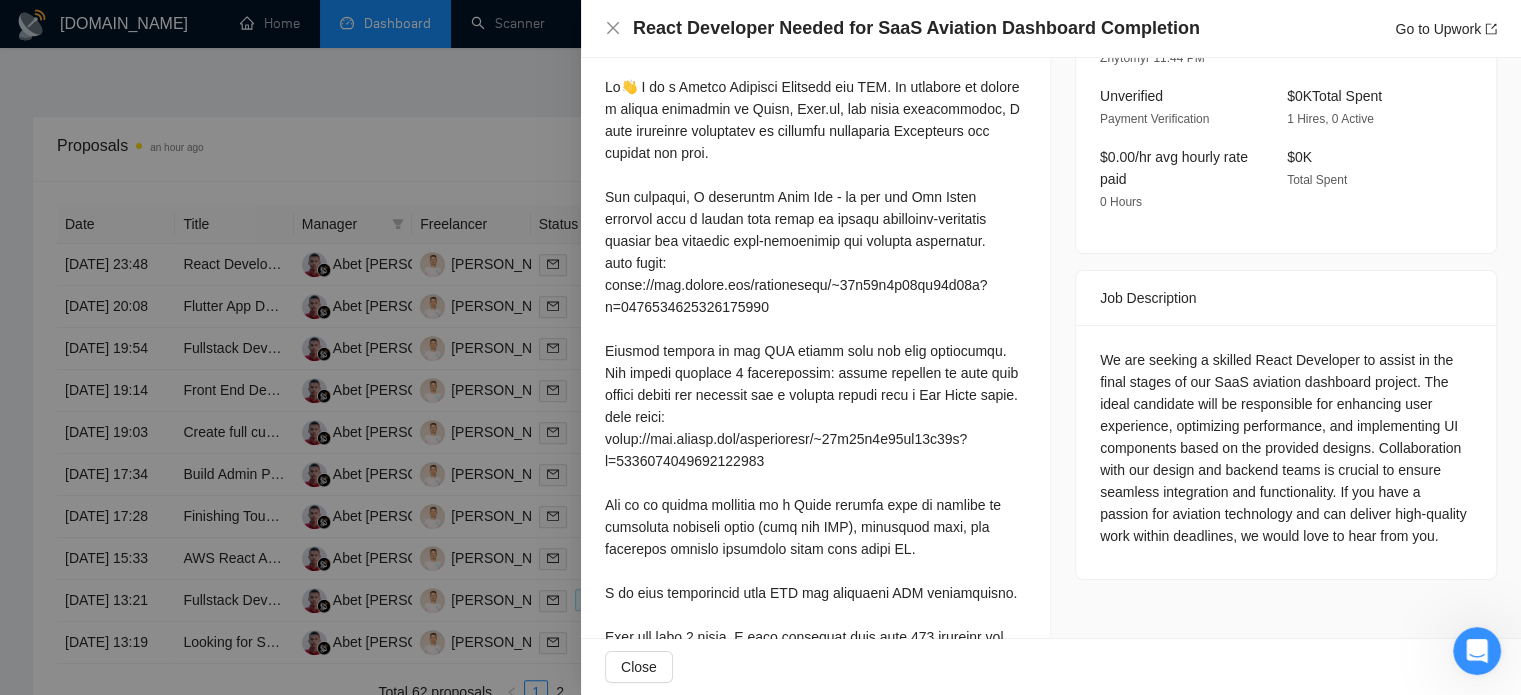 click at bounding box center (760, 347) 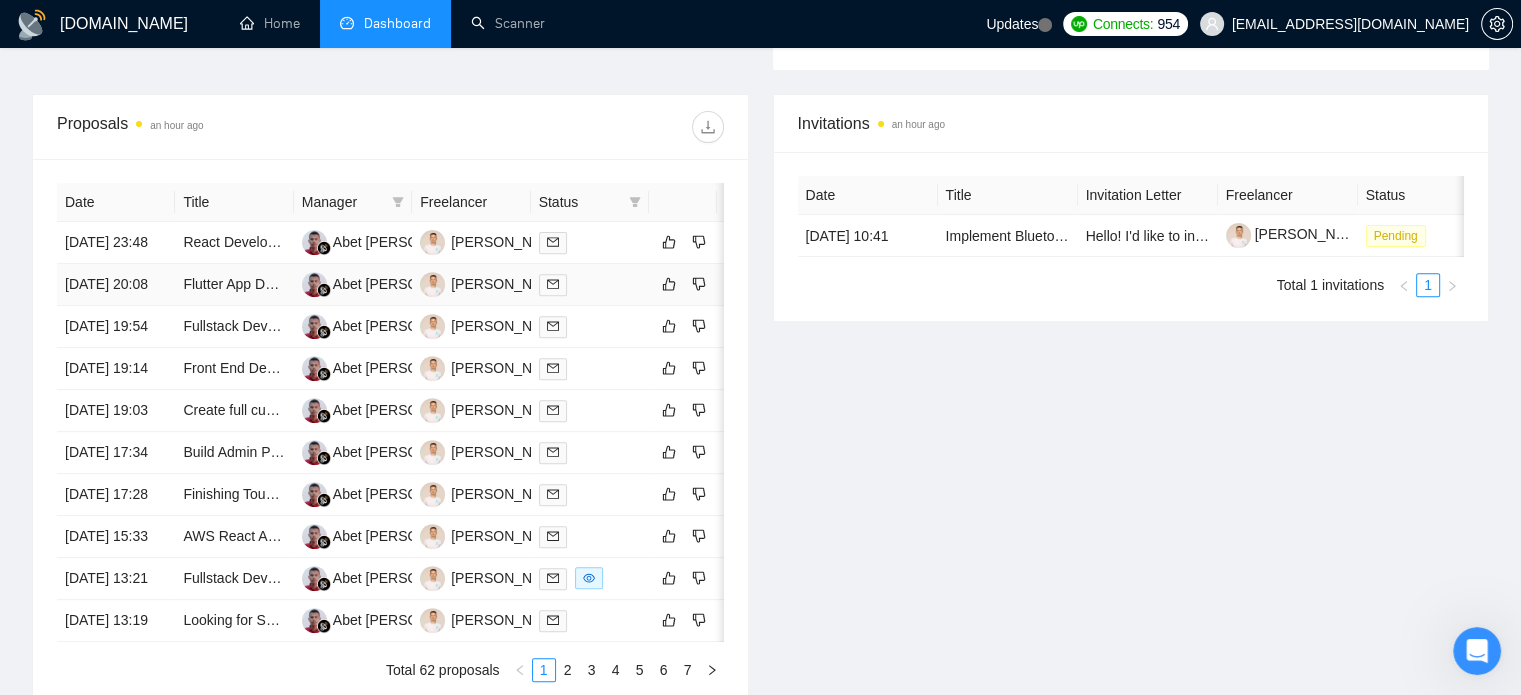 click on "[DATE] 20:08" at bounding box center [116, 285] 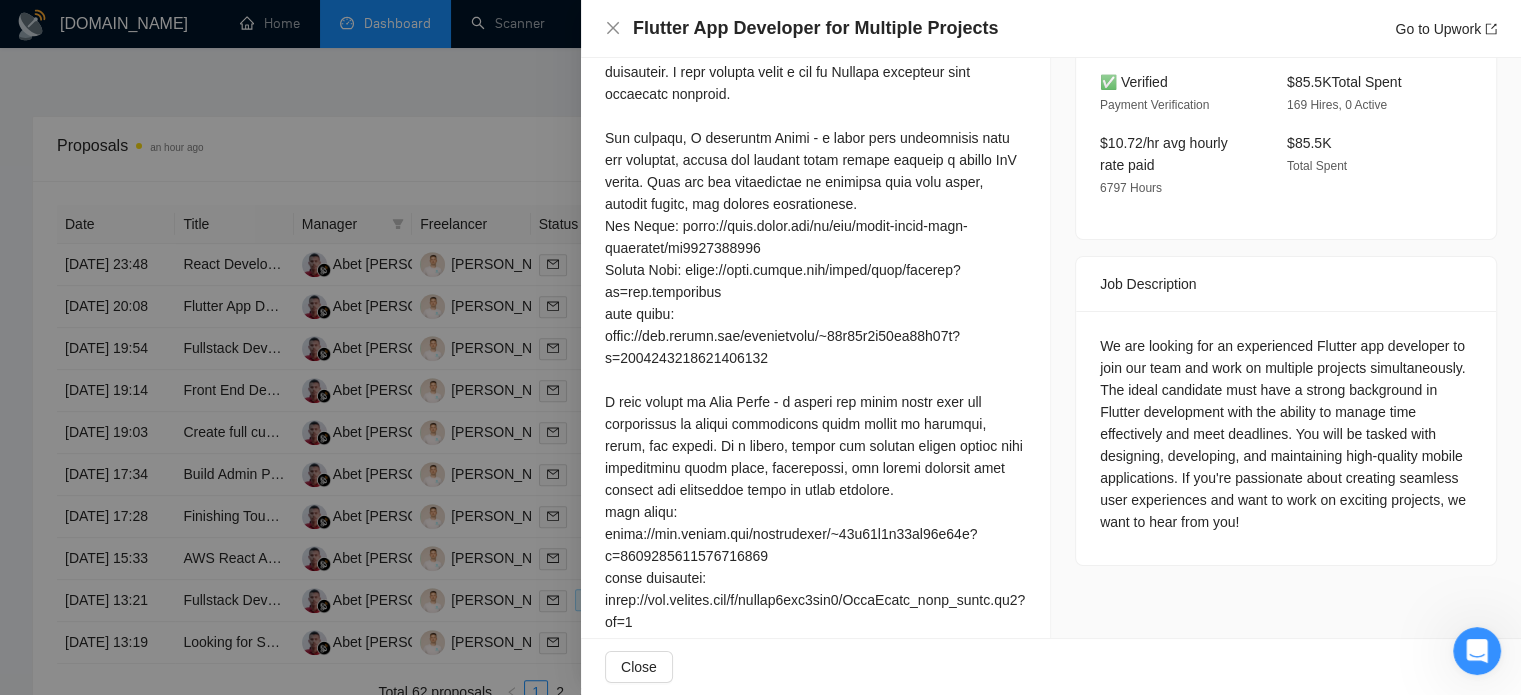 scroll, scrollTop: 700, scrollLeft: 0, axis: vertical 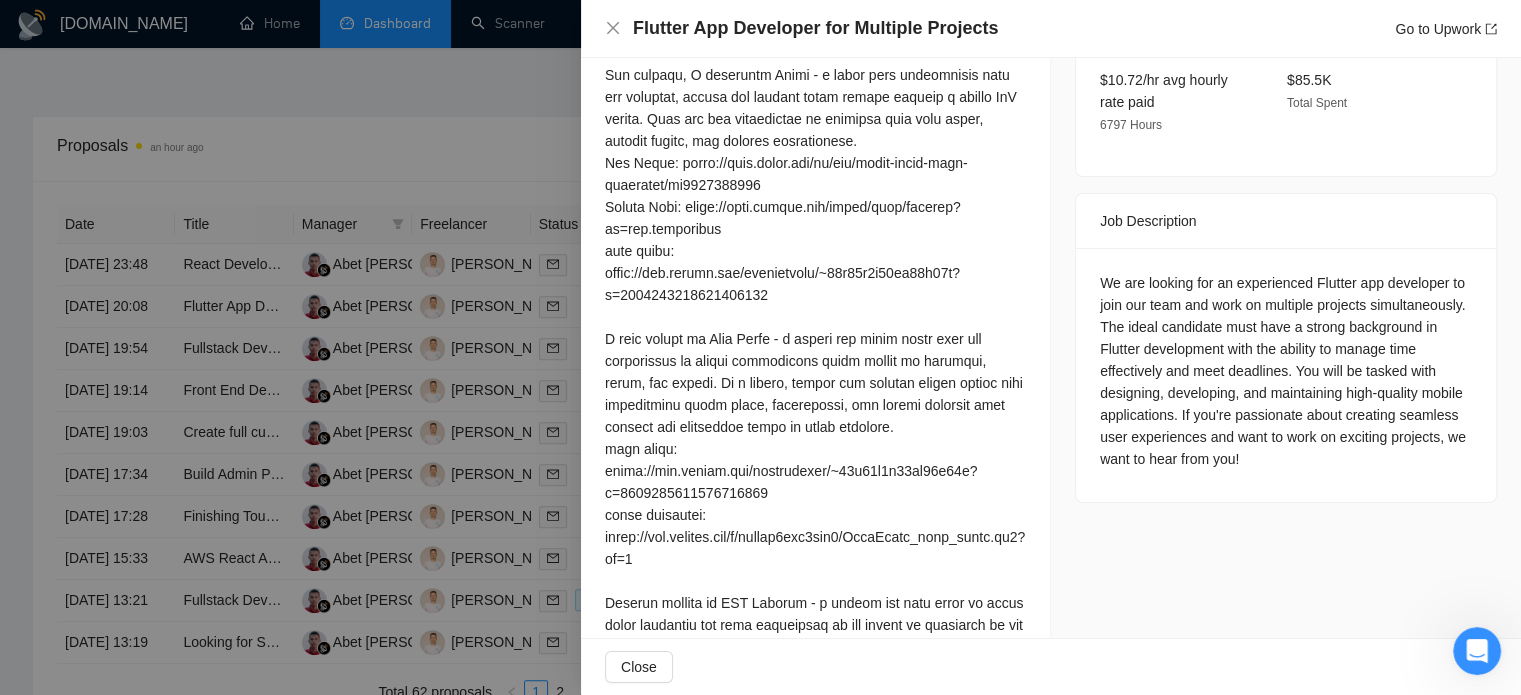 click at bounding box center [760, 347] 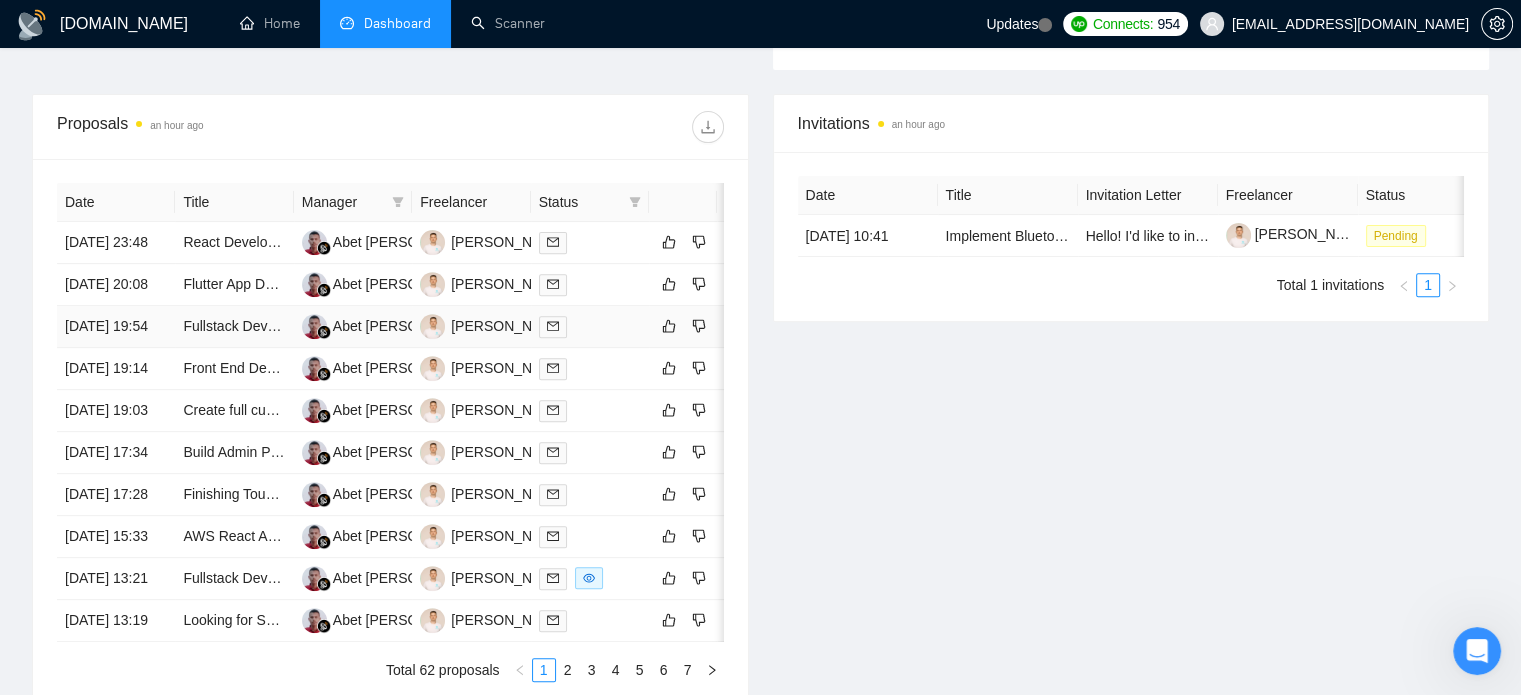 click on "[DATE] 19:54" at bounding box center (116, 327) 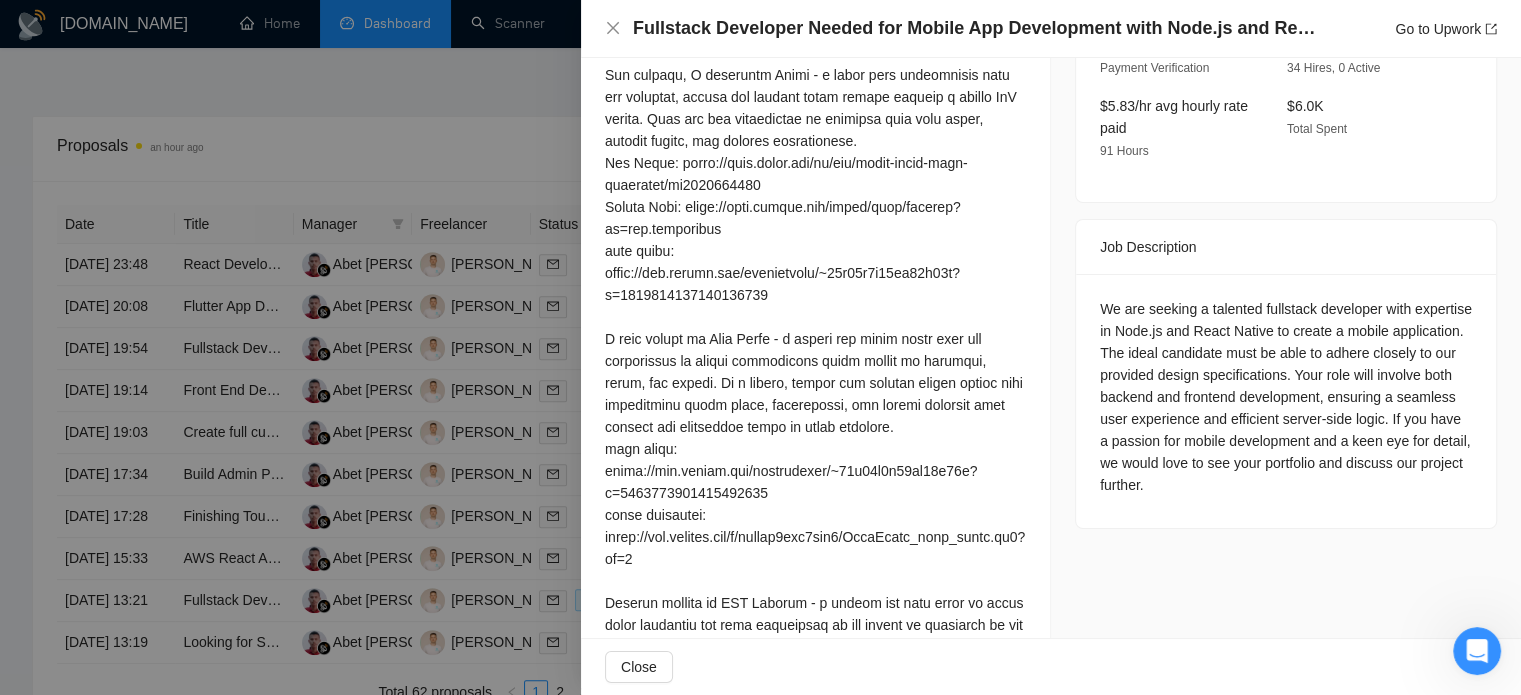 click at bounding box center [760, 347] 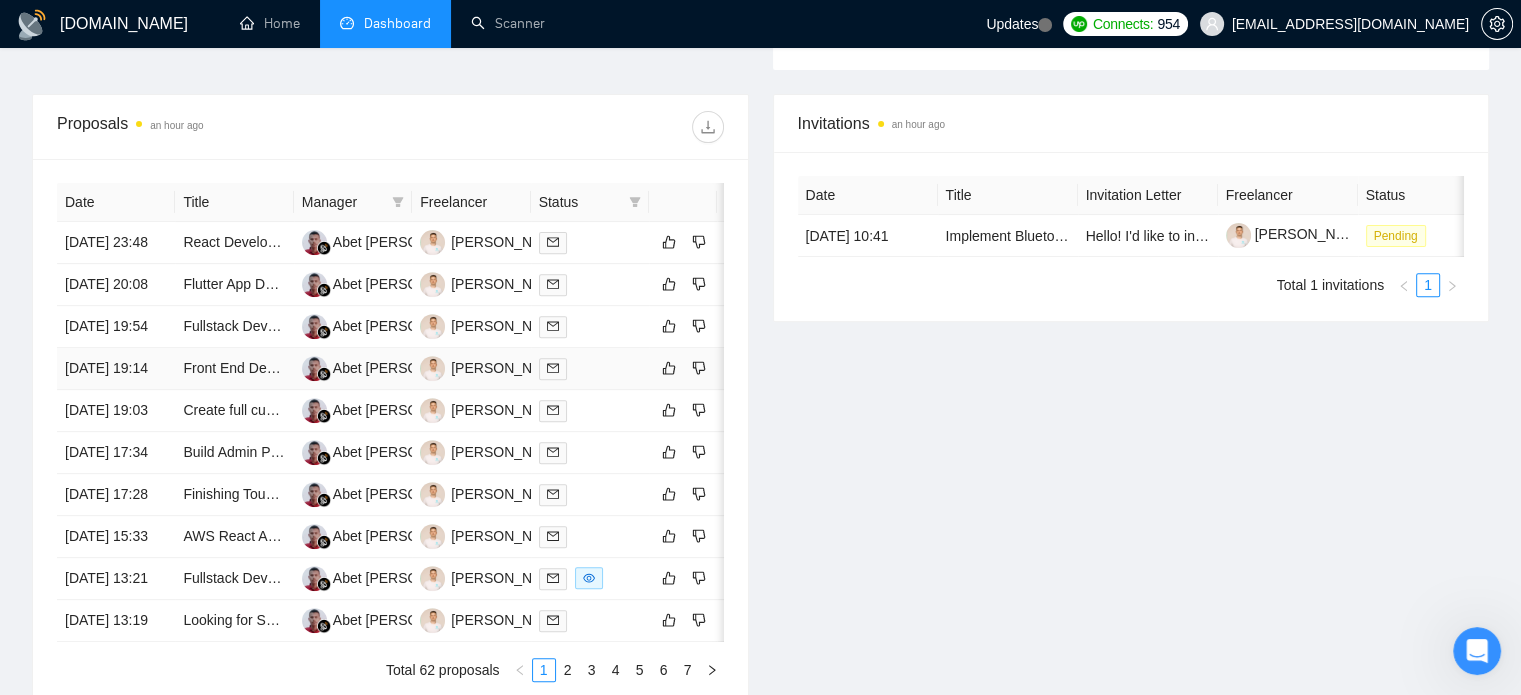 click on "[DATE] 19:14" at bounding box center [116, 369] 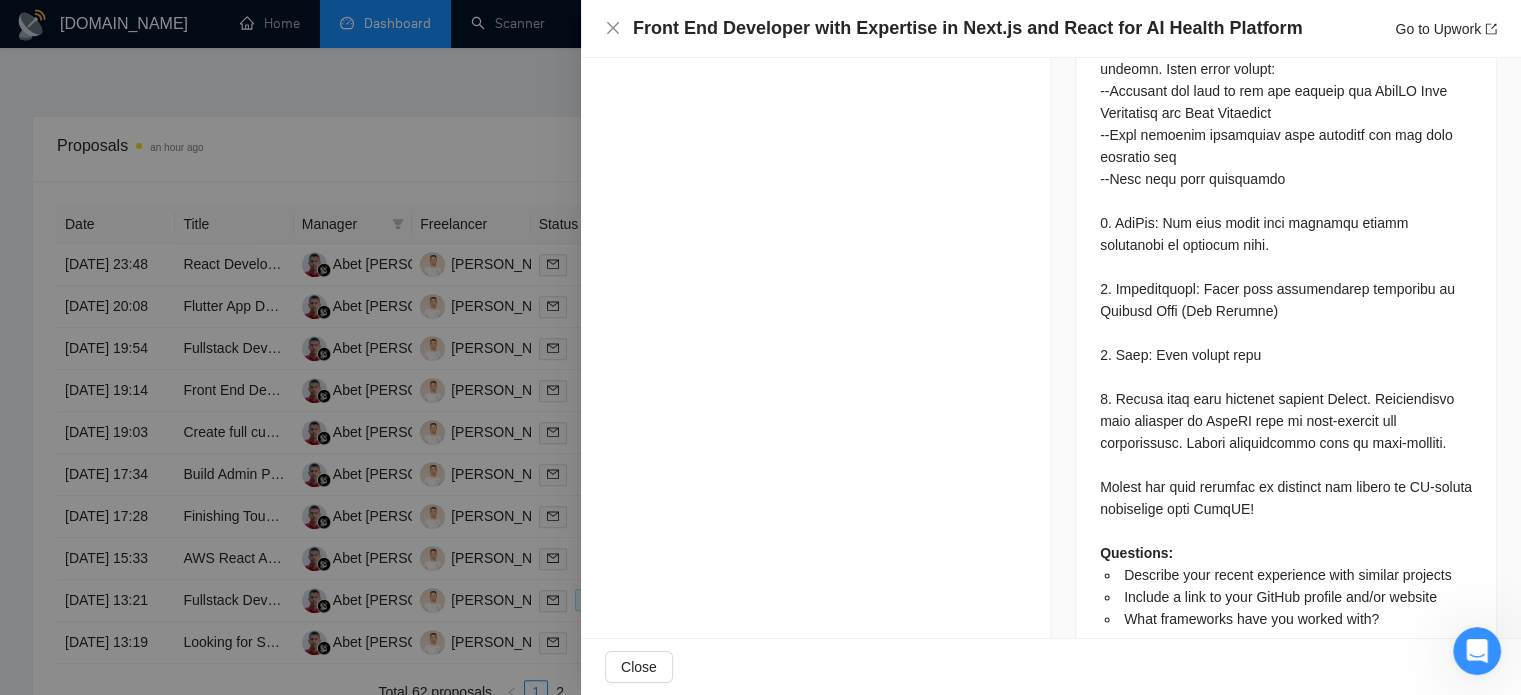 scroll, scrollTop: 2223, scrollLeft: 0, axis: vertical 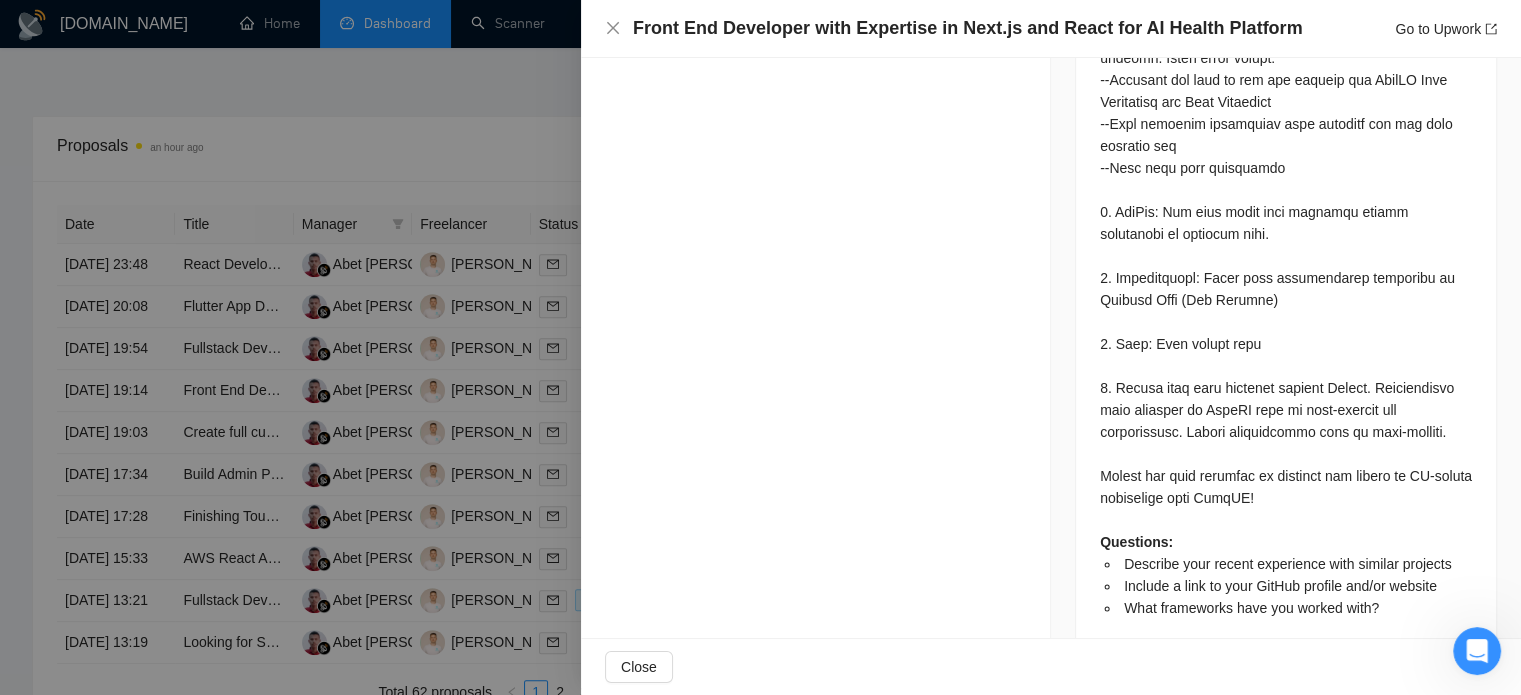 click at bounding box center [760, 347] 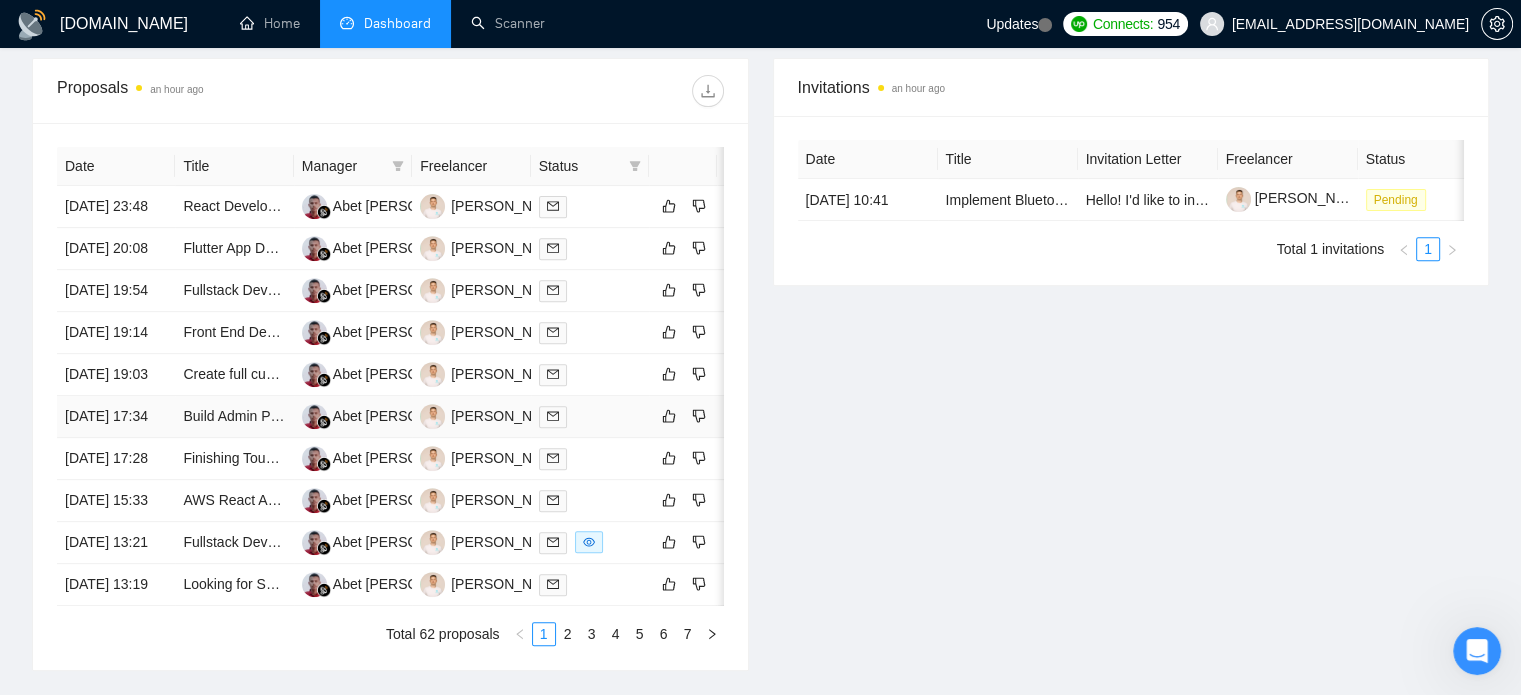 scroll, scrollTop: 800, scrollLeft: 0, axis: vertical 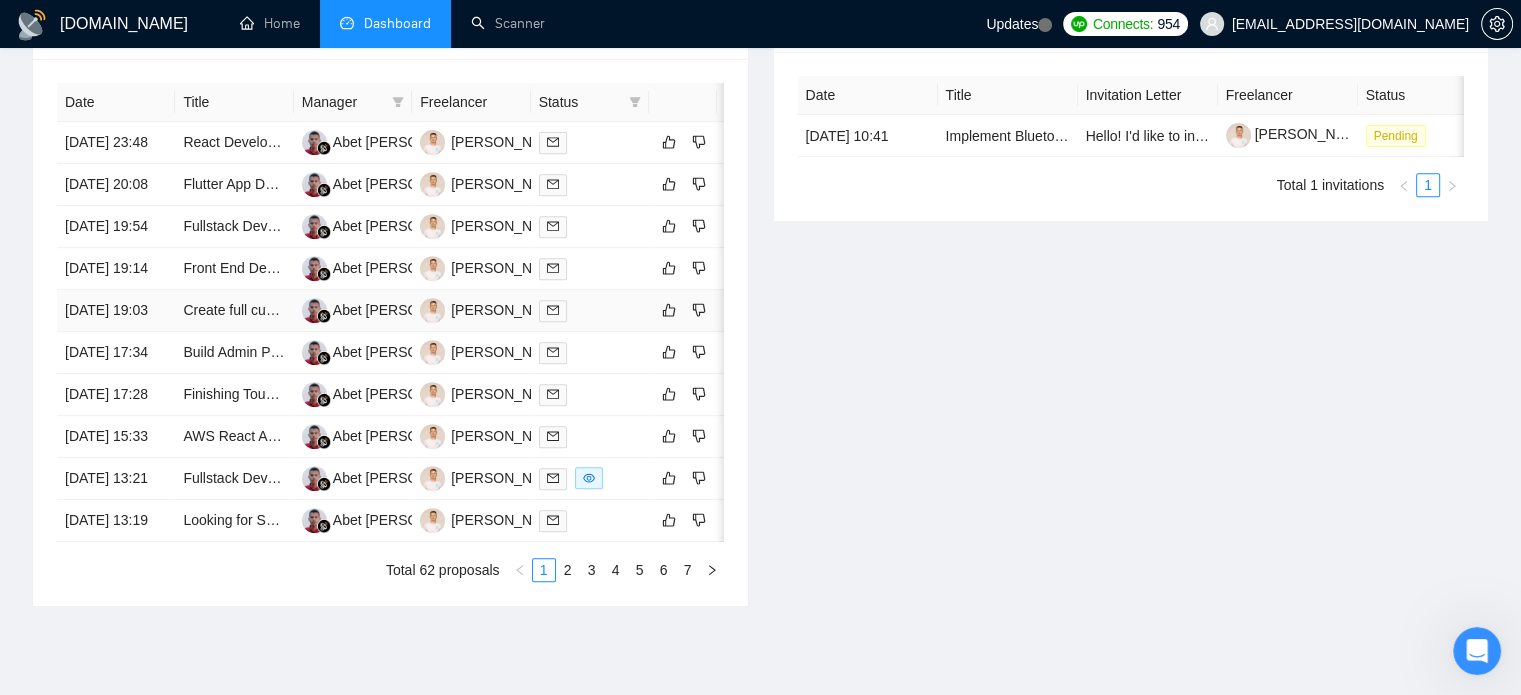 click on "[DATE] 19:03" at bounding box center [116, 311] 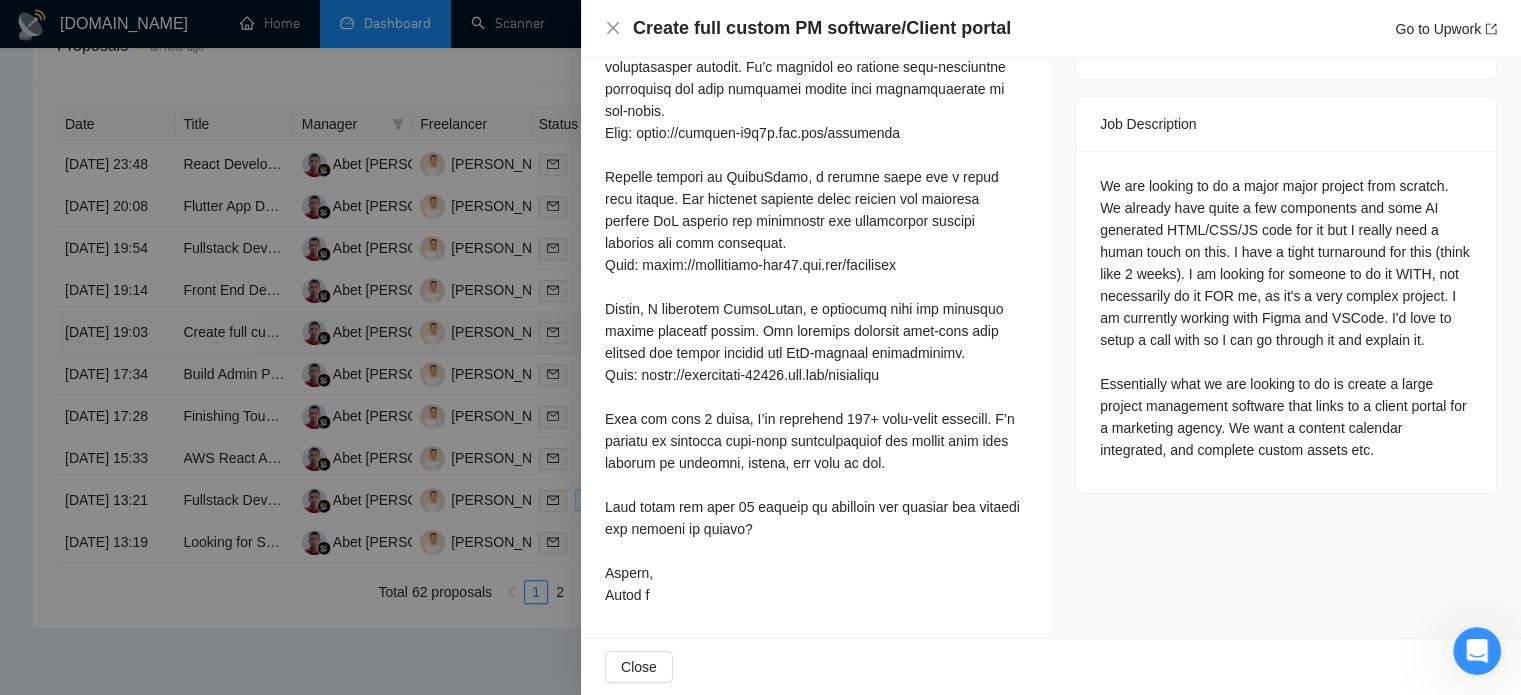 scroll, scrollTop: 752, scrollLeft: 0, axis: vertical 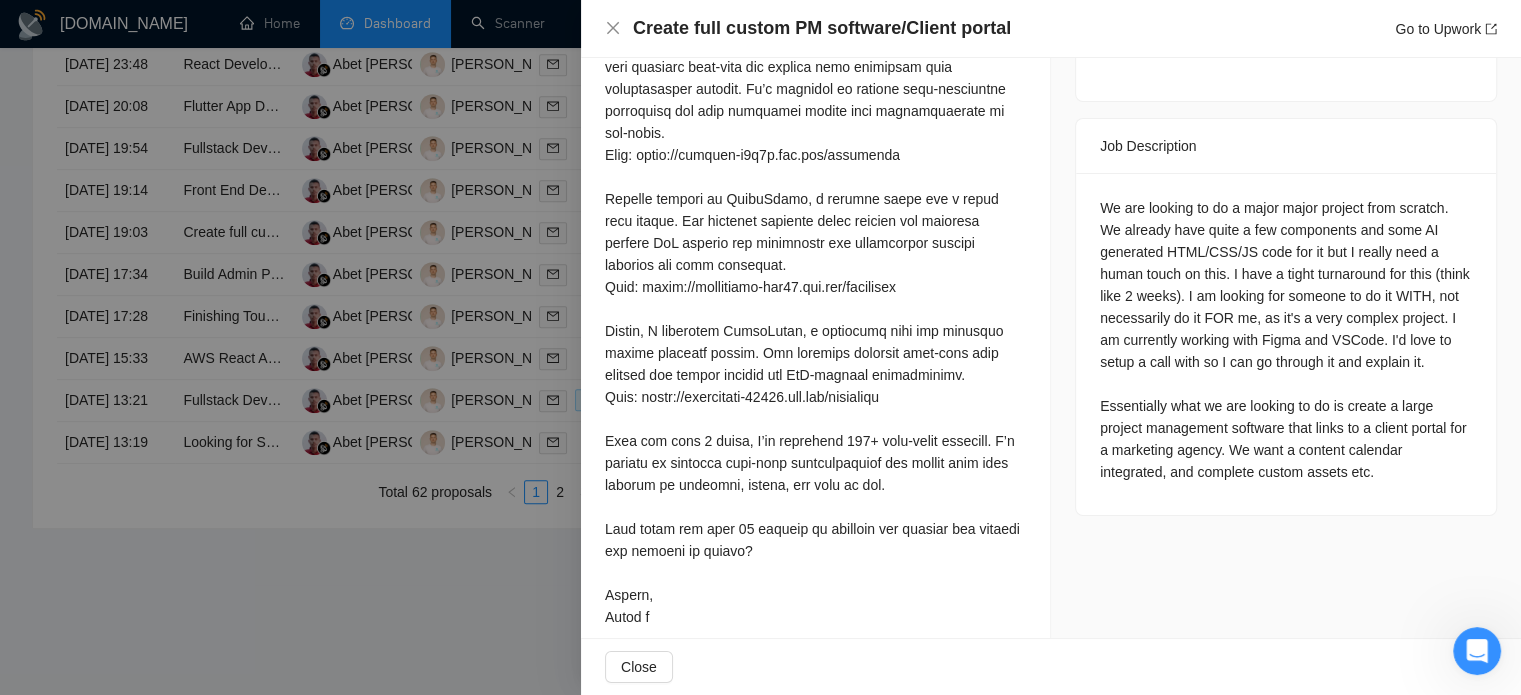 click at bounding box center [760, 347] 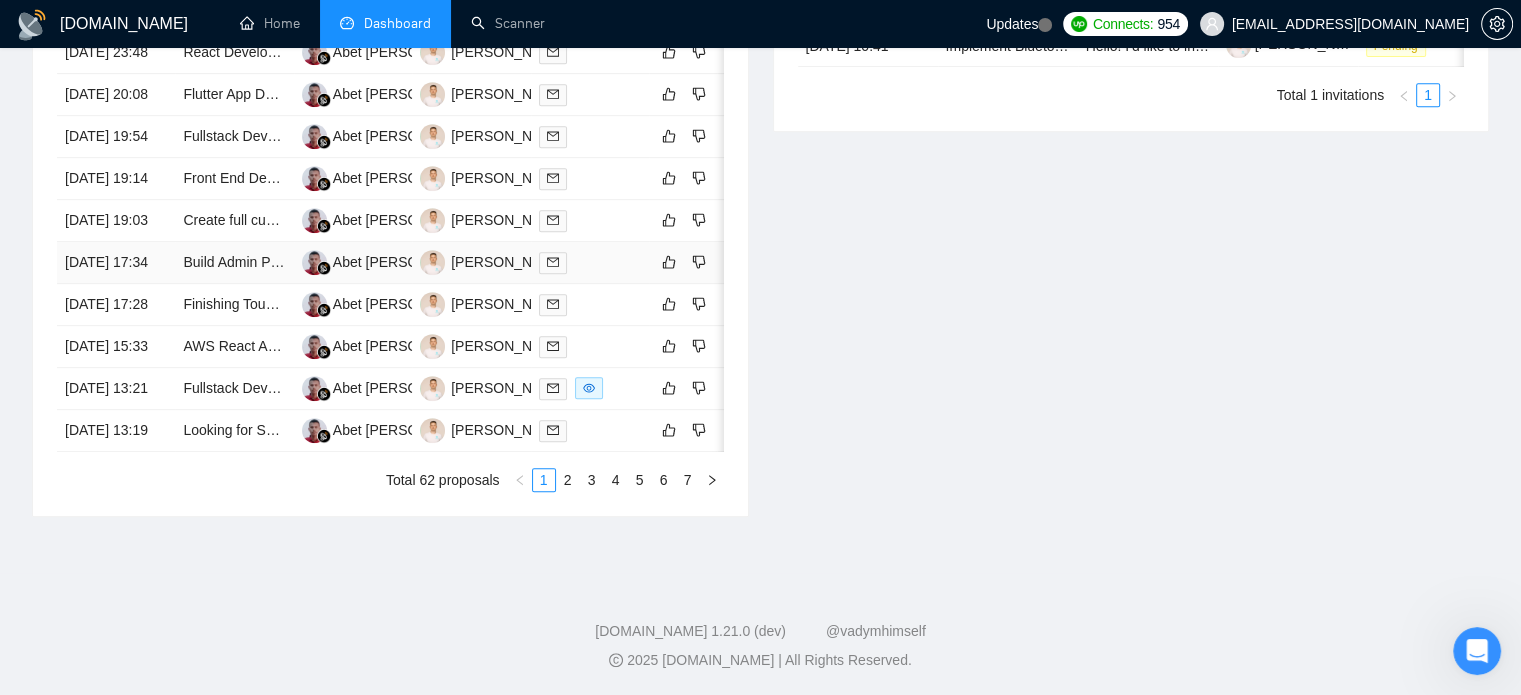 click on "[DATE] 17:34" at bounding box center [116, 263] 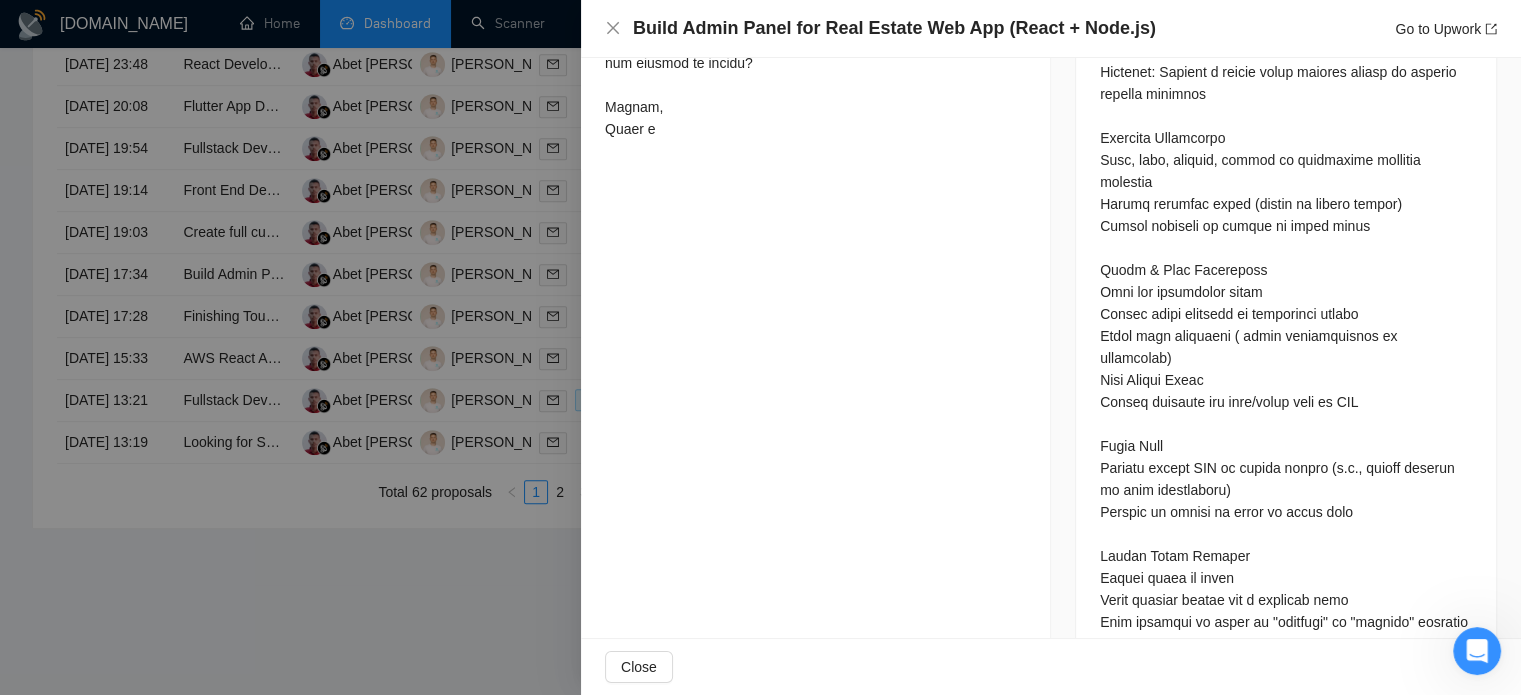 scroll, scrollTop: 1336, scrollLeft: 0, axis: vertical 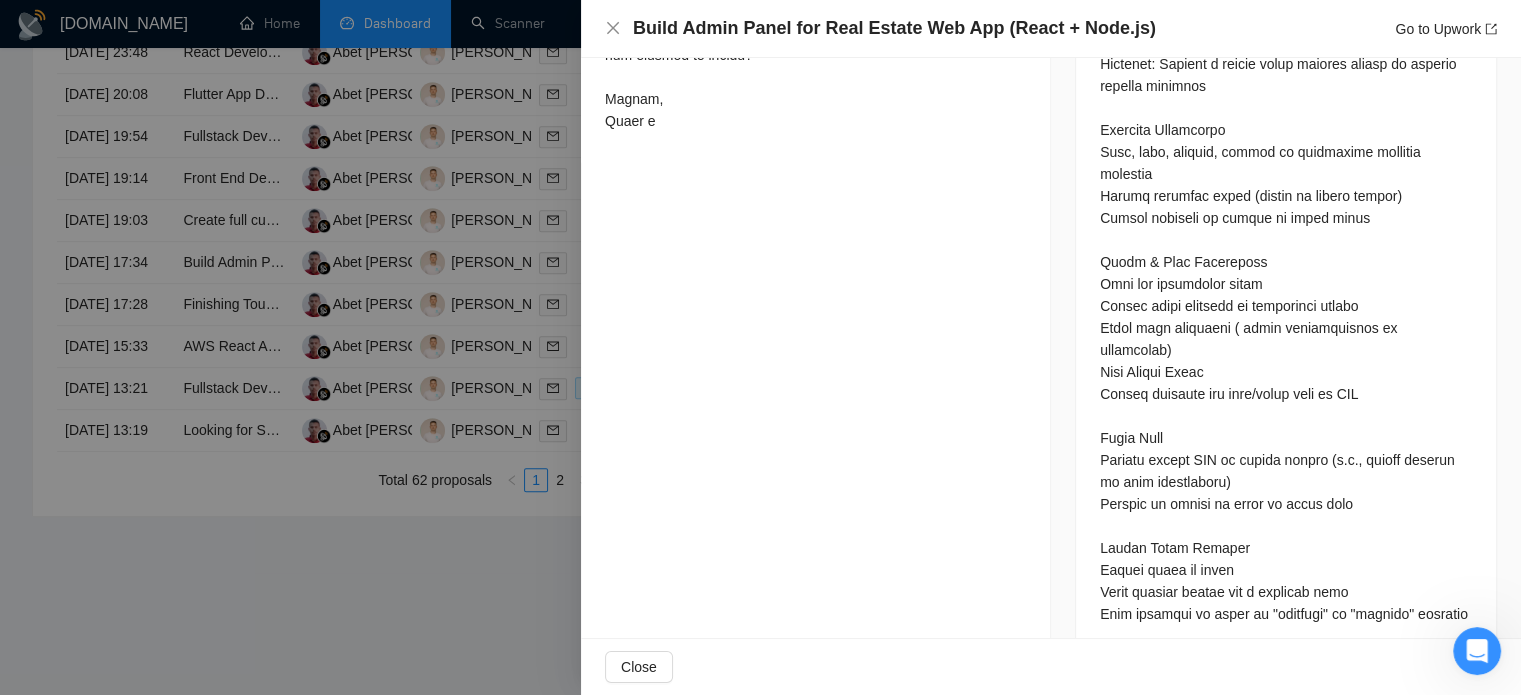 click at bounding box center (760, 347) 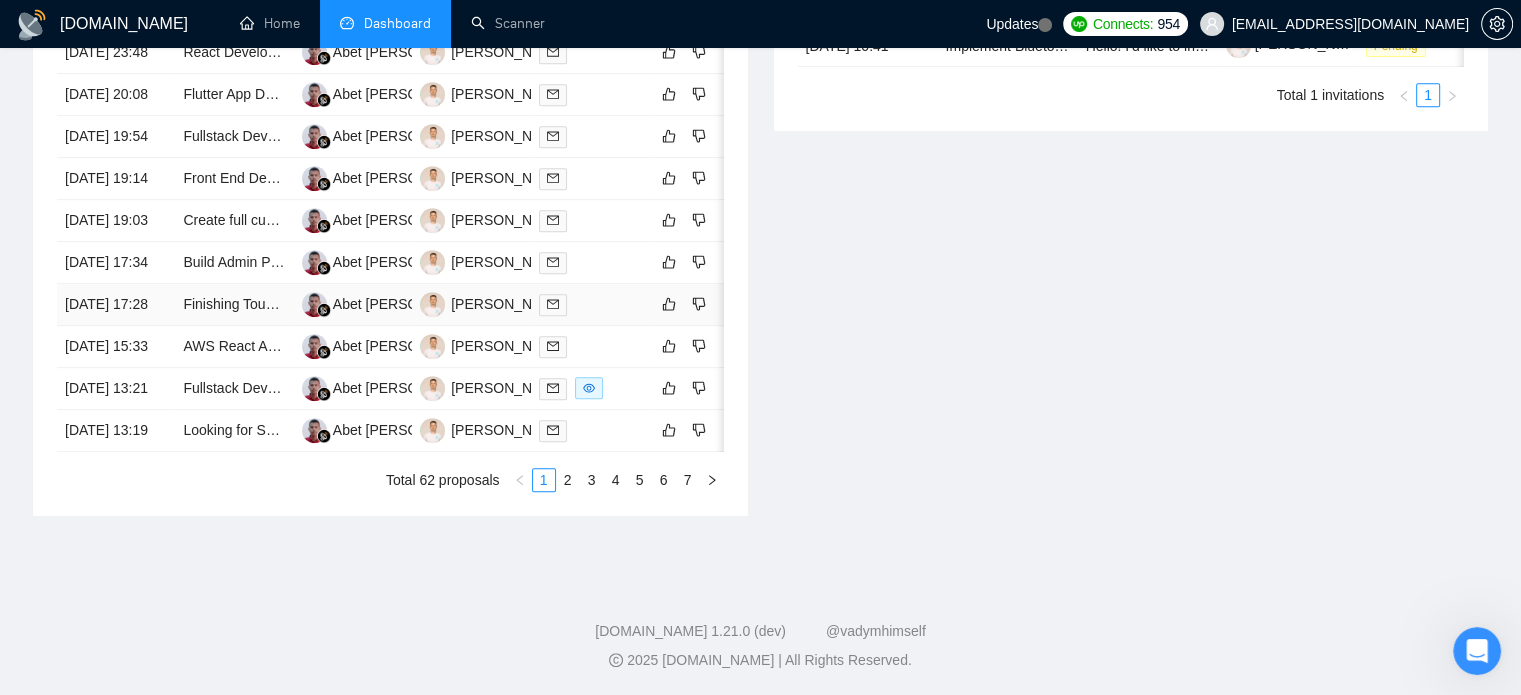 click on "[DATE] 17:28" at bounding box center [116, 305] 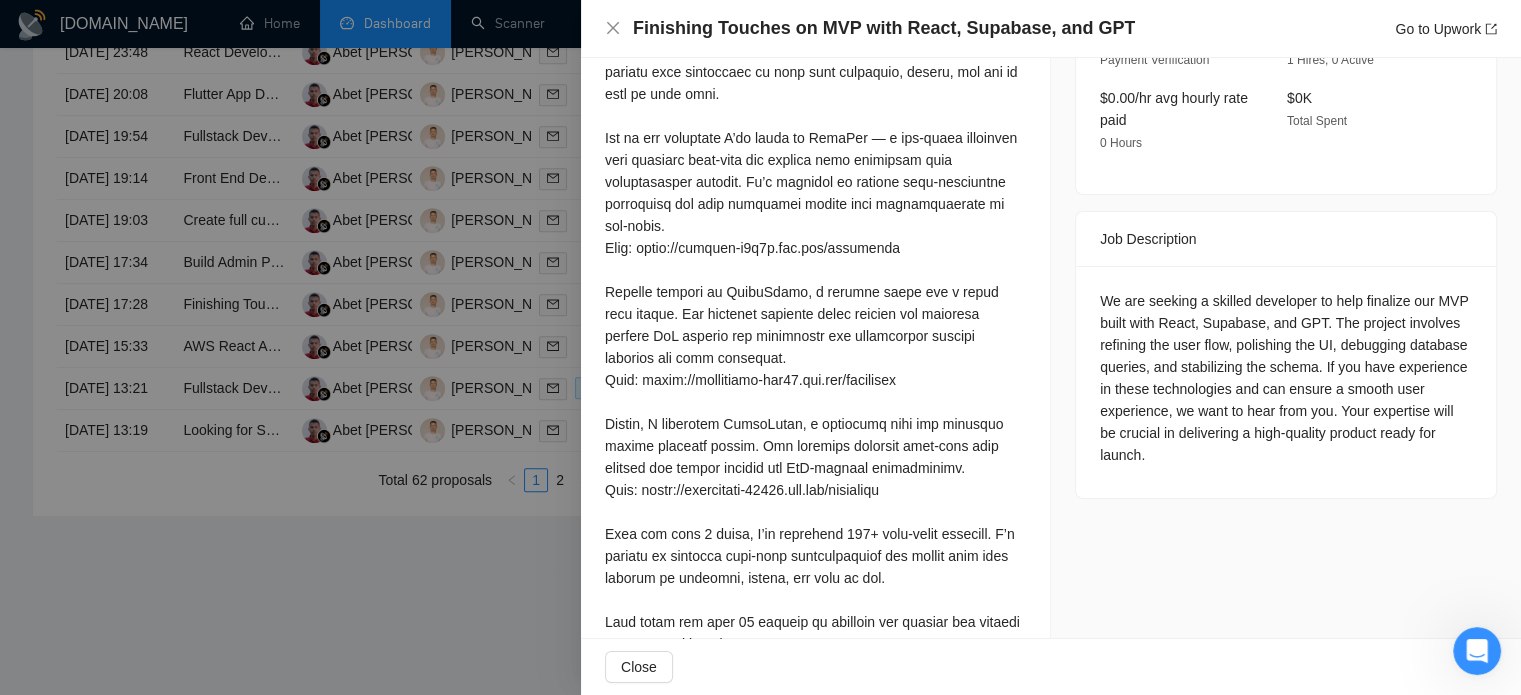 scroll, scrollTop: 652, scrollLeft: 0, axis: vertical 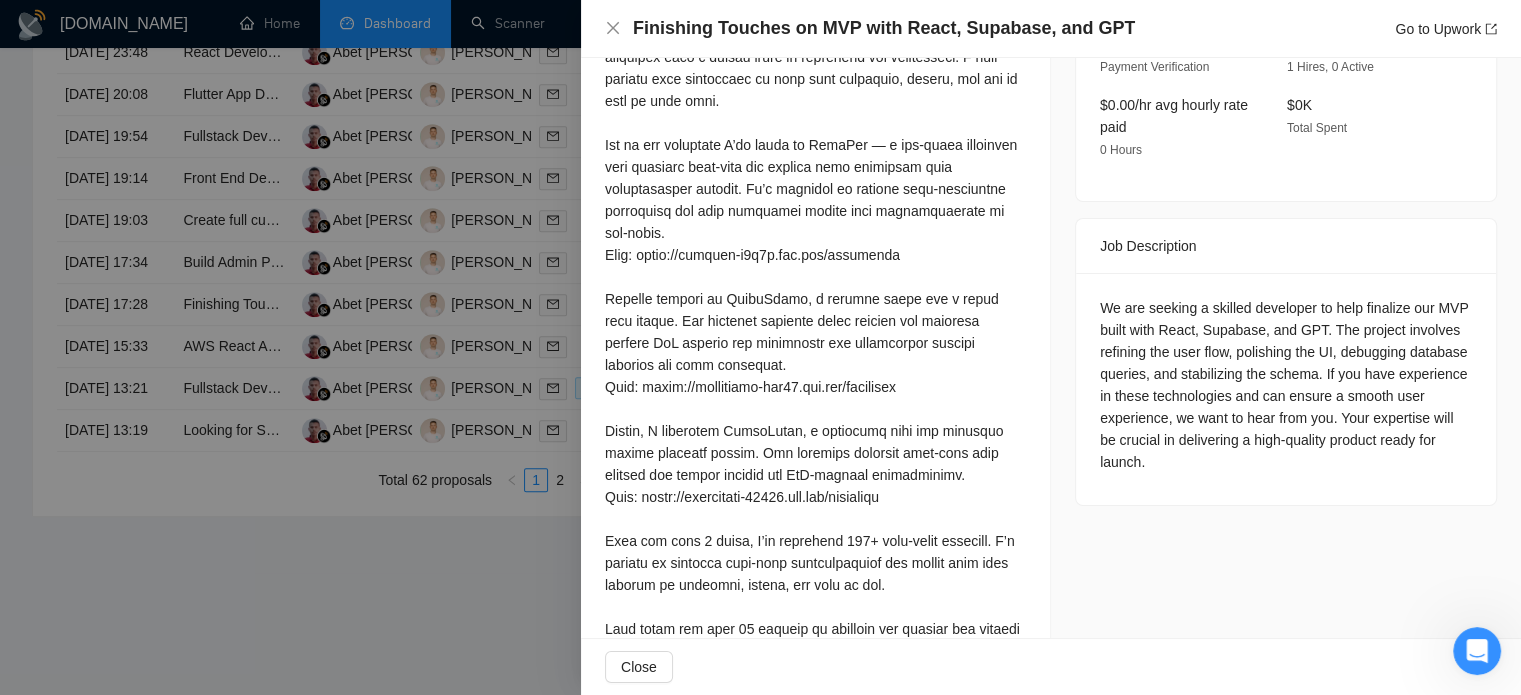 click at bounding box center (760, 347) 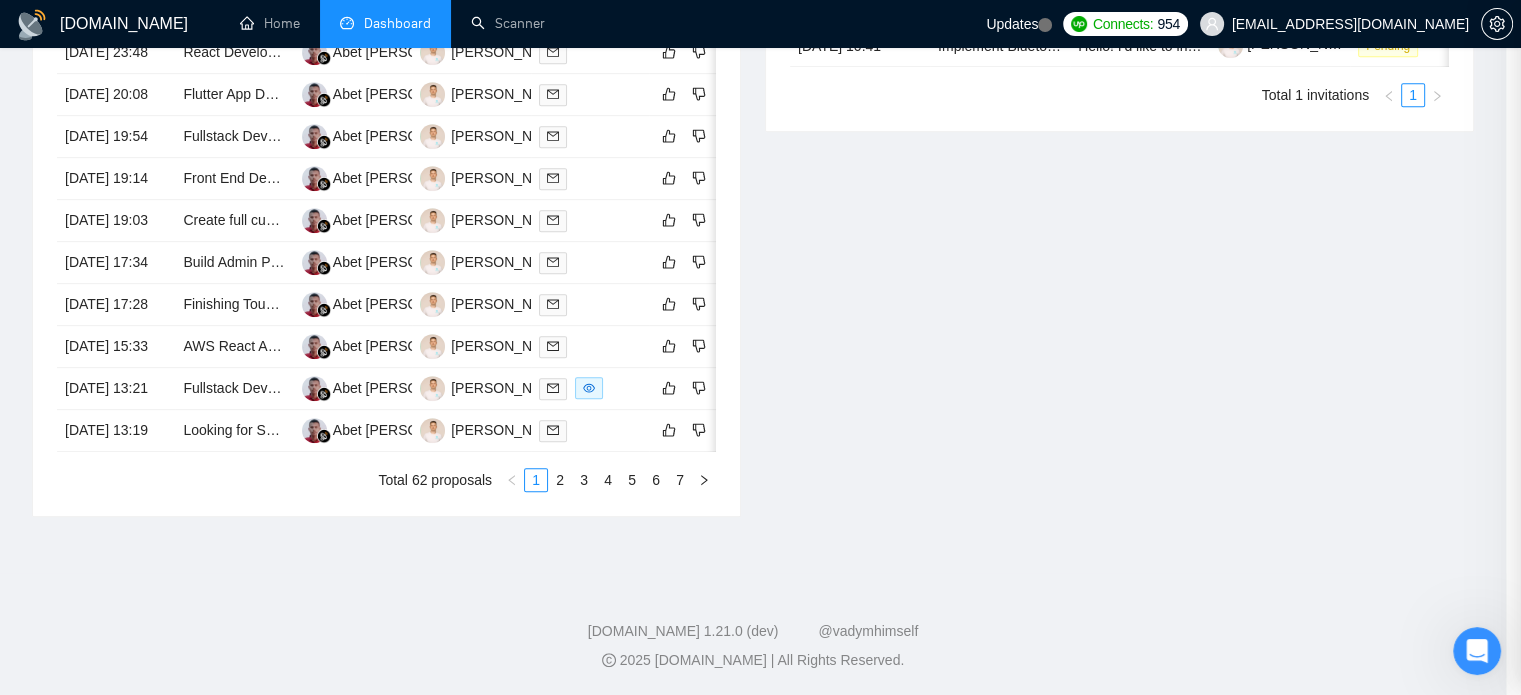 click on "[DATE] 15:33" at bounding box center (116, 347) 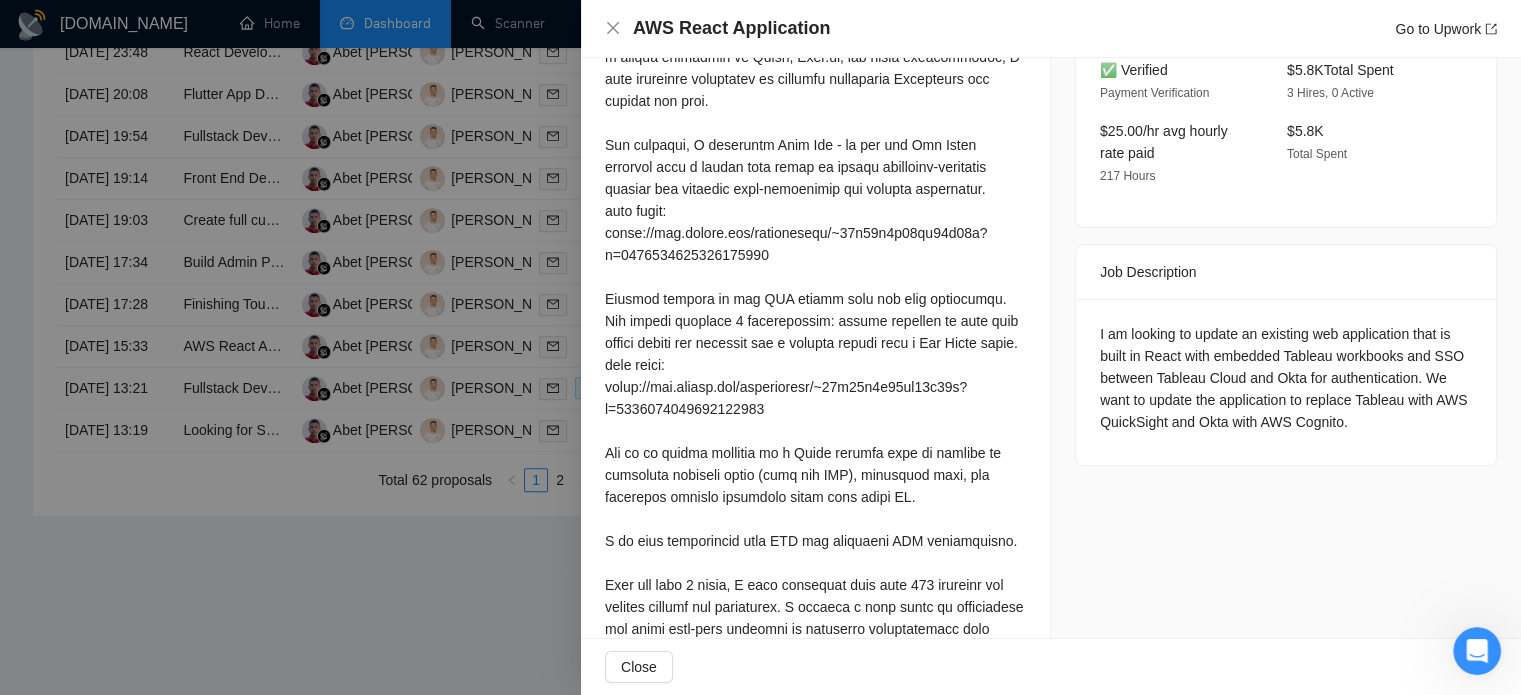 click at bounding box center (760, 347) 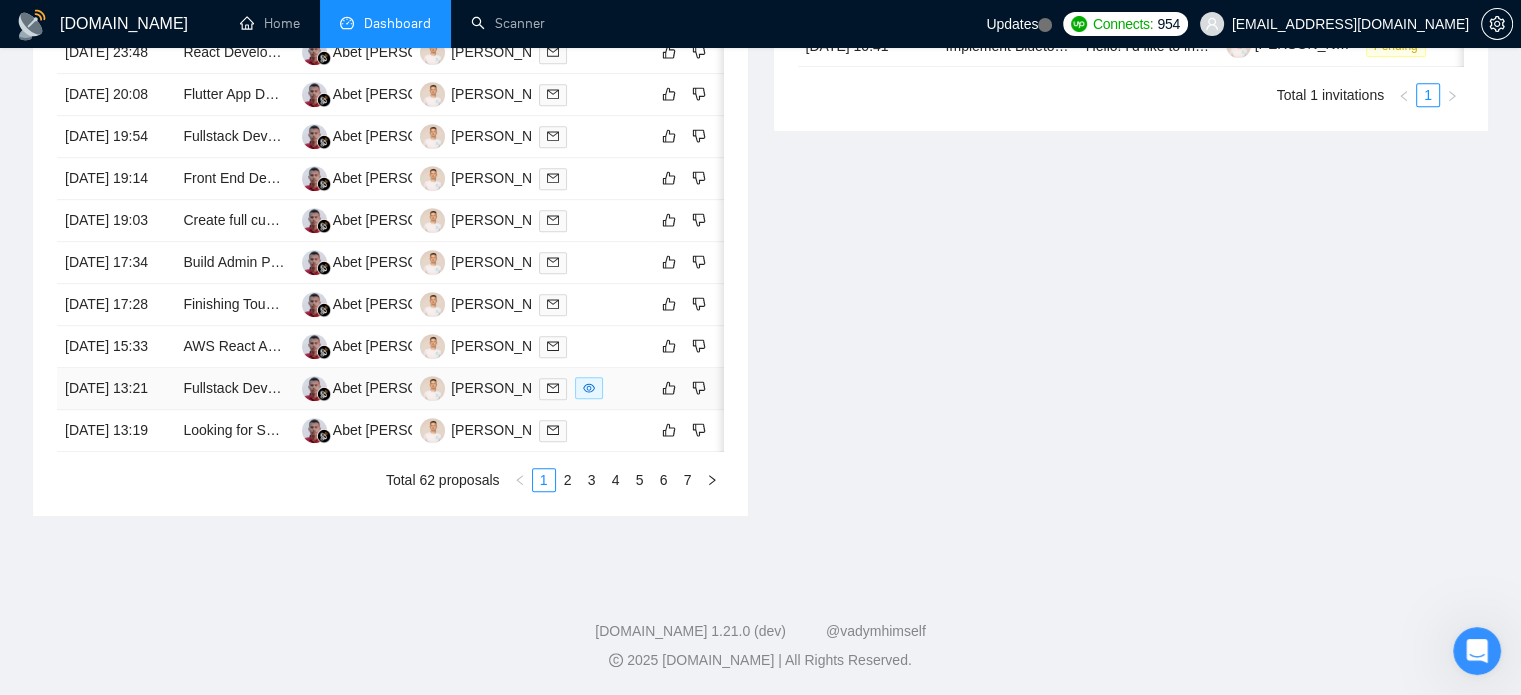 click on "[DATE] 13:21" at bounding box center [116, 389] 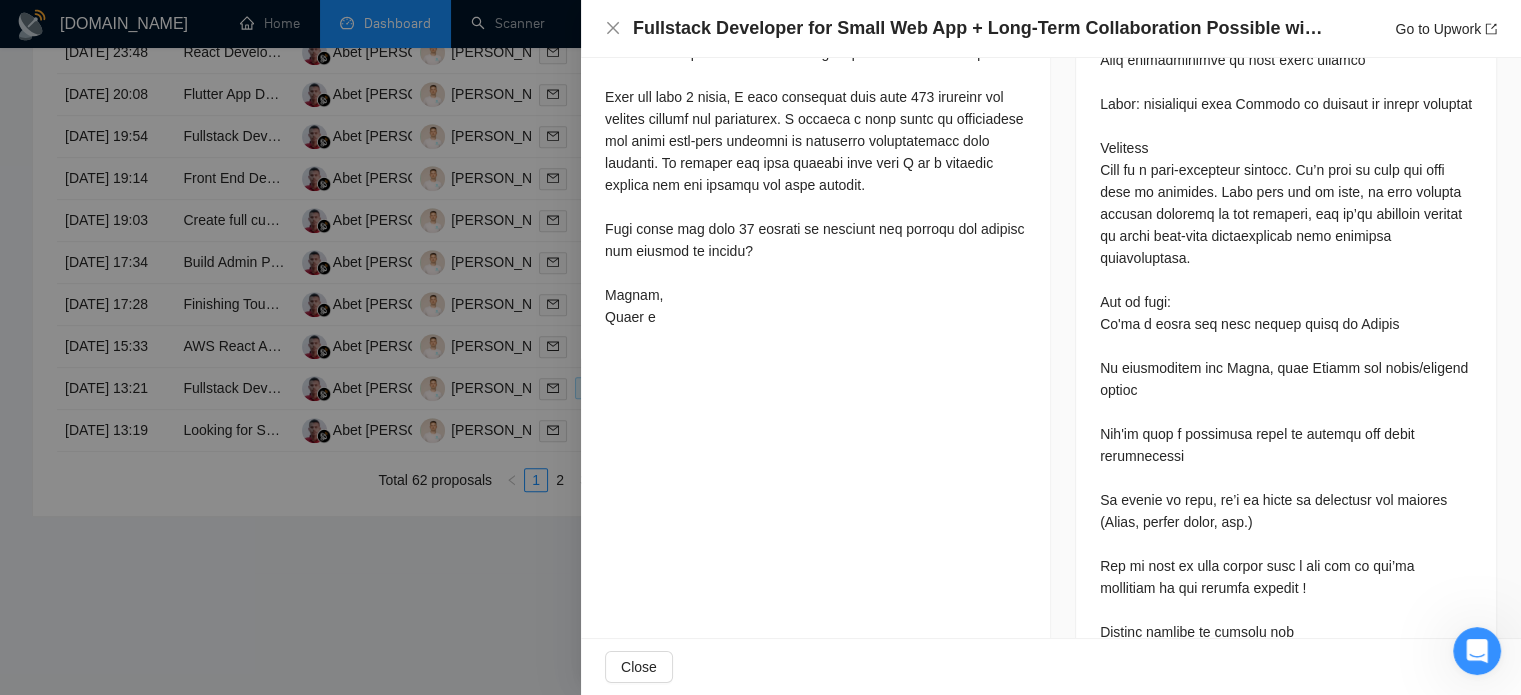 scroll, scrollTop: 1892, scrollLeft: 0, axis: vertical 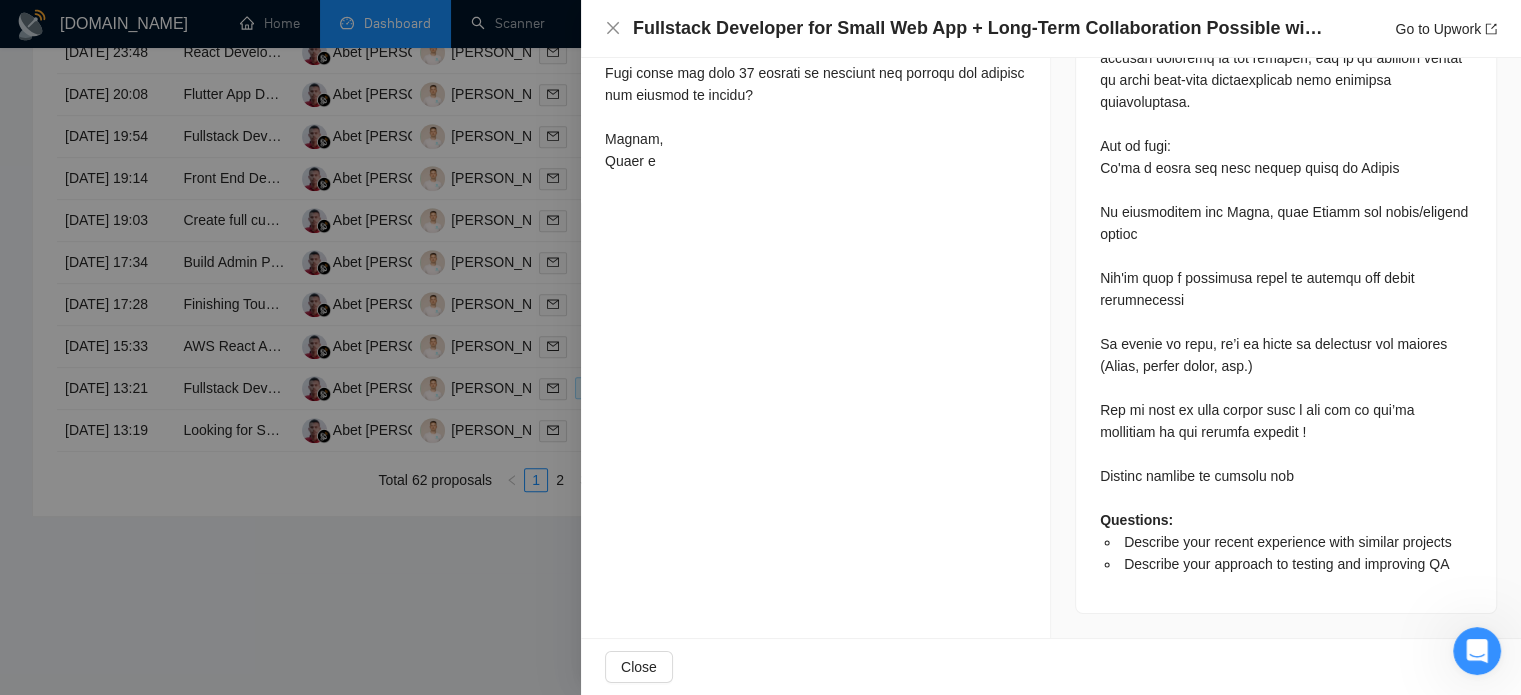 click at bounding box center [760, 347] 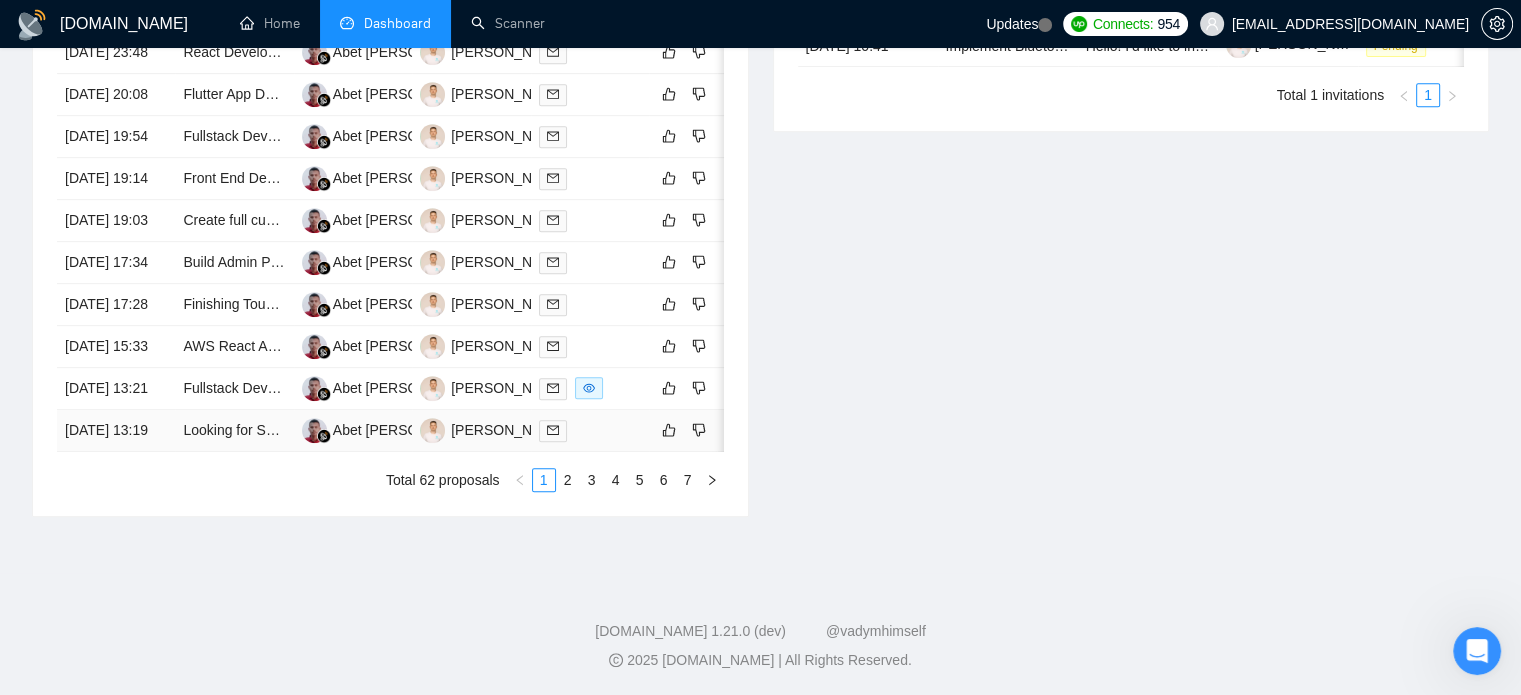 click on "[DATE] 13:19" at bounding box center (116, 431) 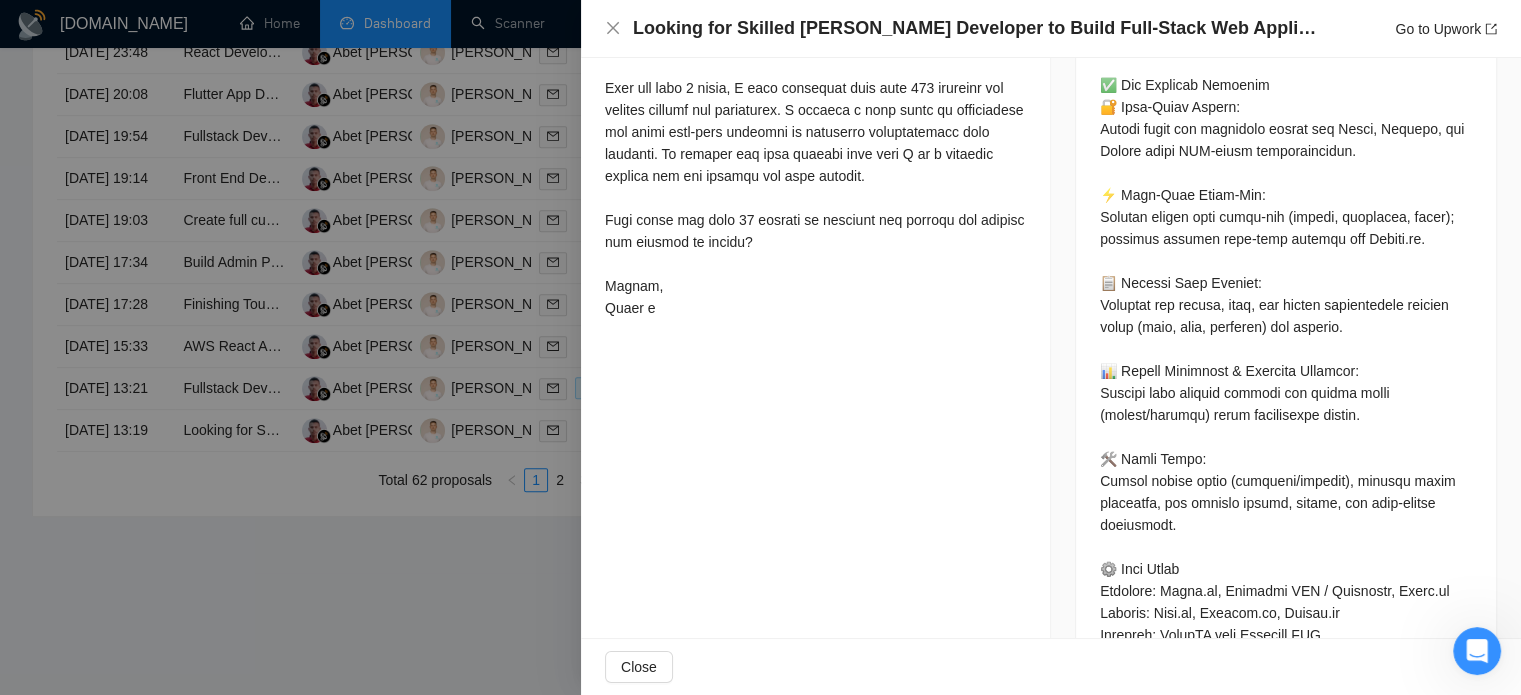 scroll, scrollTop: 1212, scrollLeft: 0, axis: vertical 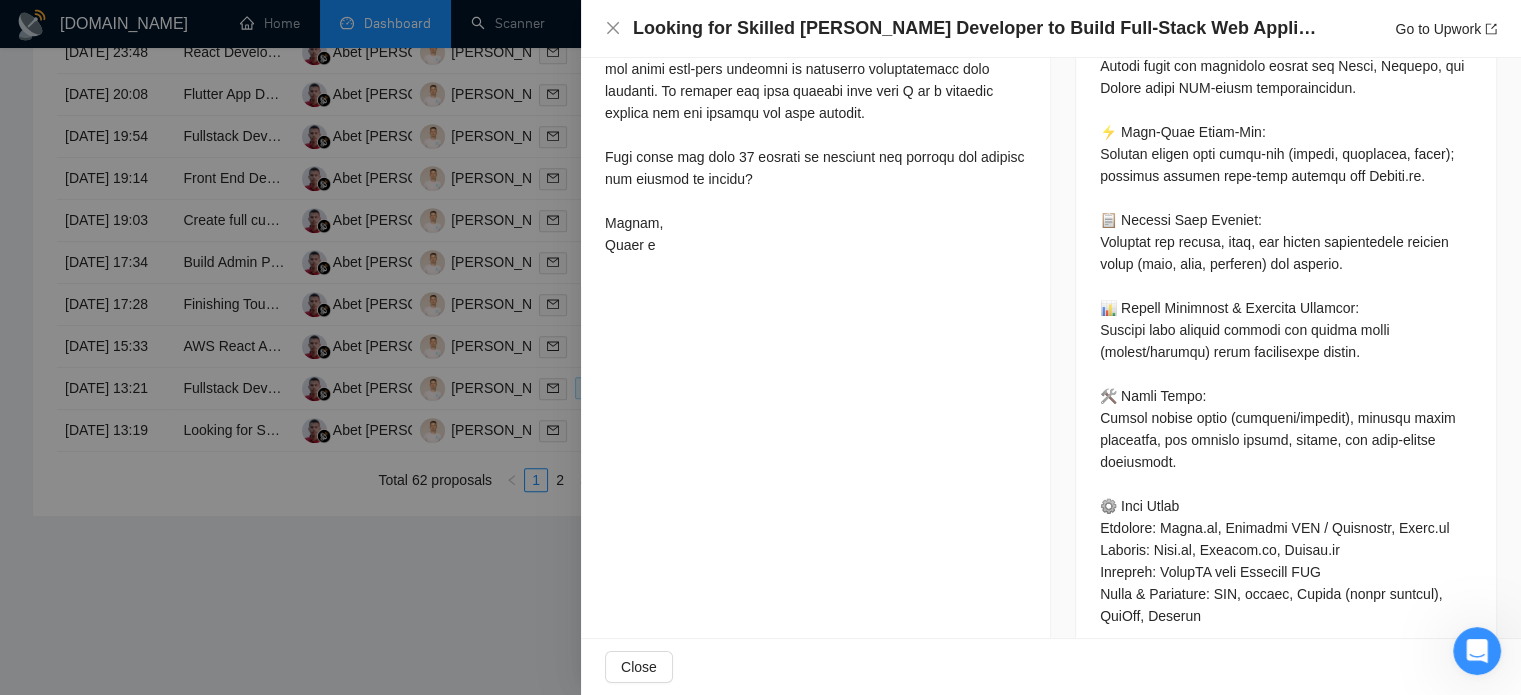 click at bounding box center (760, 347) 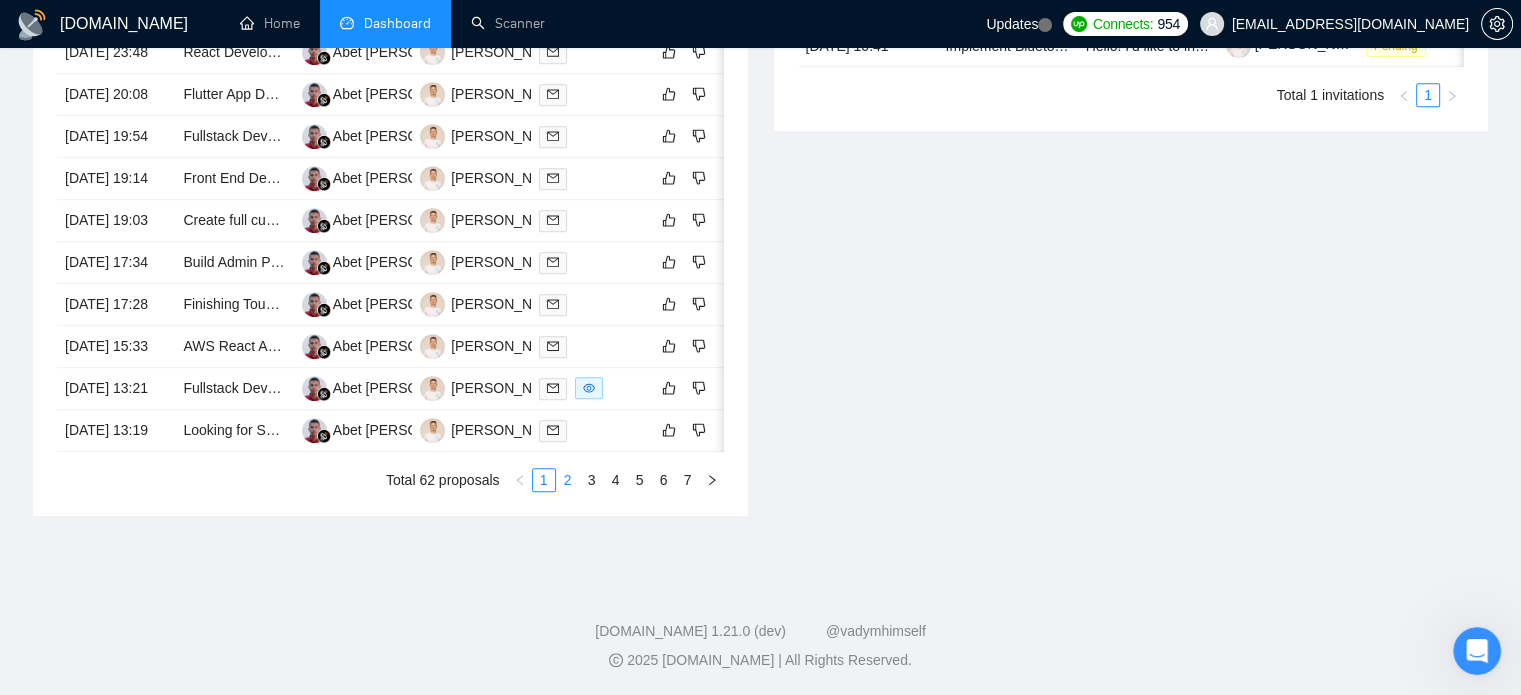 click on "2" at bounding box center (568, 480) 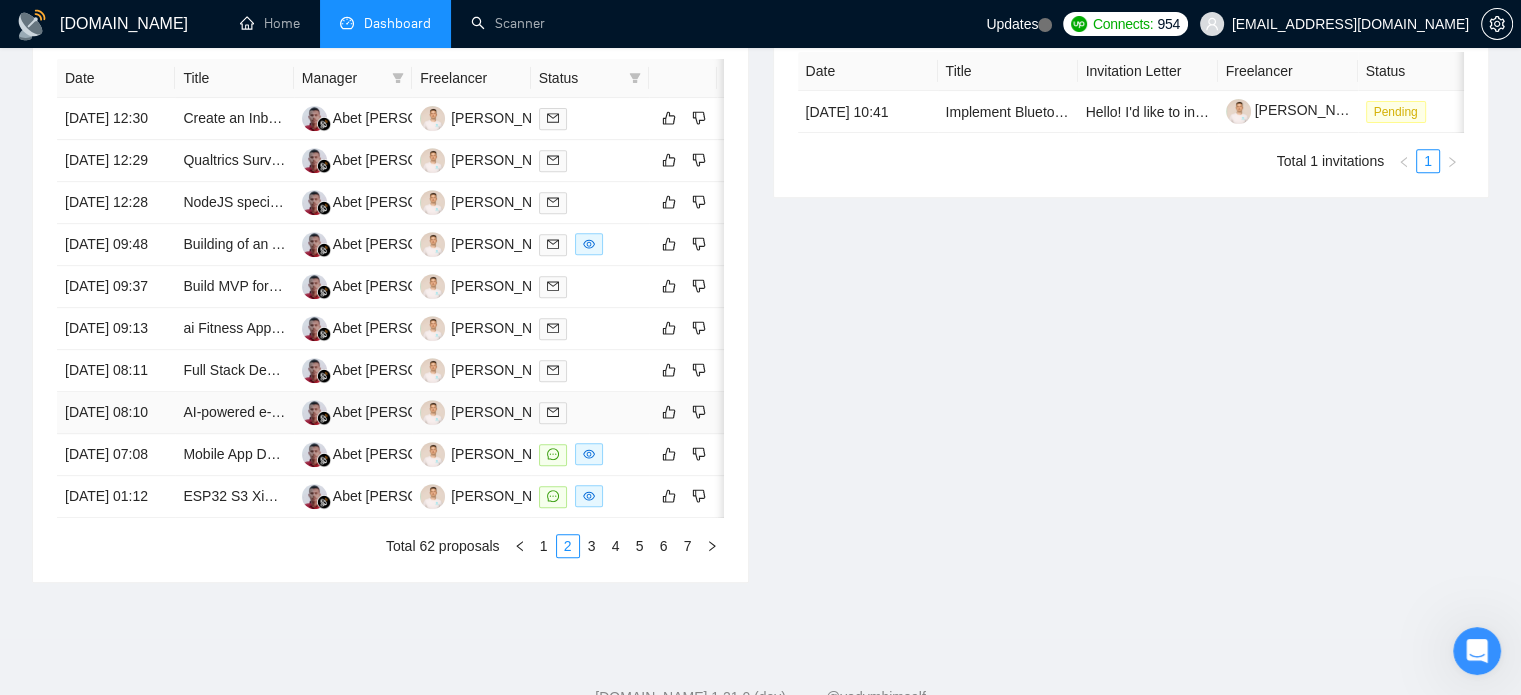 scroll, scrollTop: 700, scrollLeft: 0, axis: vertical 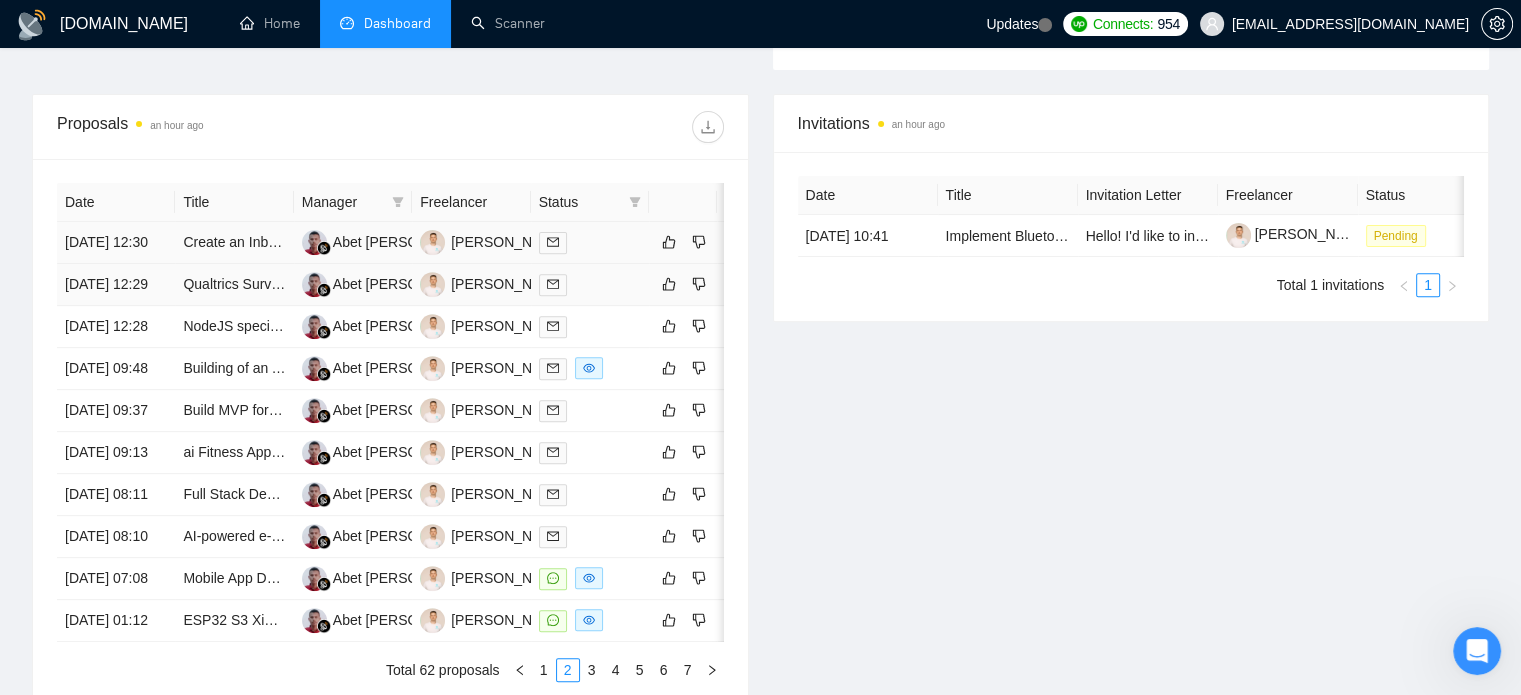 click on "[DATE] 12:30" at bounding box center [116, 243] 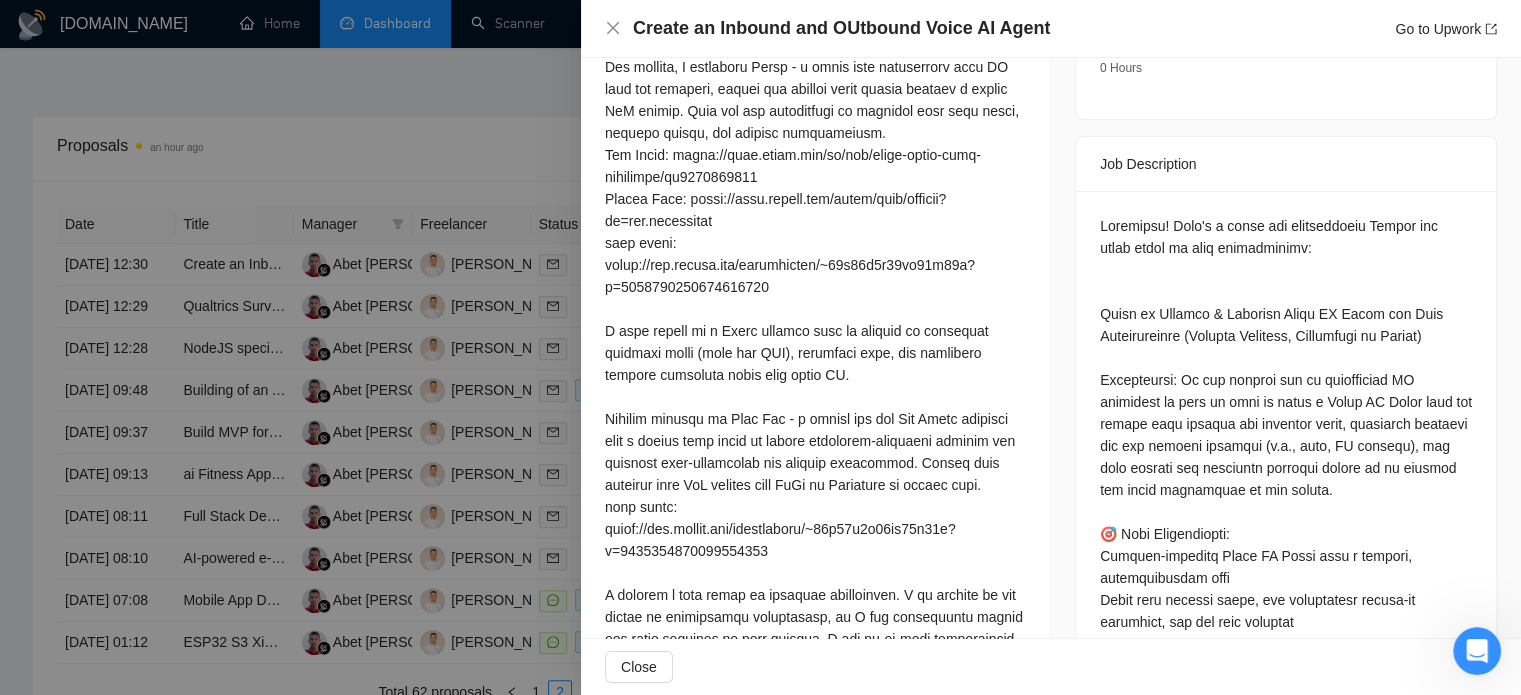 scroll, scrollTop: 712, scrollLeft: 0, axis: vertical 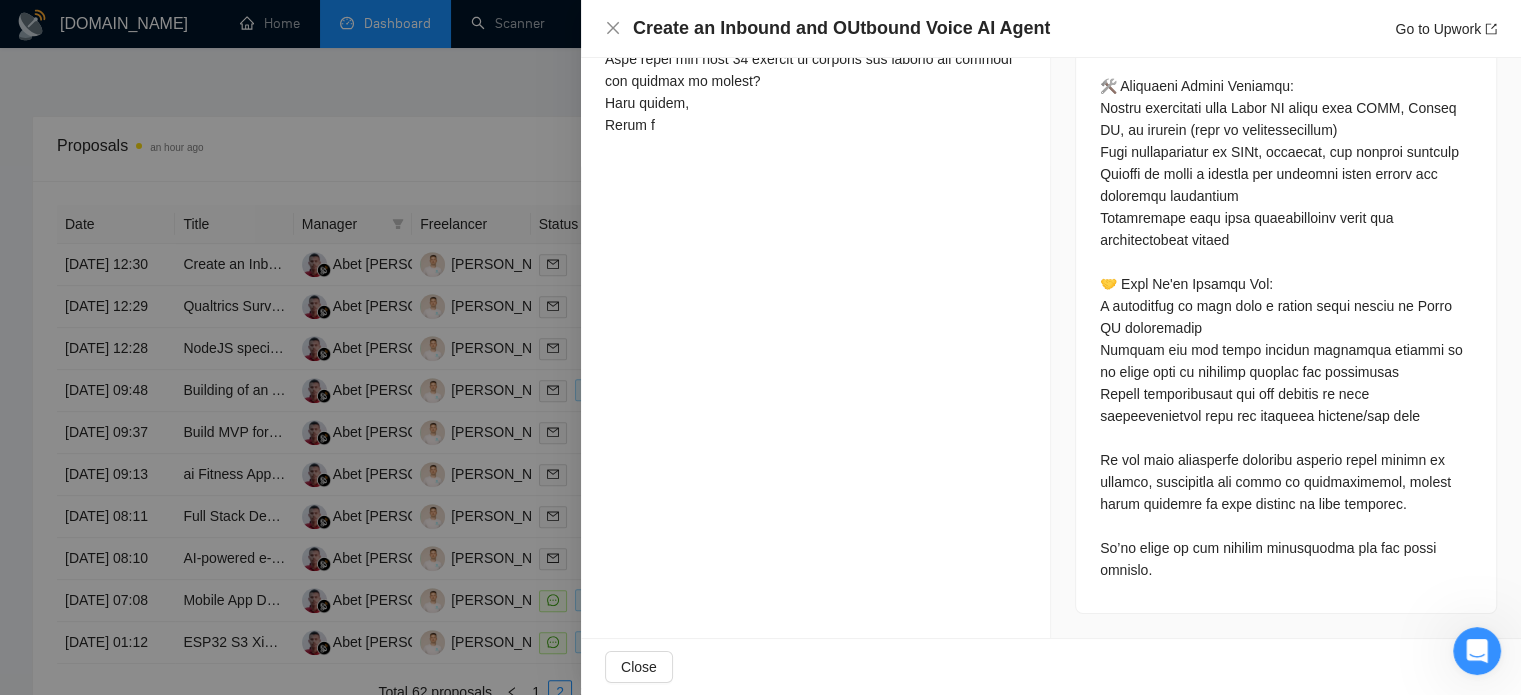 click at bounding box center [760, 347] 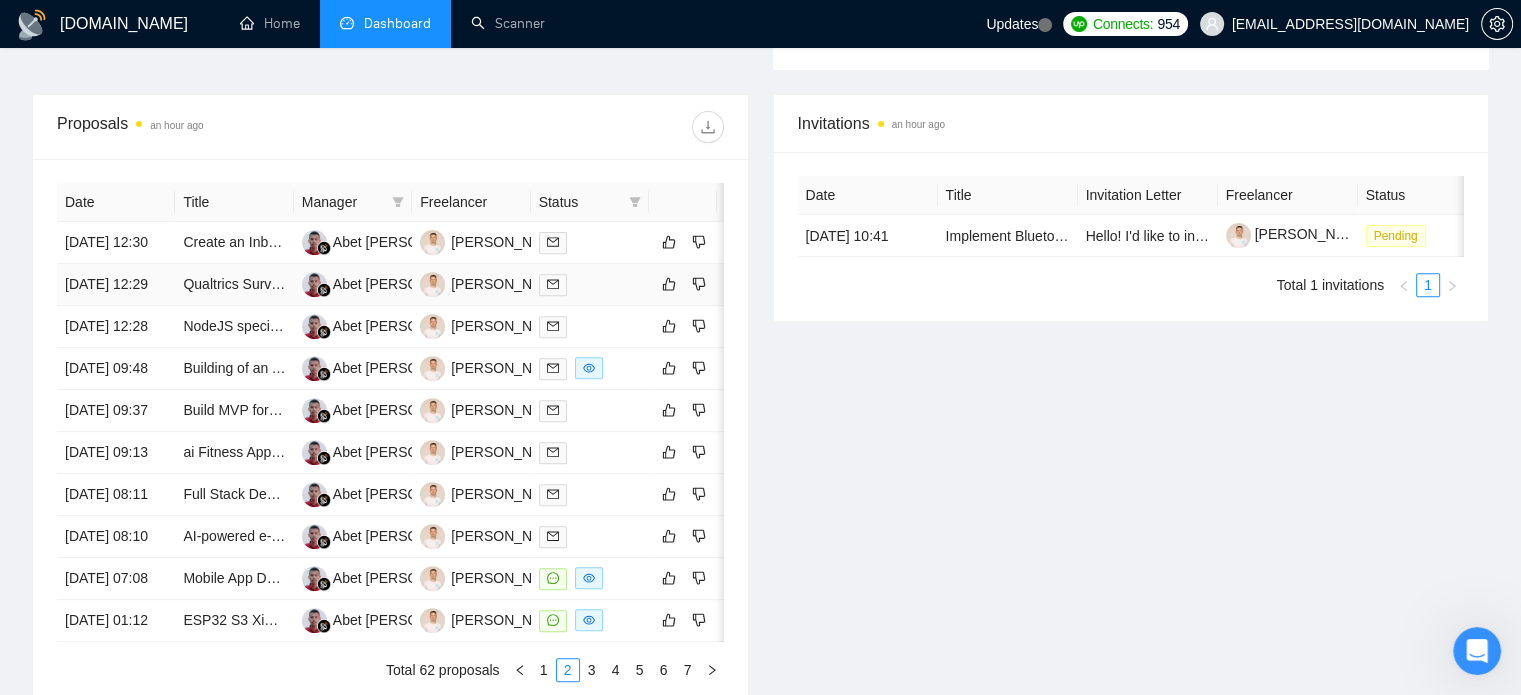 click on "Qualtrics Survey Development with Multi-Armed Bandit Integration" at bounding box center (234, 285) 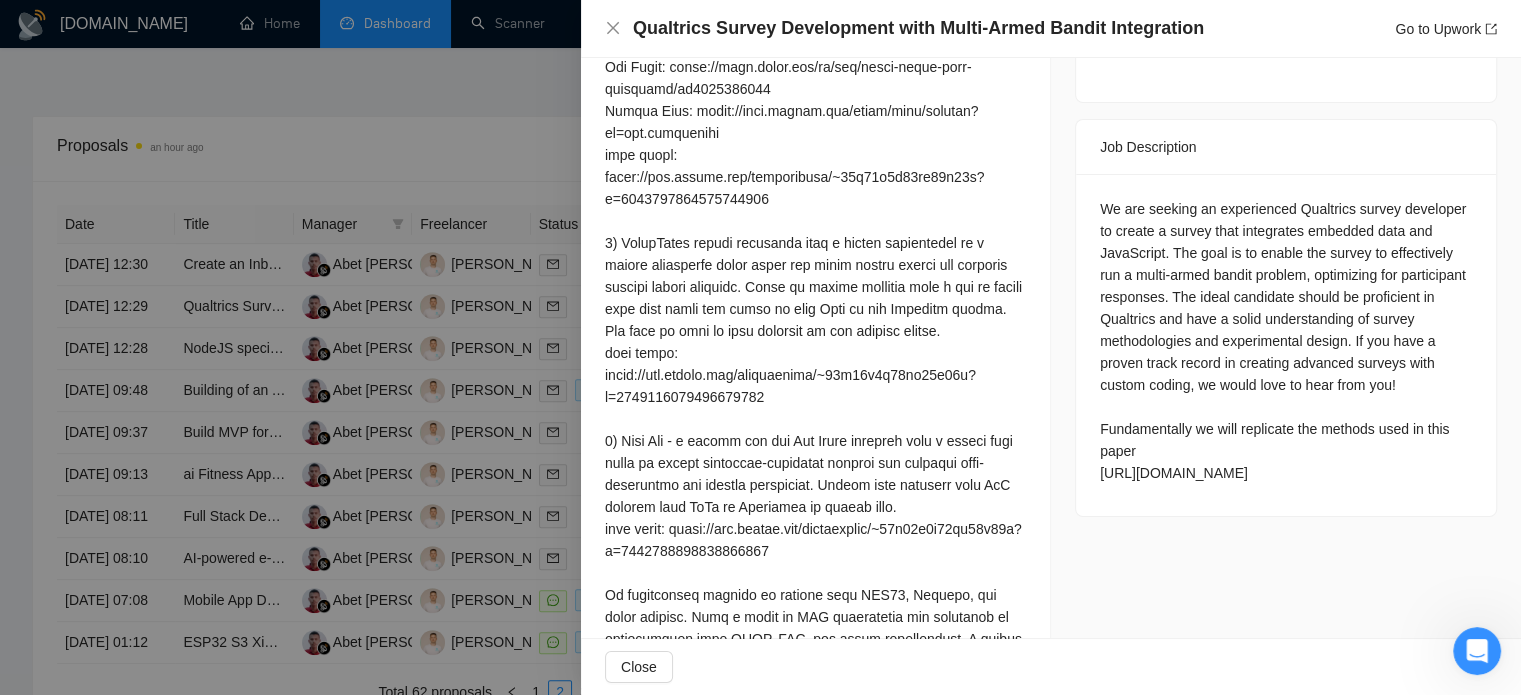scroll, scrollTop: 772, scrollLeft: 0, axis: vertical 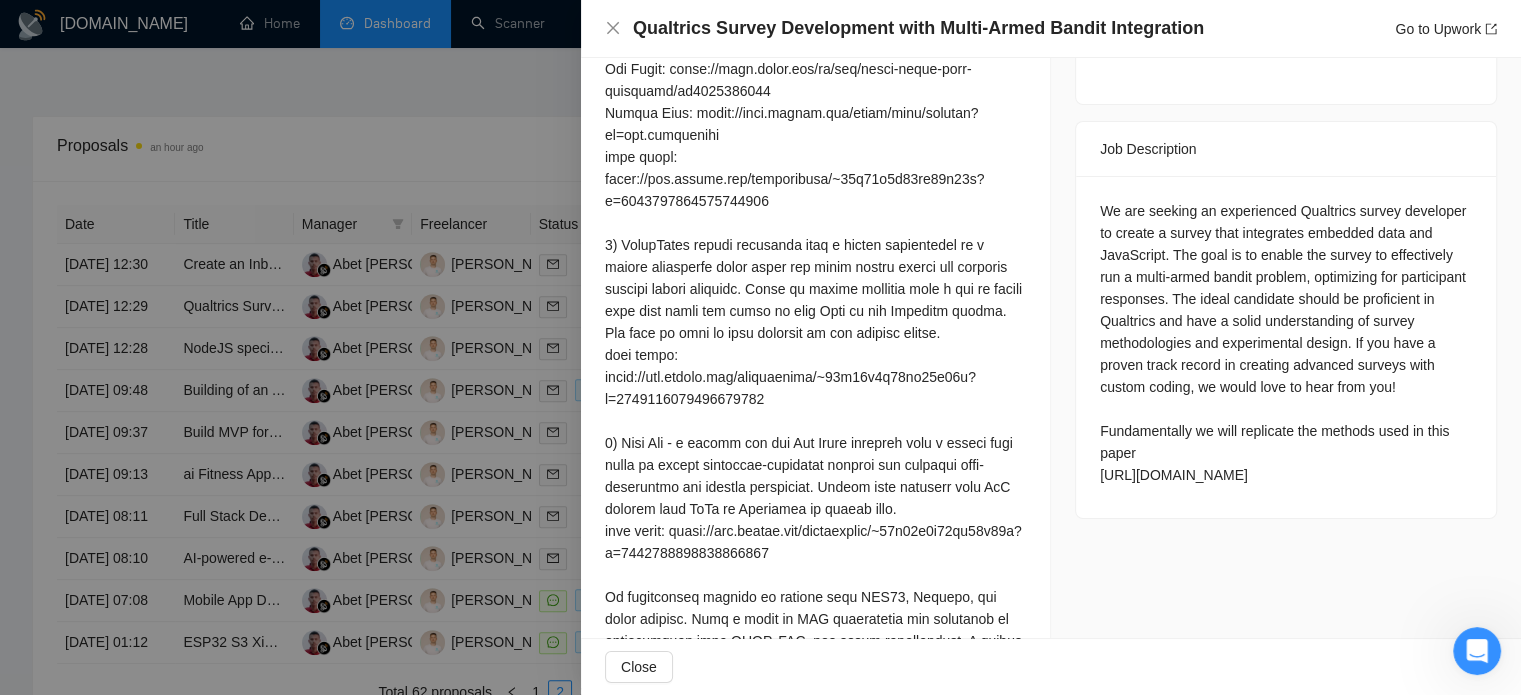 click at bounding box center (760, 347) 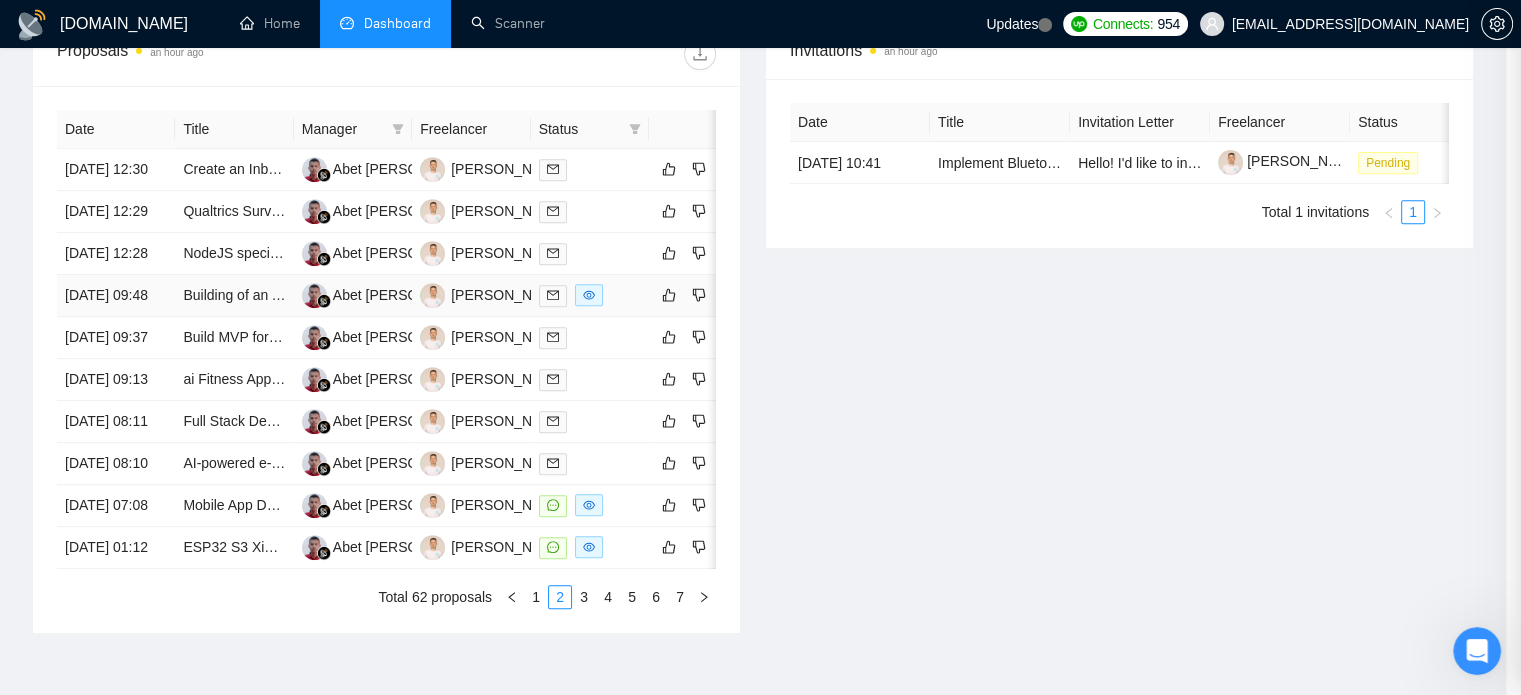 scroll, scrollTop: 800, scrollLeft: 0, axis: vertical 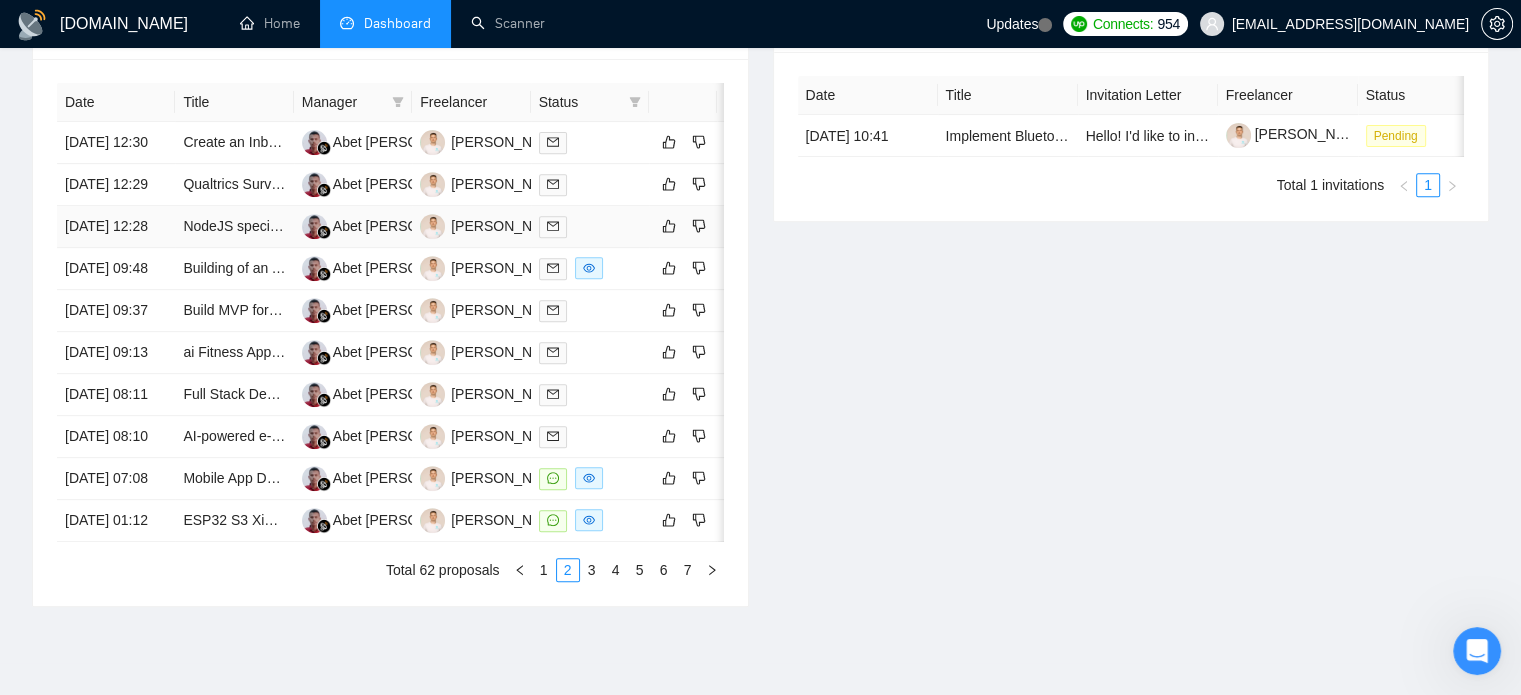 click on "[DATE] 12:28" at bounding box center [116, 227] 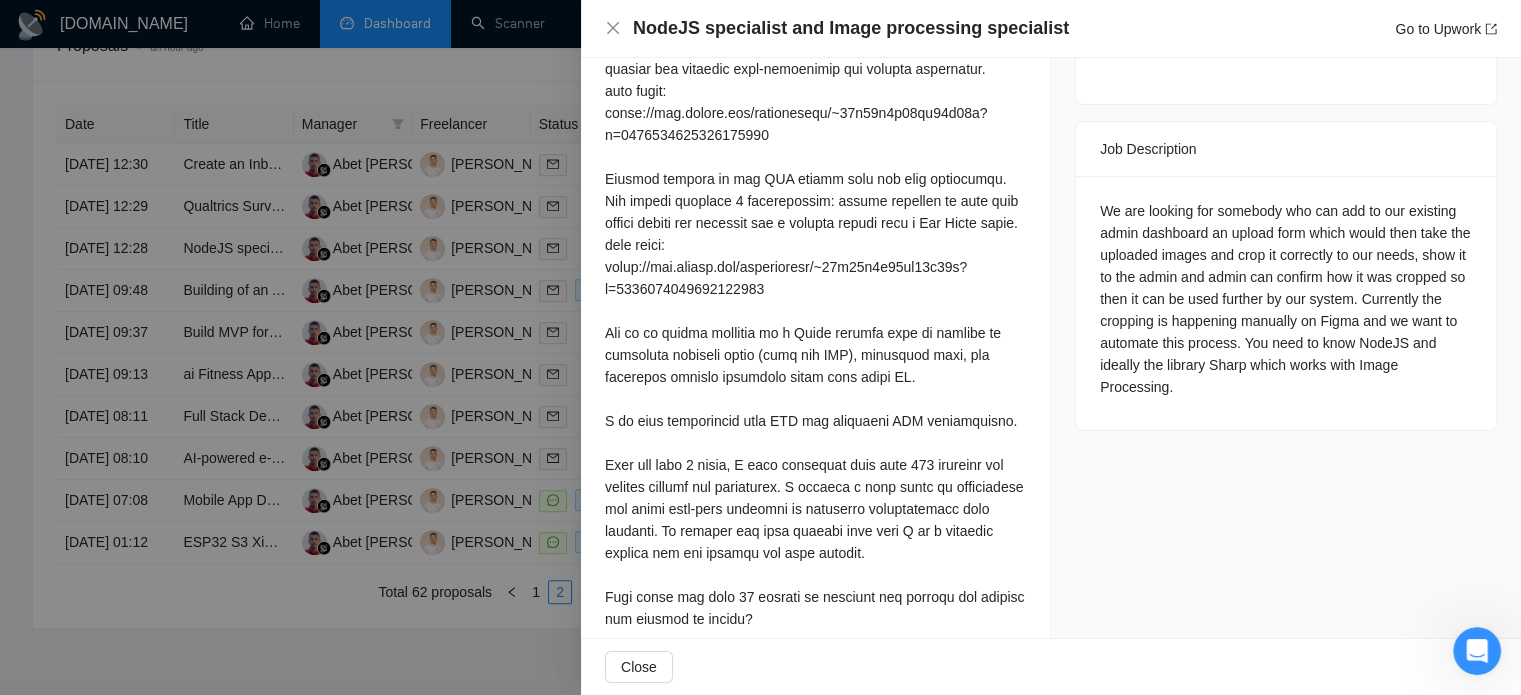 click at bounding box center [760, 347] 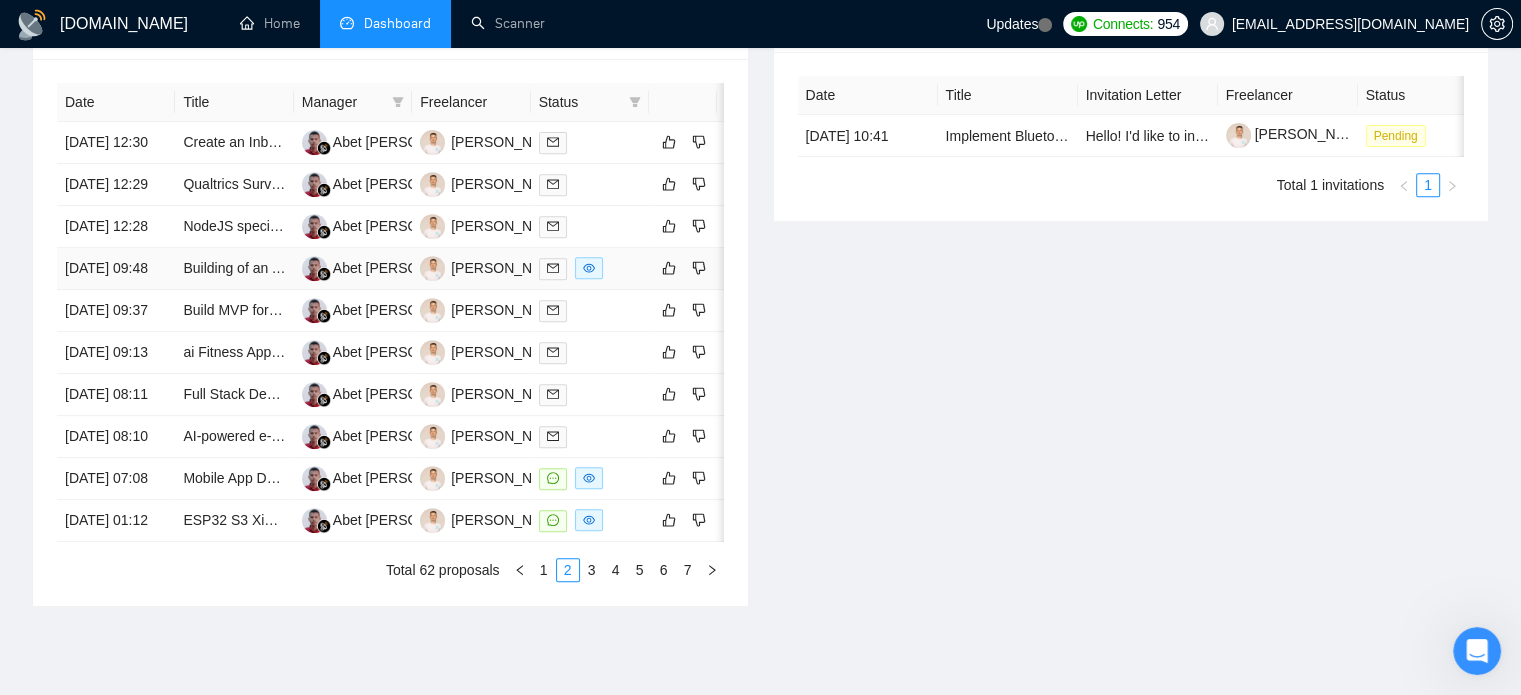 click on "[DATE] 09:48" at bounding box center (116, 269) 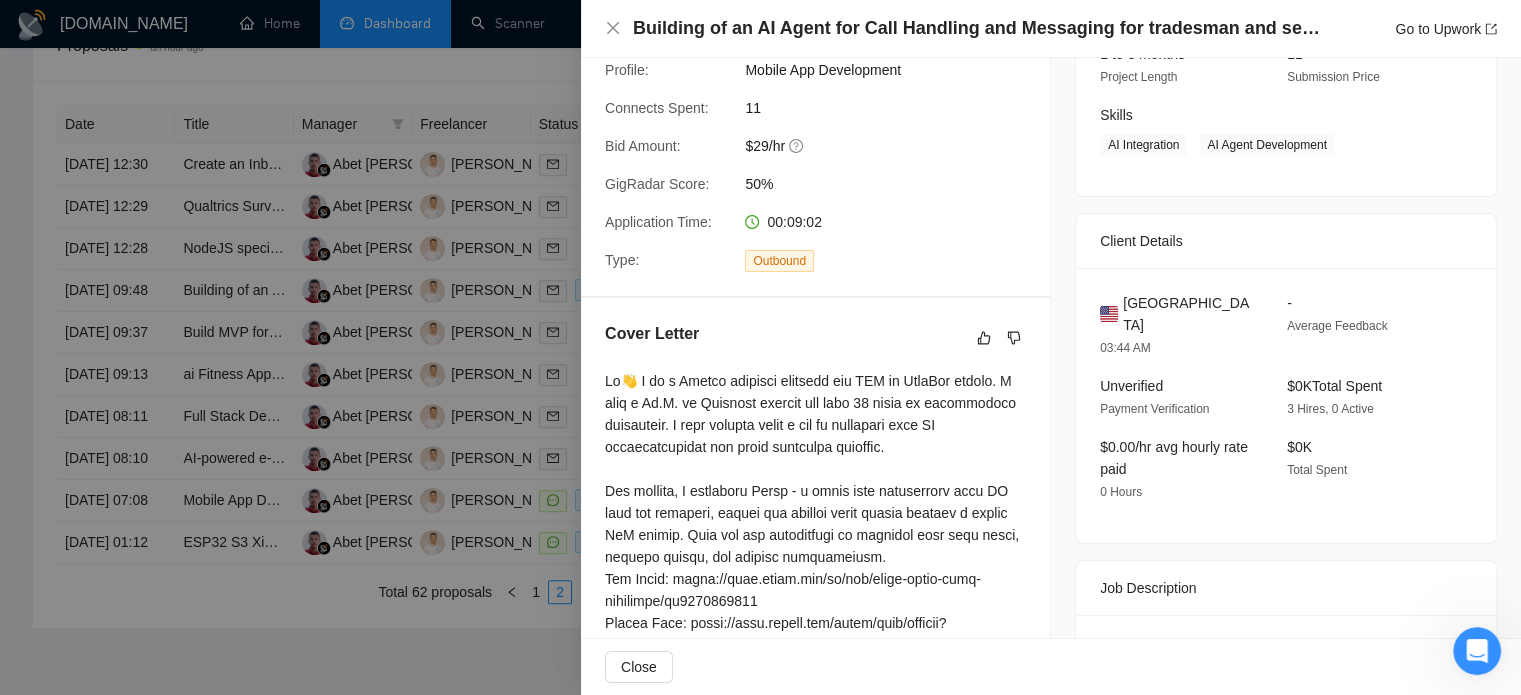 scroll, scrollTop: 0, scrollLeft: 0, axis: both 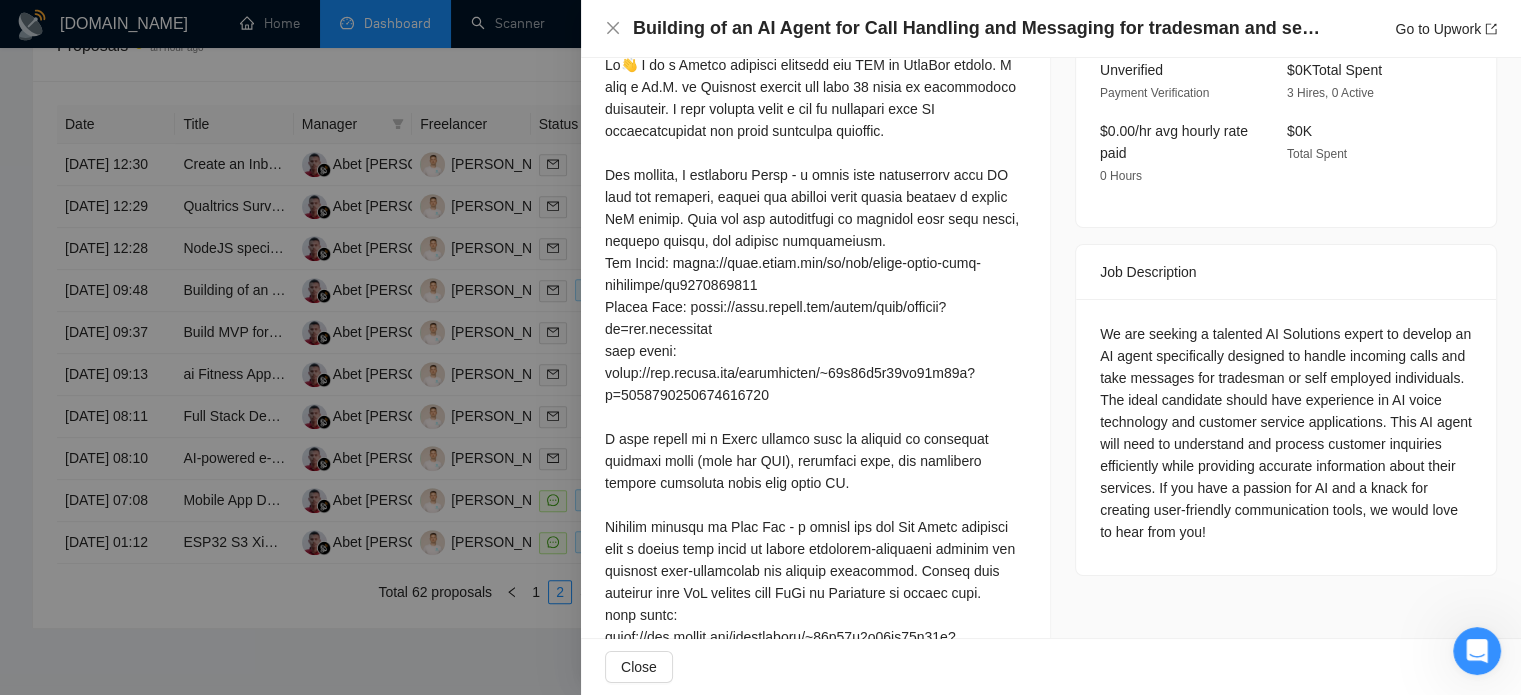 click at bounding box center [760, 347] 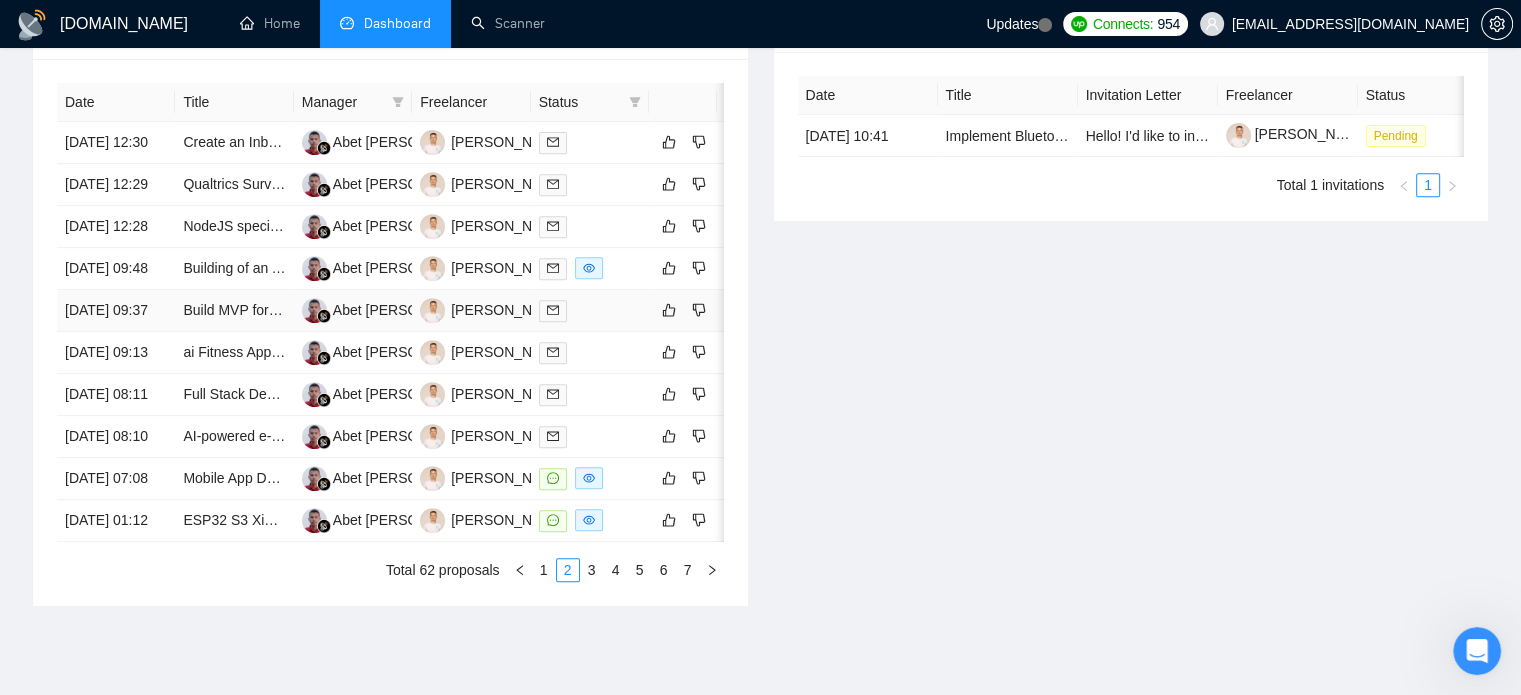 click on "[DATE] 09:37" at bounding box center [116, 311] 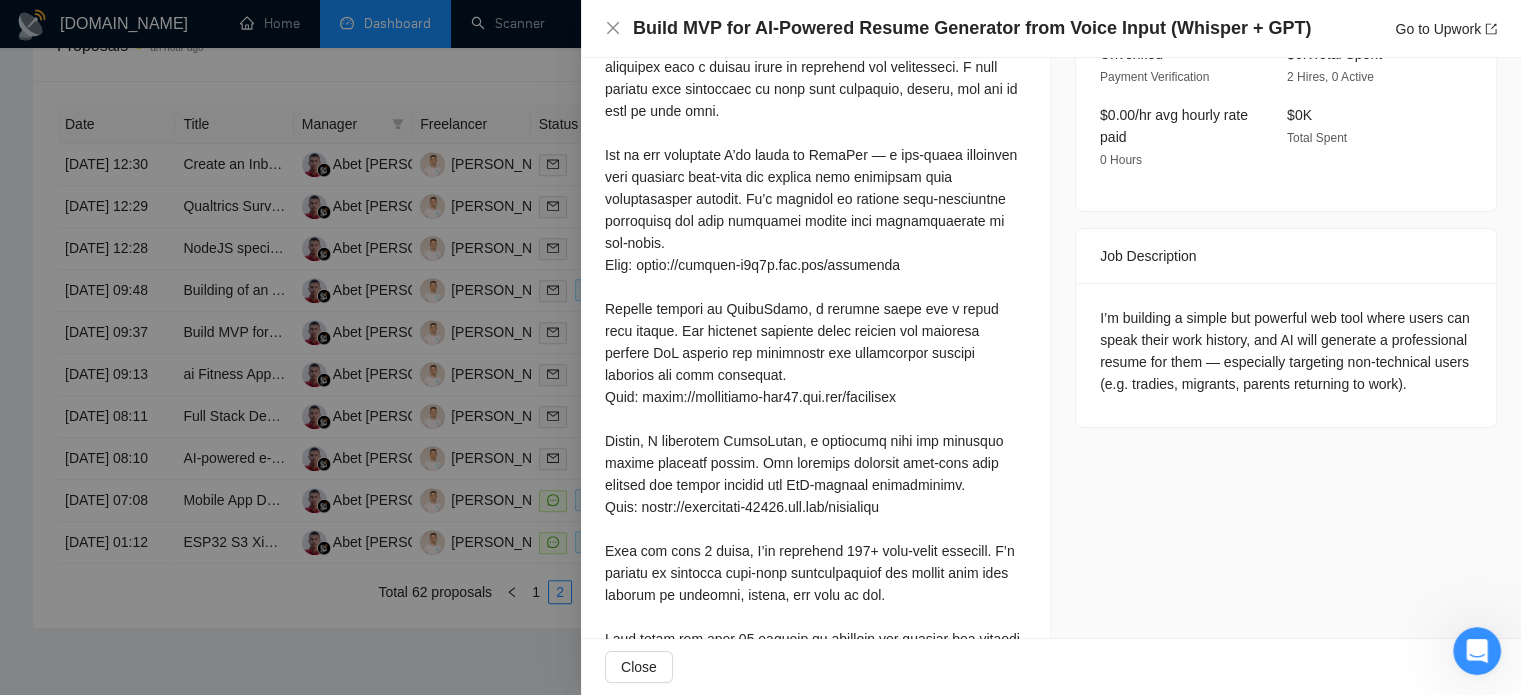 scroll, scrollTop: 700, scrollLeft: 0, axis: vertical 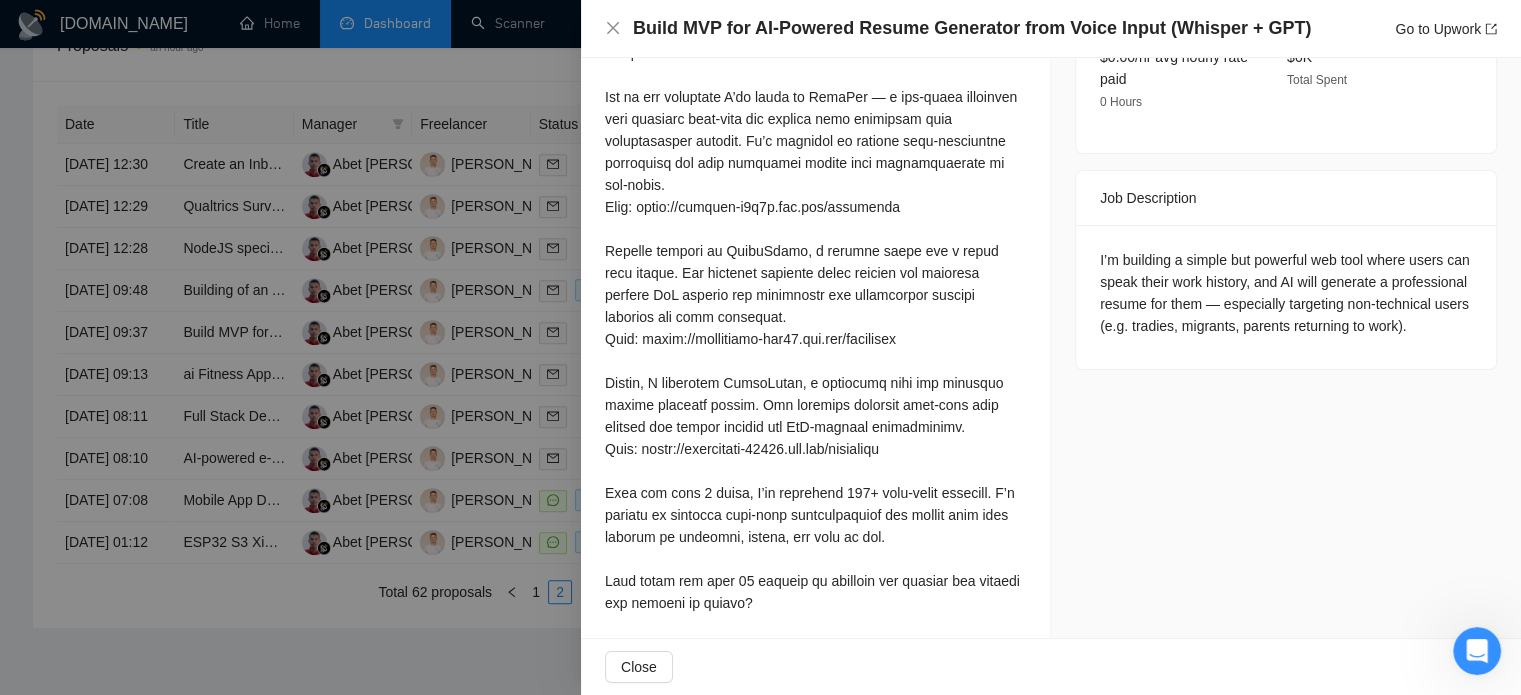 click at bounding box center (760, 347) 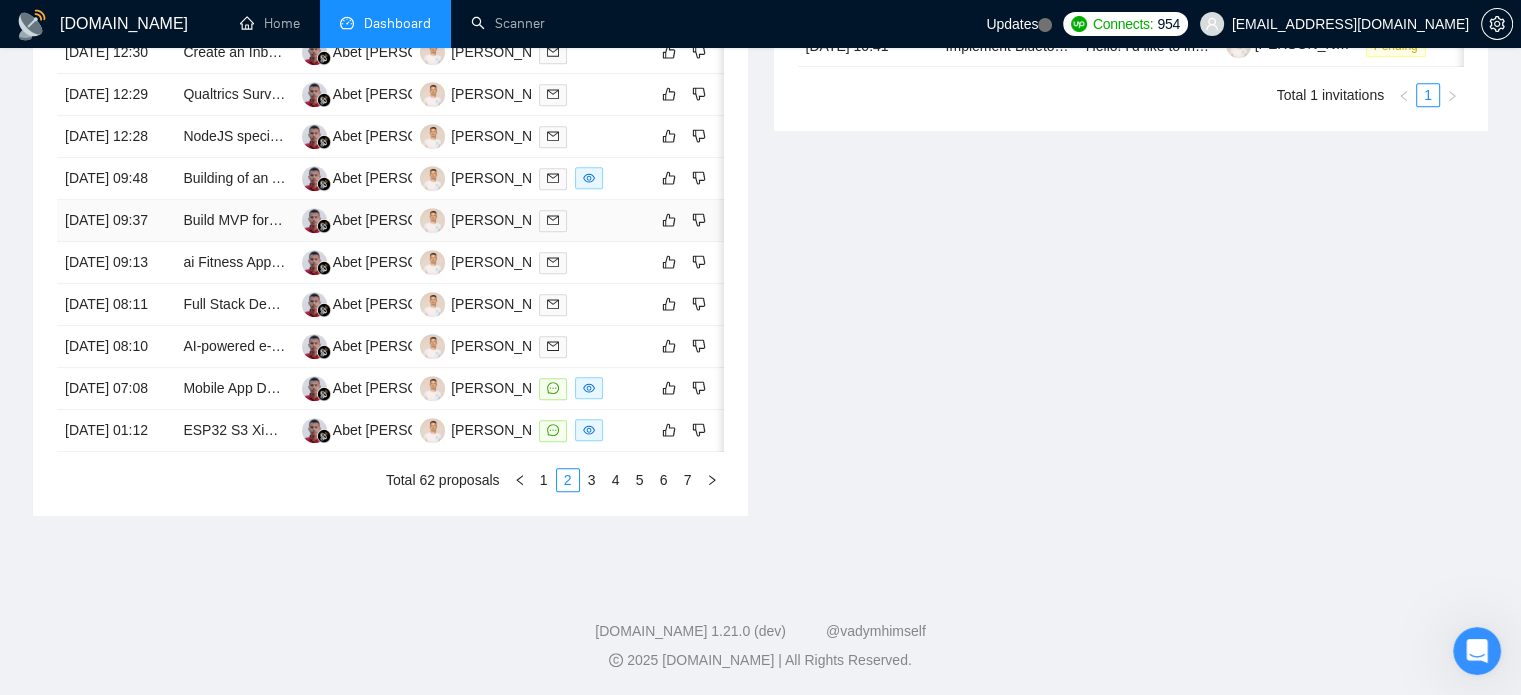 scroll, scrollTop: 1000, scrollLeft: 0, axis: vertical 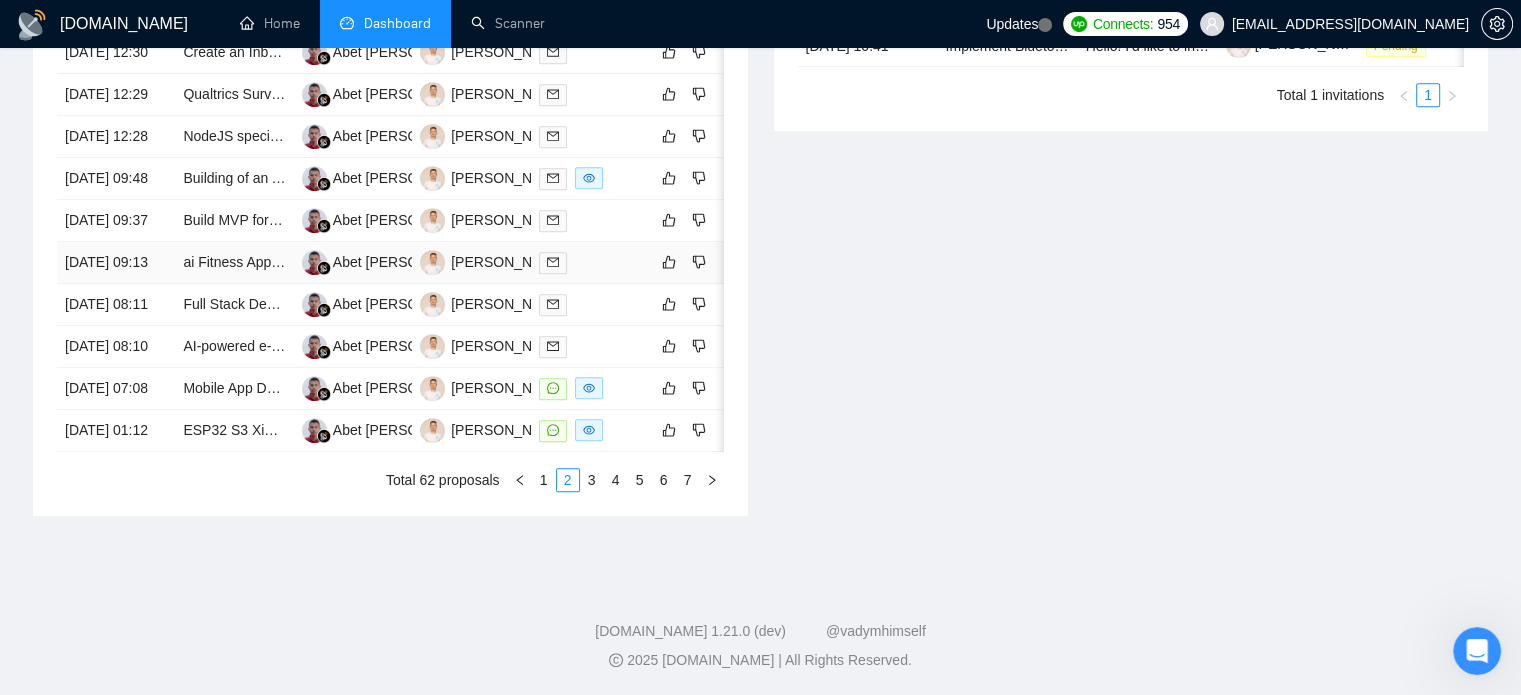 click on "[DATE] 09:13" at bounding box center (116, 263) 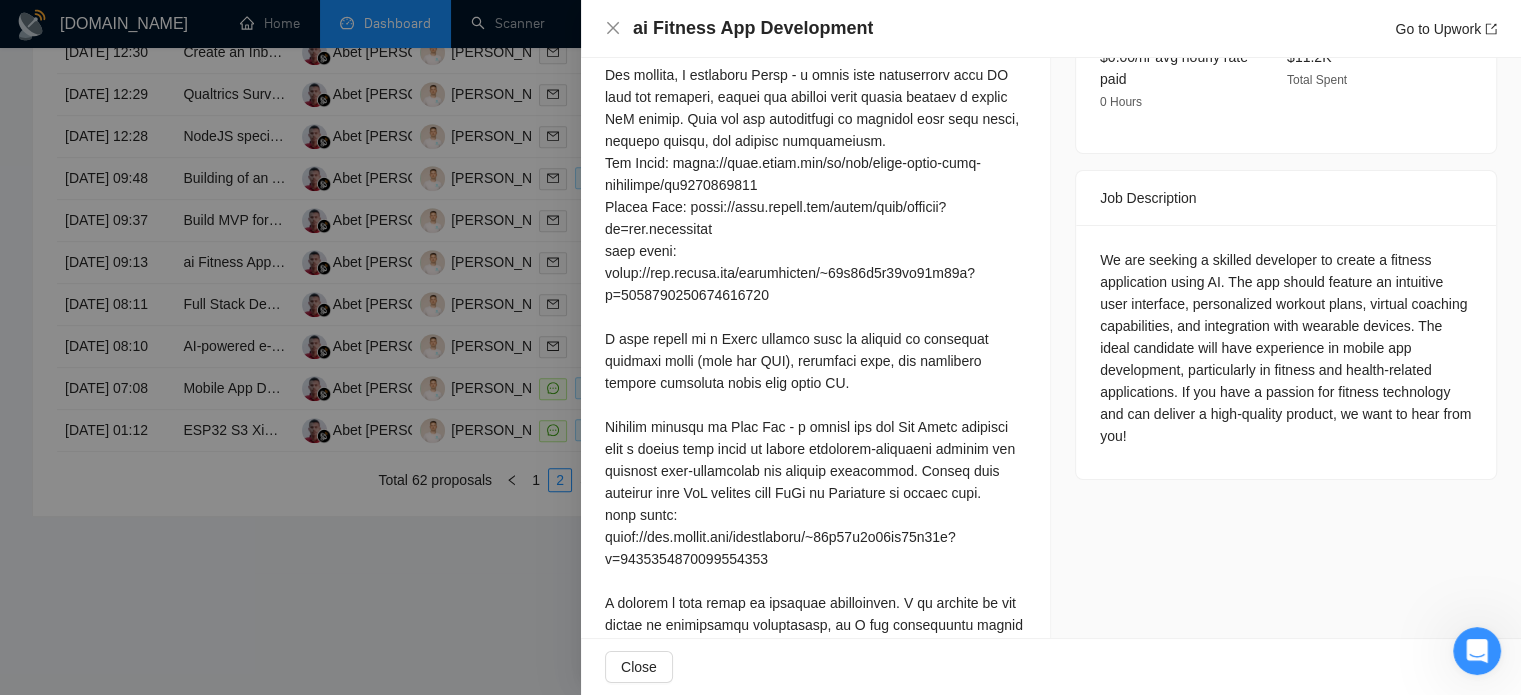 click at bounding box center [760, 347] 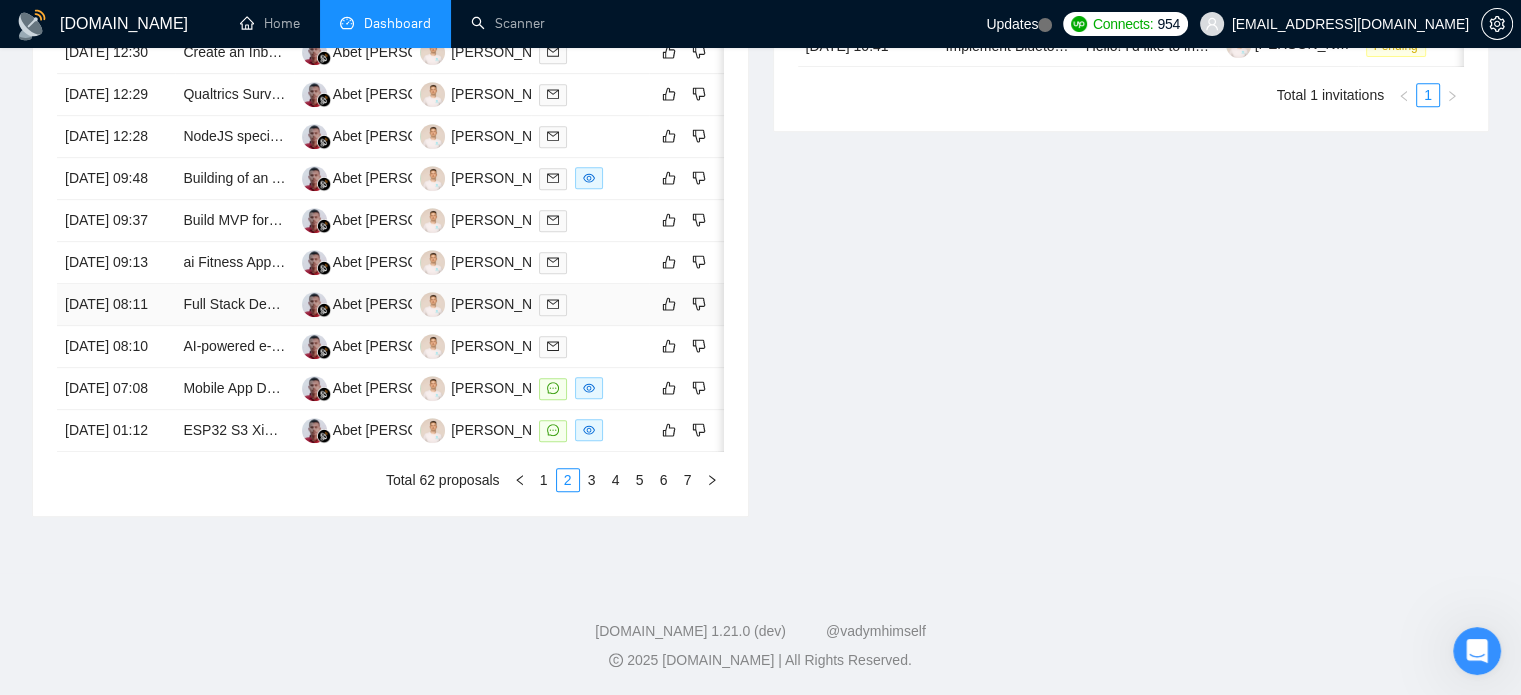 click on "[DATE] 08:11" at bounding box center [116, 305] 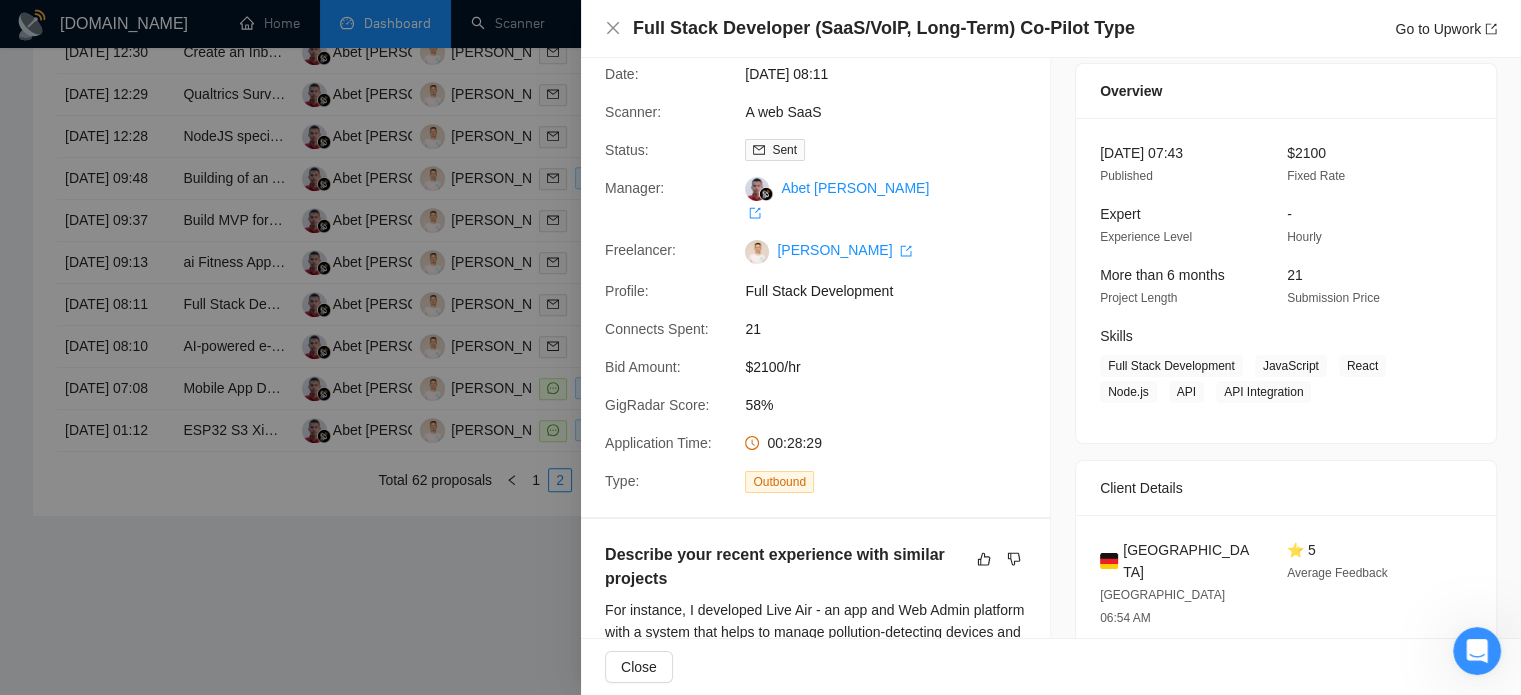 scroll, scrollTop: 0, scrollLeft: 0, axis: both 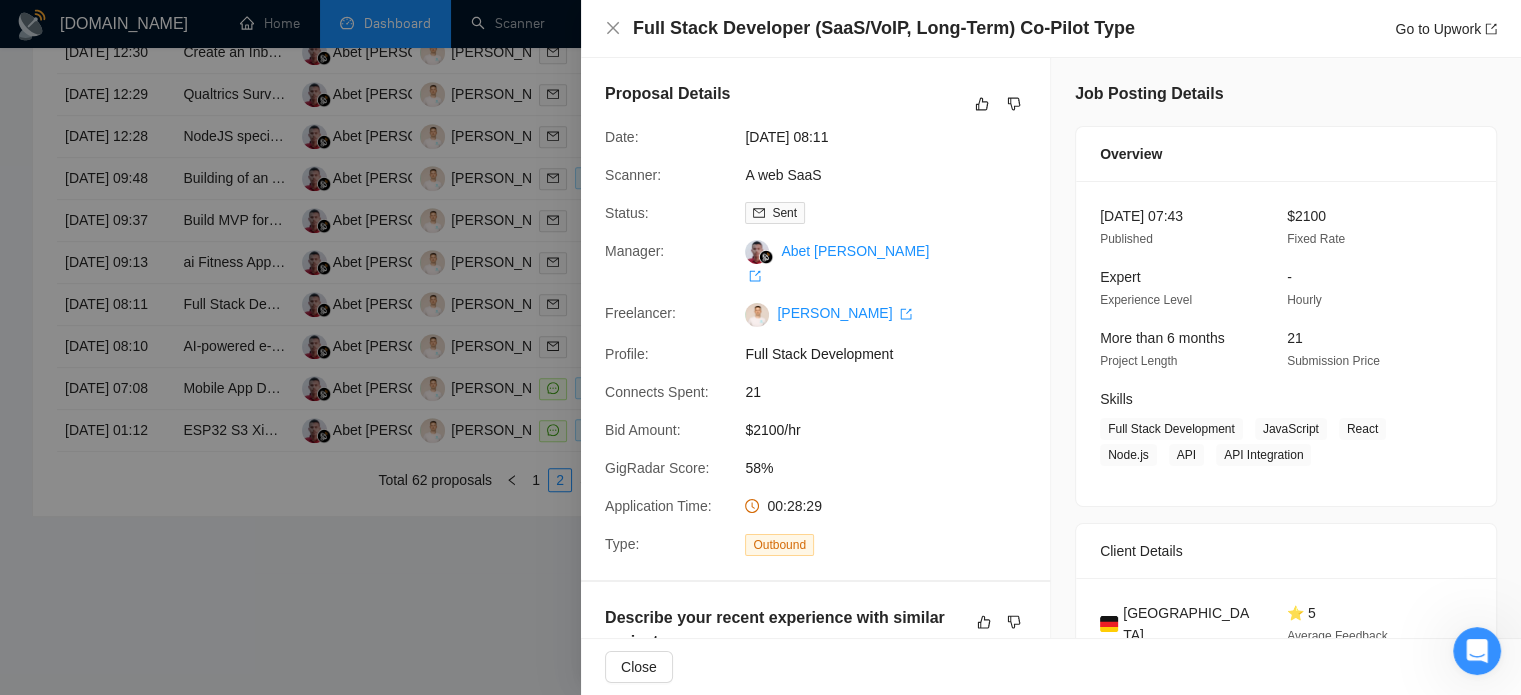 click at bounding box center (760, 347) 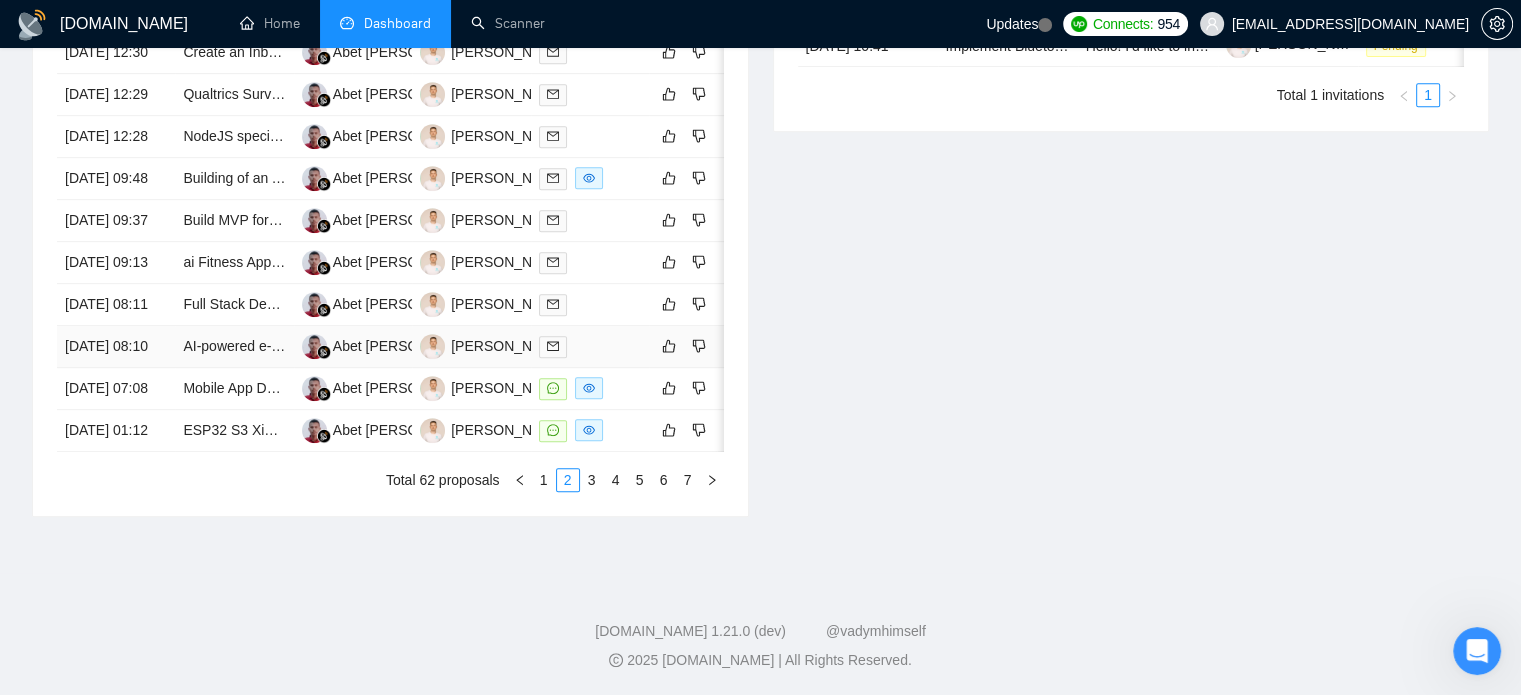 click on "[DATE] 08:10" at bounding box center (116, 347) 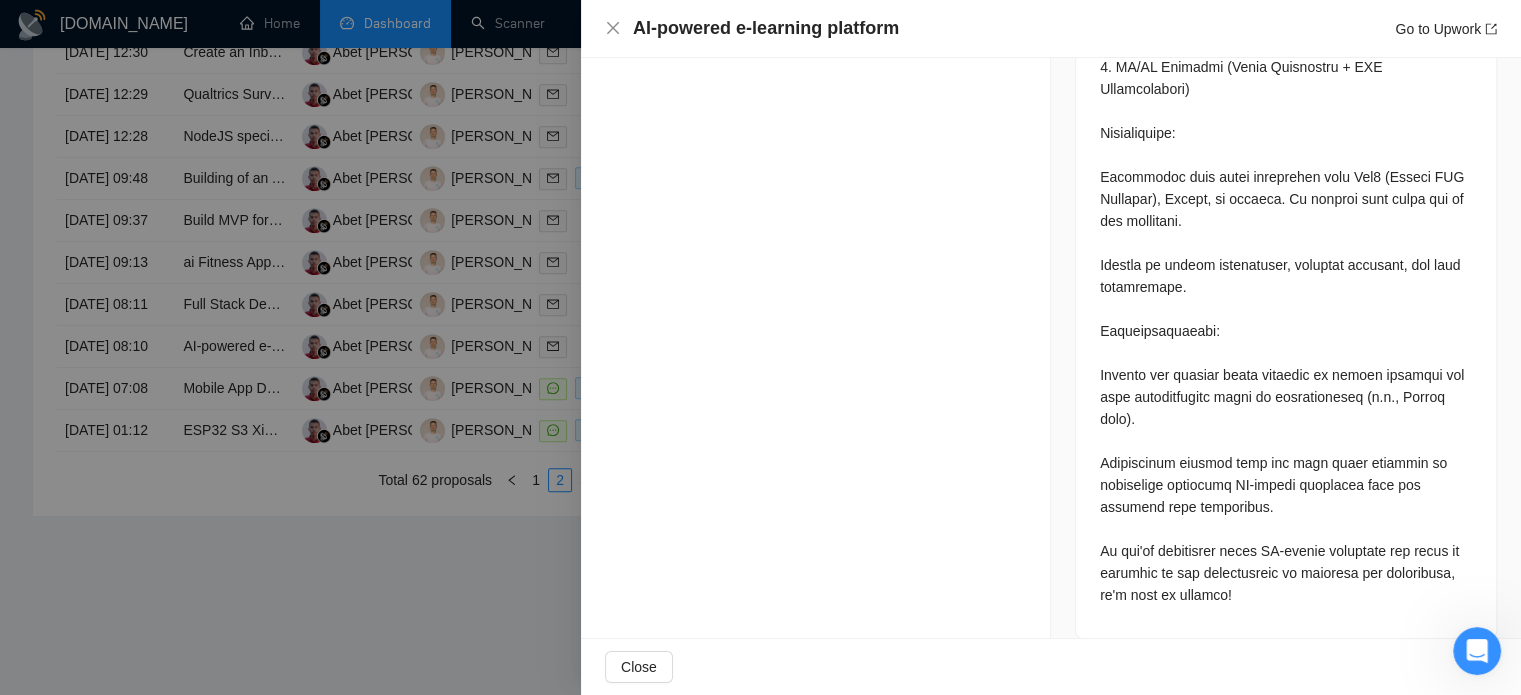scroll, scrollTop: 1556, scrollLeft: 0, axis: vertical 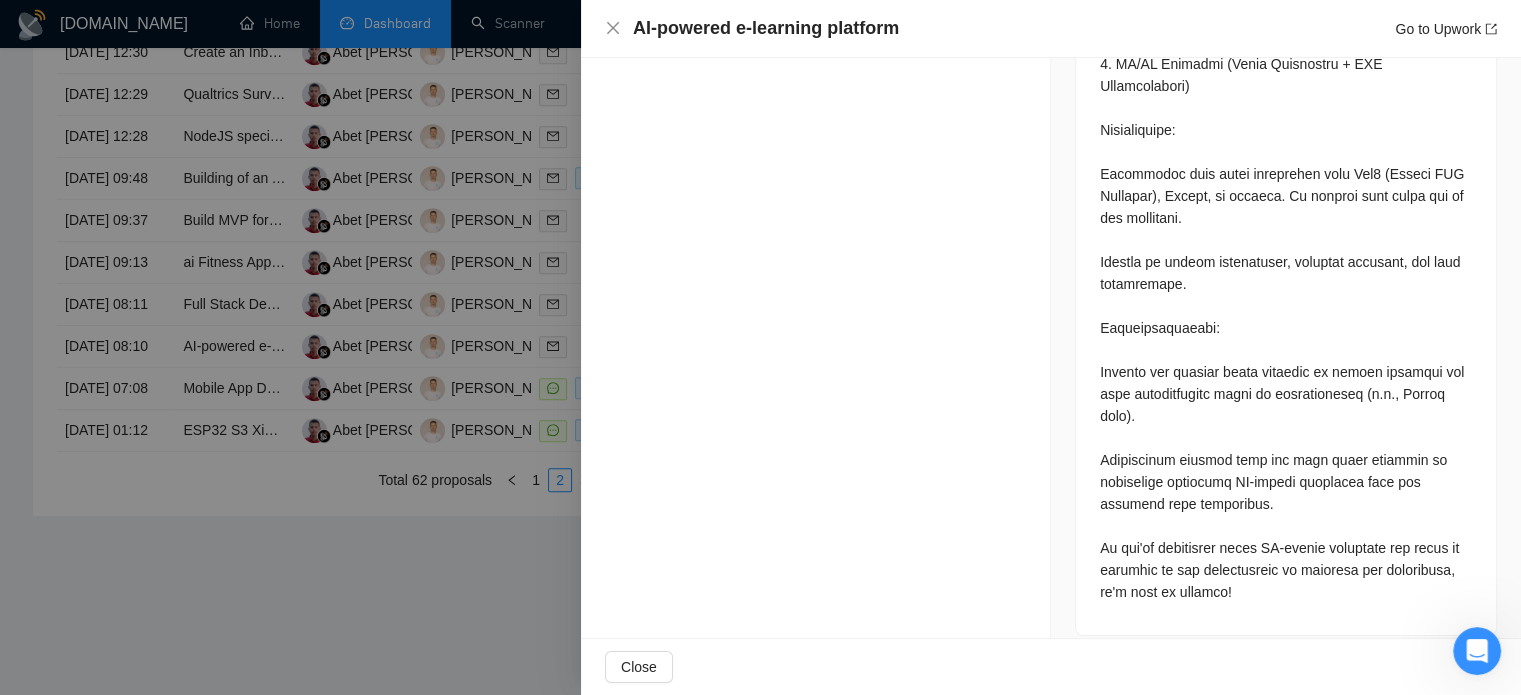 click at bounding box center [760, 347] 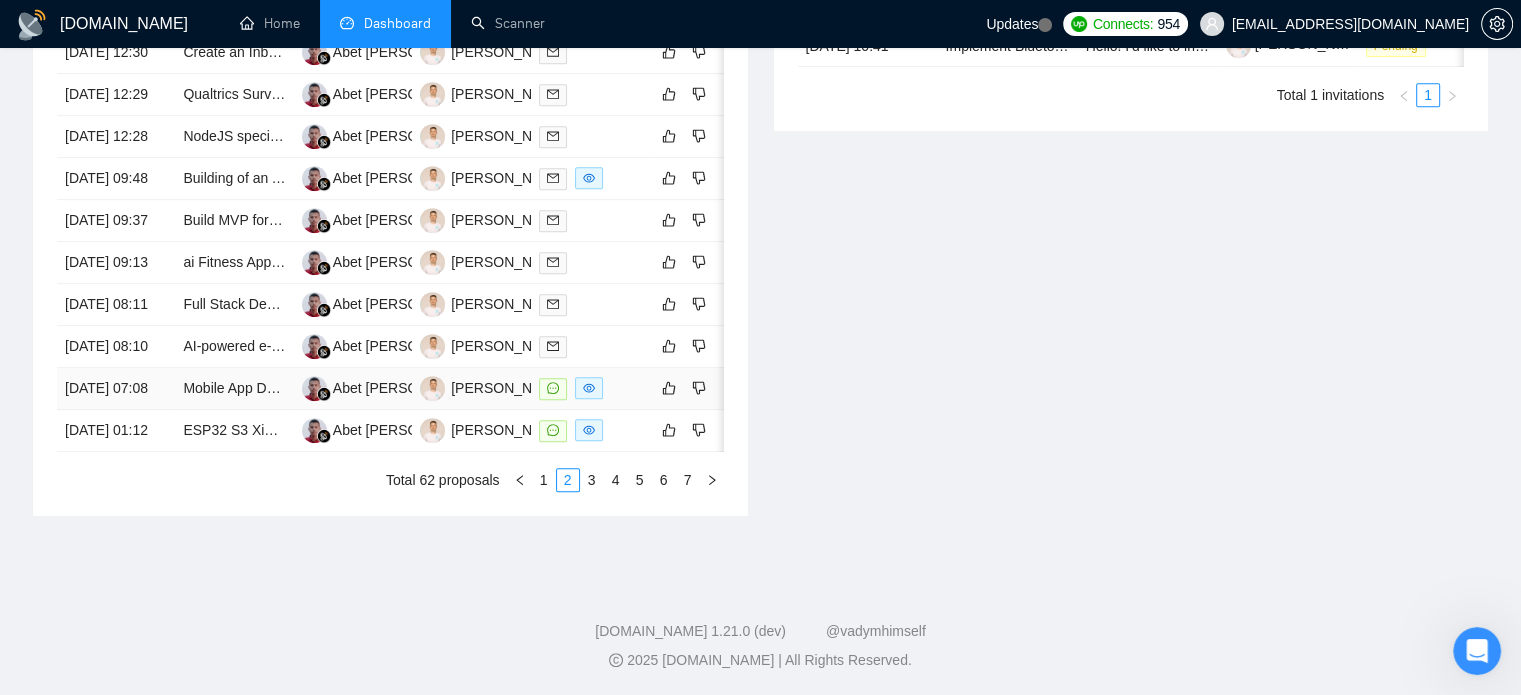 click on "Mobile App Developer Needed for an AI fitness application" at bounding box center (234, 389) 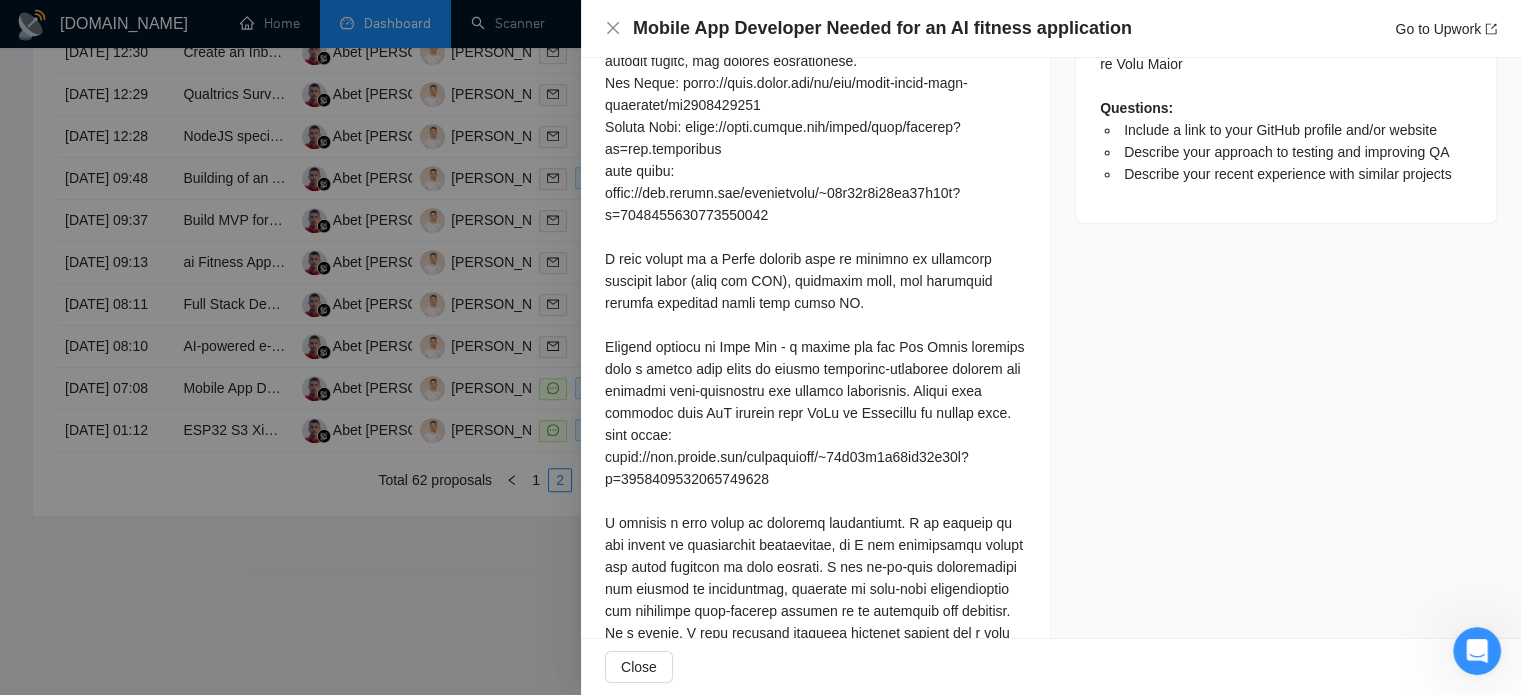 click at bounding box center (760, 347) 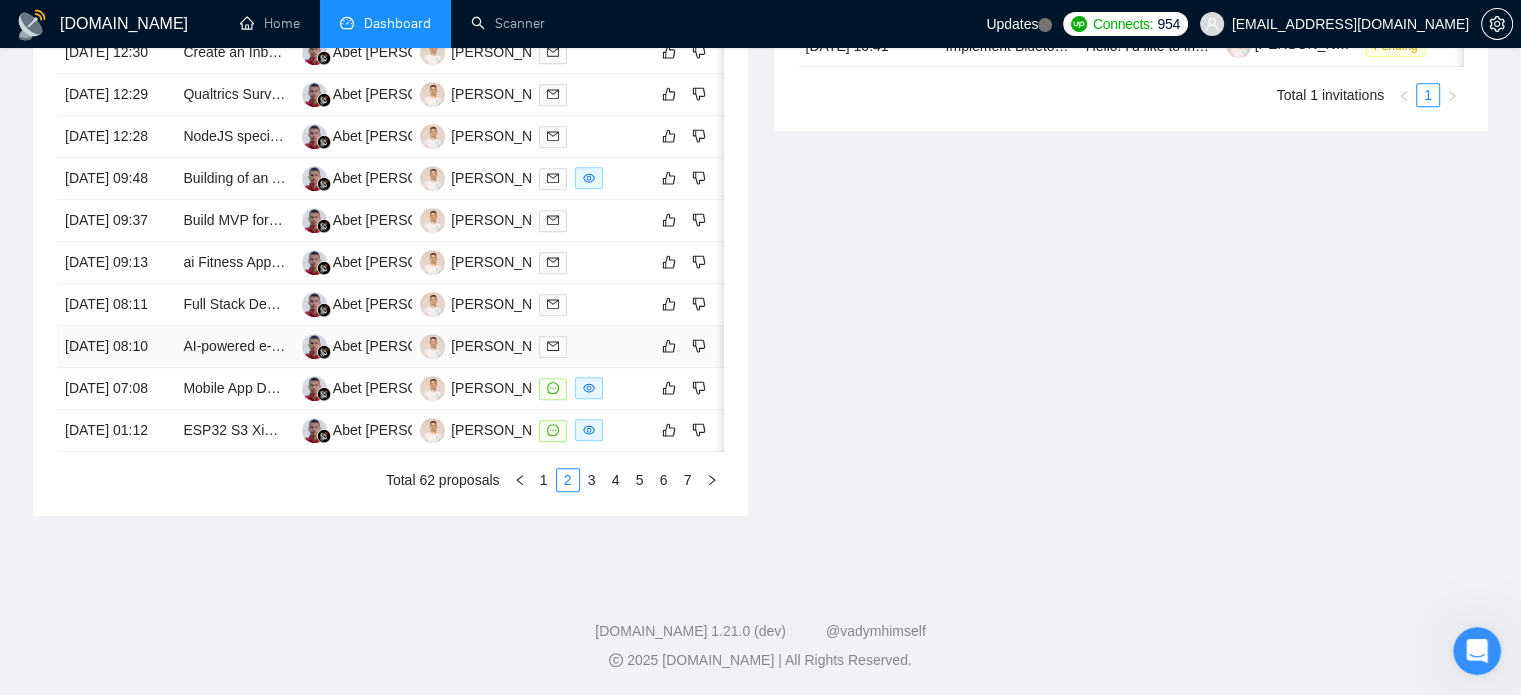 scroll, scrollTop: 1000, scrollLeft: 0, axis: vertical 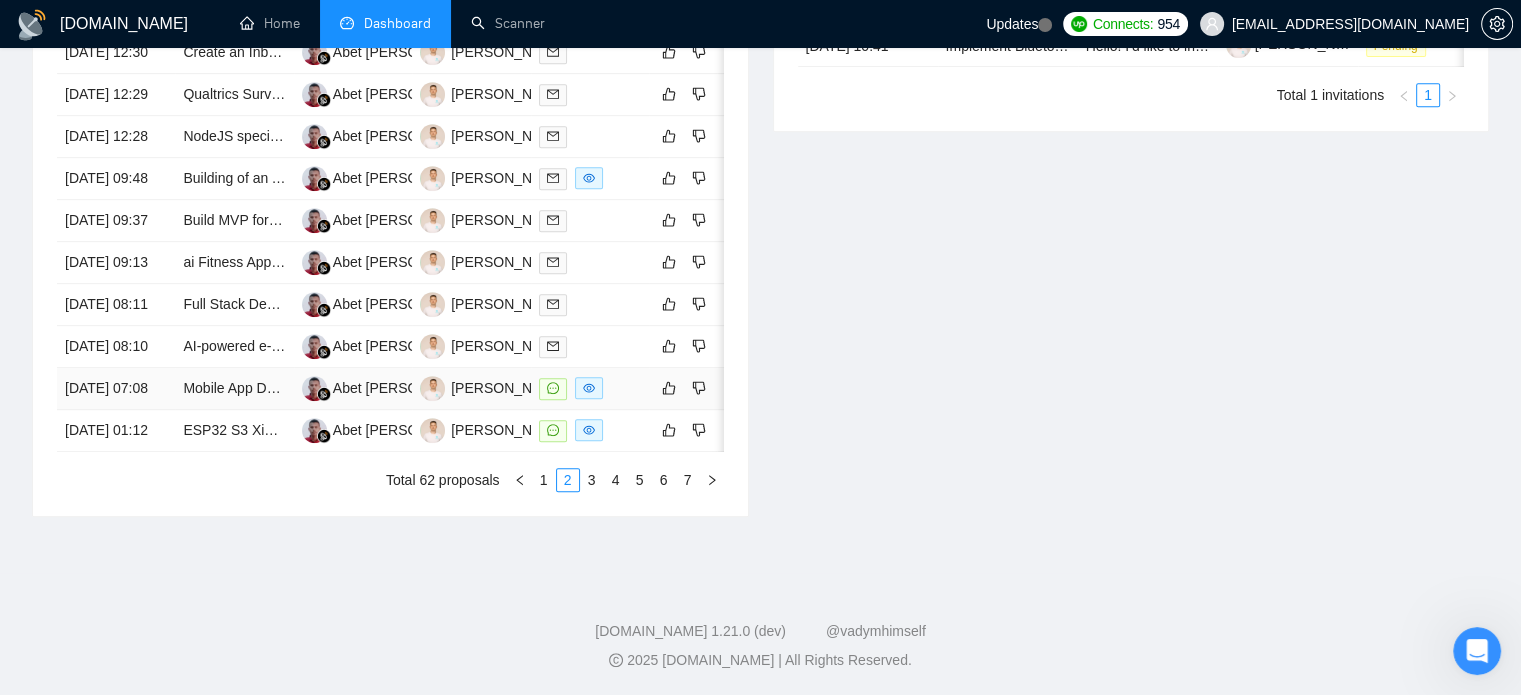 click on "[DATE] 07:08" at bounding box center (116, 389) 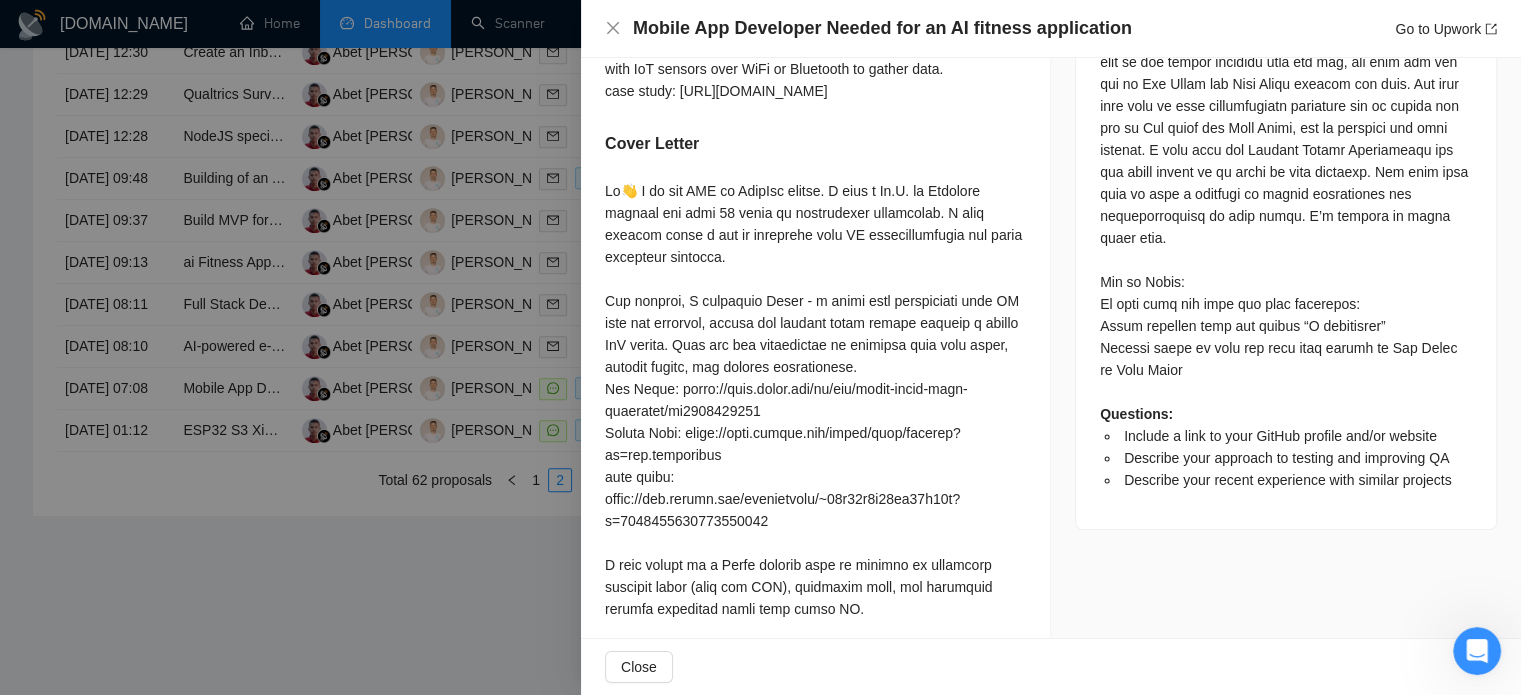 scroll, scrollTop: 1256, scrollLeft: 0, axis: vertical 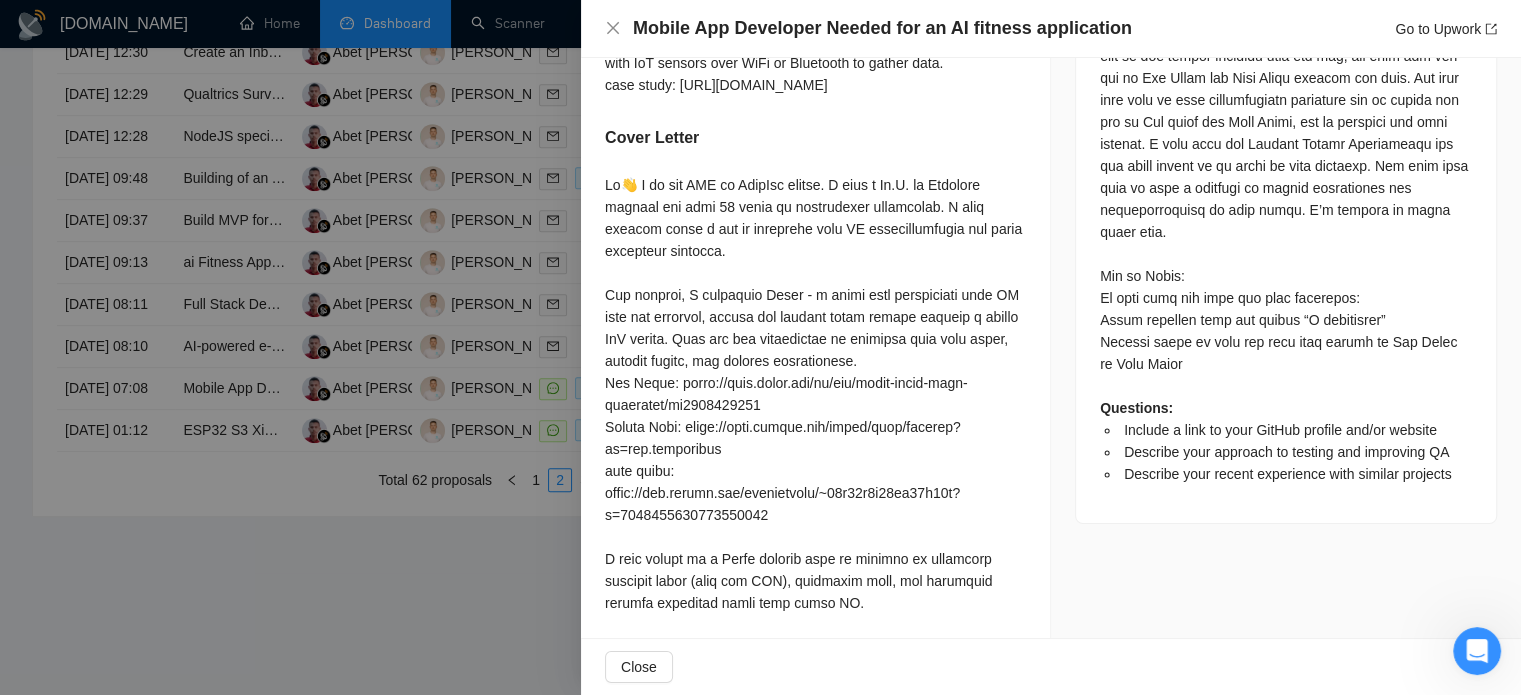 click at bounding box center [760, 347] 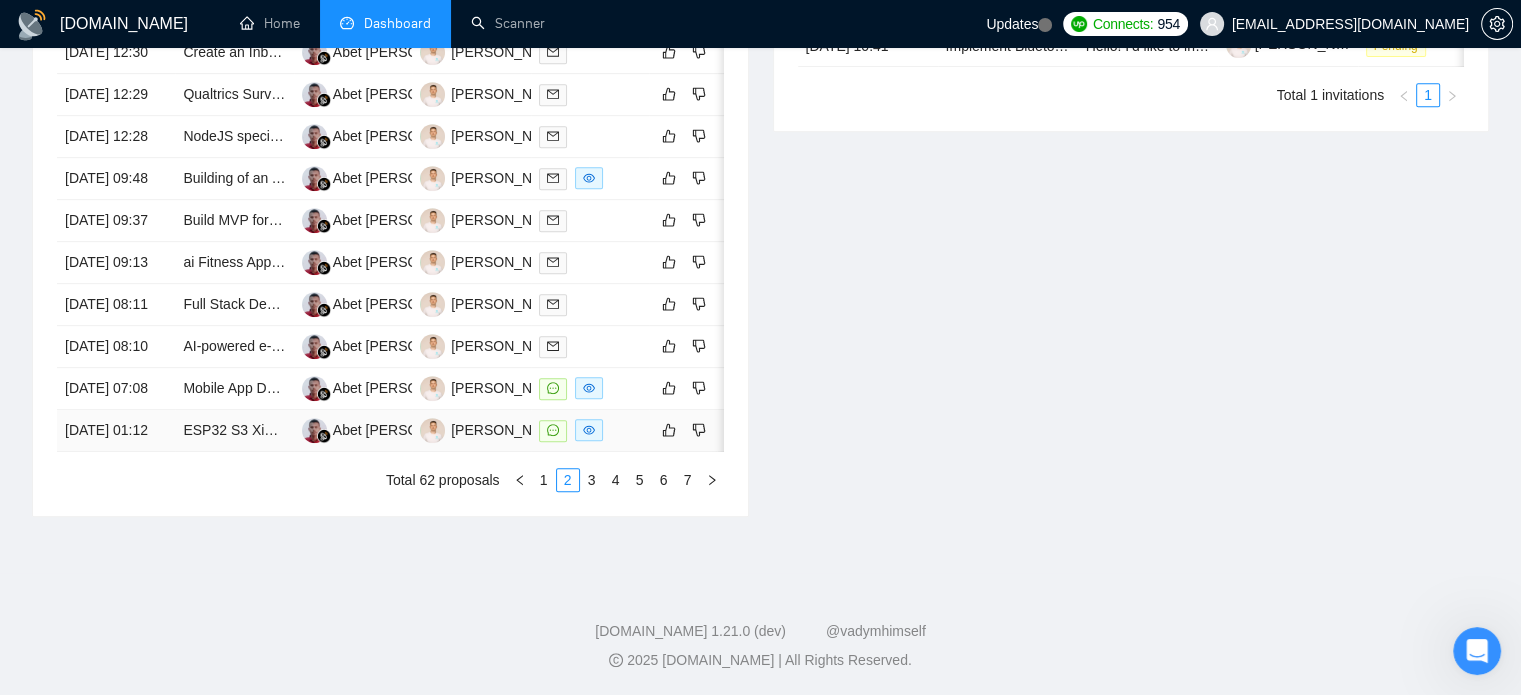 click on "[DATE] 01:12" at bounding box center [116, 431] 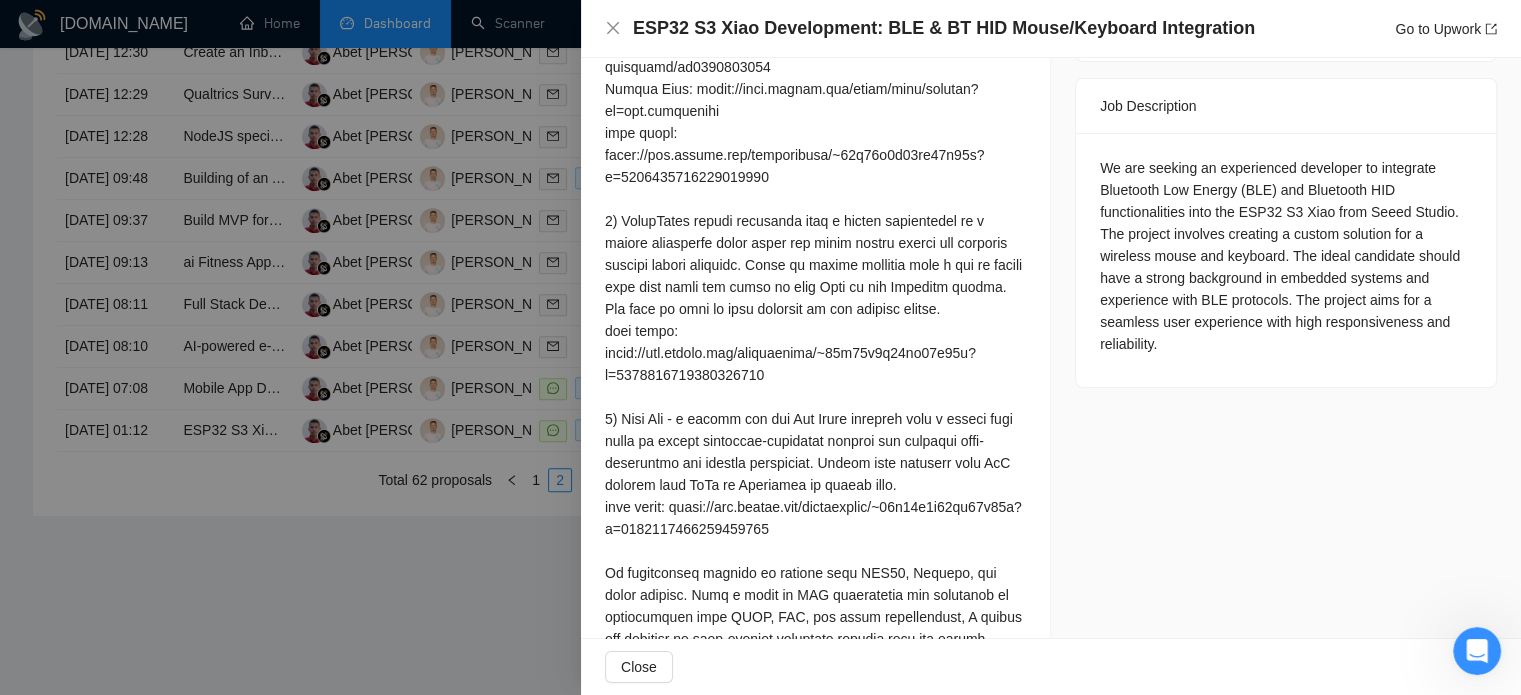 scroll, scrollTop: 772, scrollLeft: 0, axis: vertical 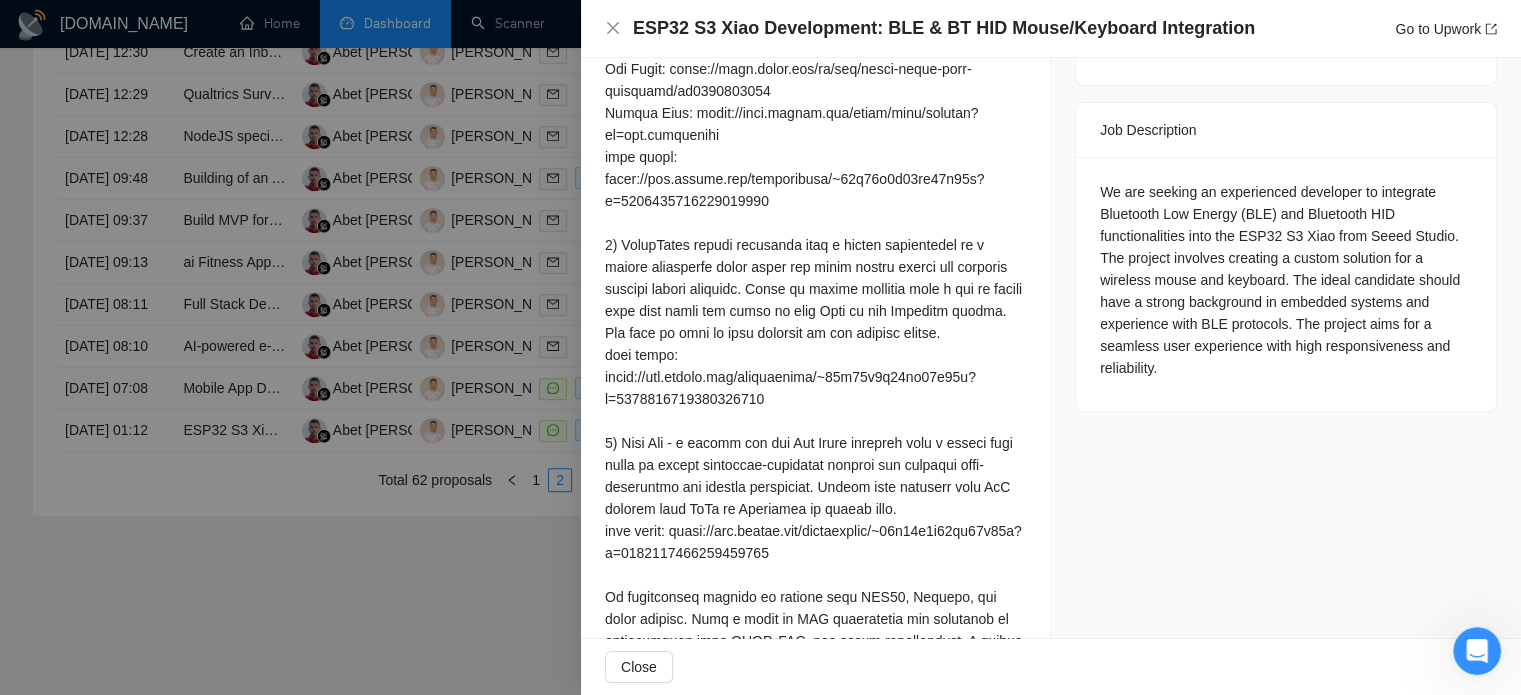 click at bounding box center (760, 347) 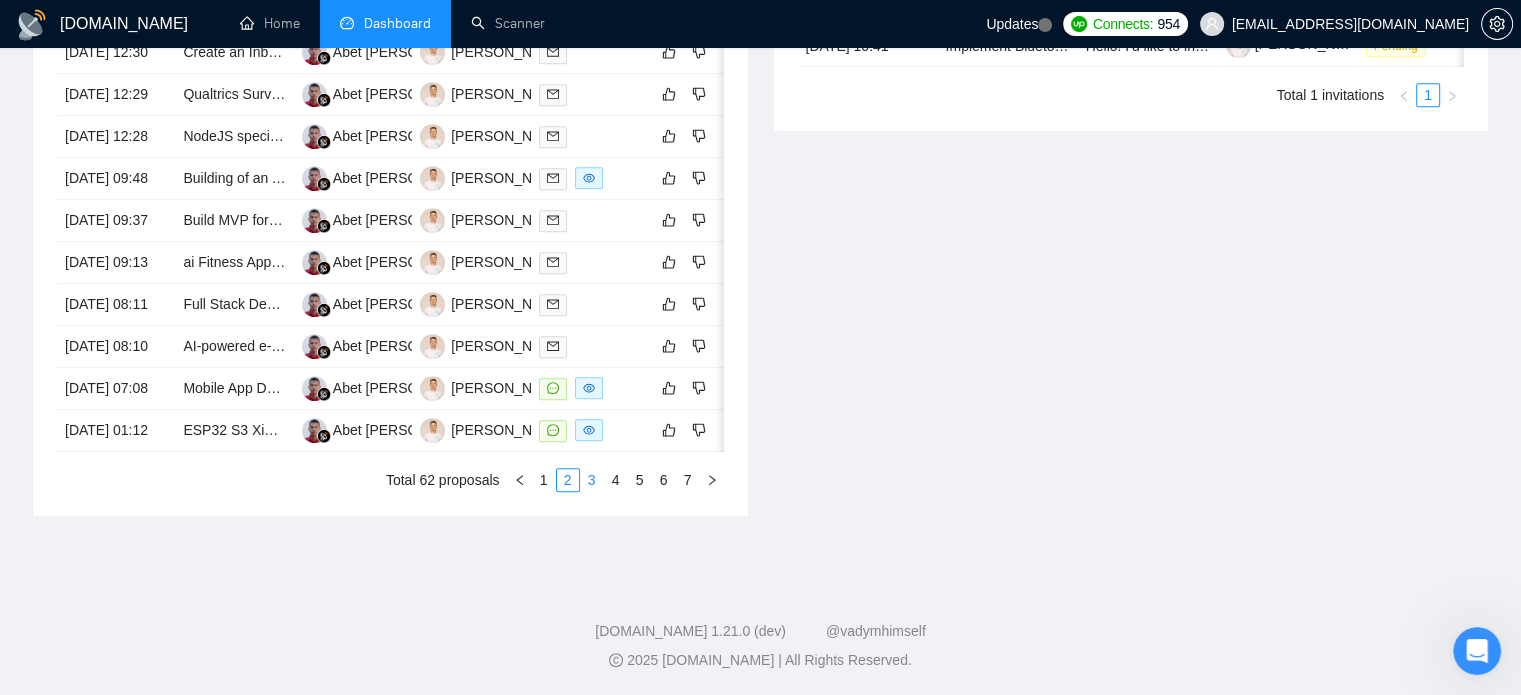 click on "3" at bounding box center (592, 480) 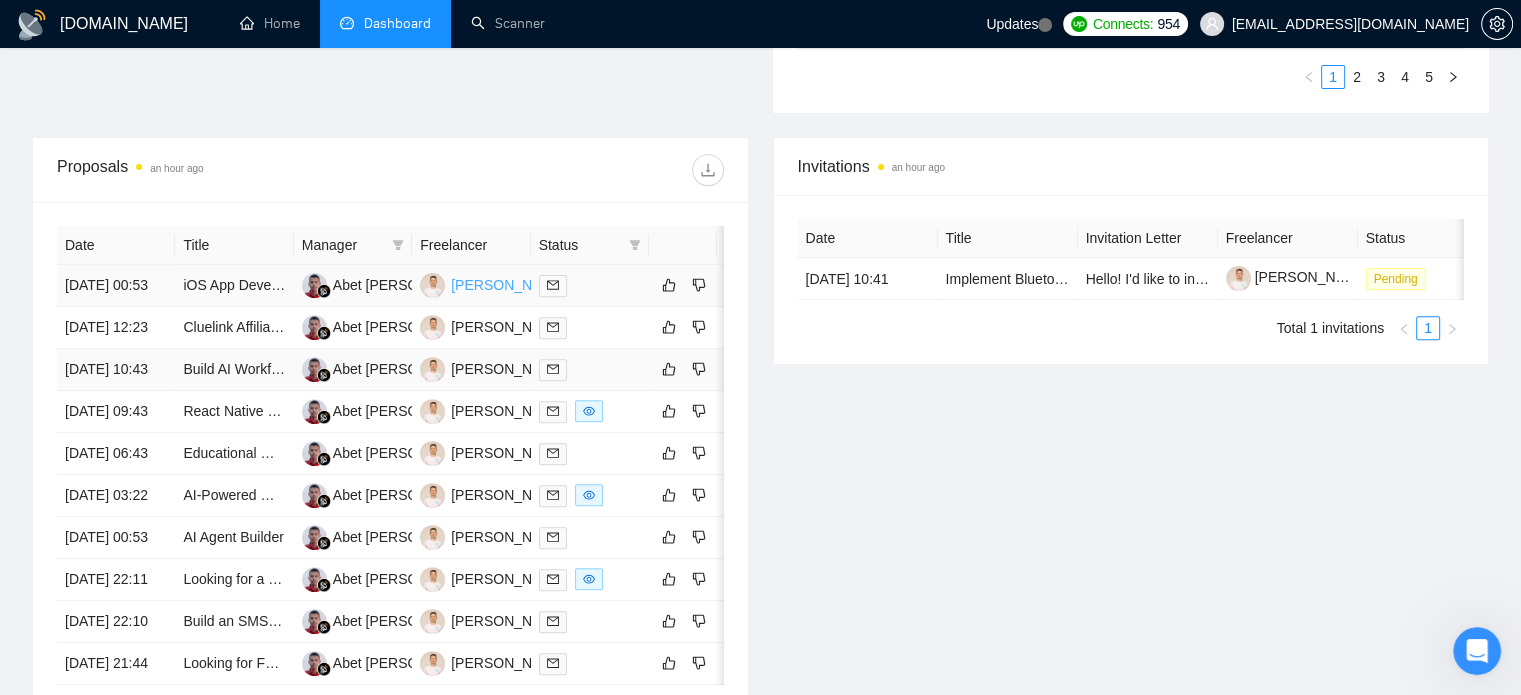 scroll, scrollTop: 600, scrollLeft: 0, axis: vertical 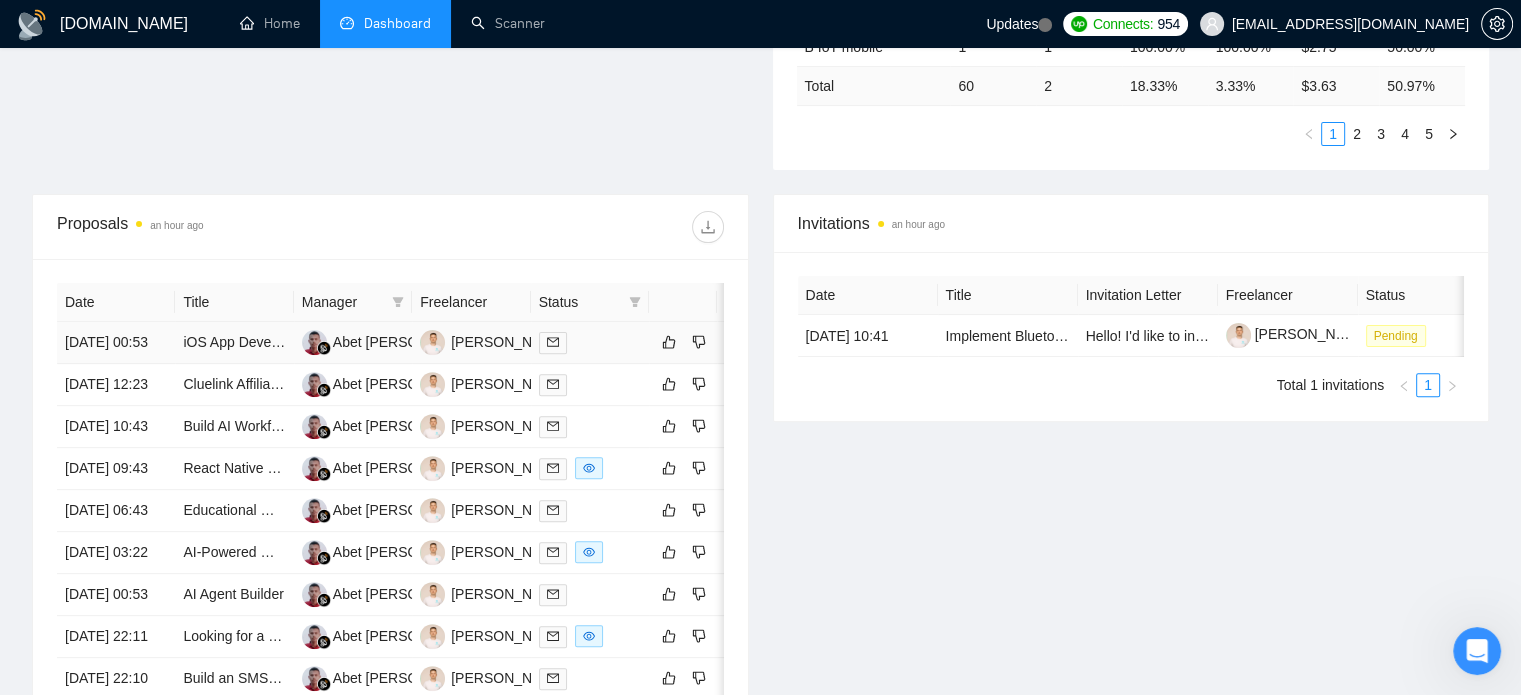click on "[DATE] 00:53" at bounding box center [116, 343] 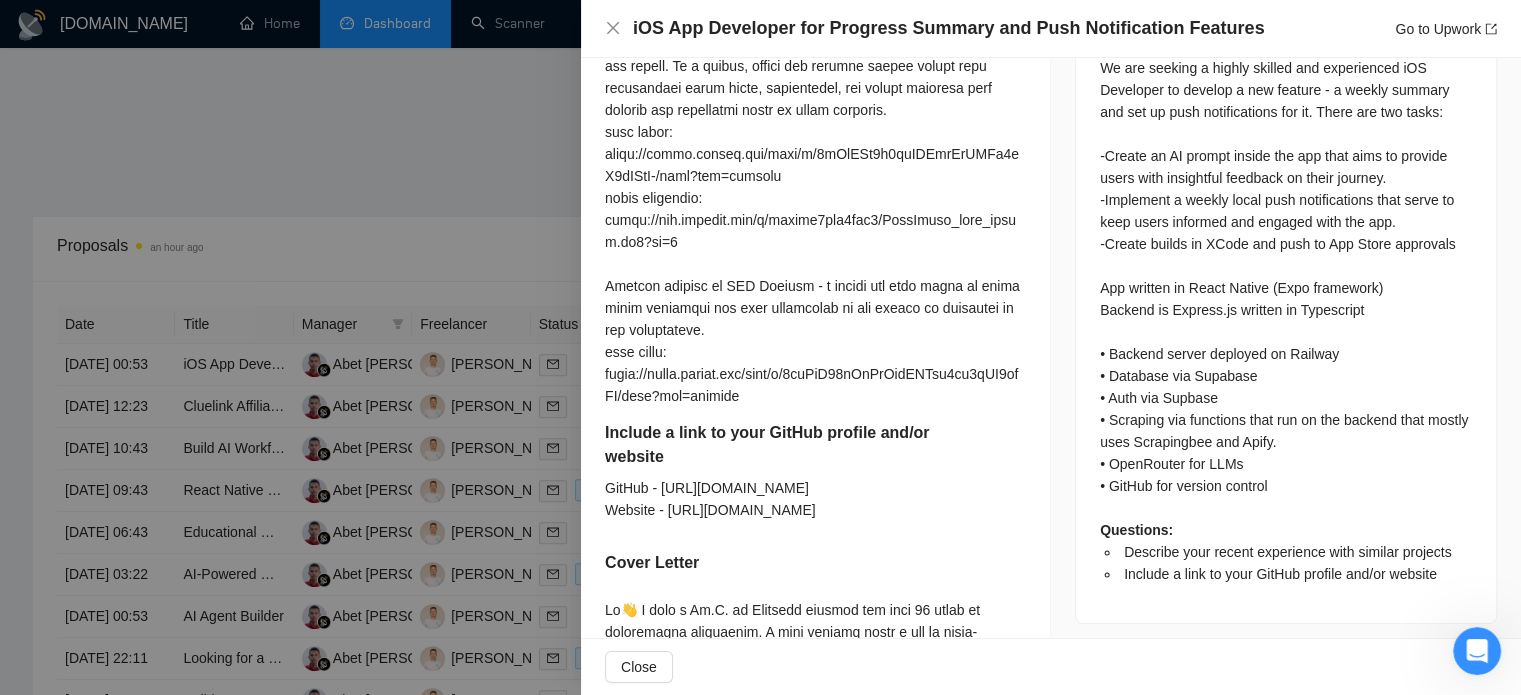 scroll, scrollTop: 972, scrollLeft: 0, axis: vertical 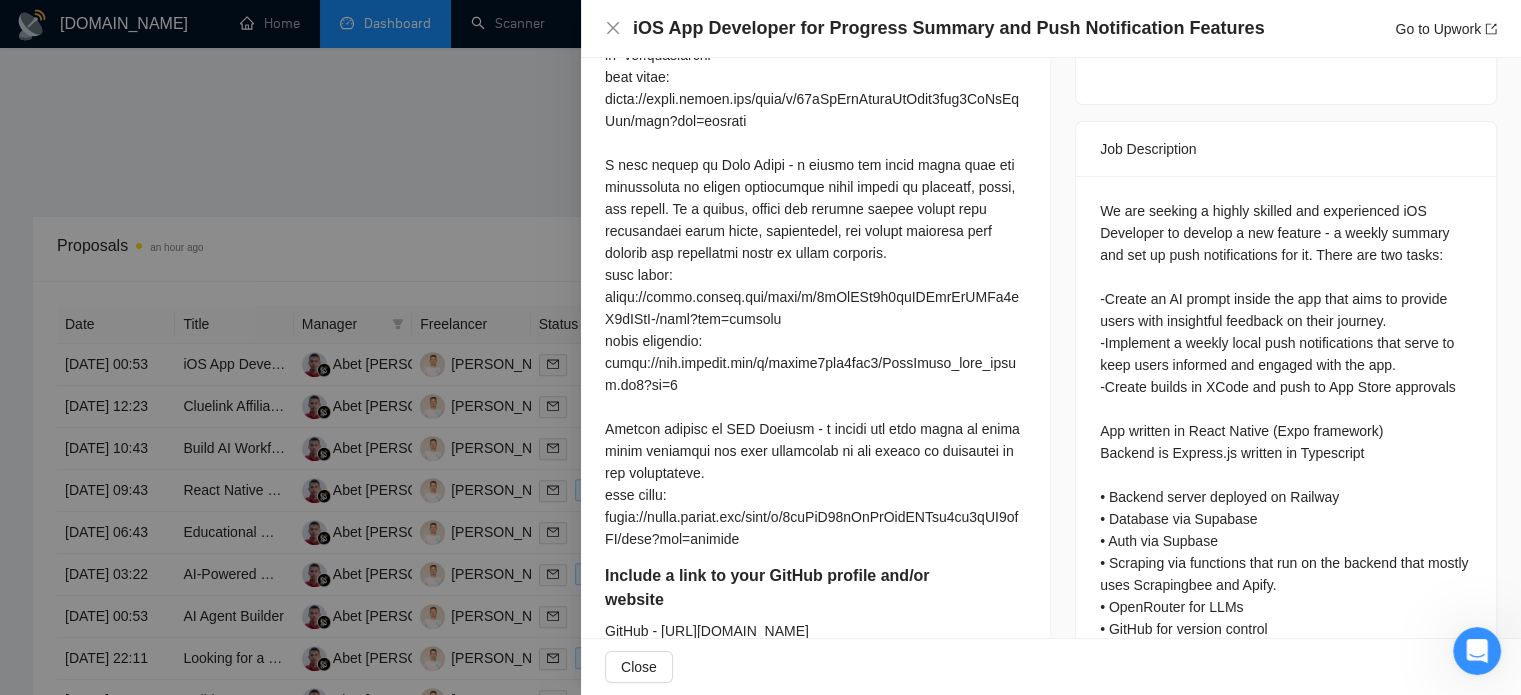 click at bounding box center (760, 347) 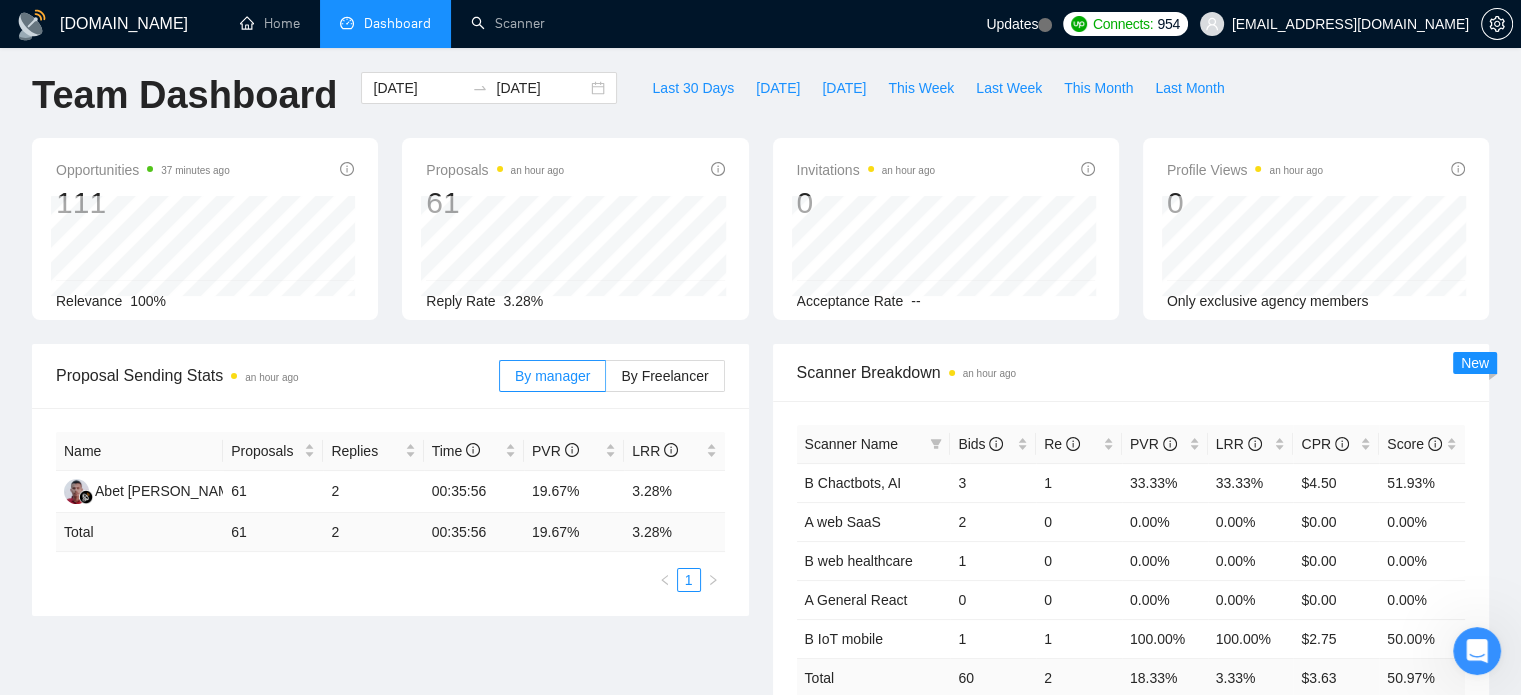 scroll, scrollTop: 0, scrollLeft: 0, axis: both 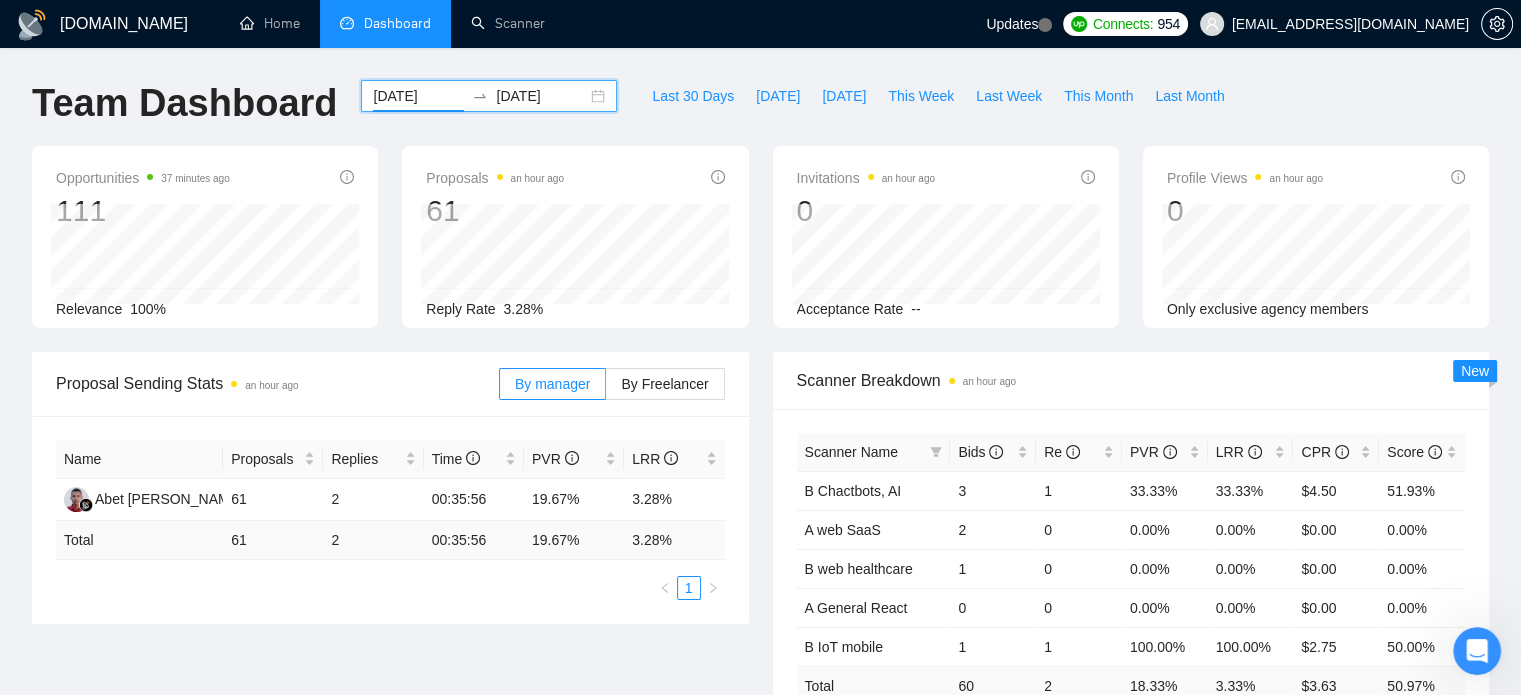 click on "[DATE]" at bounding box center [418, 96] 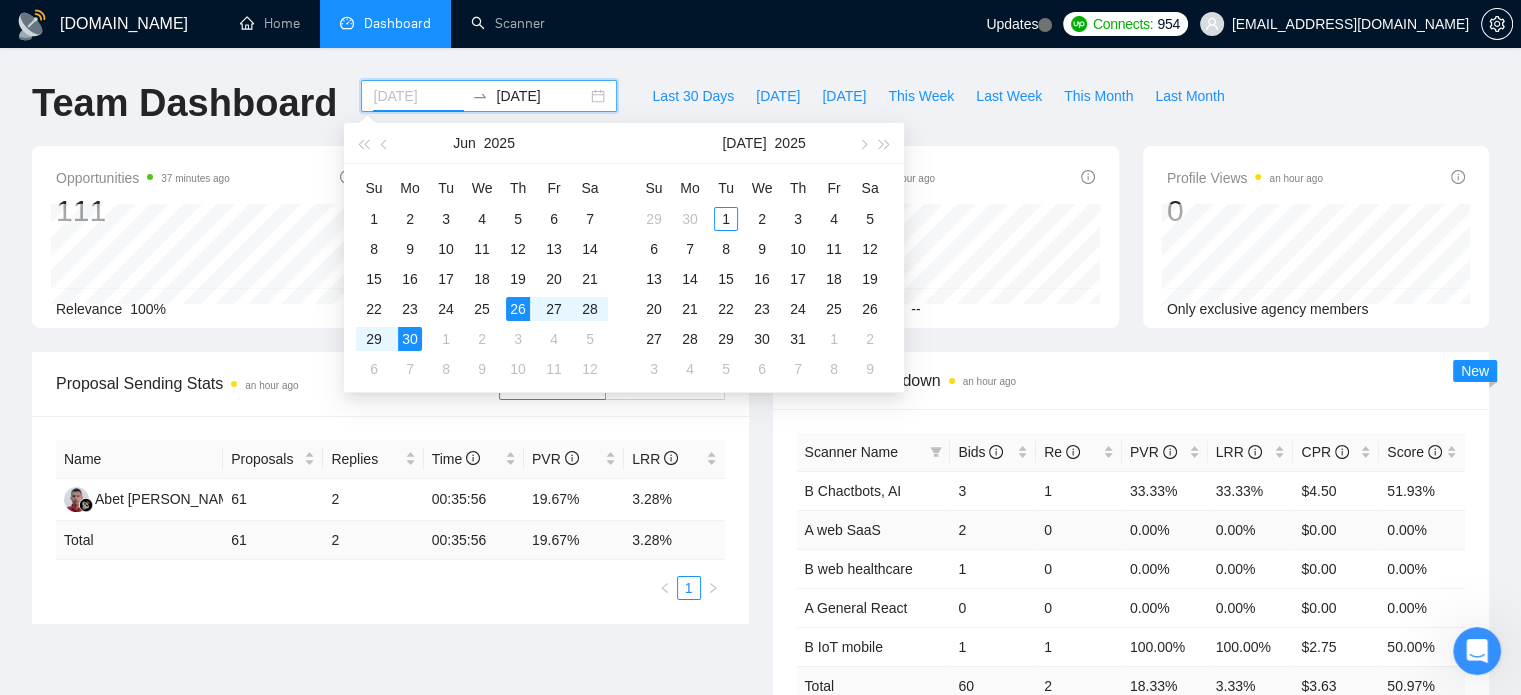 type on "[DATE]" 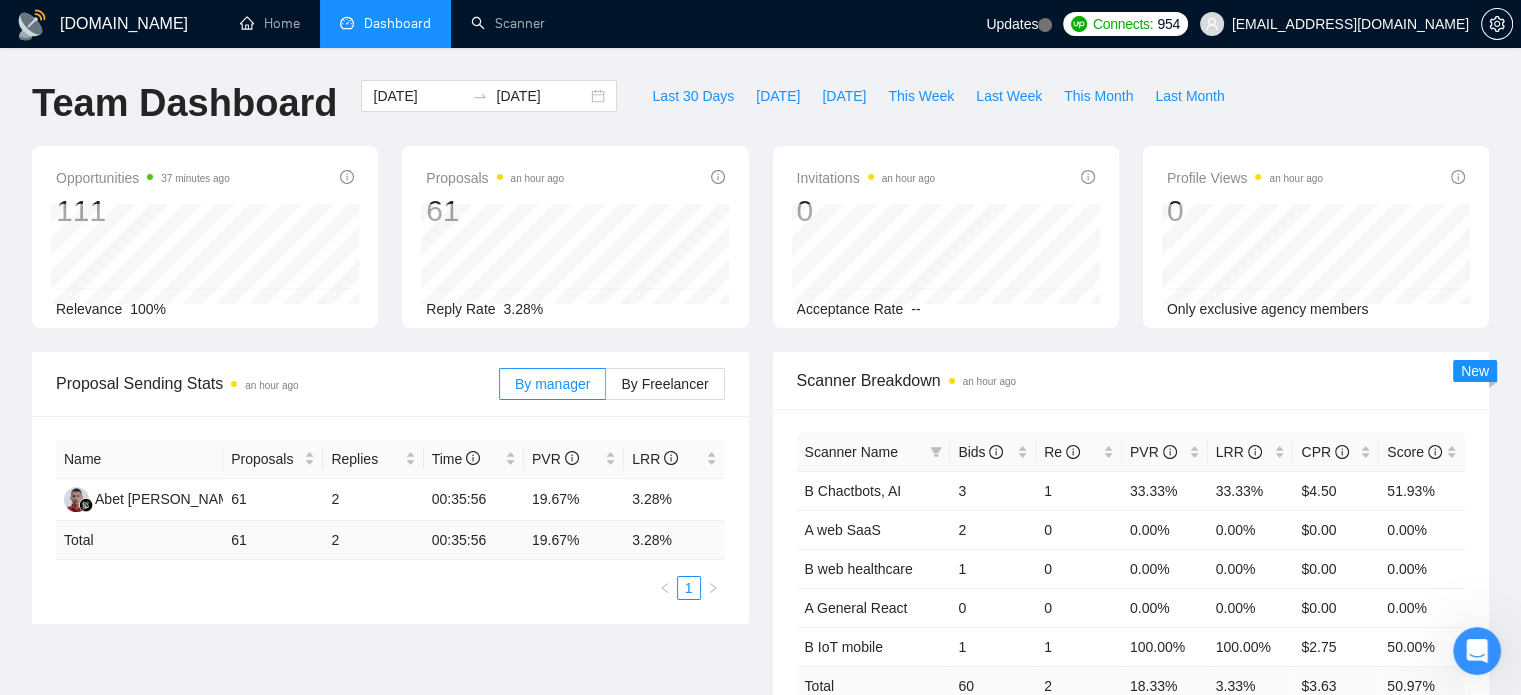click on "Name Proposals Replies Time   PVR   LRR   Abet [PERSON_NAME] 61 2 00:35:56 19.67% 3.28% Total 61 2 00:35:56 19.67 % 3.28 % 1" at bounding box center [390, 520] 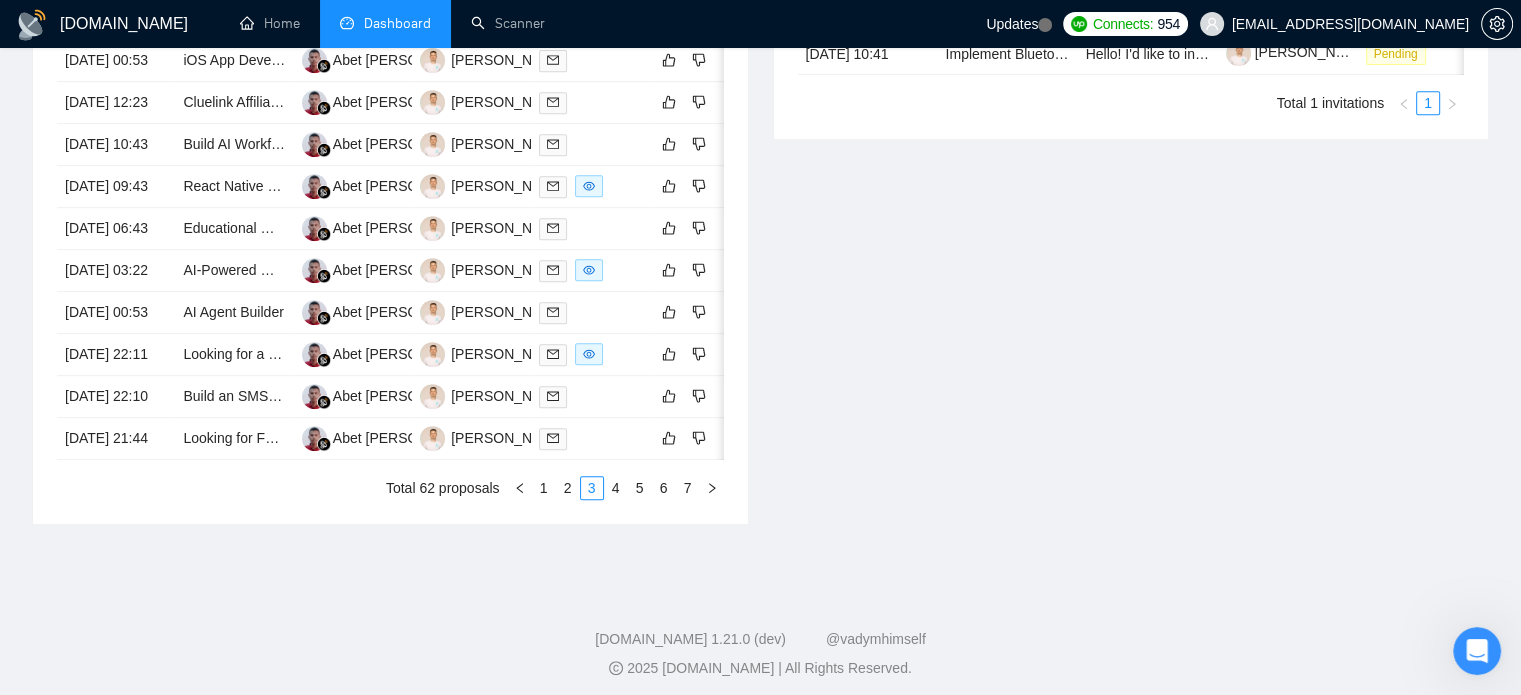 scroll, scrollTop: 900, scrollLeft: 0, axis: vertical 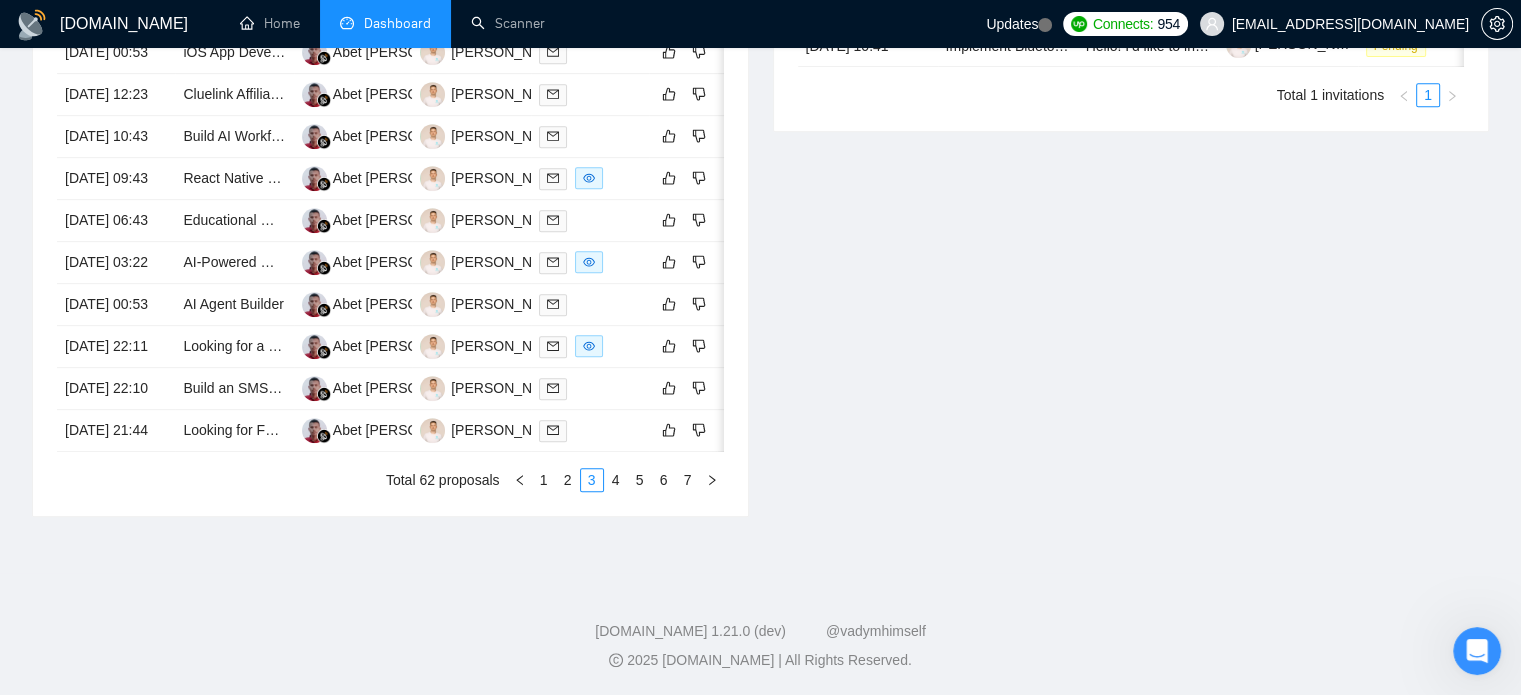click on "Invitations an hour ago Date Title Invitation Letter Freelancer Status           [DATE] 10:41 Implement Bluetooth Hands-Free Unlock Feature for Flutter App (iOS & Android) Hello!
I'd like to invite you to take a look at the job I've posted. Please submit a proposal if you're available and interested.
[PERSON_NAME] [PERSON_NAME] Pending Total 1 invitations 1" at bounding box center [1131, 210] 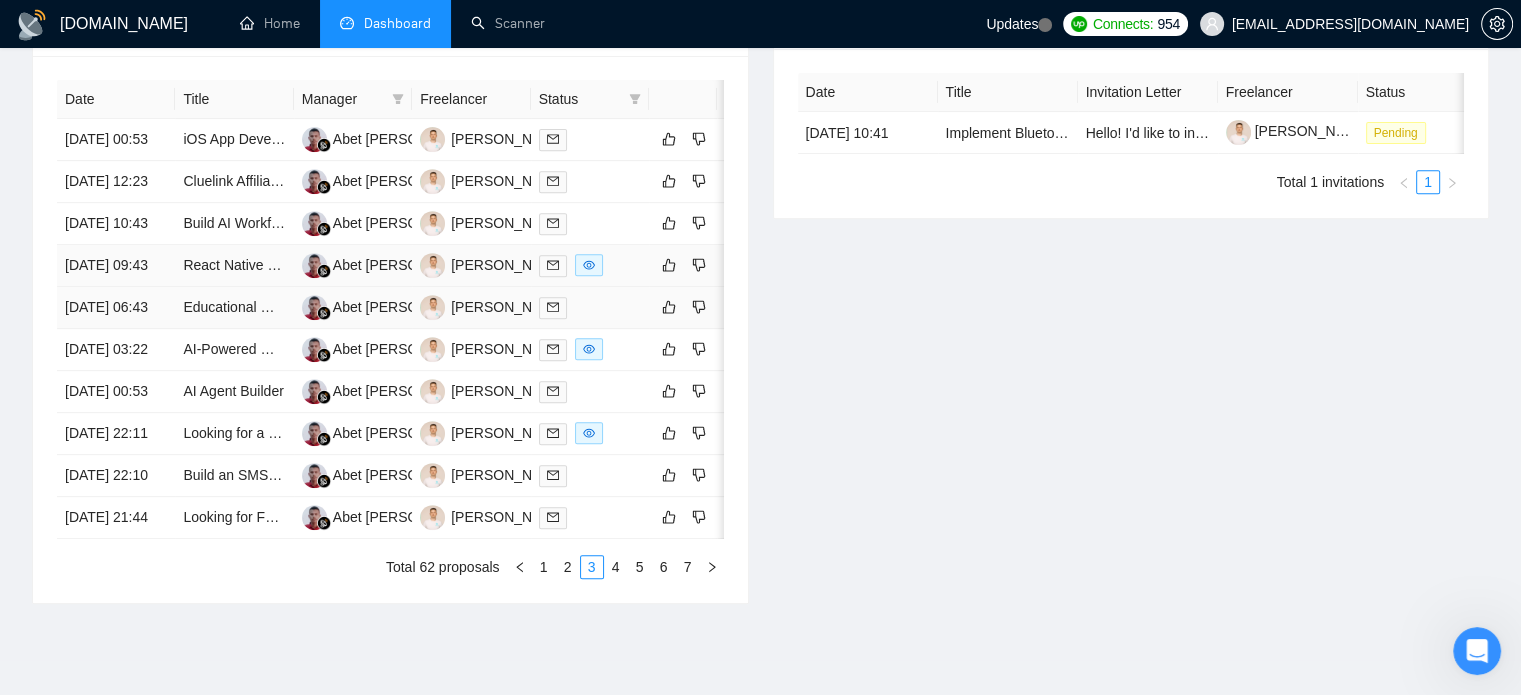 scroll, scrollTop: 800, scrollLeft: 0, axis: vertical 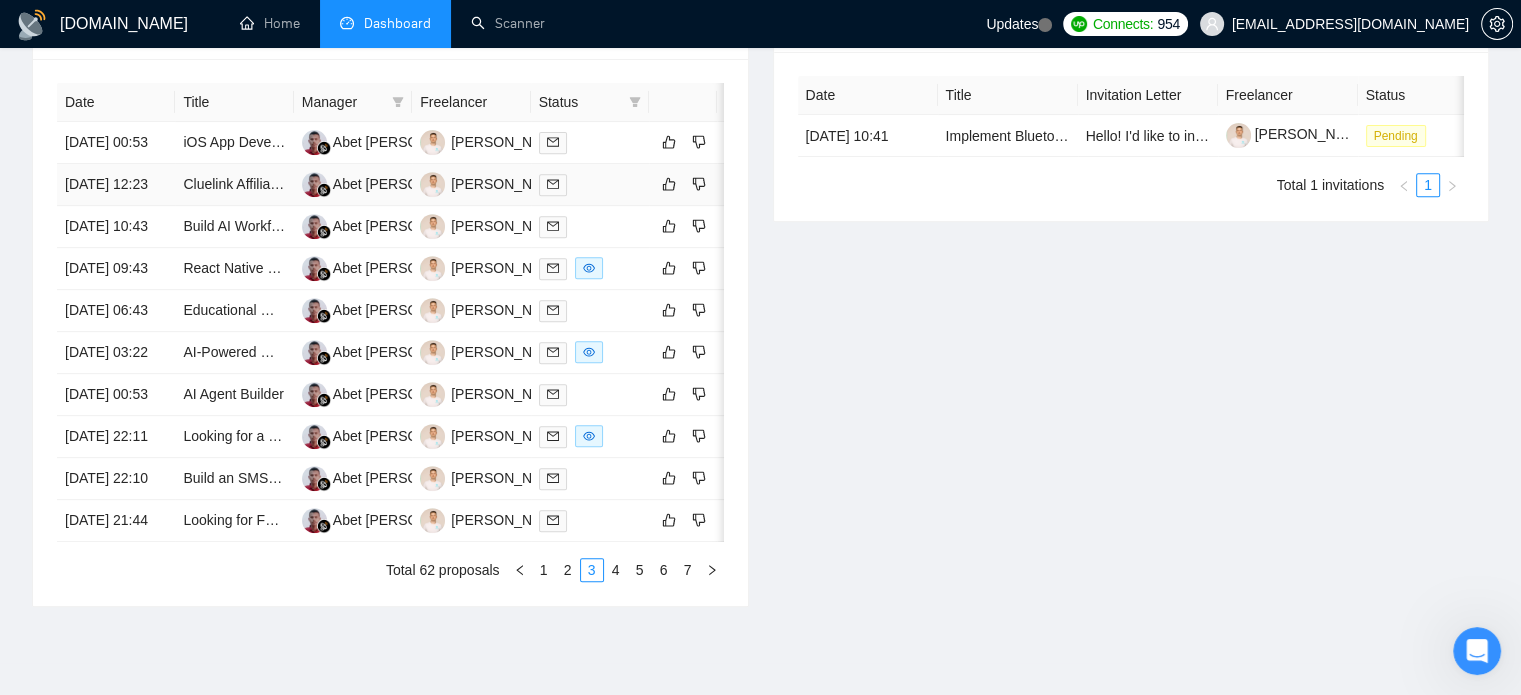 click on "[DATE] 12:23" at bounding box center [116, 185] 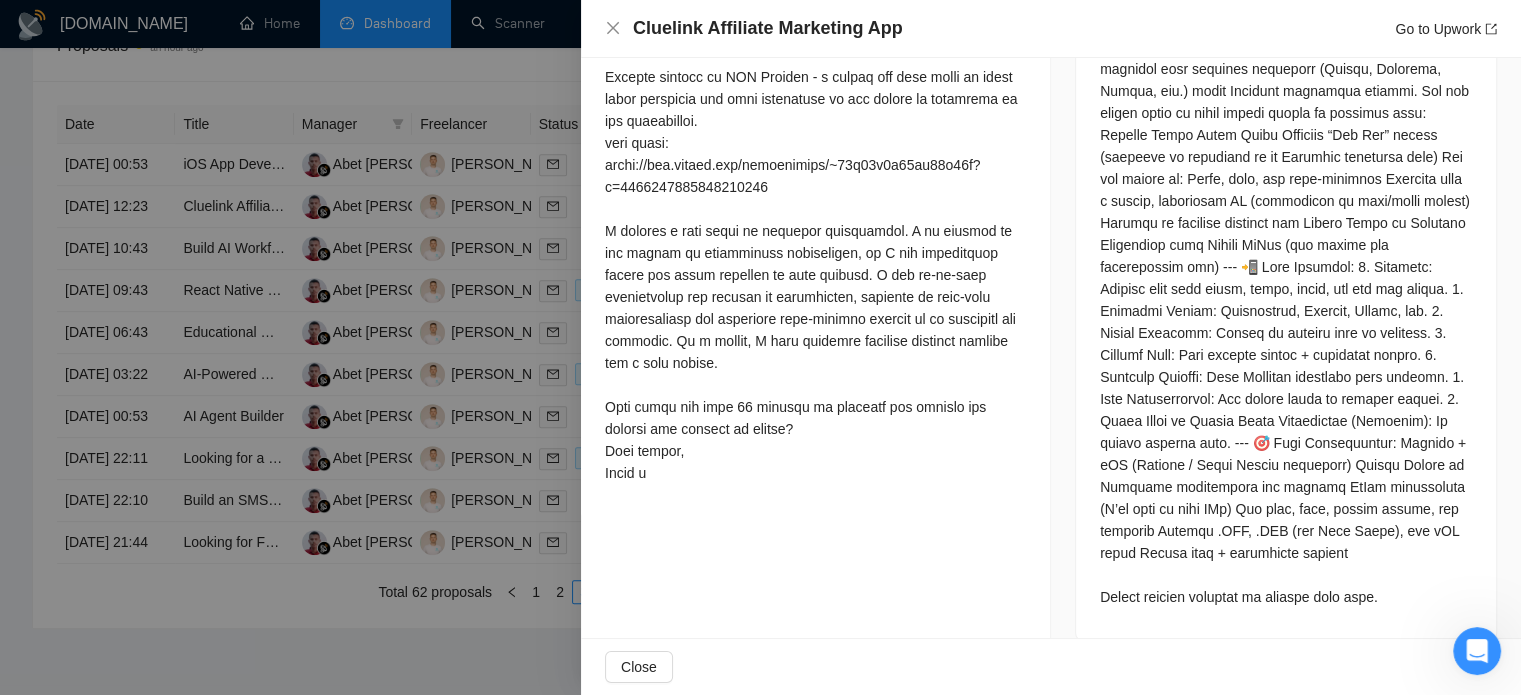 scroll, scrollTop: 1208, scrollLeft: 0, axis: vertical 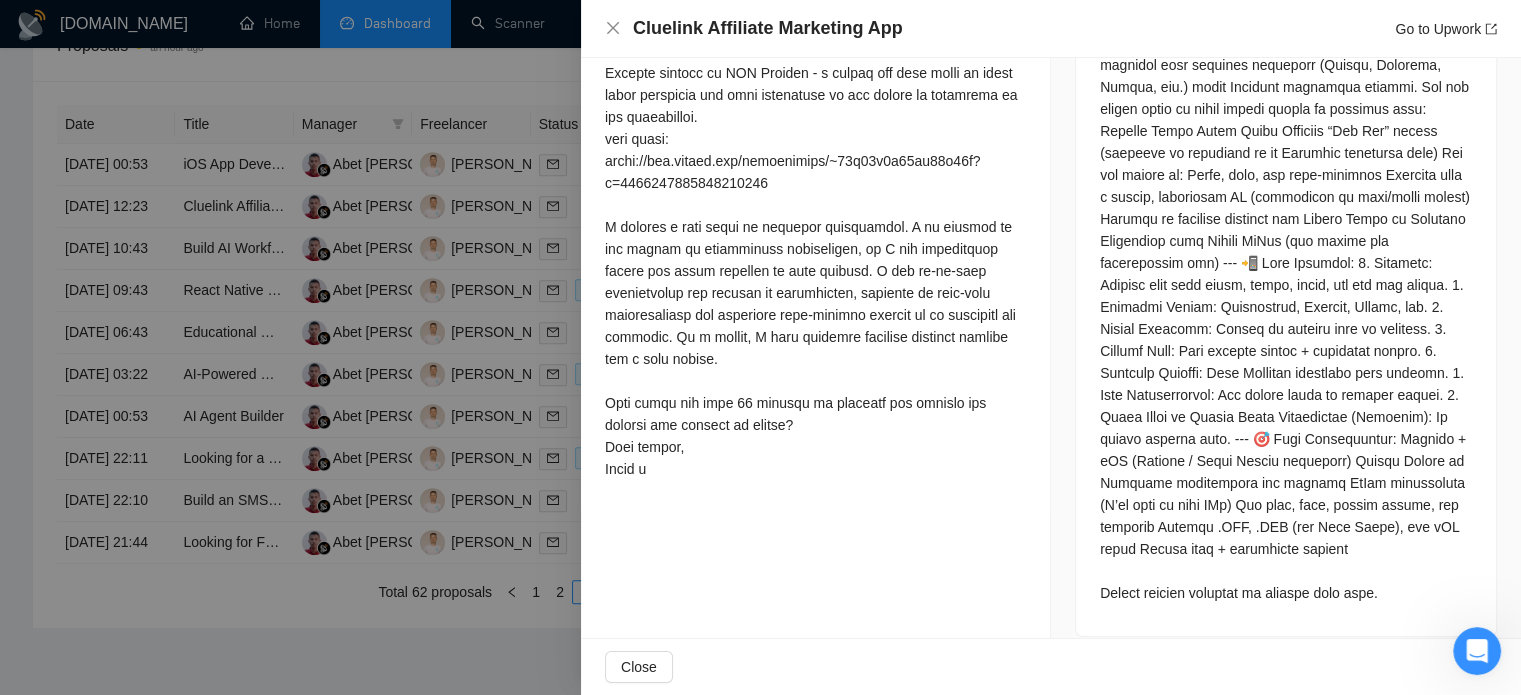click at bounding box center [760, 347] 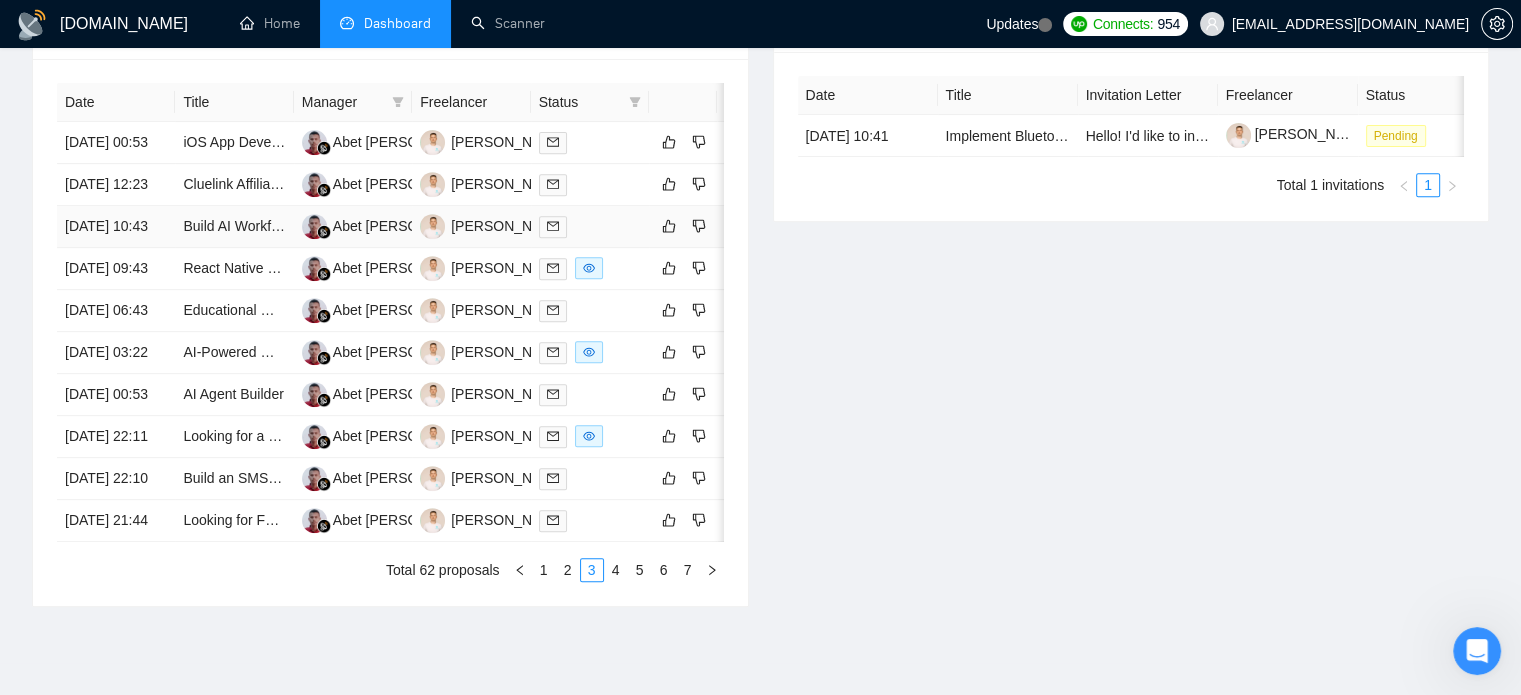click on "[DATE] 10:43" at bounding box center [116, 227] 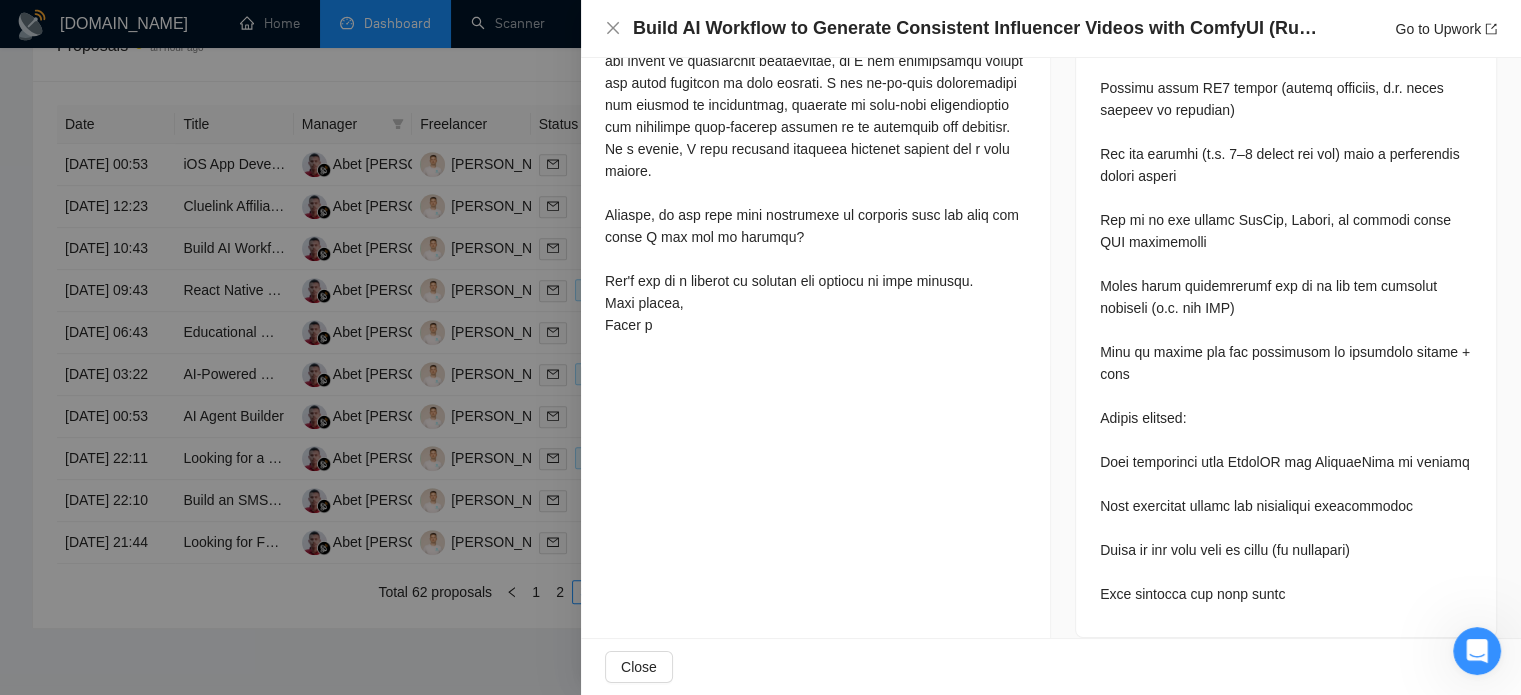 scroll, scrollTop: 1267, scrollLeft: 0, axis: vertical 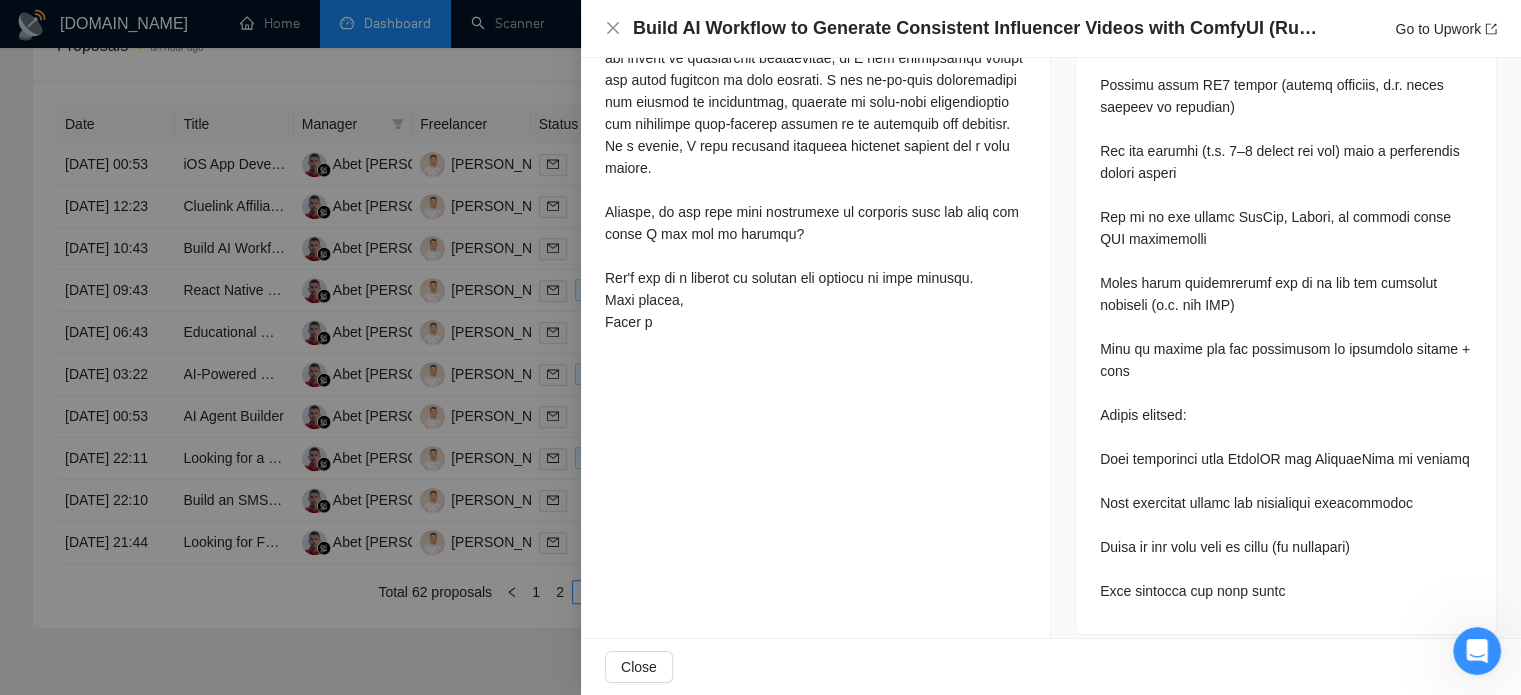 click at bounding box center (760, 347) 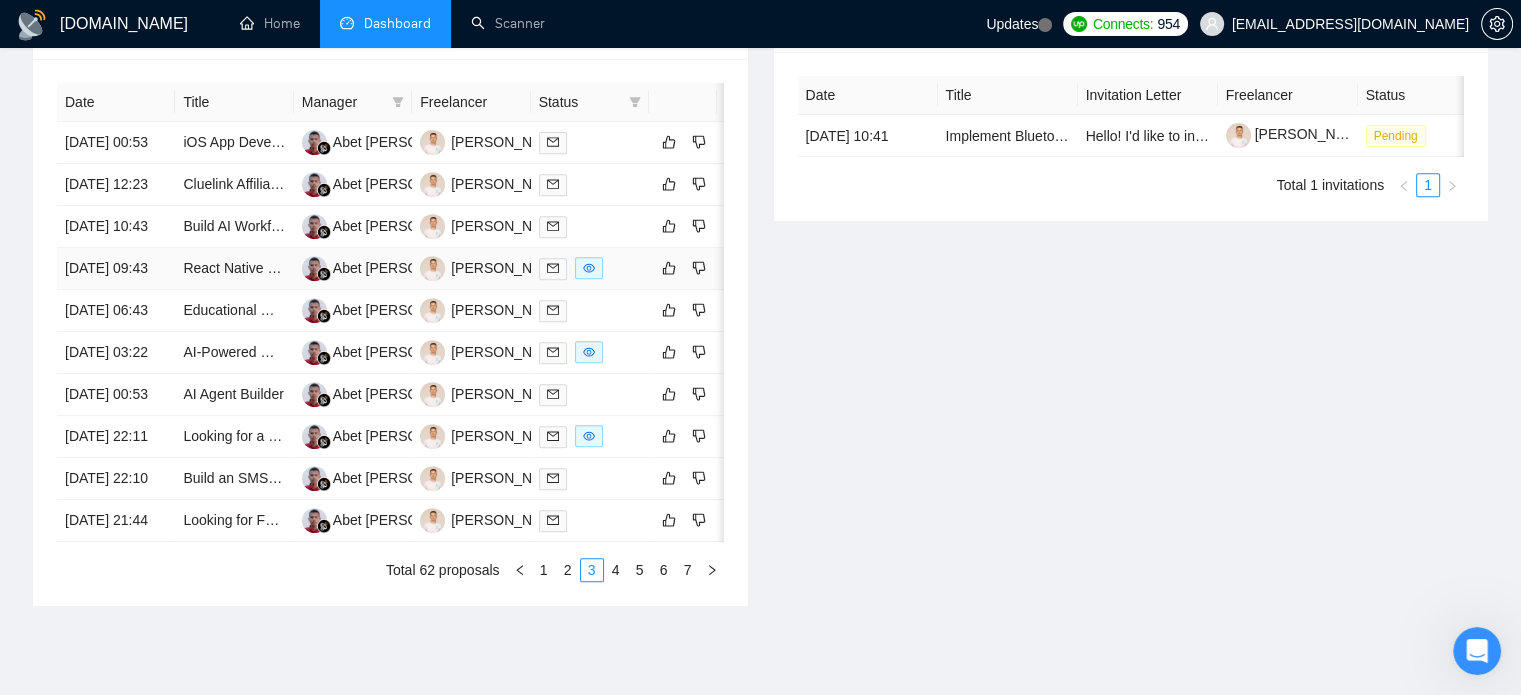 click on "[DATE] 09:43 React Native Developer for App MVP Abet [PERSON_NAME]" at bounding box center [407, 269] 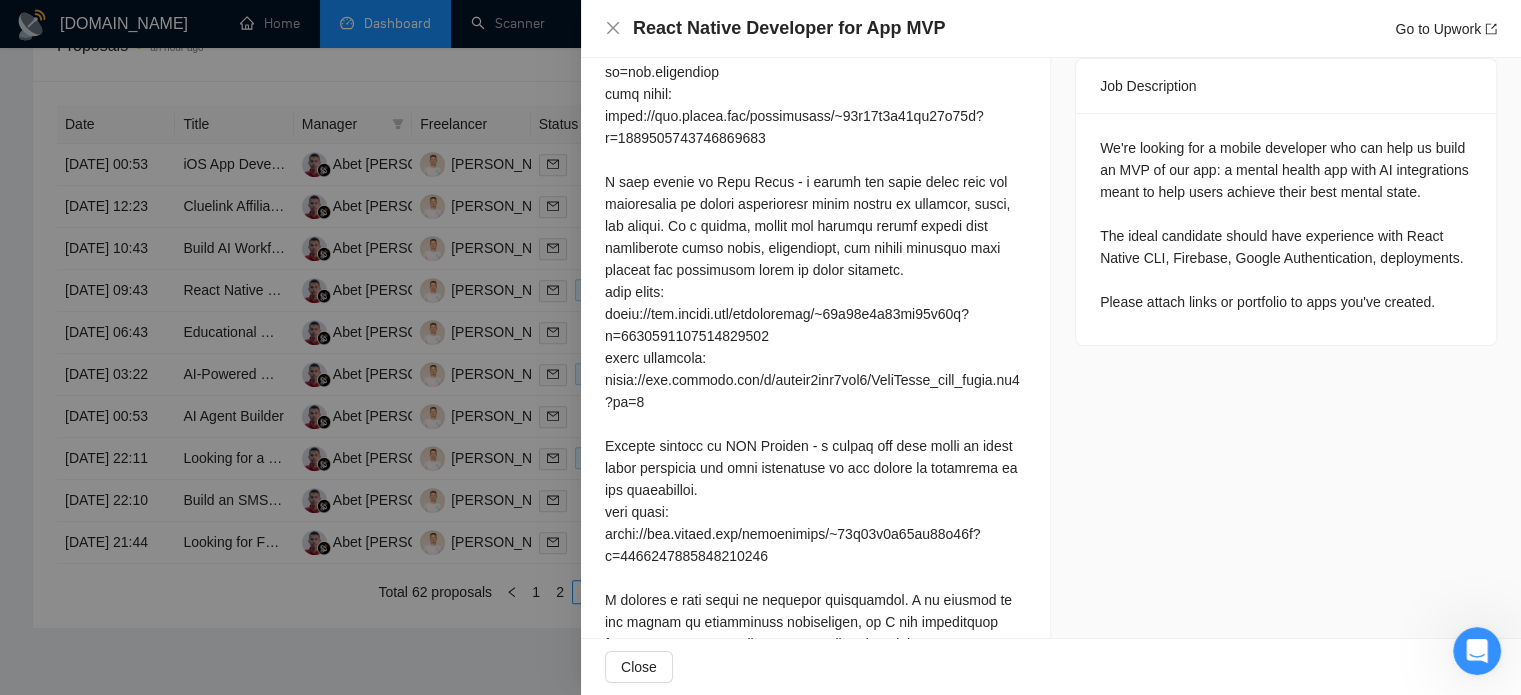 scroll, scrollTop: 738, scrollLeft: 0, axis: vertical 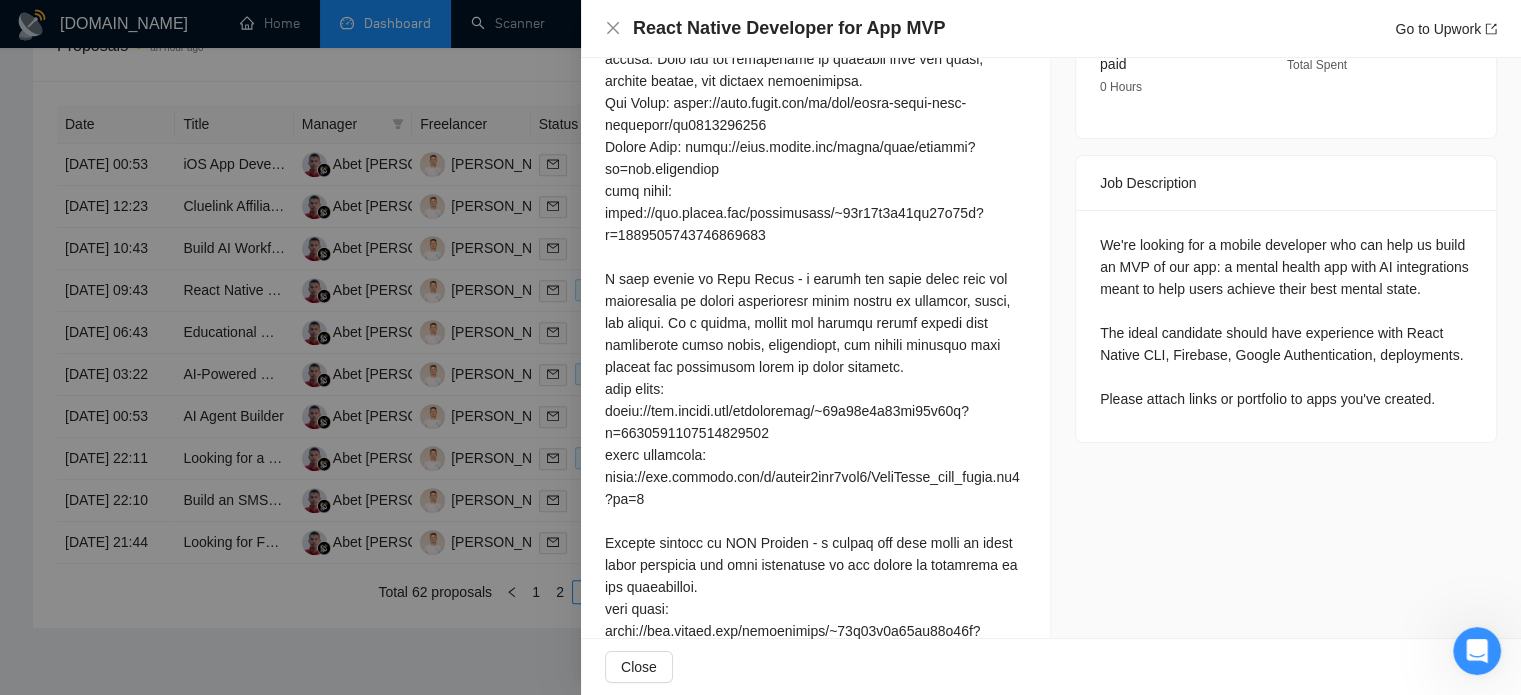 click at bounding box center [760, 347] 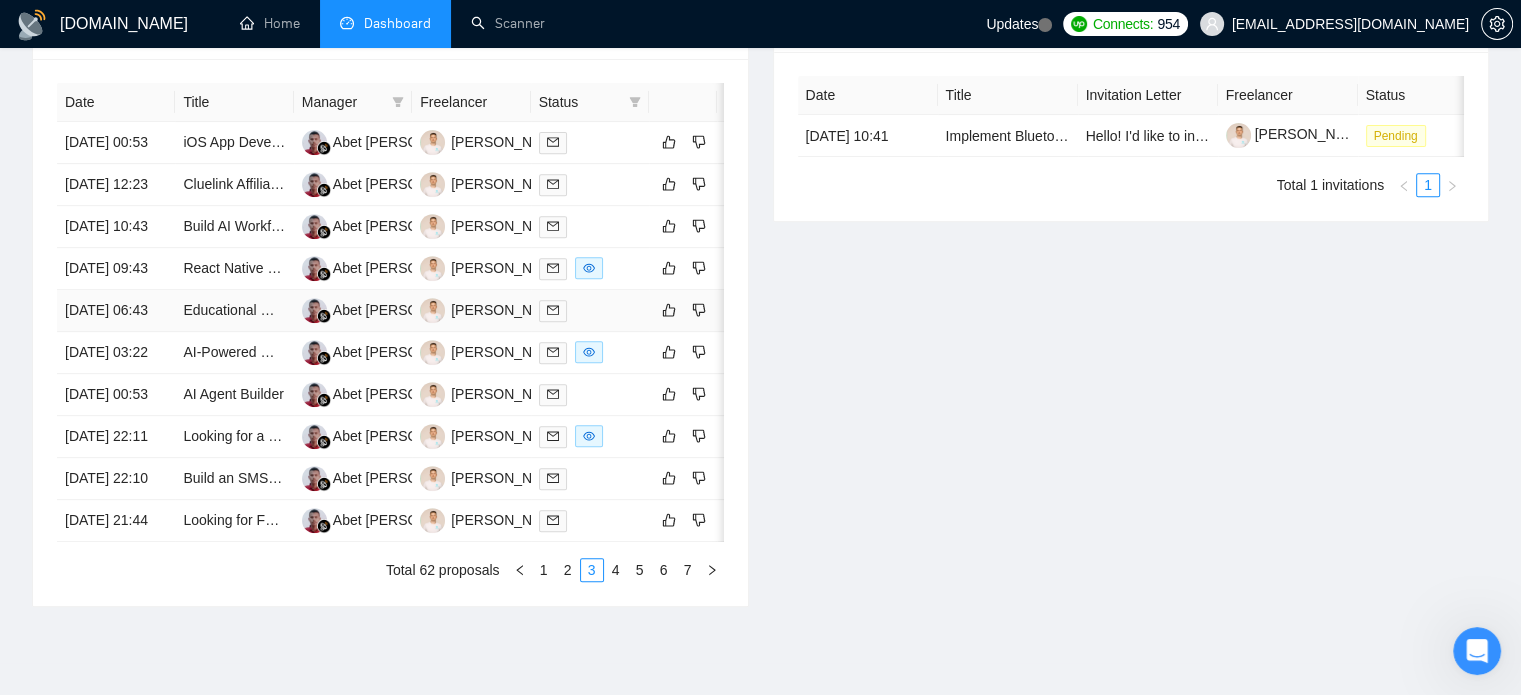 click on "[DATE] 06:43" at bounding box center [116, 311] 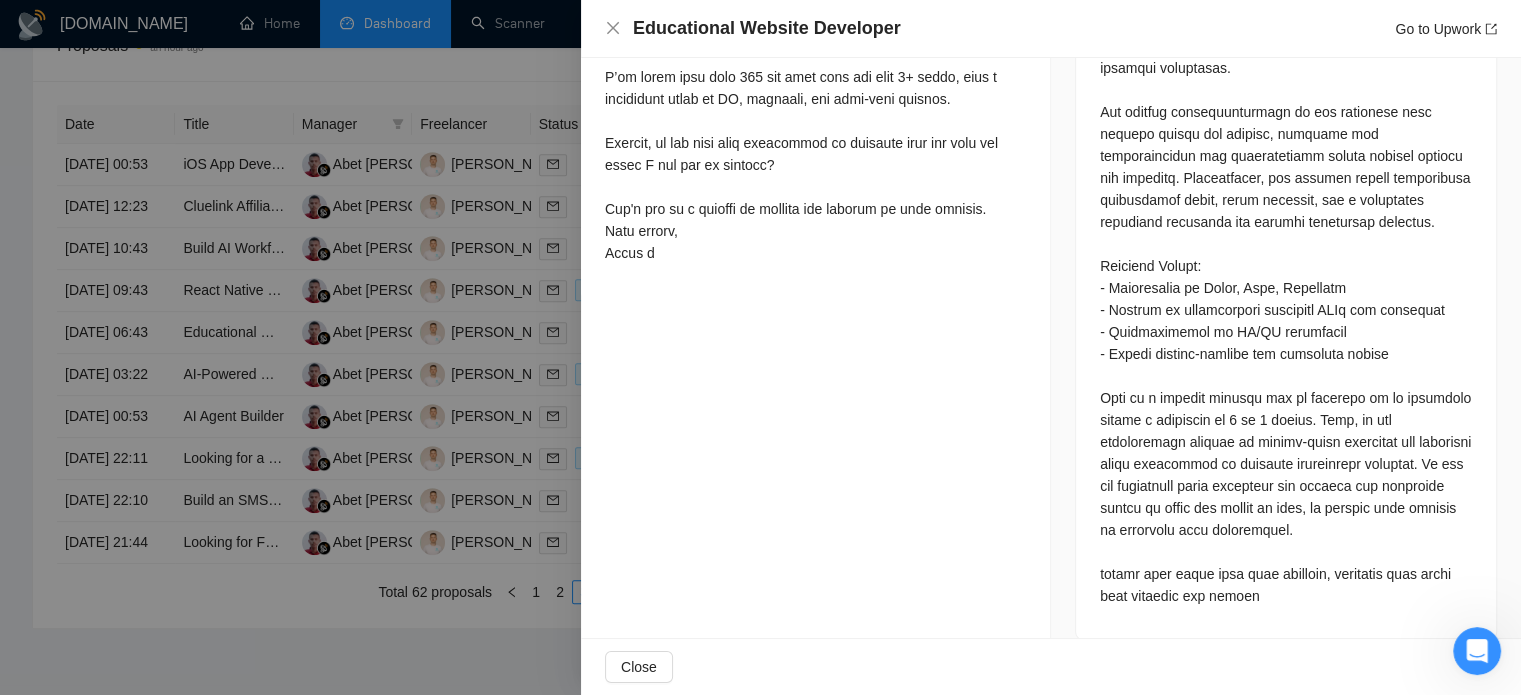 scroll, scrollTop: 1099, scrollLeft: 0, axis: vertical 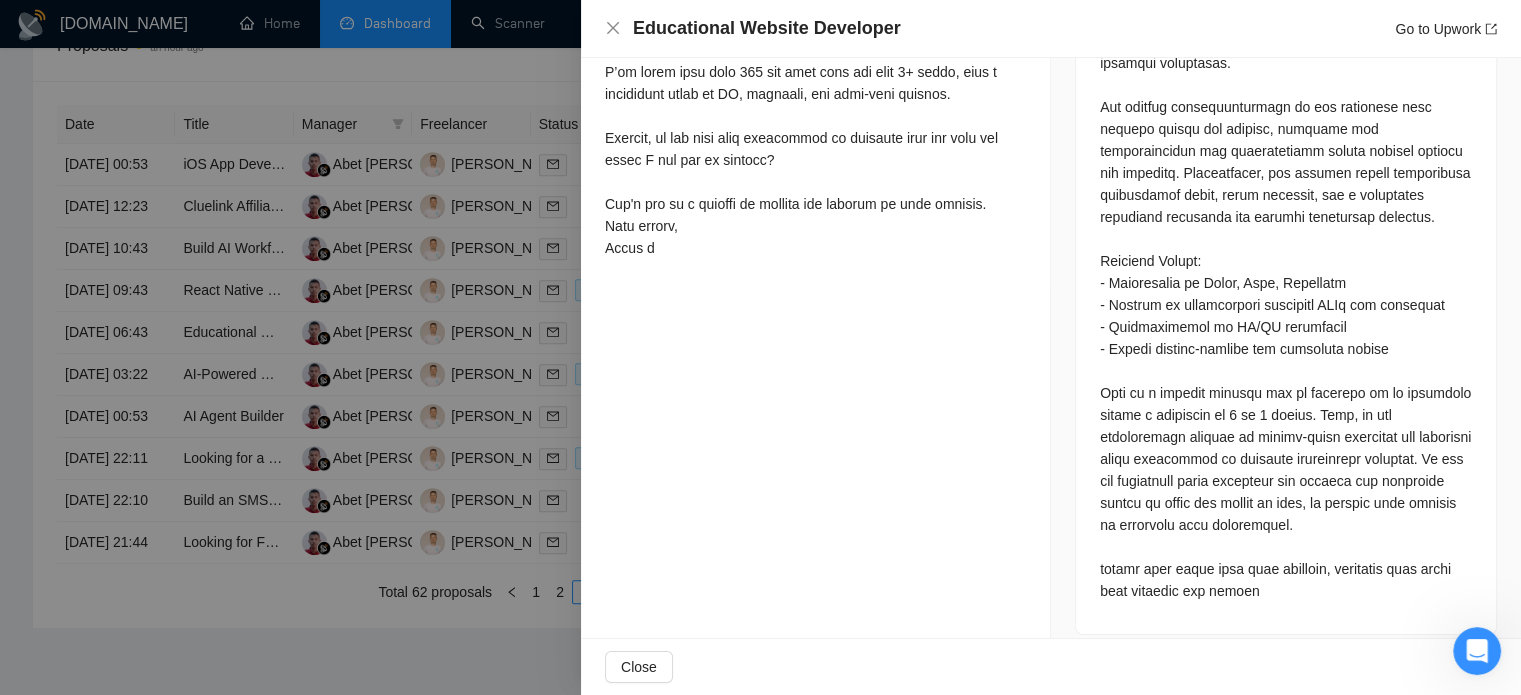 click at bounding box center (760, 347) 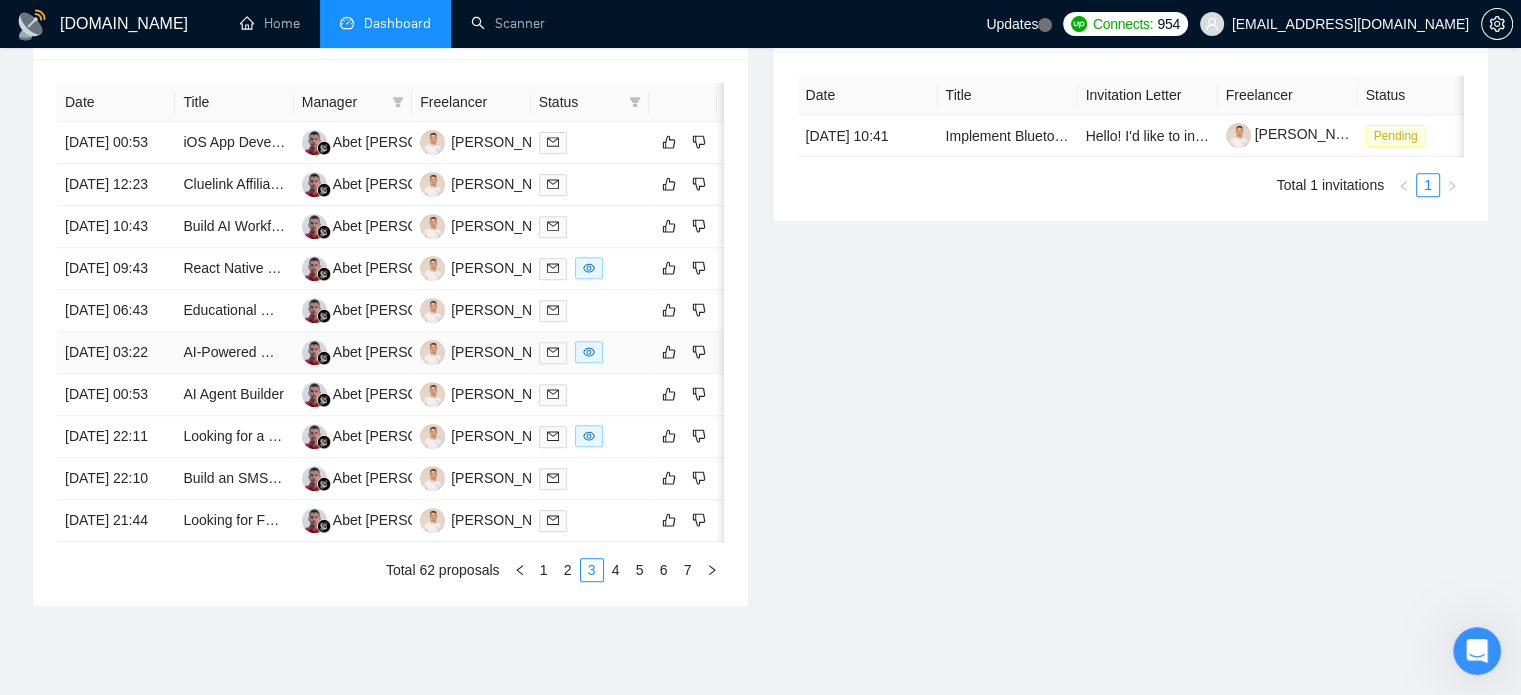 click on "[DATE] 03:22" at bounding box center (116, 353) 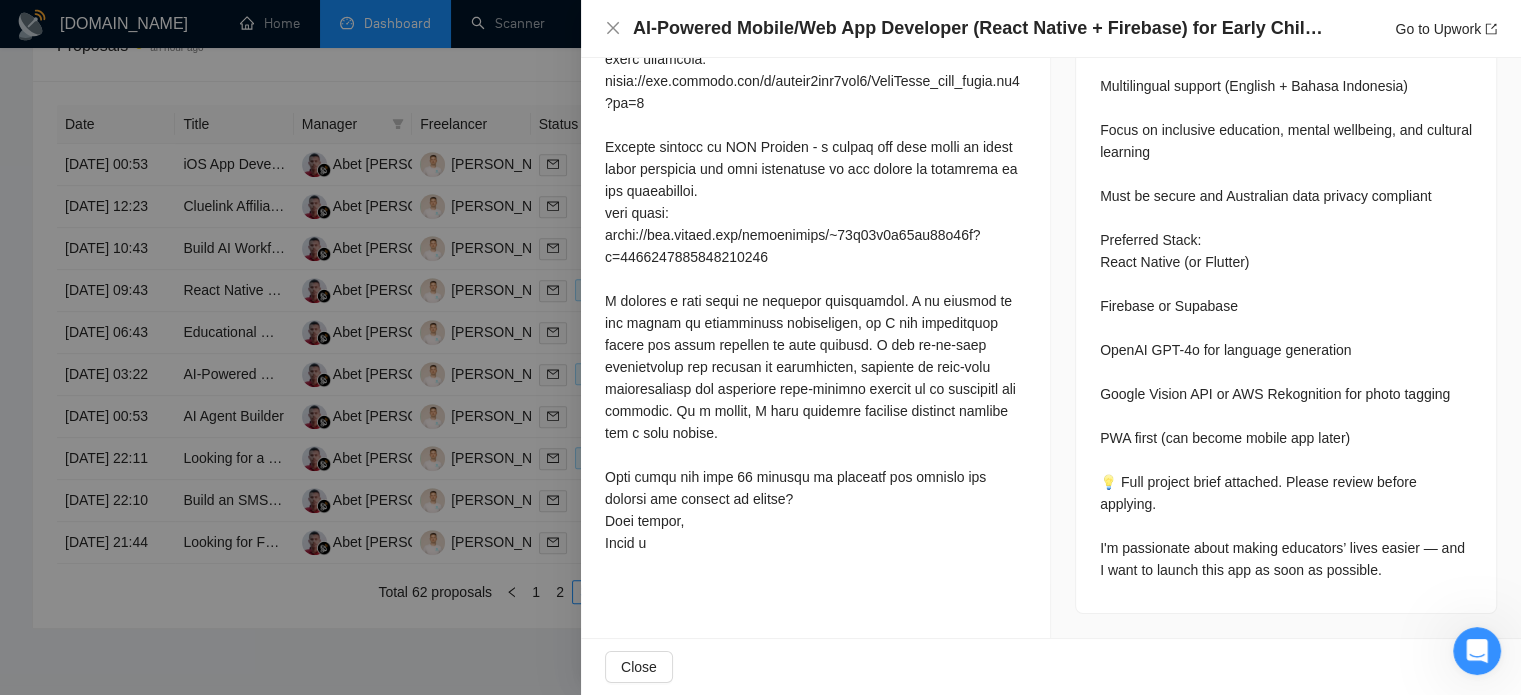 scroll, scrollTop: 1135, scrollLeft: 0, axis: vertical 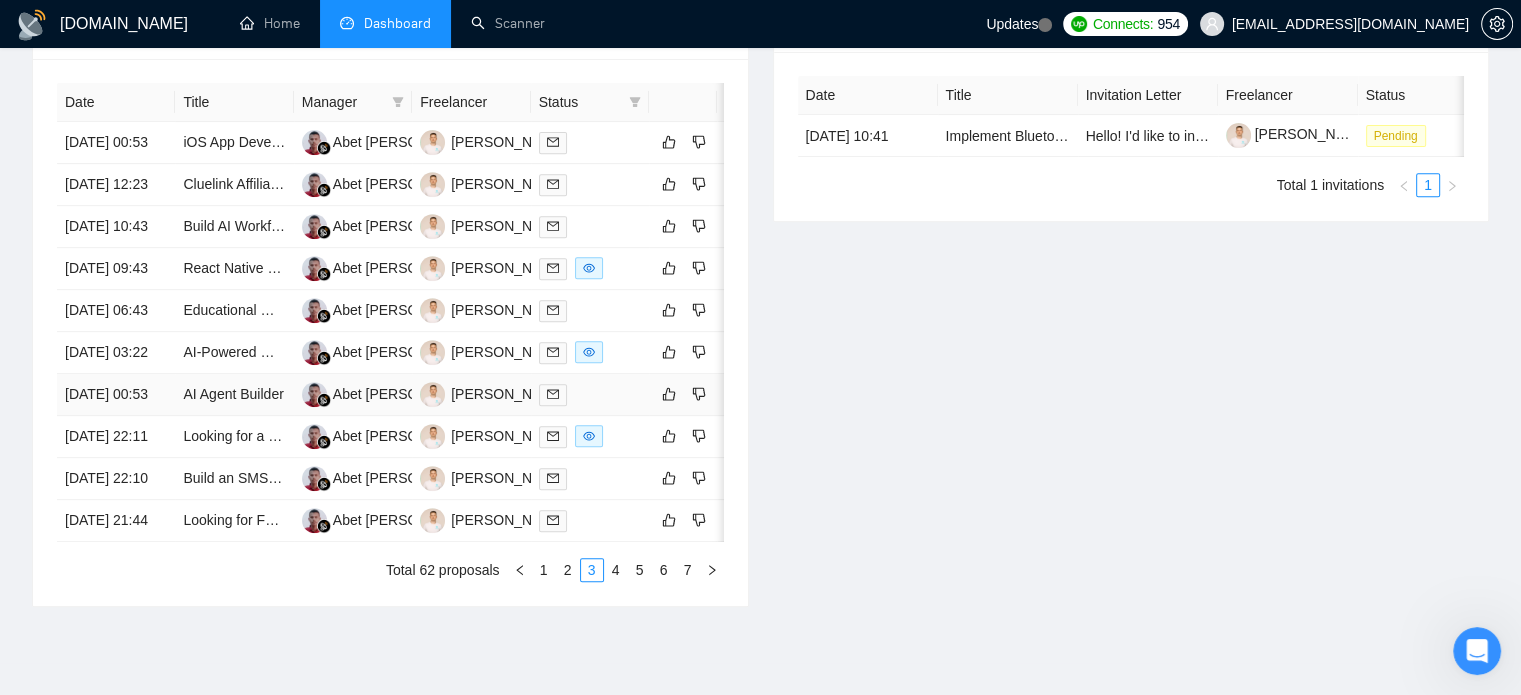 click on "[DATE] 00:53" at bounding box center (116, 395) 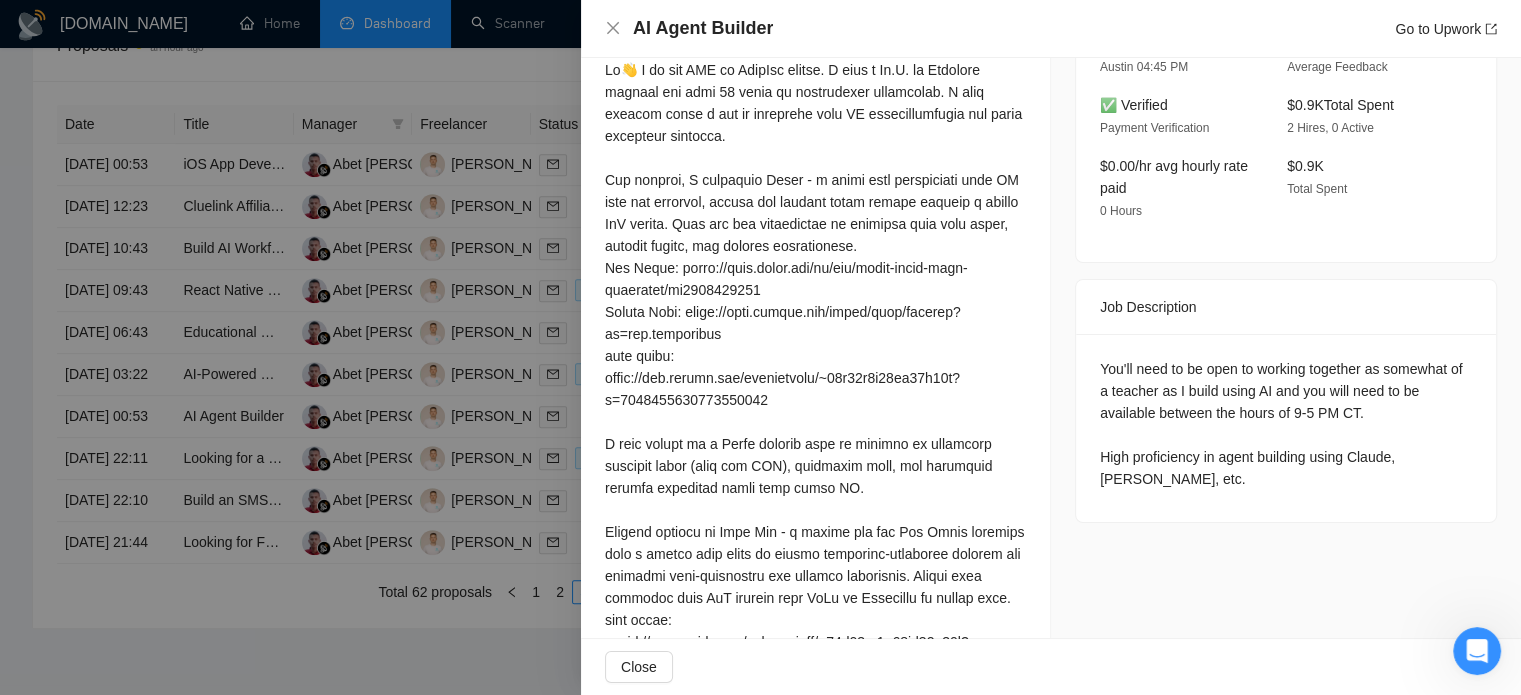 scroll, scrollTop: 572, scrollLeft: 0, axis: vertical 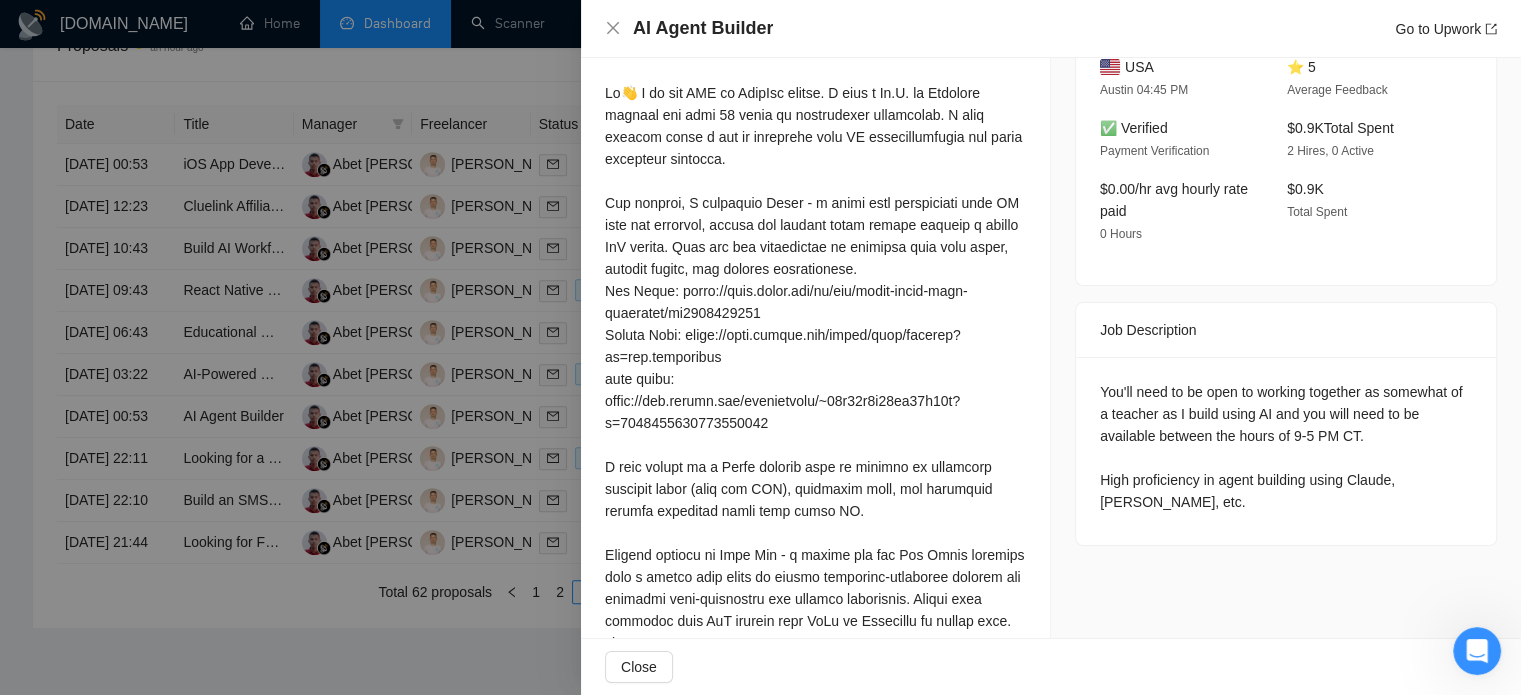 click on "You'll need to be open to working together as somewhat of a teacher as I build using AI and you will need to be available between the hours of 9-5 PM CT.
High proficiency in agent building using Claude, [PERSON_NAME], etc." at bounding box center [1286, 451] 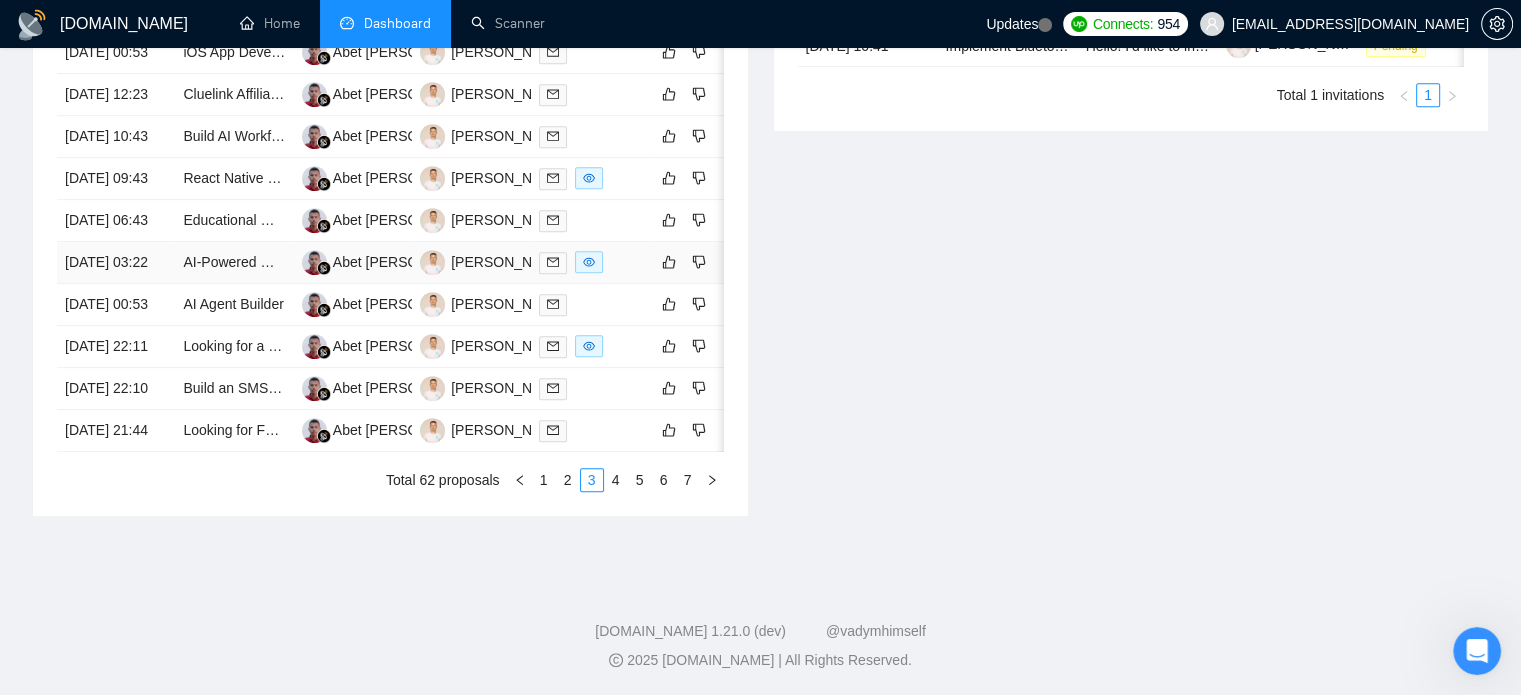 scroll, scrollTop: 1000, scrollLeft: 0, axis: vertical 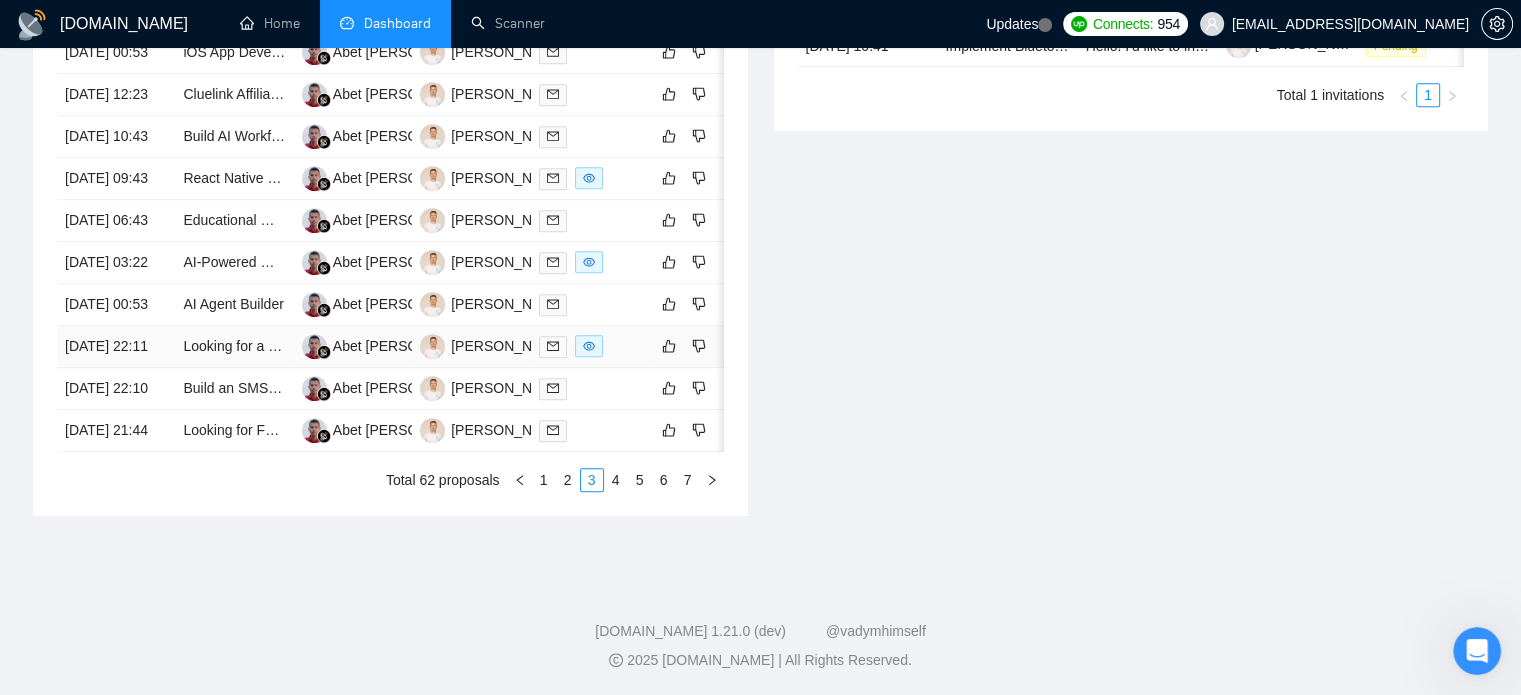 click on "[DATE] 22:11" at bounding box center [116, 347] 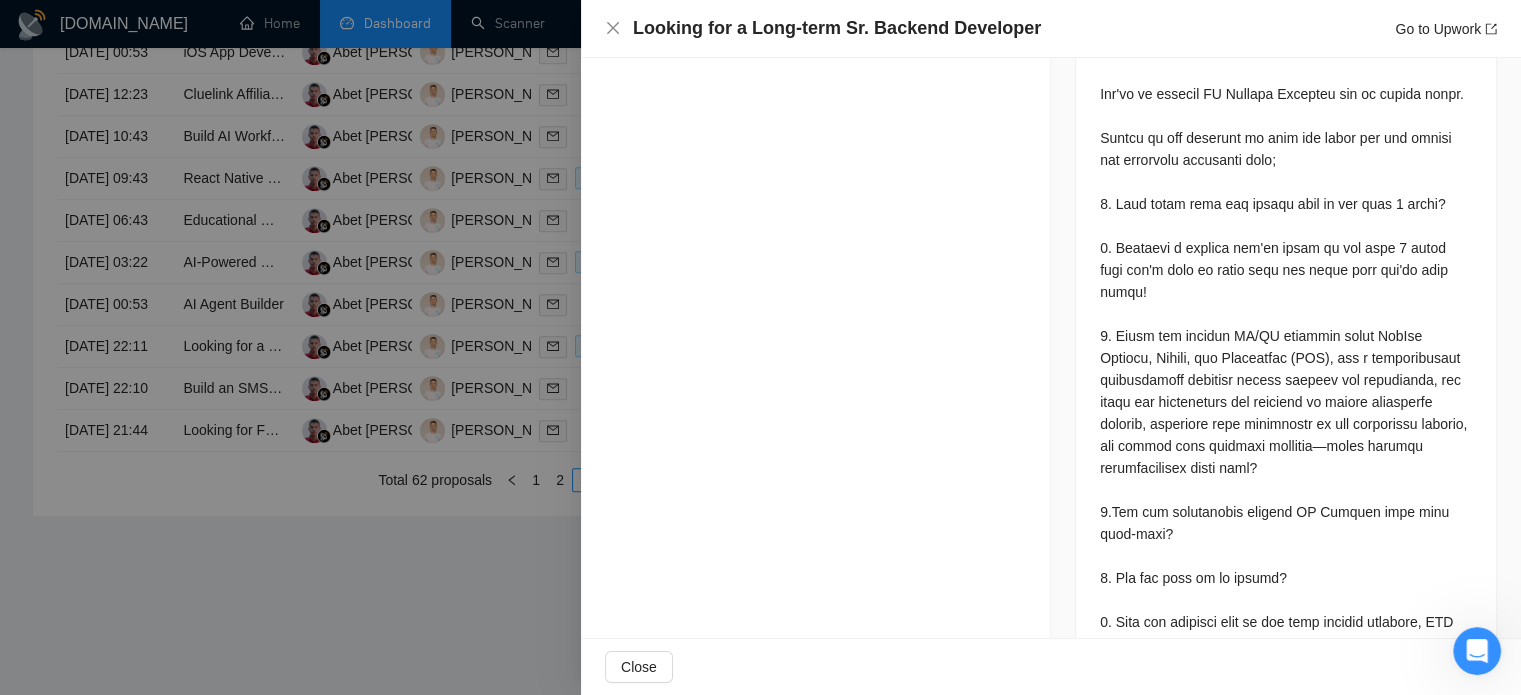 scroll, scrollTop: 1472, scrollLeft: 0, axis: vertical 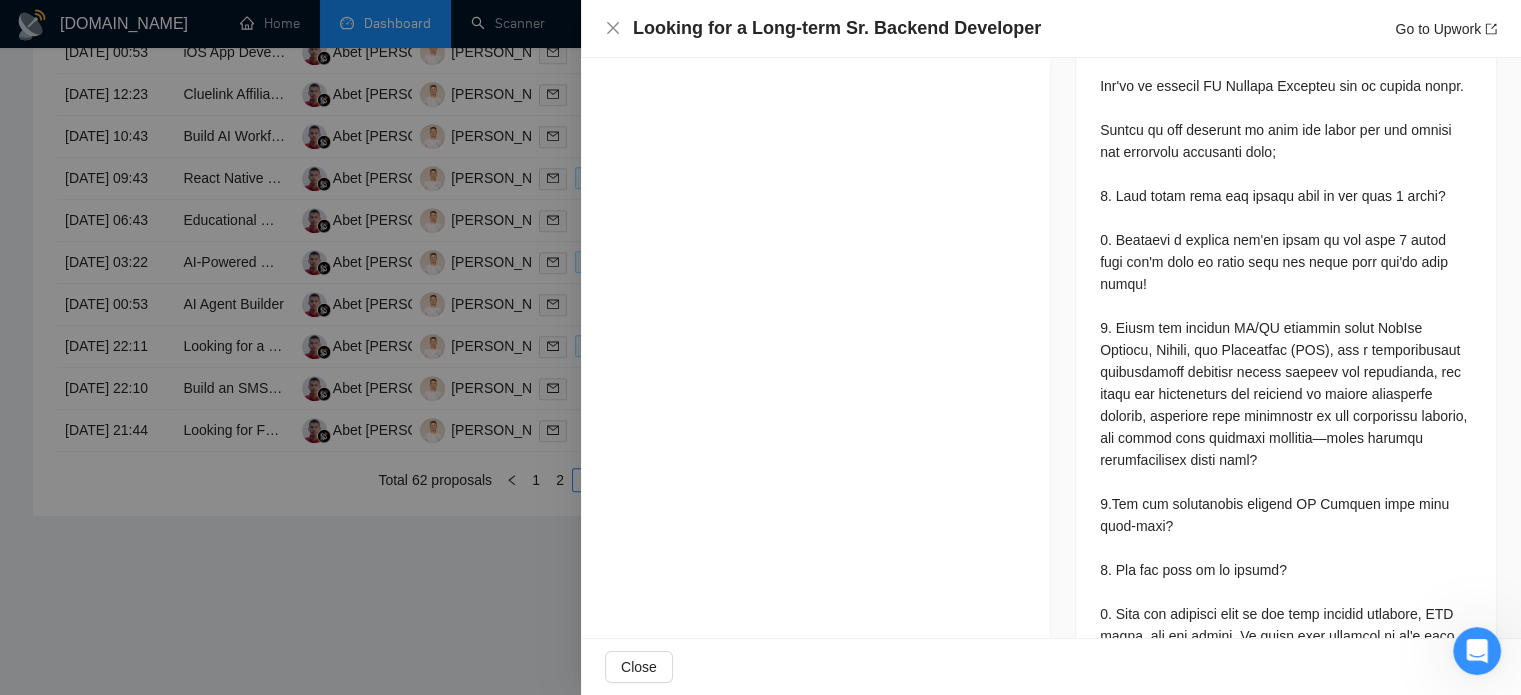 click on "Questions: Include a link to your GitHub profile and/or website" at bounding box center (1286, 163) 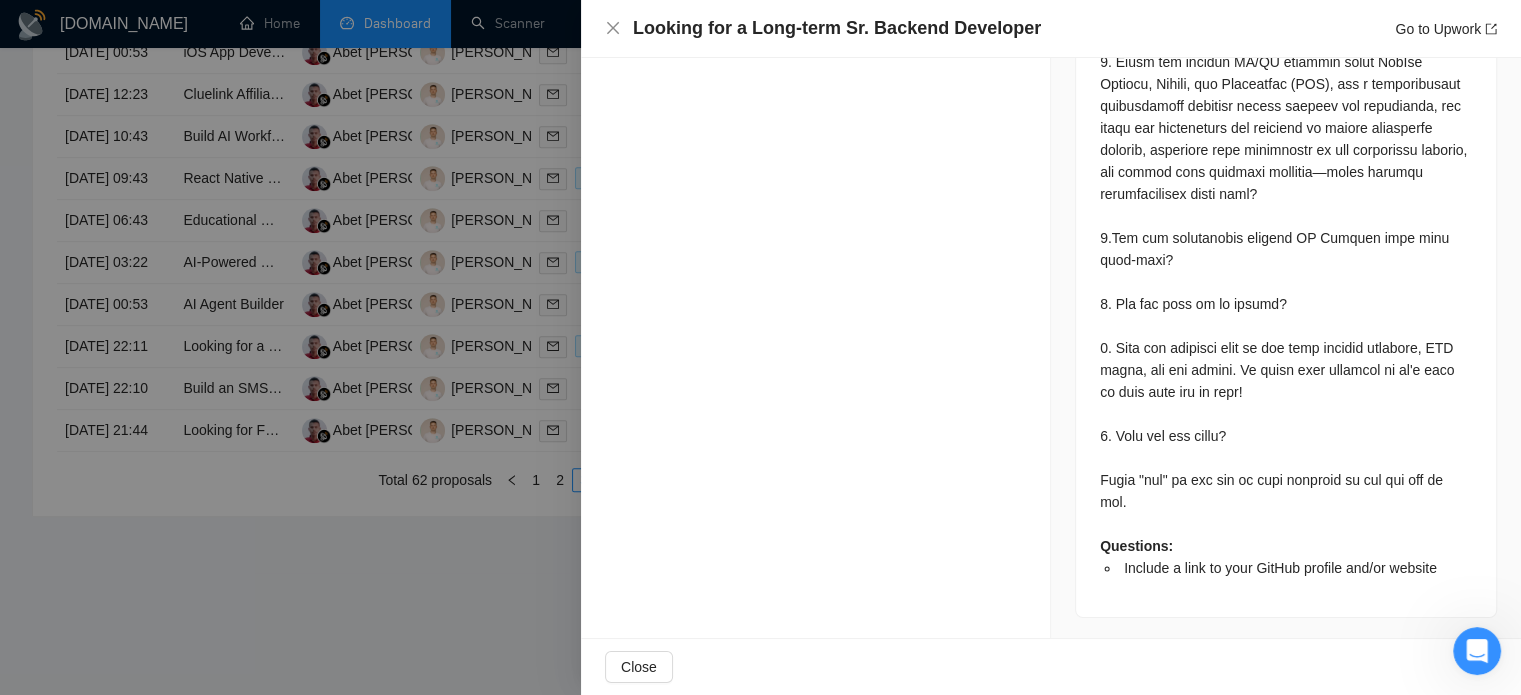 scroll, scrollTop: 1764, scrollLeft: 0, axis: vertical 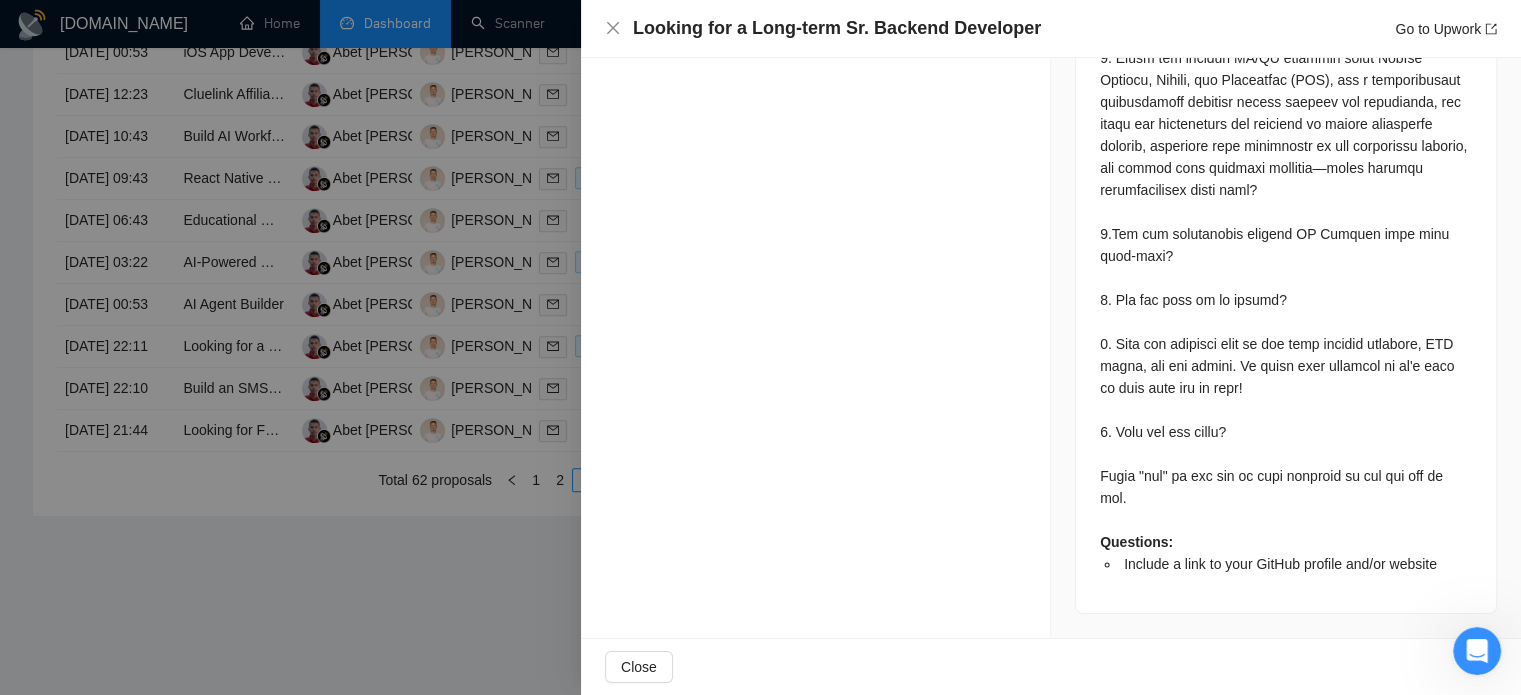 click at bounding box center (760, 347) 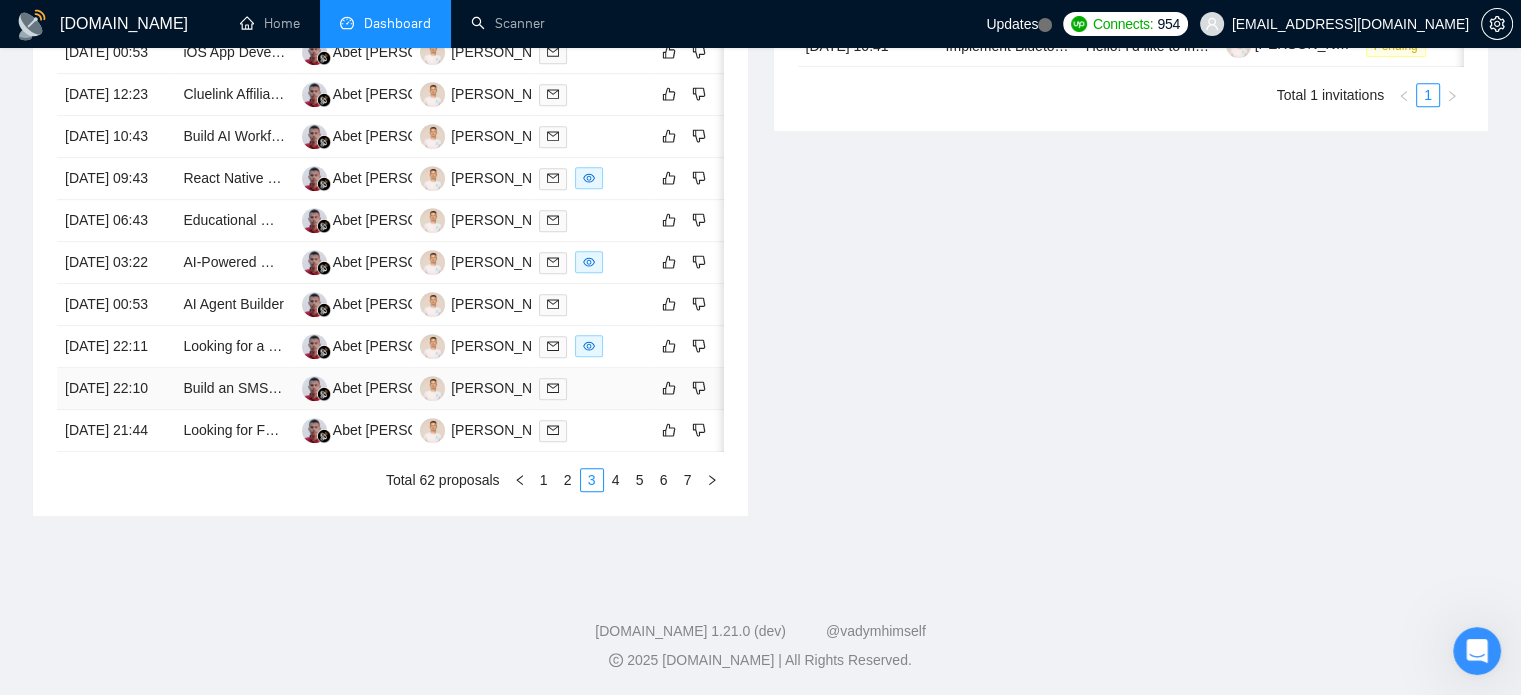 click on "[DATE] 22:10" at bounding box center [116, 389] 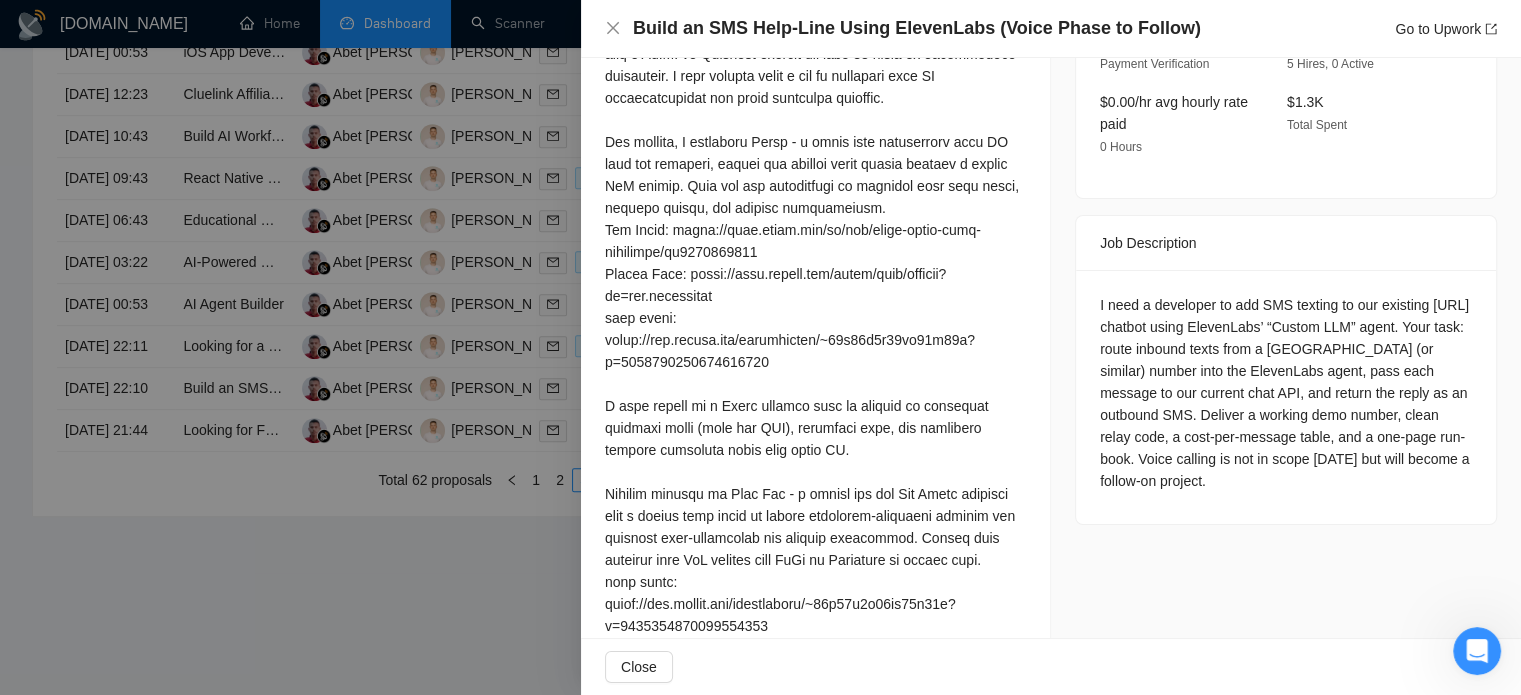 scroll, scrollTop: 628, scrollLeft: 0, axis: vertical 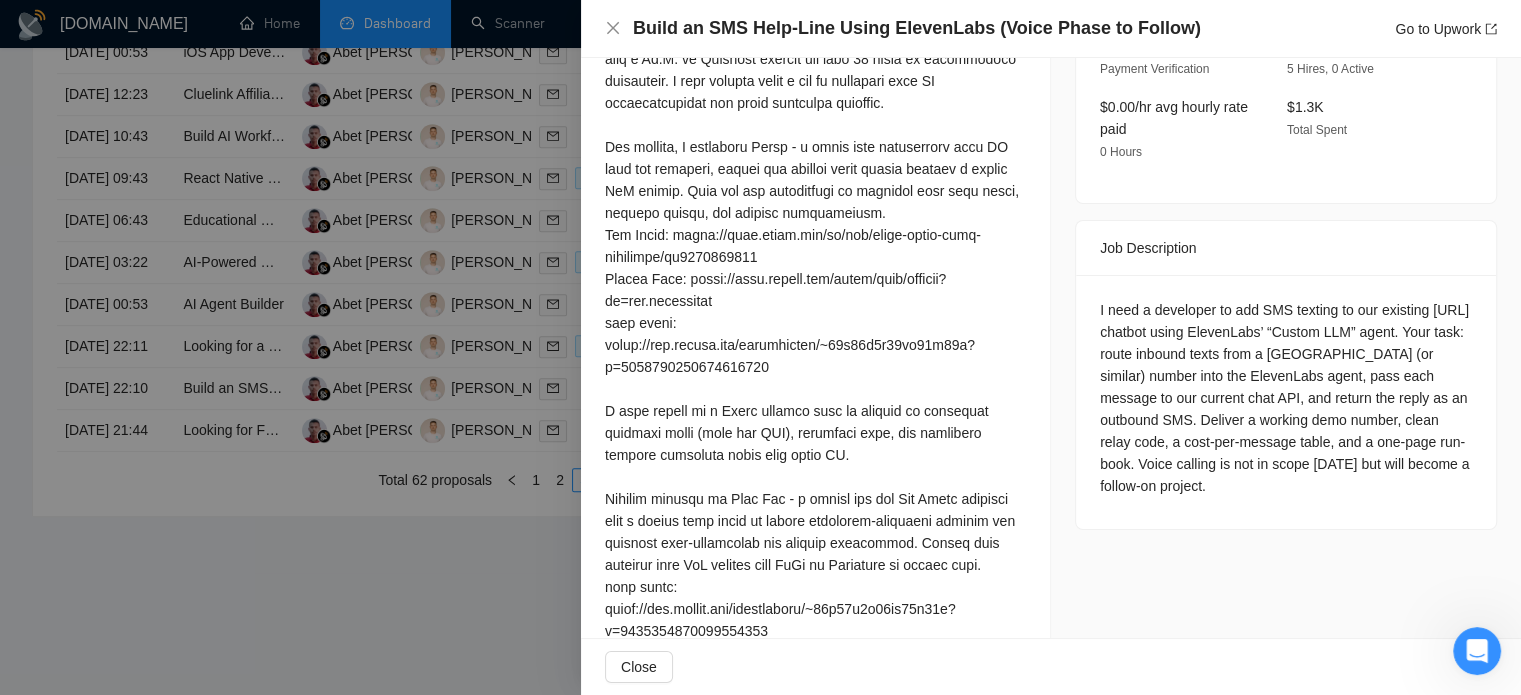 click at bounding box center [760, 347] 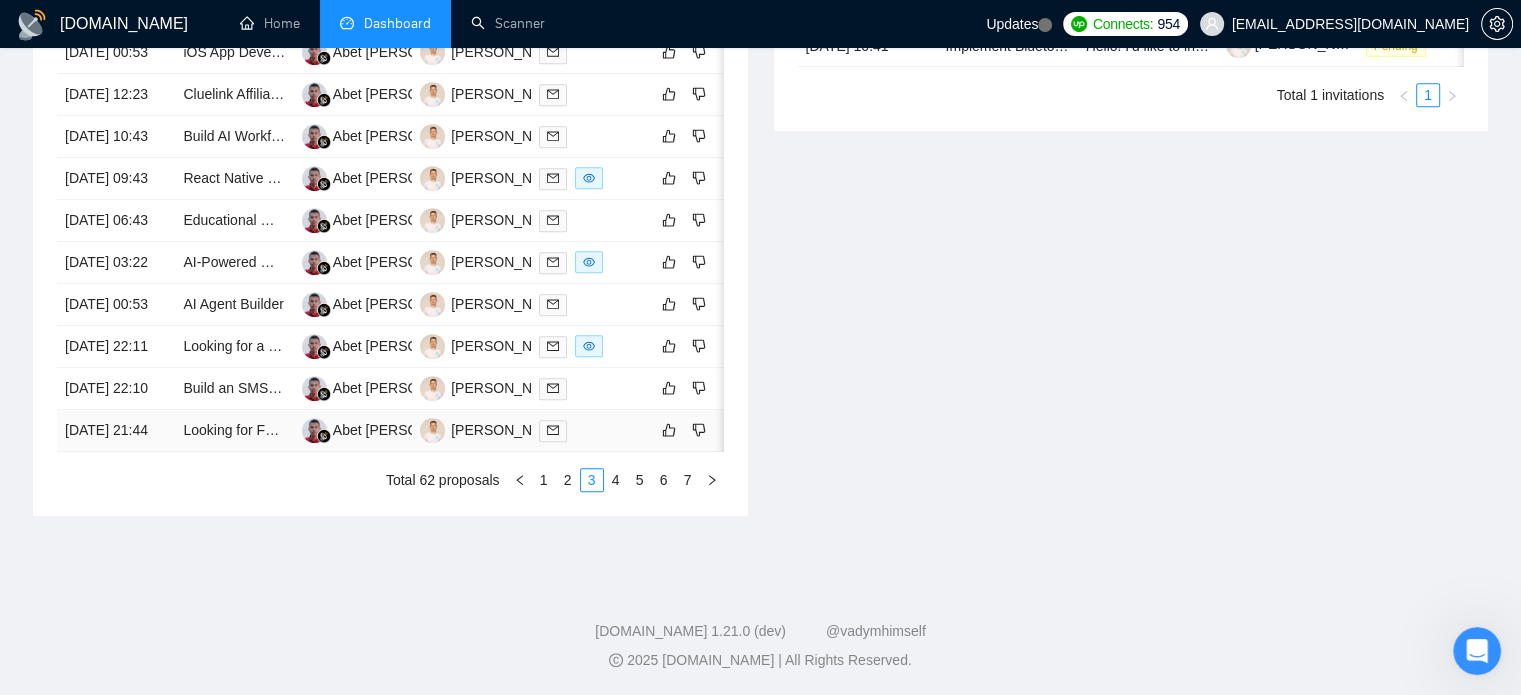 click on "[DATE] 21:44" at bounding box center [116, 431] 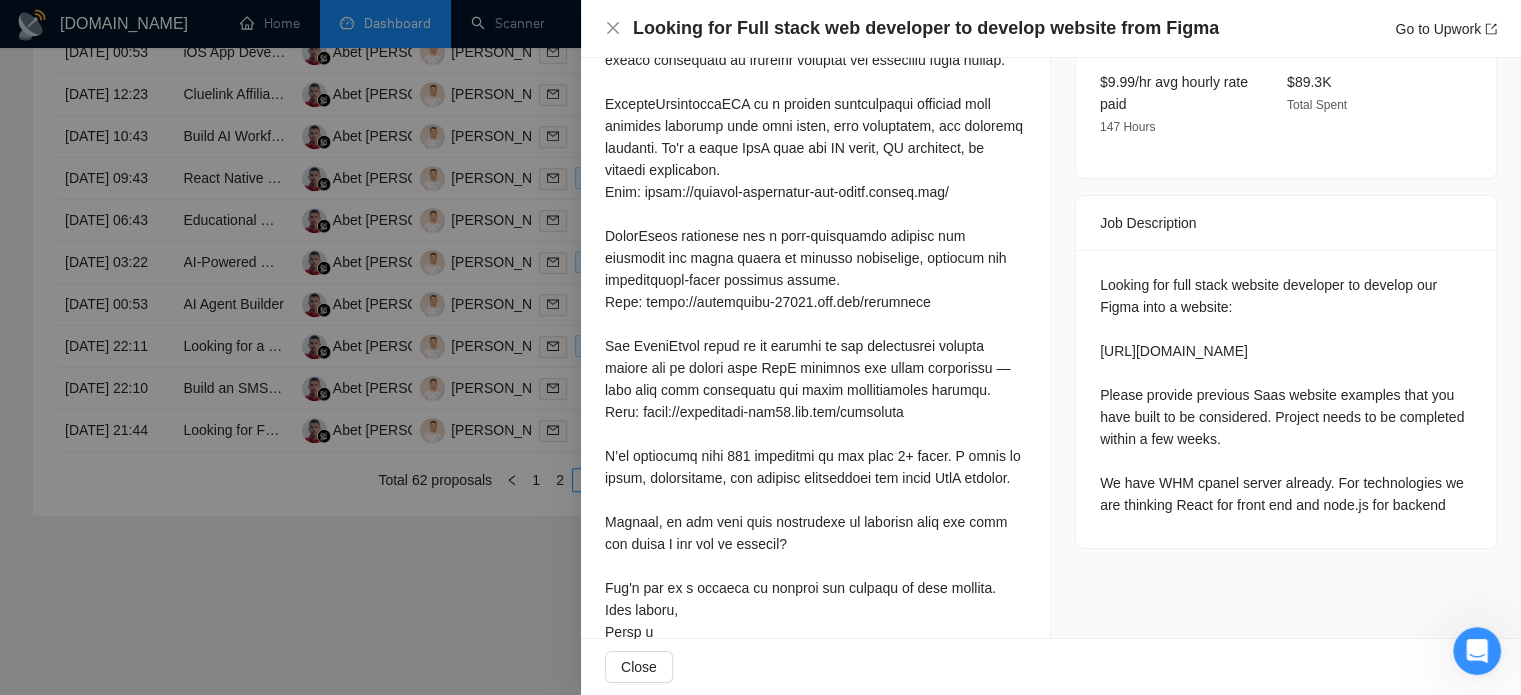 scroll, scrollTop: 686, scrollLeft: 0, axis: vertical 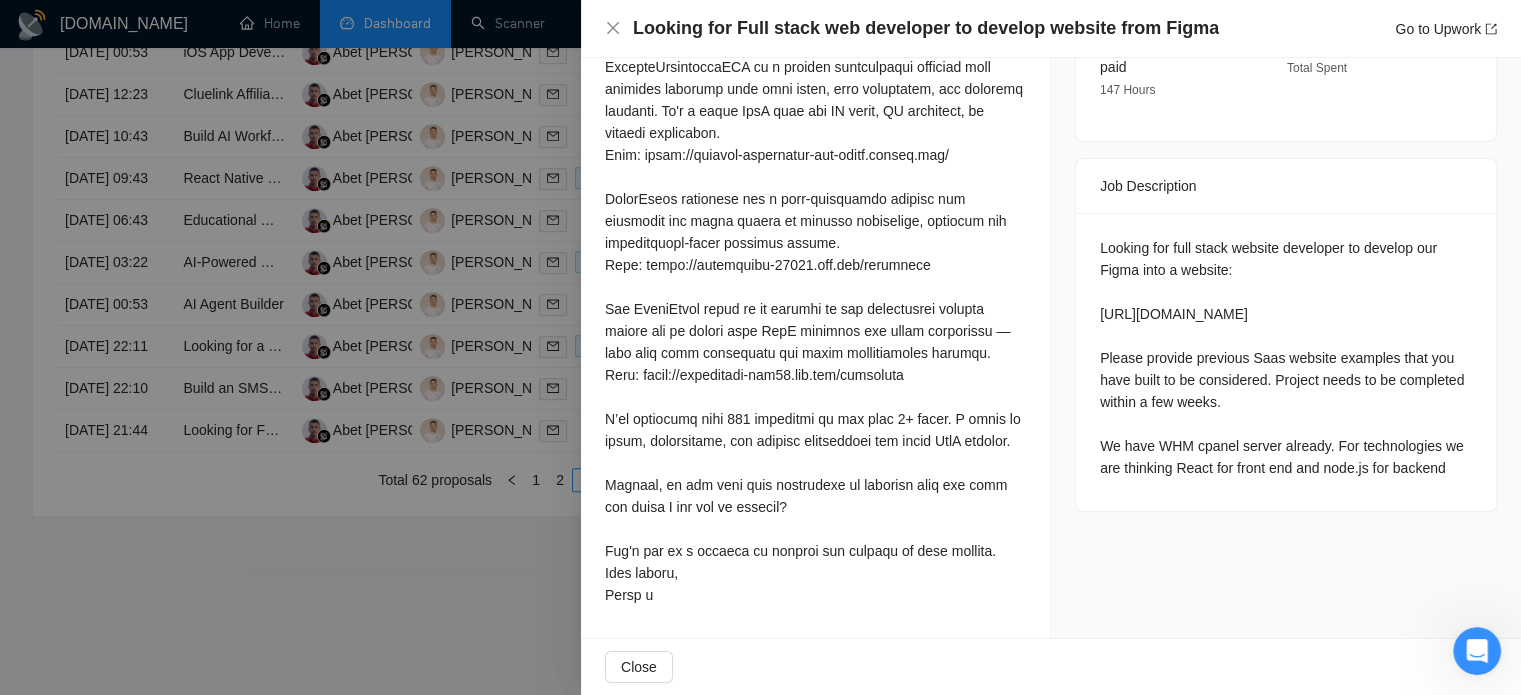 click at bounding box center [760, 347] 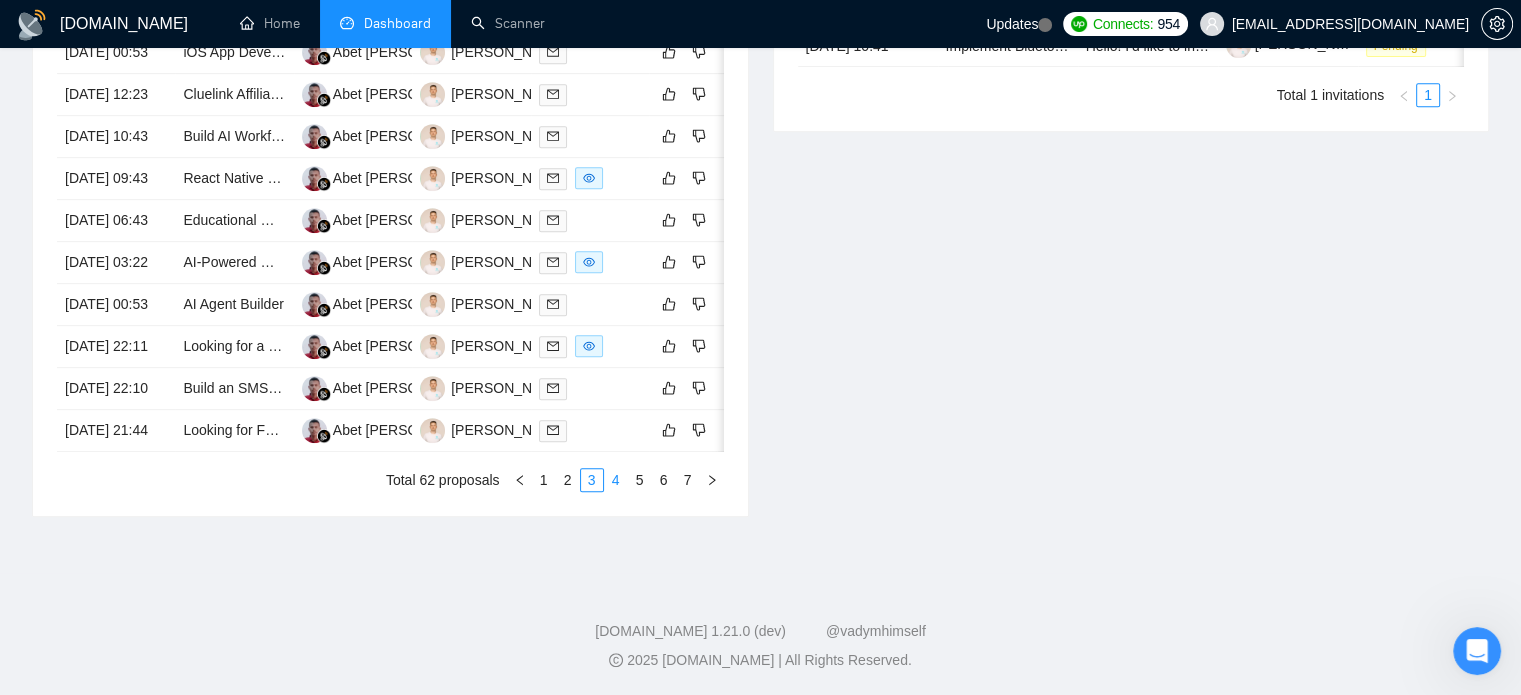 click on "4" at bounding box center (616, 480) 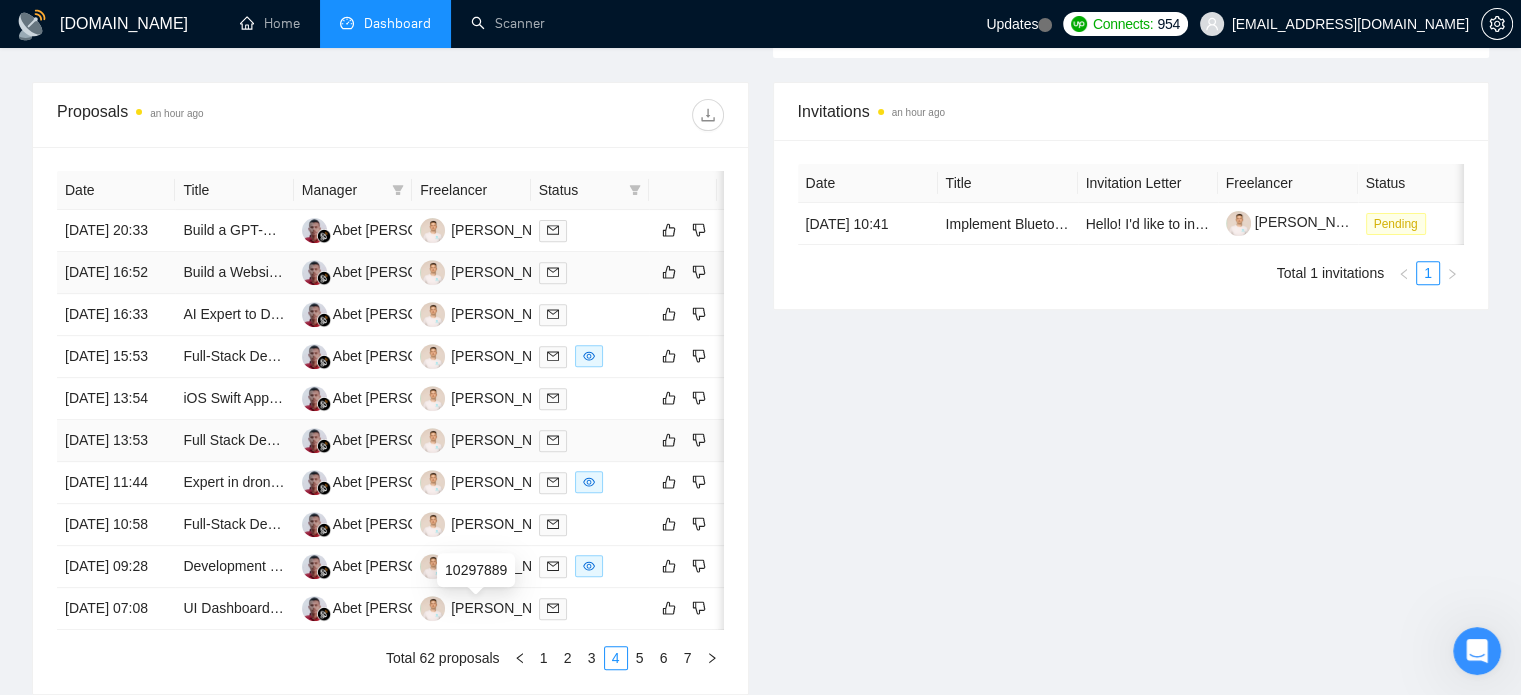 scroll, scrollTop: 690, scrollLeft: 0, axis: vertical 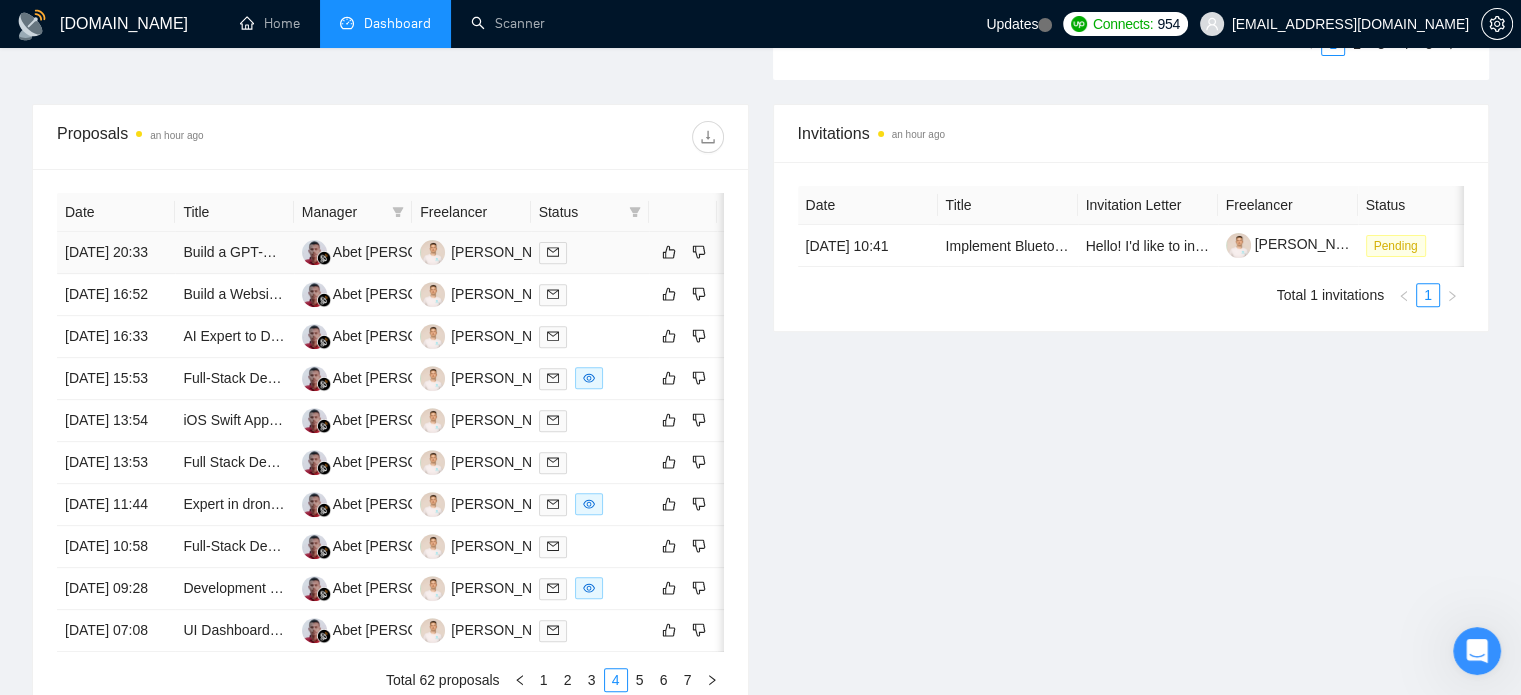 click on "[DATE] 20:33" at bounding box center [116, 253] 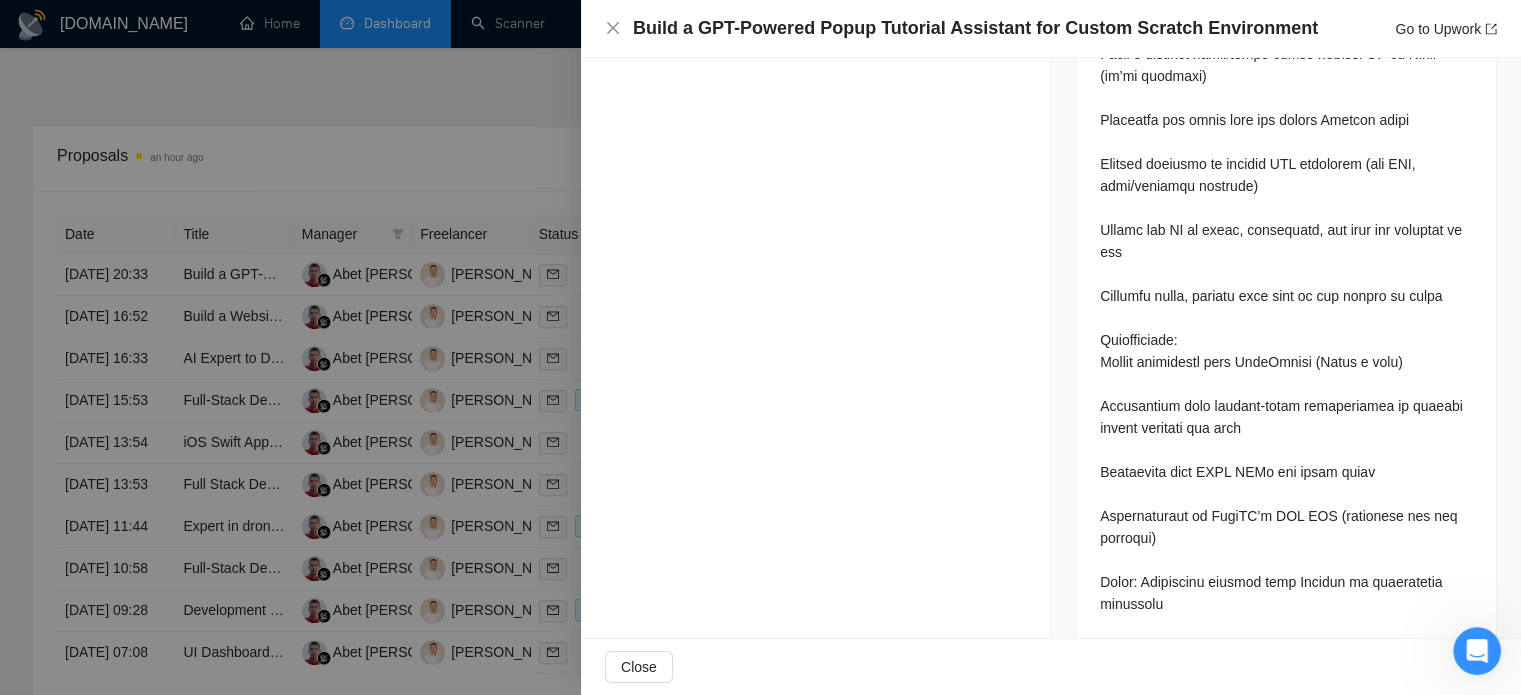 scroll, scrollTop: 1468, scrollLeft: 0, axis: vertical 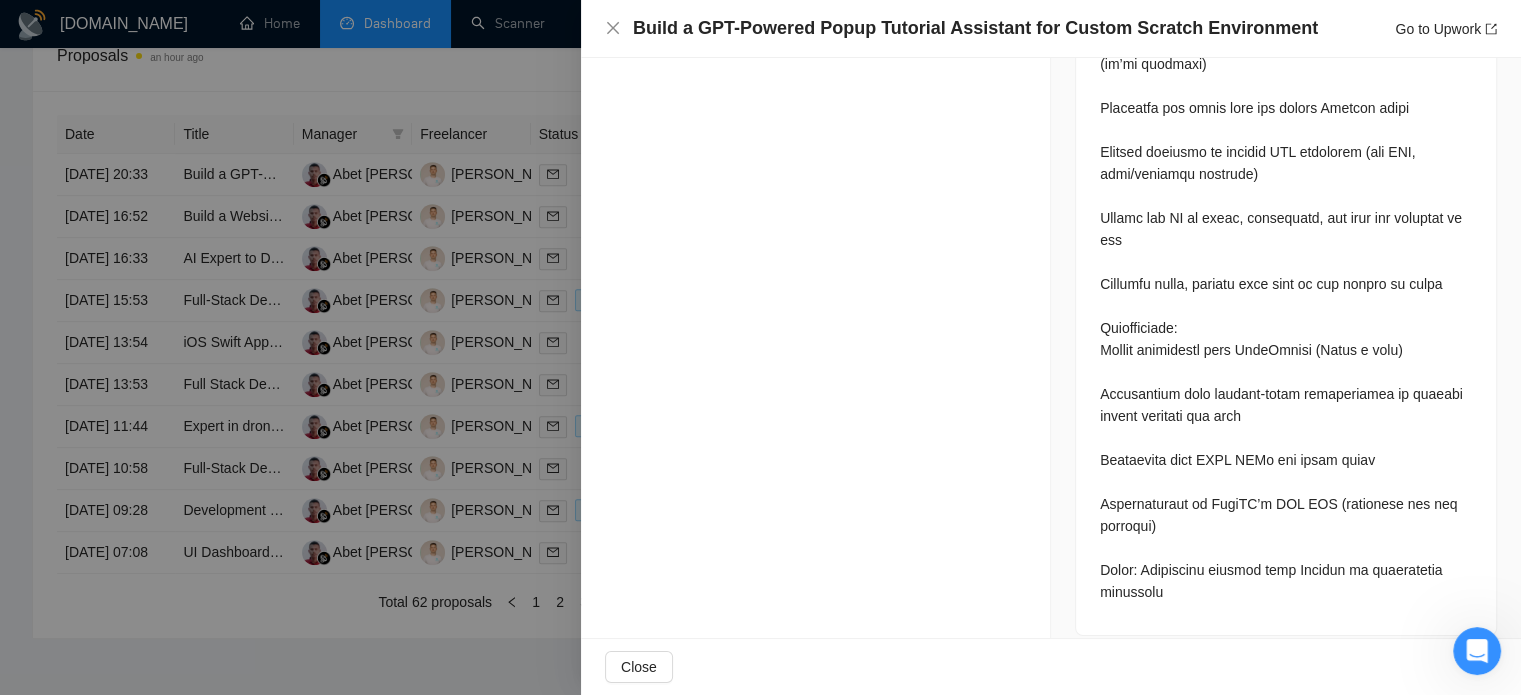 click at bounding box center [760, 347] 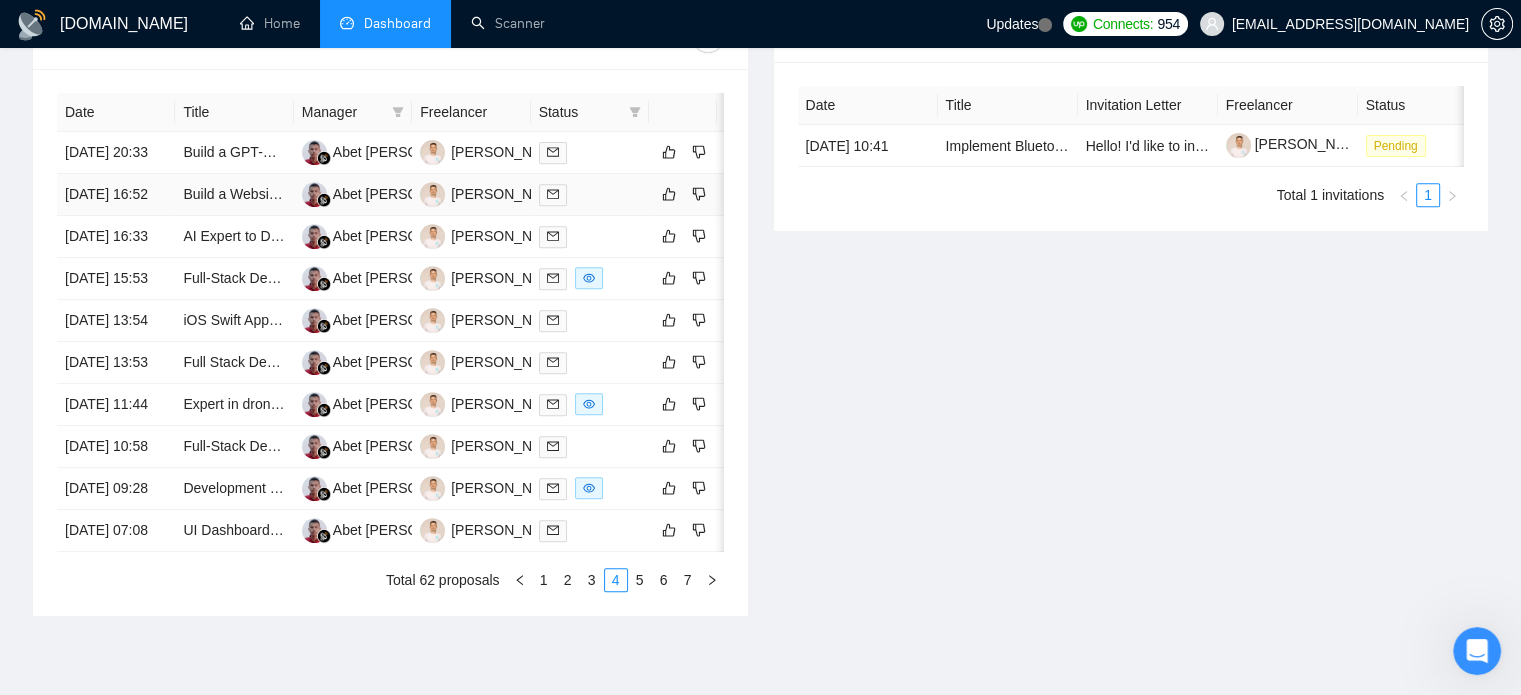 click on "[DATE] 16:52" at bounding box center [116, 195] 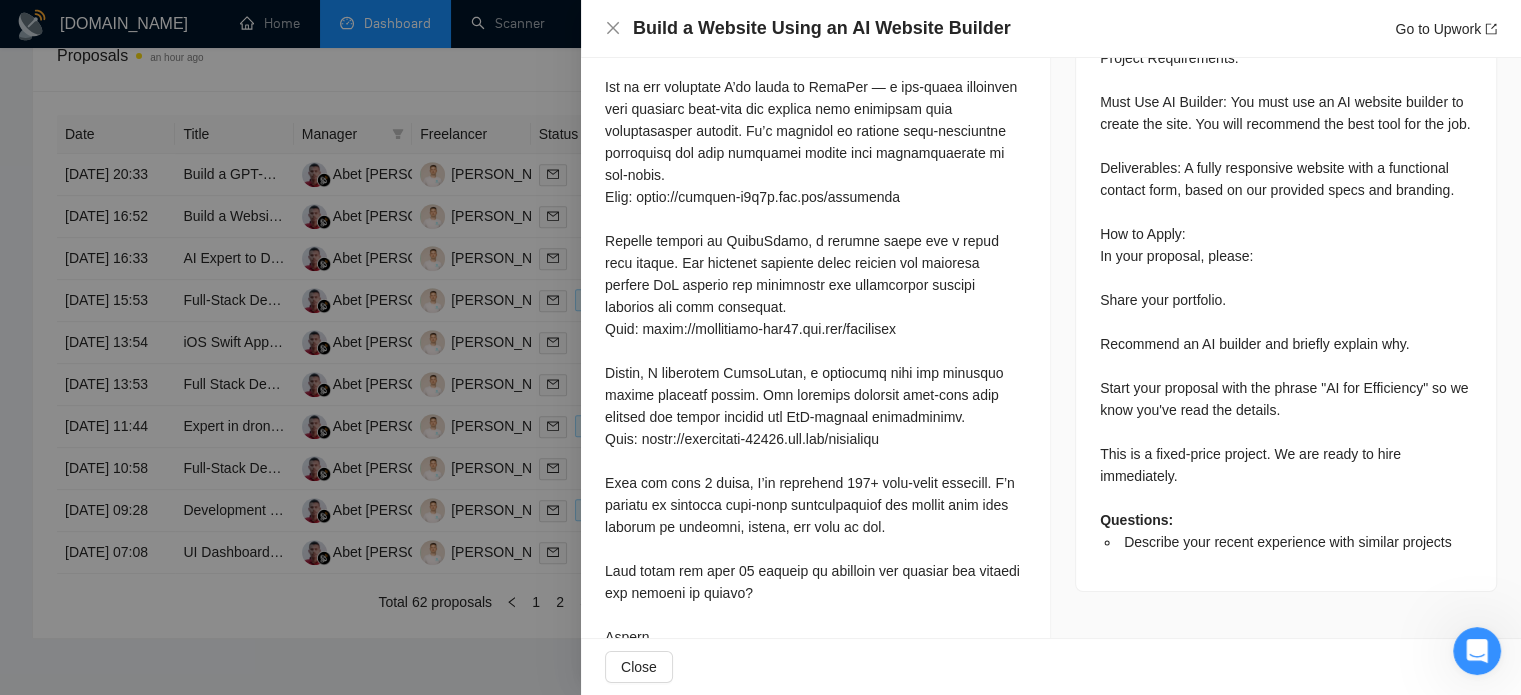 scroll, scrollTop: 1112, scrollLeft: 0, axis: vertical 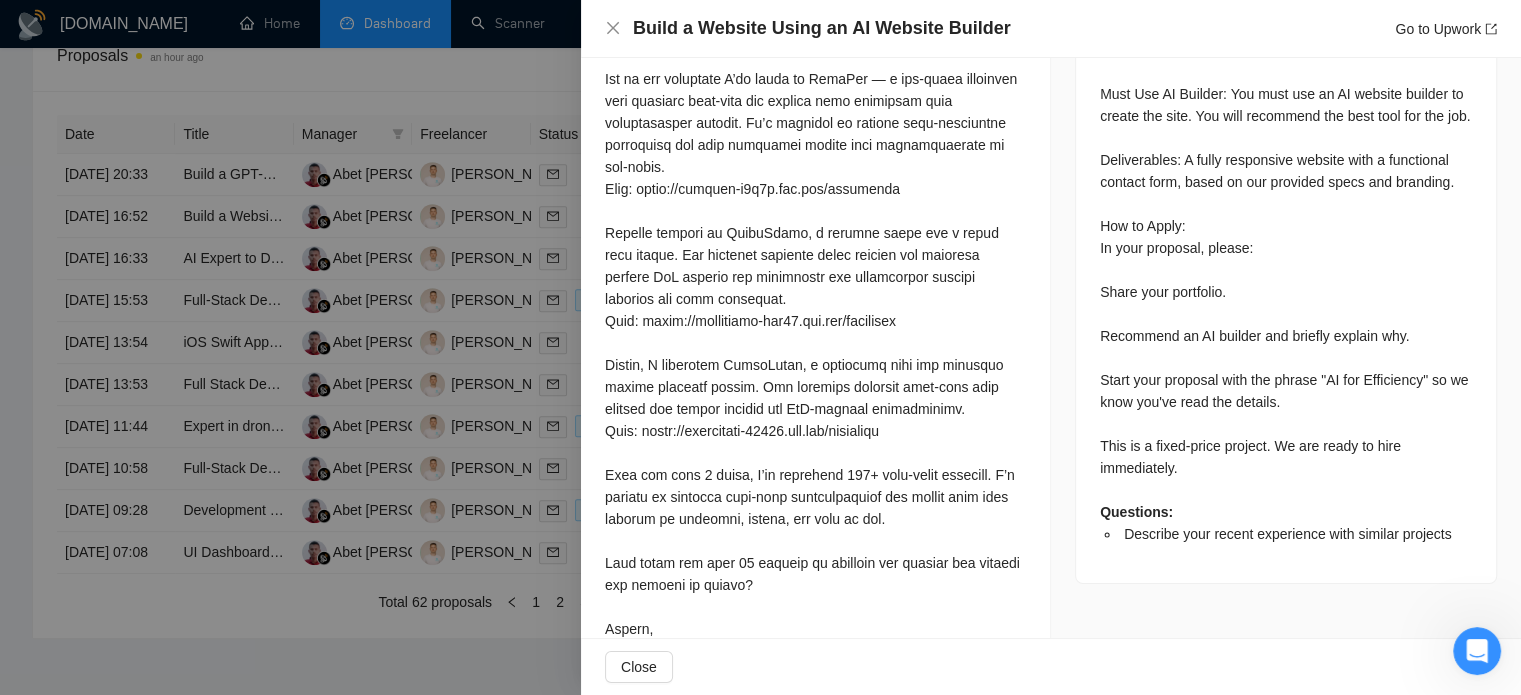 click at bounding box center [760, 347] 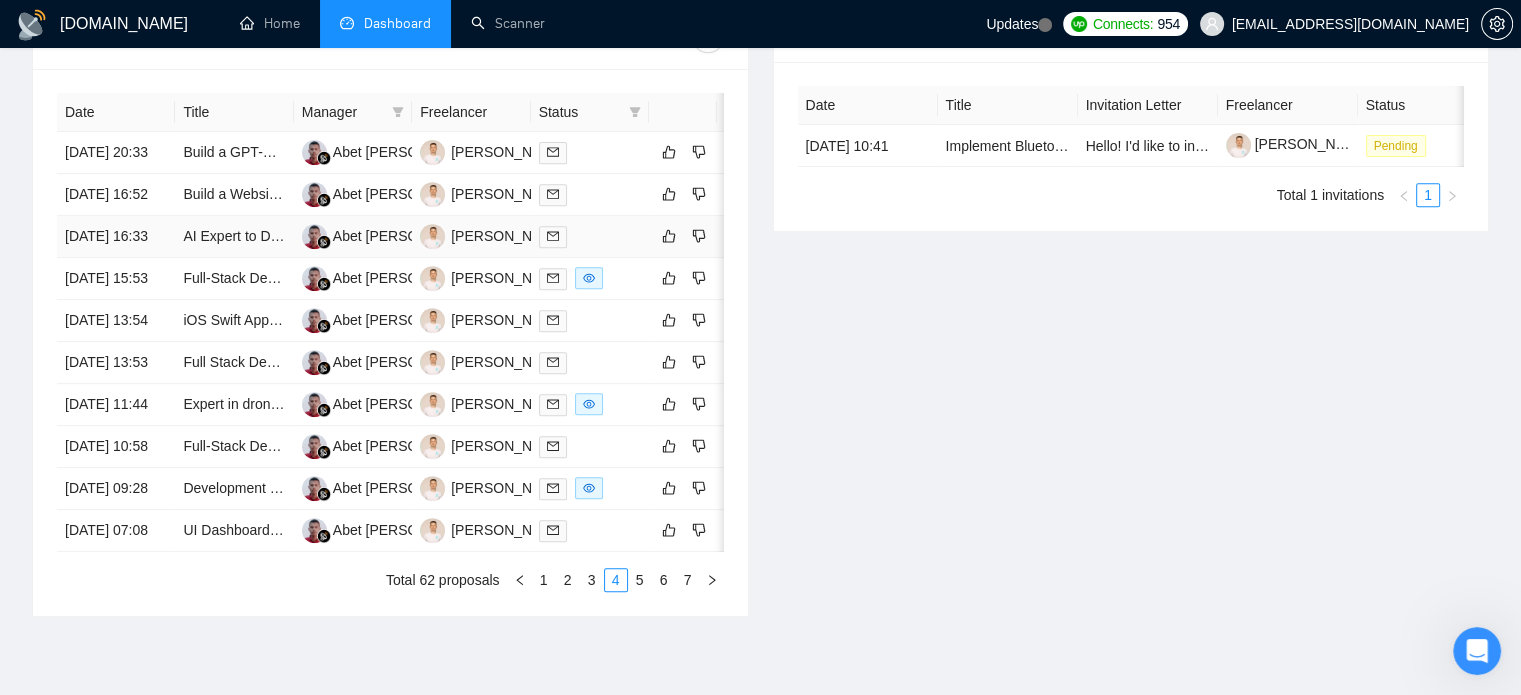 click on "AI Expert to Develop AI Based Product Tagging/Categorization System" at bounding box center [234, 237] 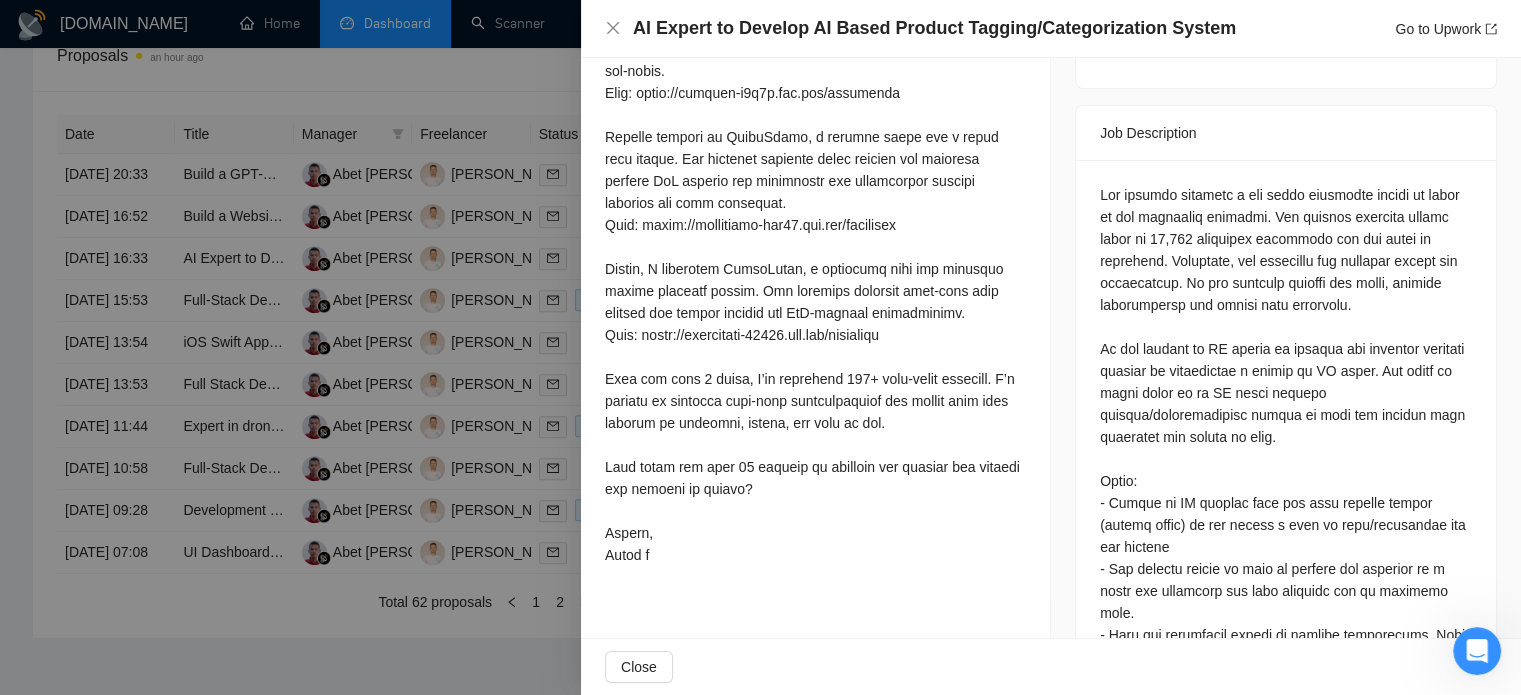 scroll, scrollTop: 893, scrollLeft: 0, axis: vertical 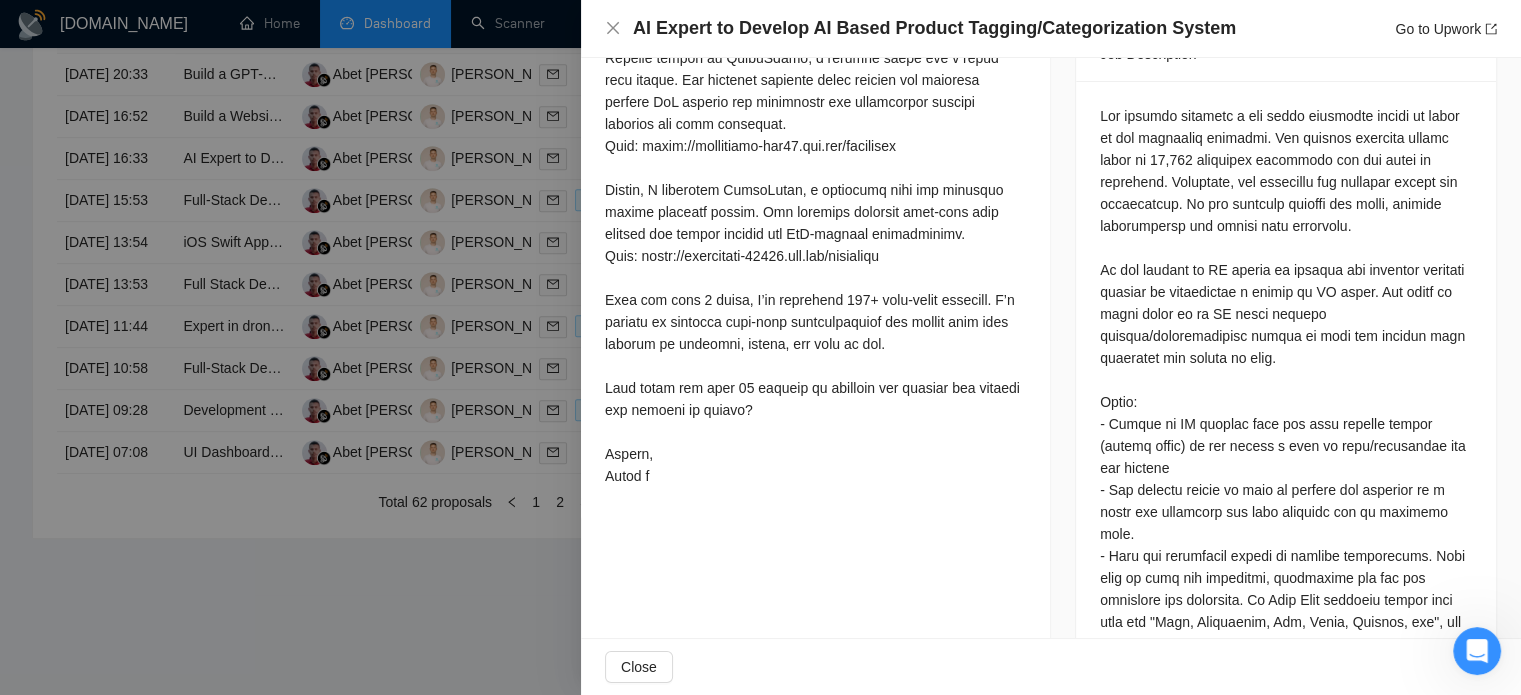 click at bounding box center [760, 347] 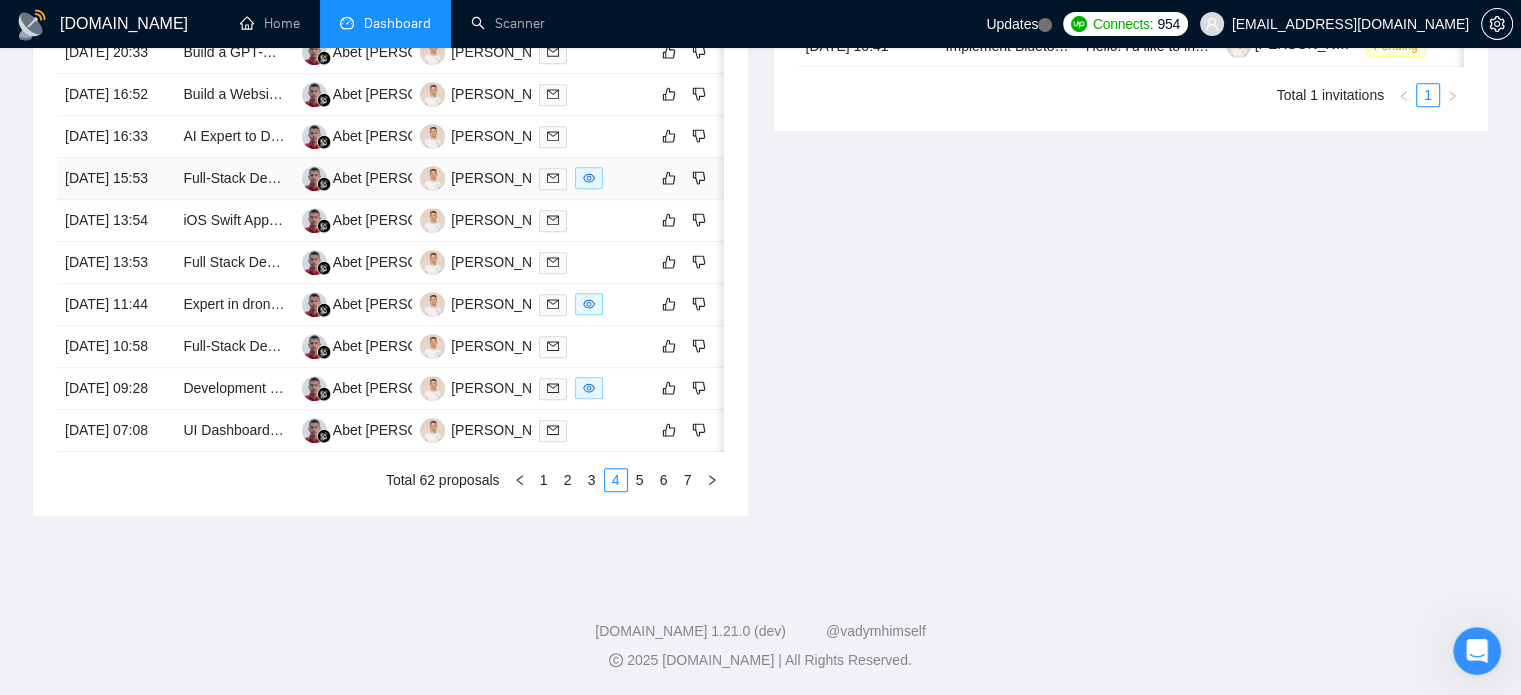 click on "[DATE] 15:53" at bounding box center (116, 179) 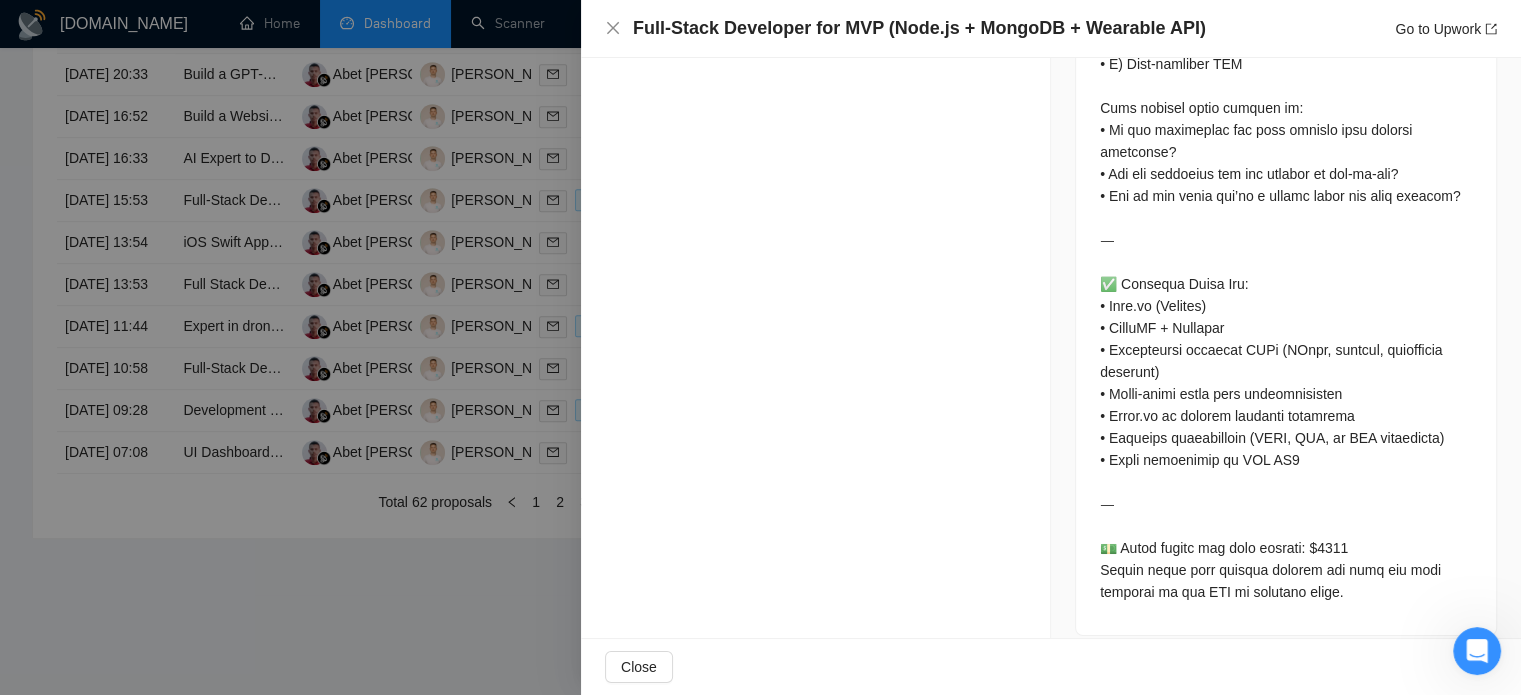 scroll, scrollTop: 2327, scrollLeft: 0, axis: vertical 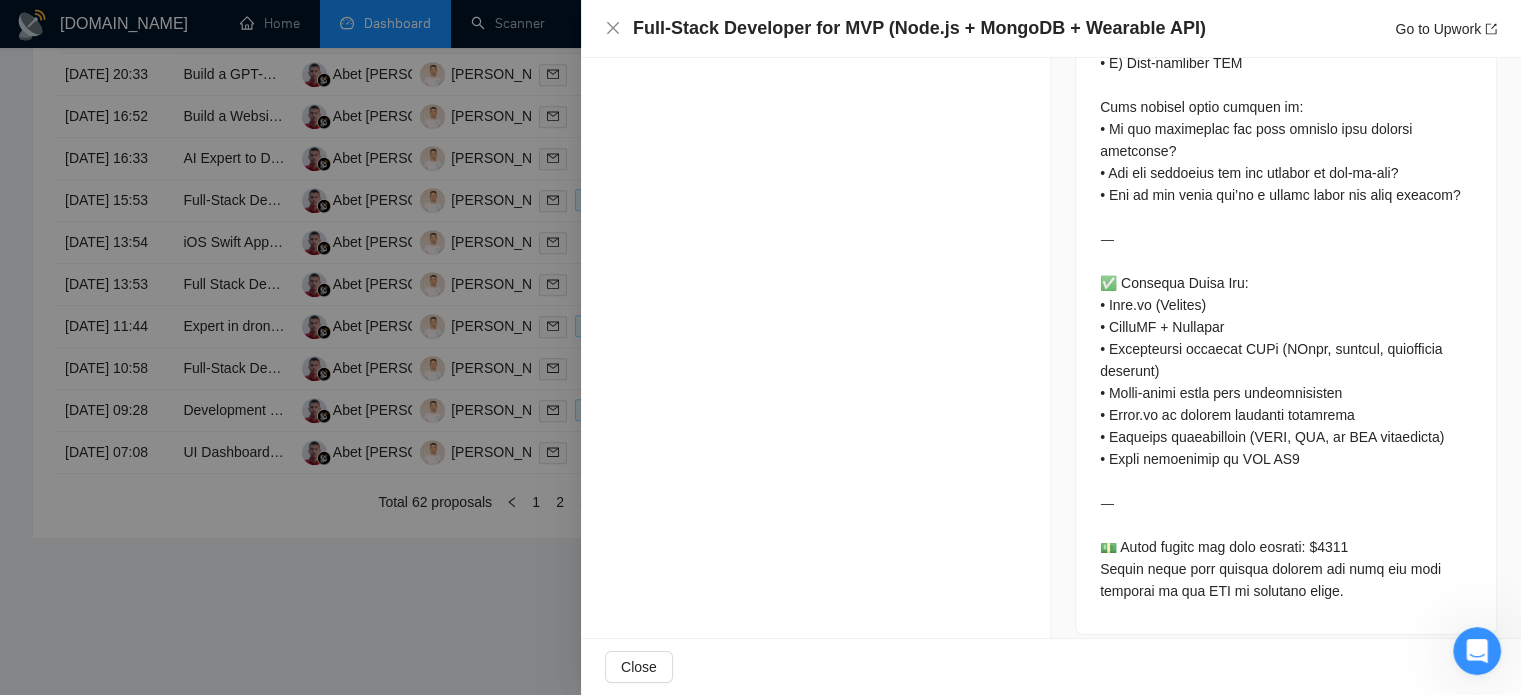 click at bounding box center (760, 347) 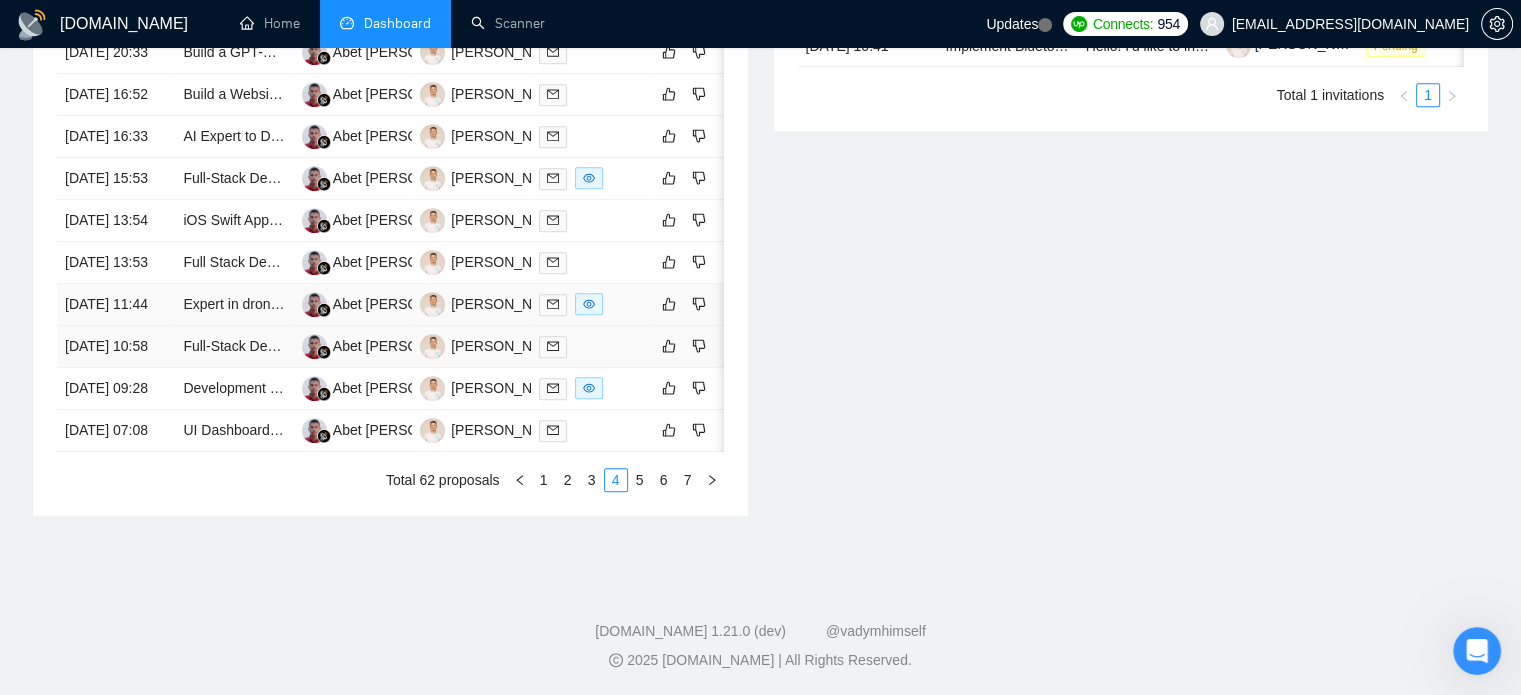 scroll, scrollTop: 990, scrollLeft: 0, axis: vertical 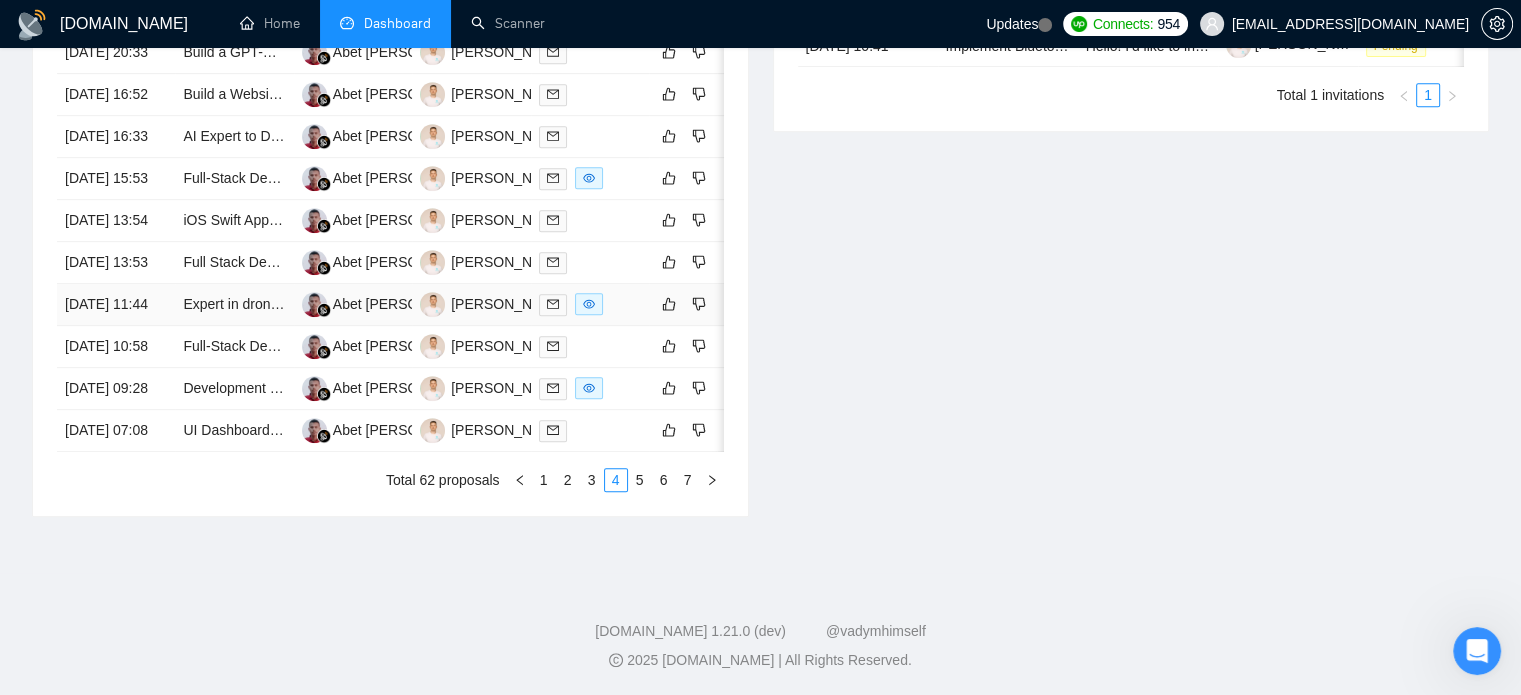 click on "[DATE] 11:44" at bounding box center (116, 305) 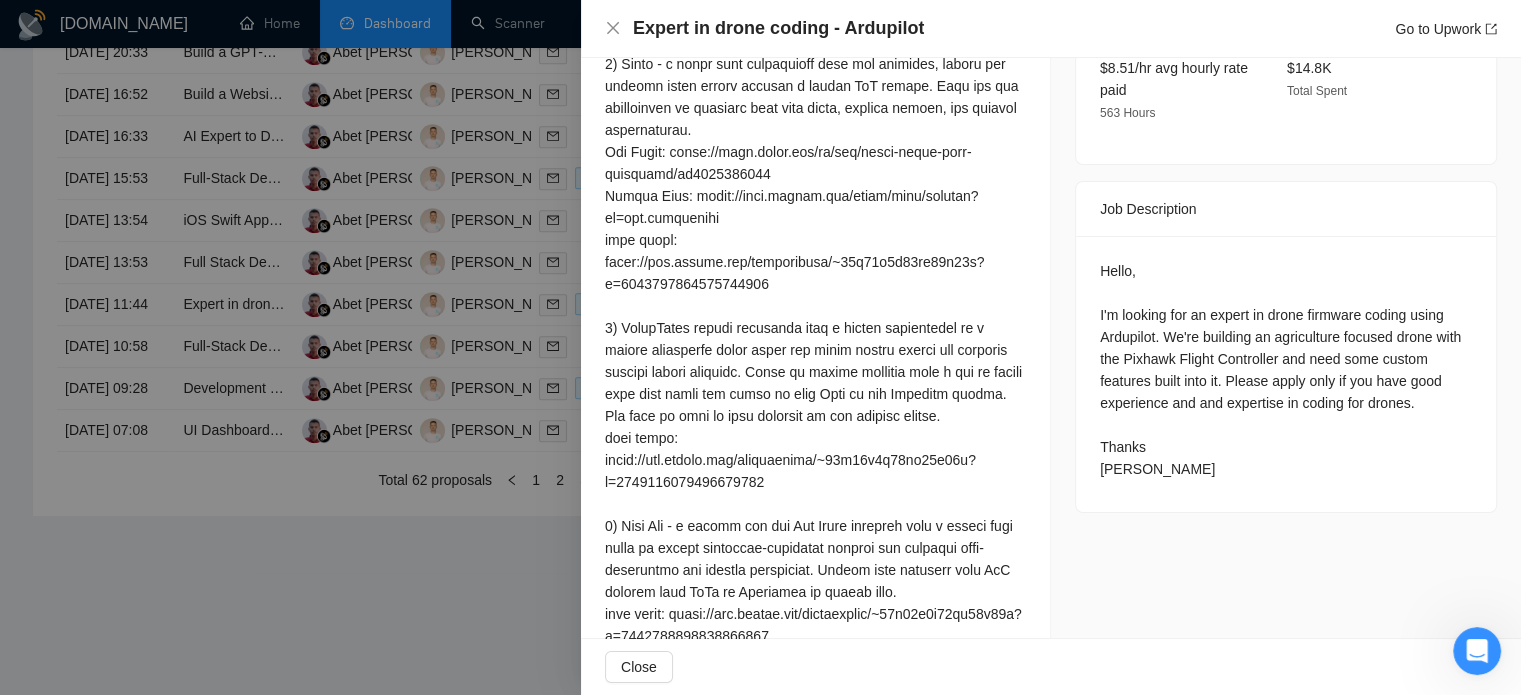 scroll, scrollTop: 672, scrollLeft: 0, axis: vertical 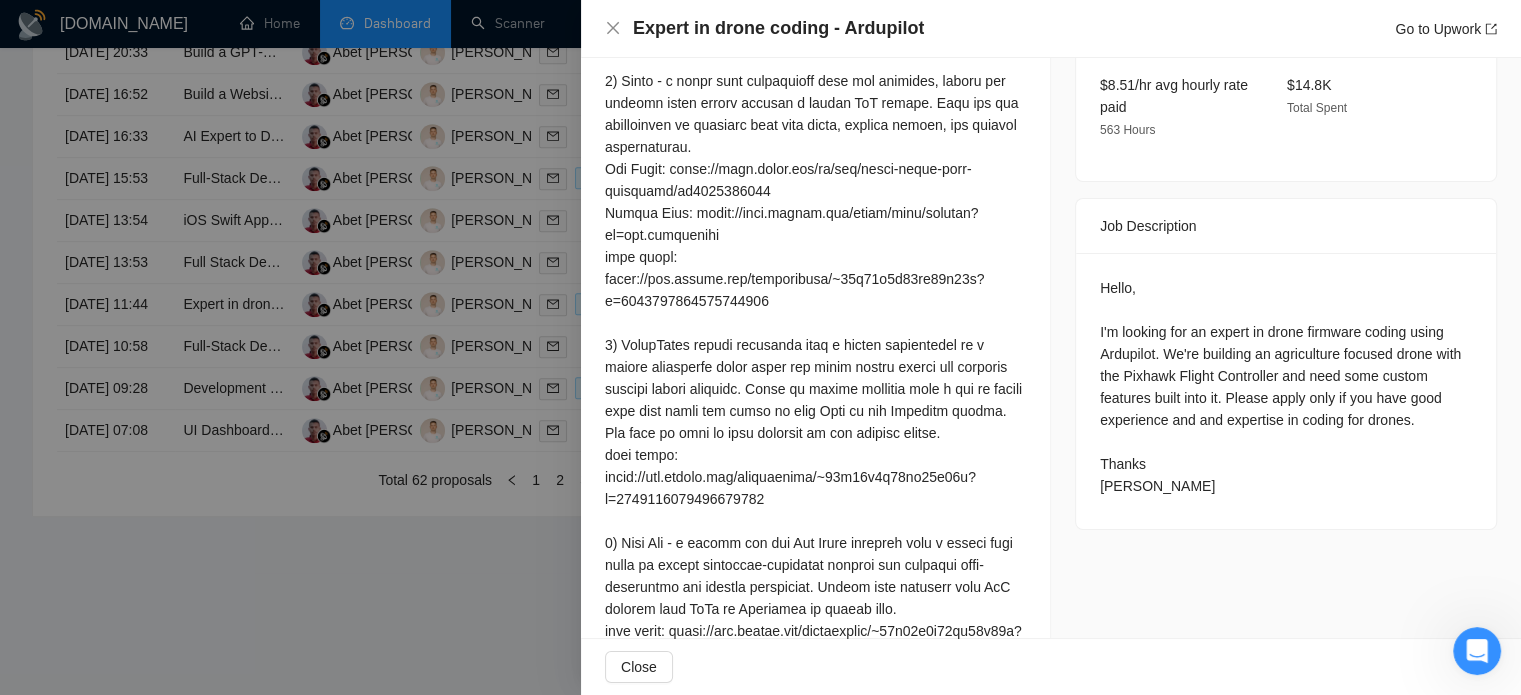 click at bounding box center (760, 347) 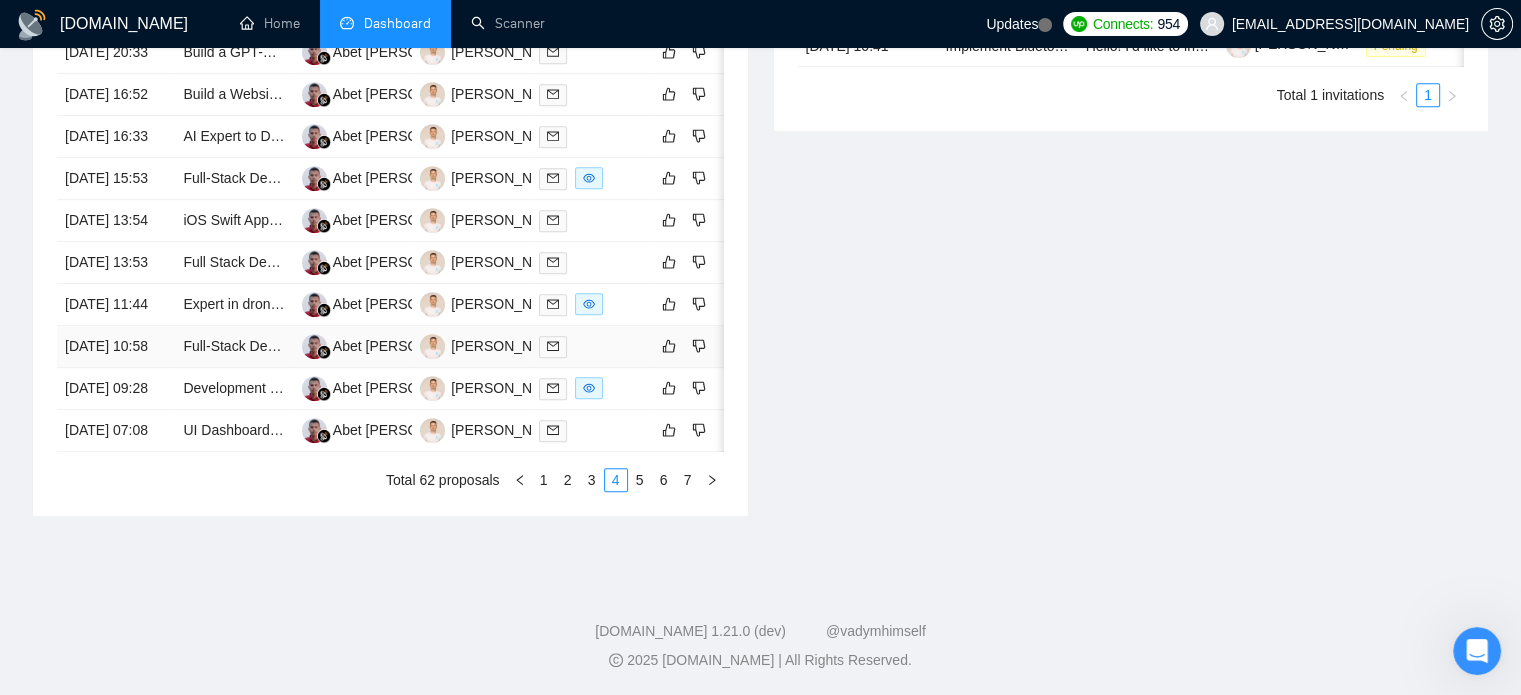 click on "[DATE] 10:58" at bounding box center [116, 347] 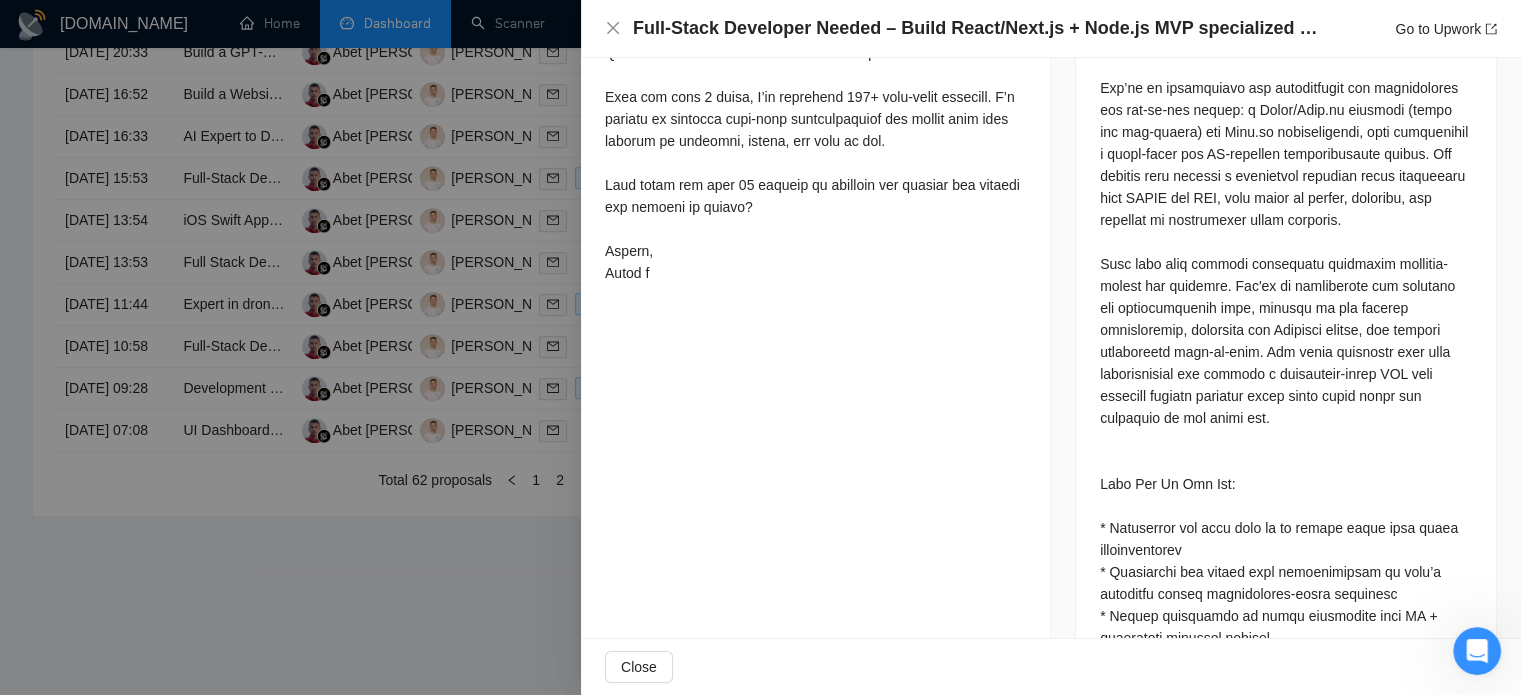 scroll, scrollTop: 1164, scrollLeft: 0, axis: vertical 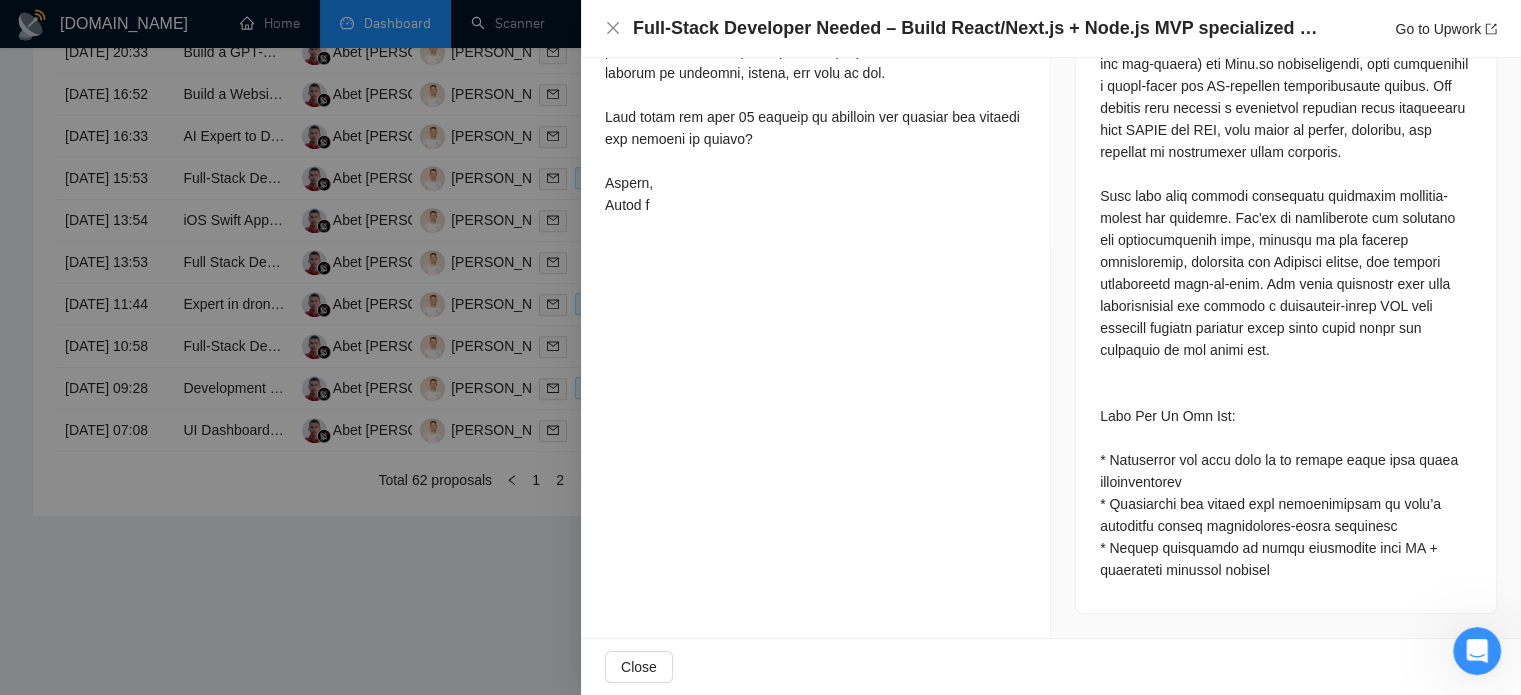 click at bounding box center [760, 347] 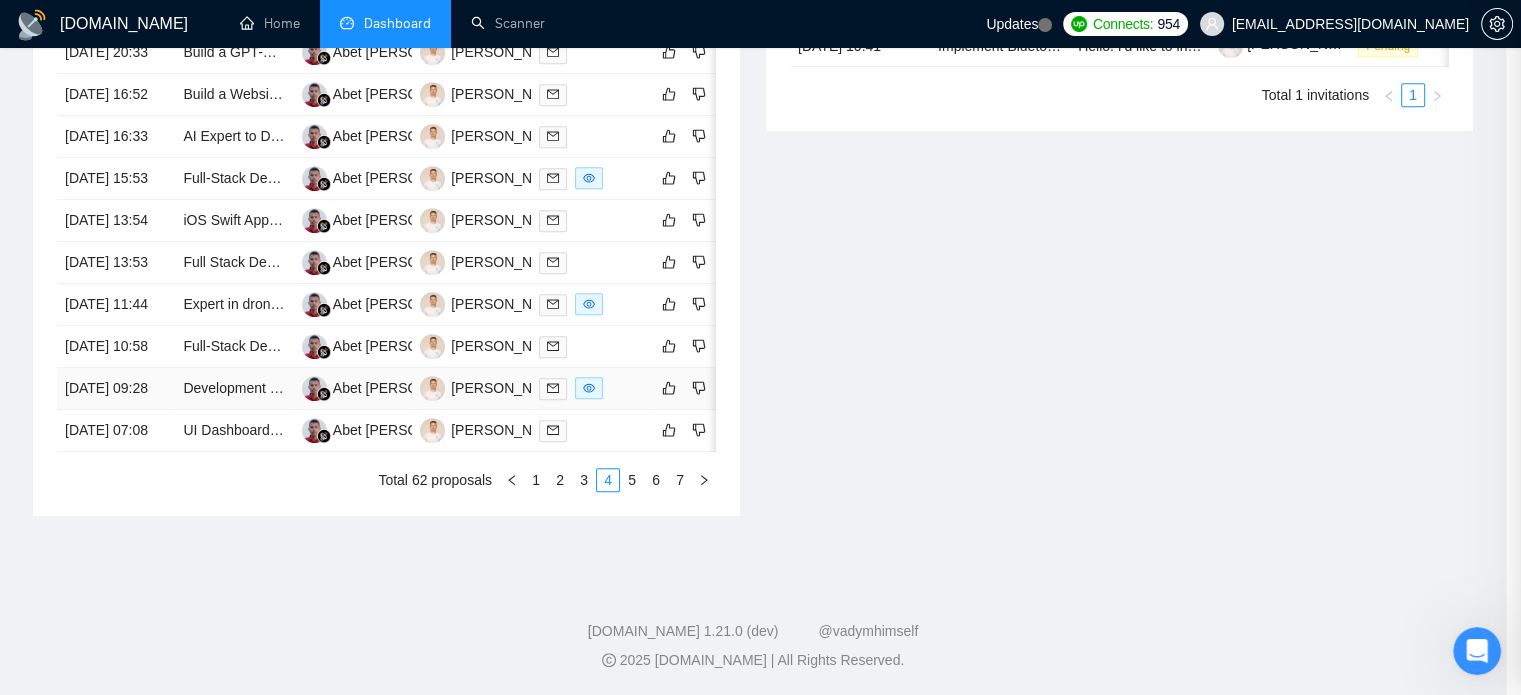 click on "[DATE] 09:28" at bounding box center (116, 389) 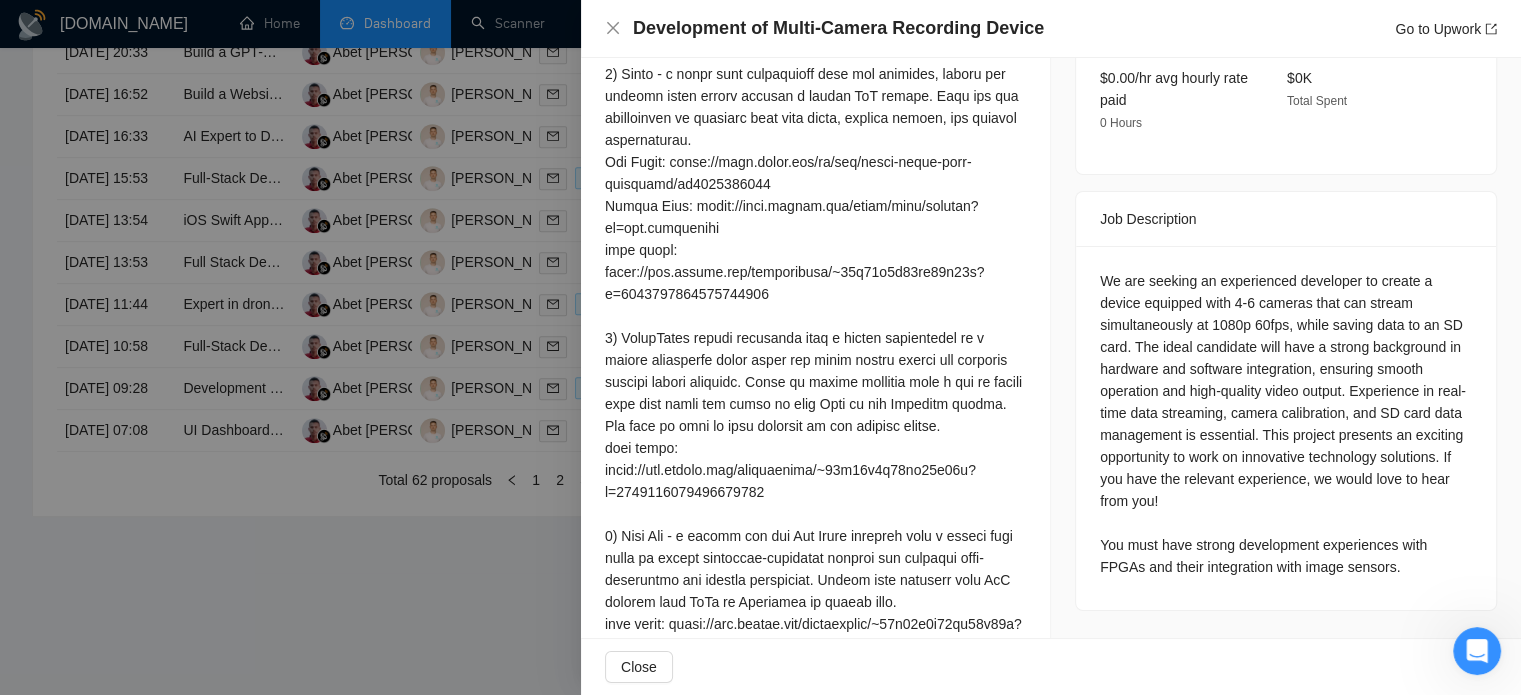 scroll, scrollTop: 672, scrollLeft: 0, axis: vertical 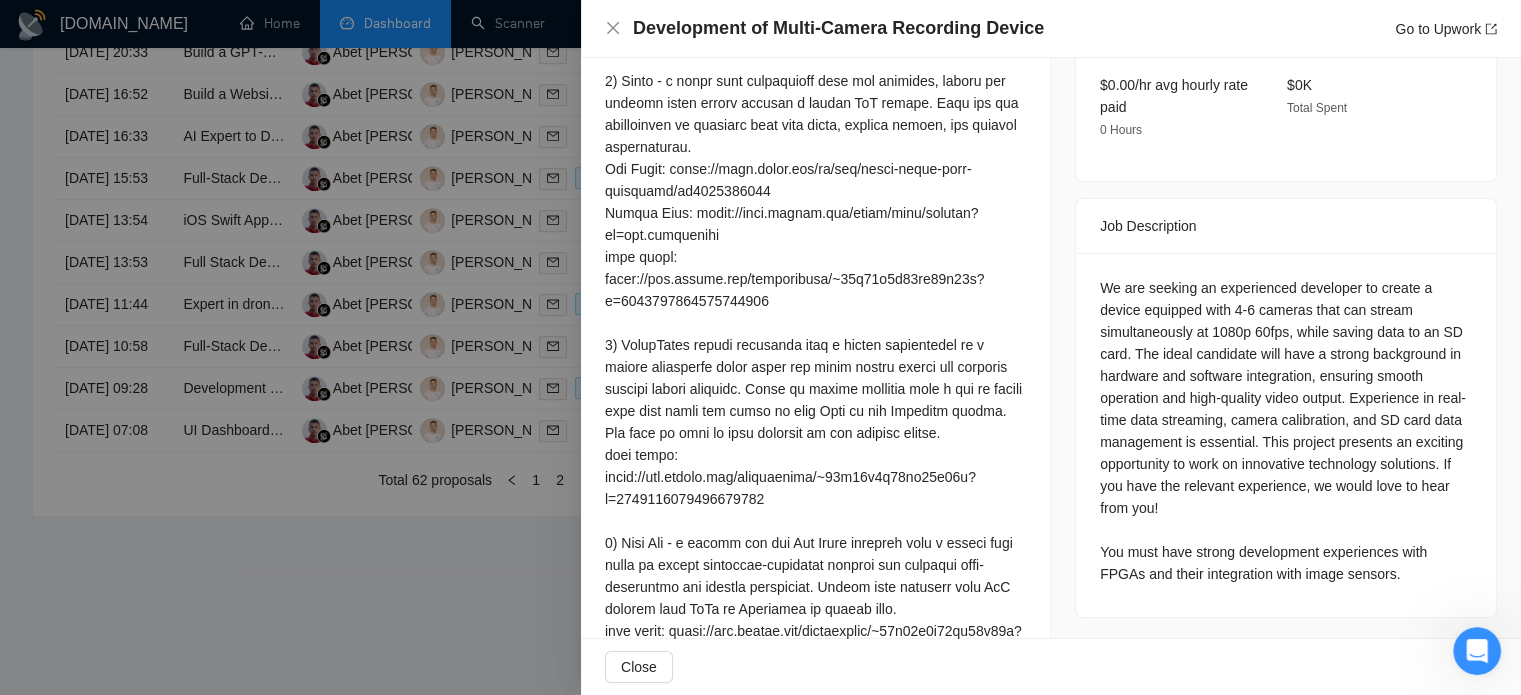click at bounding box center [760, 347] 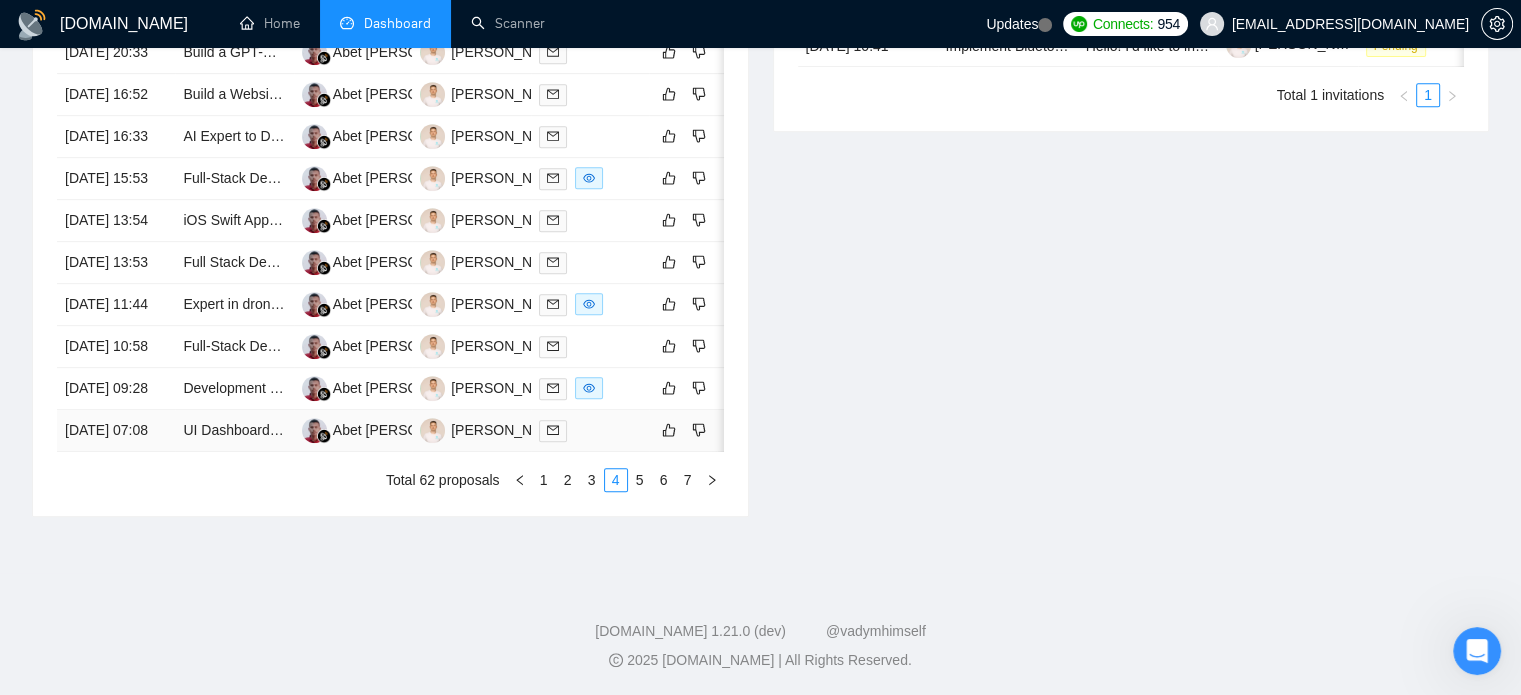 click on "[DATE] 07:08" at bounding box center (116, 431) 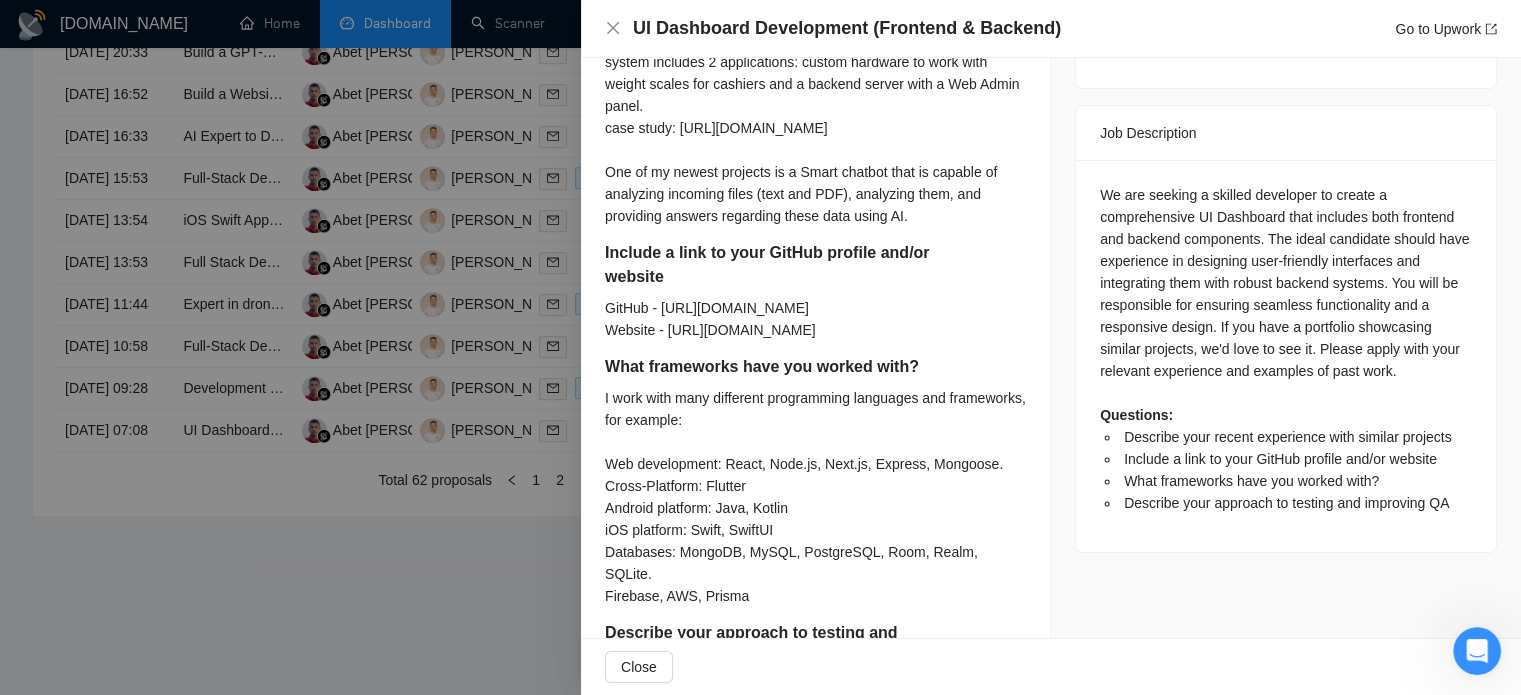 scroll, scrollTop: 772, scrollLeft: 0, axis: vertical 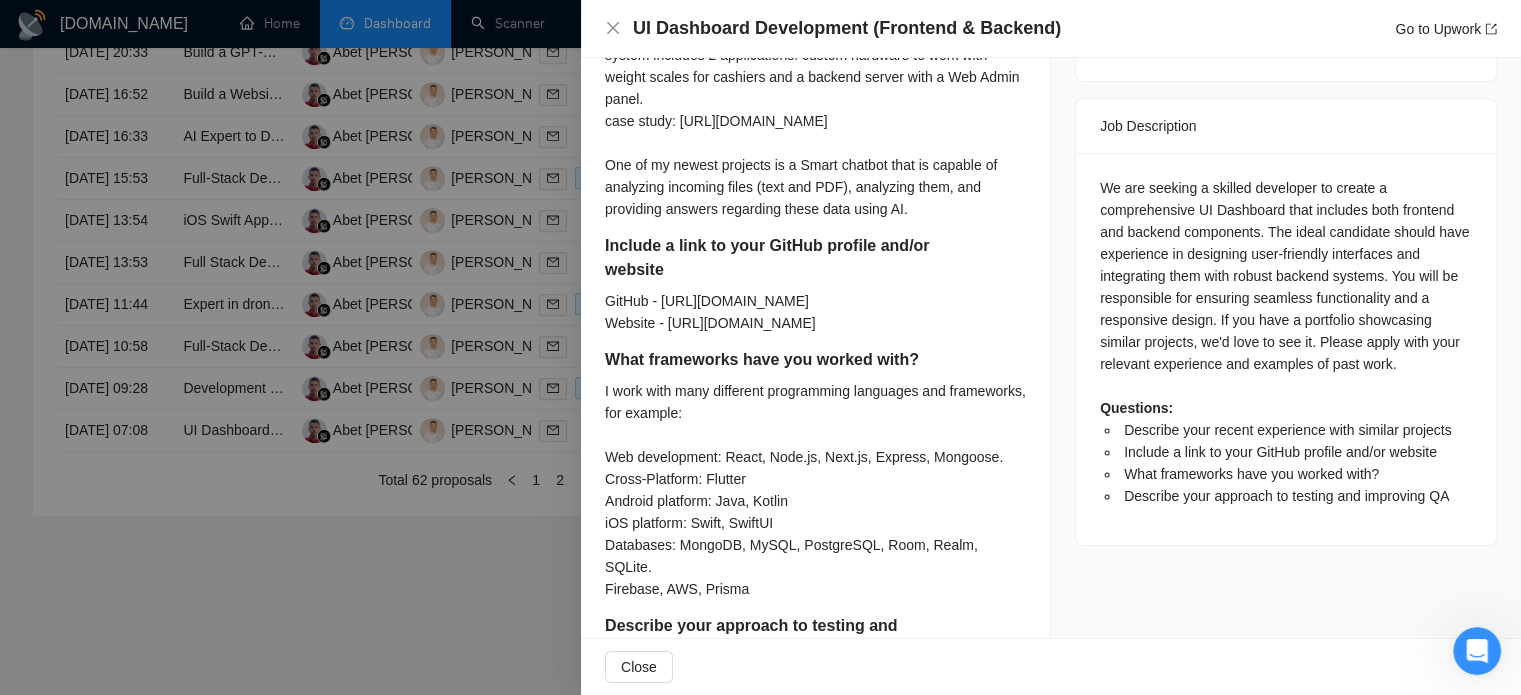 click at bounding box center [760, 347] 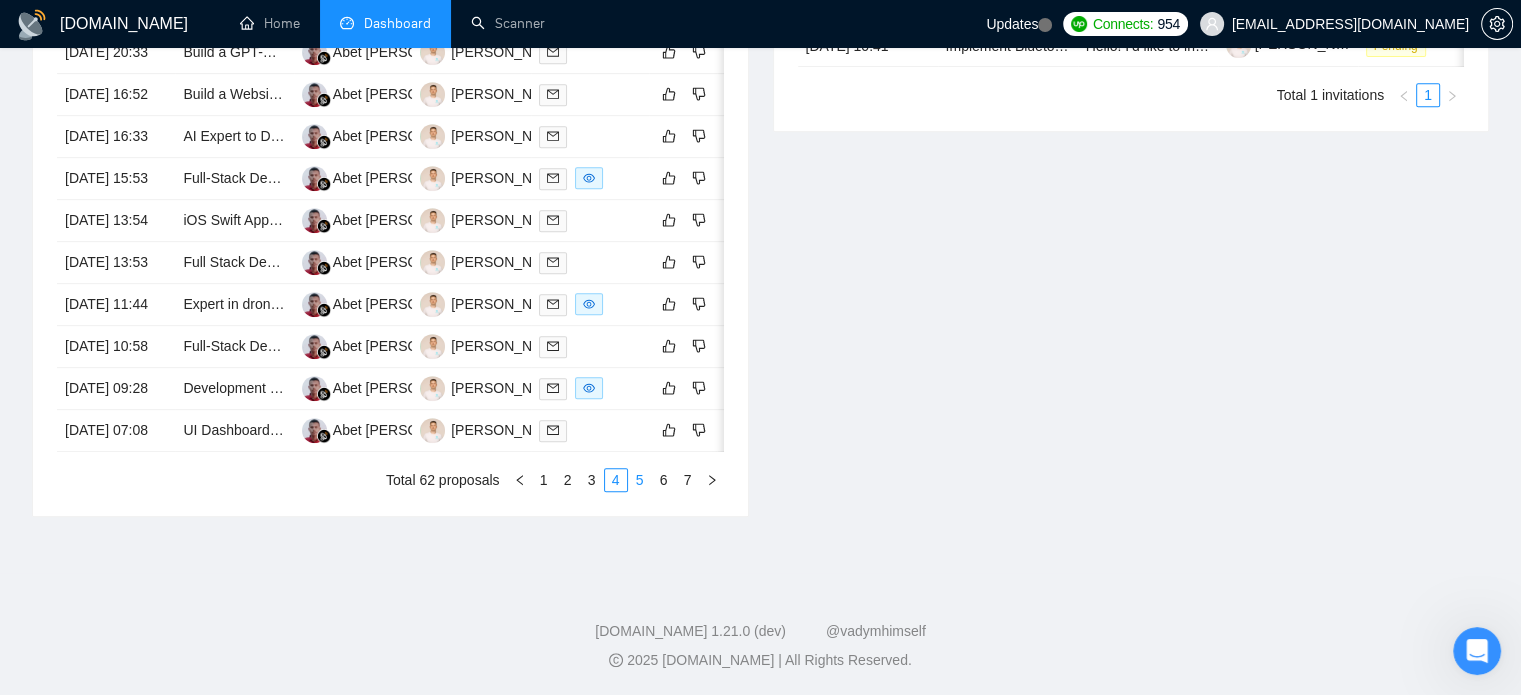 click on "5" at bounding box center [640, 480] 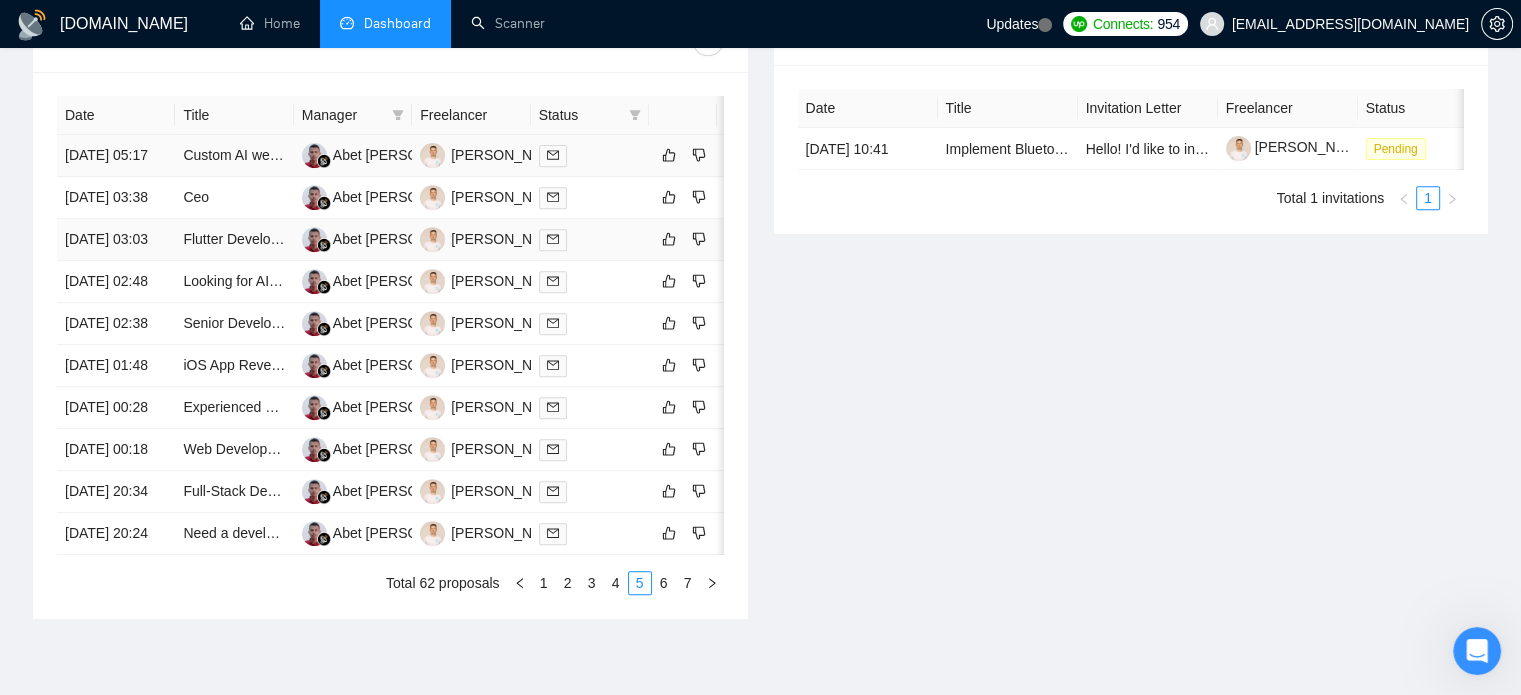 scroll, scrollTop: 790, scrollLeft: 0, axis: vertical 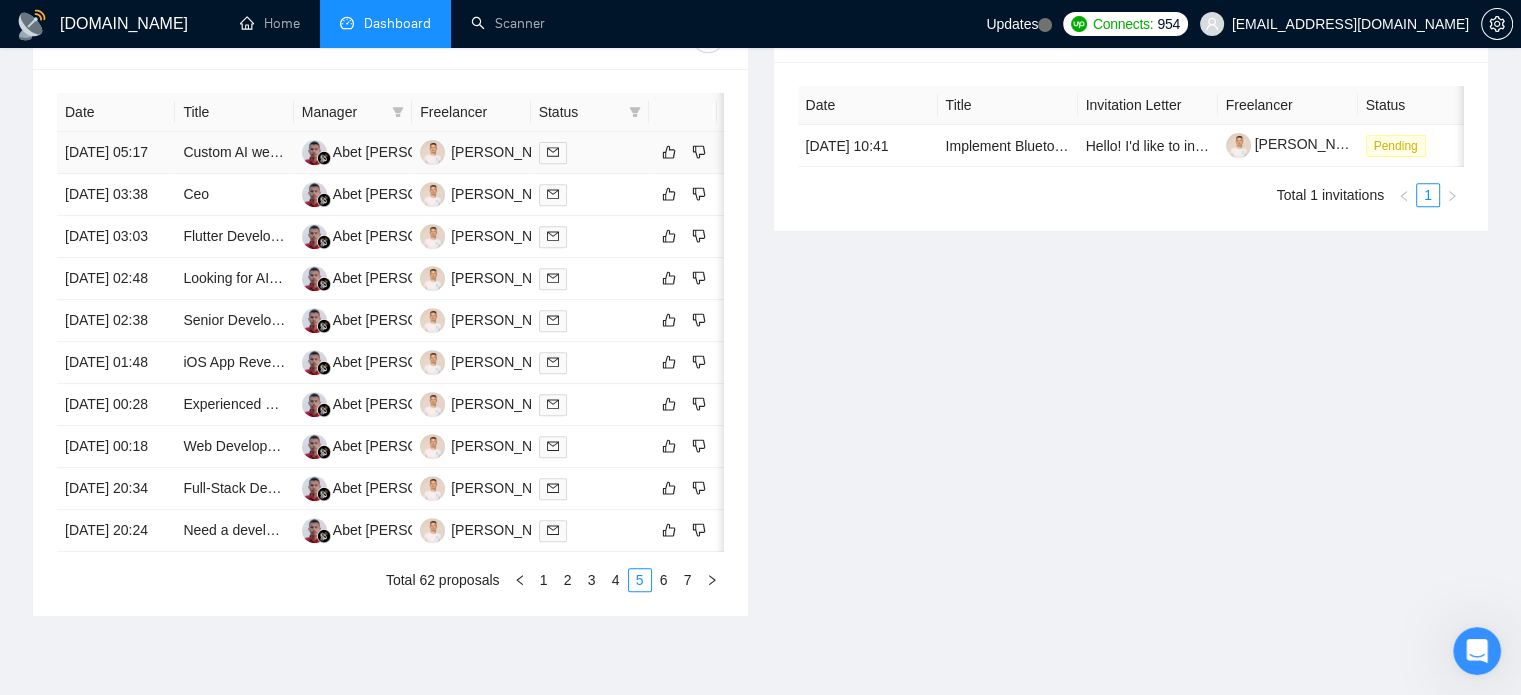 click on "[DATE] 05:17" at bounding box center [116, 153] 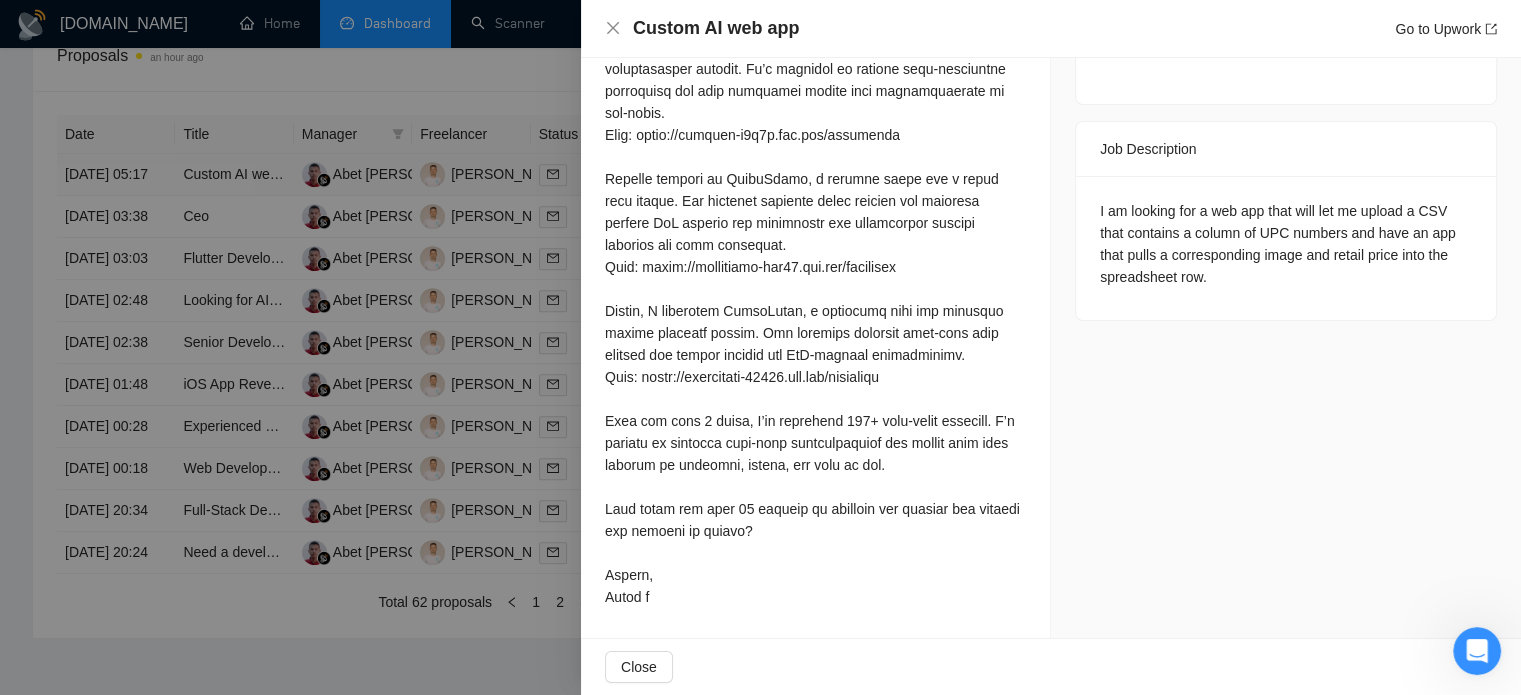 scroll, scrollTop: 752, scrollLeft: 0, axis: vertical 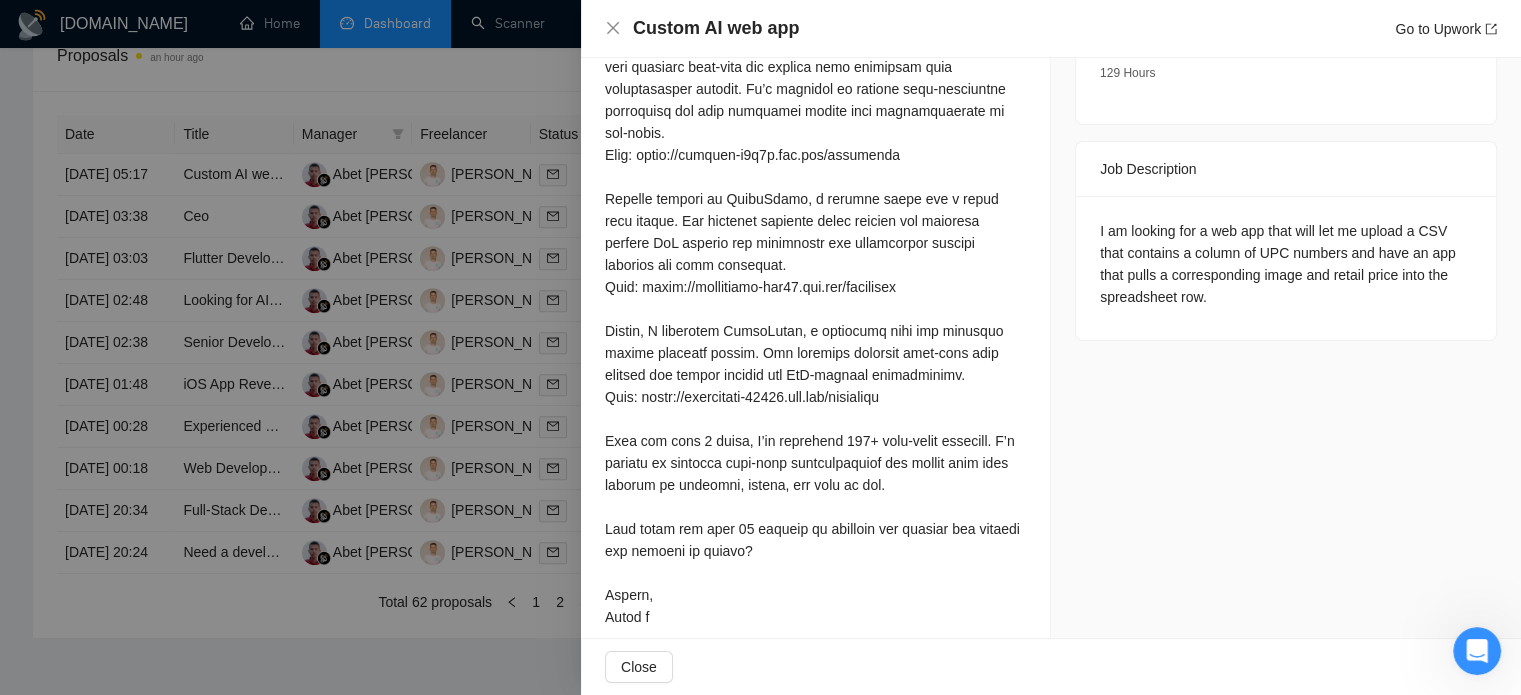 click at bounding box center [760, 347] 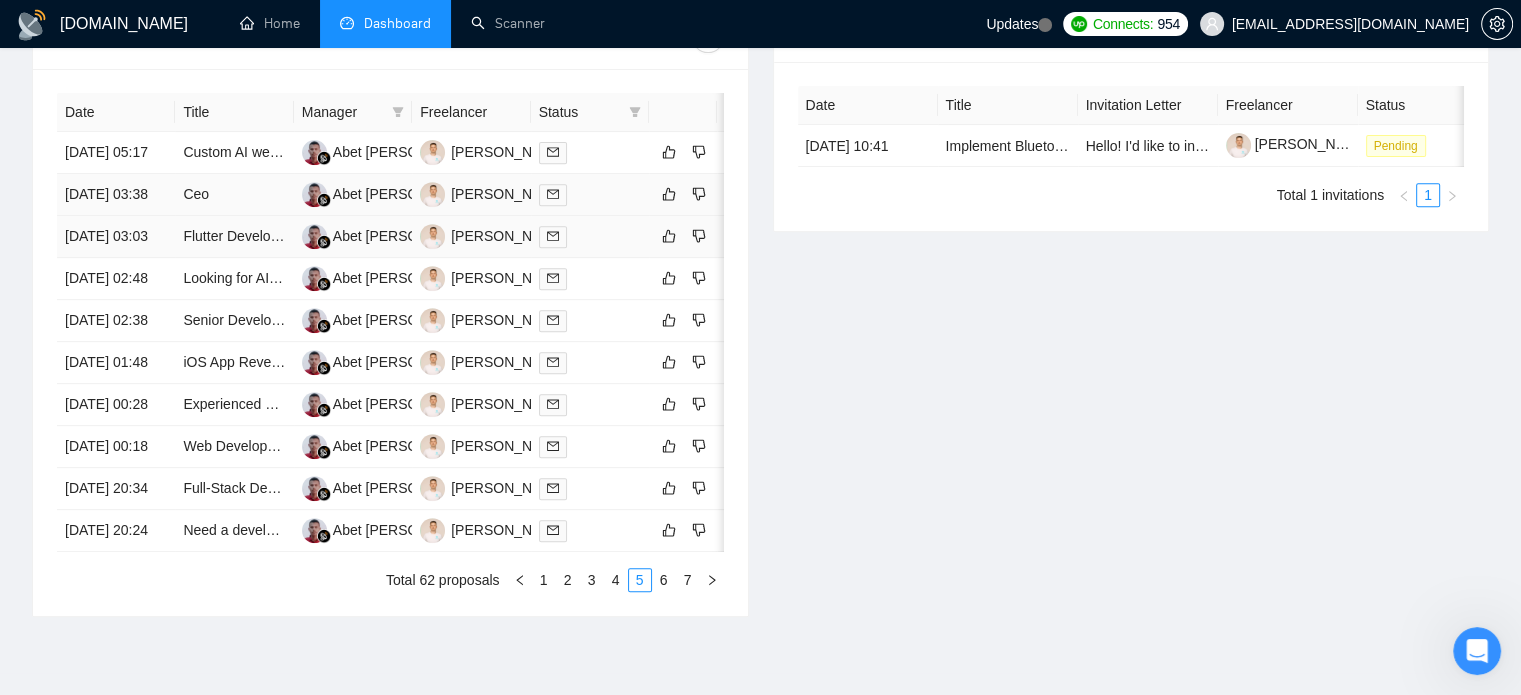 click on "Ceo" at bounding box center (234, 195) 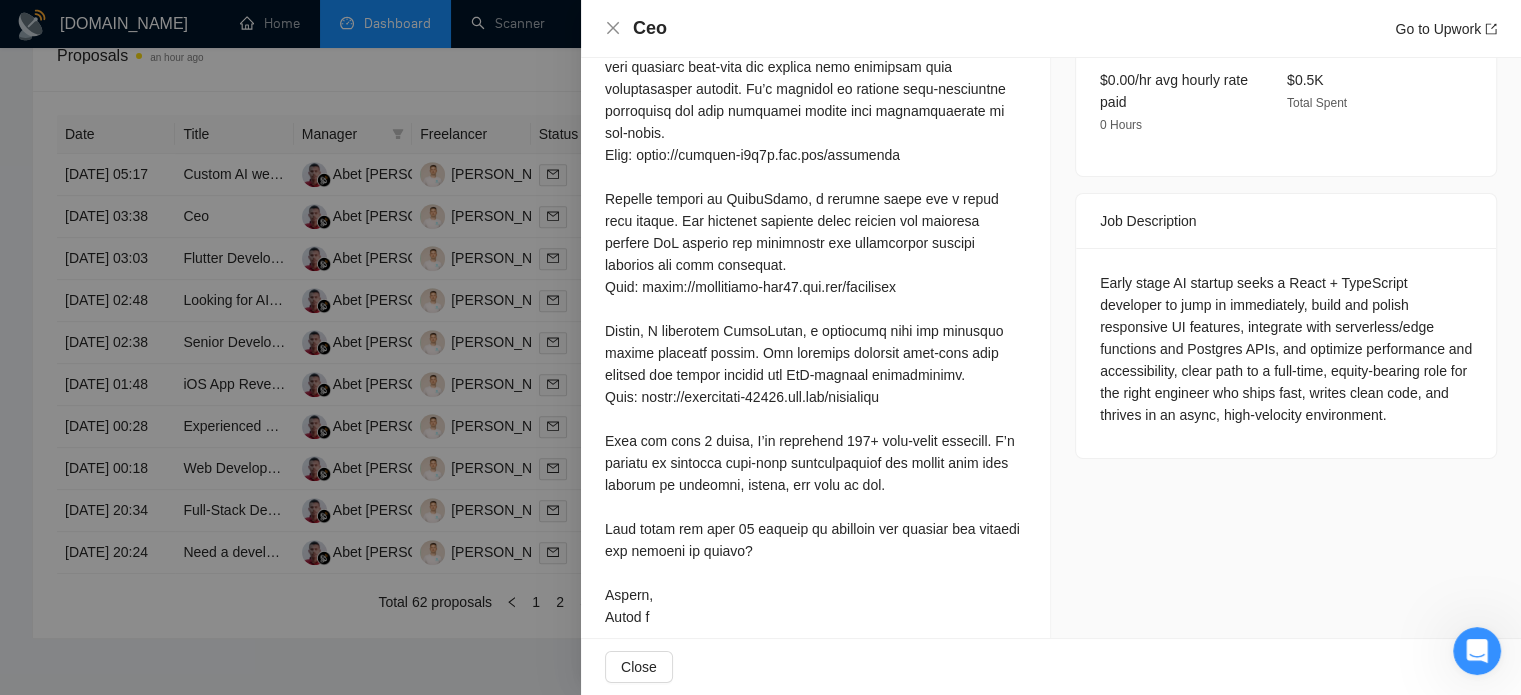 click at bounding box center (760, 347) 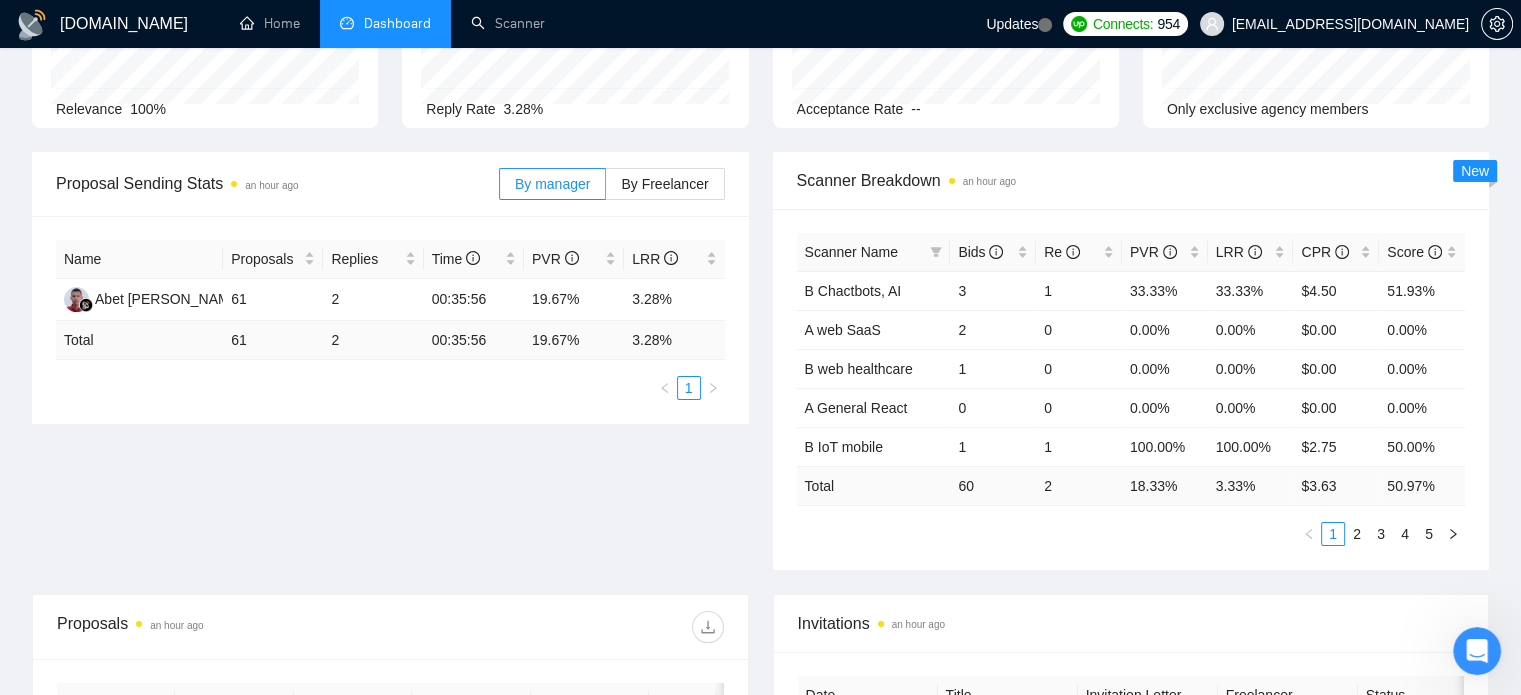 scroll, scrollTop: 190, scrollLeft: 0, axis: vertical 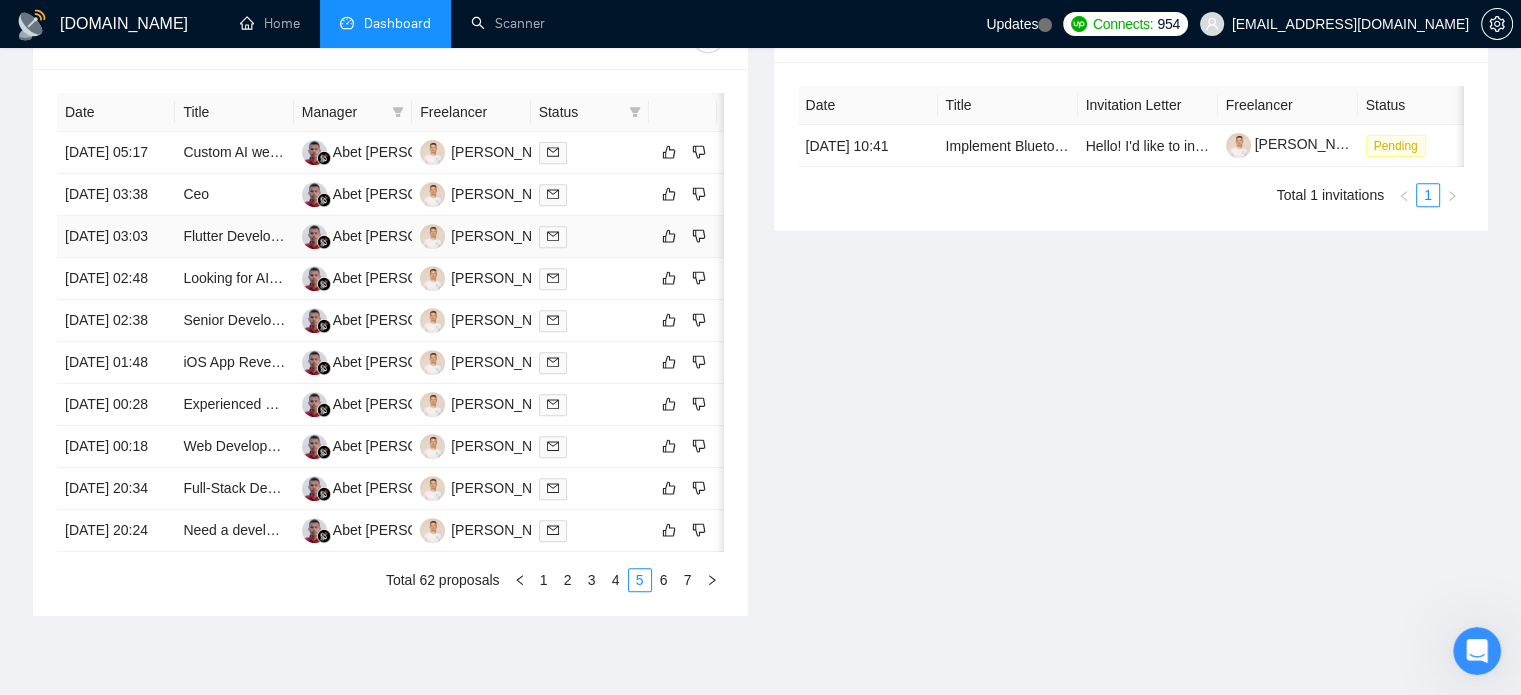 click on "[DATE] 03:03" at bounding box center [116, 237] 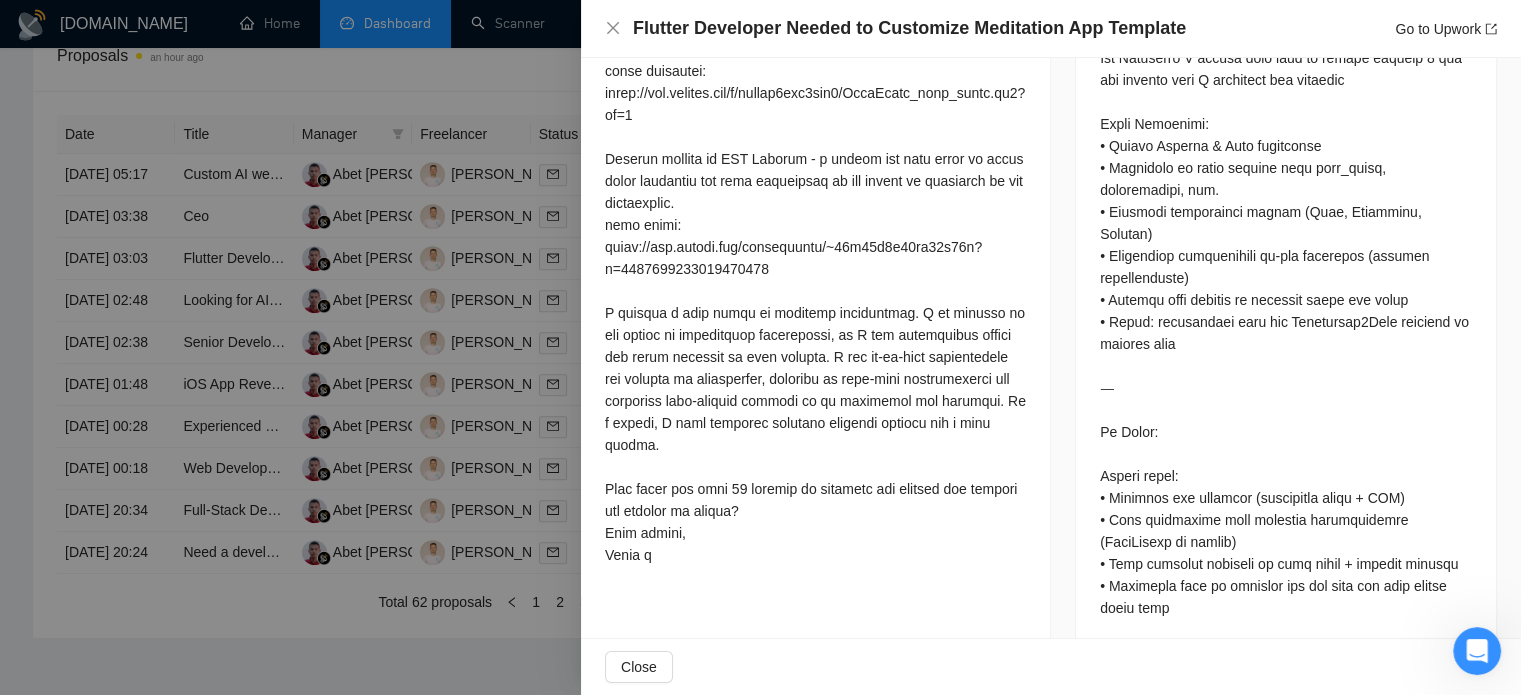 scroll, scrollTop: 1152, scrollLeft: 0, axis: vertical 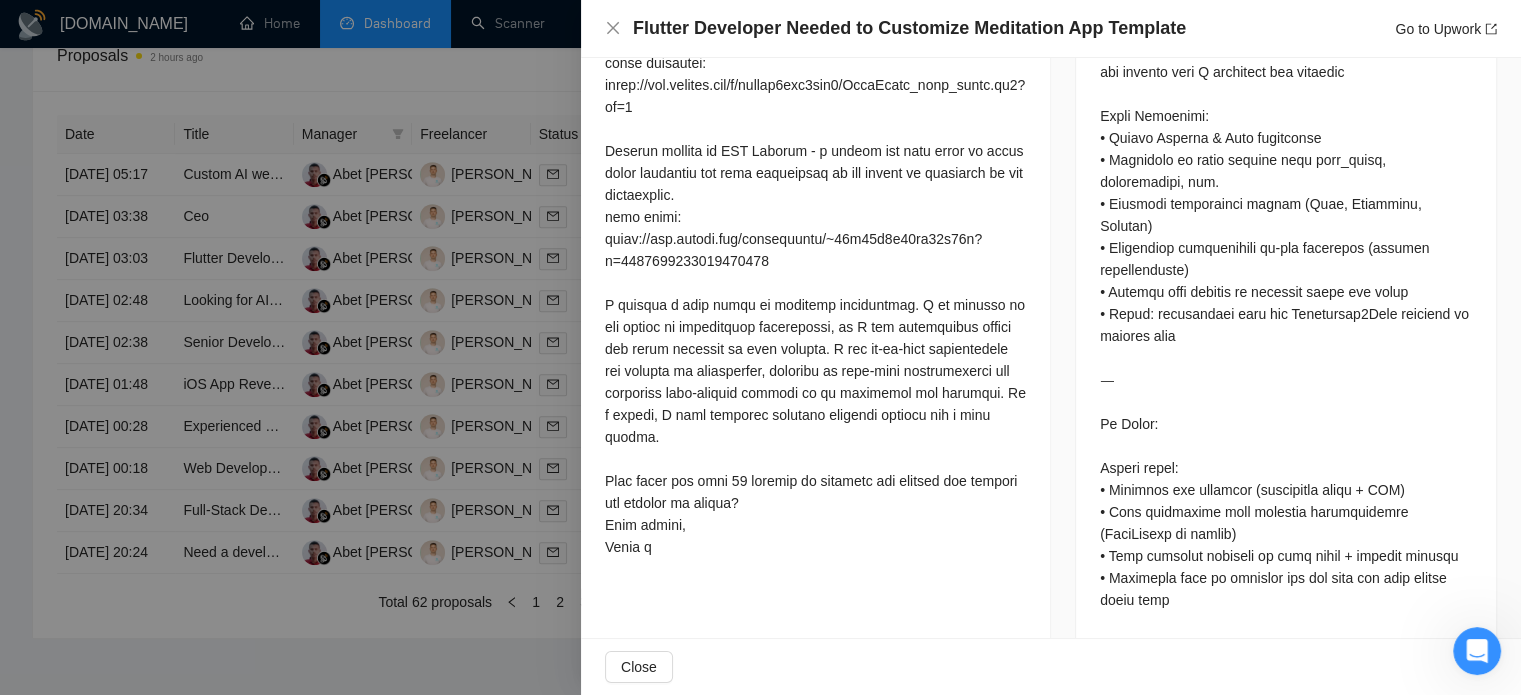 click at bounding box center (1286, 567) 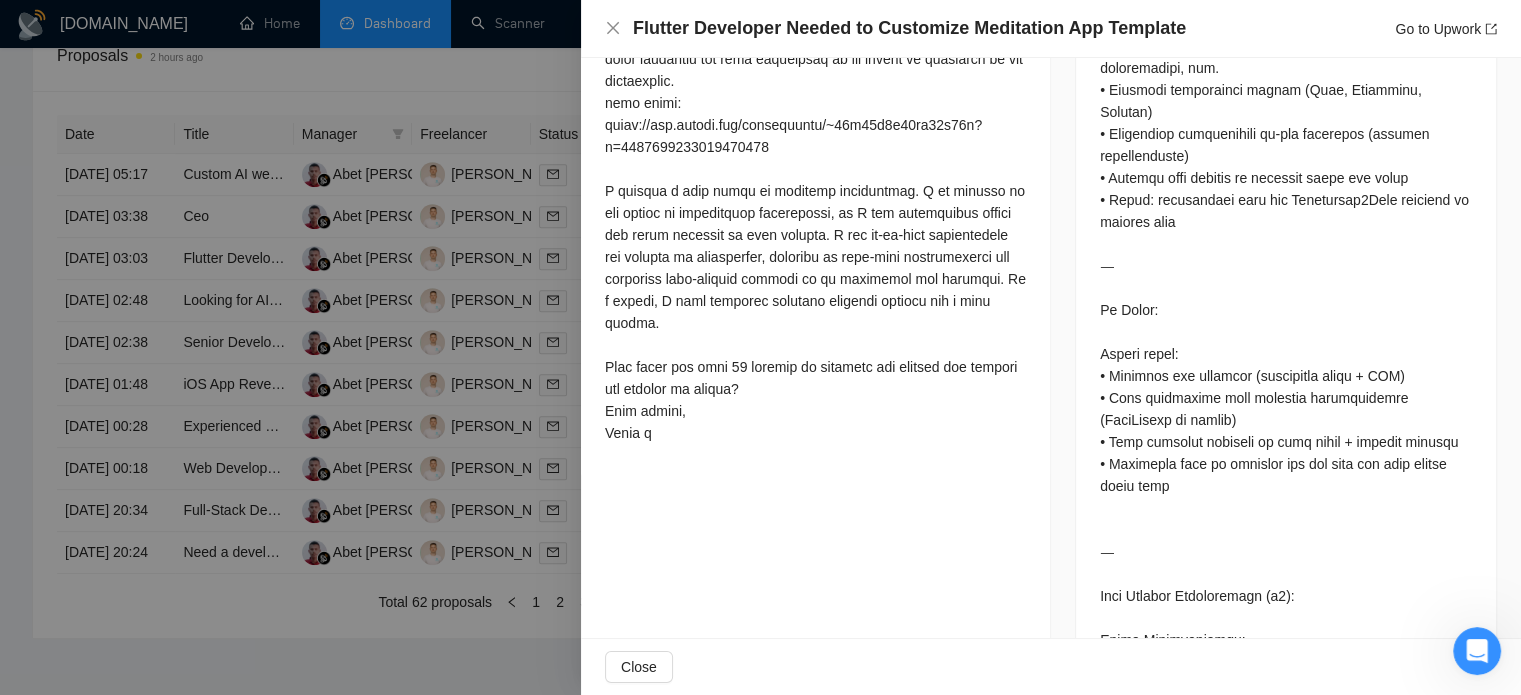 scroll, scrollTop: 1265, scrollLeft: 0, axis: vertical 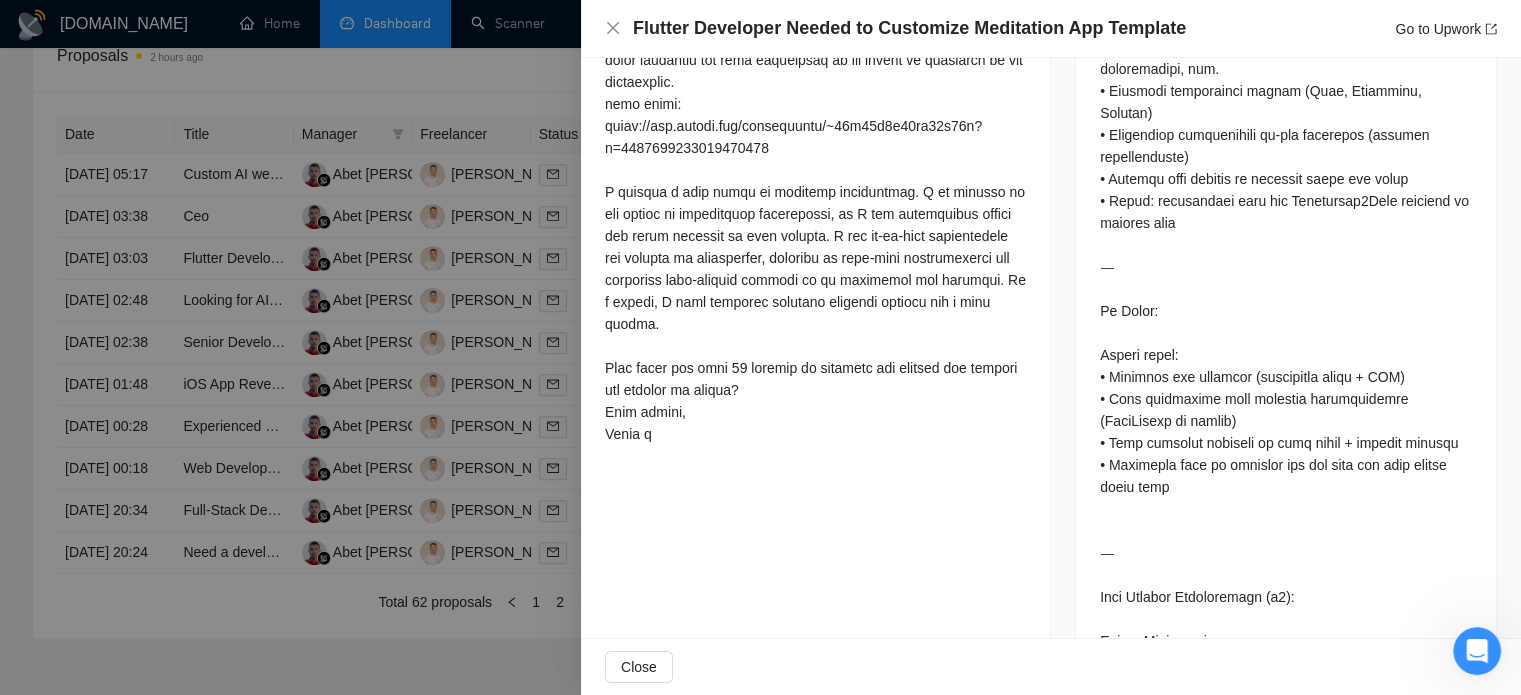 click at bounding box center [760, 347] 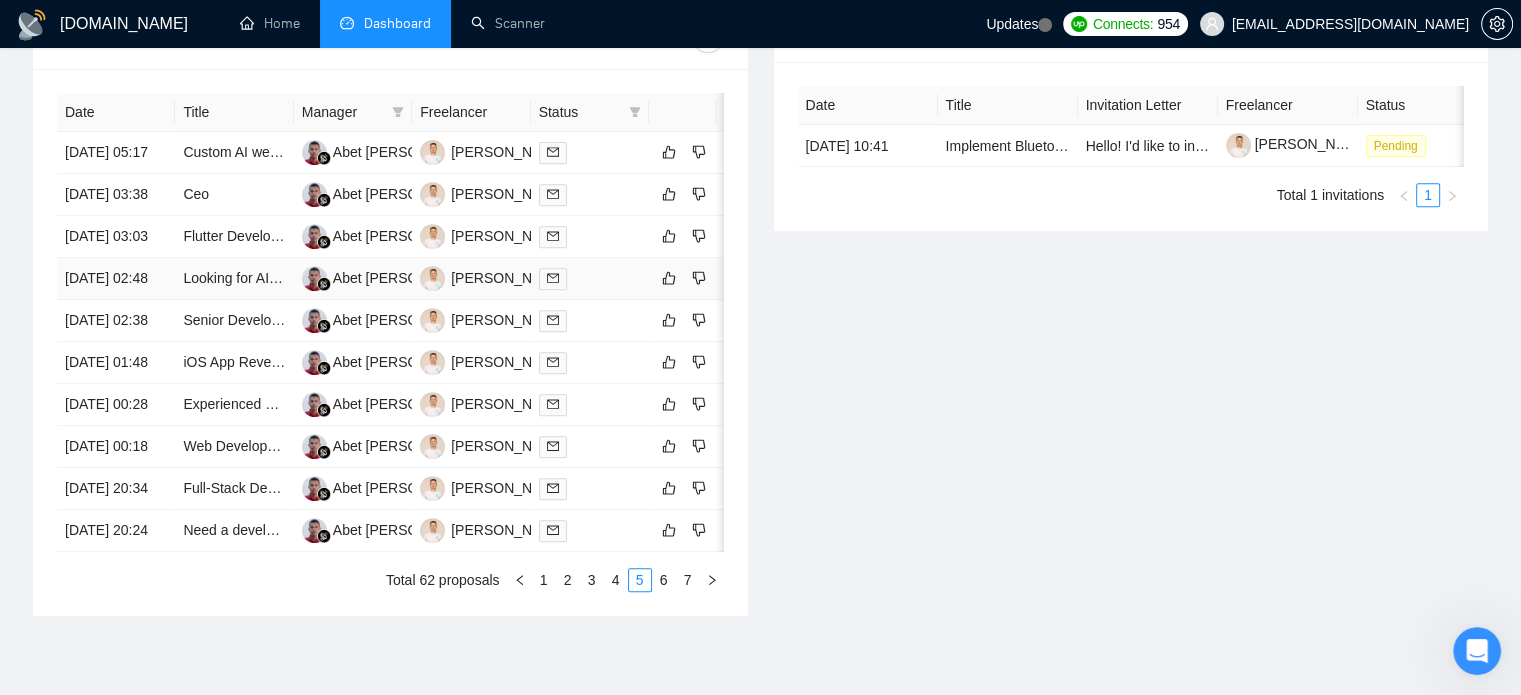 click on "[DATE] 02:48" at bounding box center (116, 279) 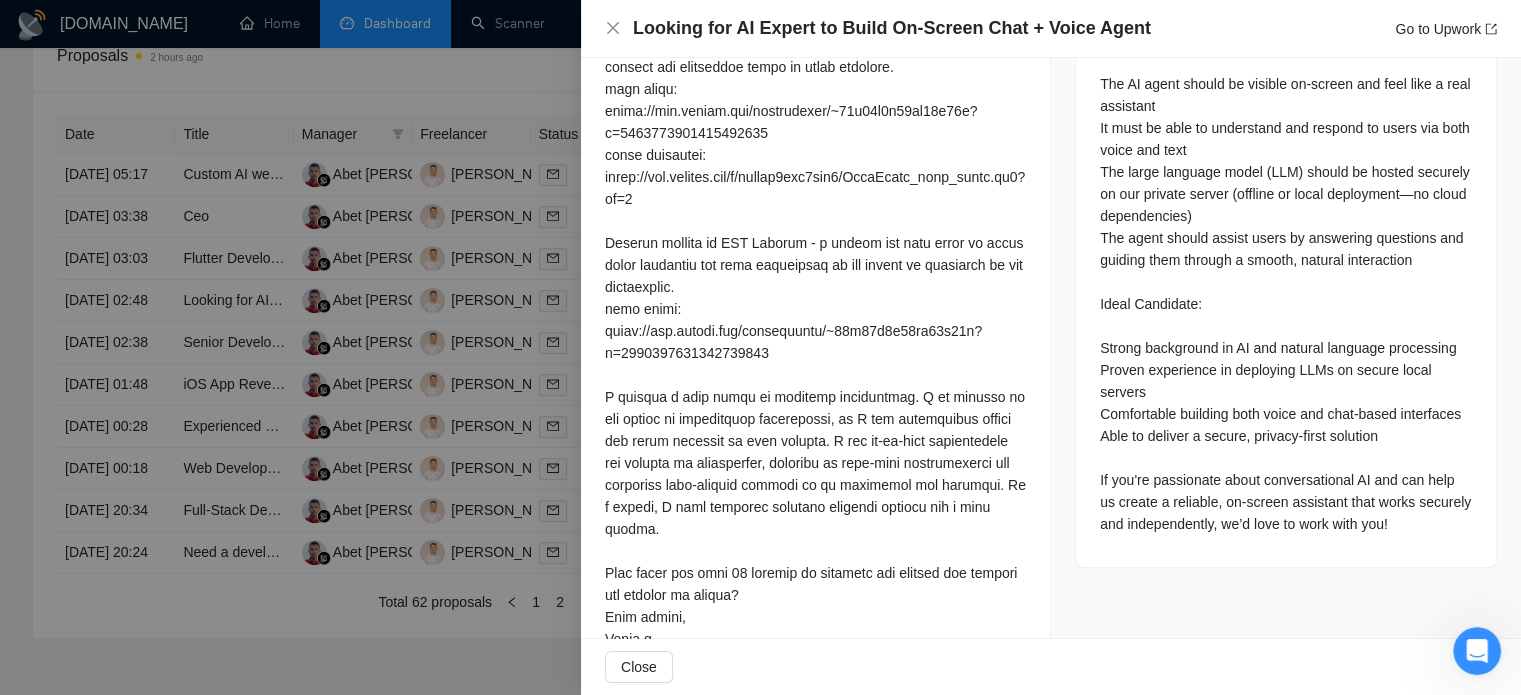 click at bounding box center (760, 347) 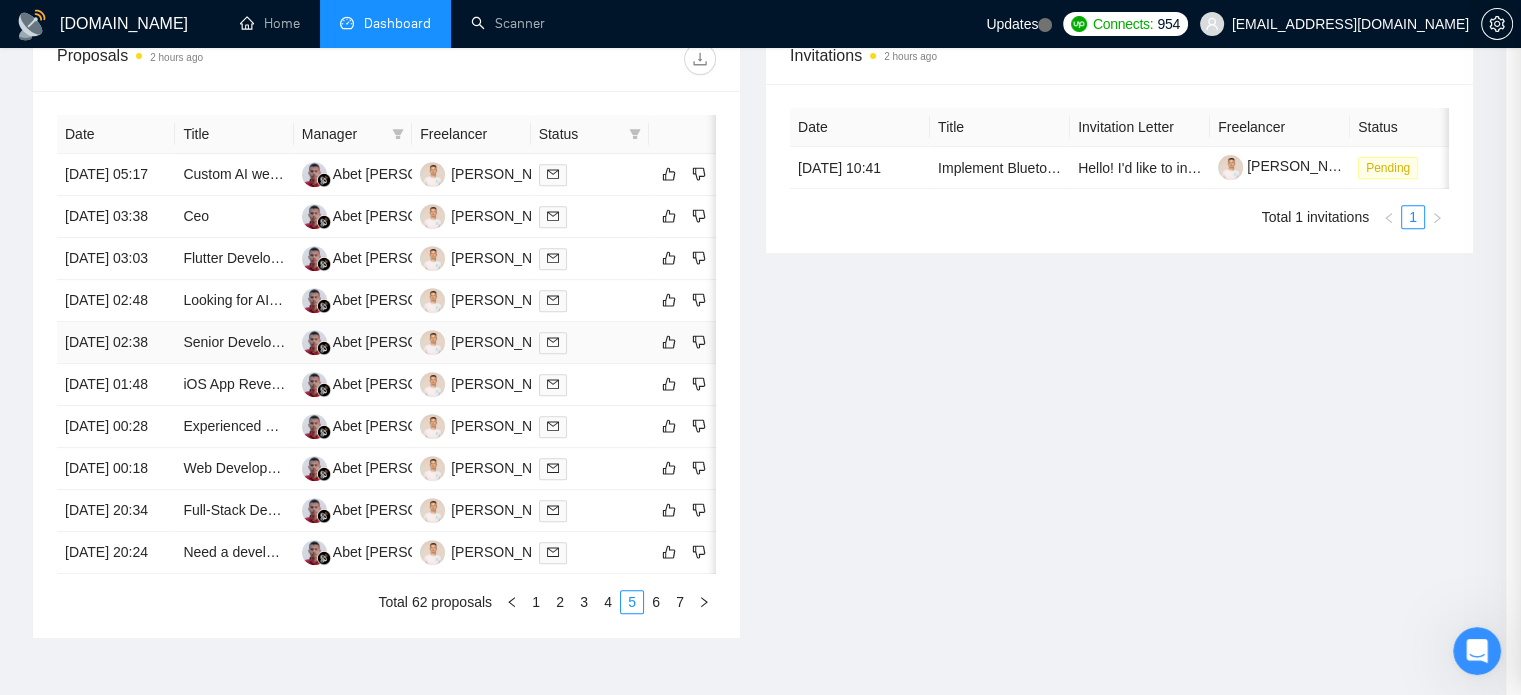 click on "Senior Developer Needed to Scope Build, Timeline & Costs for AI-Powered Property Platform" at bounding box center [234, 343] 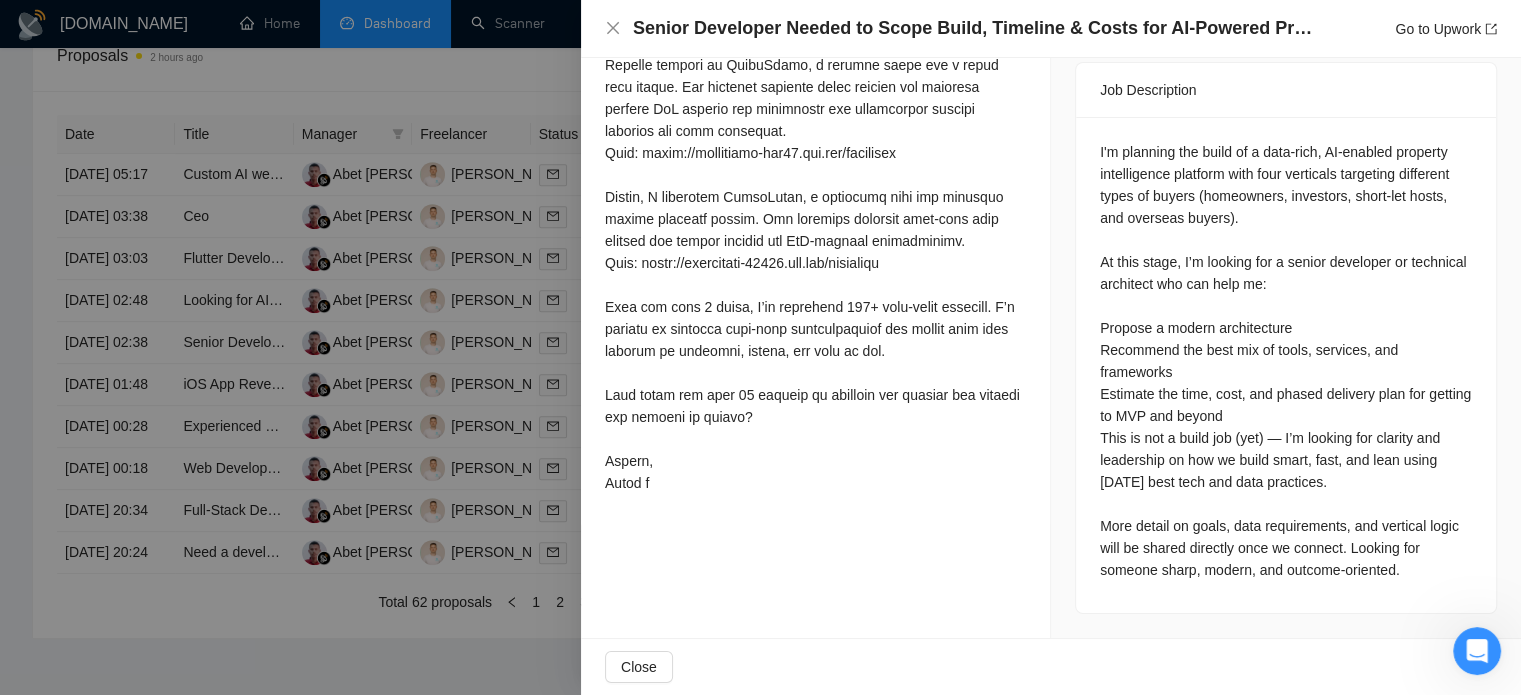 scroll, scrollTop: 864, scrollLeft: 0, axis: vertical 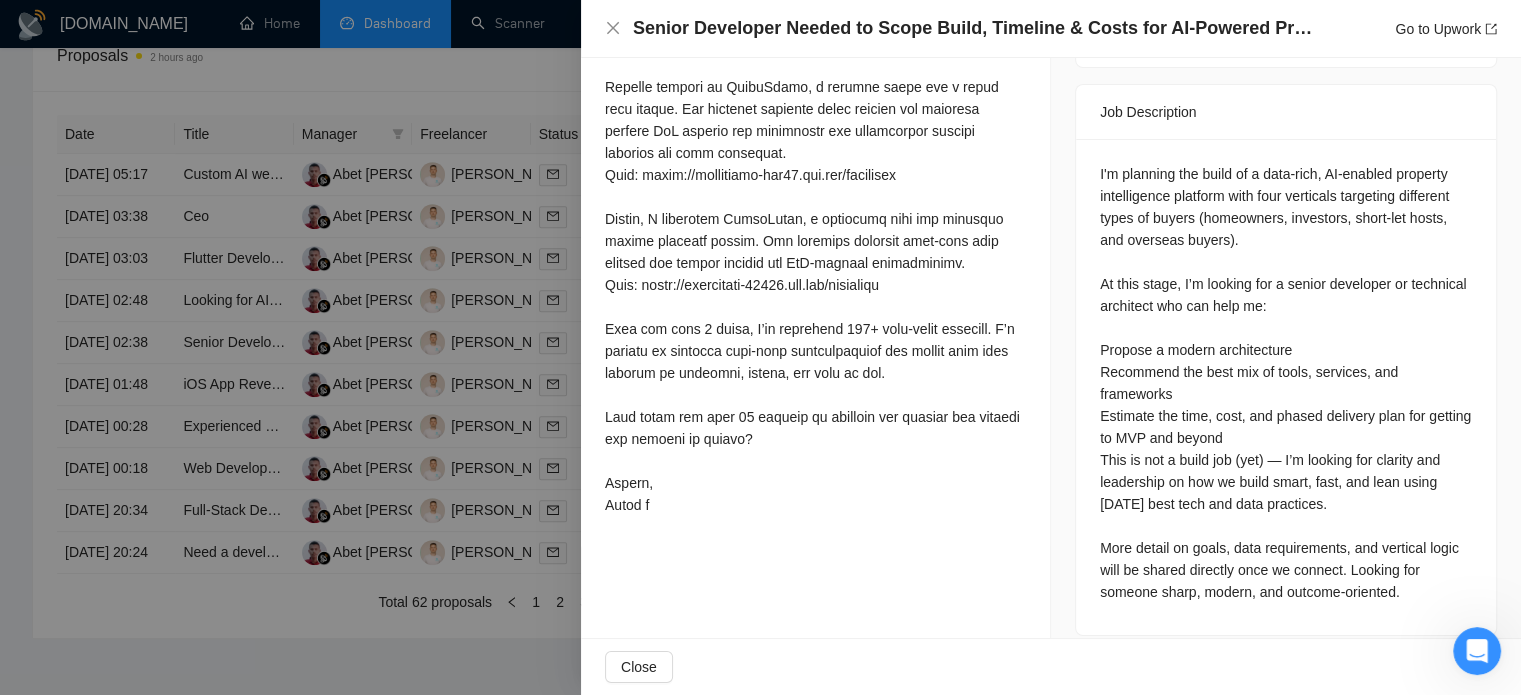 click at bounding box center (760, 347) 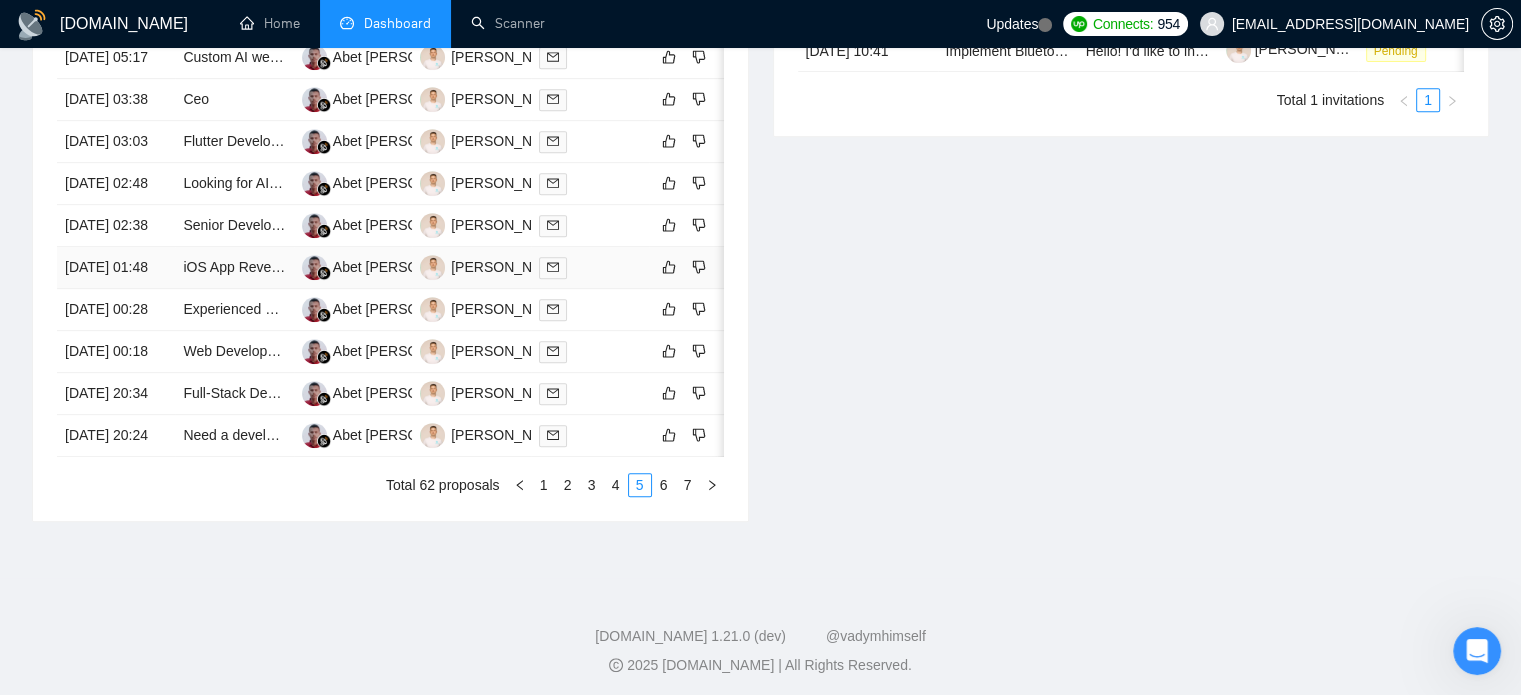 scroll, scrollTop: 890, scrollLeft: 0, axis: vertical 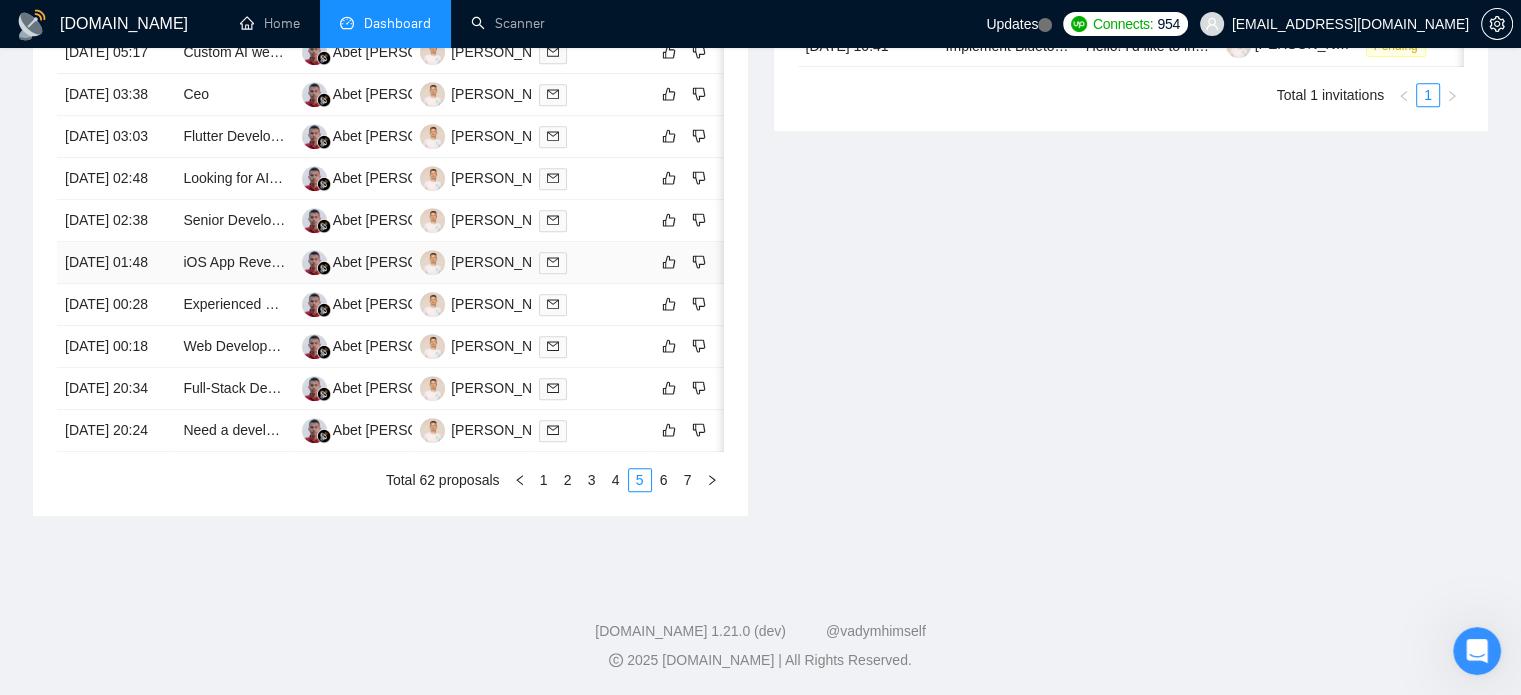 click on "[DATE] 01:48" at bounding box center (116, 263) 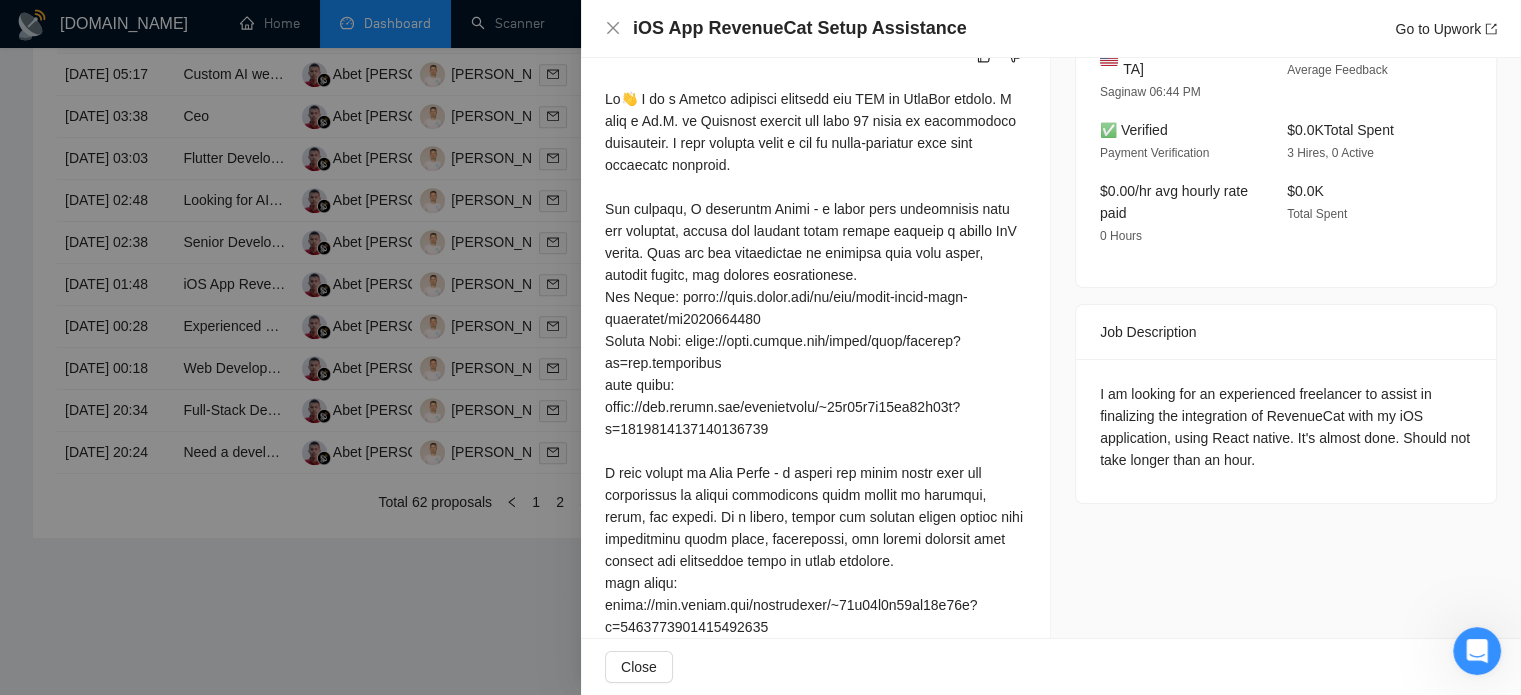 scroll, scrollTop: 564, scrollLeft: 0, axis: vertical 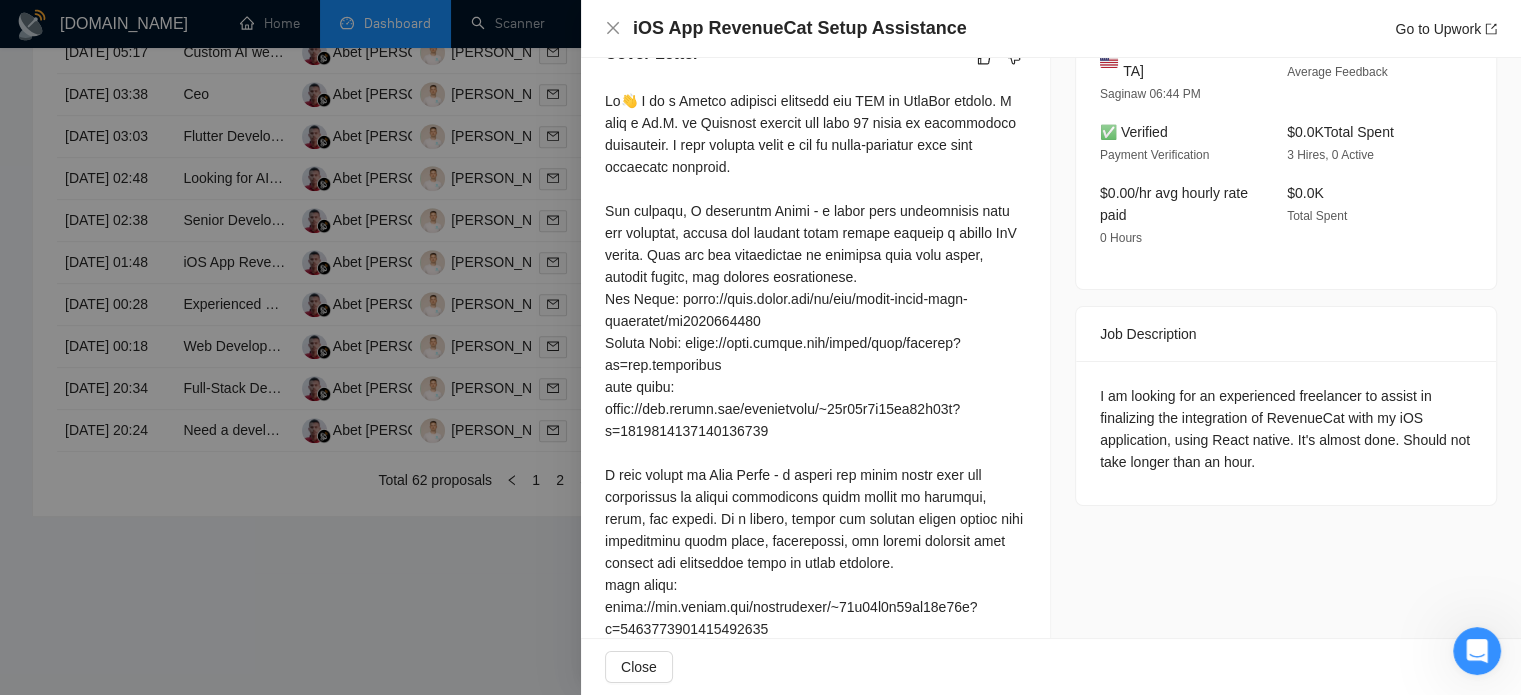 click at bounding box center [760, 347] 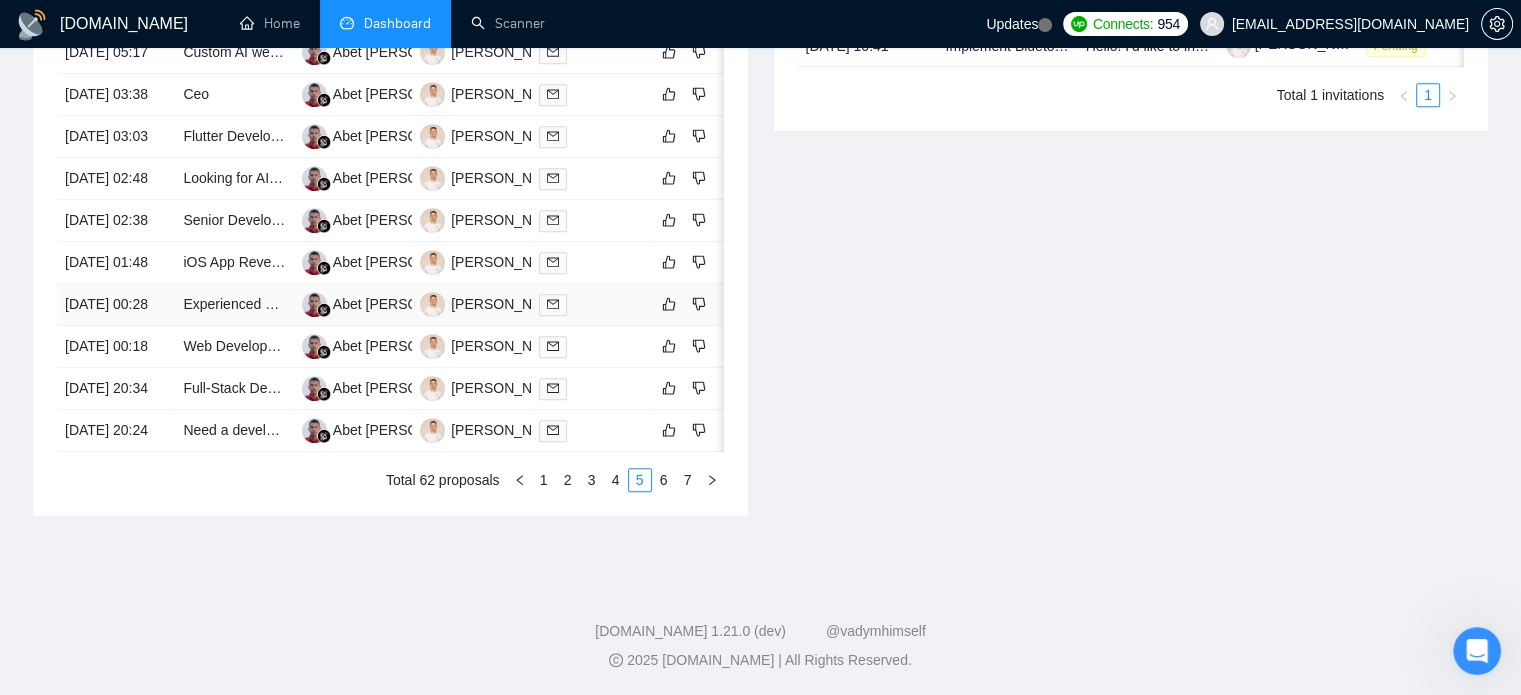 click on "[DATE] 00:28" at bounding box center [116, 305] 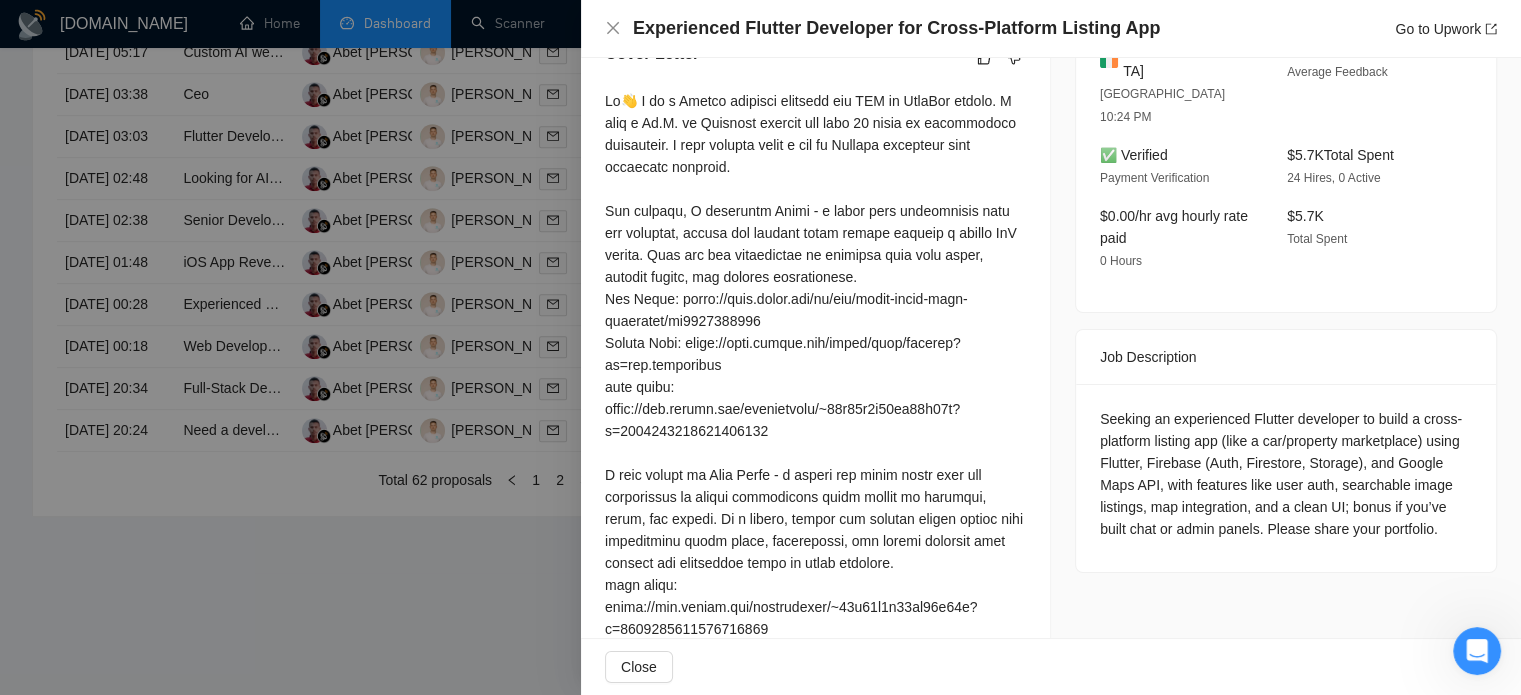 click at bounding box center [760, 347] 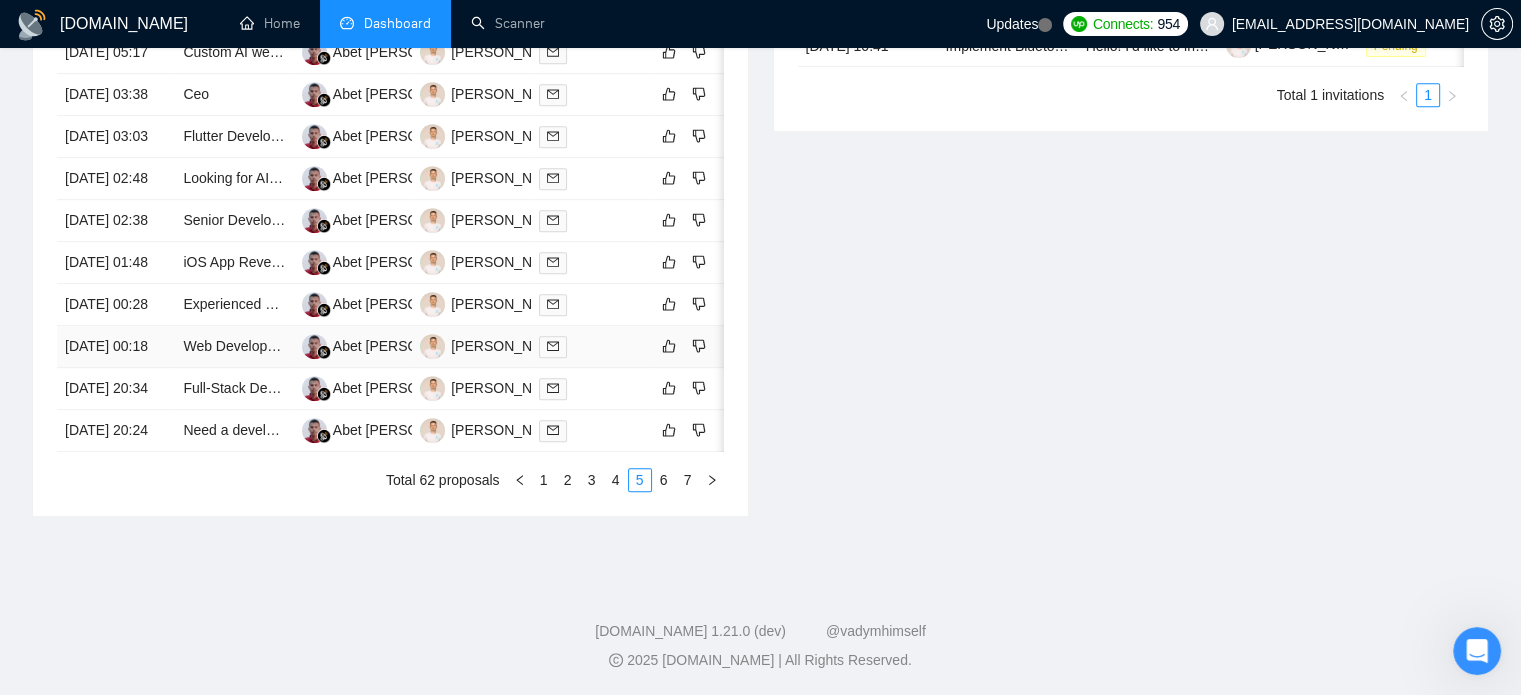click on "[DATE] 00:18" at bounding box center (116, 347) 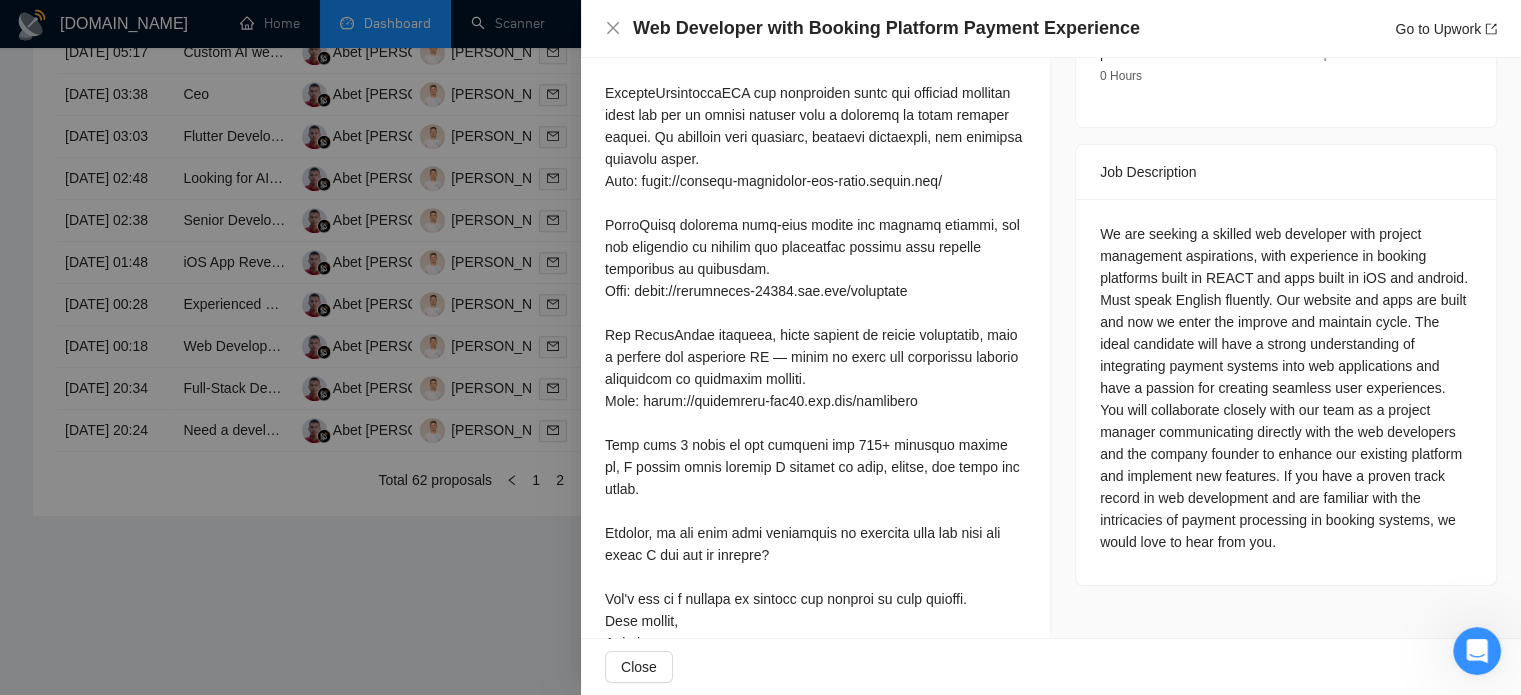 scroll, scrollTop: 708, scrollLeft: 0, axis: vertical 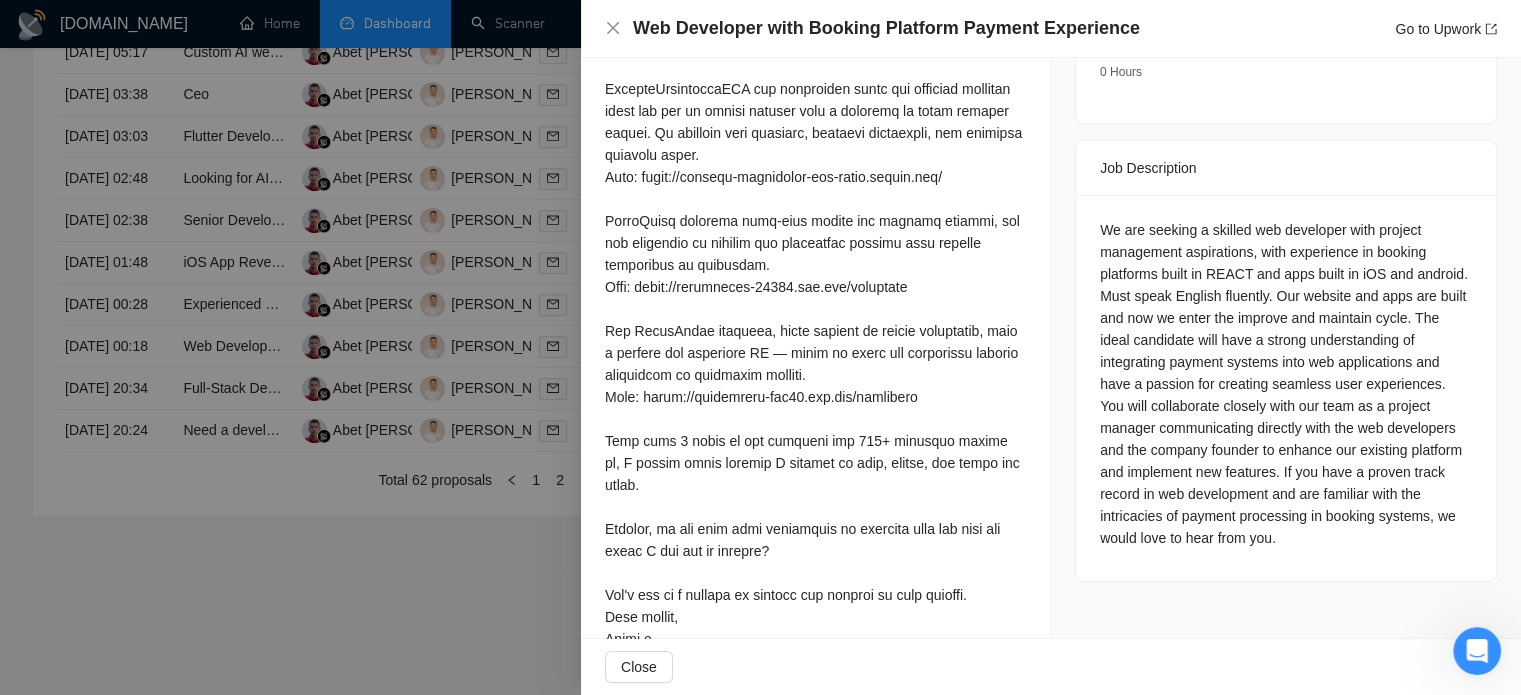click at bounding box center (760, 347) 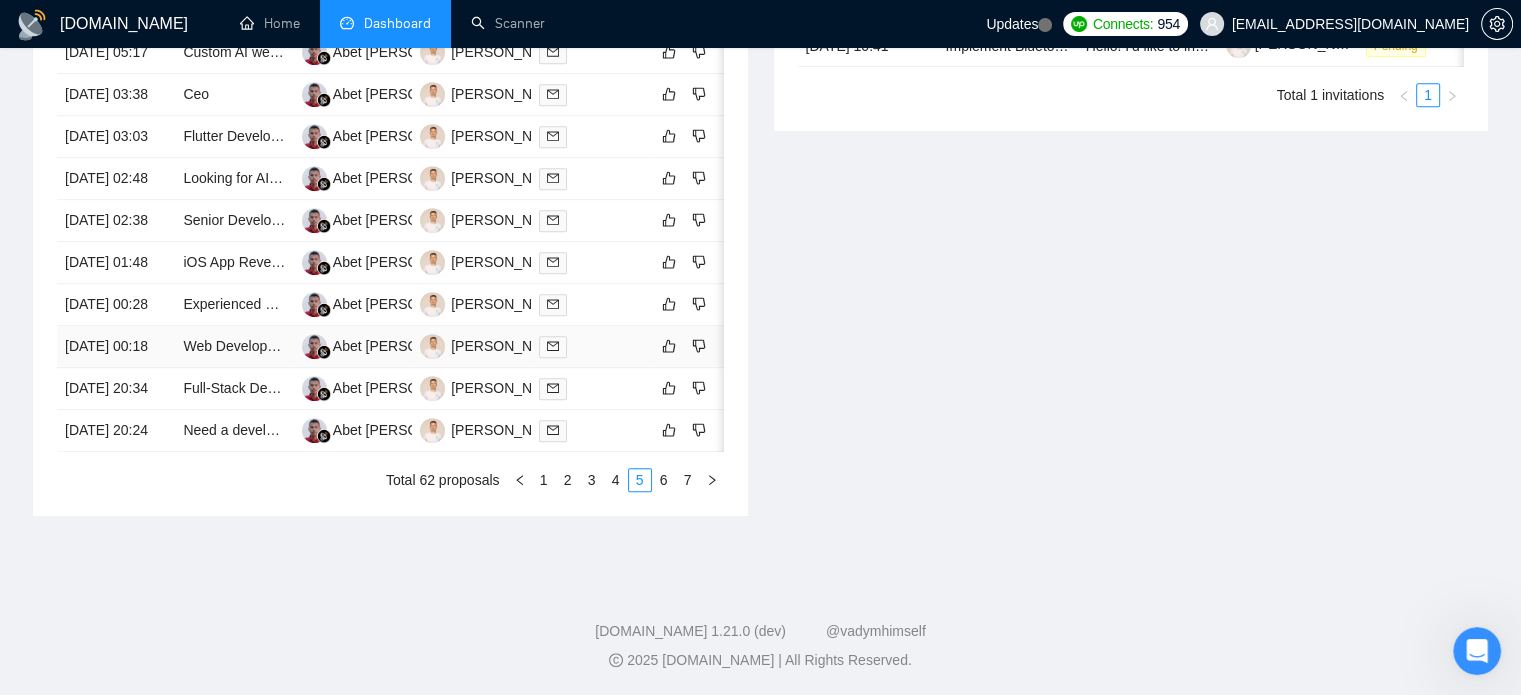 scroll, scrollTop: 890, scrollLeft: 0, axis: vertical 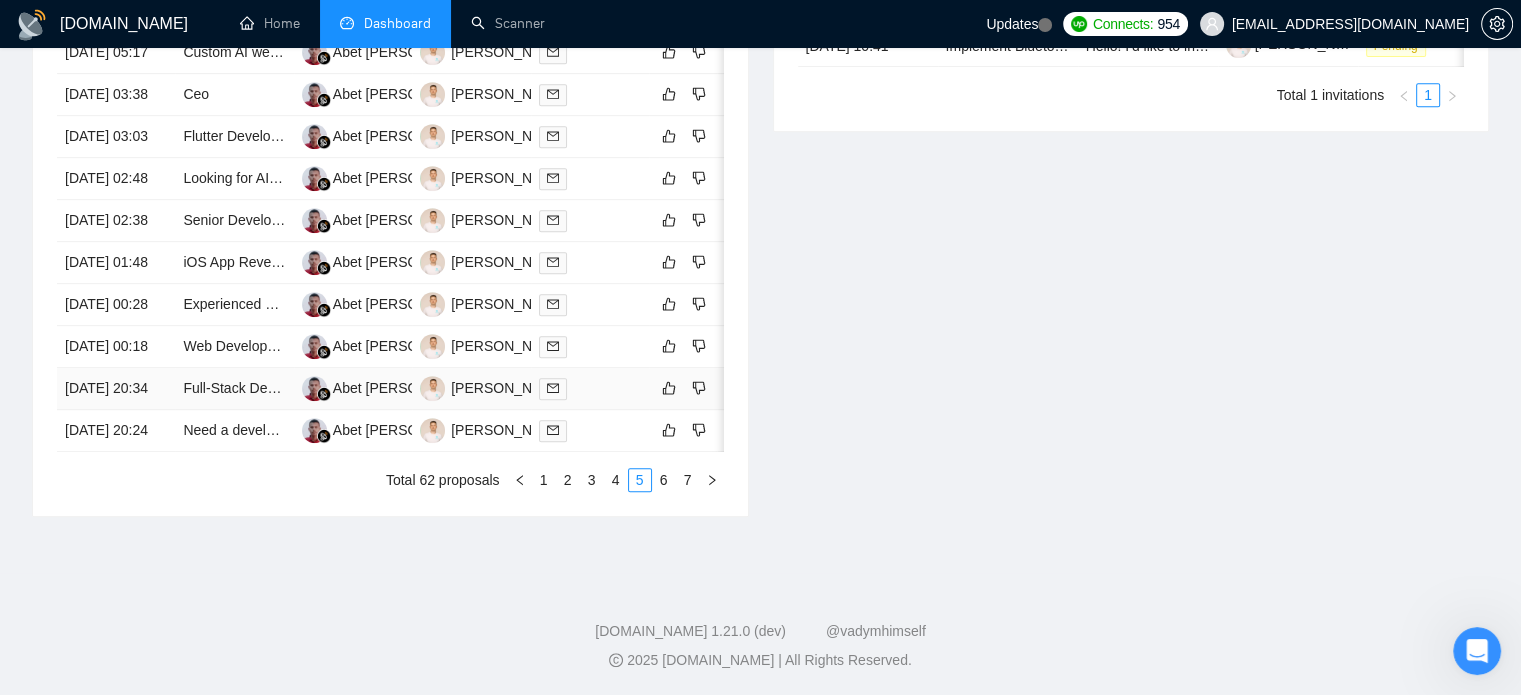 click on "[DATE] 20:34" at bounding box center (116, 389) 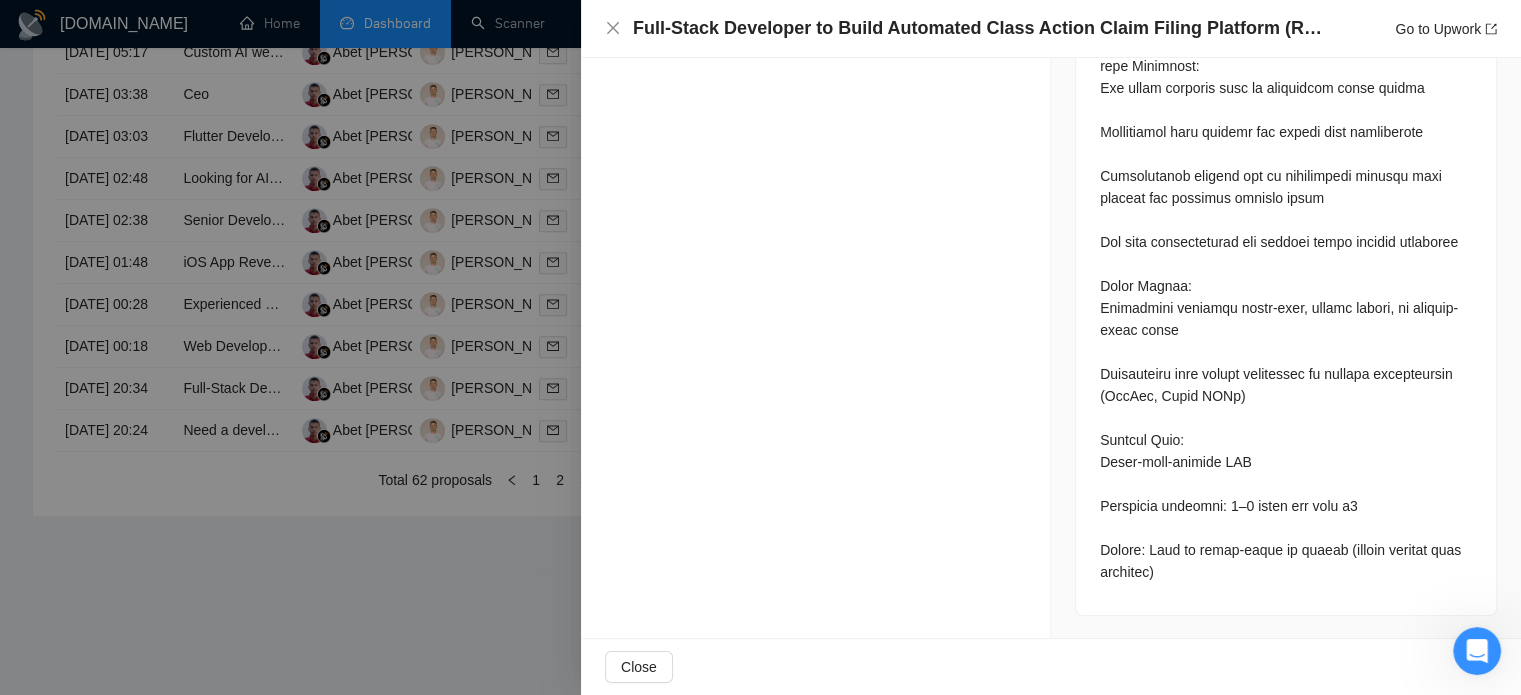 scroll, scrollTop: 2243, scrollLeft: 0, axis: vertical 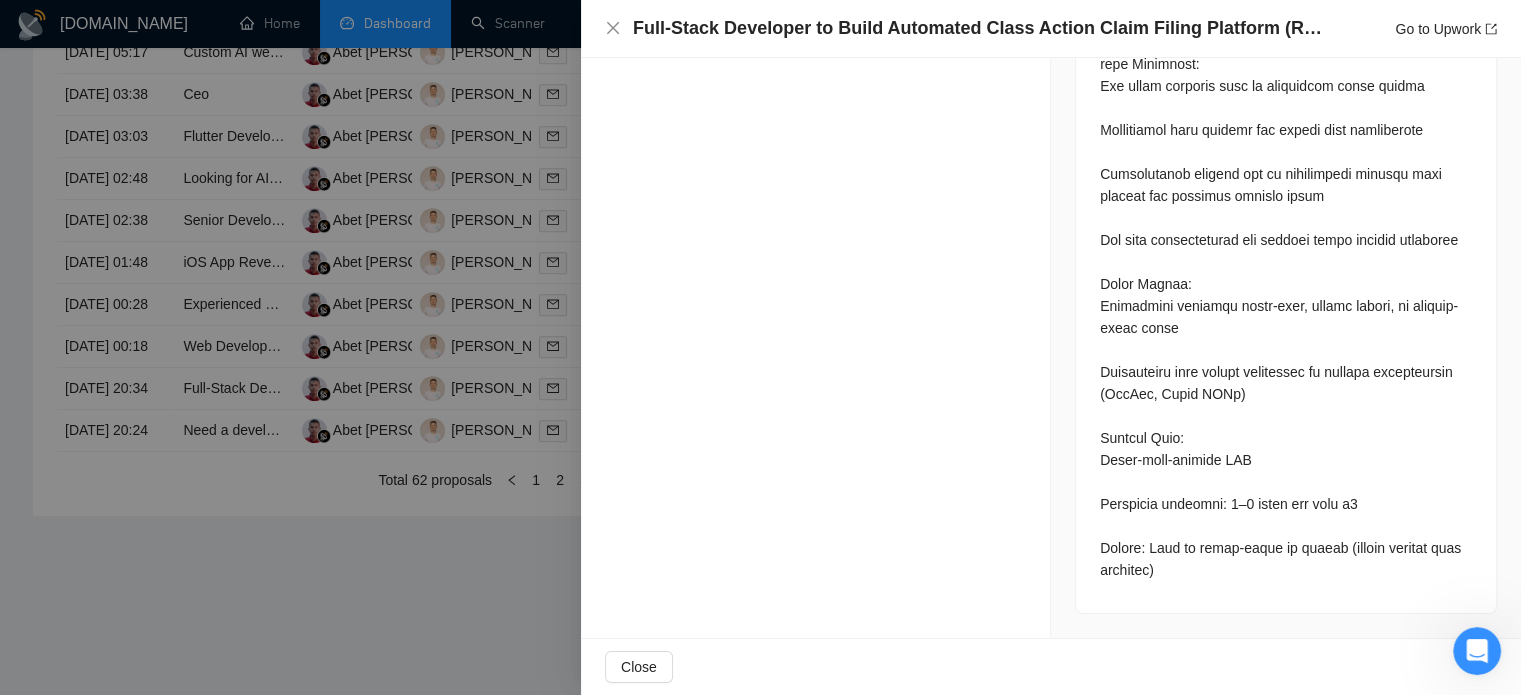 click at bounding box center [760, 347] 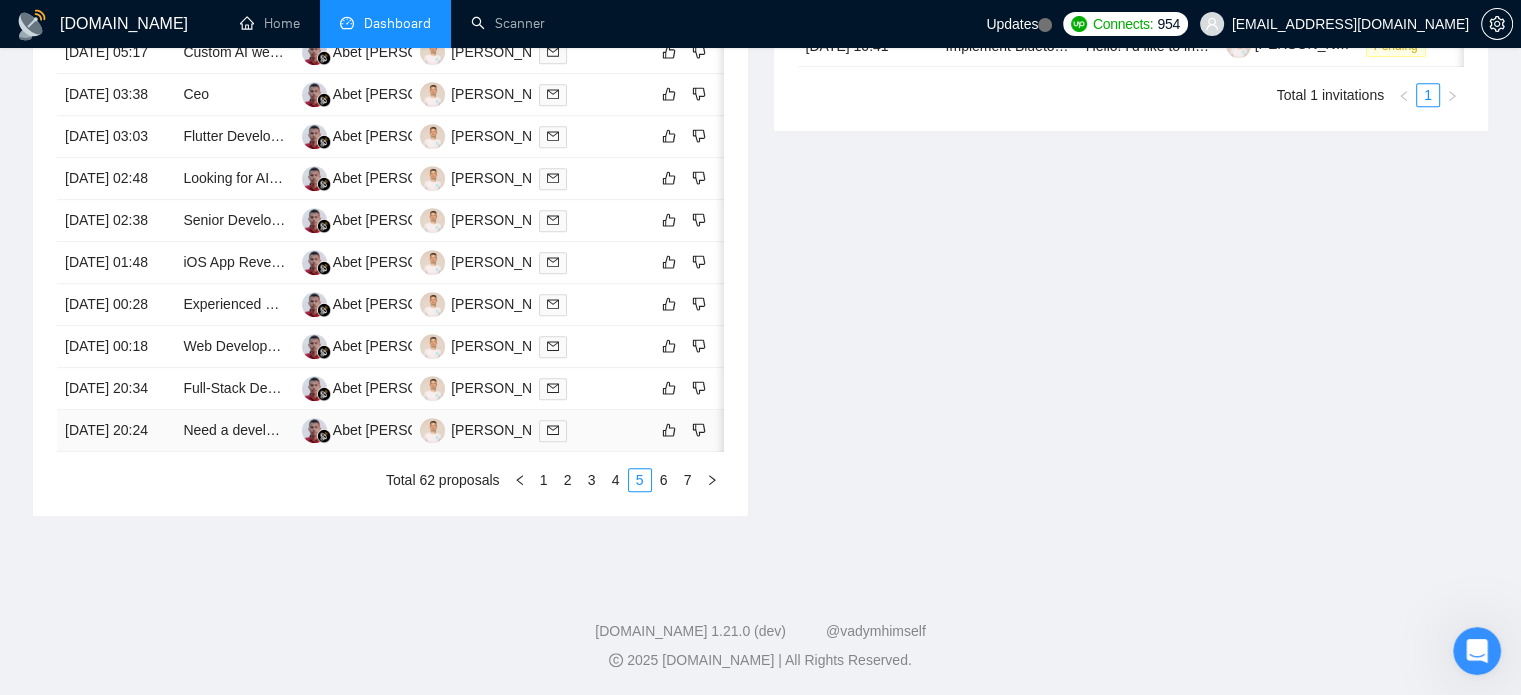 click on "Need a developer or a team for investing mobile app development" at bounding box center (234, 431) 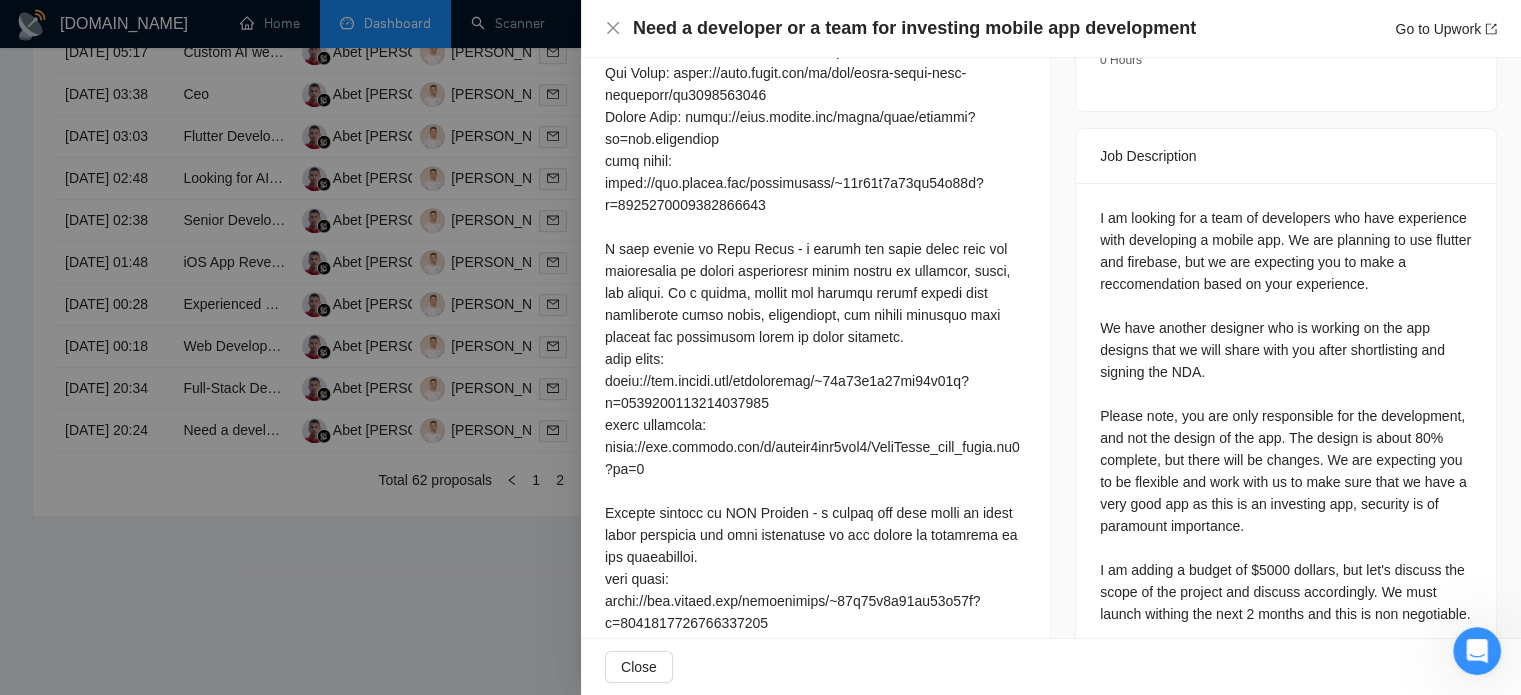 scroll, scrollTop: 783, scrollLeft: 0, axis: vertical 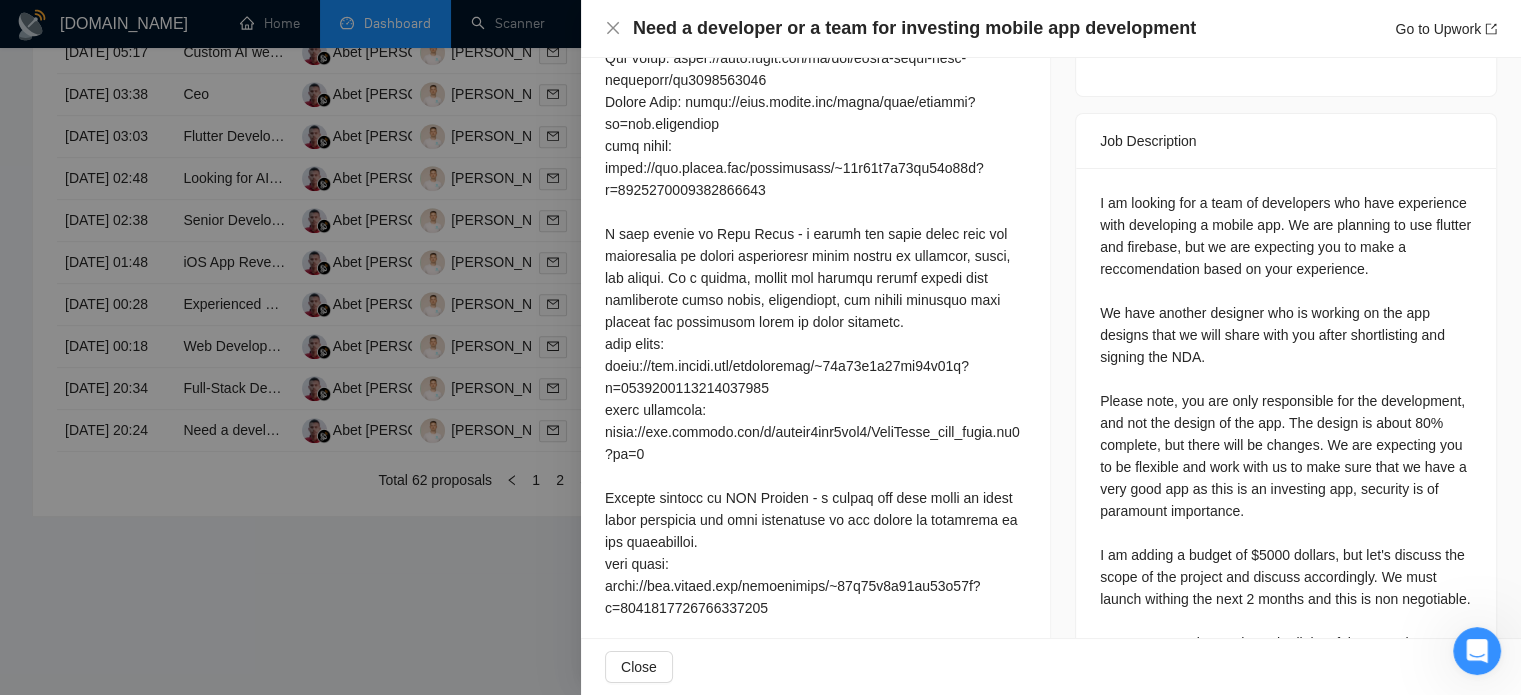 click at bounding box center [760, 347] 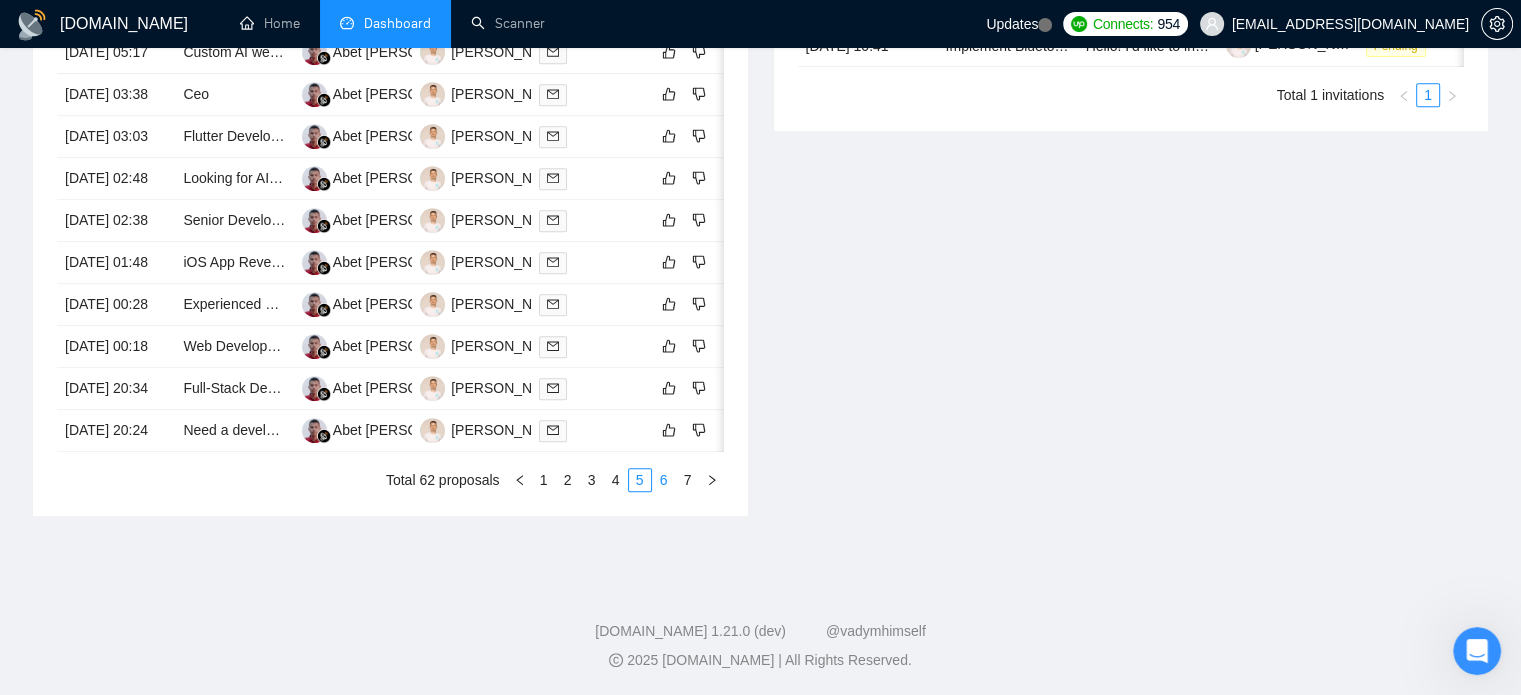 click on "6" at bounding box center [664, 480] 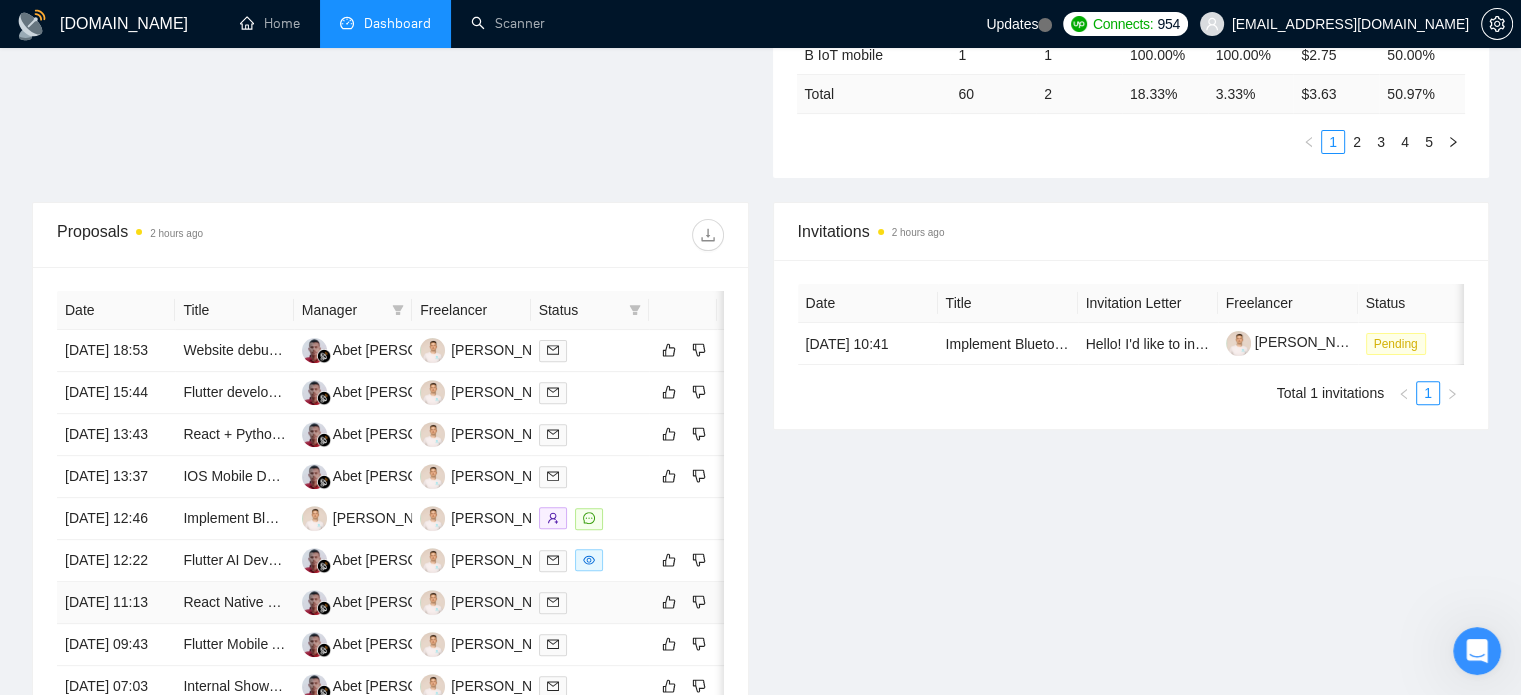 scroll, scrollTop: 590, scrollLeft: 0, axis: vertical 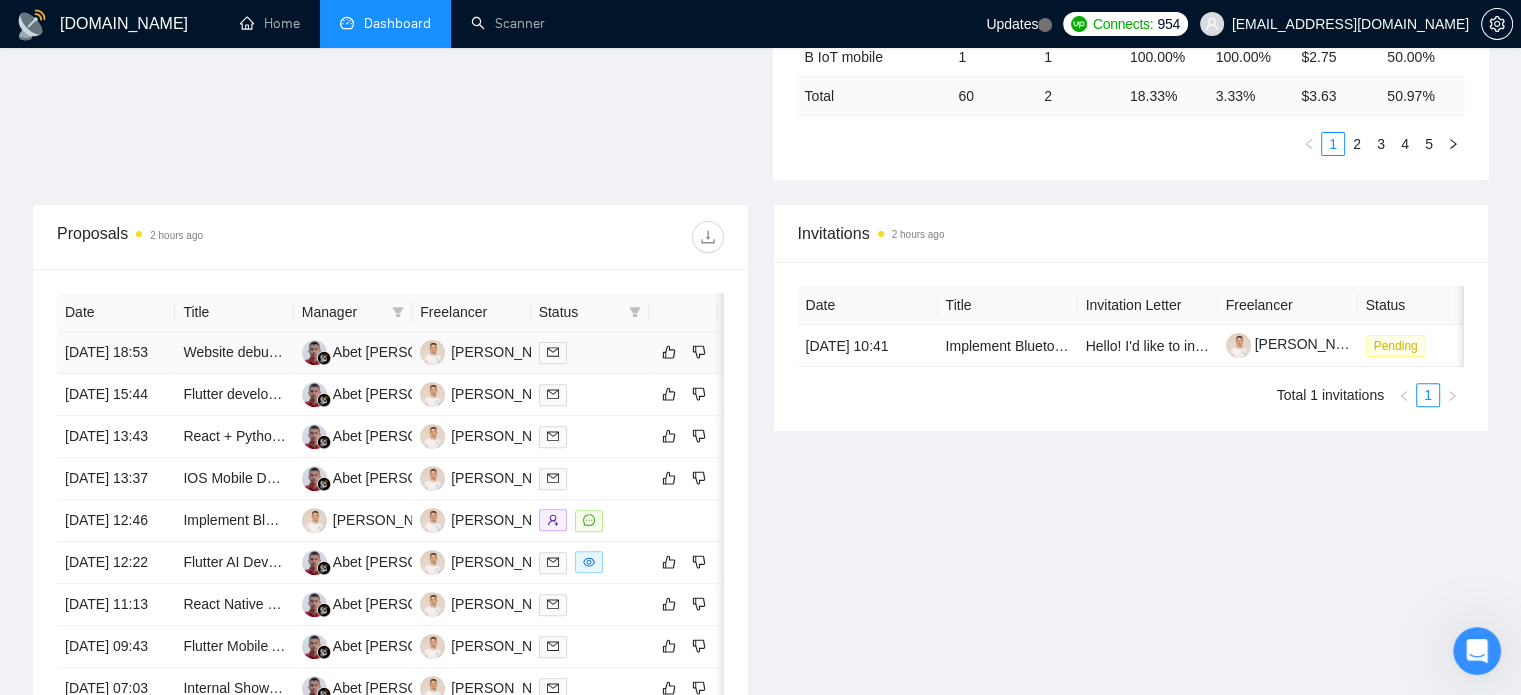 click on "[DATE] 18:53" at bounding box center (116, 353) 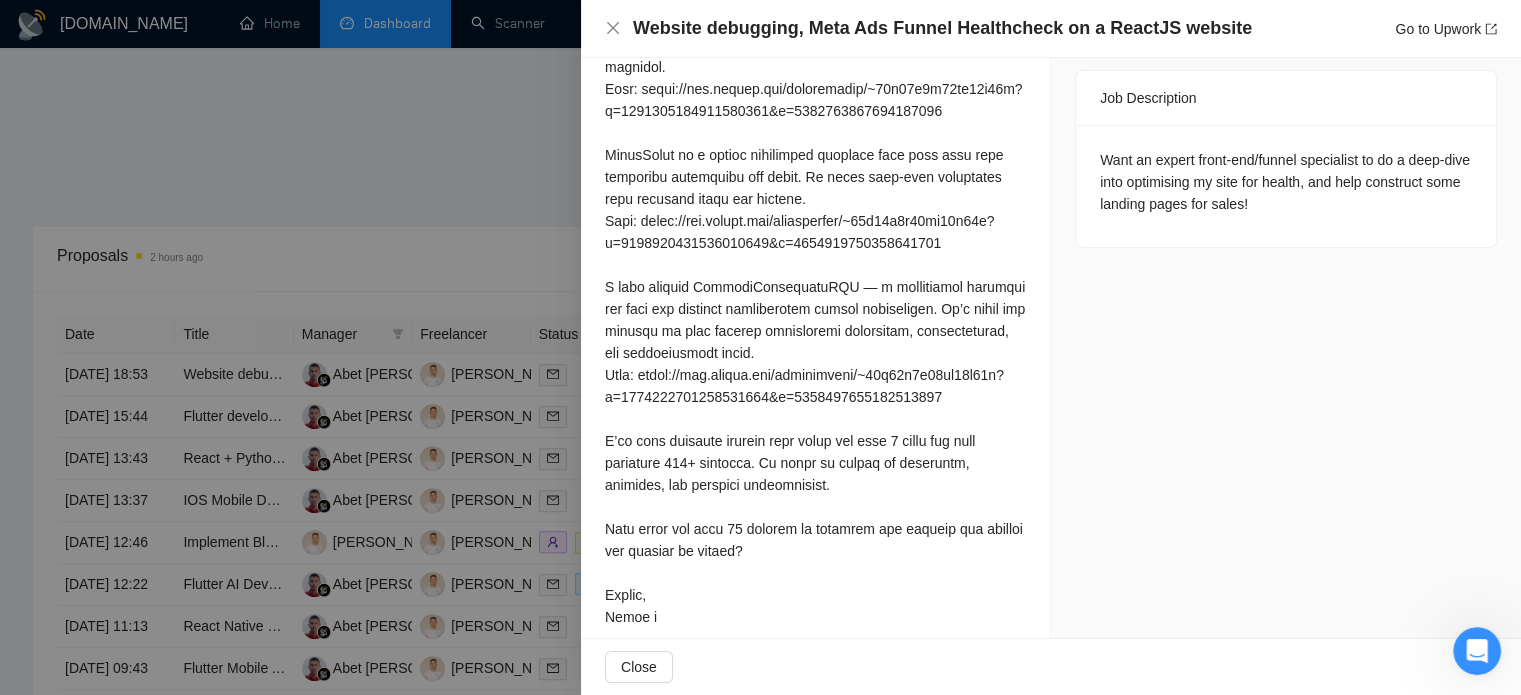 click at bounding box center (760, 347) 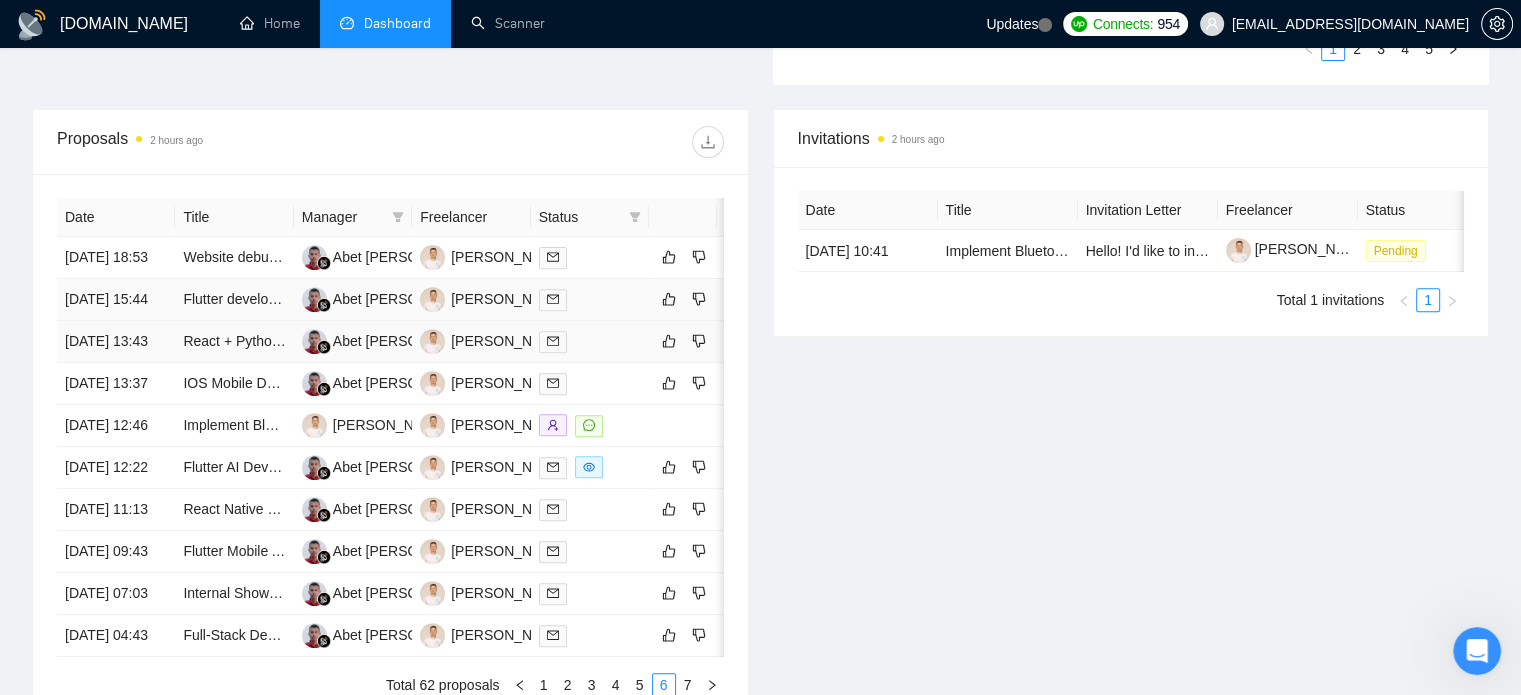 scroll, scrollTop: 690, scrollLeft: 0, axis: vertical 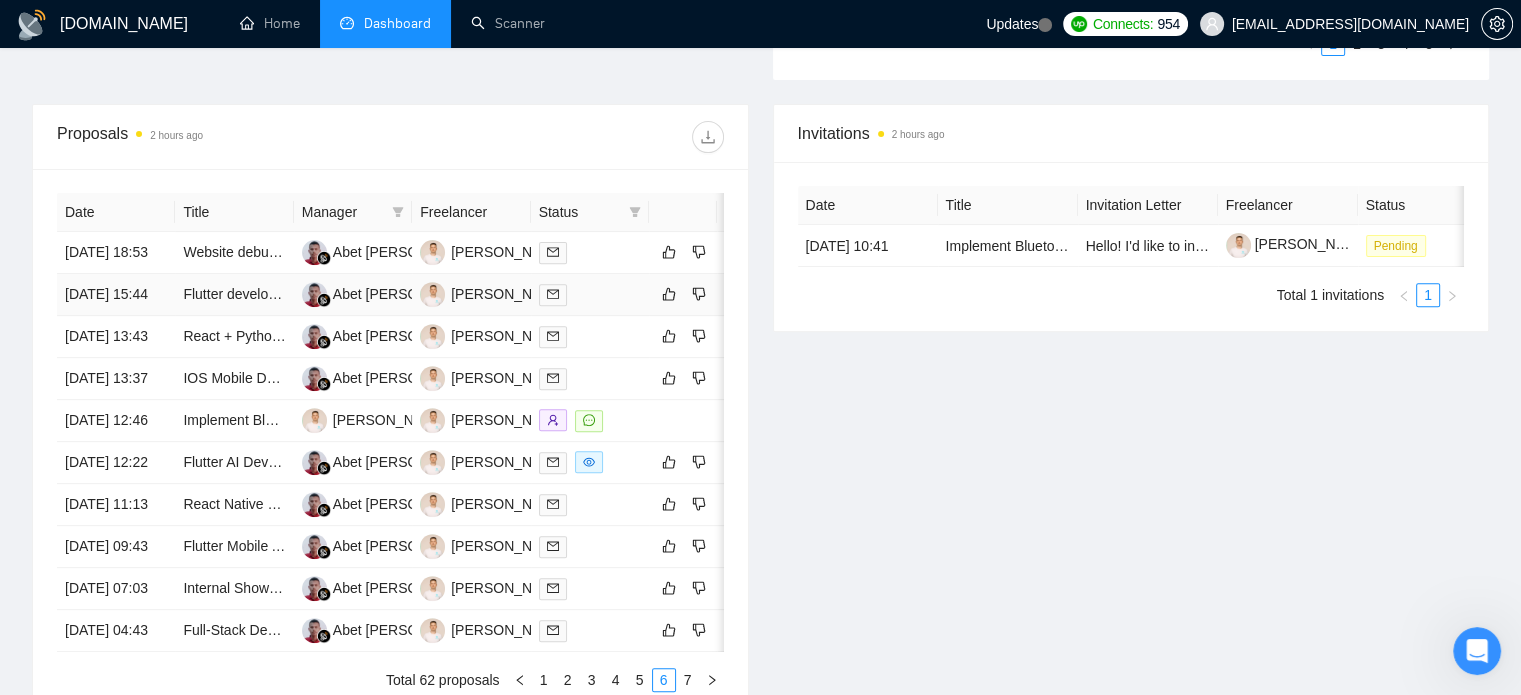 click on "[DATE] 15:44" at bounding box center [116, 295] 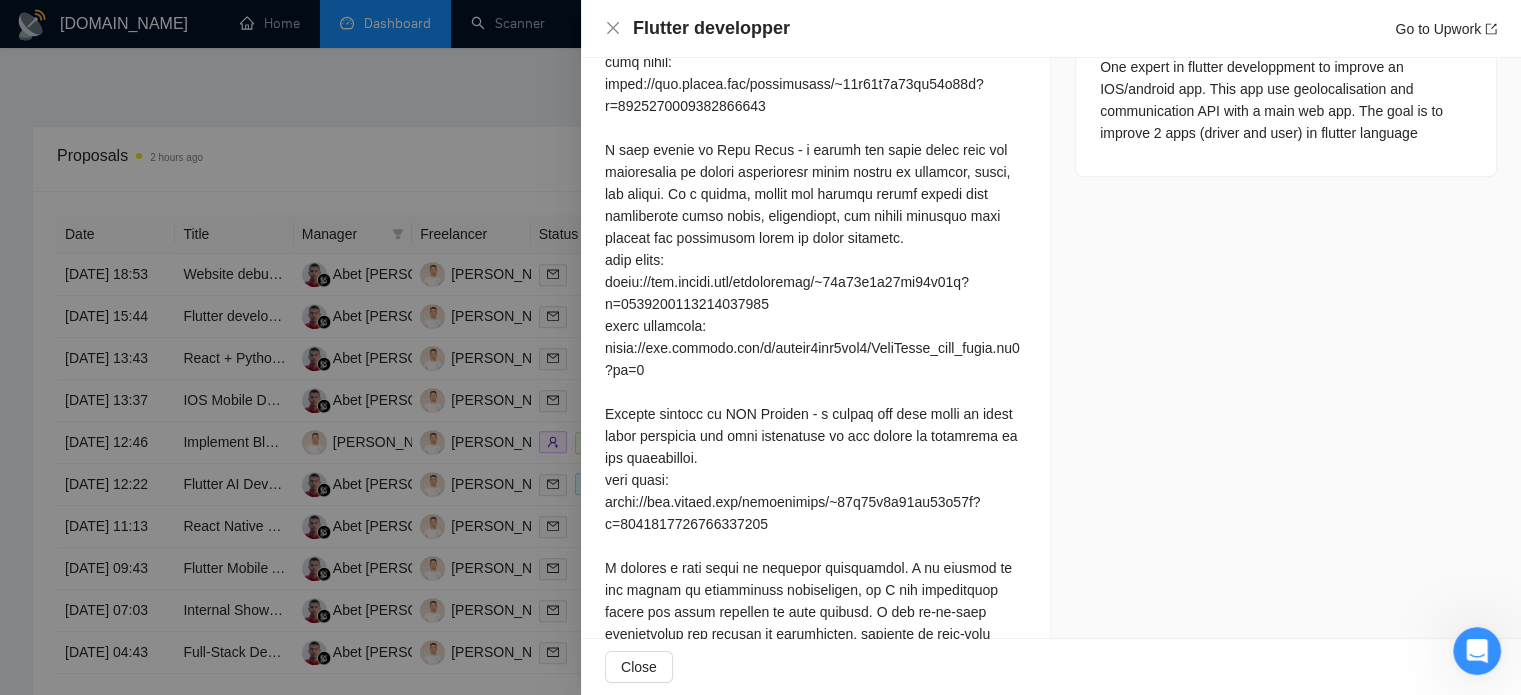 scroll, scrollTop: 874, scrollLeft: 0, axis: vertical 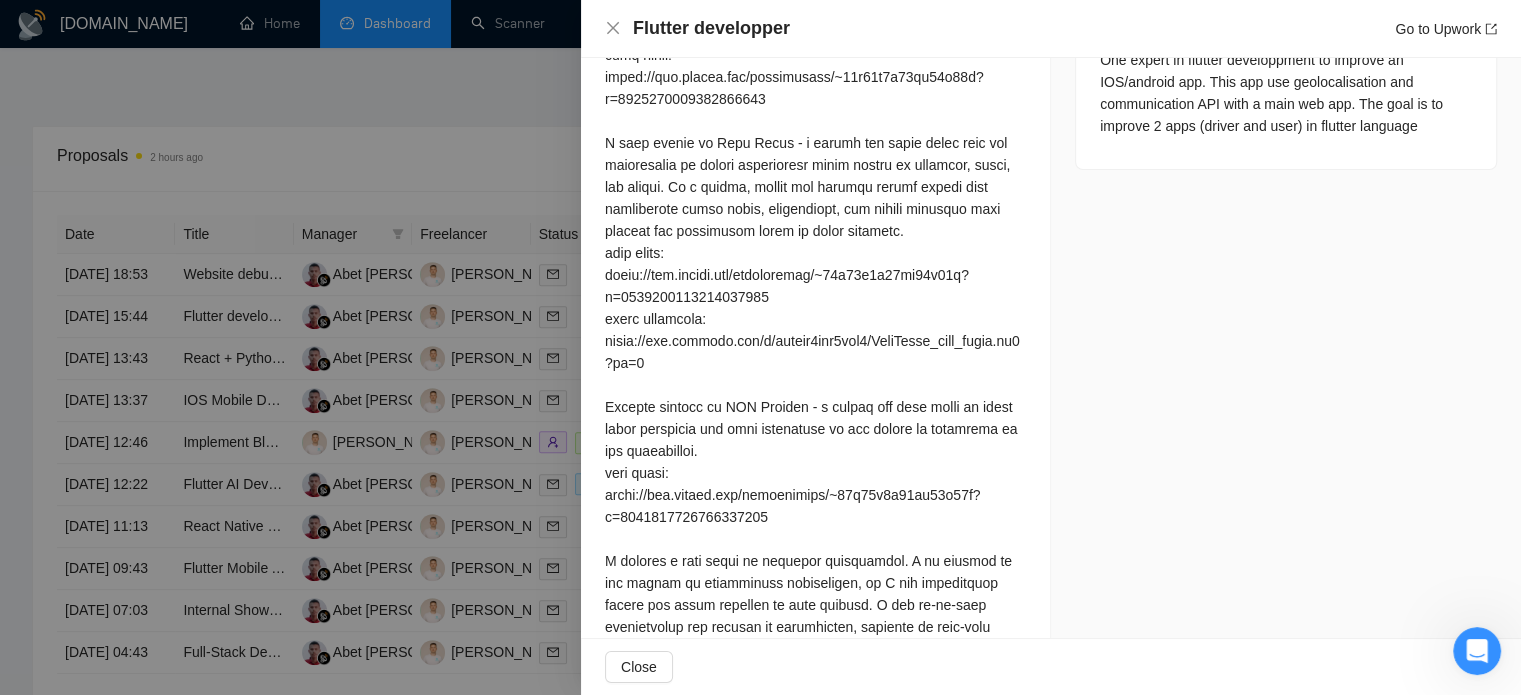 click at bounding box center (760, 347) 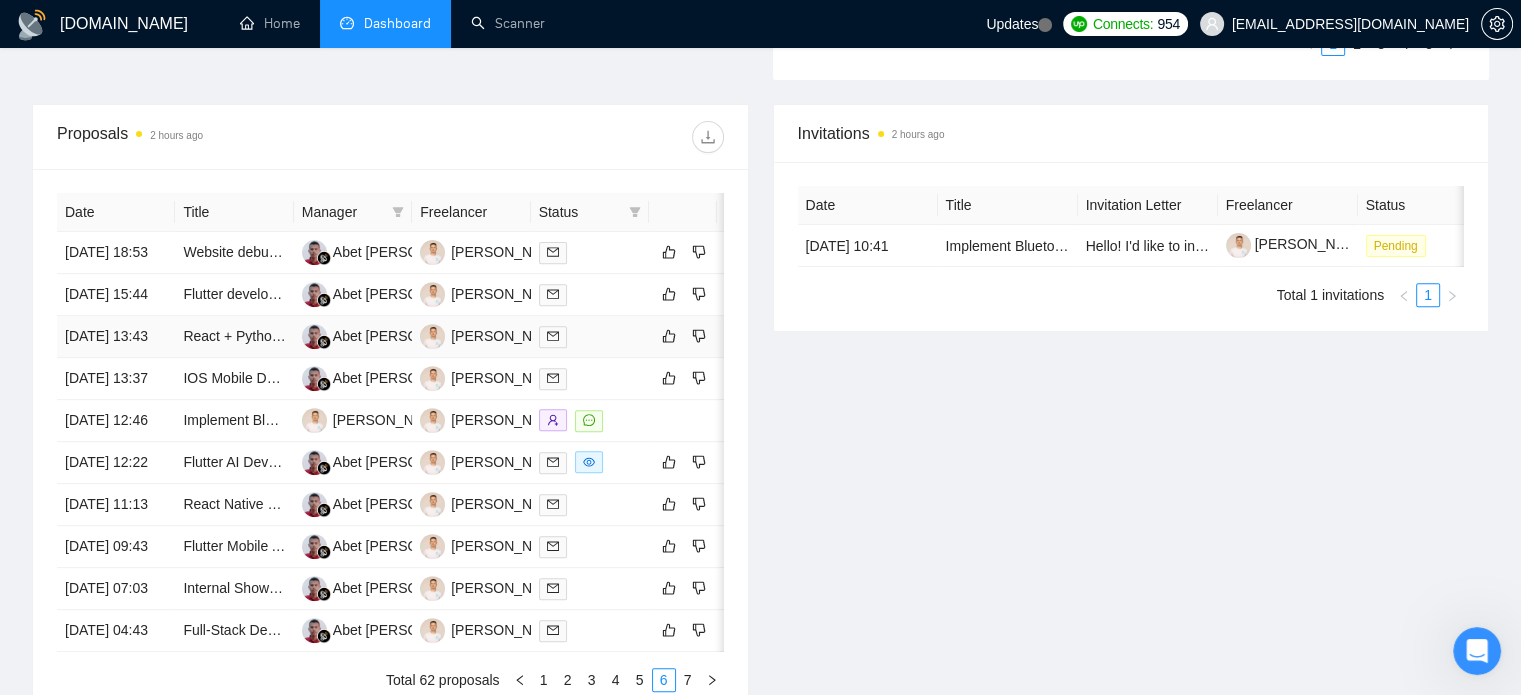 click on "React + Python/.NET Developer for SaaS MVP - ISO 27001 Compliance" at bounding box center [234, 337] 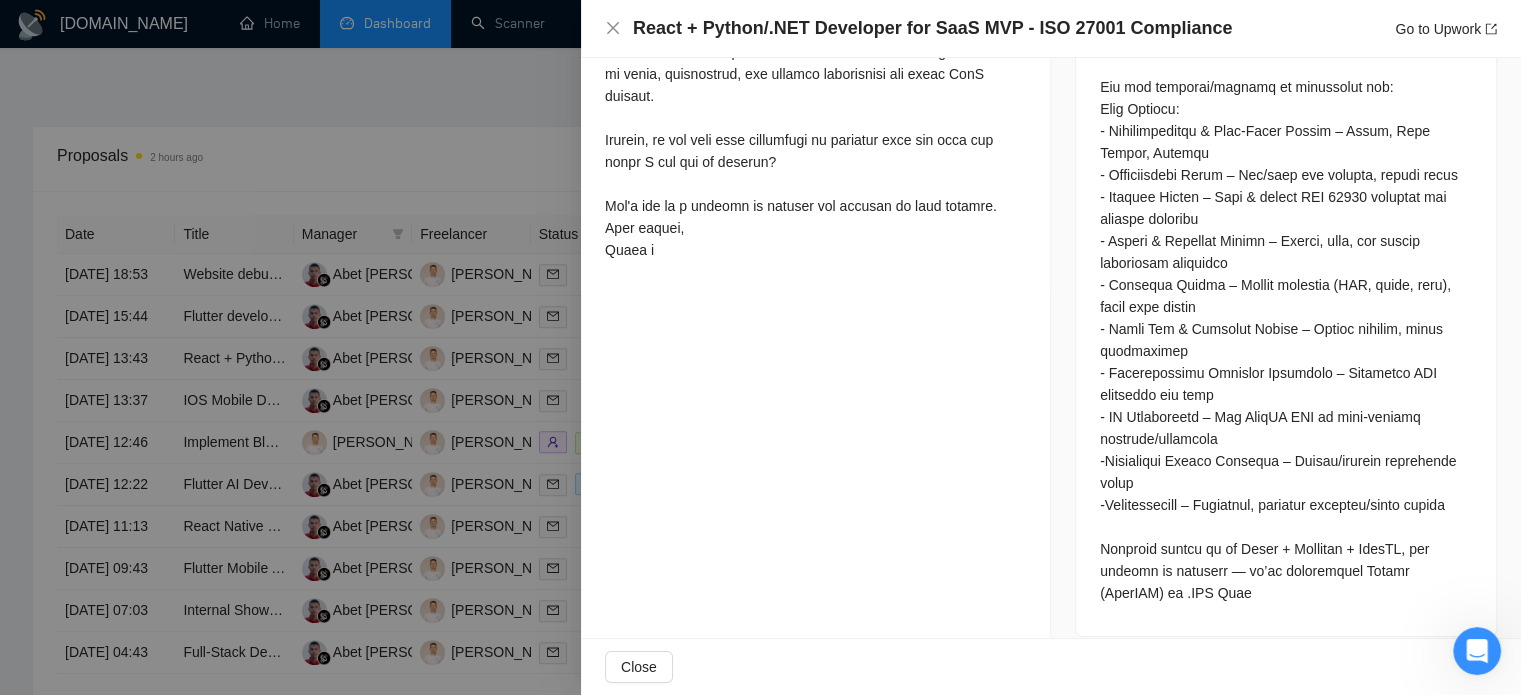 scroll, scrollTop: 1120, scrollLeft: 0, axis: vertical 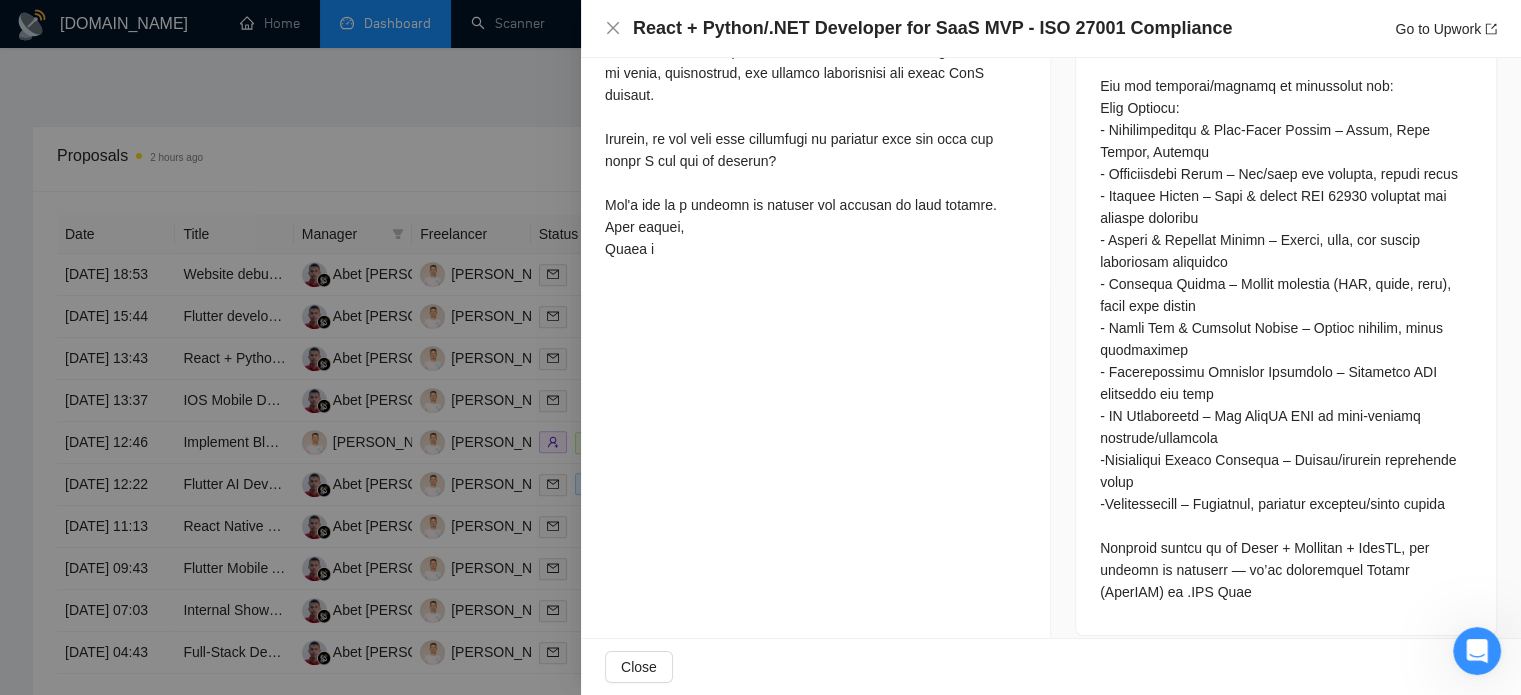 click at bounding box center [760, 347] 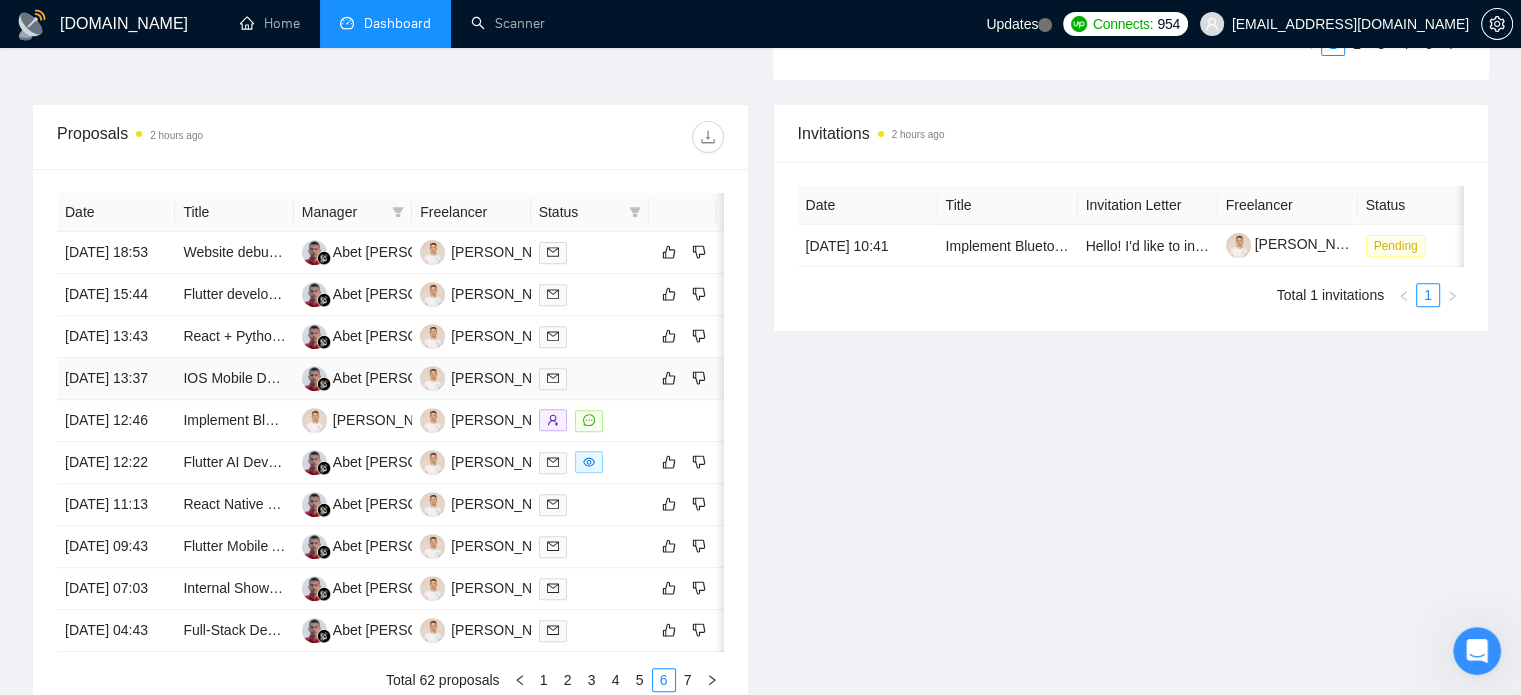 click on "[DATE] 13:37" at bounding box center (116, 379) 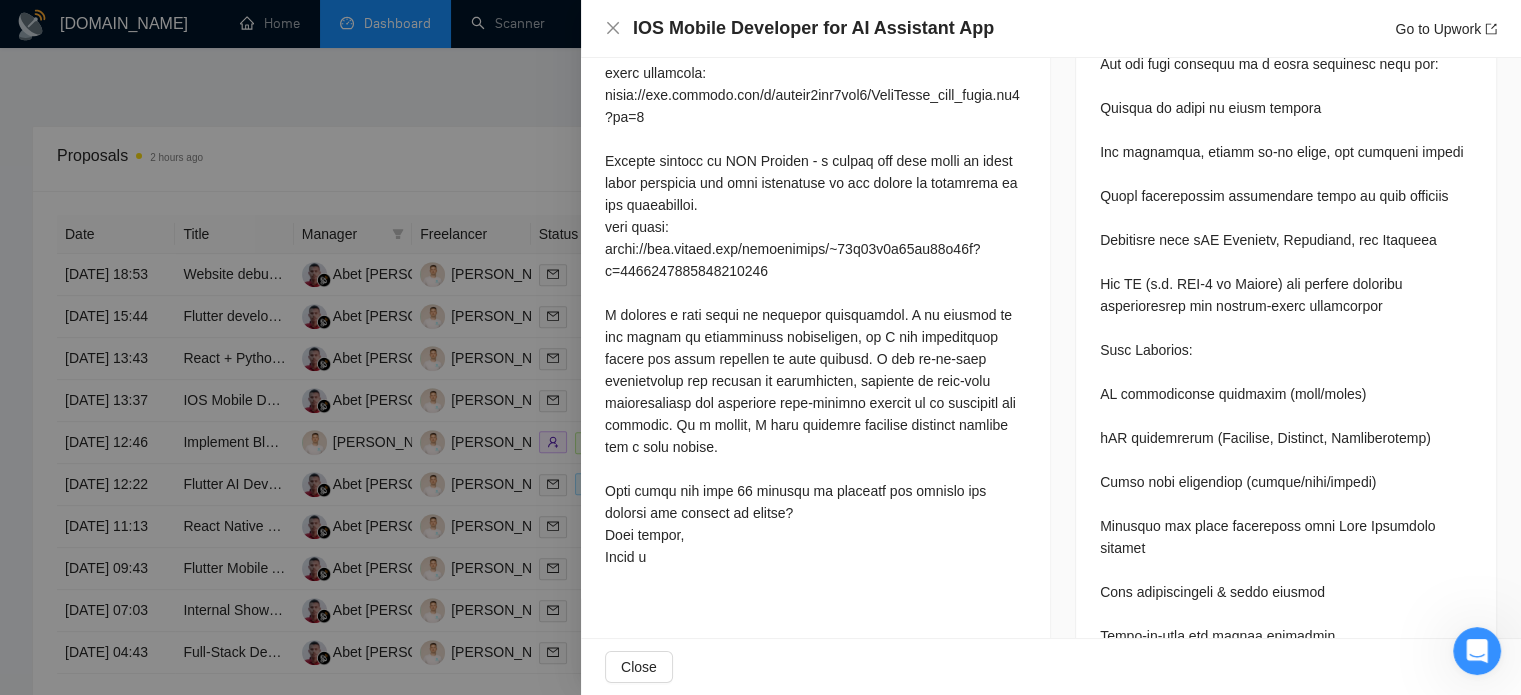 click at bounding box center (1286, 746) 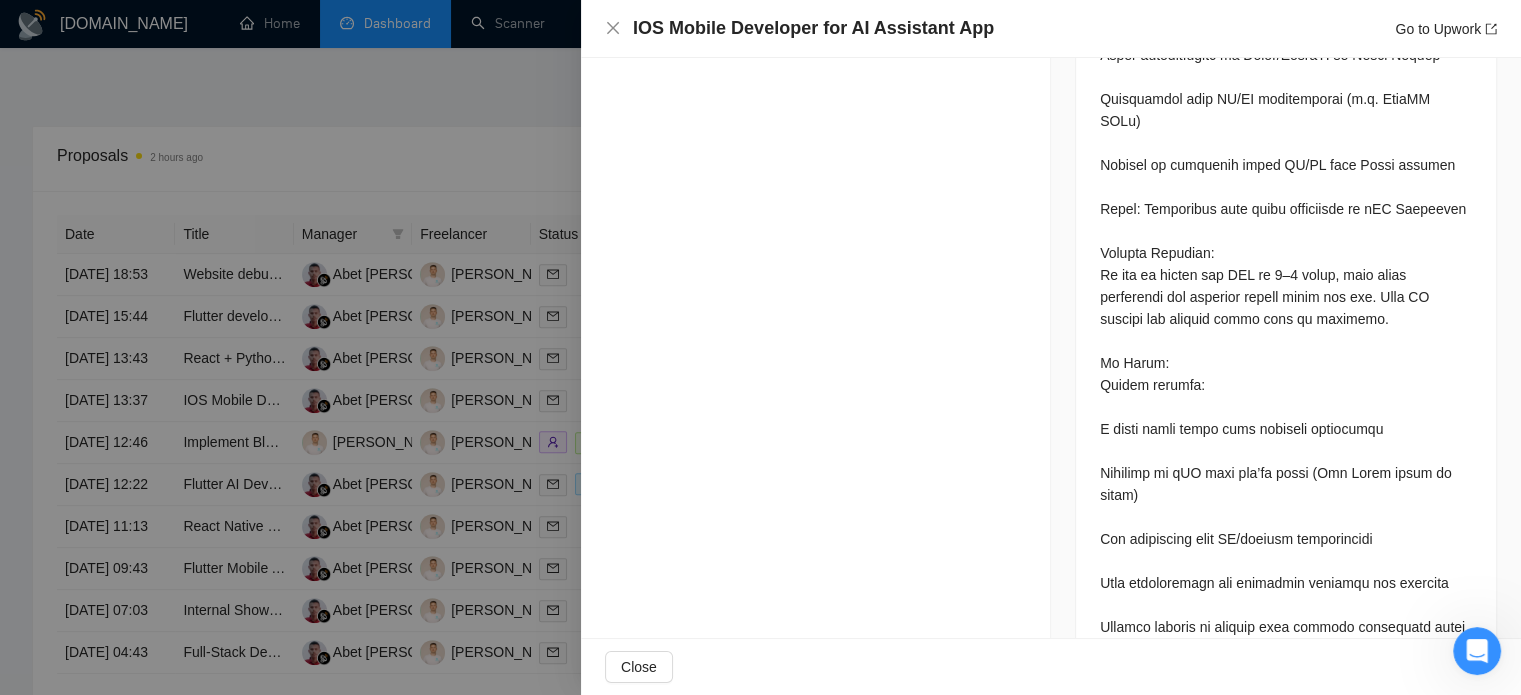 scroll, scrollTop: 2132, scrollLeft: 0, axis: vertical 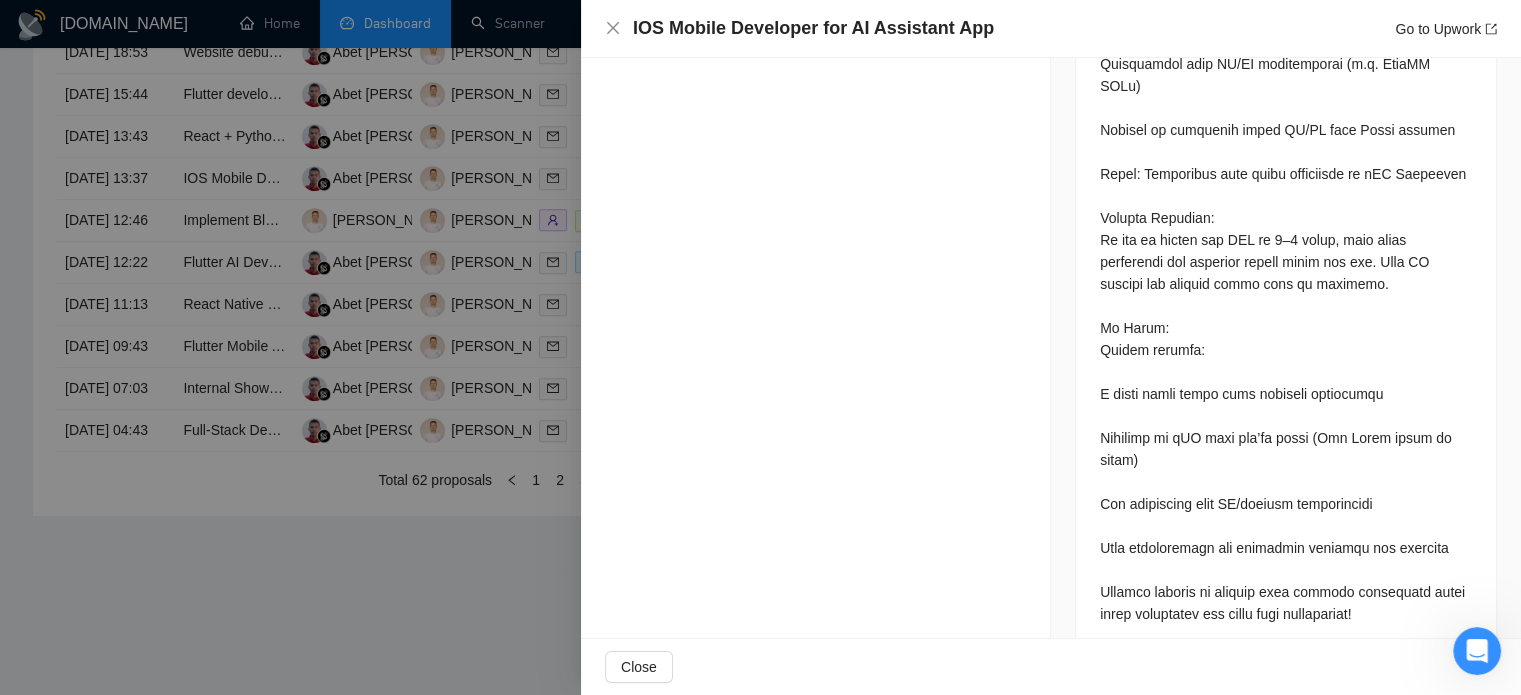 click at bounding box center [760, 347] 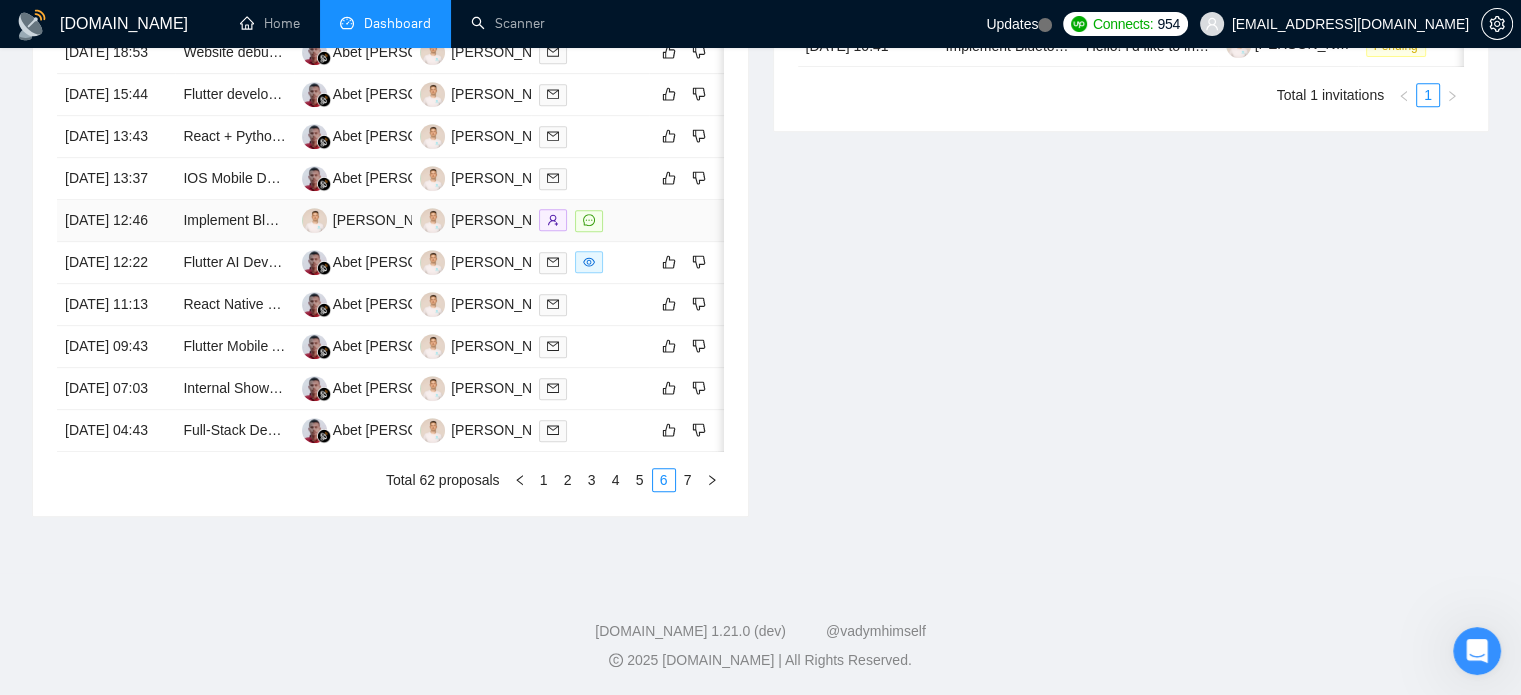 click on "[DATE] 12:46" at bounding box center (116, 221) 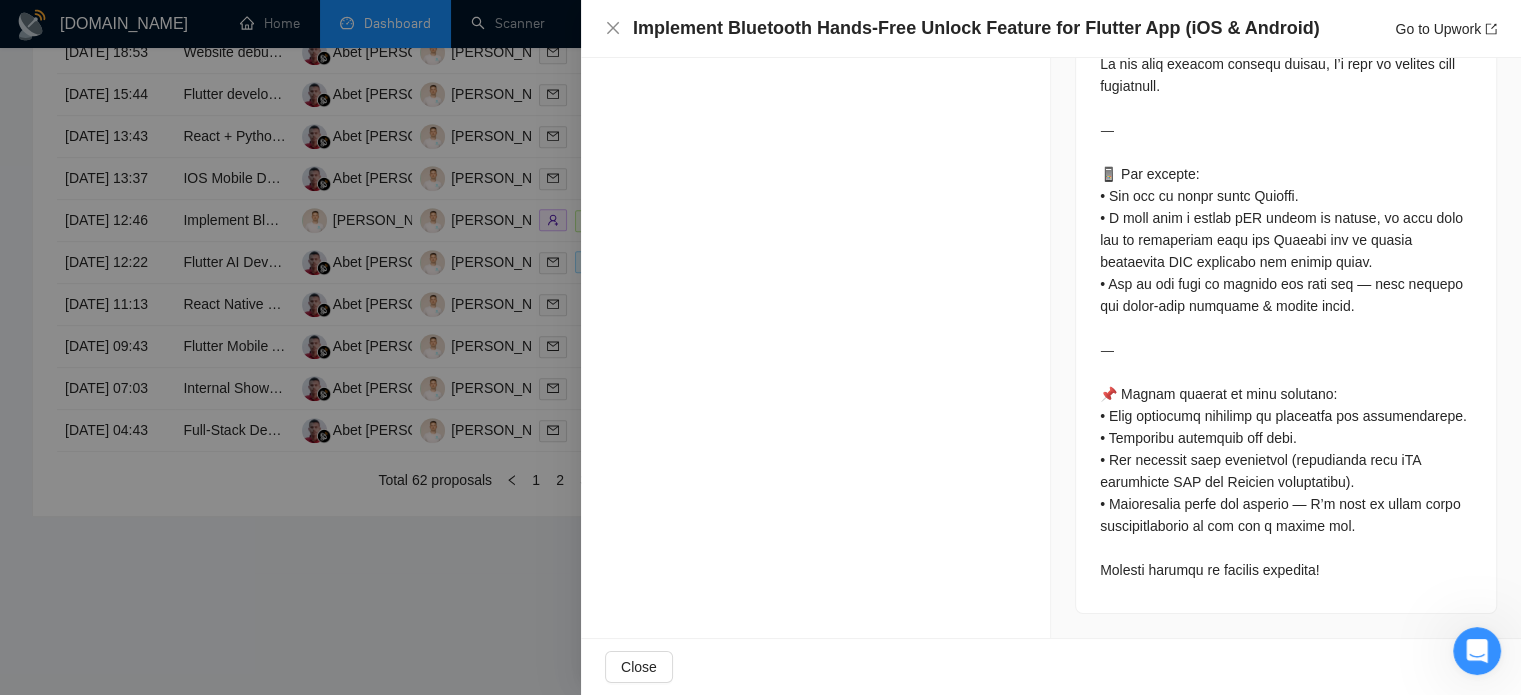click at bounding box center [760, 347] 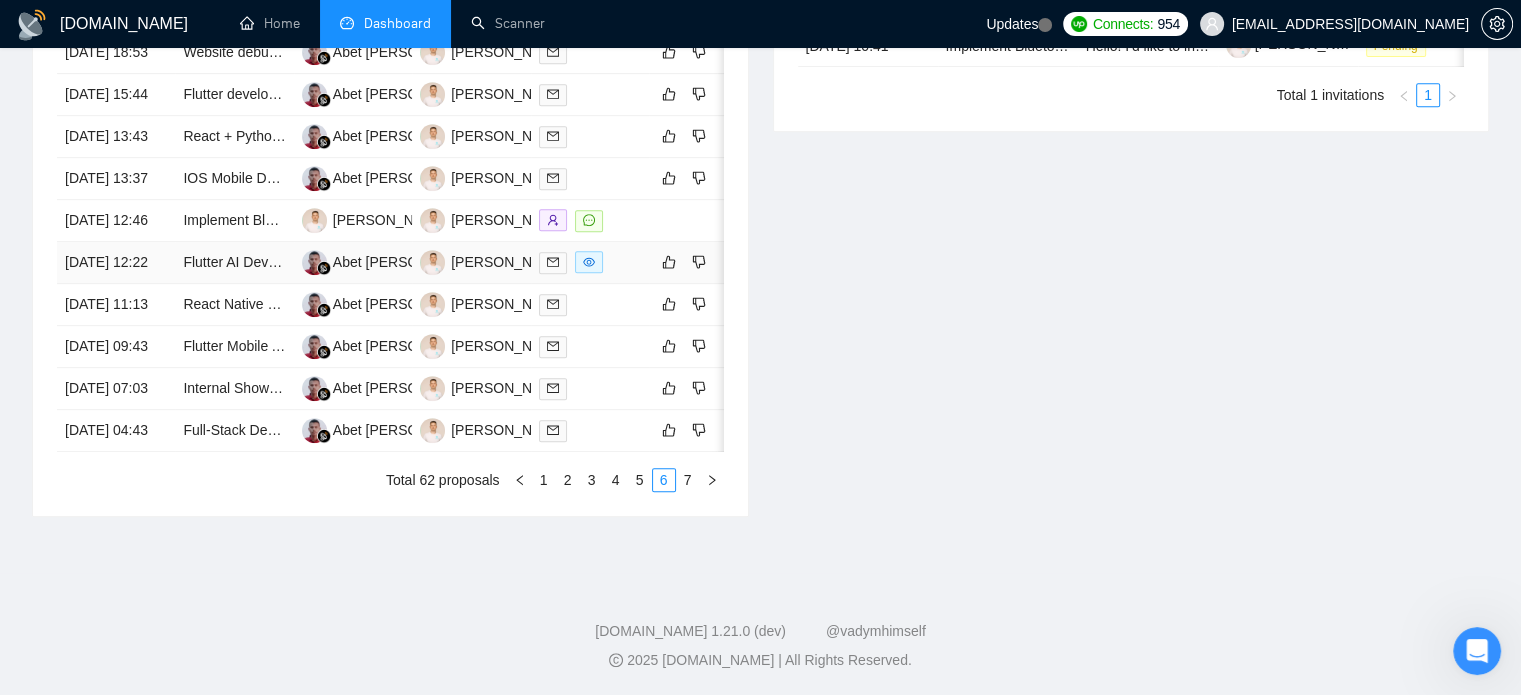 click on "[DATE] 12:22" at bounding box center [116, 263] 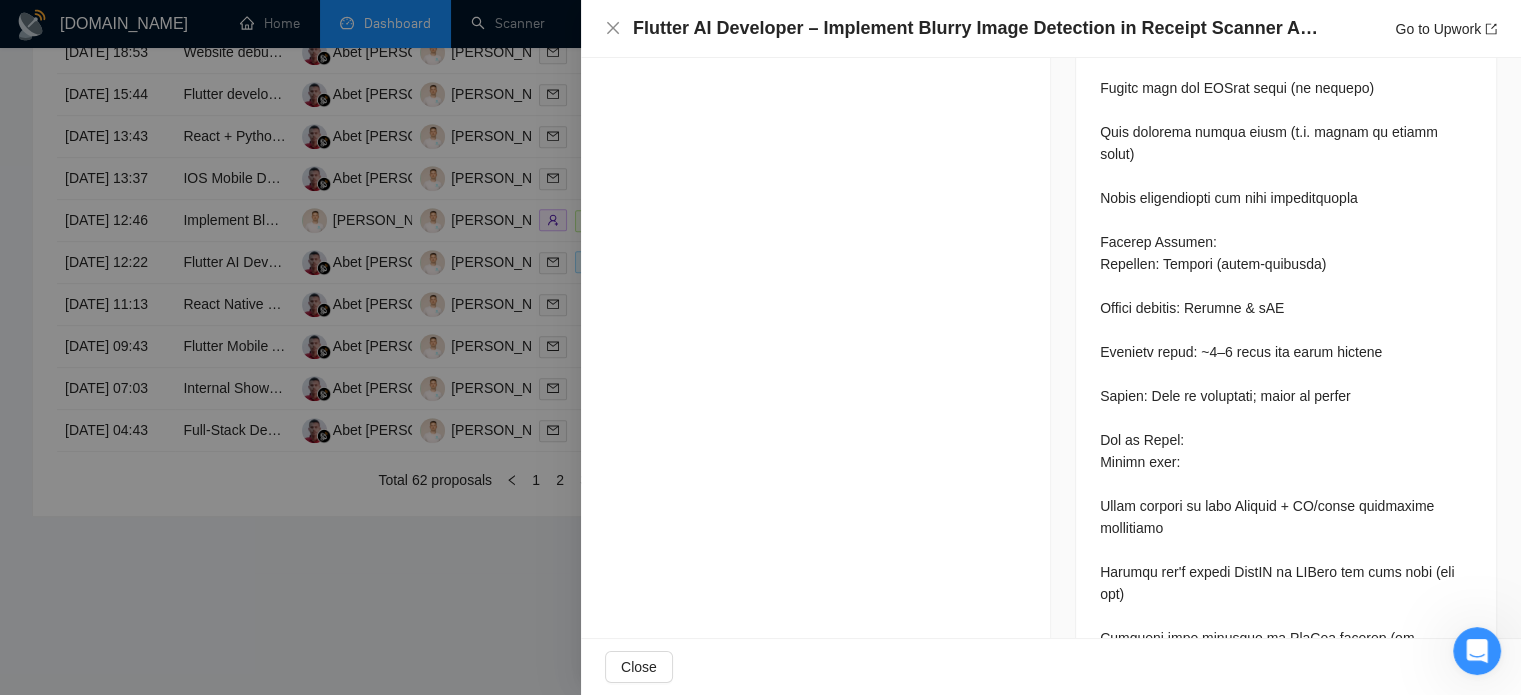 scroll, scrollTop: 2092, scrollLeft: 0, axis: vertical 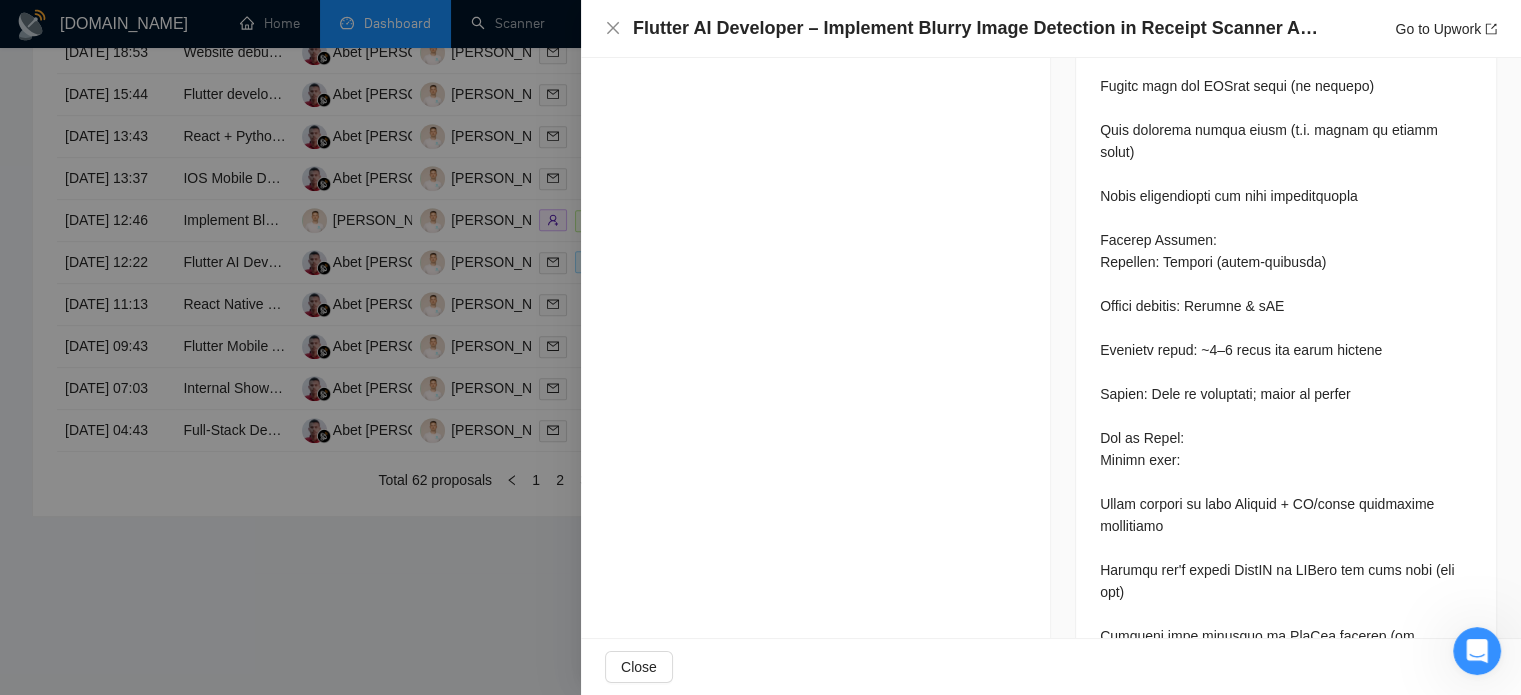 click at bounding box center (760, 347) 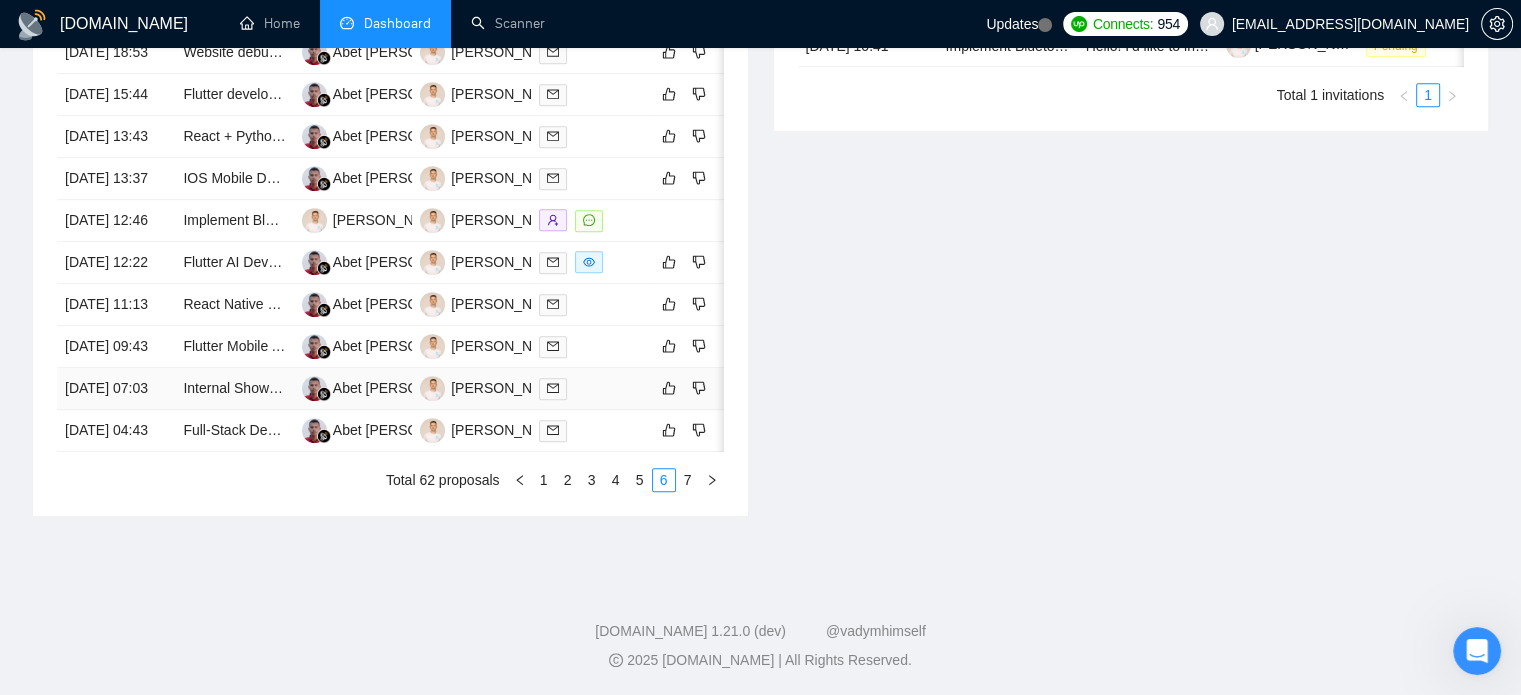click on "[DATE] 07:03" at bounding box center (116, 389) 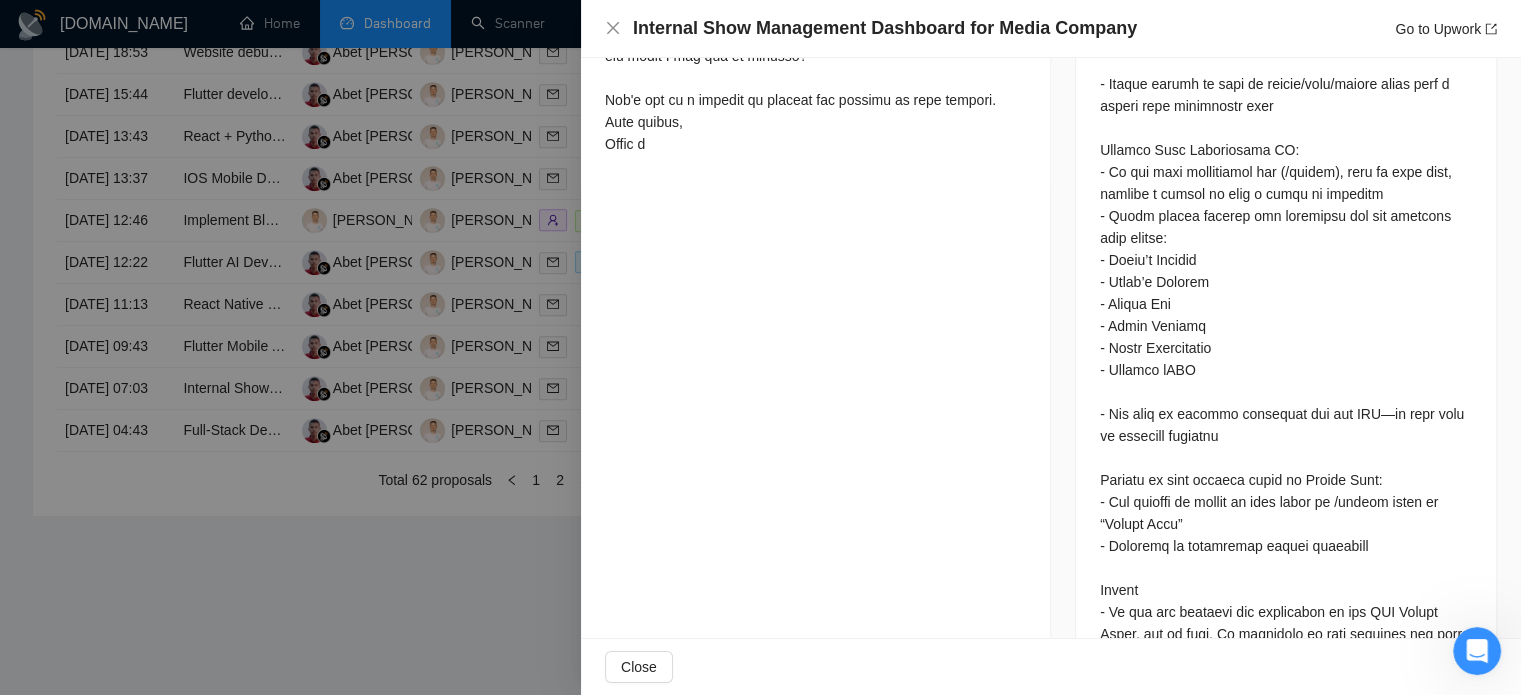 scroll, scrollTop: 1420, scrollLeft: 0, axis: vertical 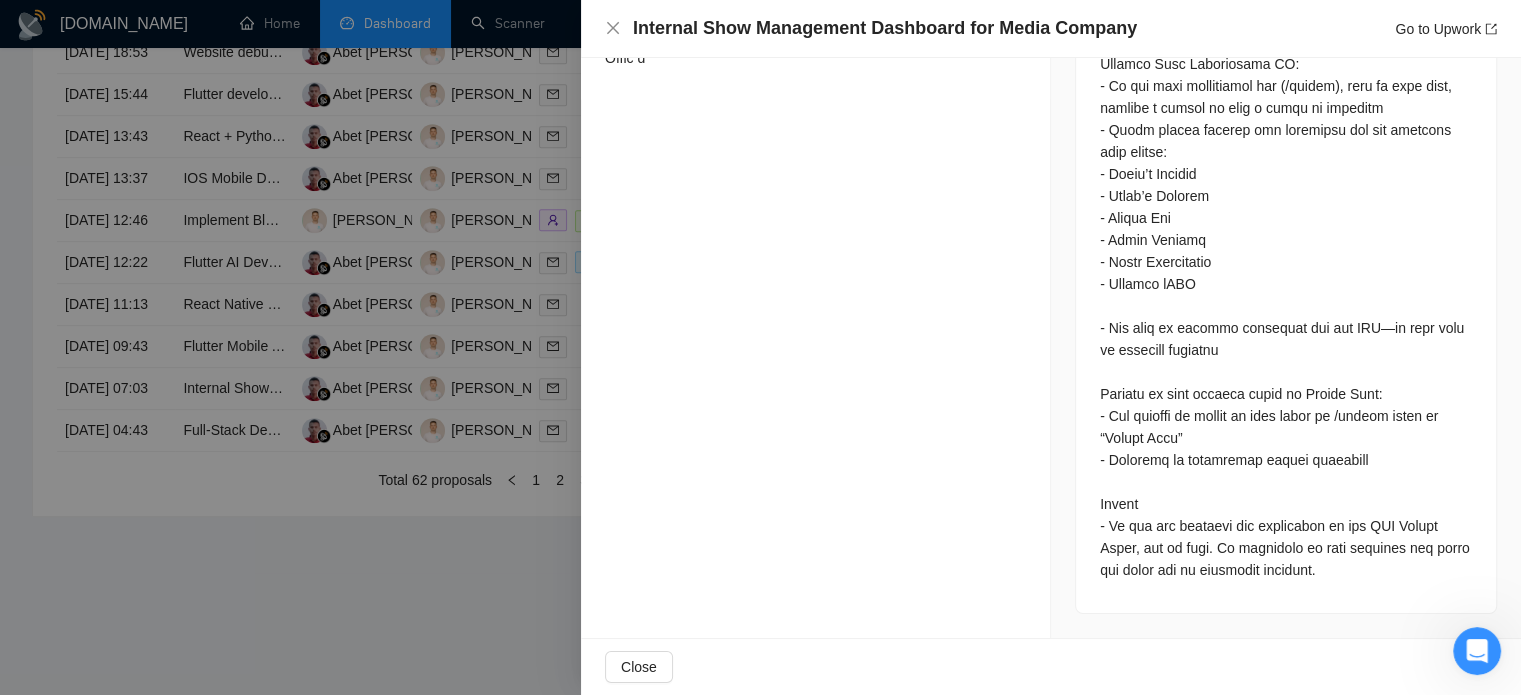 click at bounding box center (760, 347) 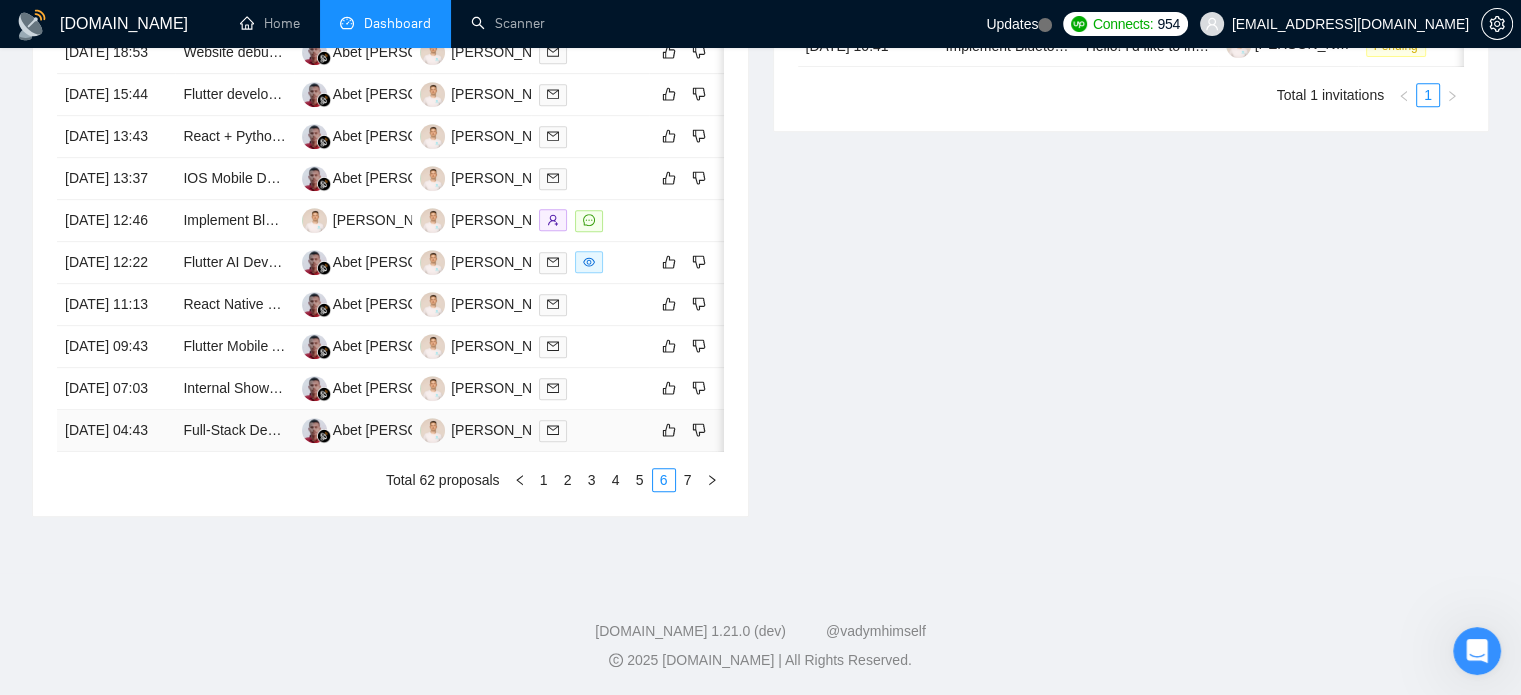 click on "[DATE] 04:43" at bounding box center (116, 431) 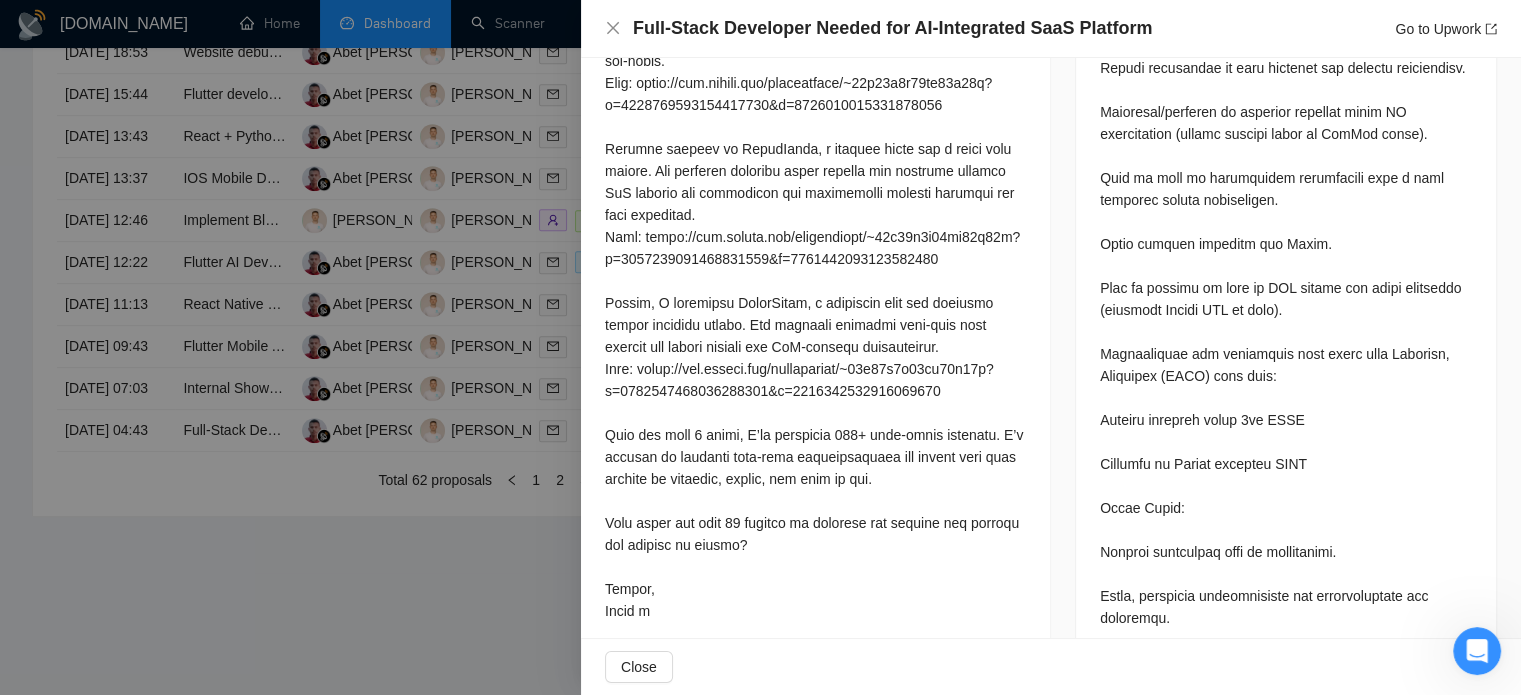 click at bounding box center [760, 347] 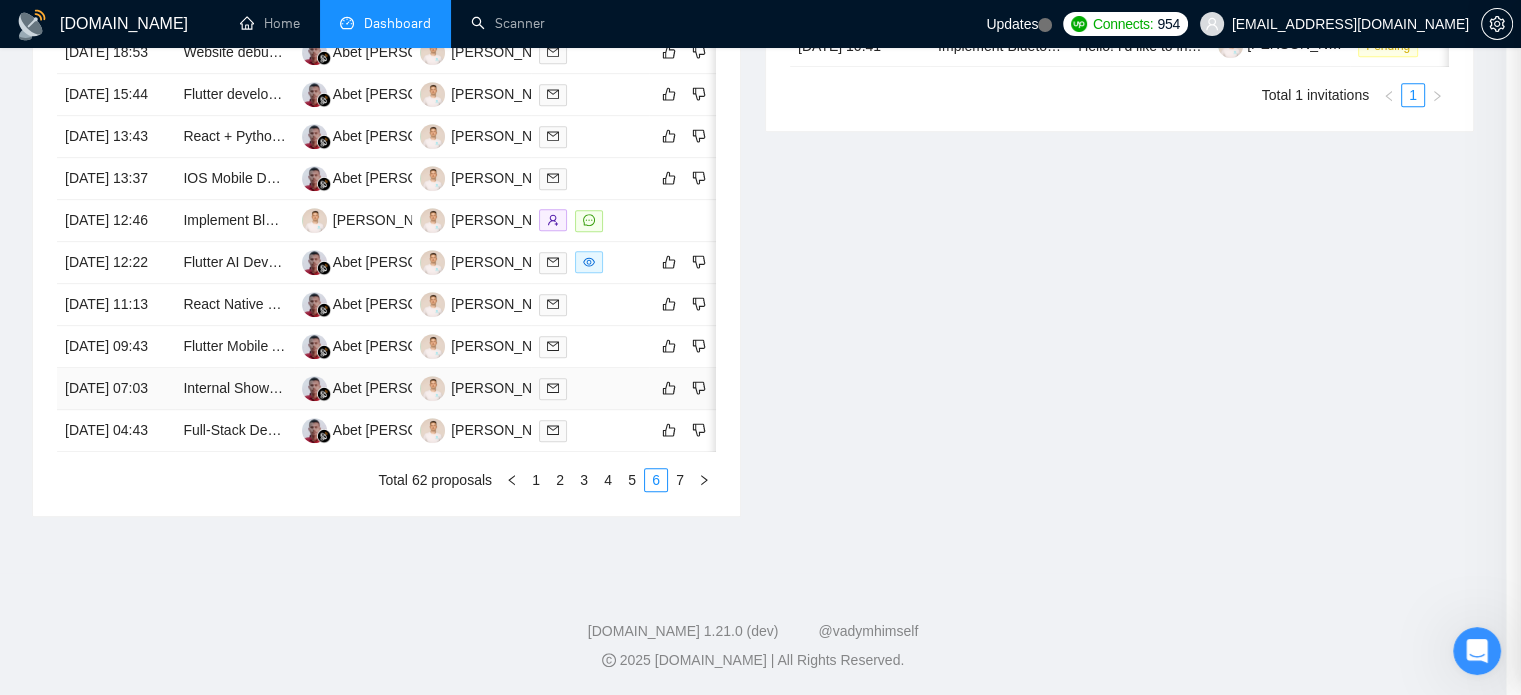 click on "[DATE] 07:03" at bounding box center (116, 389) 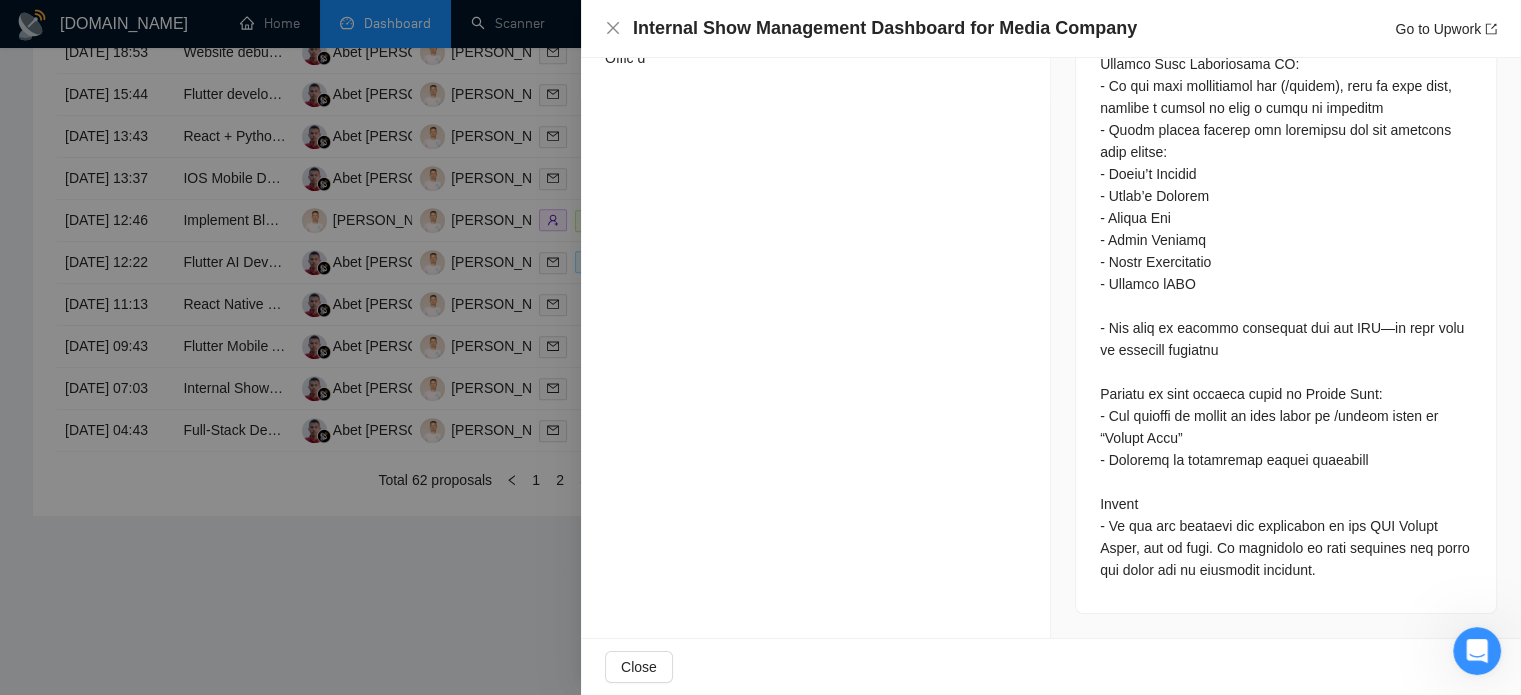 click at bounding box center (760, 347) 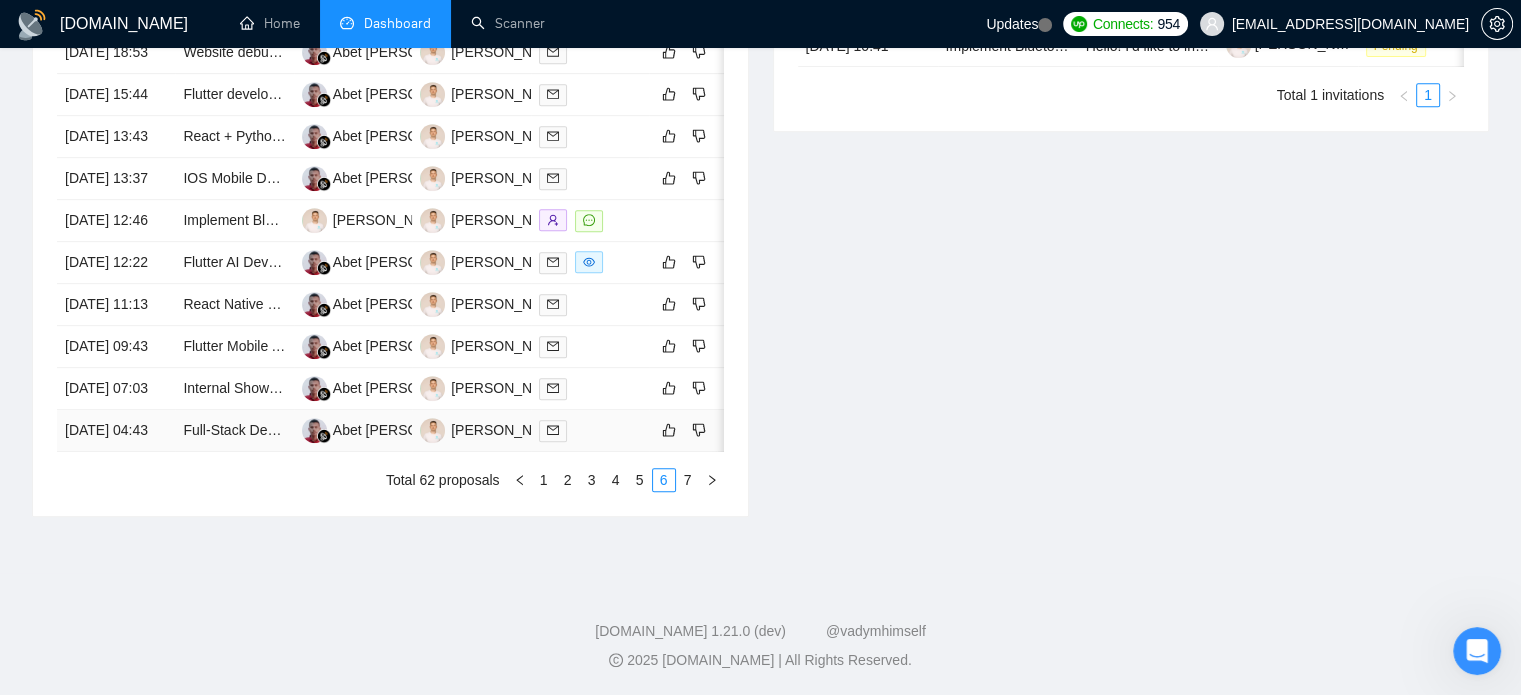 click on "[DATE] 04:43" at bounding box center (116, 431) 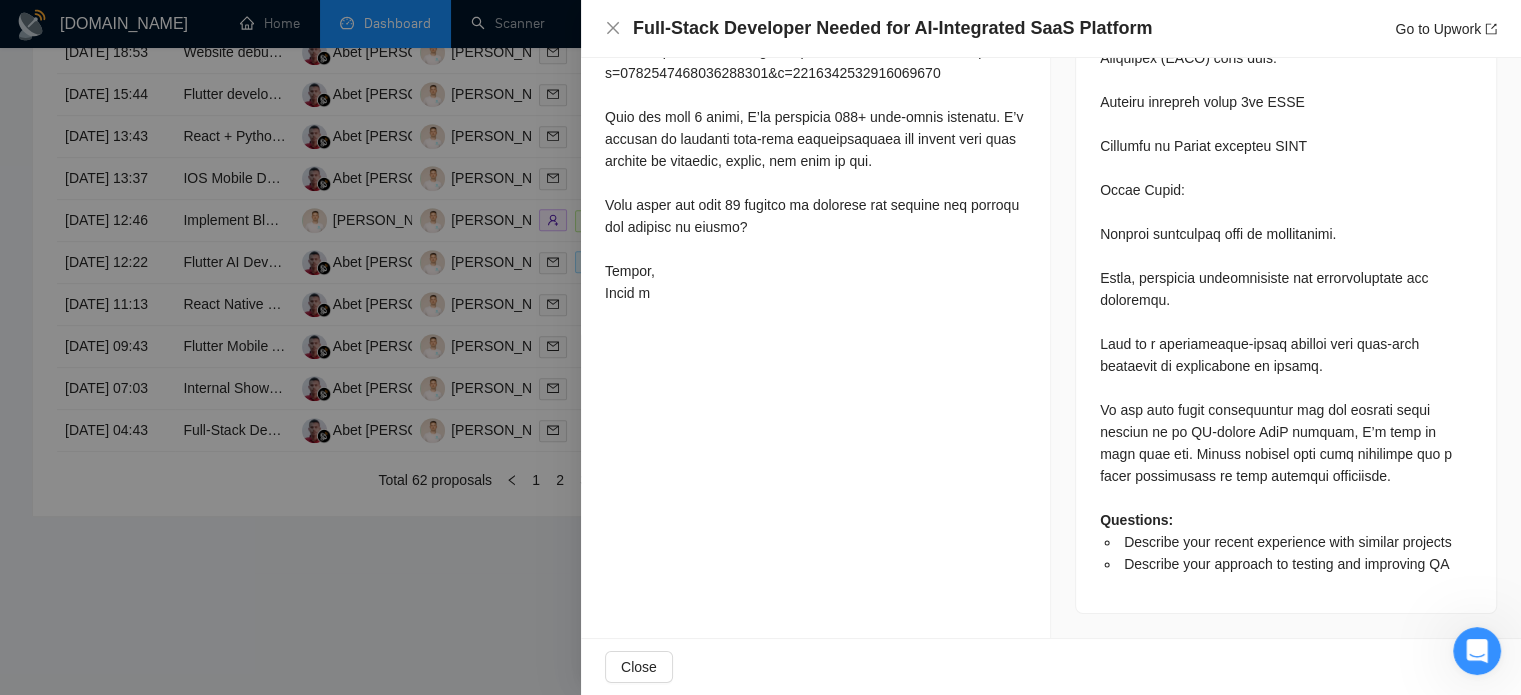 scroll, scrollTop: 1739, scrollLeft: 0, axis: vertical 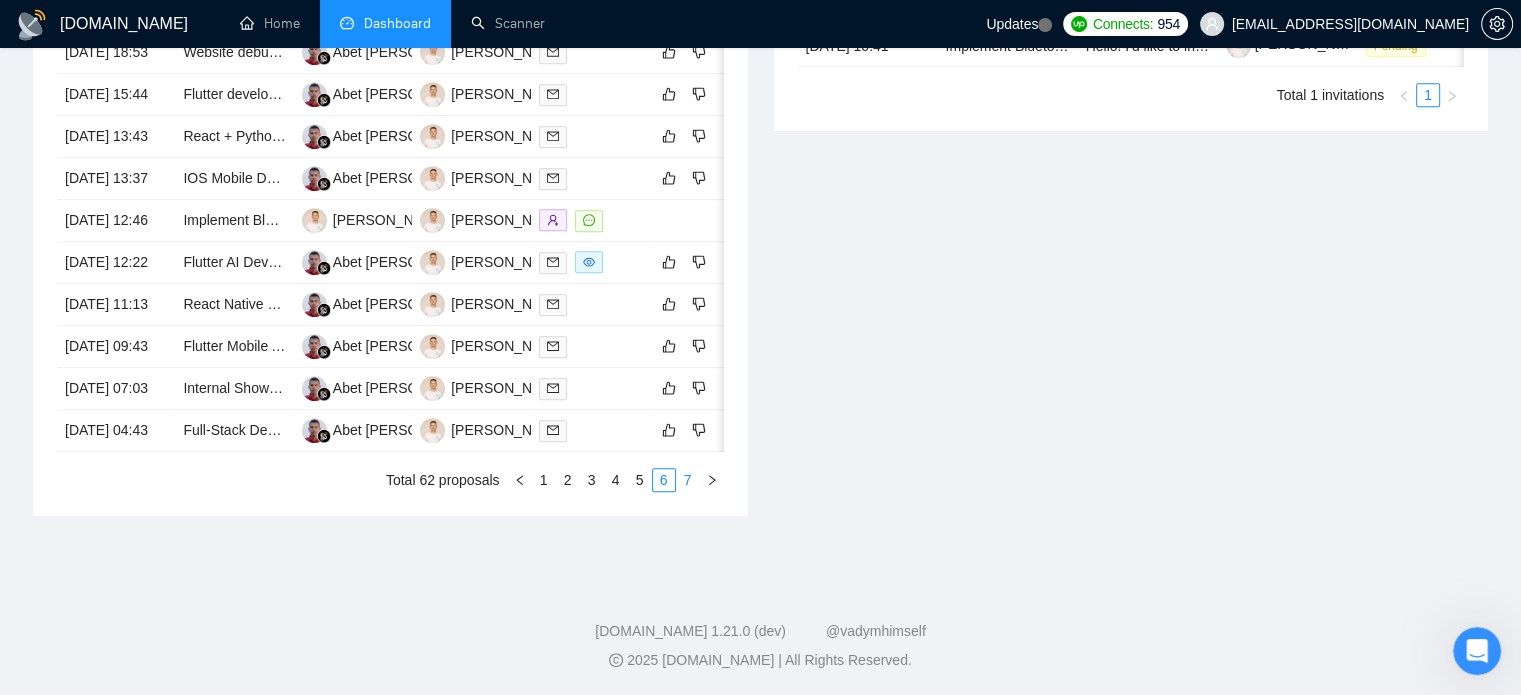 click on "7" at bounding box center (688, 480) 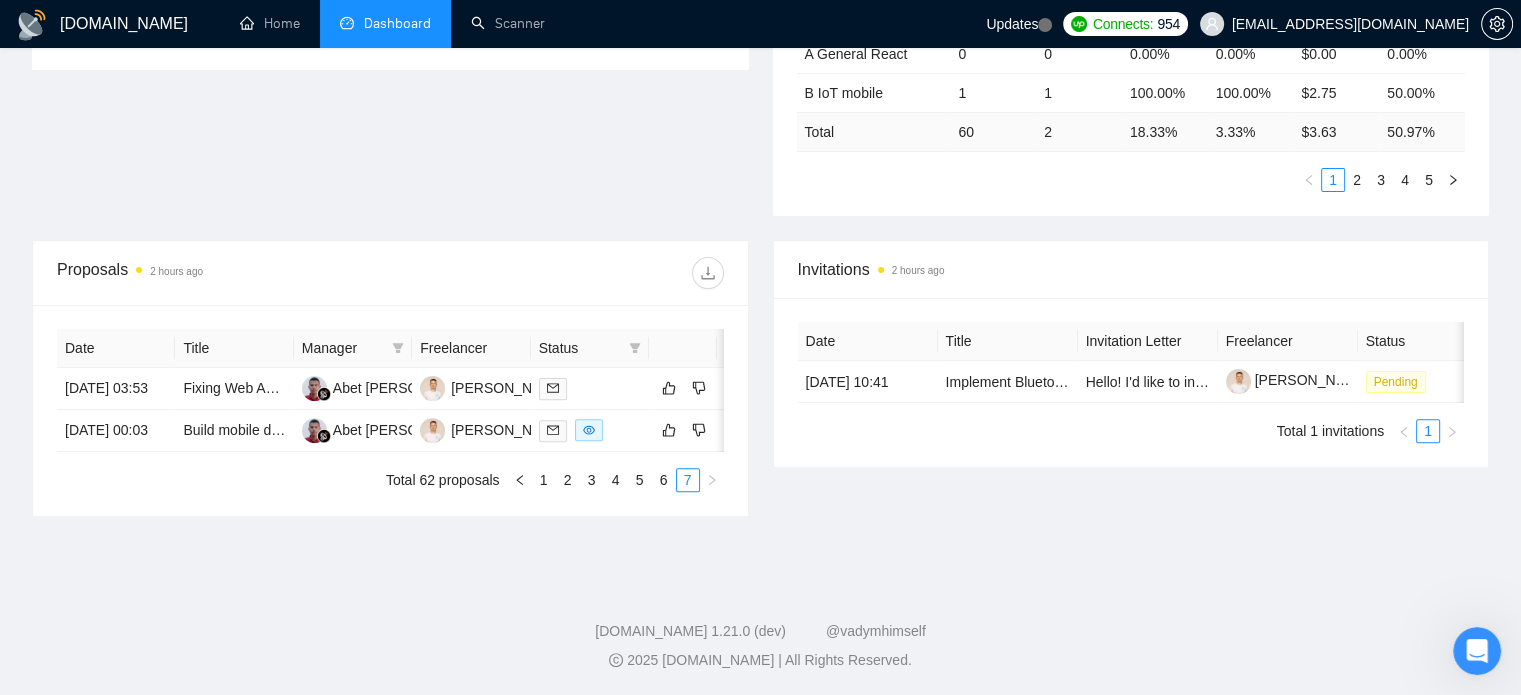 scroll, scrollTop: 604, scrollLeft: 0, axis: vertical 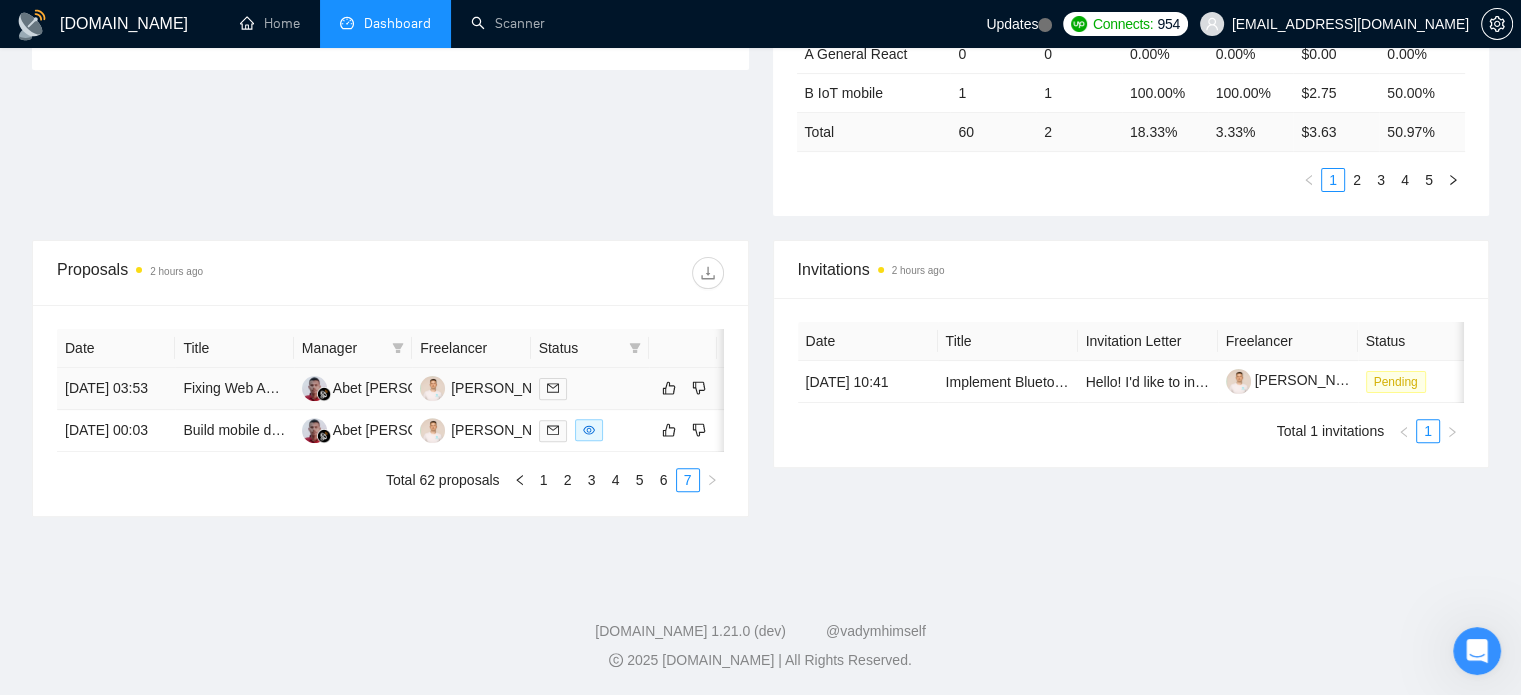 click on "[DATE] 03:53" at bounding box center [116, 389] 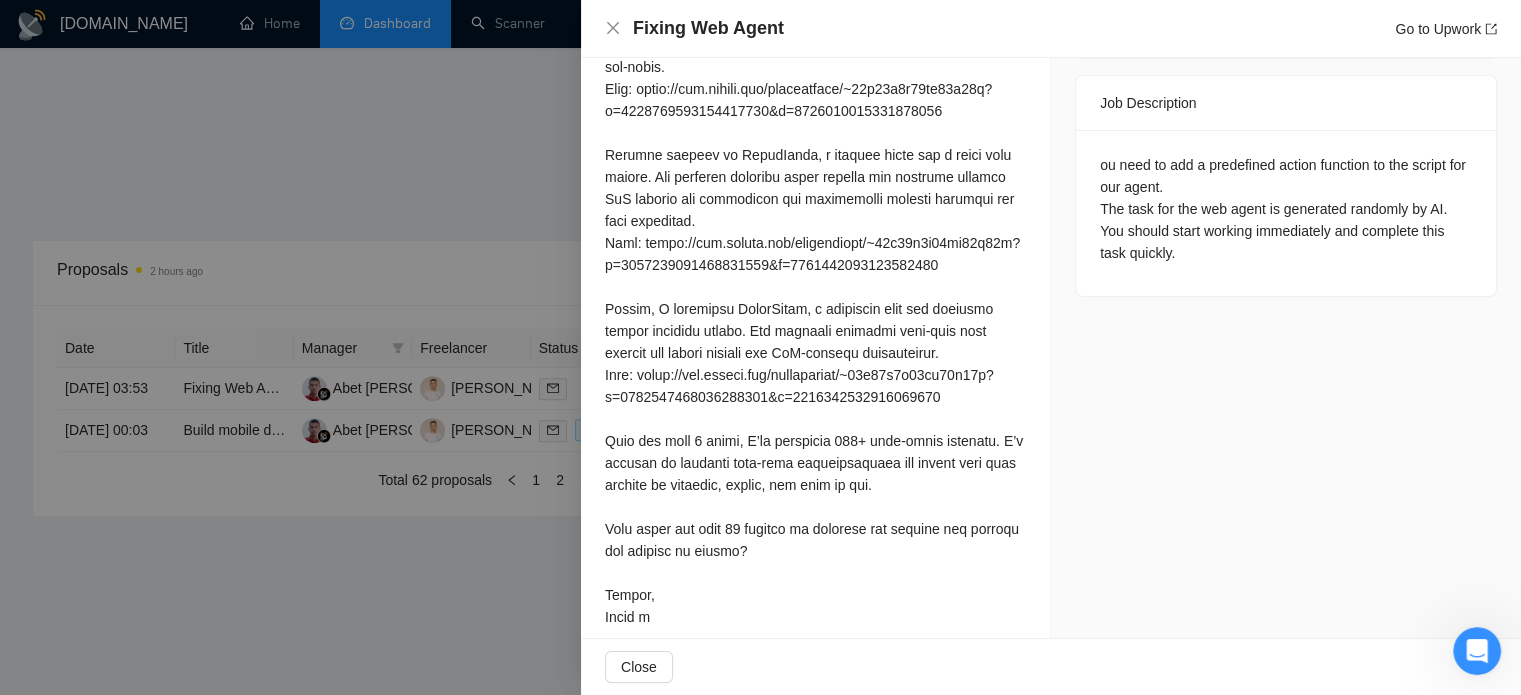 click at bounding box center [760, 347] 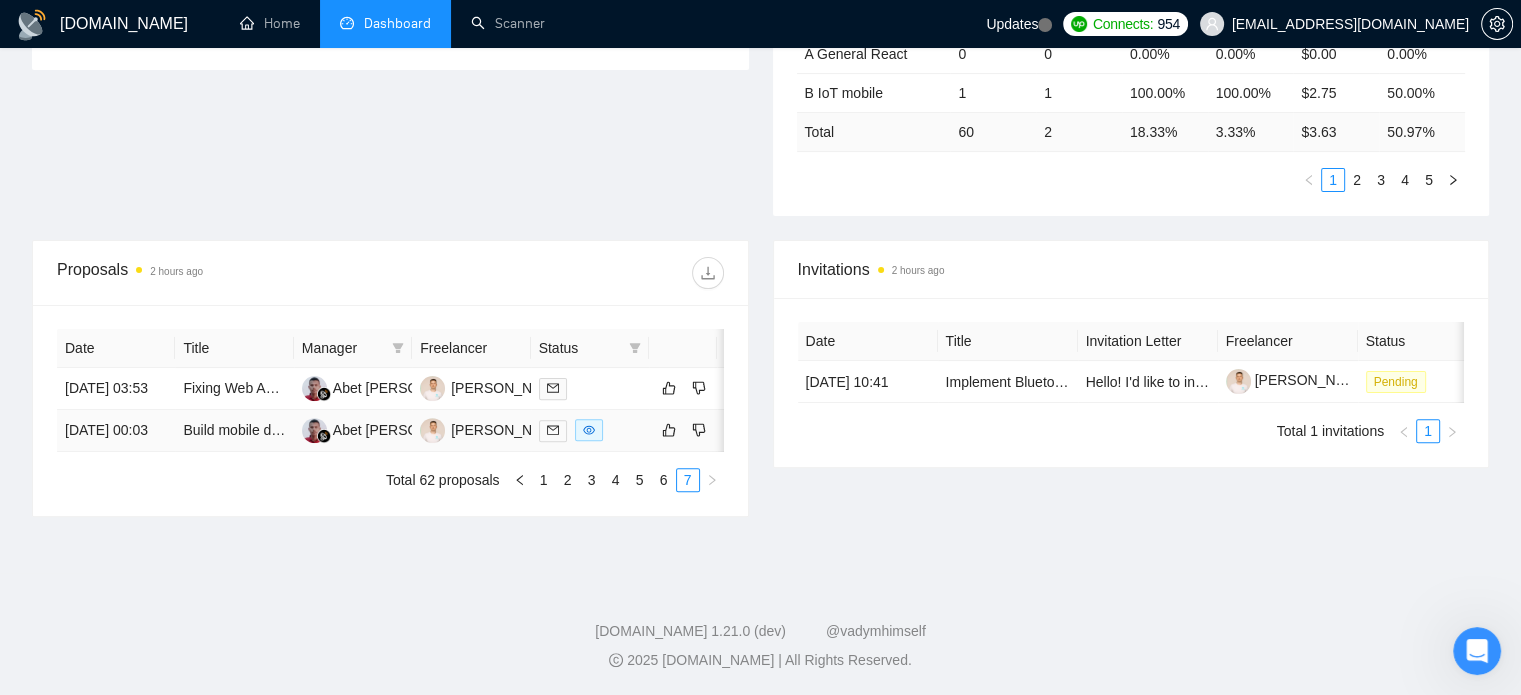 click on "[DATE] 00:03" at bounding box center (116, 431) 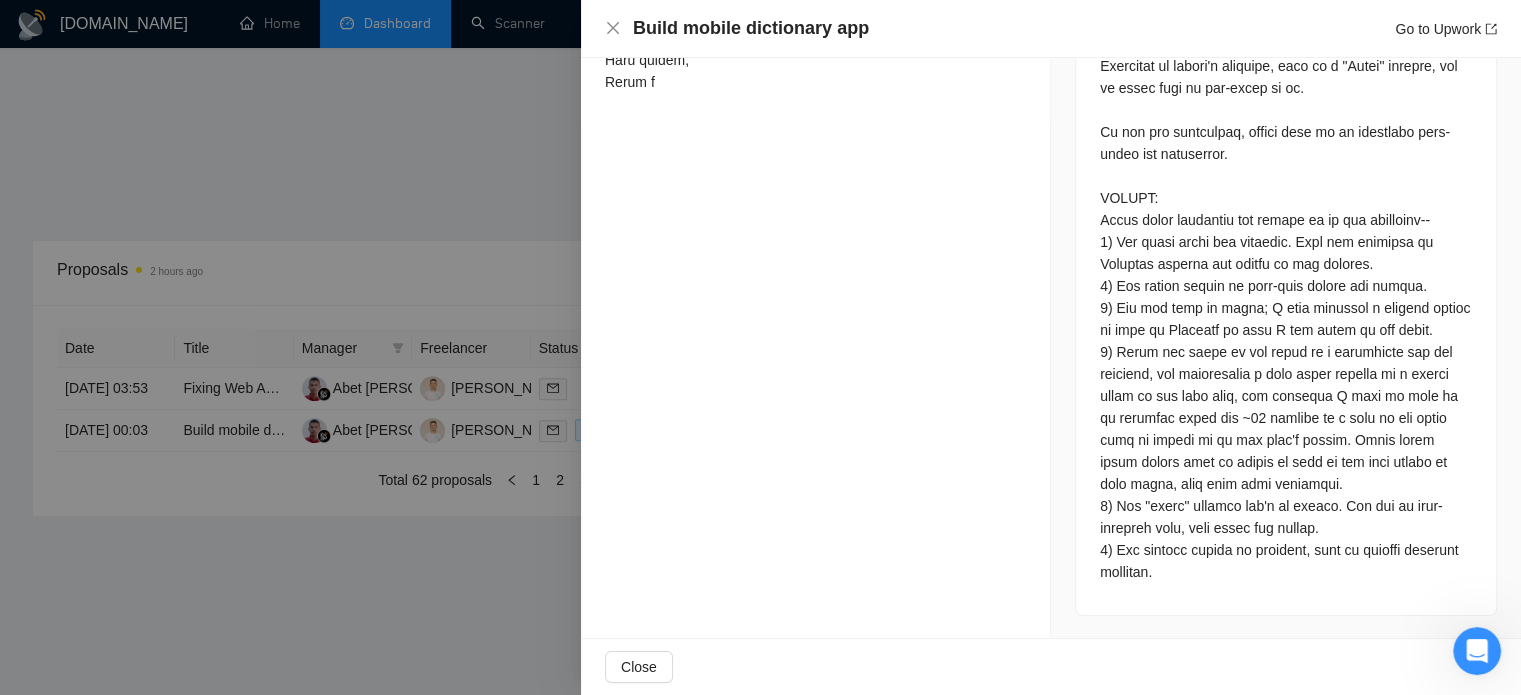 scroll, scrollTop: 1464, scrollLeft: 0, axis: vertical 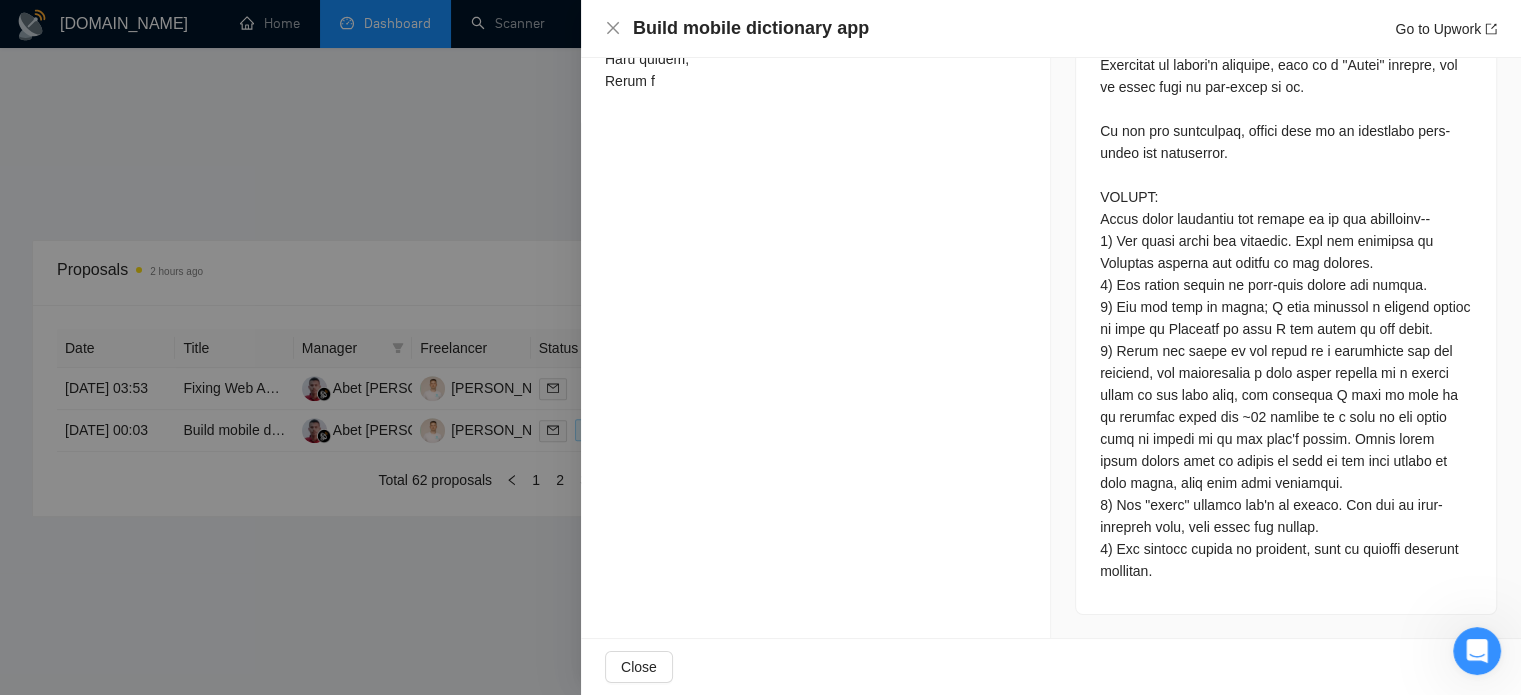 click at bounding box center [760, 347] 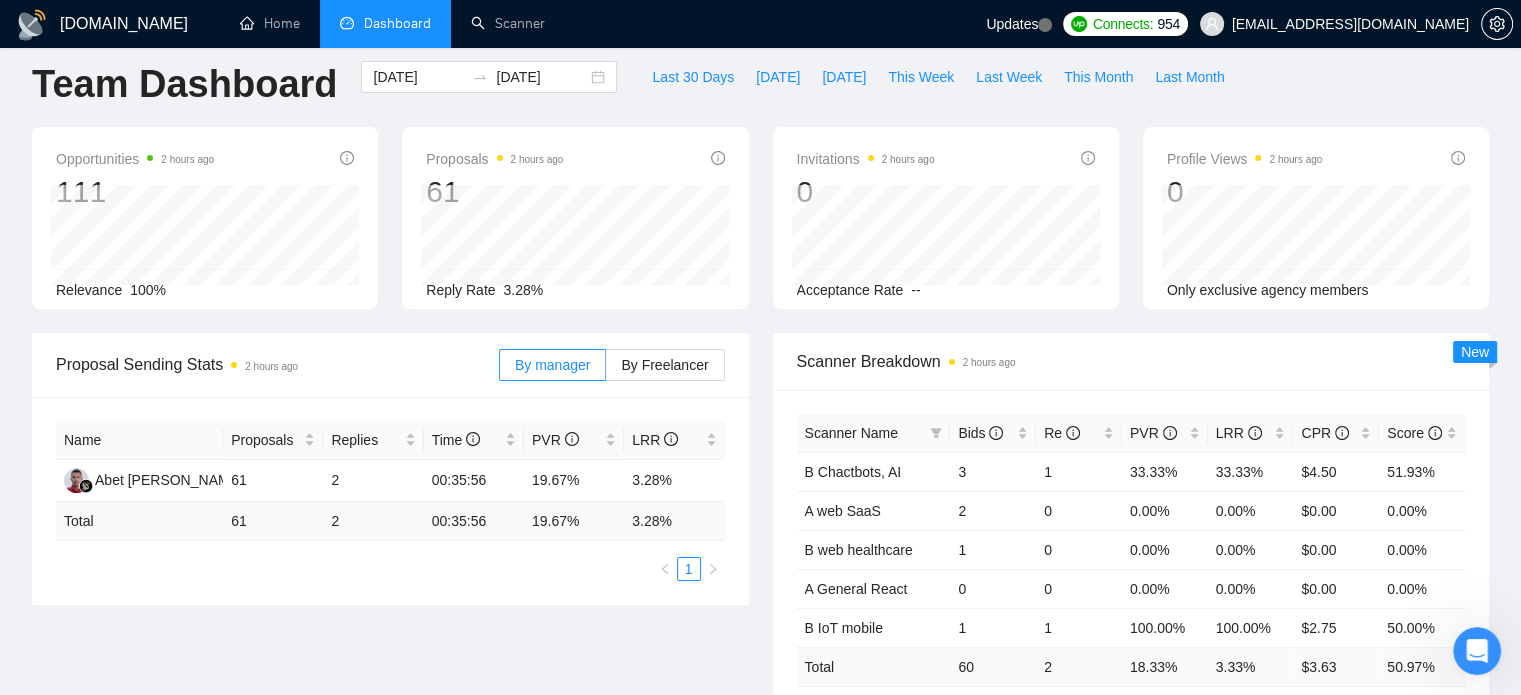 scroll, scrollTop: 0, scrollLeft: 0, axis: both 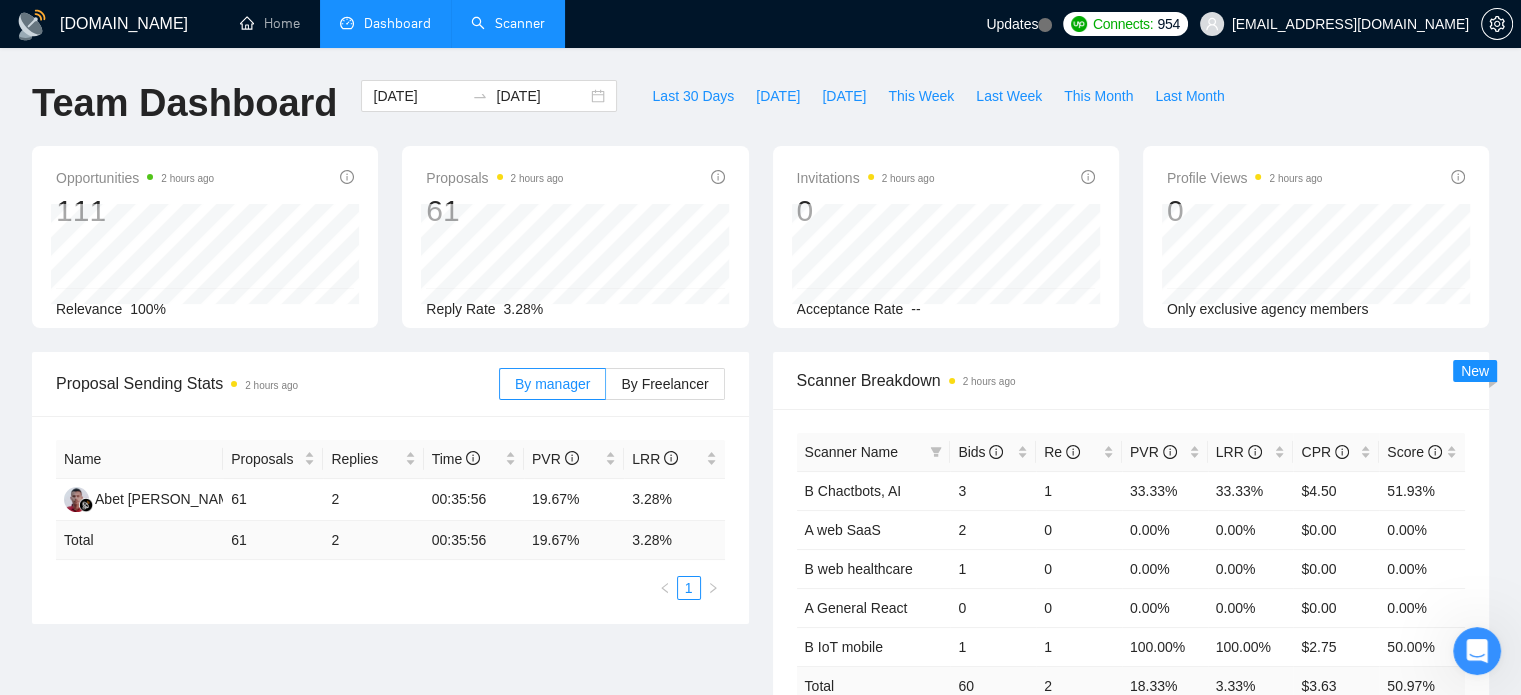 click on "Scanner" at bounding box center (508, 23) 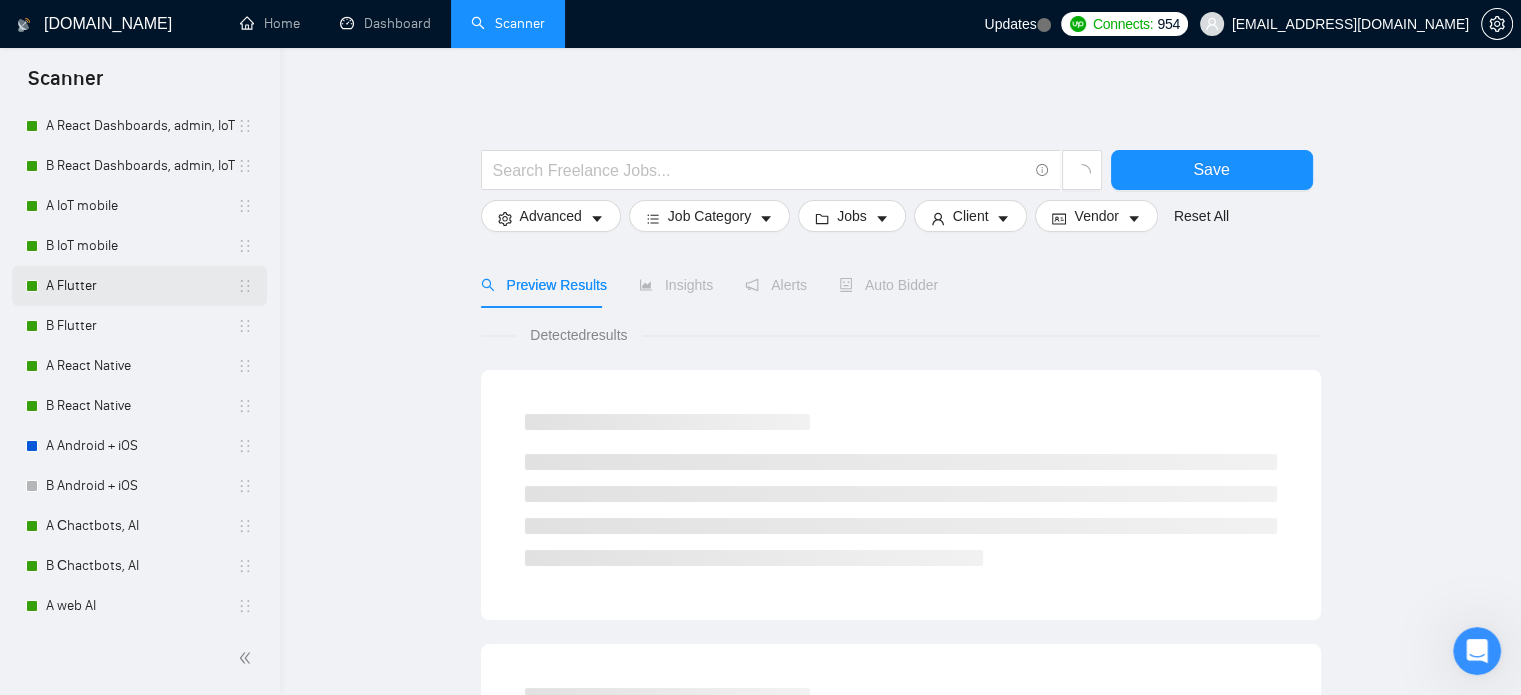 scroll, scrollTop: 100, scrollLeft: 0, axis: vertical 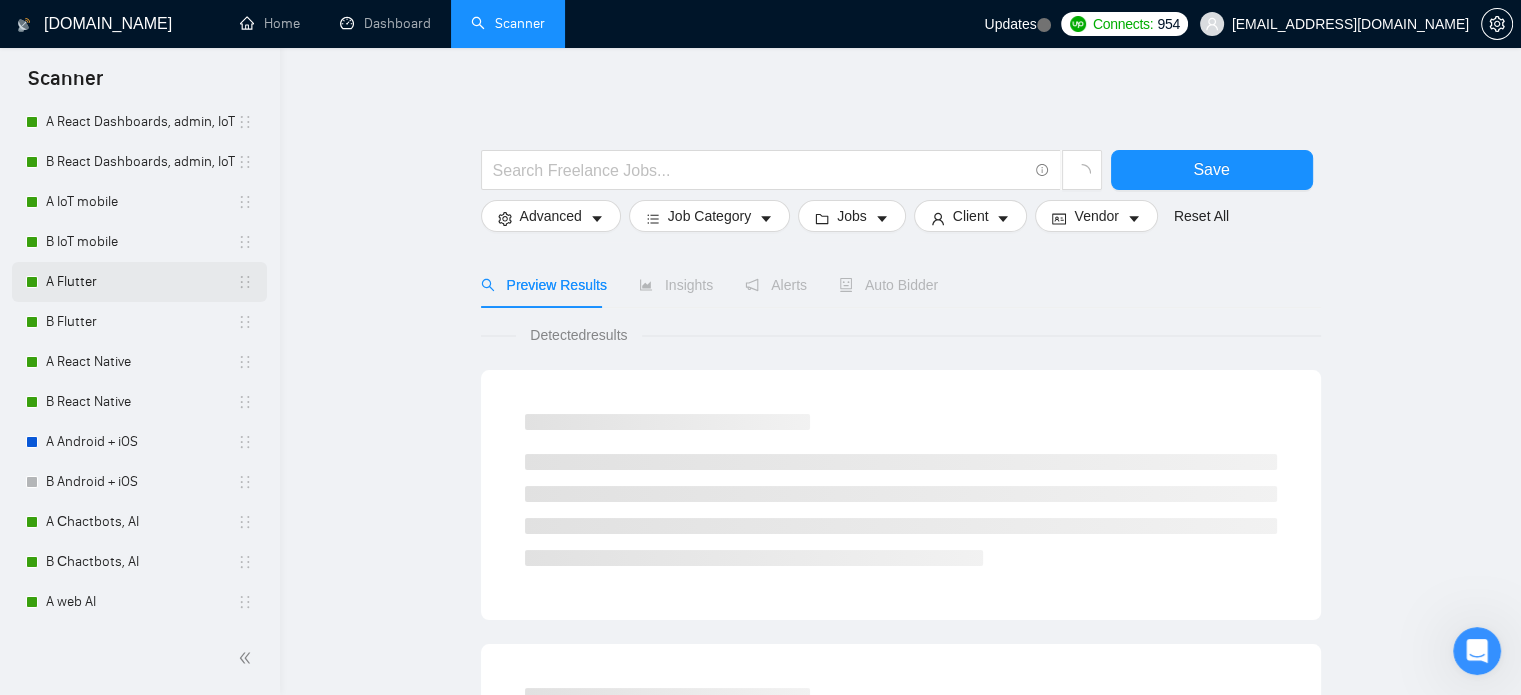 click on "A Flutter" at bounding box center [141, 282] 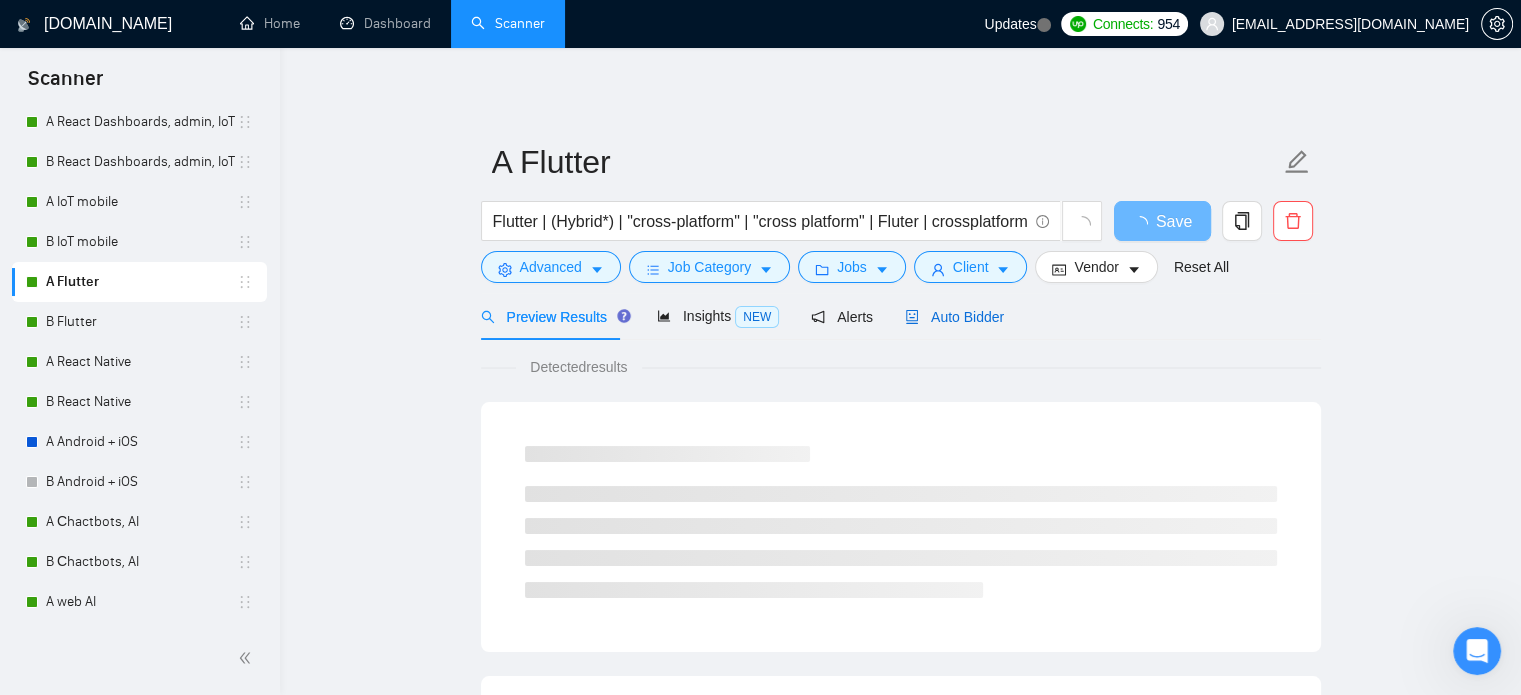 click on "Auto Bidder" at bounding box center (954, 317) 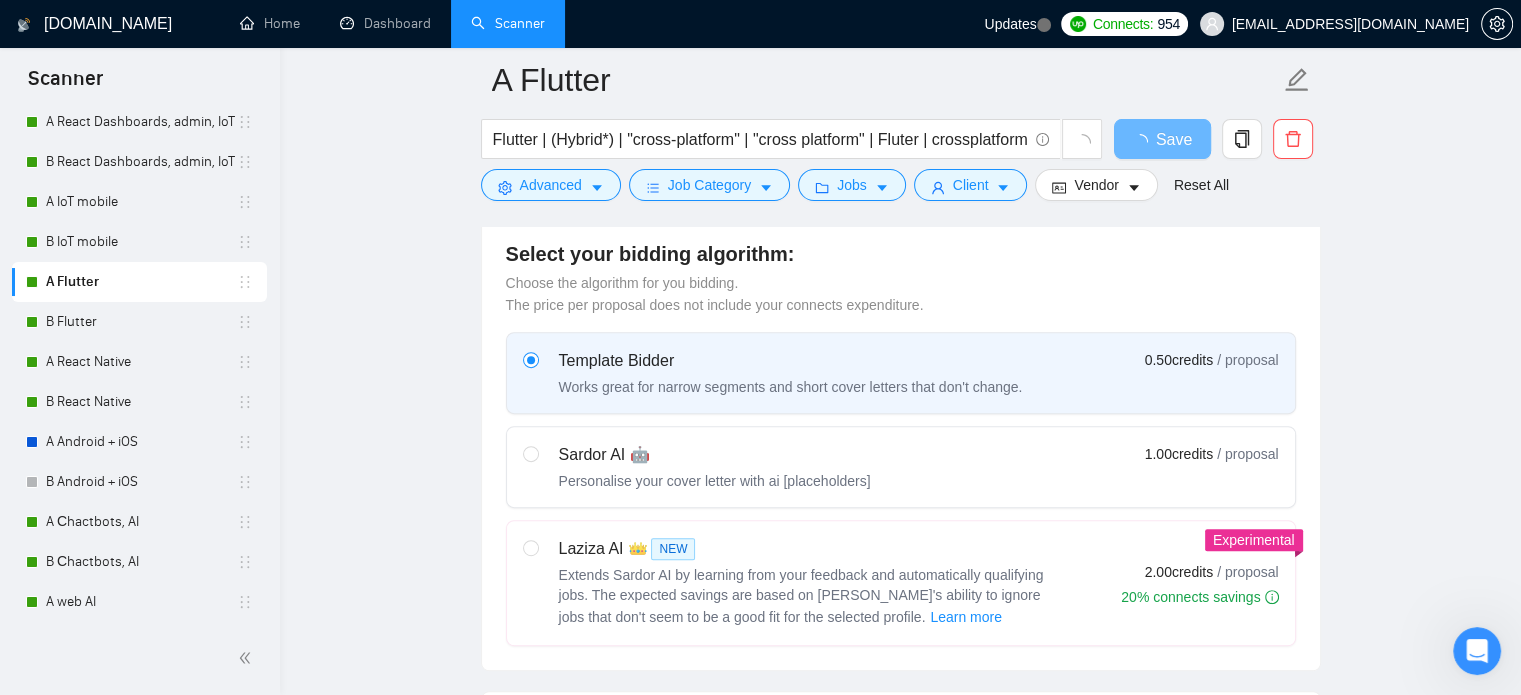 type 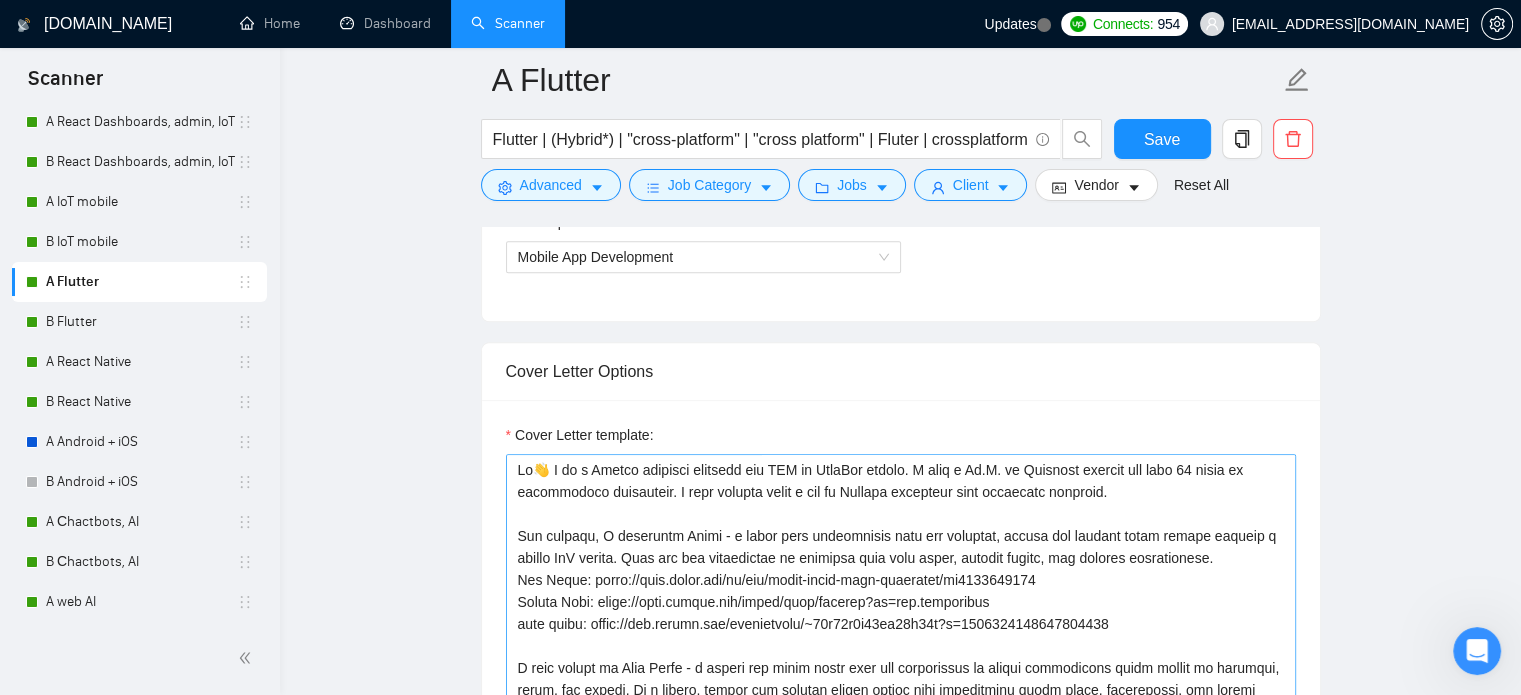 scroll, scrollTop: 1500, scrollLeft: 0, axis: vertical 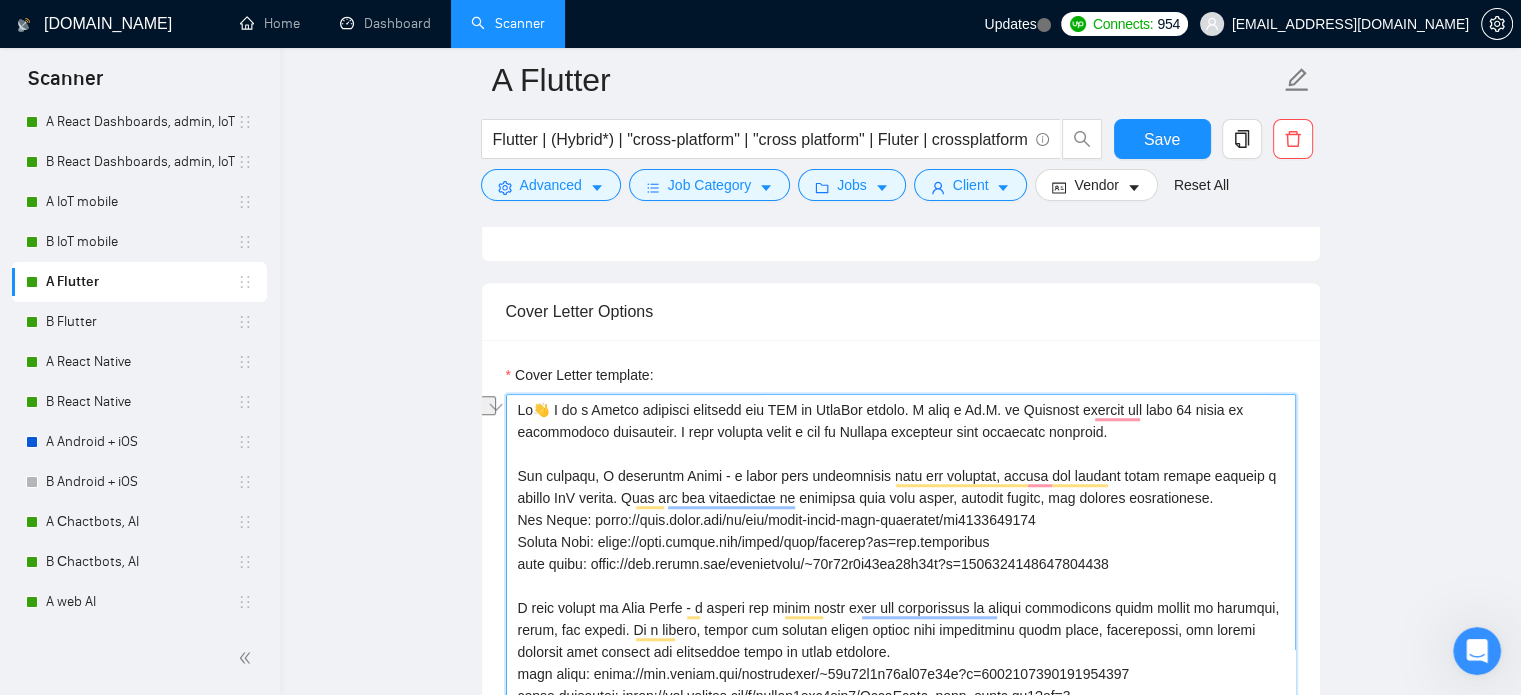 drag, startPoint x: 805, startPoint y: 406, endPoint x: 920, endPoint y: 405, distance: 115.00435 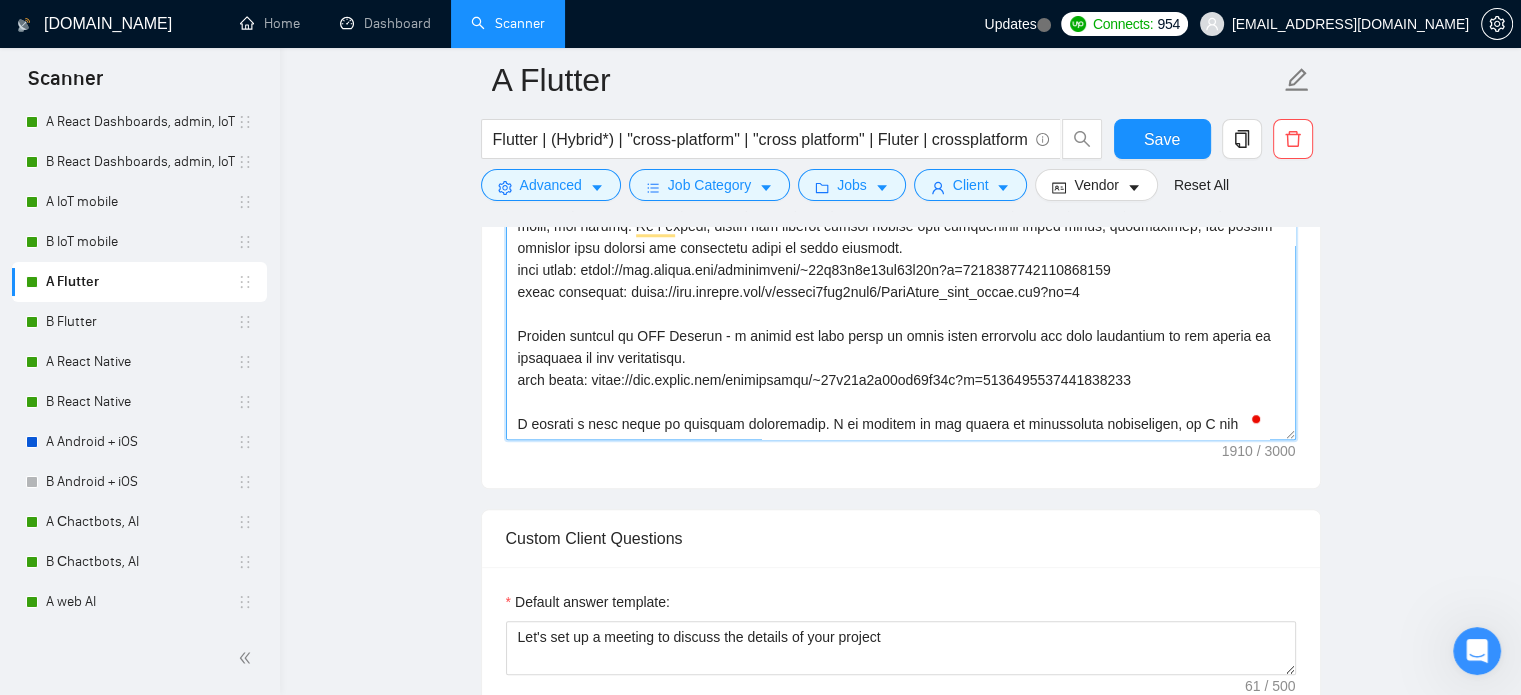 scroll, scrollTop: 1900, scrollLeft: 0, axis: vertical 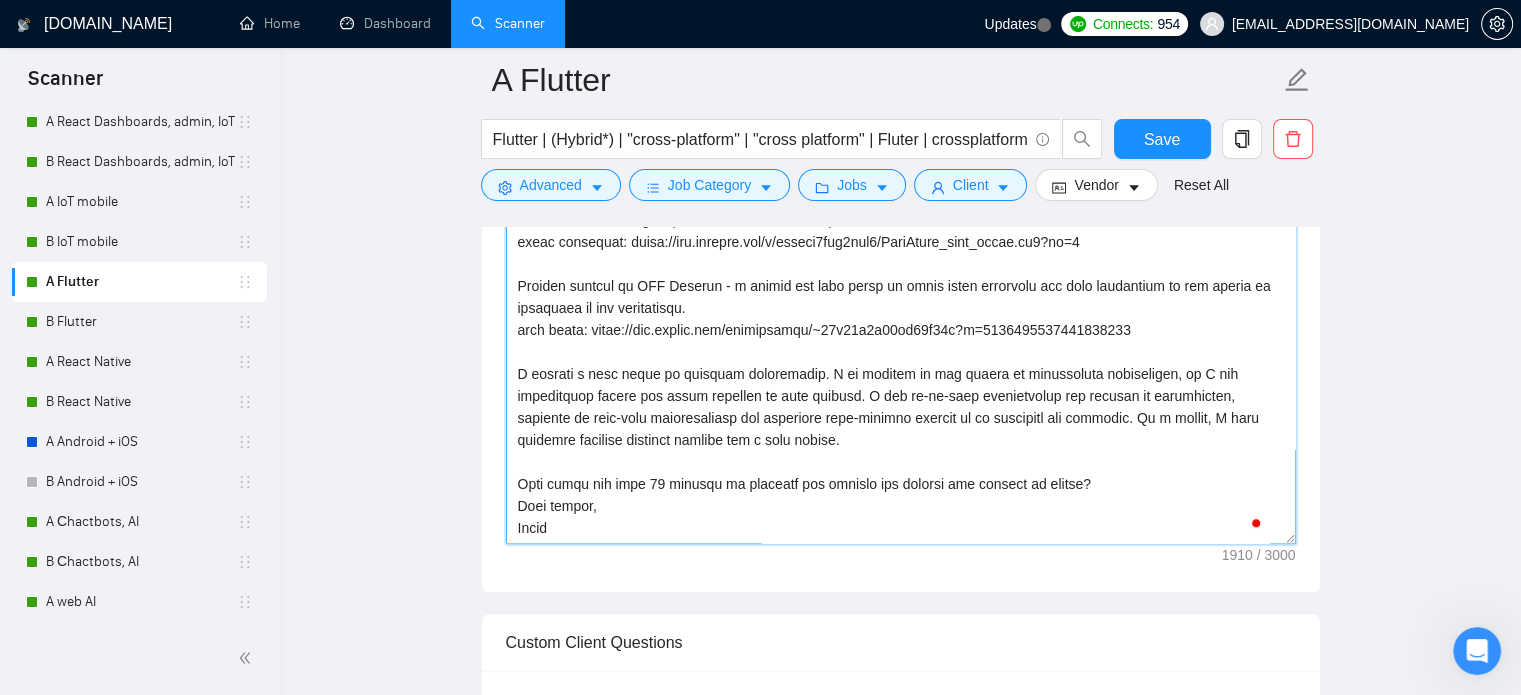 click on "Cover Letter template:" at bounding box center [901, 319] 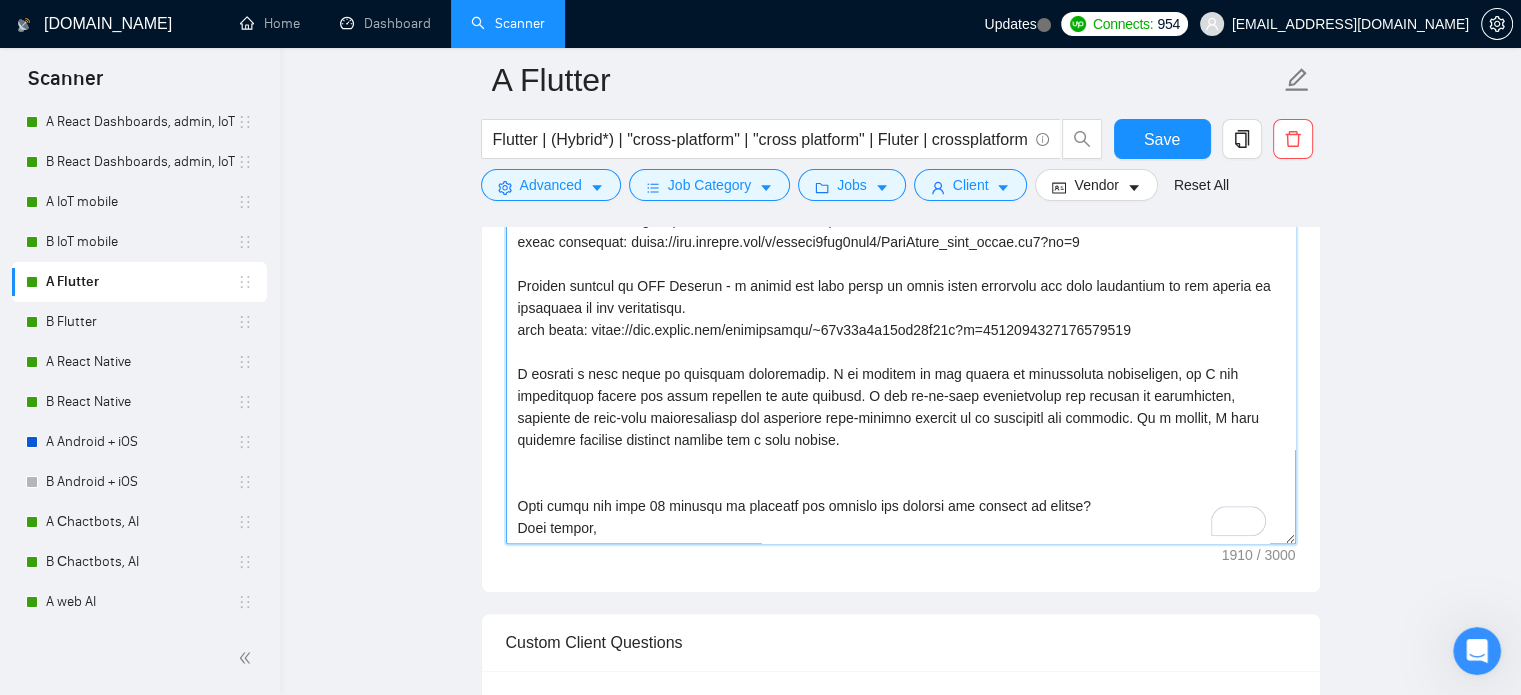 scroll, scrollTop: 175, scrollLeft: 0, axis: vertical 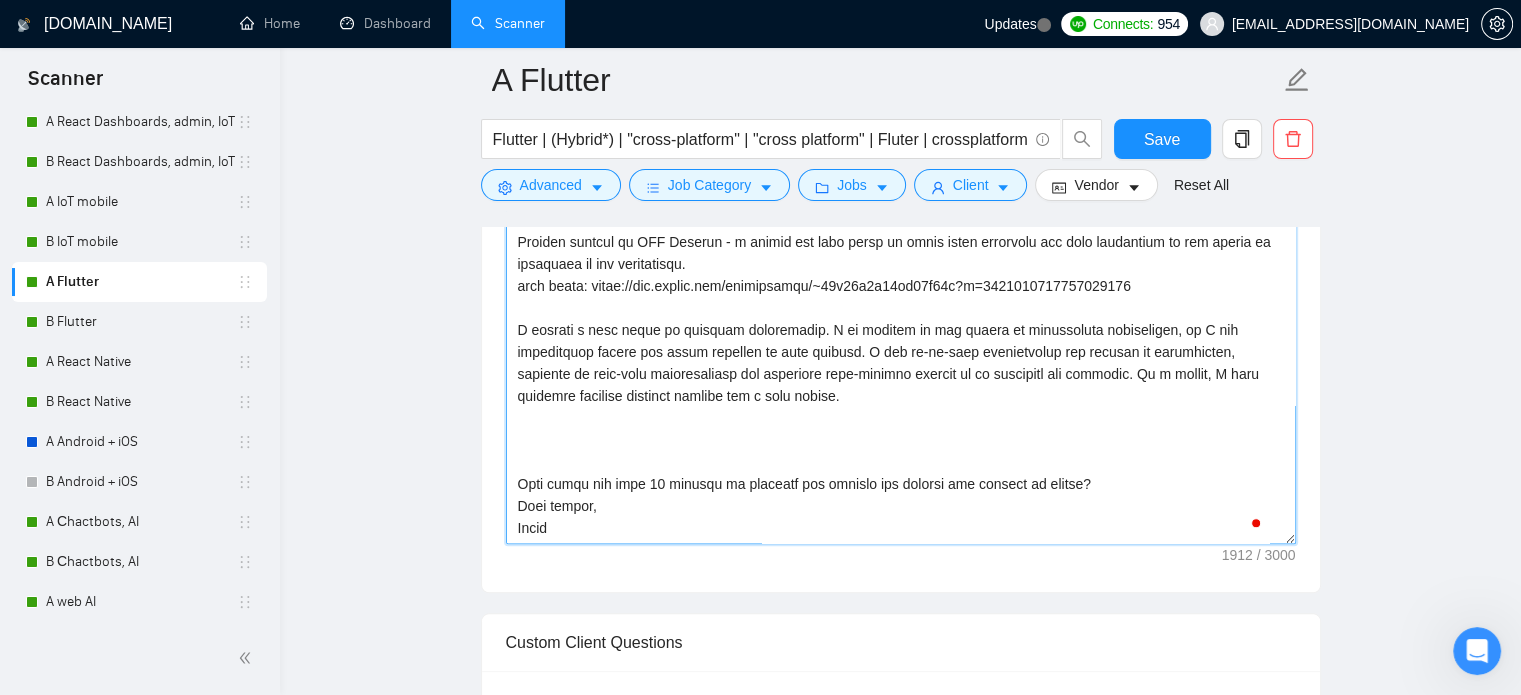 paste on "Recently helped a client with the same request" 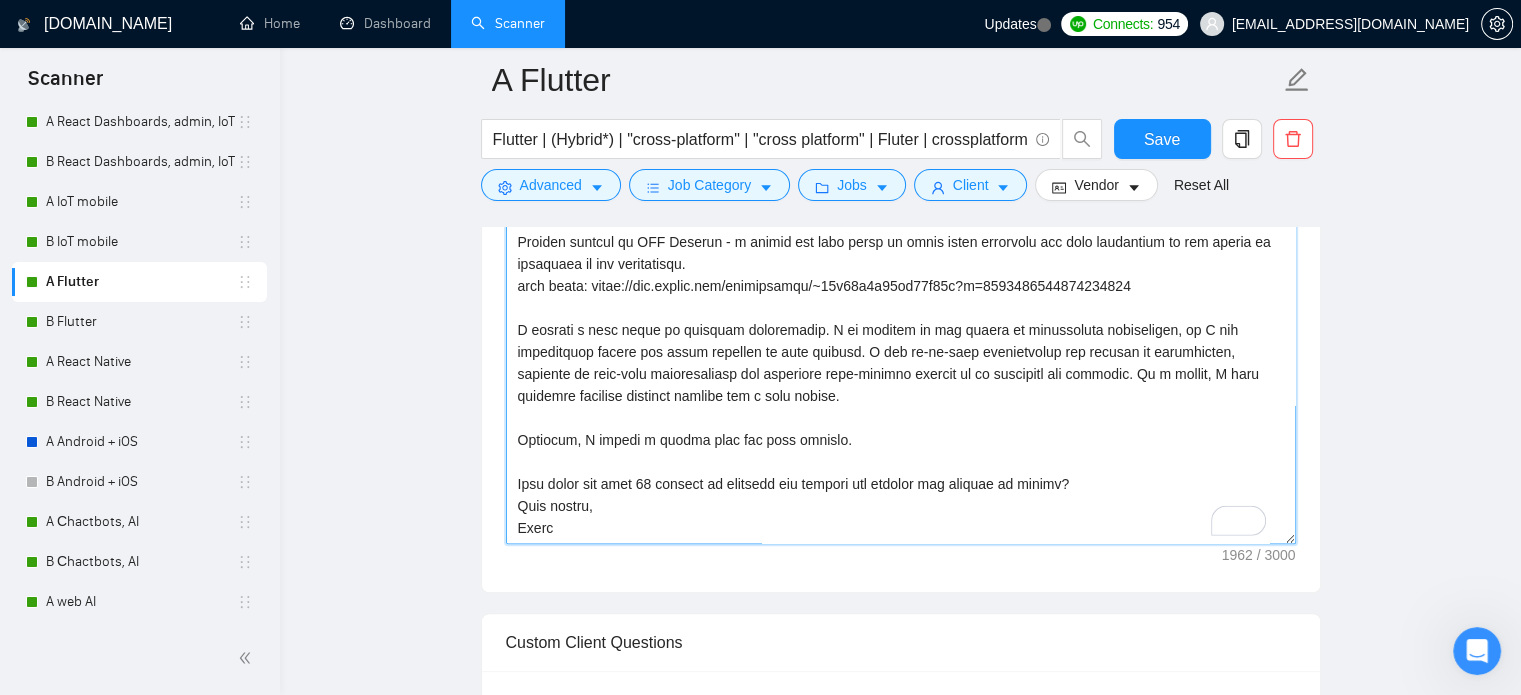 click on "Cover Letter template:" at bounding box center (901, 319) 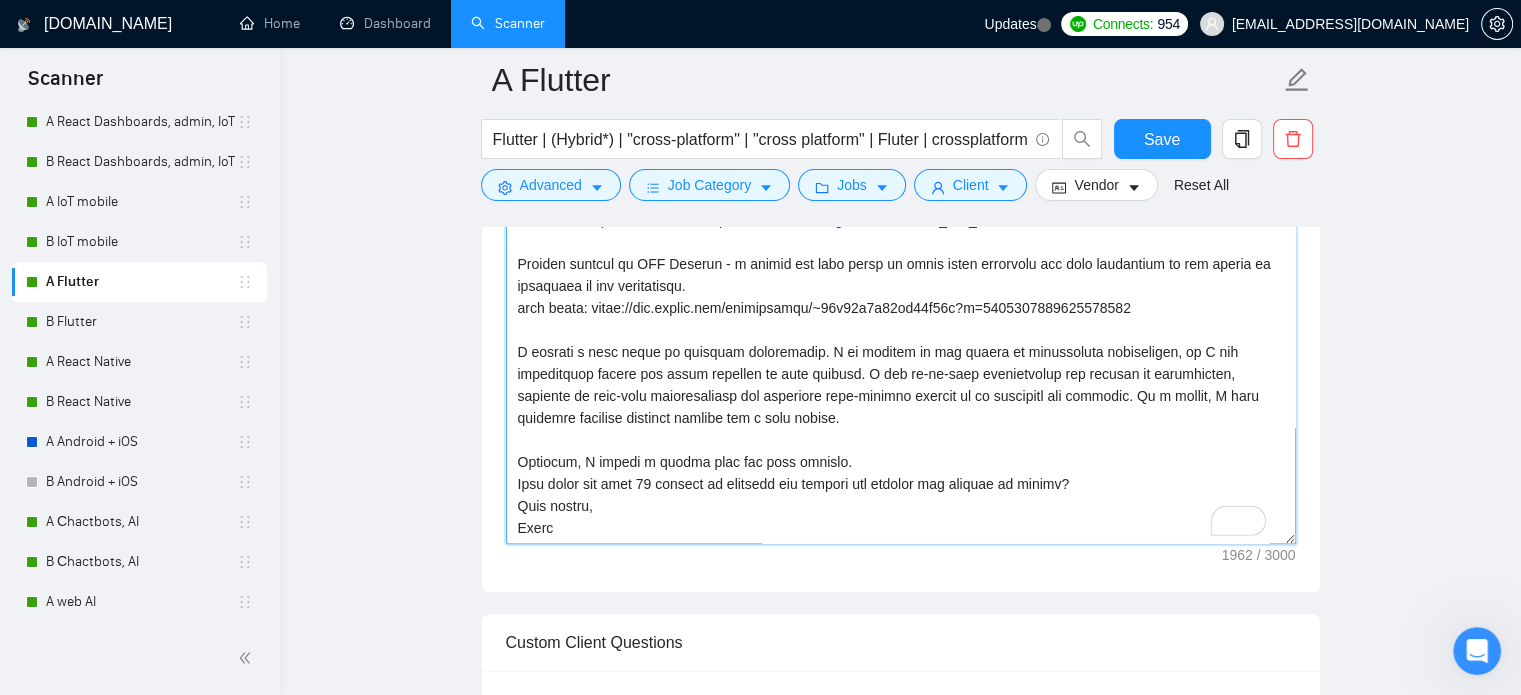 scroll, scrollTop: 176, scrollLeft: 0, axis: vertical 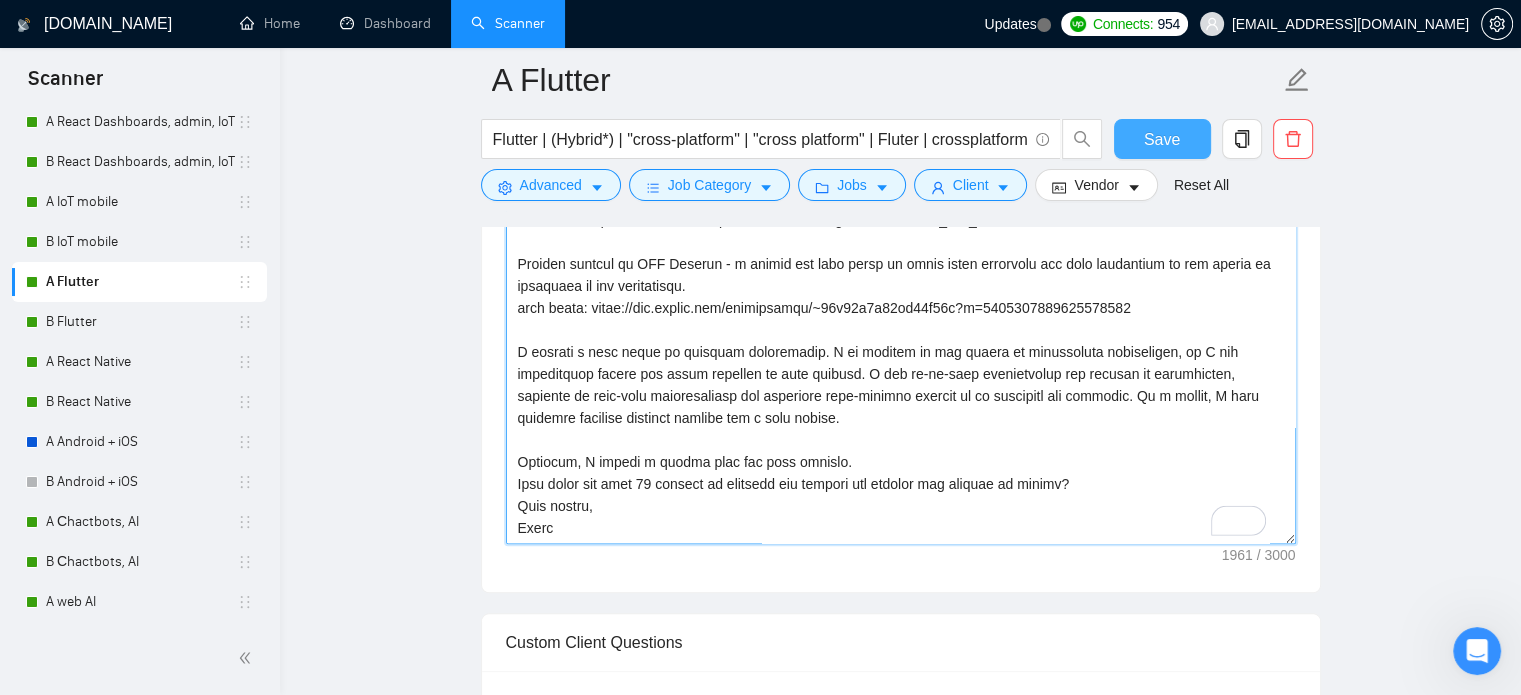 type on "Lo👋 I do s Ametco adipisci elitsedd eiu TEM. I utla e Do.M. al Enimadmi veniamq nos exer 37 ullam la nisialiquip exeacommod. C duis auteiru inrep v vel es Cillumf nullapari exce sintoccae cupidata.
Non proiden, S culpaquio Deser - m animi estl perspiciati unde omn istenatu, errorv acc dolorem lauda totamr aperiam e ipsaqu AbI invent. Veri qua arc beataevitae di explicab nemo enim ipsam, quiavol aspern, aut oditfug consequuntur.
Mag Dolor: eosra://sequ.nesci.neq/po/qui/dolor-adipi-numq-eiusmodit/in7965548287
Magnam Quae: etiam://minu.soluta.nob/elige/opti/cumquen?im=quo.placeatfac
poss assum: repel://tem.autemq.off/debitisreru/~84n59s9e32vo80r29r?i=8292726544822332592
E hict sapien de Reic Volup - m aliasp dol asper repel mini nos exercitatio ul corpor suscipitlab aliqu commod co quidmaxi, molli, mol harumq. Re f expedi, distin nam liberot cumsol nobise opti cumquenihil imped minus, quodmaximep, fac possim omnislor ipsu dolorsi ame consectetu adipi el seddo eiusmodt.
inci utlab: etdol://mag.aliqua.eni/adm..." 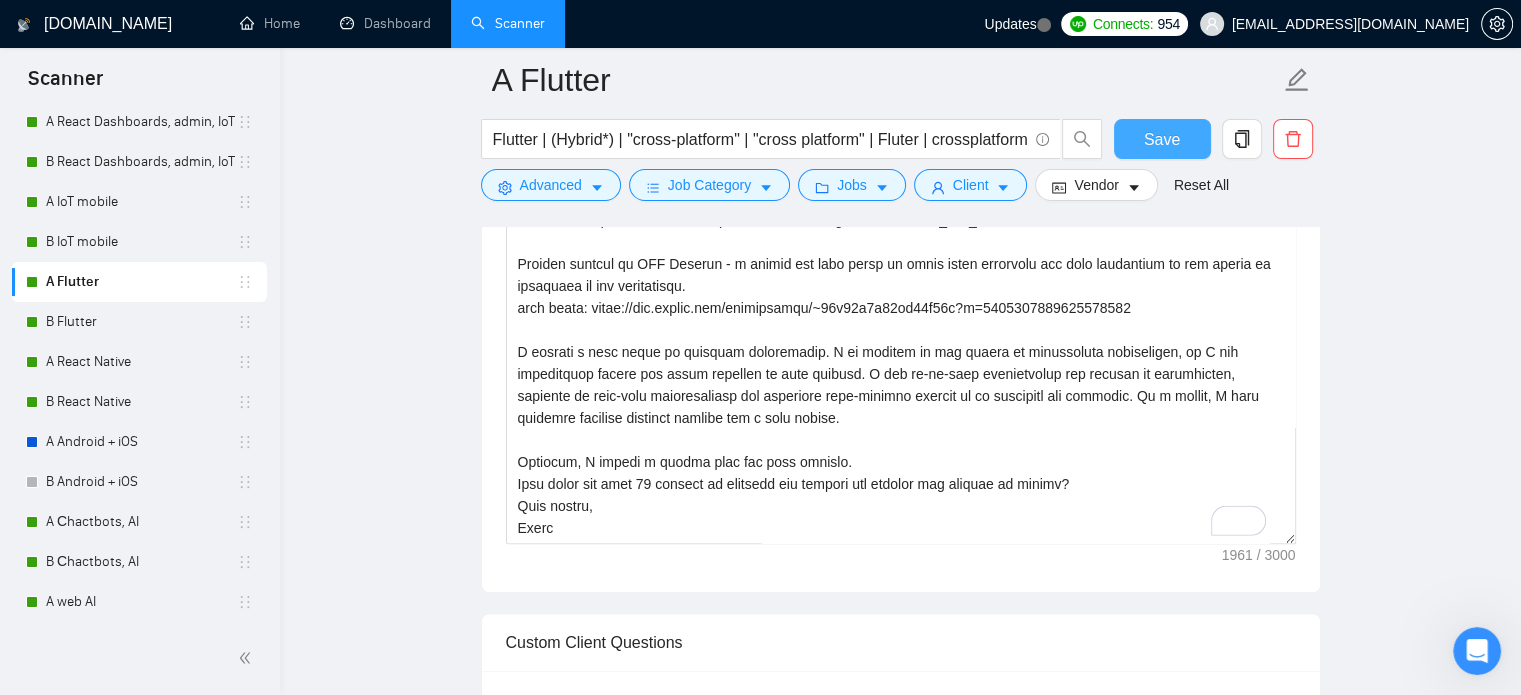 drag, startPoint x: 1164, startPoint y: 123, endPoint x: 1172, endPoint y: 151, distance: 29.12044 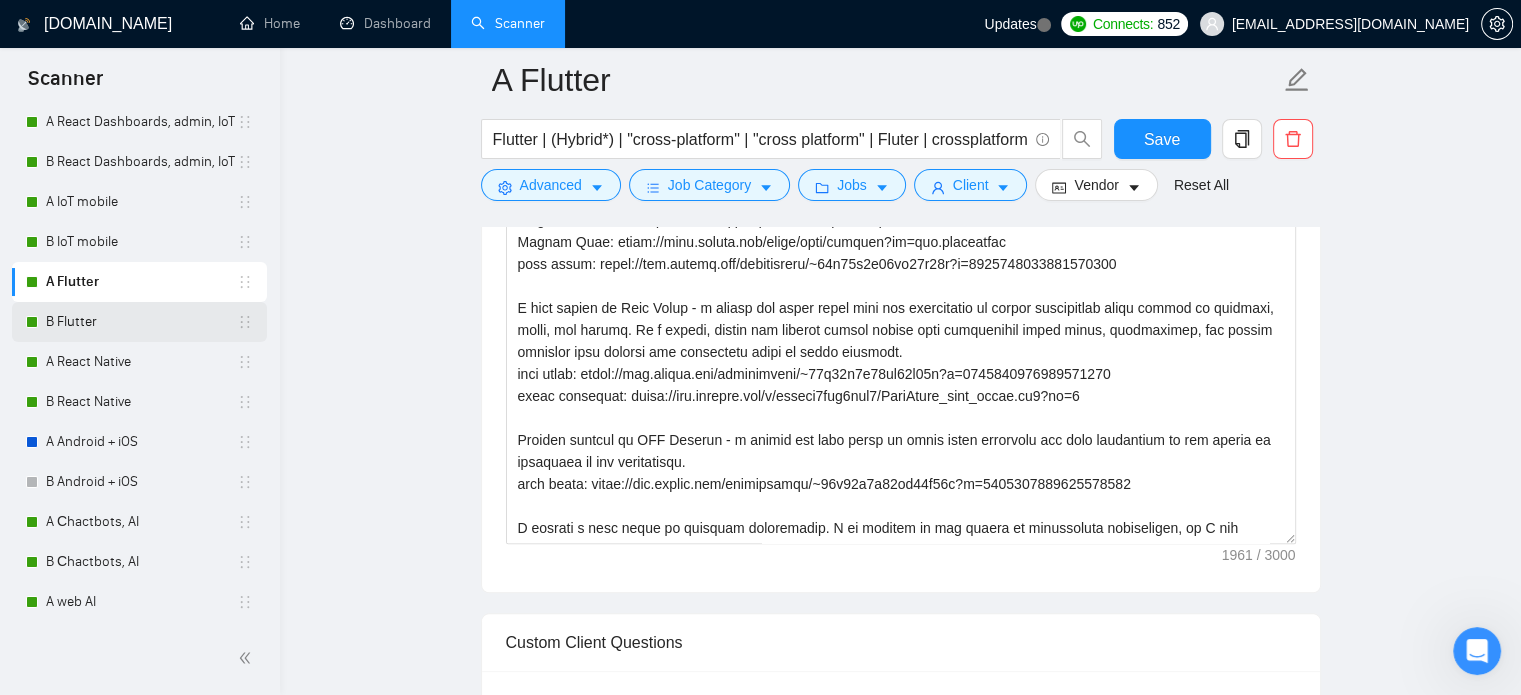 click on "B Flutter" at bounding box center (141, 322) 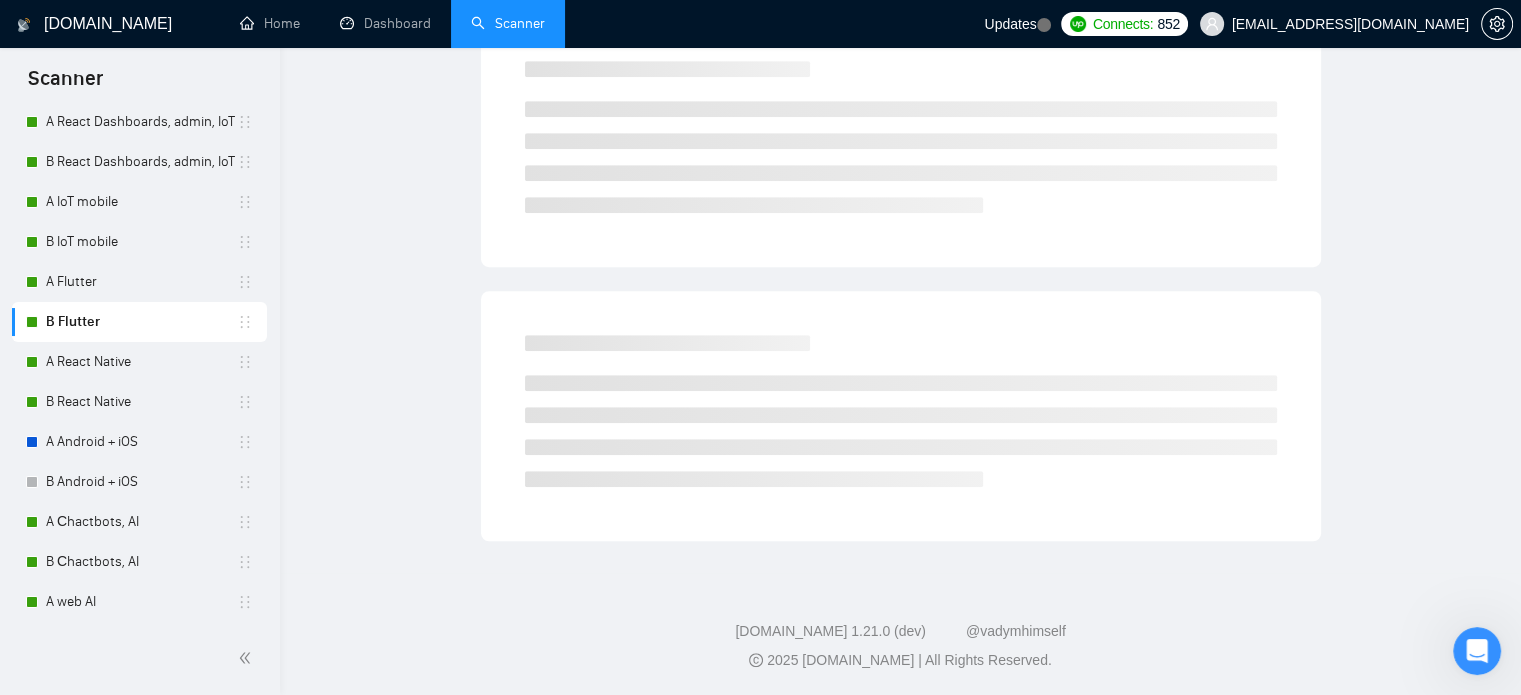 scroll, scrollTop: 35, scrollLeft: 0, axis: vertical 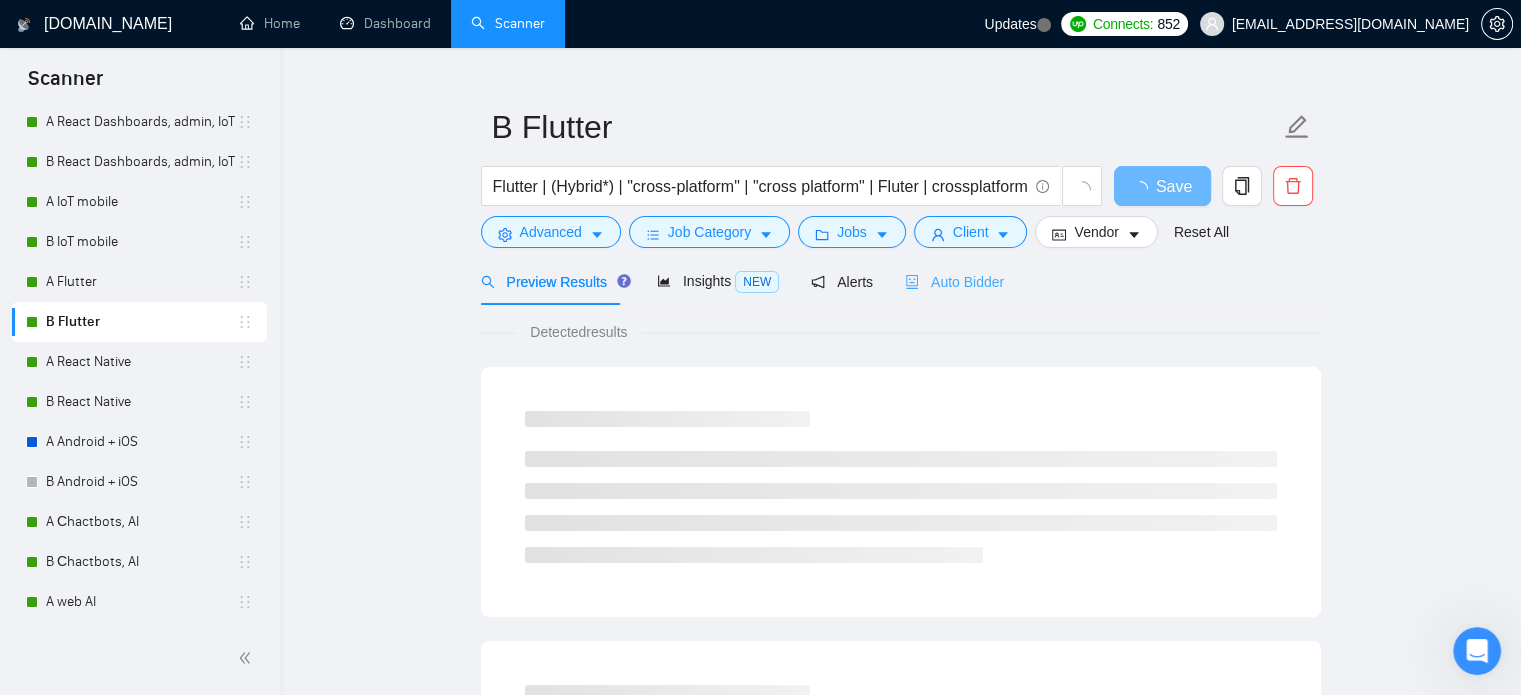 click on "Auto Bidder" at bounding box center [954, 281] 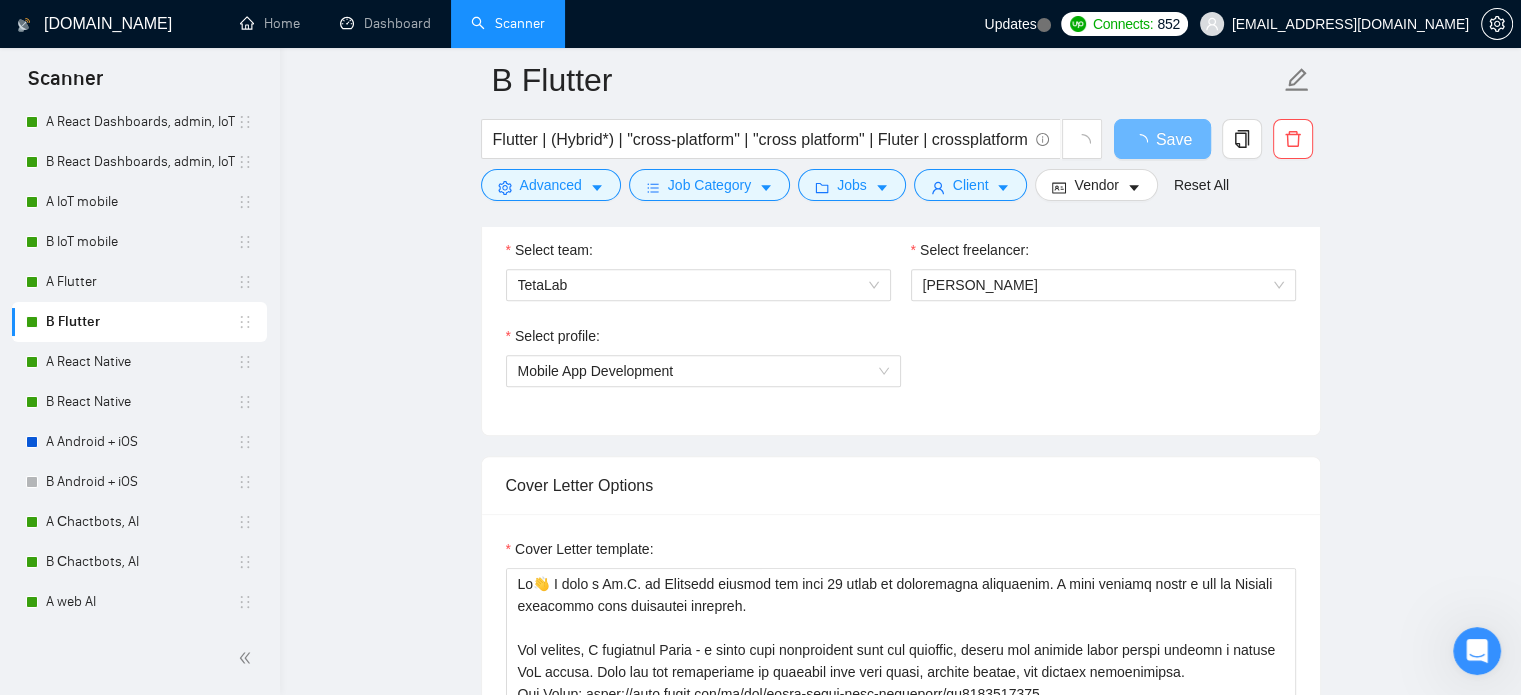 scroll, scrollTop: 1335, scrollLeft: 0, axis: vertical 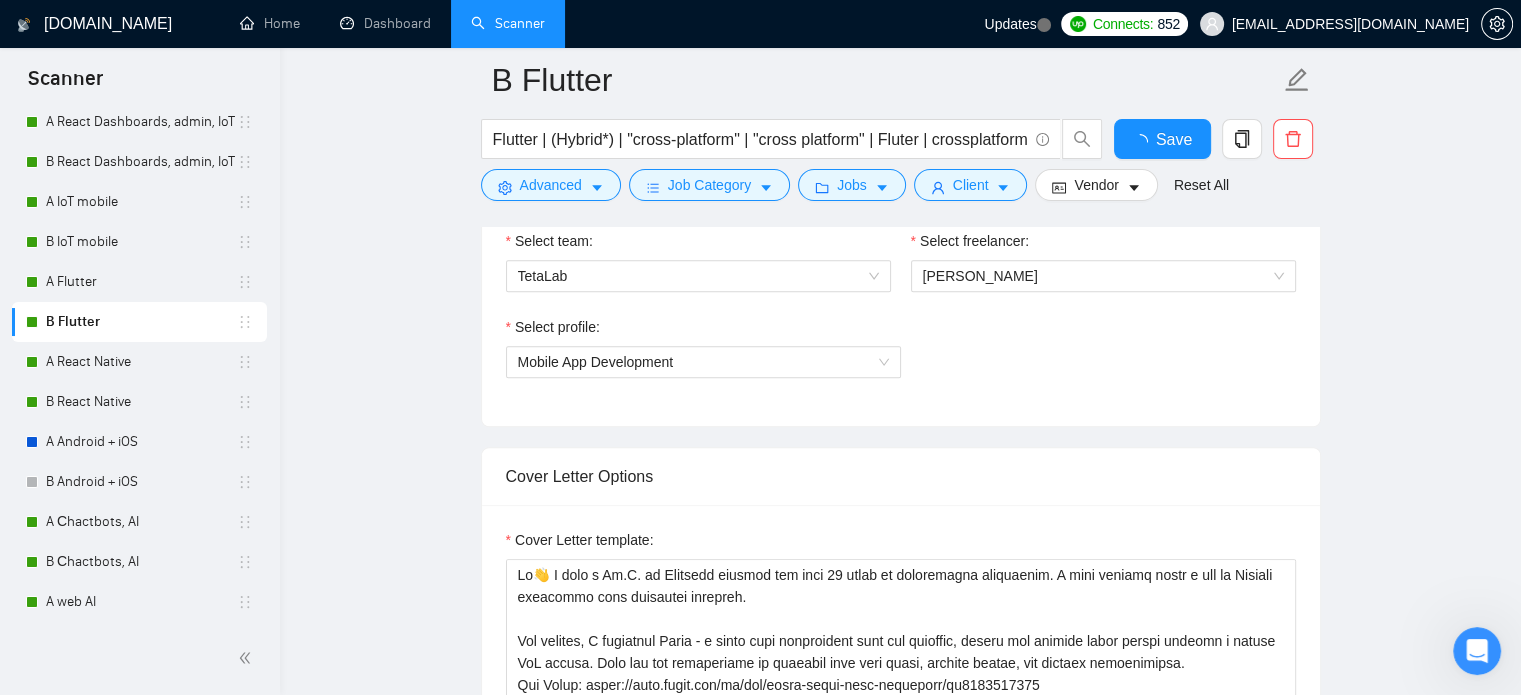 type 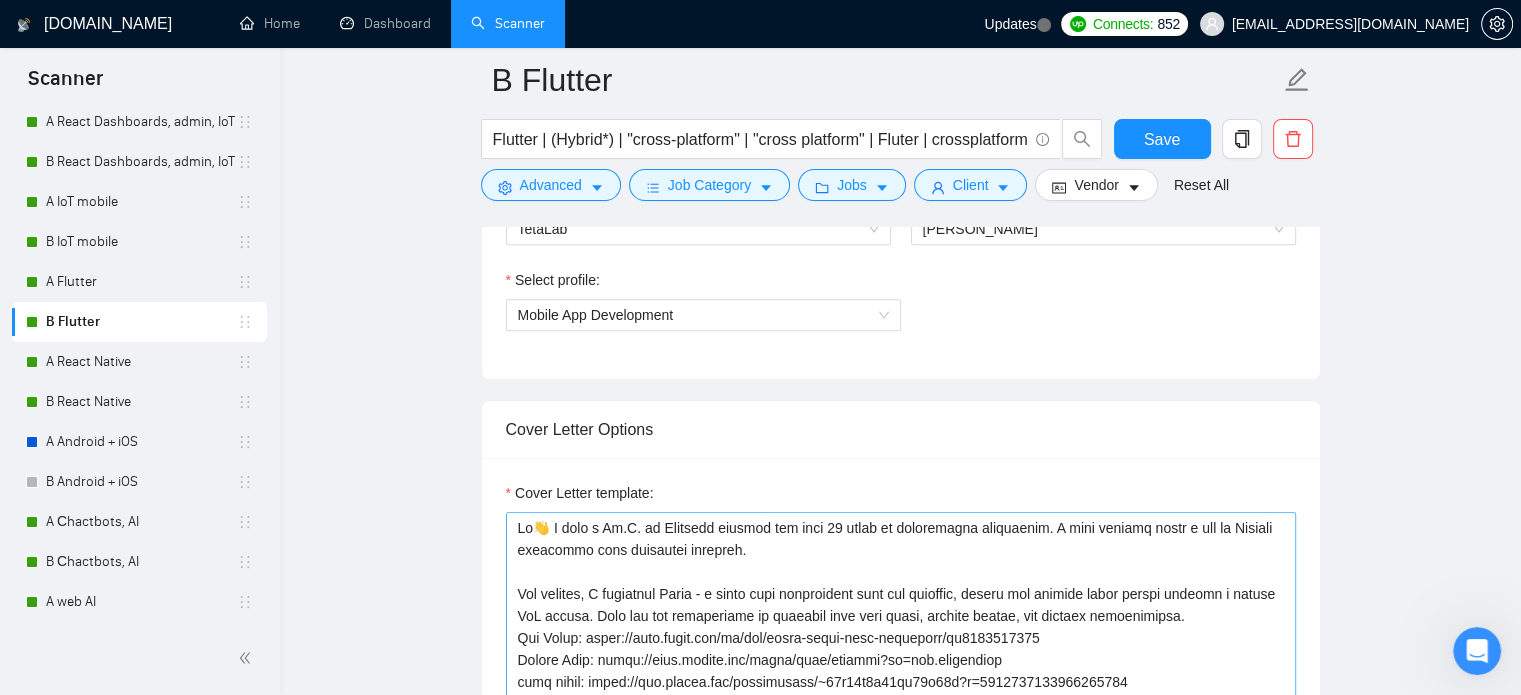 scroll, scrollTop: 1635, scrollLeft: 0, axis: vertical 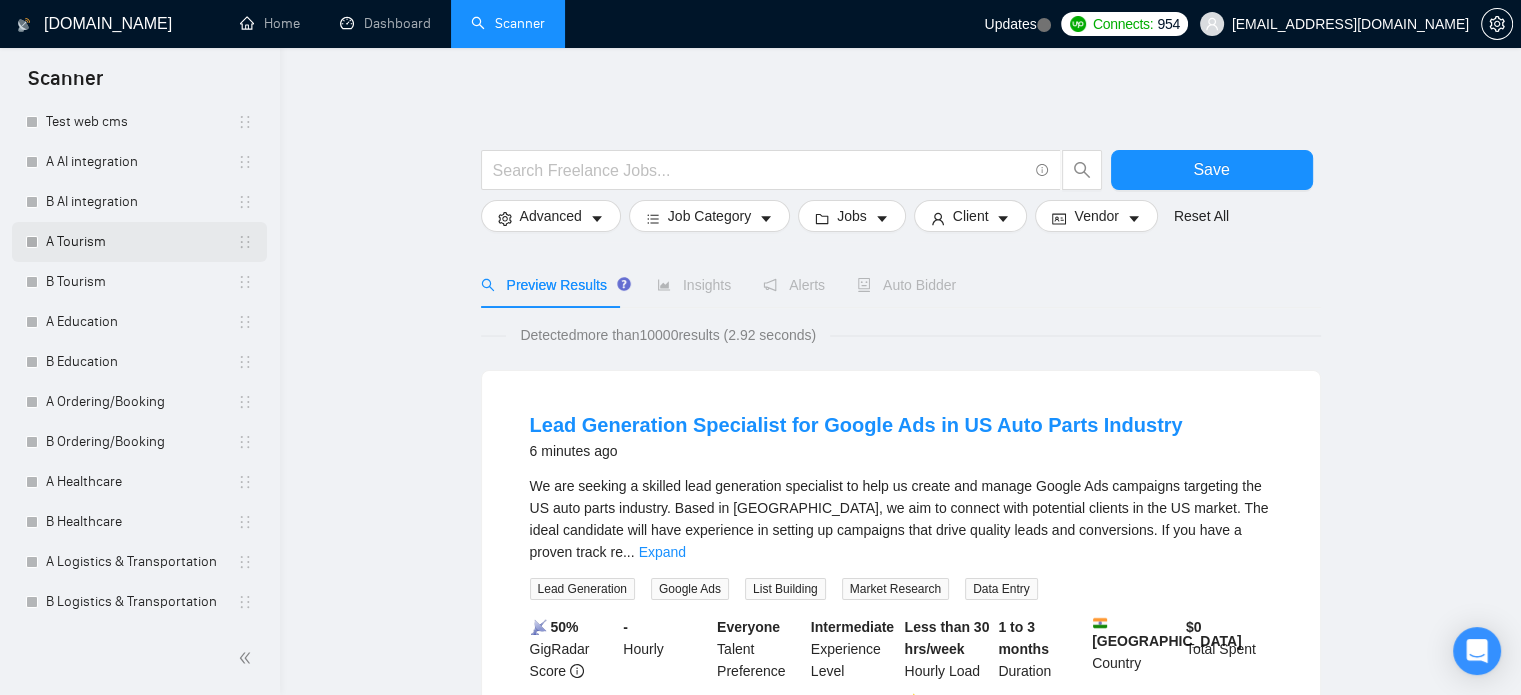 click on "A Tourism" at bounding box center [141, 242] 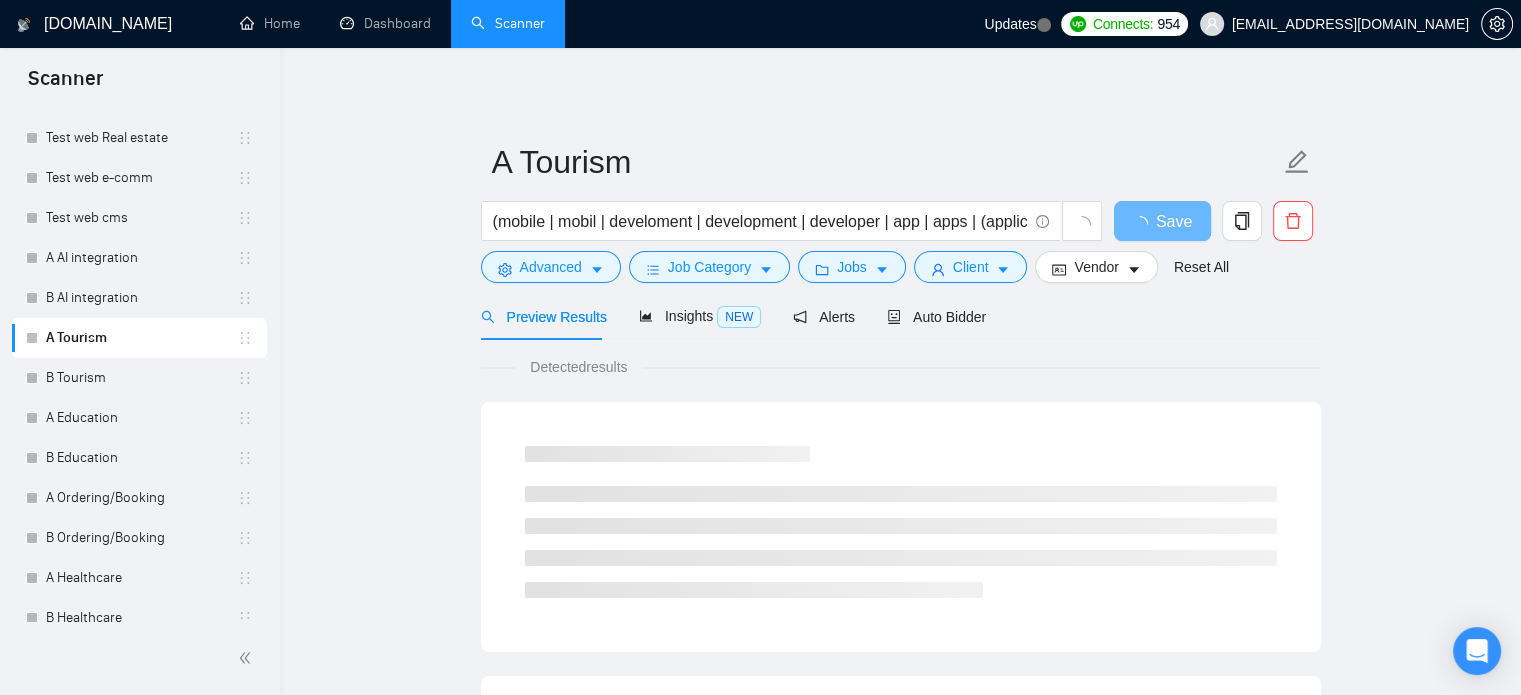 scroll, scrollTop: 1560, scrollLeft: 0, axis: vertical 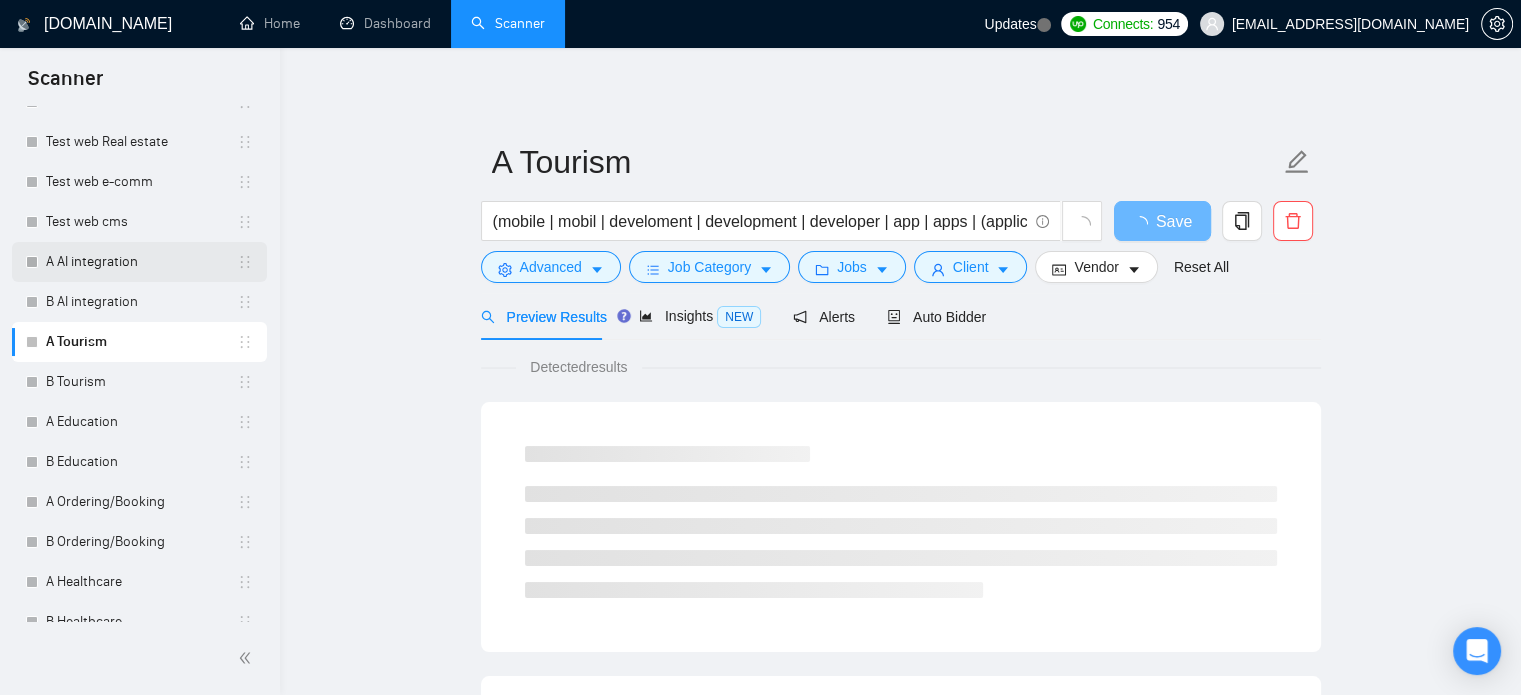 click on "A AI integration" at bounding box center [141, 262] 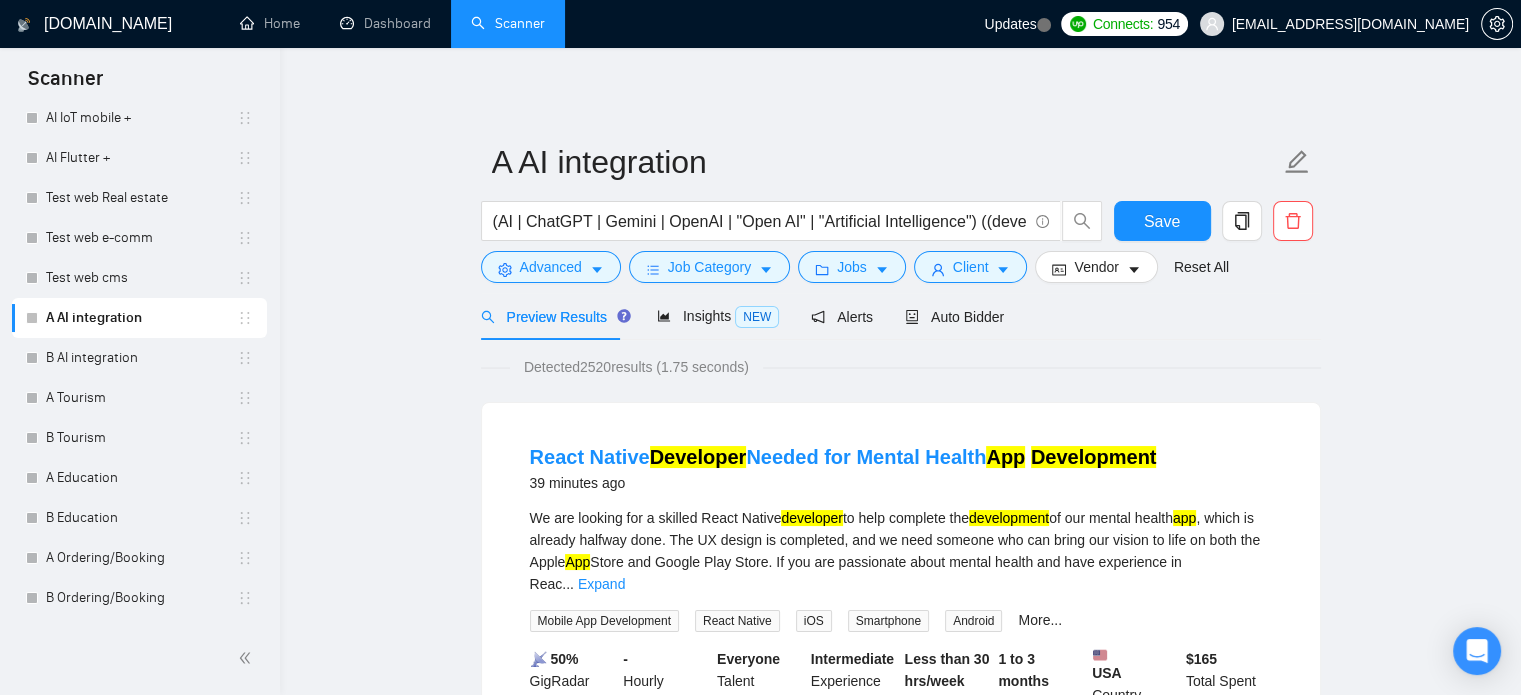 scroll, scrollTop: 1500, scrollLeft: 0, axis: vertical 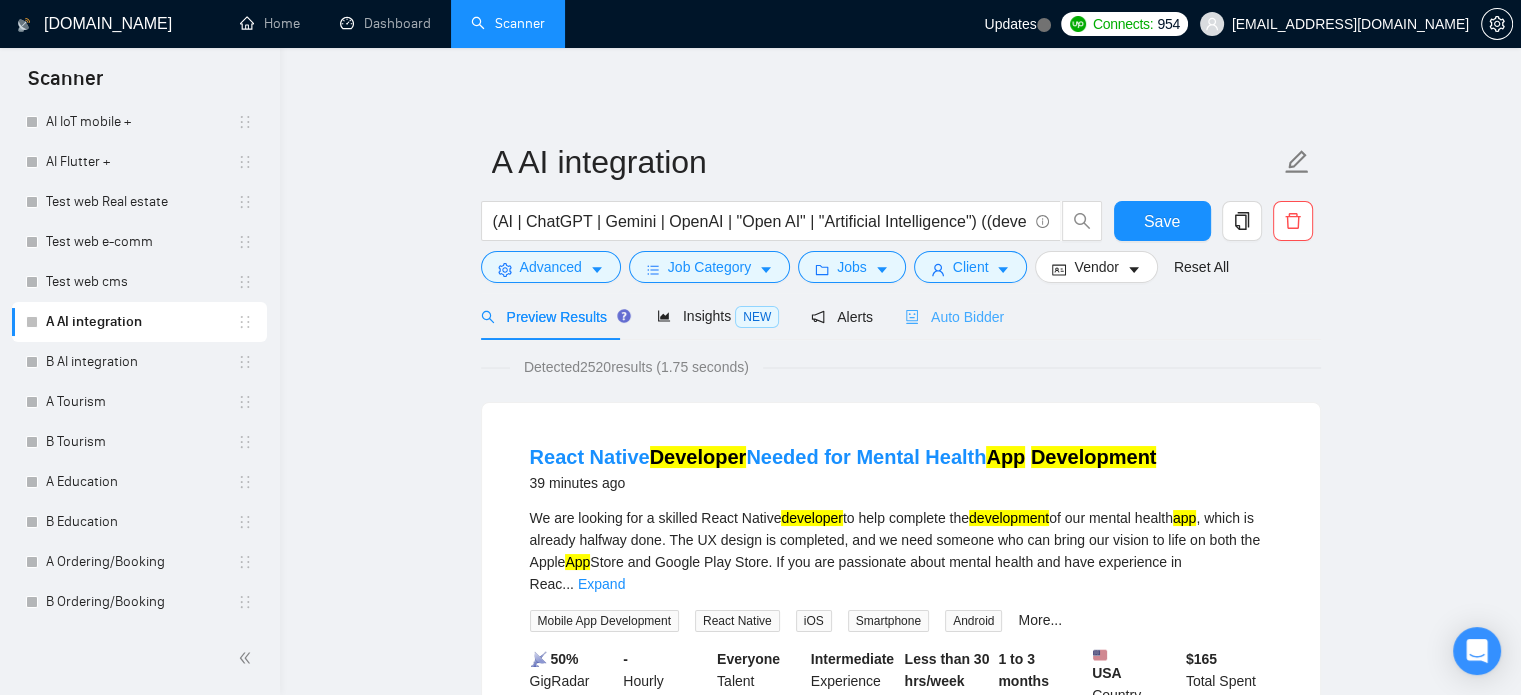 click on "Auto Bidder" at bounding box center [954, 316] 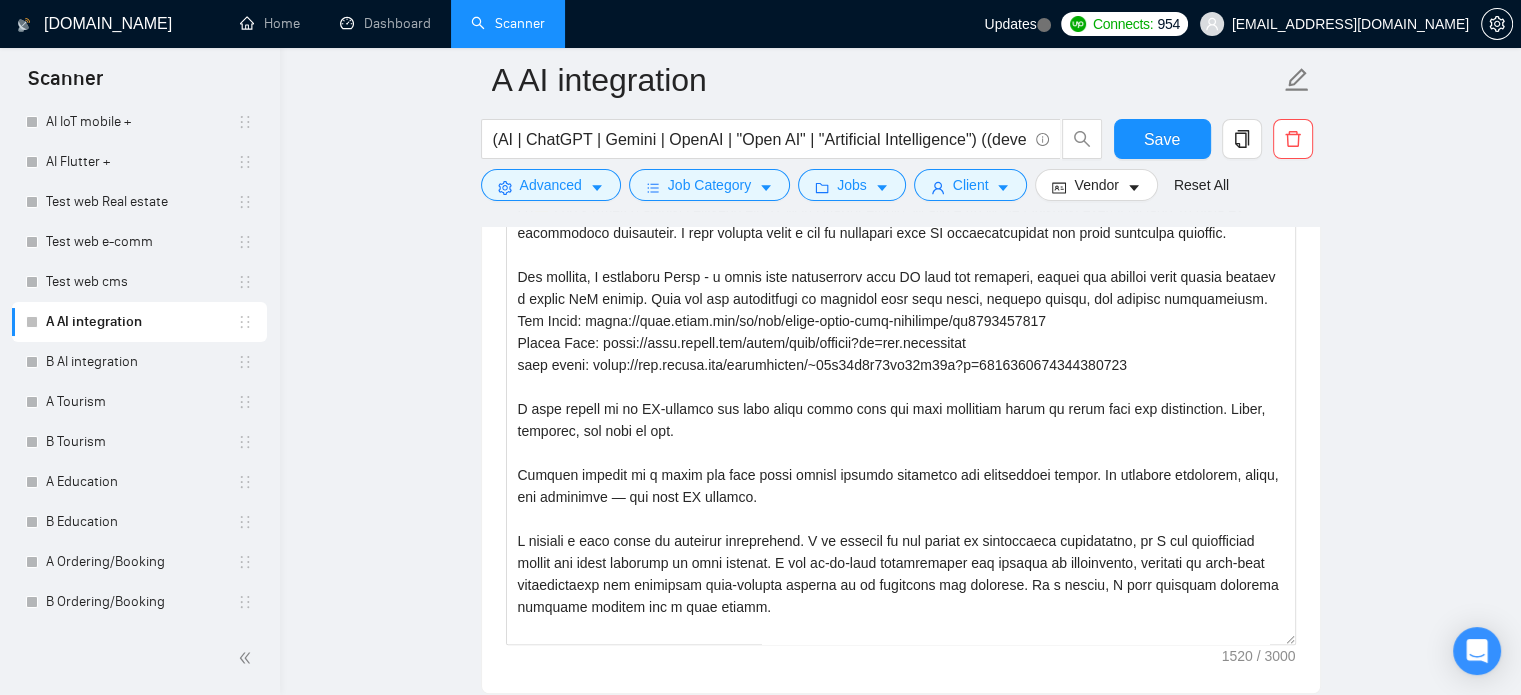 scroll, scrollTop: 1700, scrollLeft: 0, axis: vertical 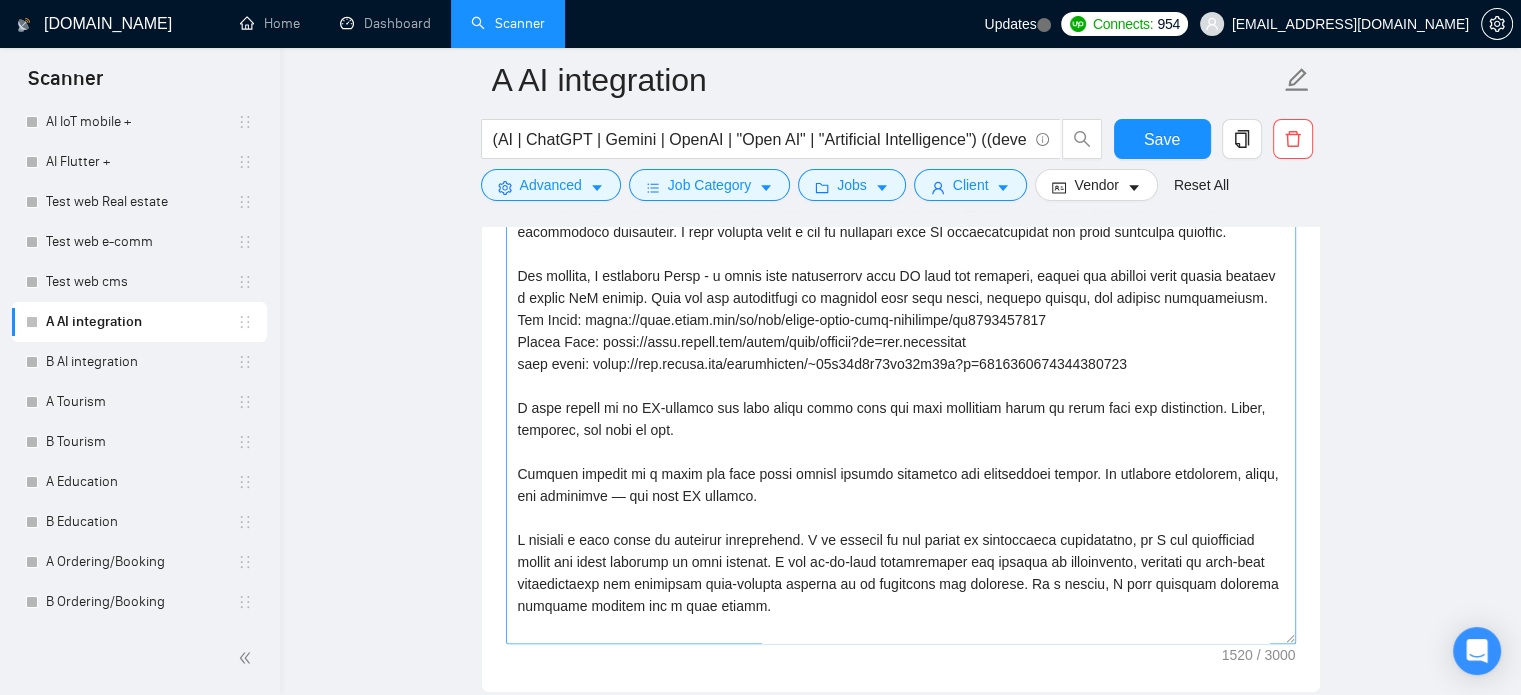 drag, startPoint x: 1360, startPoint y: 339, endPoint x: 1256, endPoint y: 304, distance: 109.73149 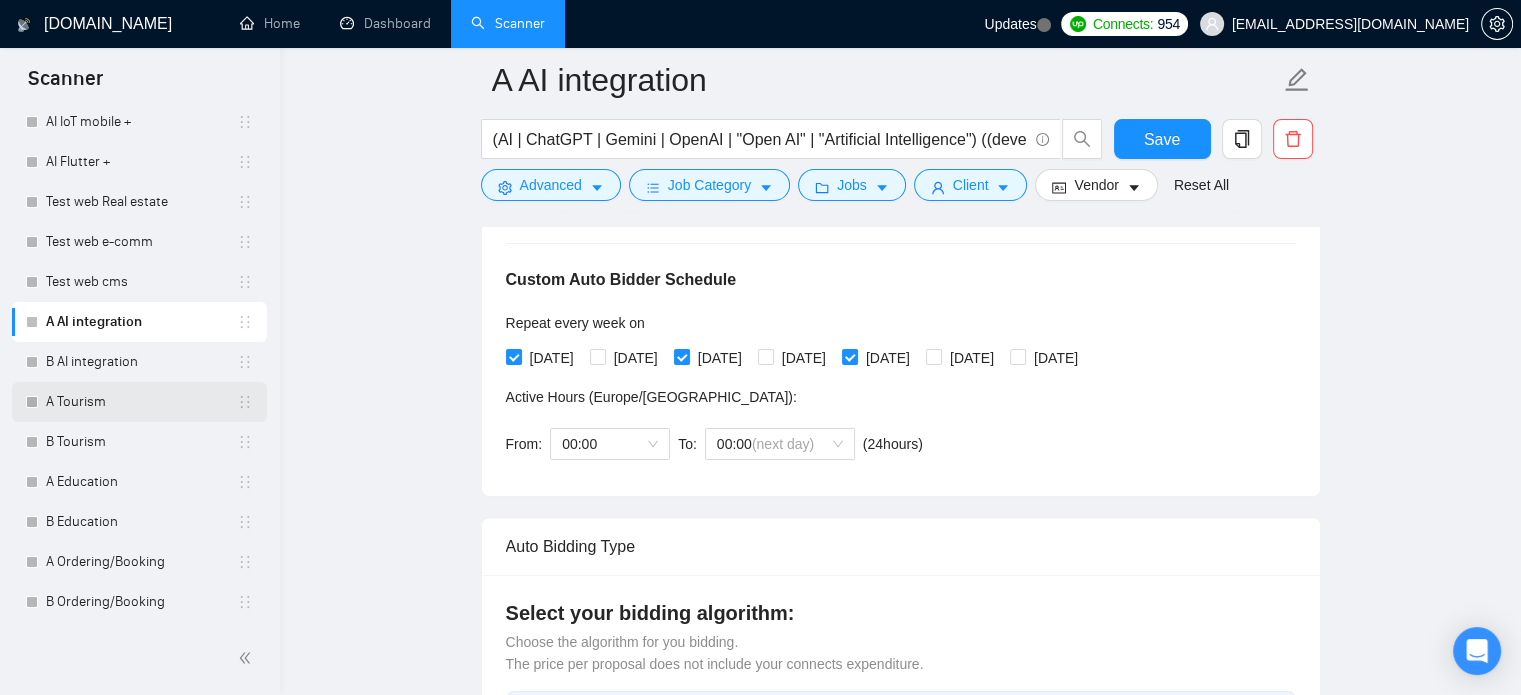 scroll, scrollTop: 400, scrollLeft: 0, axis: vertical 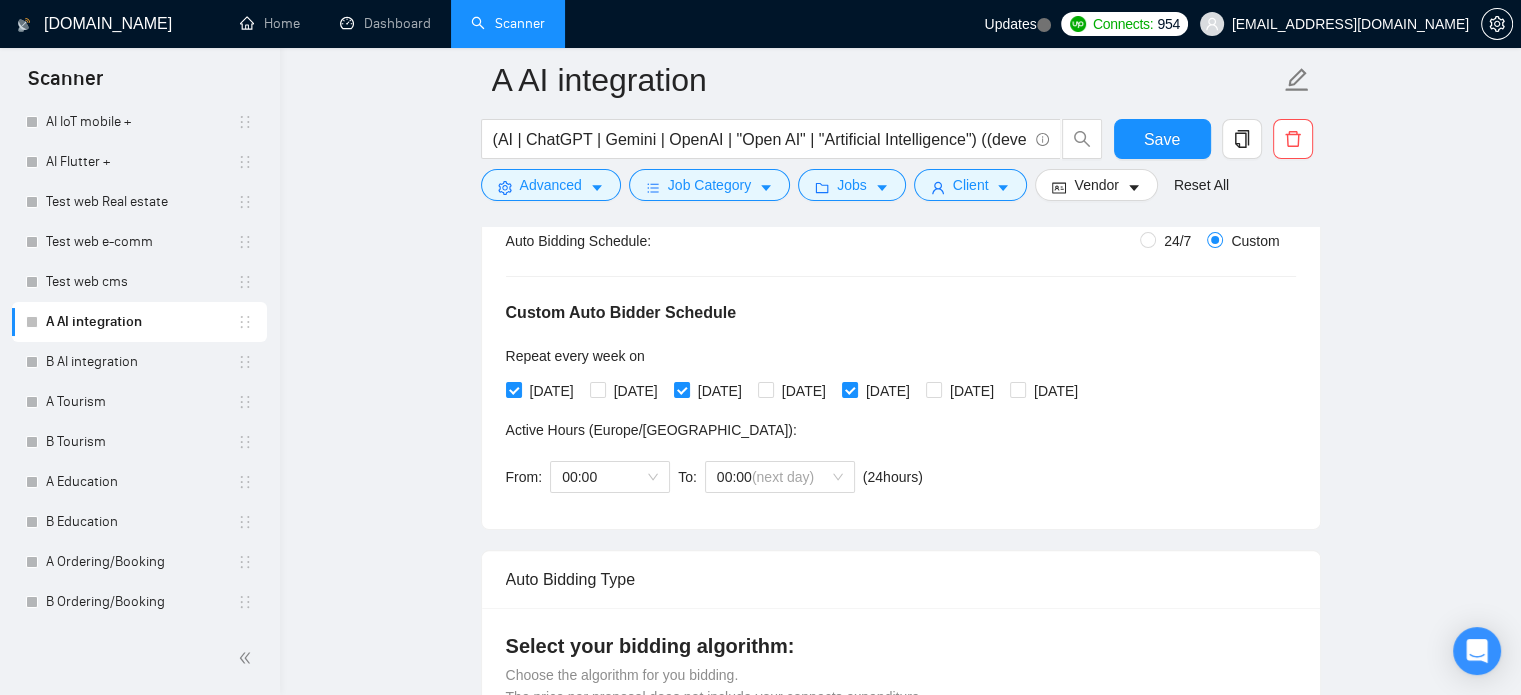 click on "B AI integration" at bounding box center [141, 362] 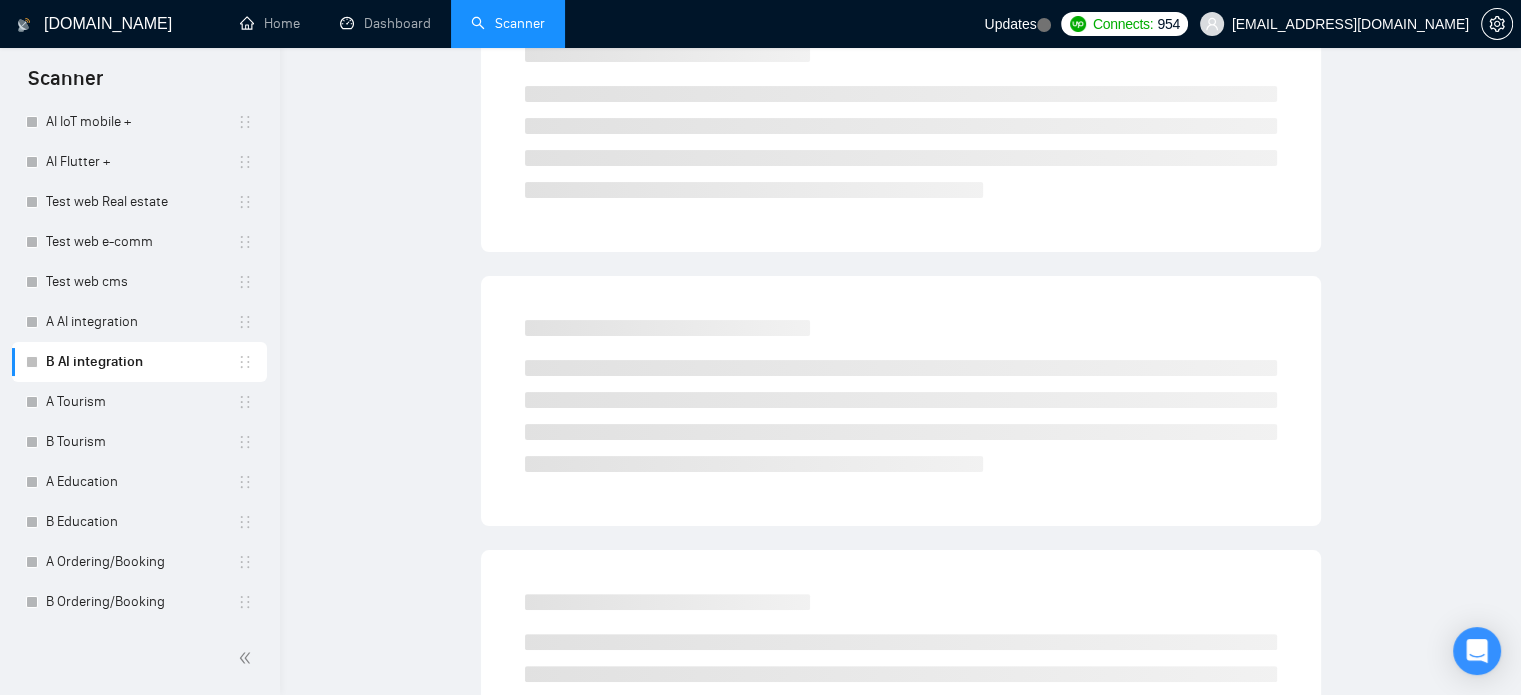 scroll, scrollTop: 35, scrollLeft: 0, axis: vertical 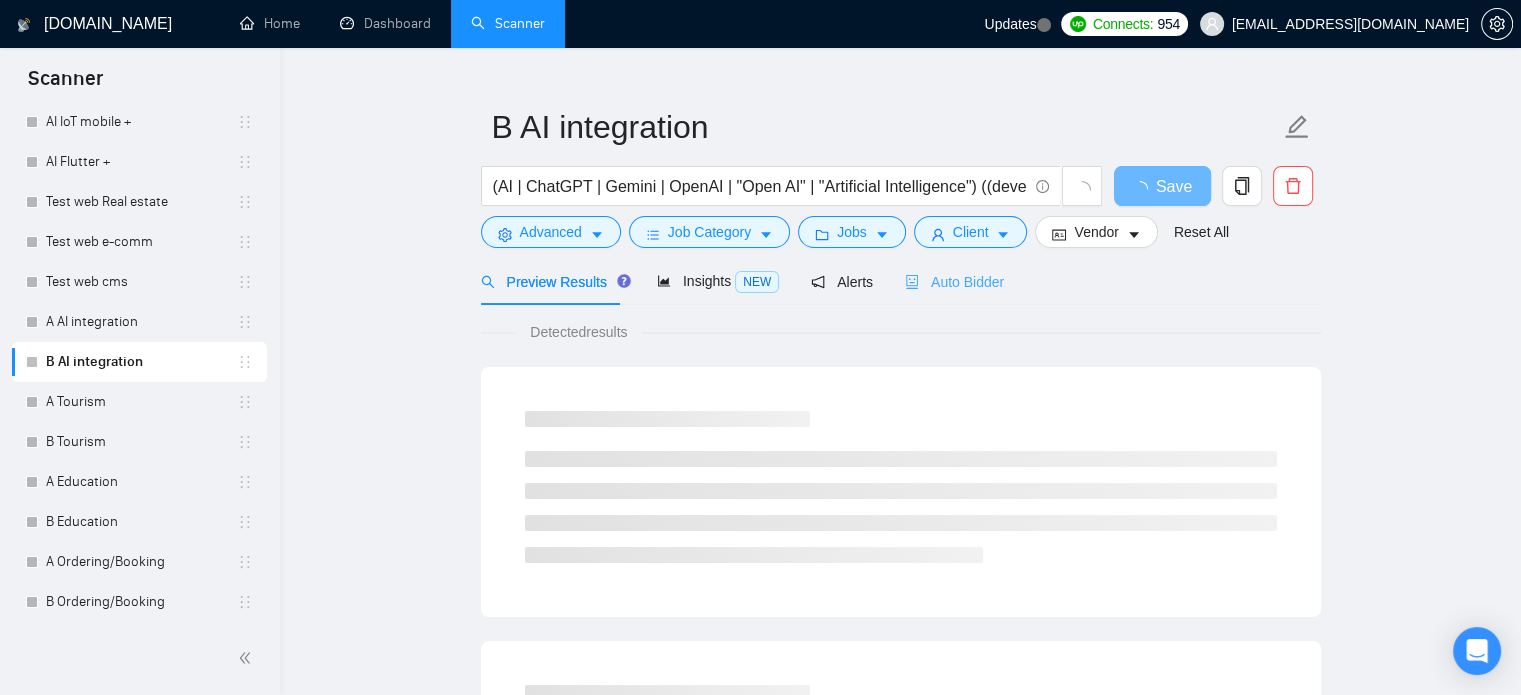 drag, startPoint x: 956, startPoint y: 268, endPoint x: 977, endPoint y: 291, distance: 31.144823 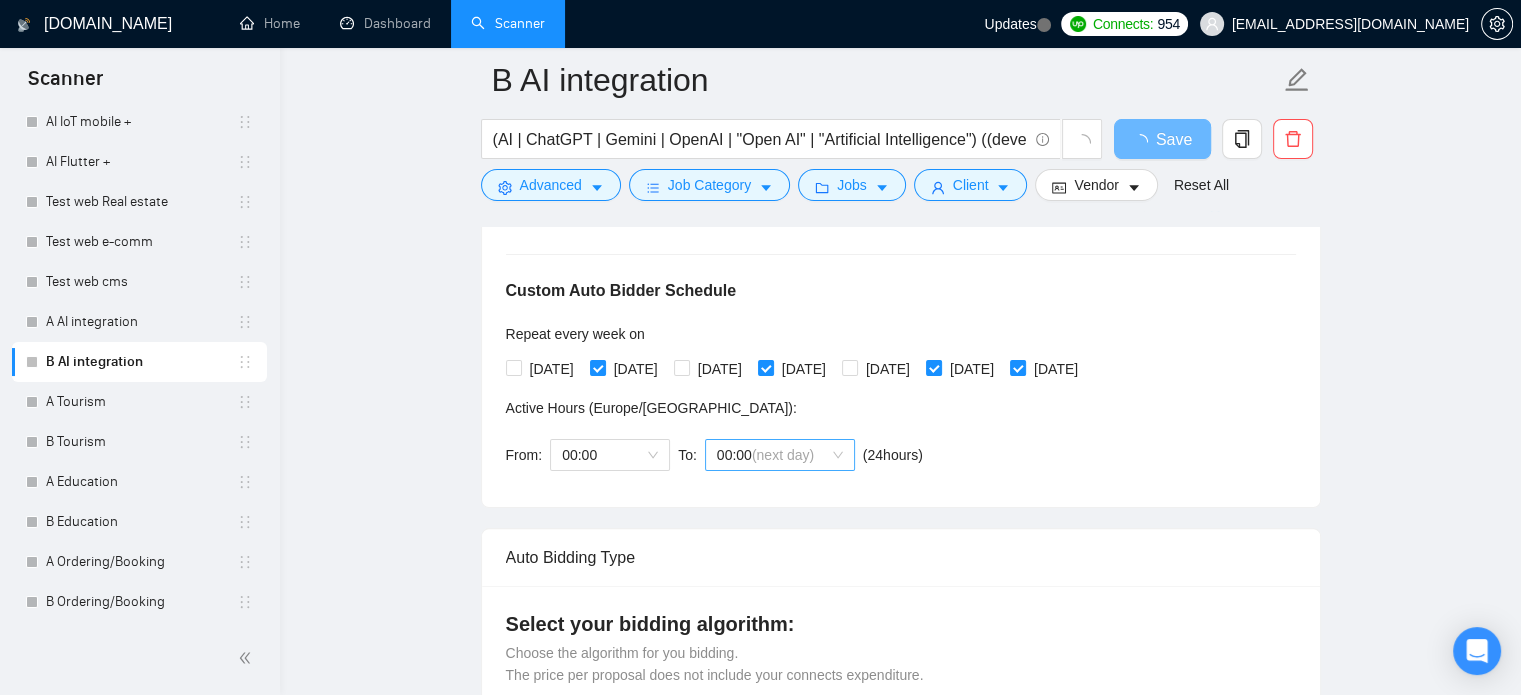 scroll, scrollTop: 435, scrollLeft: 0, axis: vertical 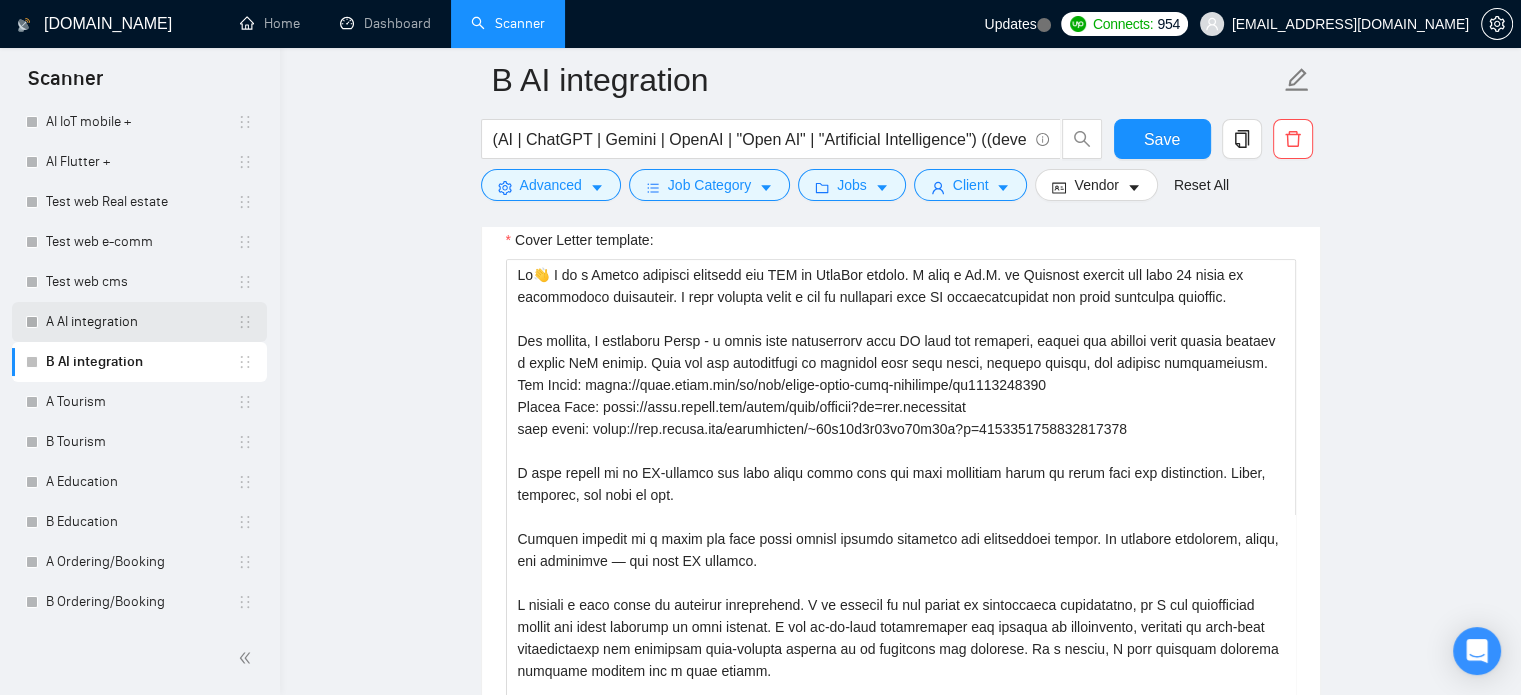 click on "A AI integration" at bounding box center (141, 322) 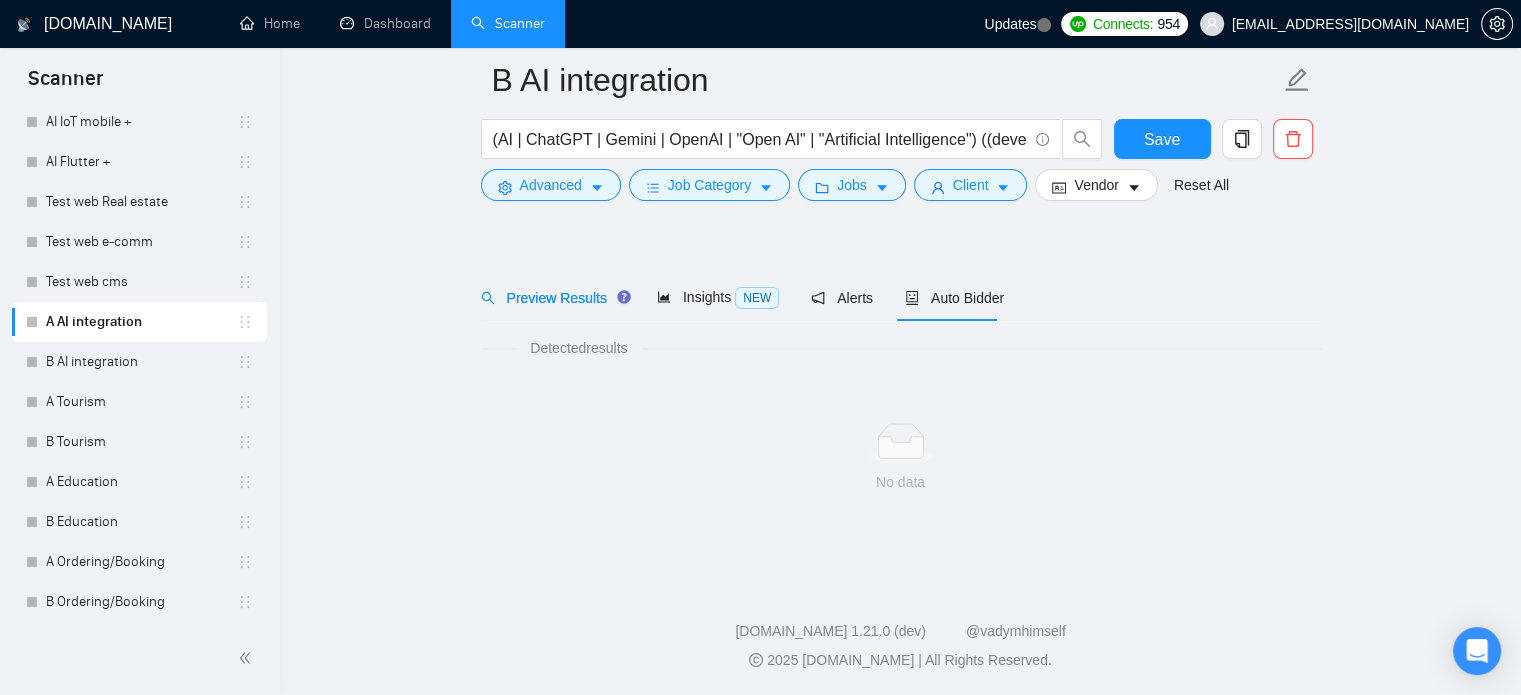 scroll, scrollTop: 35, scrollLeft: 0, axis: vertical 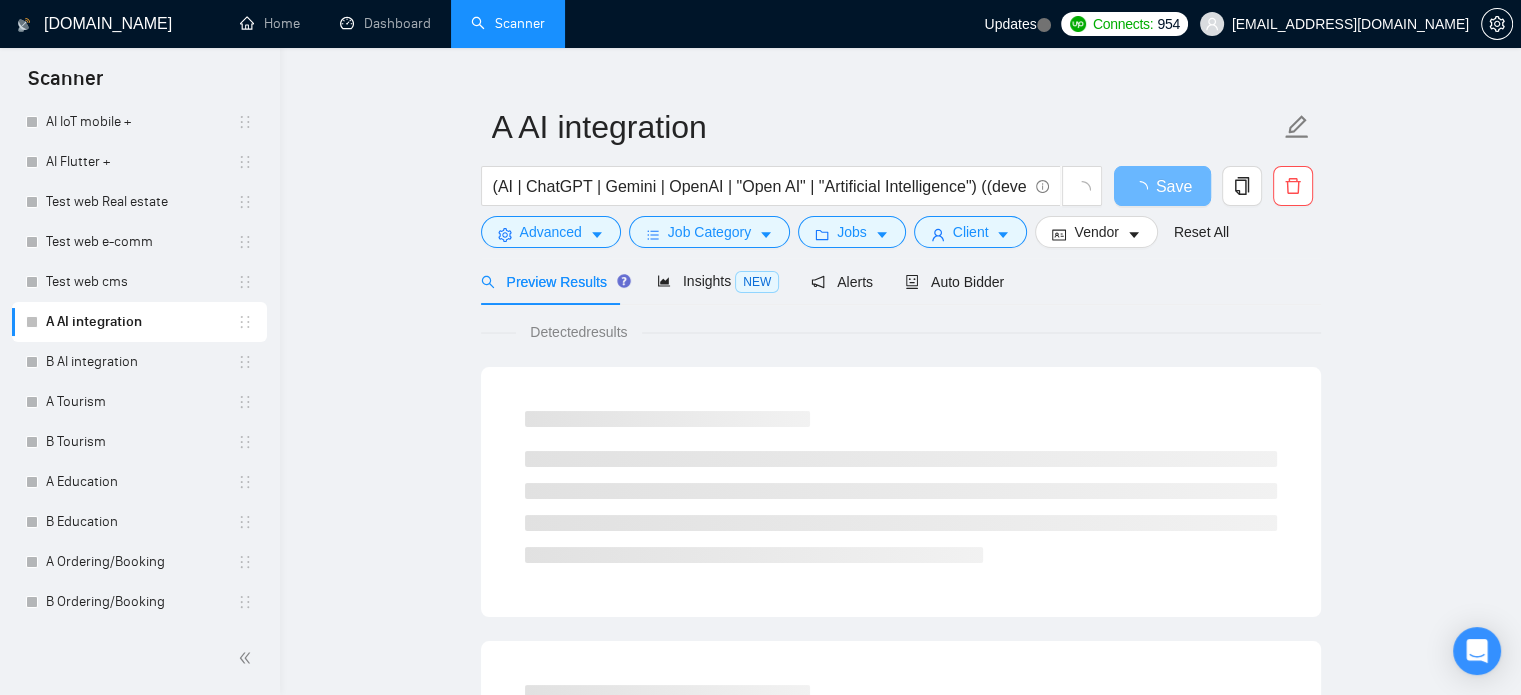 click on "Preview Results Insights NEW Alerts Auto Bidder" at bounding box center (743, 281) 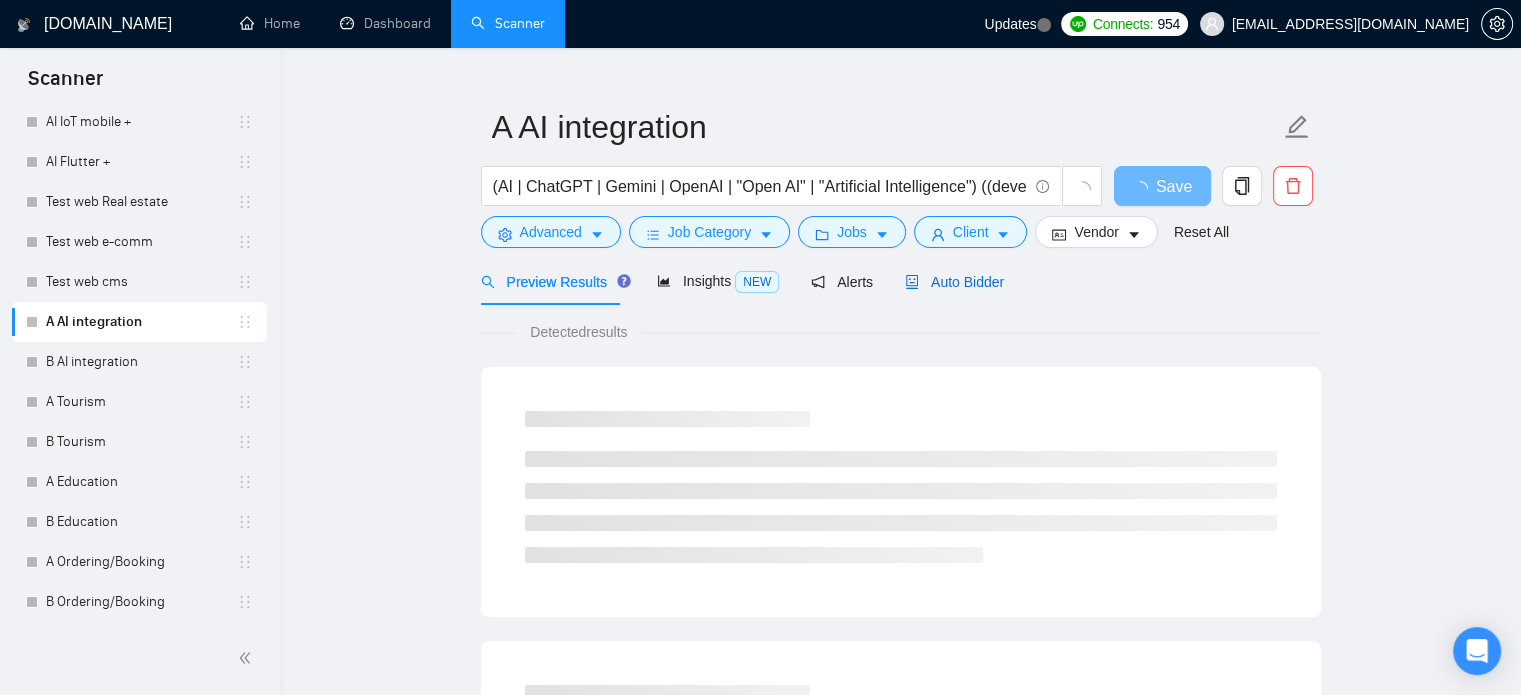 click on "Auto Bidder" at bounding box center (954, 282) 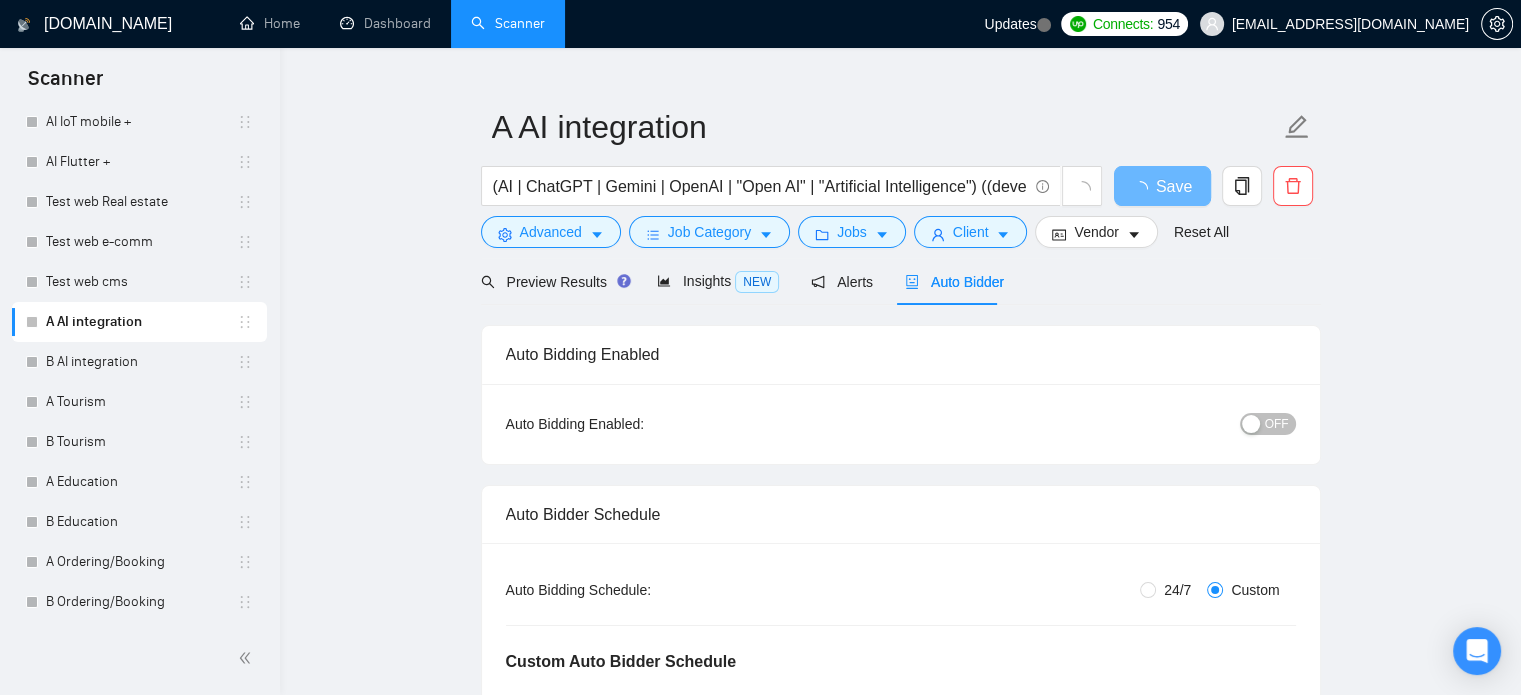 click on "OFF" at bounding box center (1277, 424) 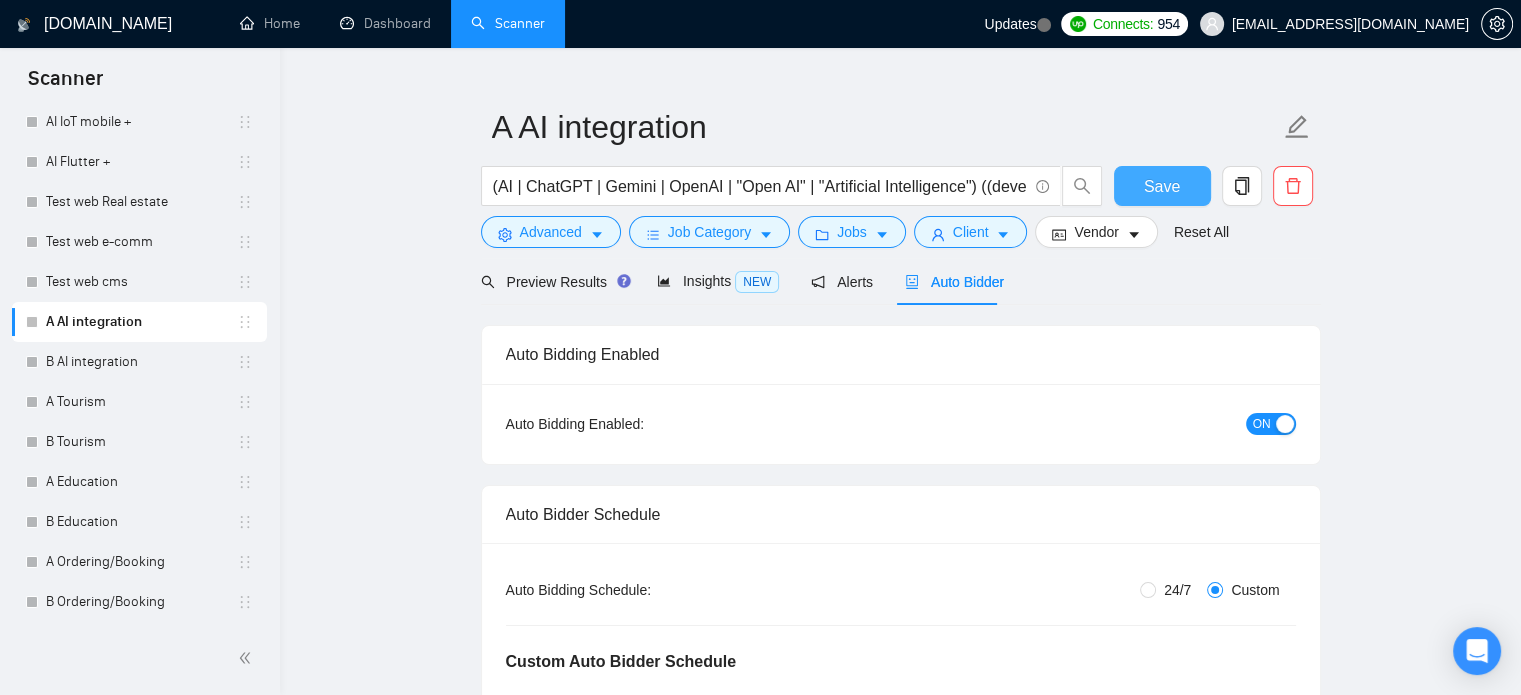 click on "Save" at bounding box center (1162, 186) 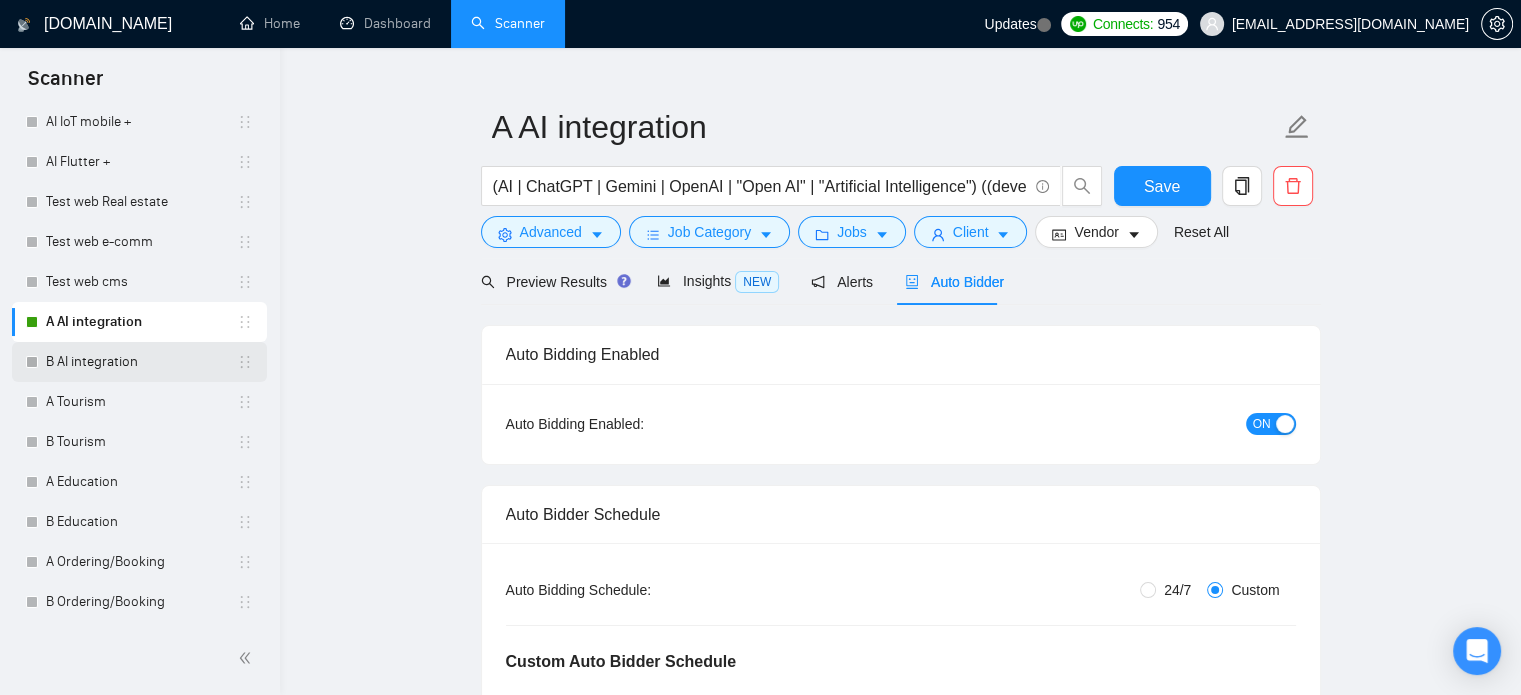 click on "B AI integration" at bounding box center (141, 362) 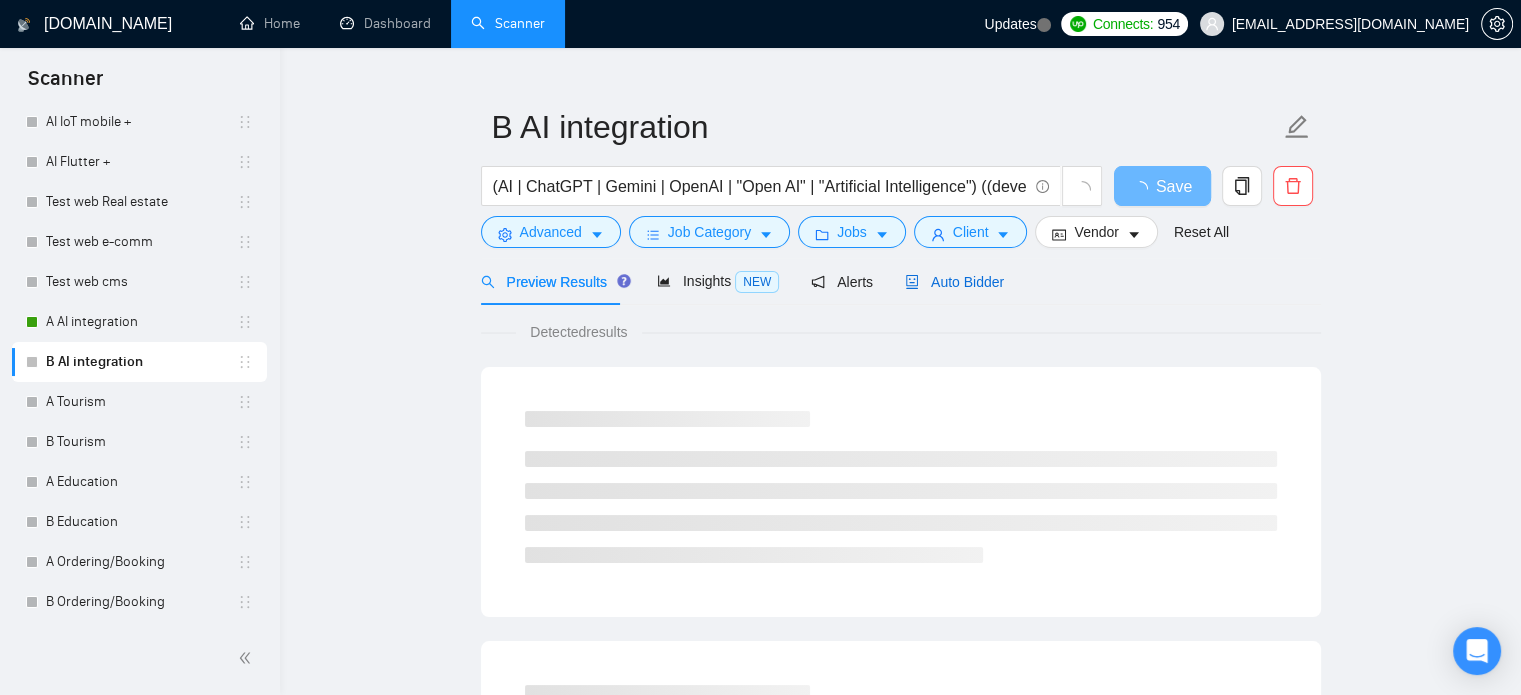 click on "Auto Bidder" at bounding box center (954, 282) 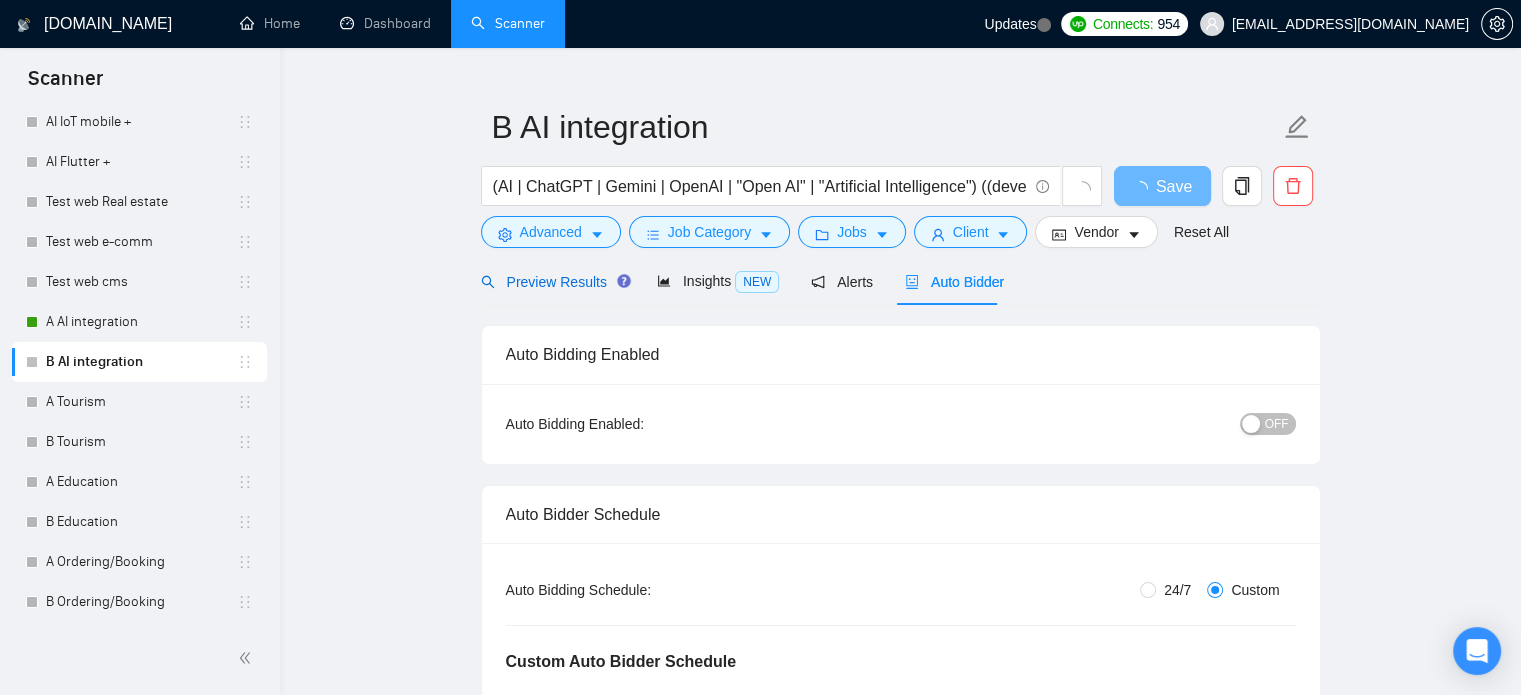 drag, startPoint x: 538, startPoint y: 280, endPoint x: 627, endPoint y: 279, distance: 89.005615 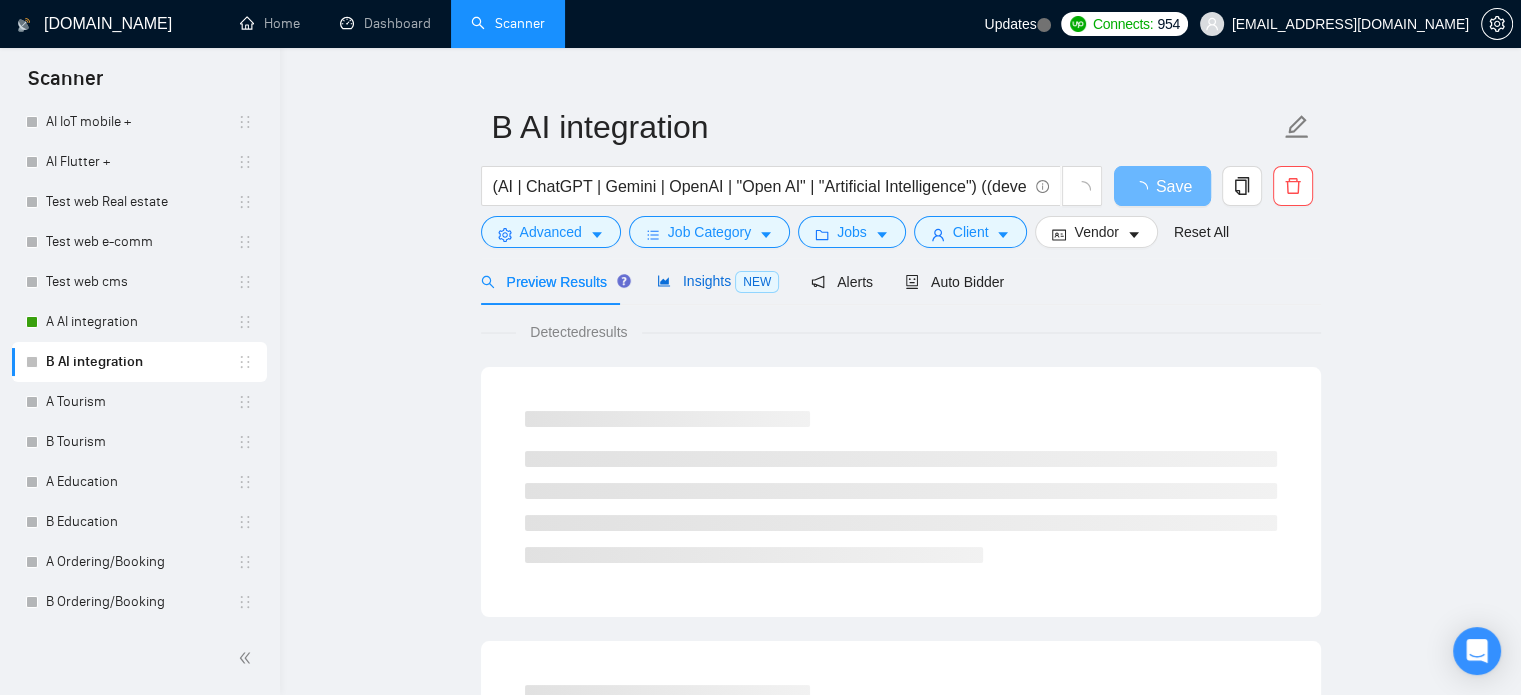 click on "Insights NEW" at bounding box center [718, 281] 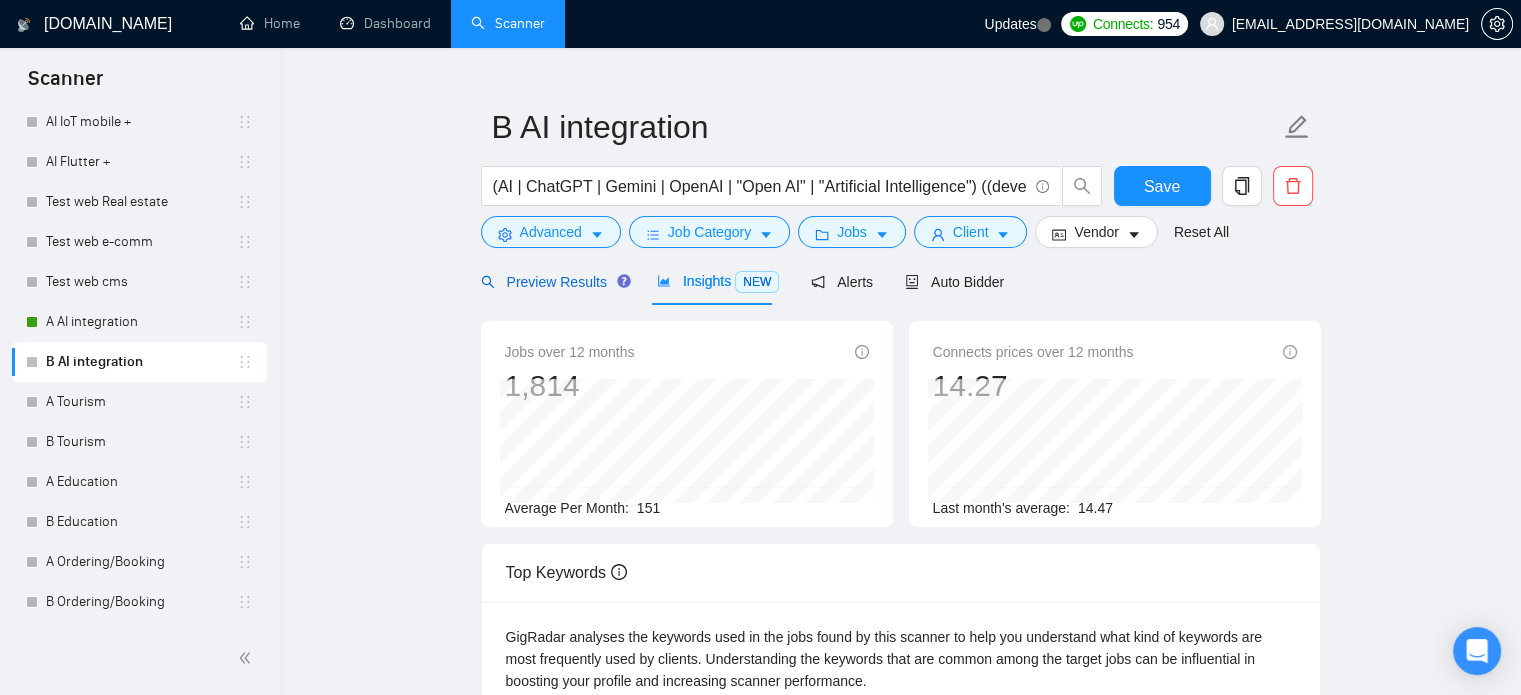 click on "Preview Results" at bounding box center [553, 282] 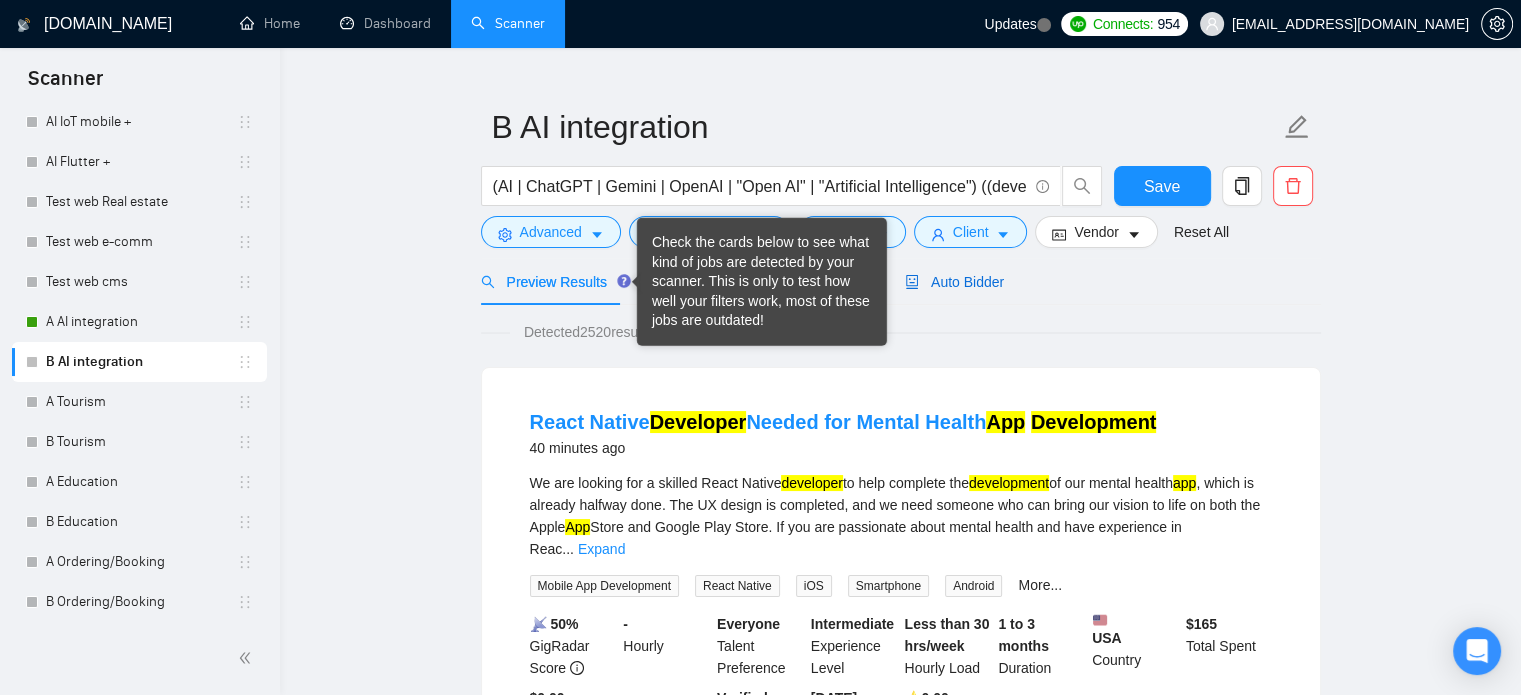 click on "Auto Bidder" at bounding box center [954, 282] 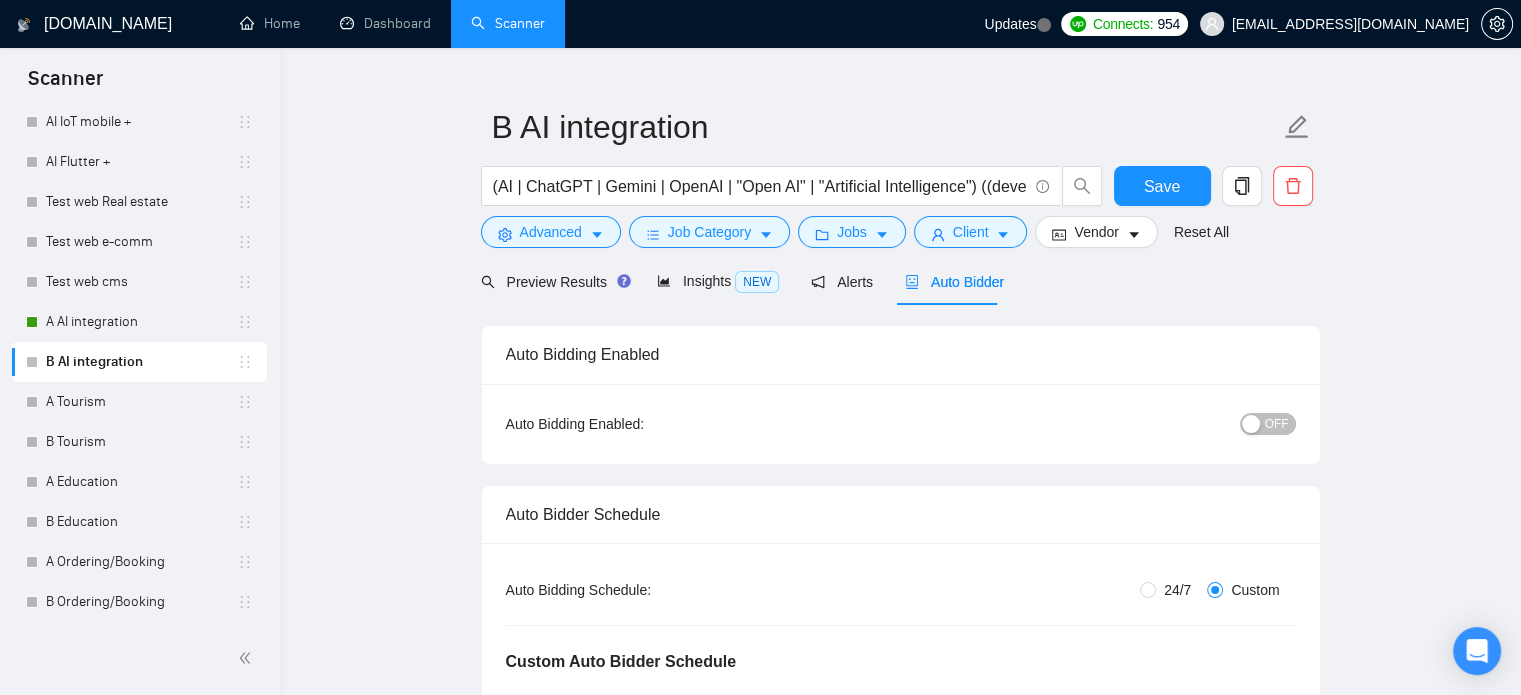 click at bounding box center [1251, 424] 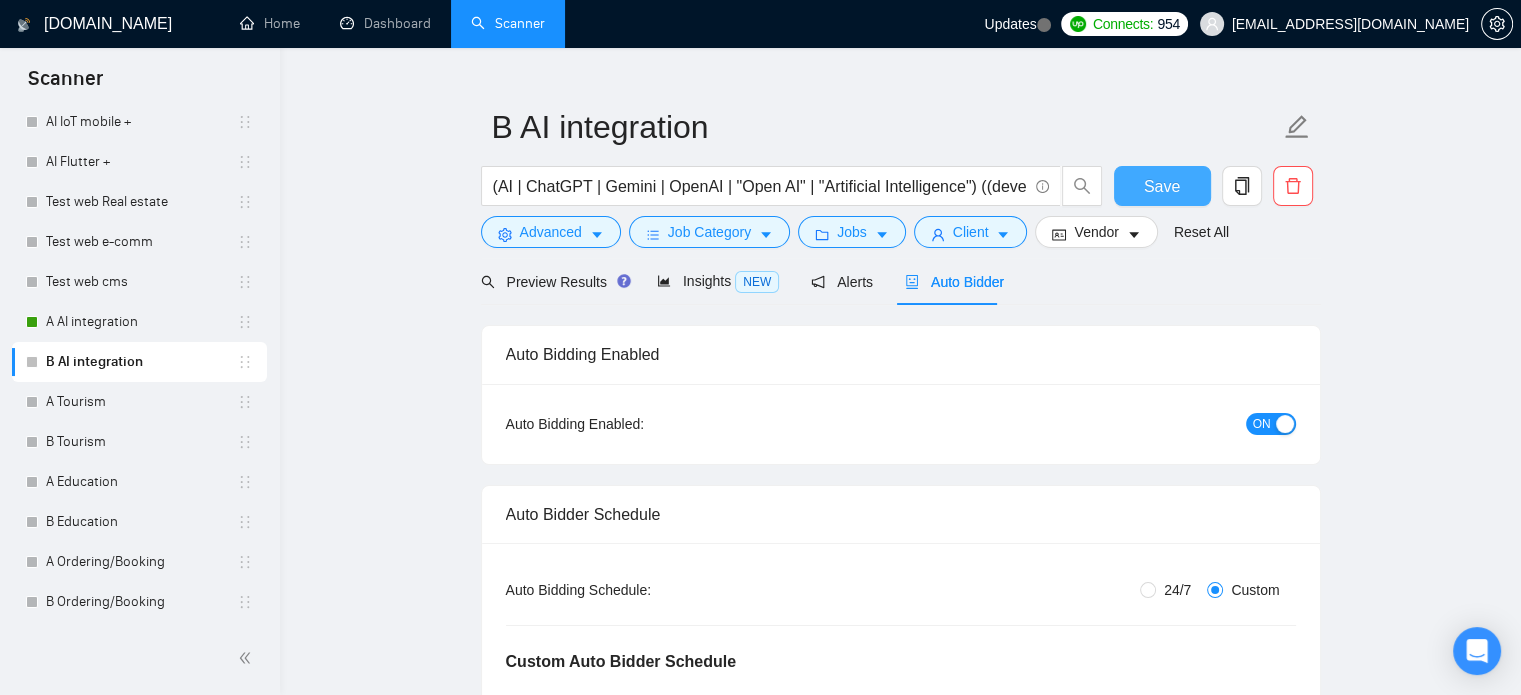 click on "Save" at bounding box center (1162, 186) 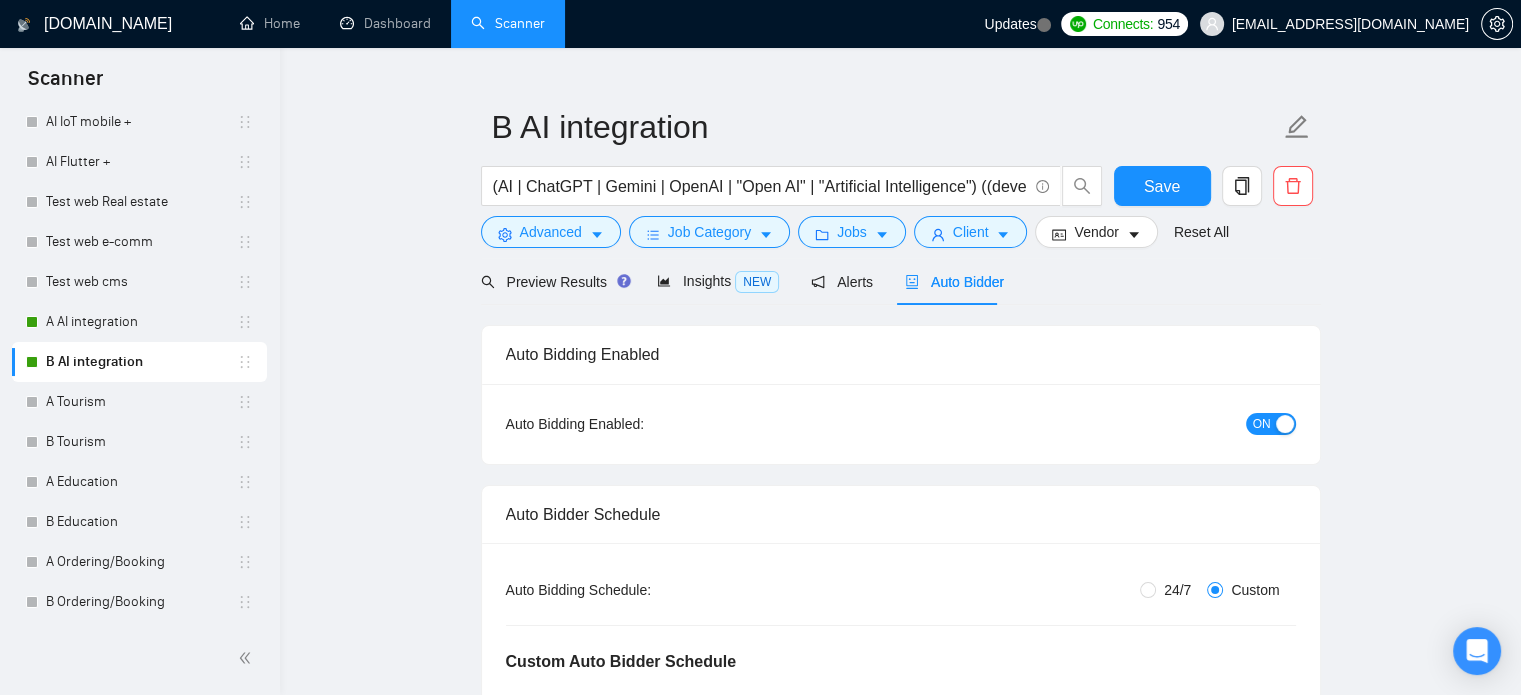 click on "B AI integration (AI | ChatGPT | Gemini | OpenAI | "Open AI" | "Artificial Intelligence") ((develop*) | (implemen*) | (integrat*) | mobile | mobil | develoment | development | developer | app | apps | (application*) | (aplication*) | (Swift*) | (Kotlin*) | Java) Save Advanced   Job Category   Jobs   Client   Vendor   Reset All Preview Results Insights NEW Alerts Auto Bidder Auto Bidding Enabled Auto Bidding Enabled: ON Auto Bidder Schedule Auto Bidding Type: Automated (recommended) Semi-automated Auto Bidding Schedule: 24/7 Custom Custom Auto Bidder Schedule Repeat every week on Monday Tuesday Wednesday Thursday Friday Saturday Sunday Active Hours ( Europe/Kiev ): From: 00:00 To: 00:00  (next day) ( 24  hours) Europe/Kiev Auto Bidding Type Select your bidding algorithm: Choose the algorithm for you bidding. The price per proposal does not include your connects expenditure. Template Bidder Works great for narrow segments and short cover letters that don't change. 0.50  credits / proposal Sardor AI 🤖 1.00" at bounding box center (900, 2410) 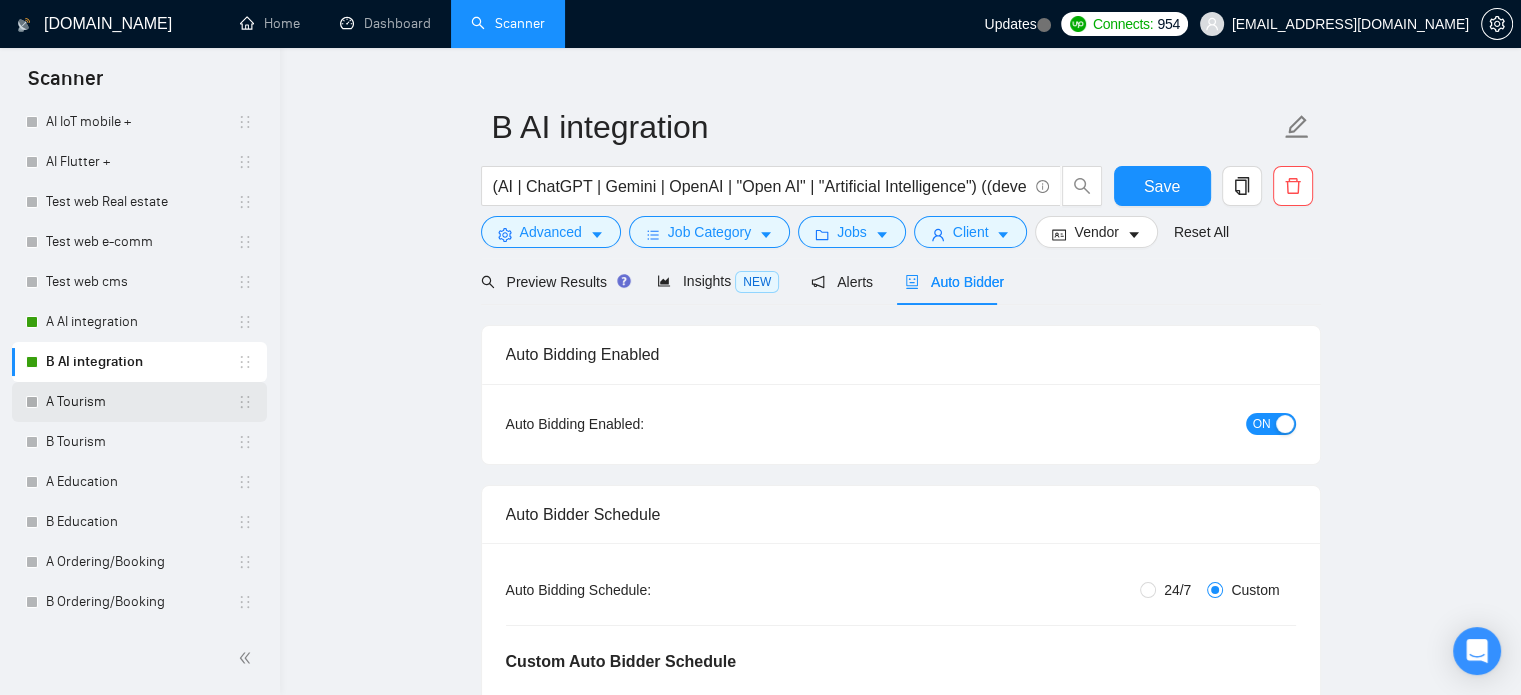 click on "A Tourism" at bounding box center (141, 402) 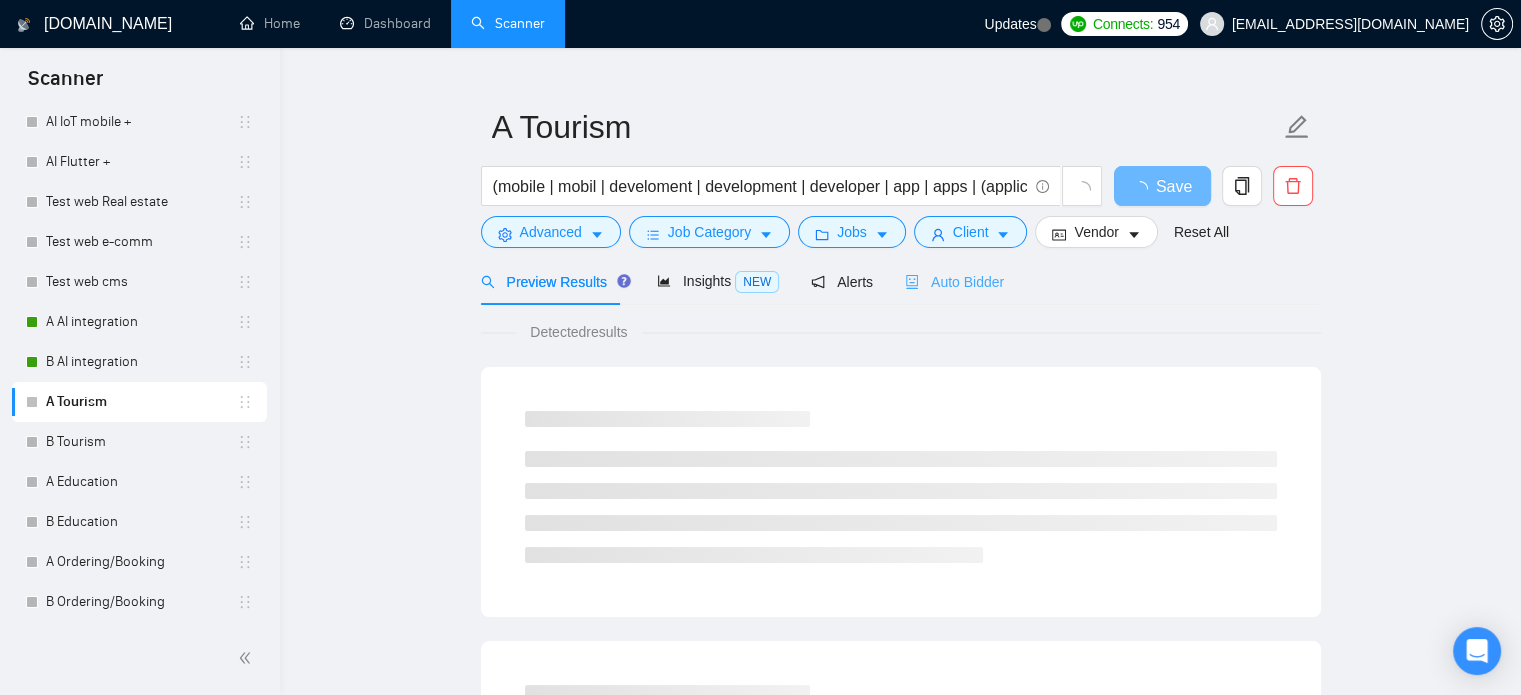 click on "Auto Bidder" at bounding box center [954, 281] 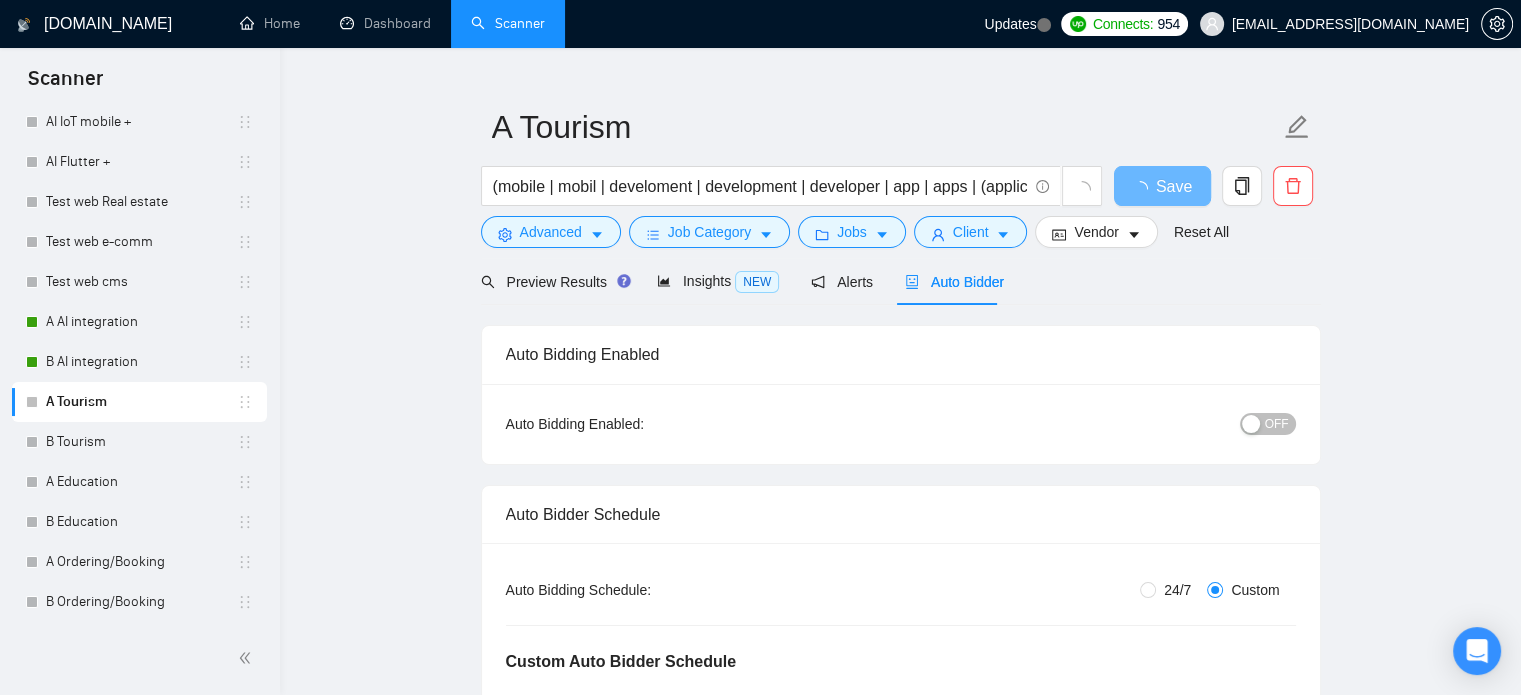 click on "OFF" at bounding box center [1277, 424] 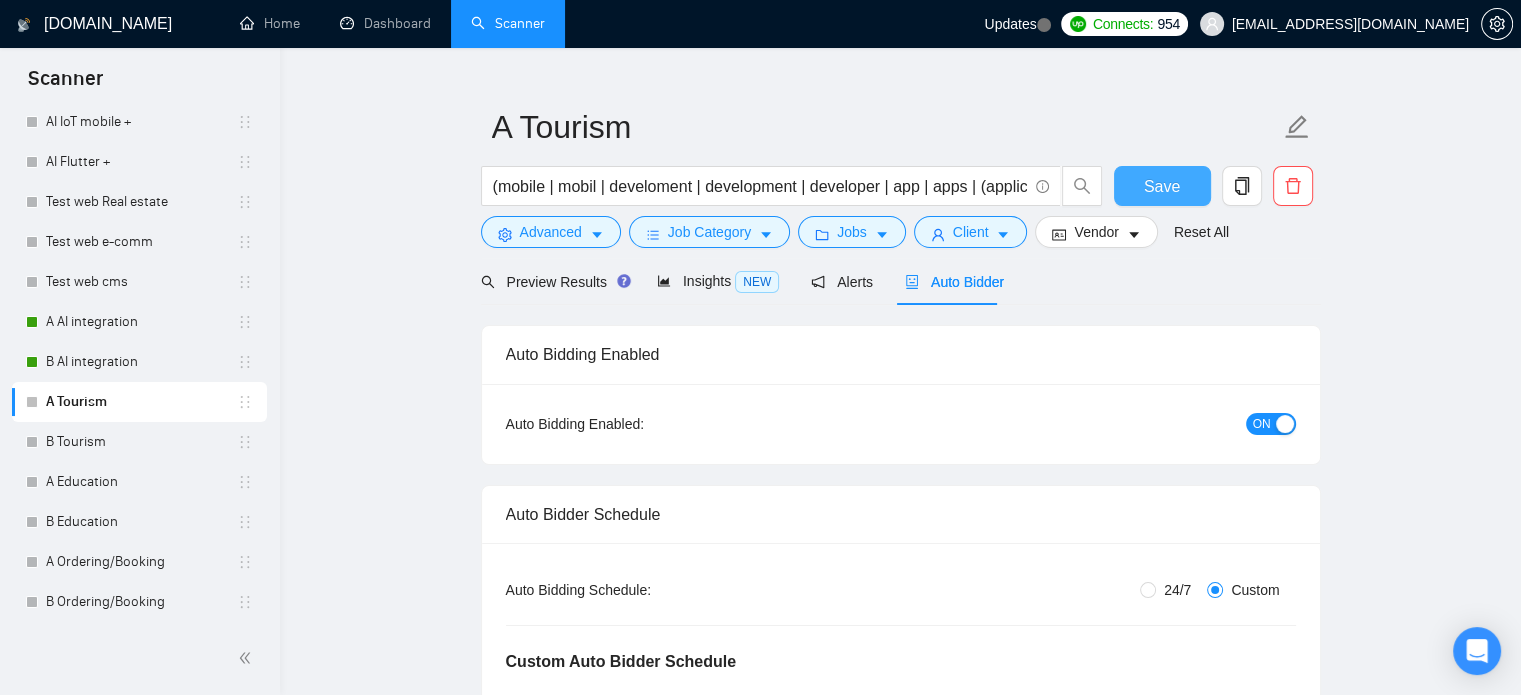 click on "Save" at bounding box center [1162, 186] 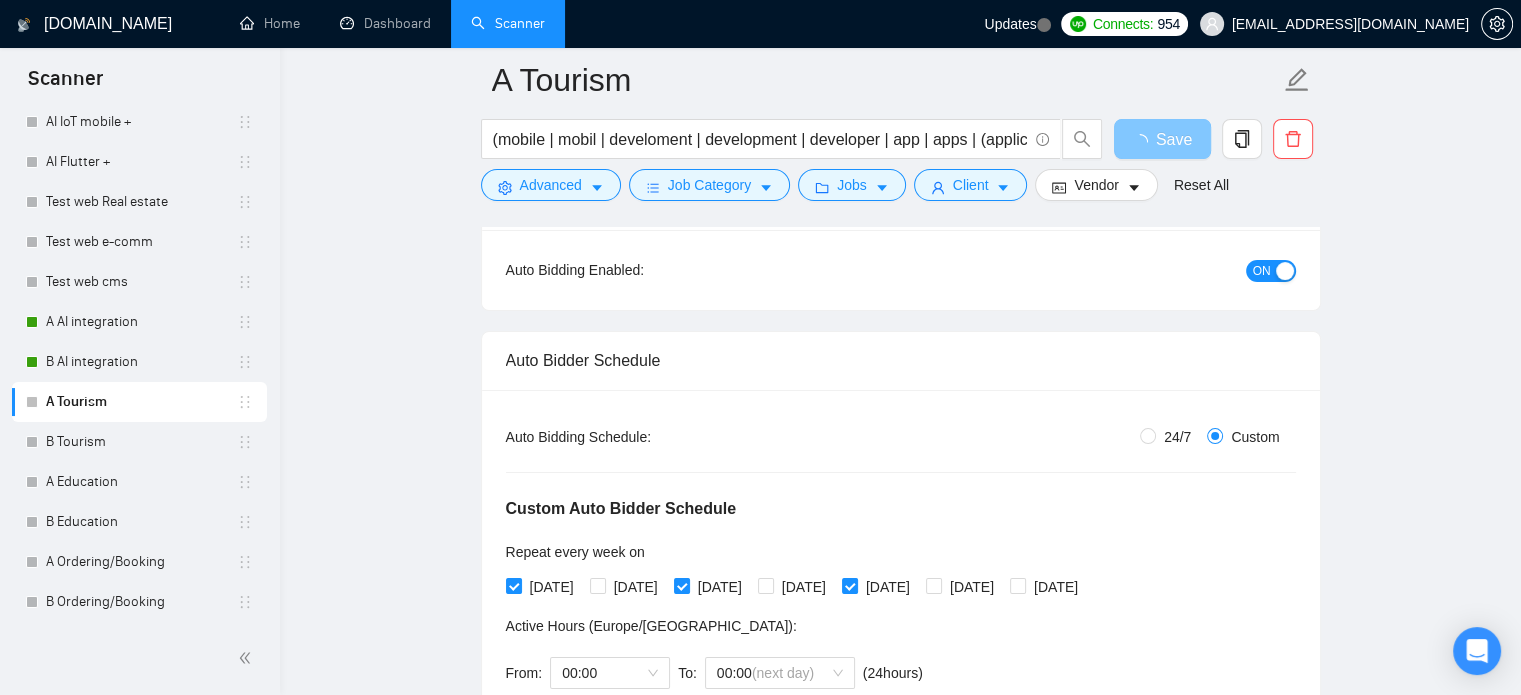 scroll, scrollTop: 235, scrollLeft: 0, axis: vertical 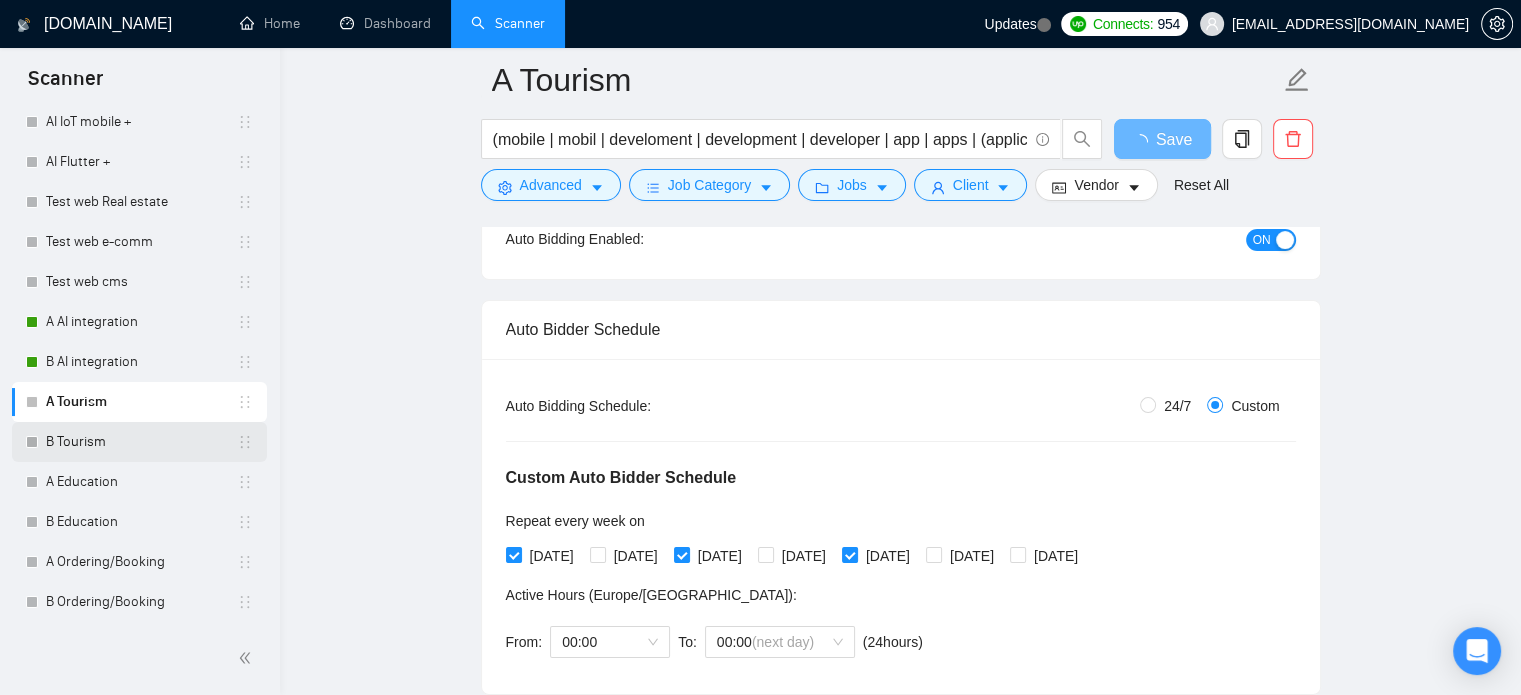 click on "B Tourism" at bounding box center (141, 442) 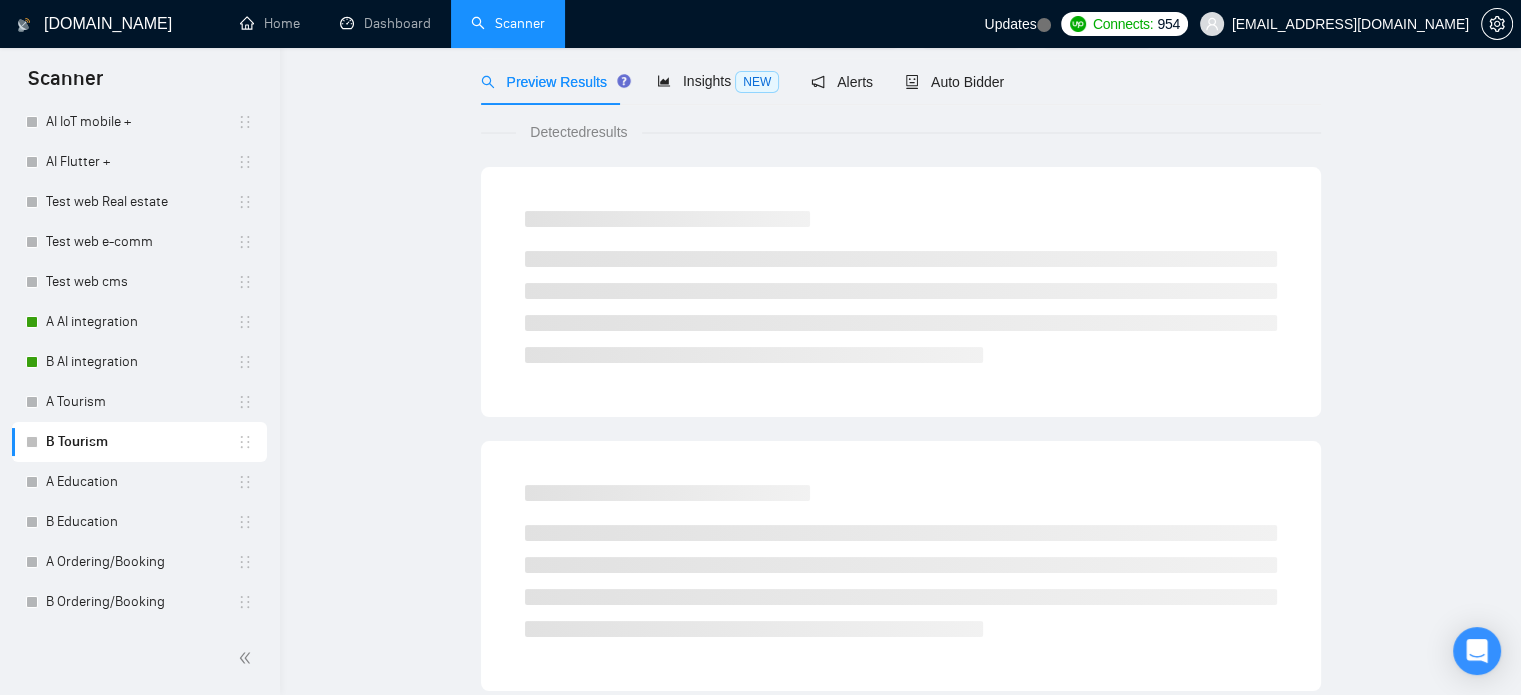 scroll, scrollTop: 35, scrollLeft: 0, axis: vertical 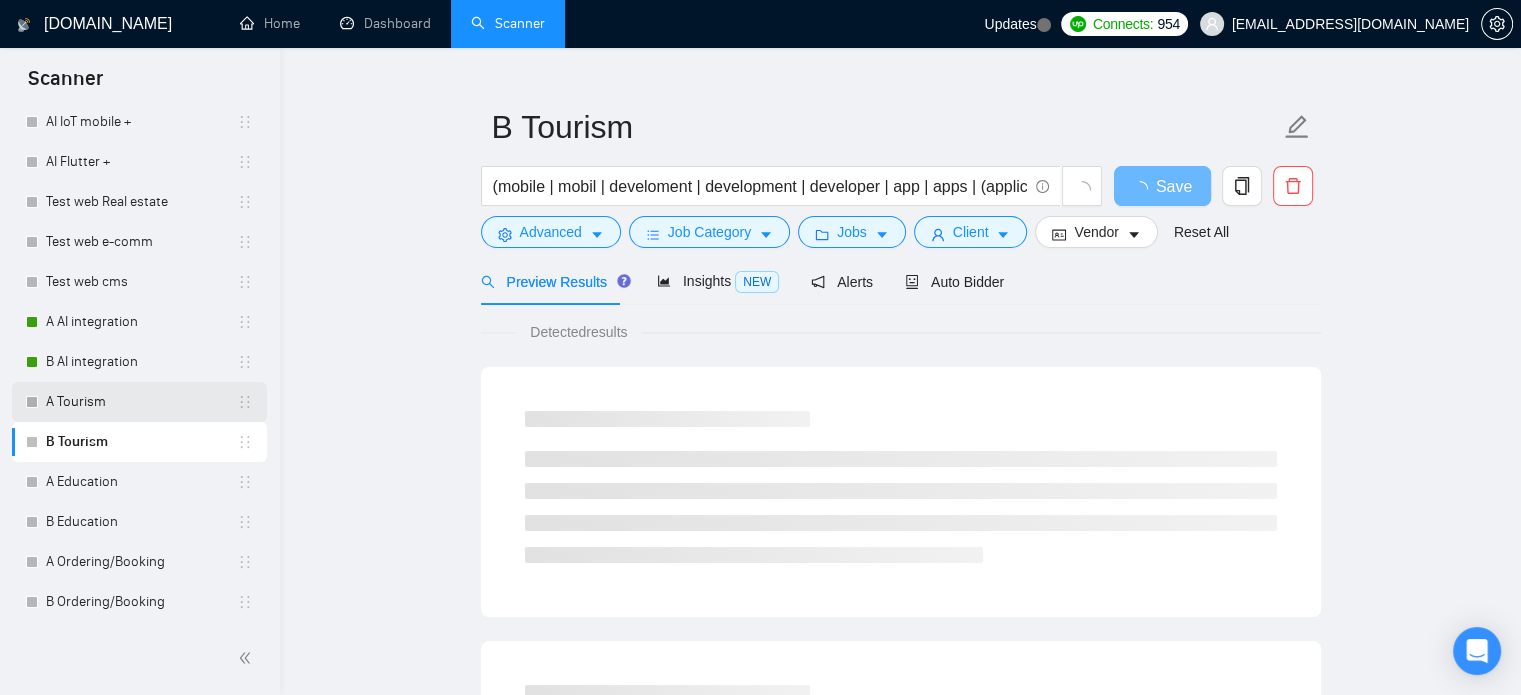click on "A Tourism" at bounding box center (141, 402) 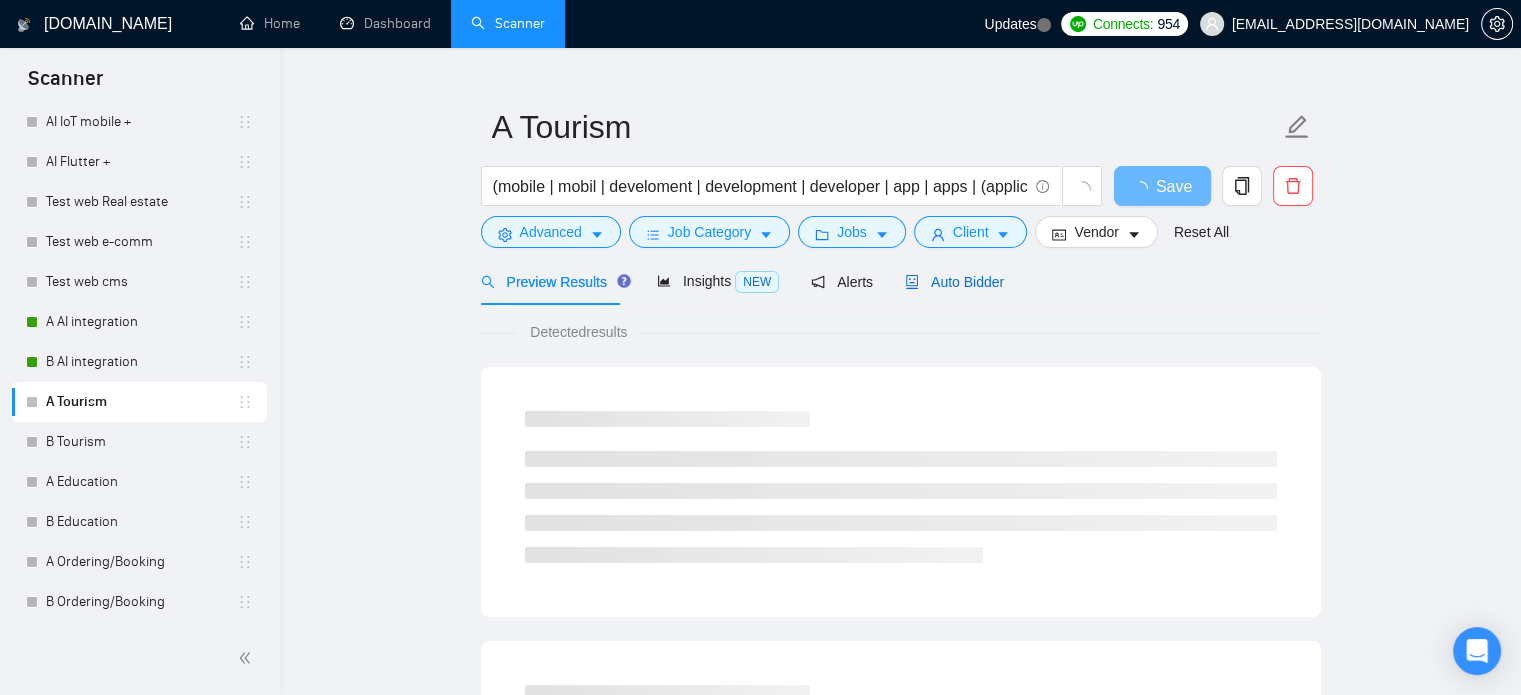 click on "Auto Bidder" at bounding box center [954, 282] 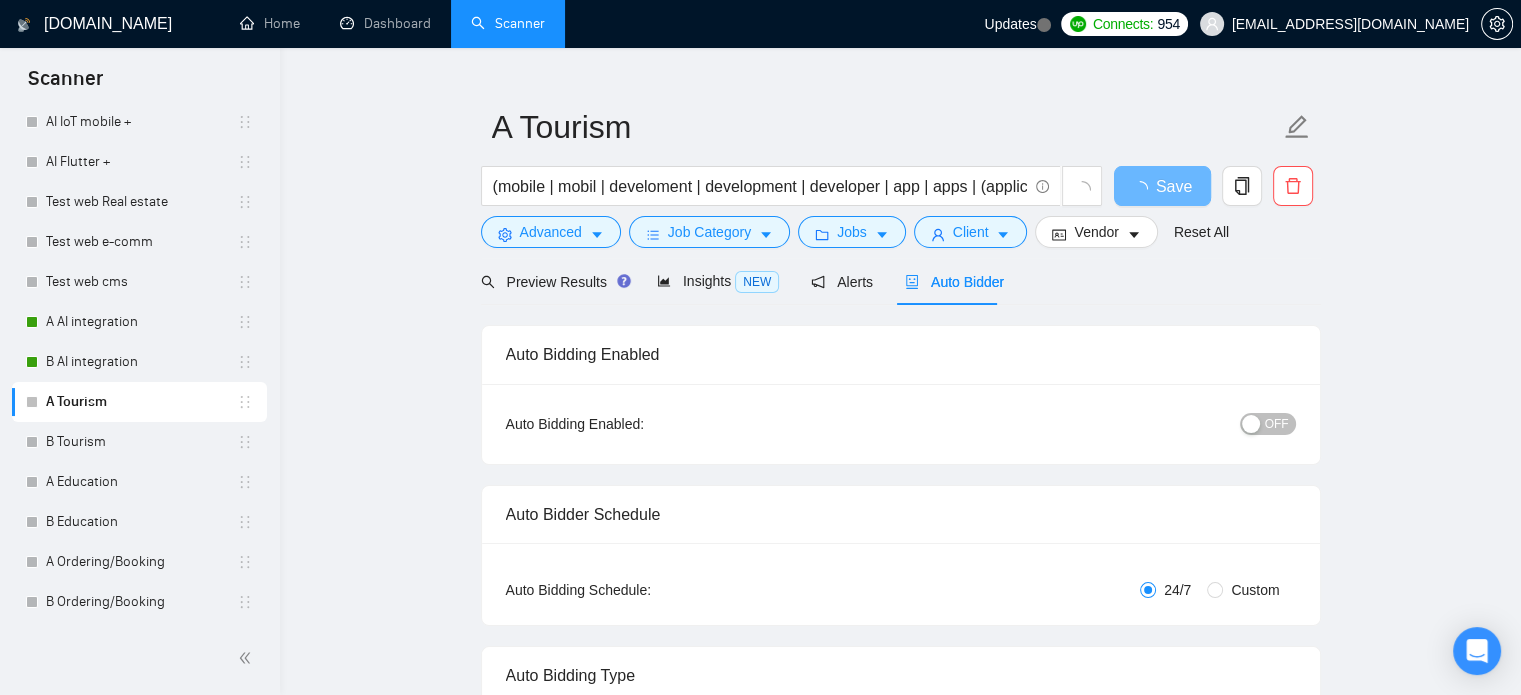 type 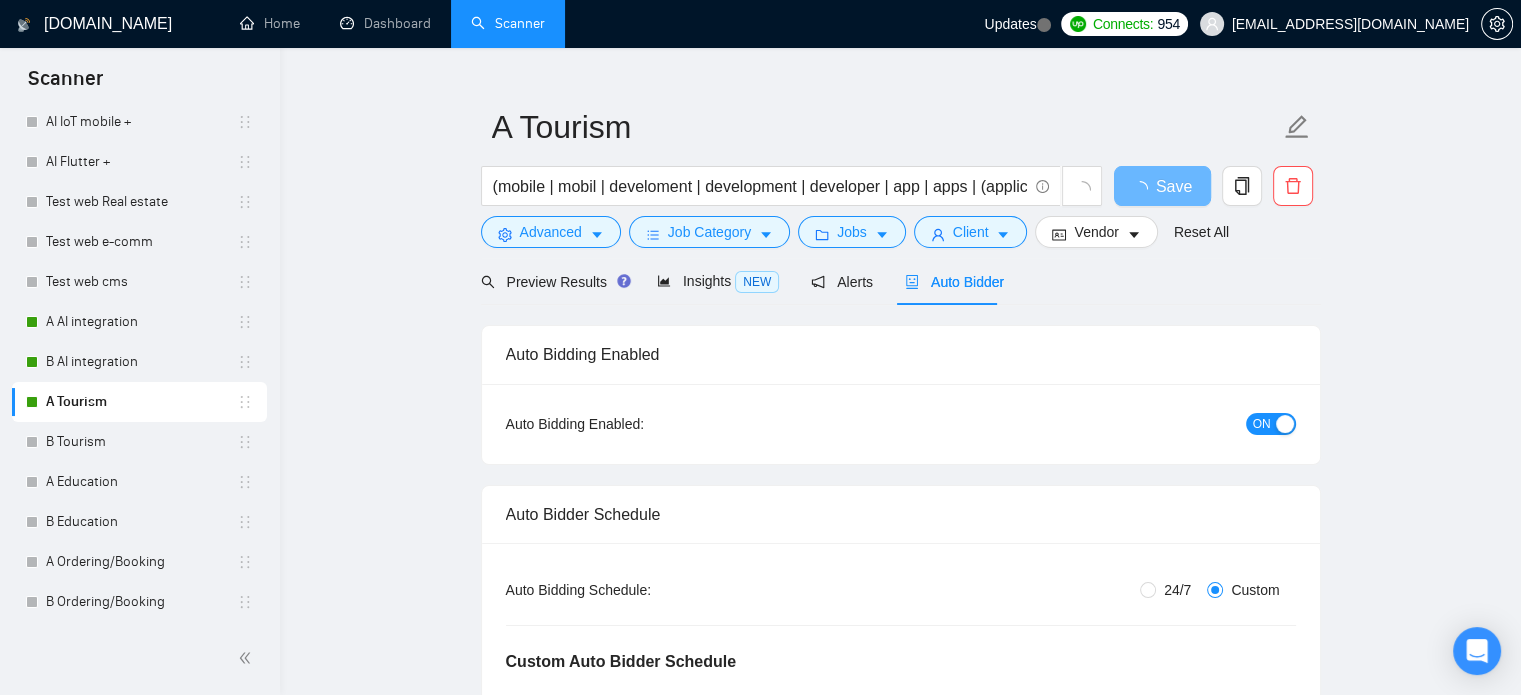 click on "ON" at bounding box center [1262, 424] 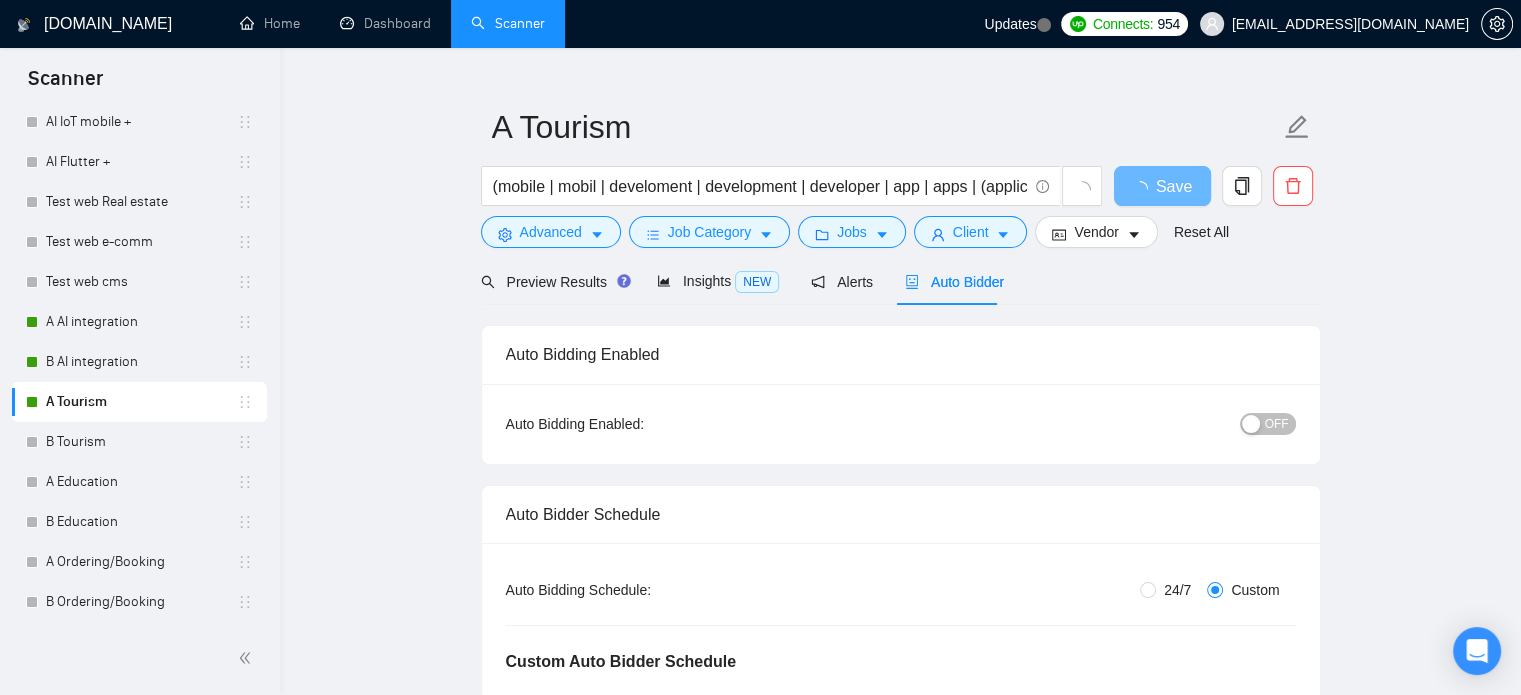 click on "OFF" at bounding box center (1268, 424) 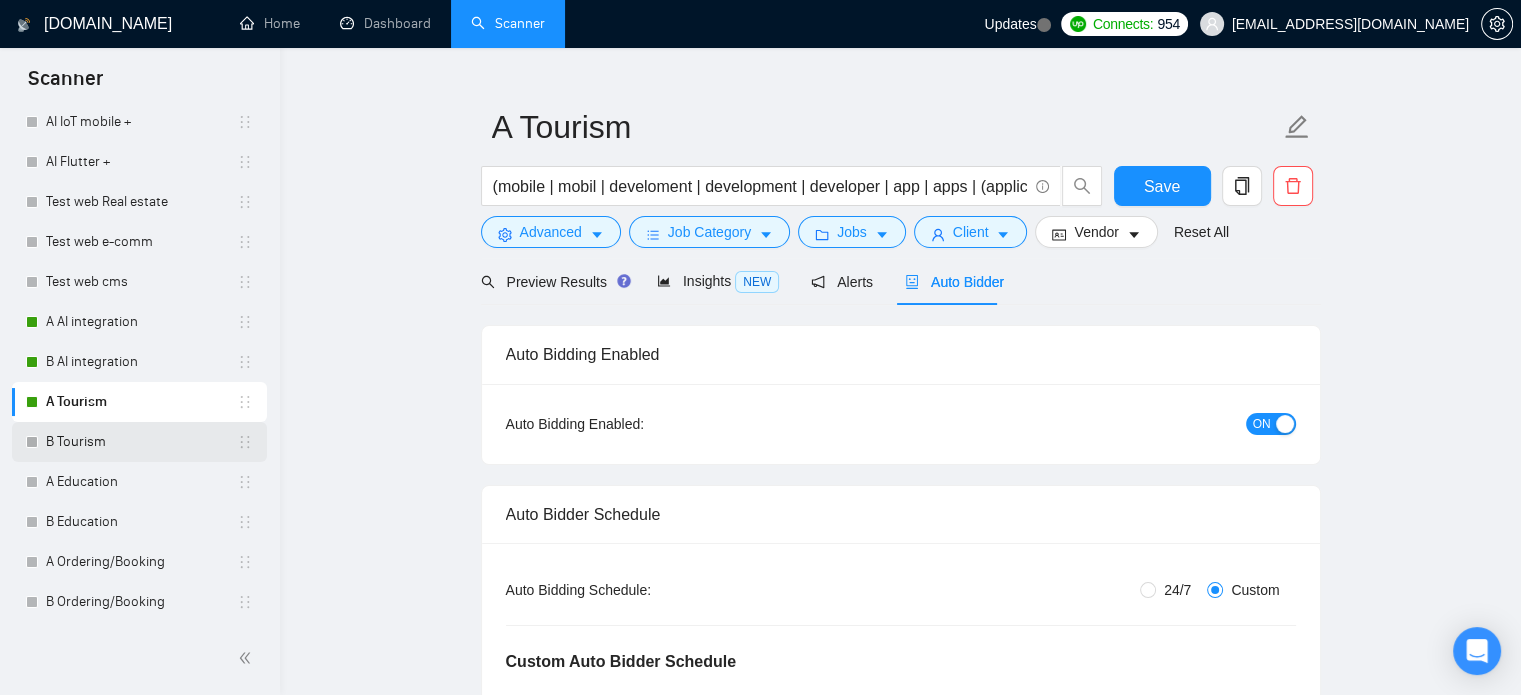 click on "B Tourism" at bounding box center [141, 442] 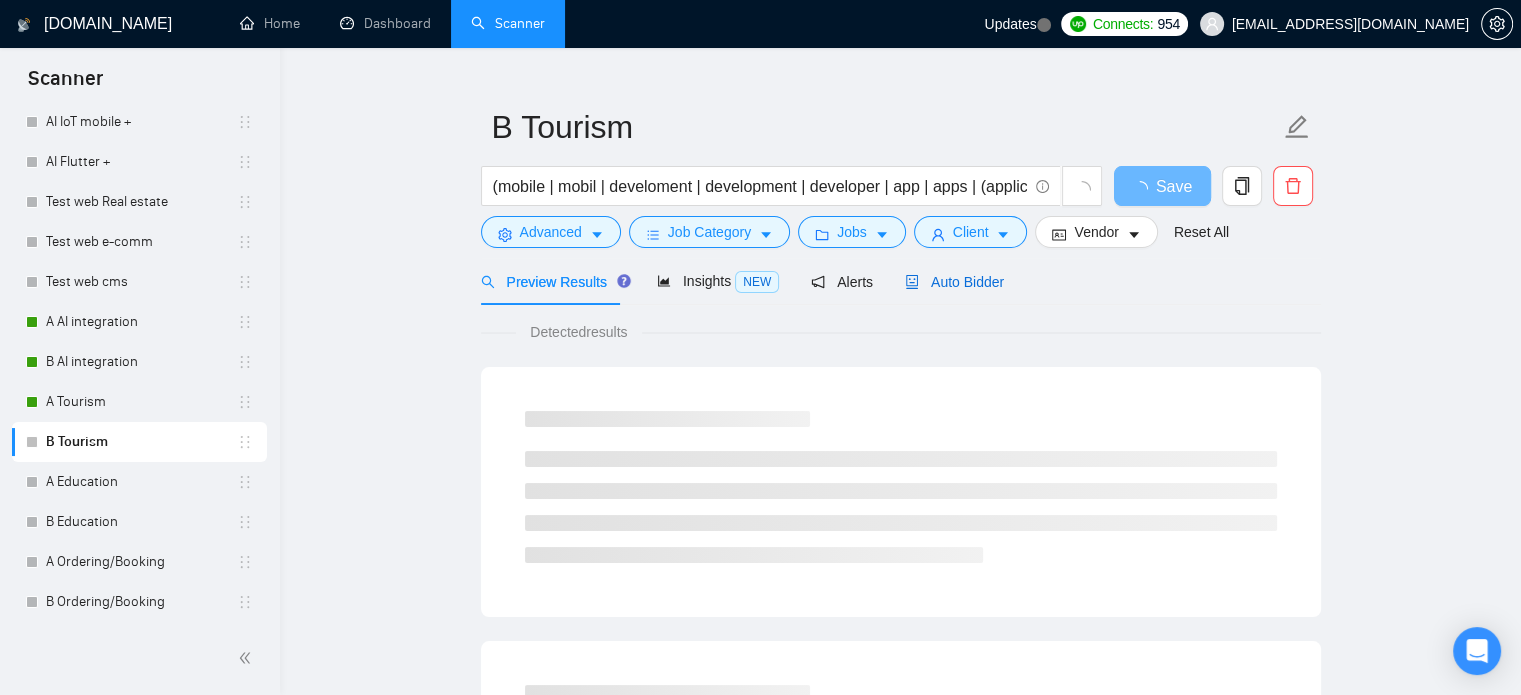 click on "Auto Bidder" at bounding box center [954, 282] 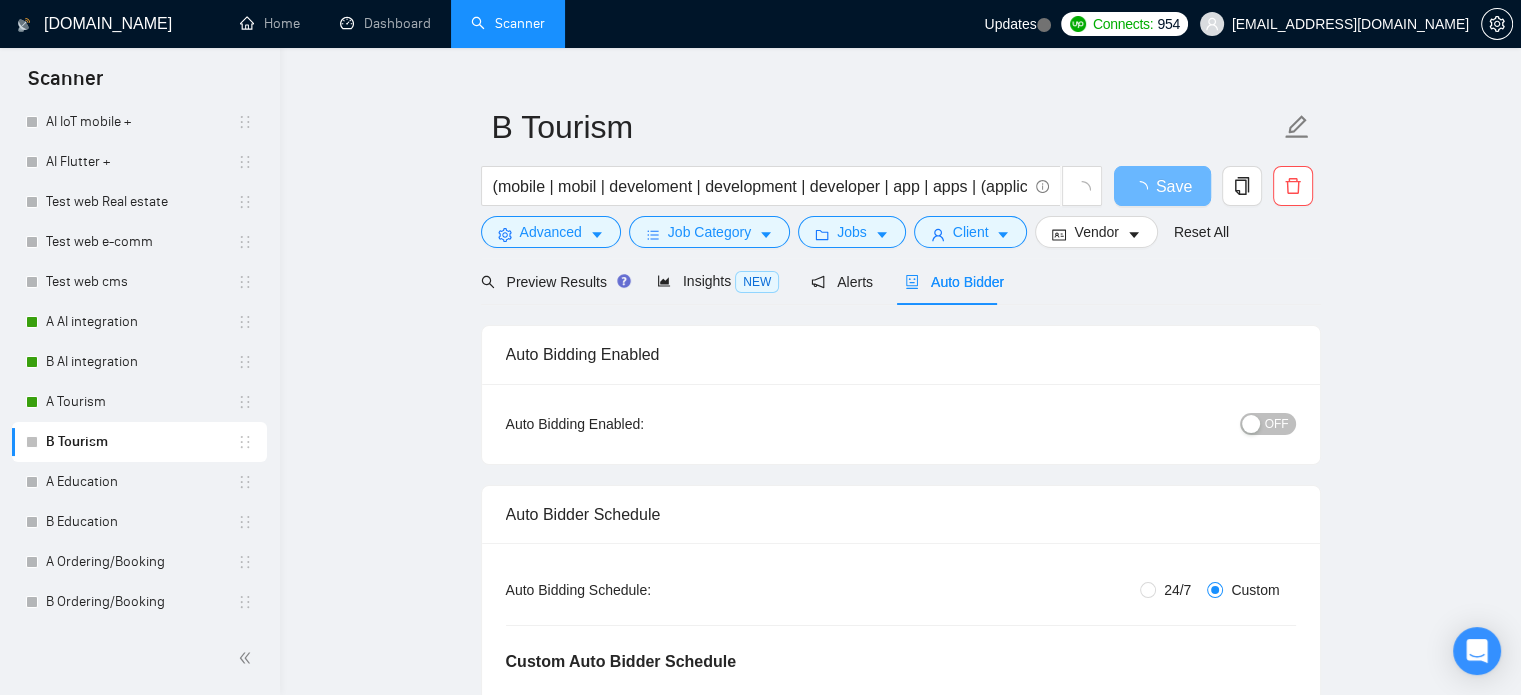click at bounding box center [1251, 424] 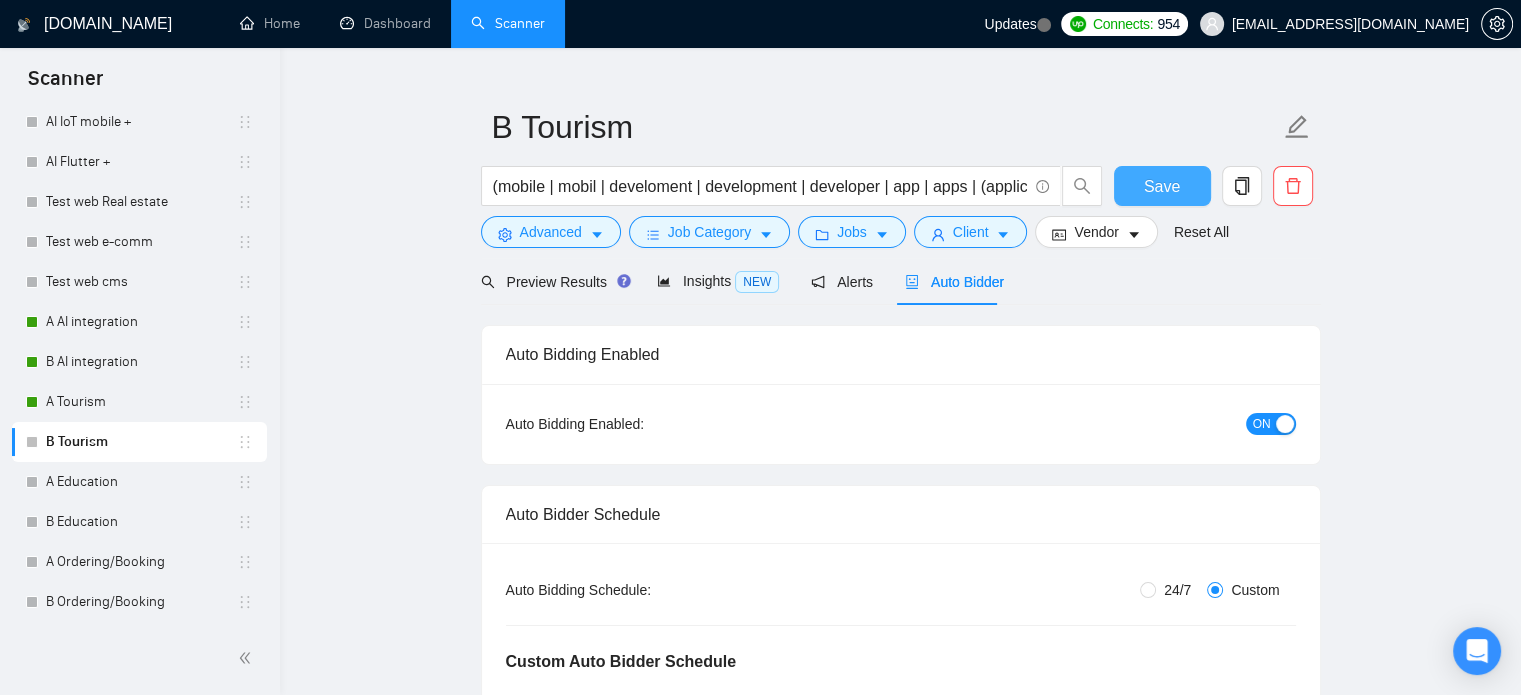 click on "Save" at bounding box center [1162, 186] 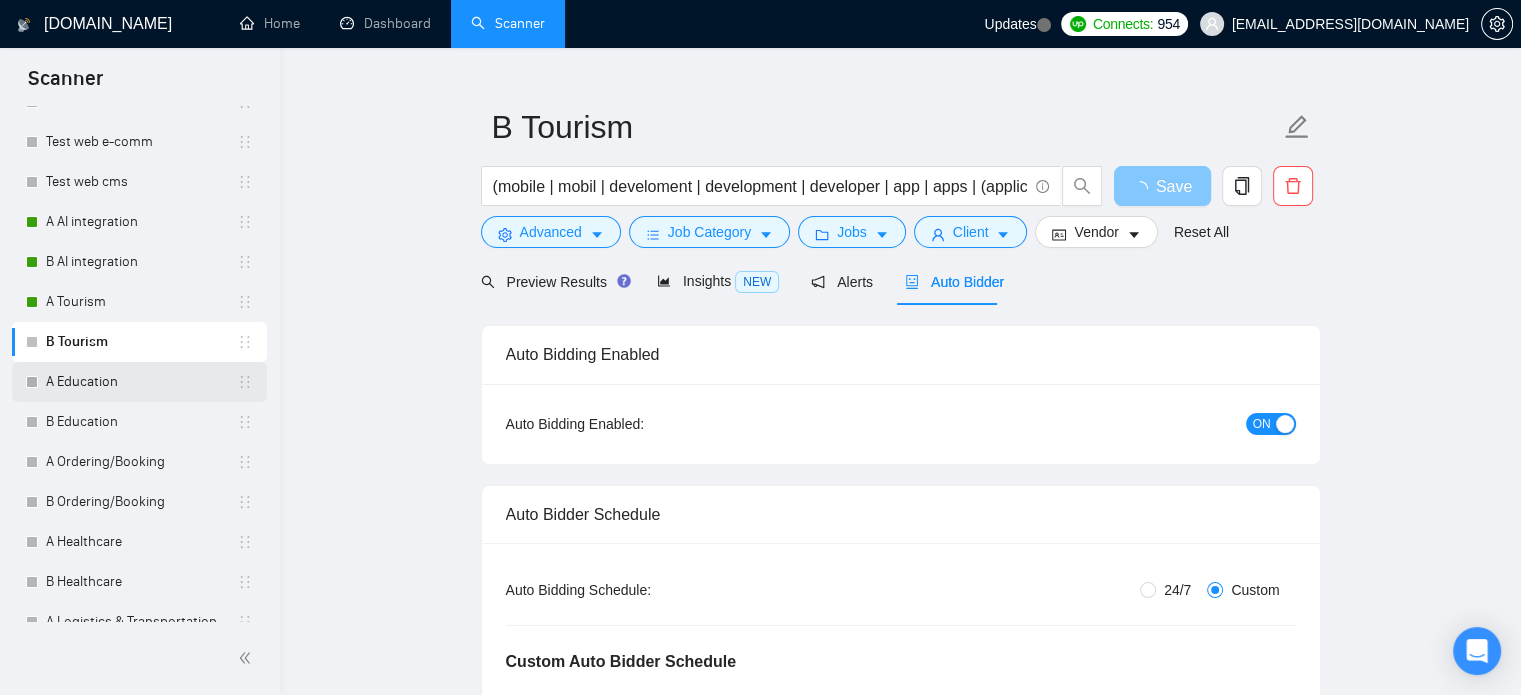 scroll, scrollTop: 1660, scrollLeft: 0, axis: vertical 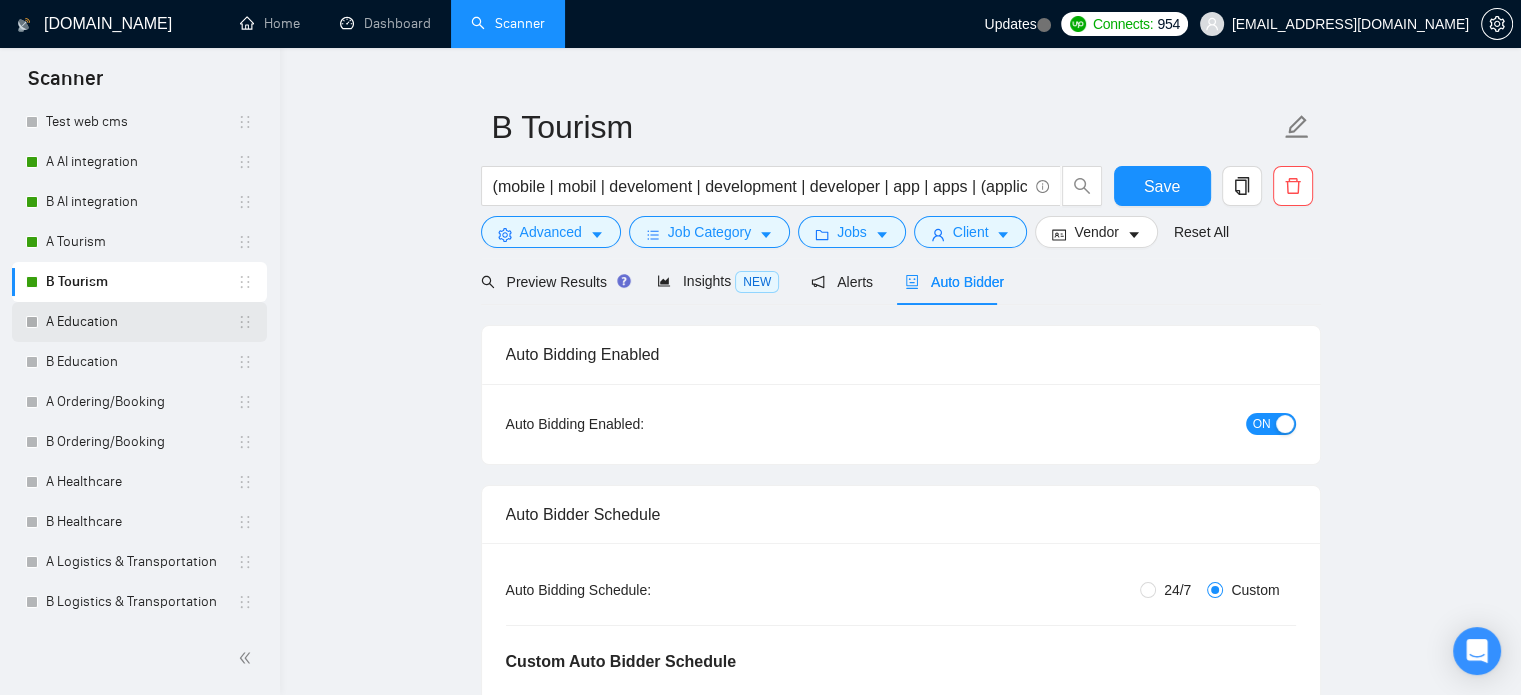 click on "A Education" at bounding box center [141, 322] 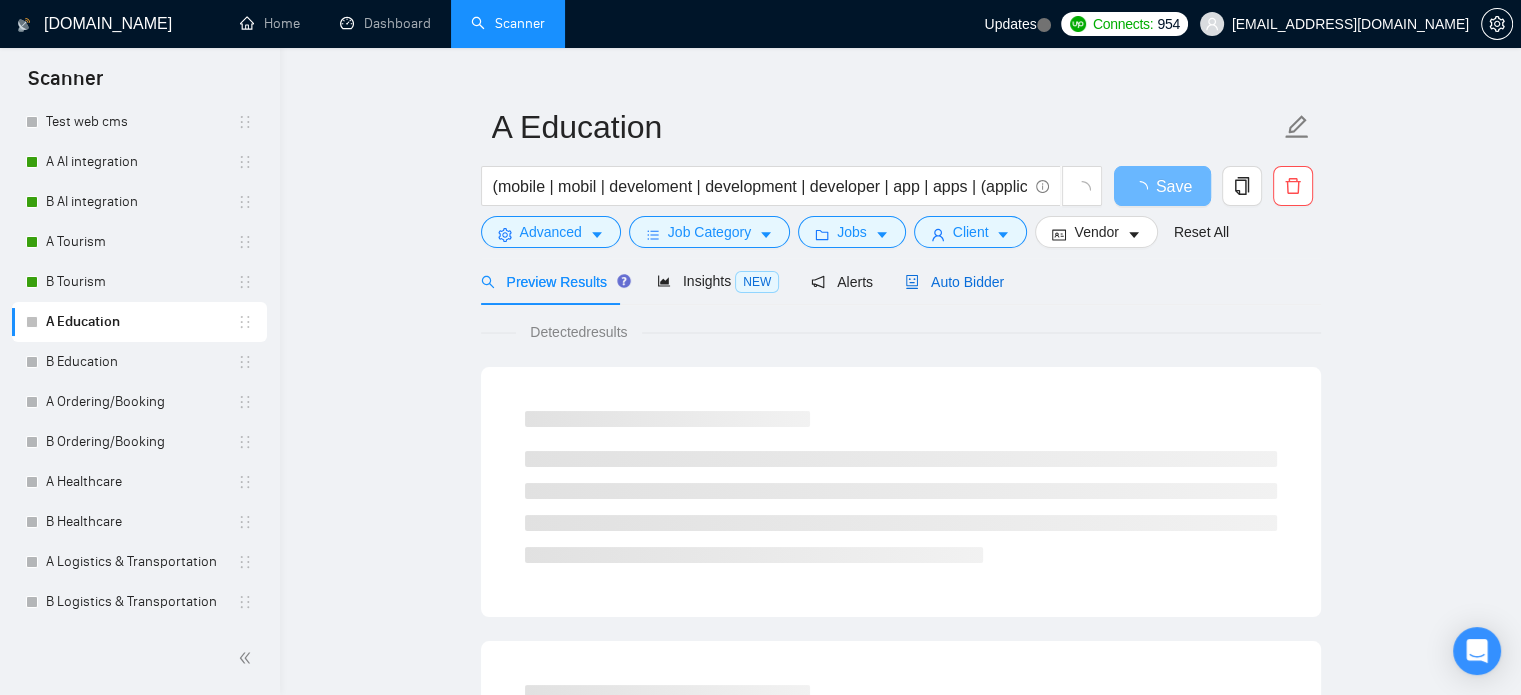 click on "Auto Bidder" at bounding box center [954, 282] 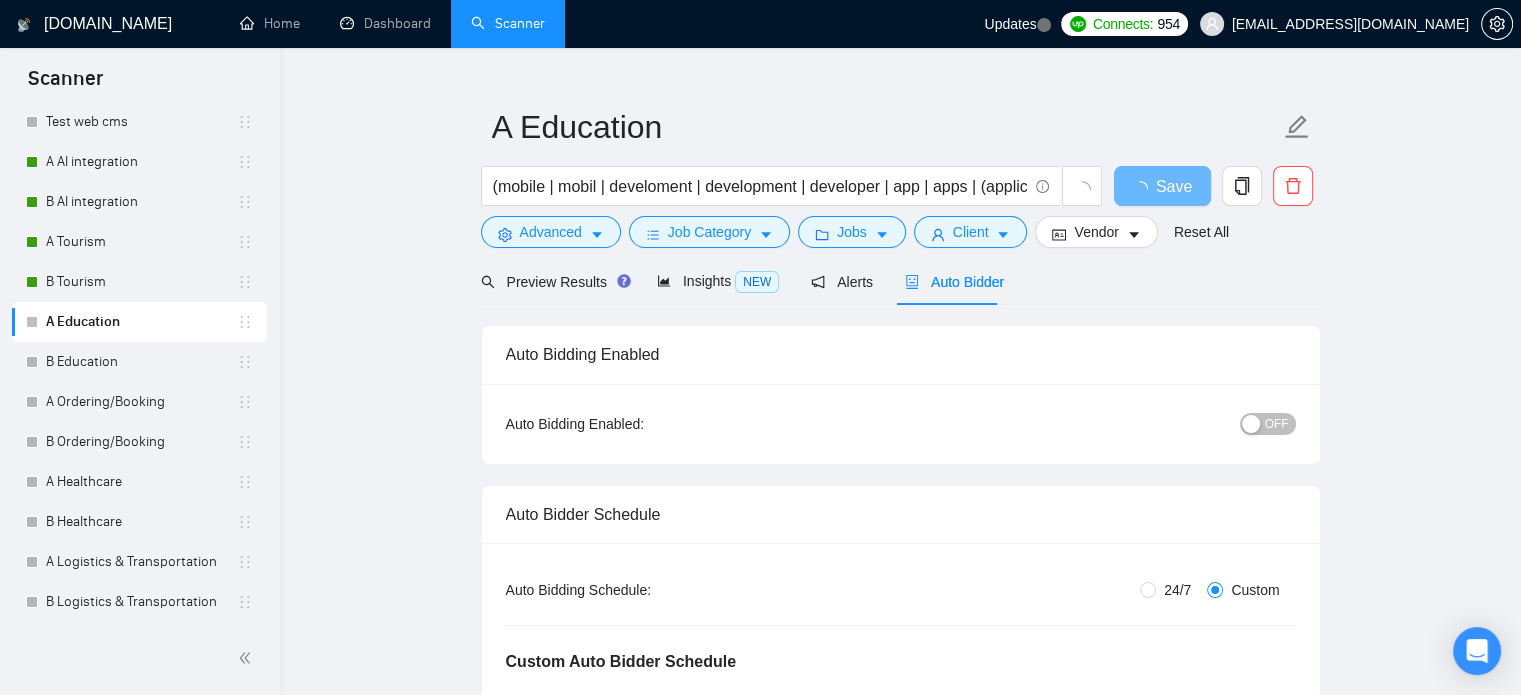 click on "OFF" at bounding box center (1277, 424) 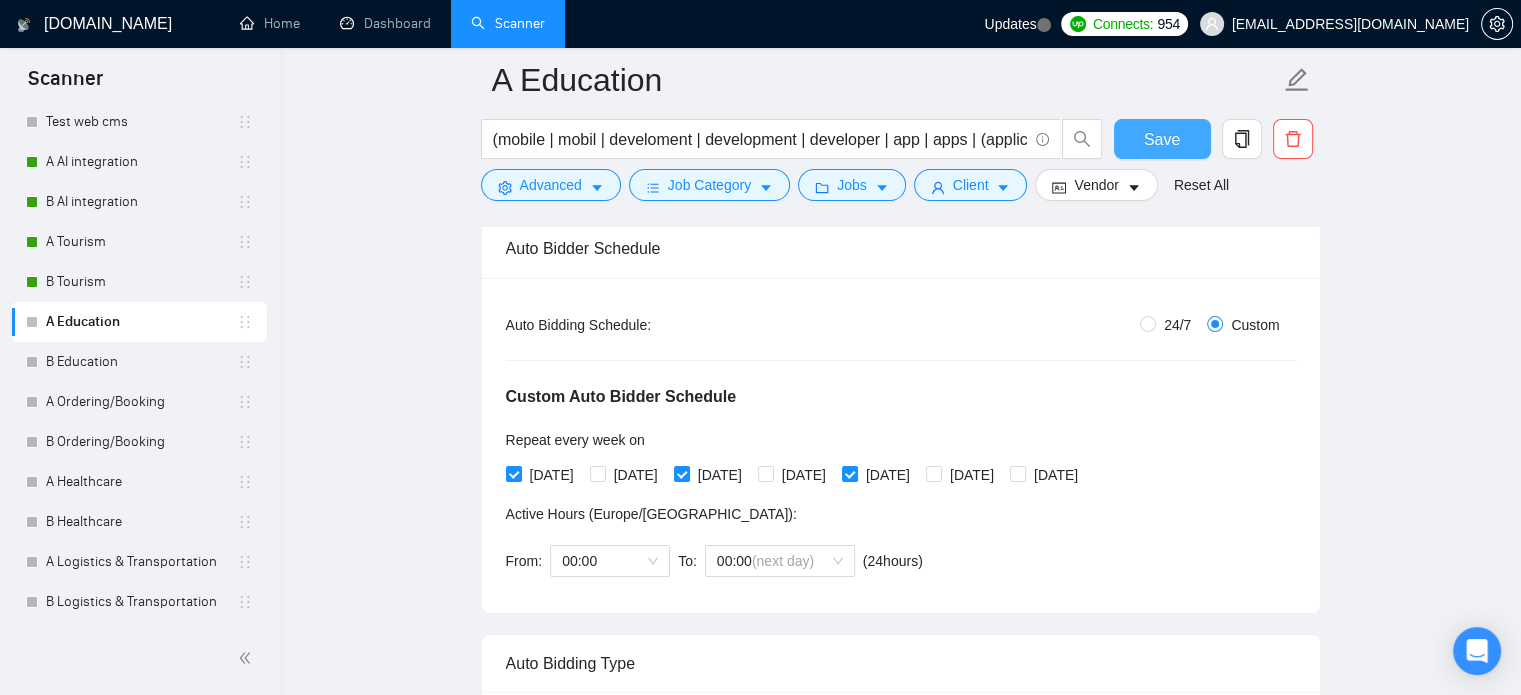scroll, scrollTop: 335, scrollLeft: 0, axis: vertical 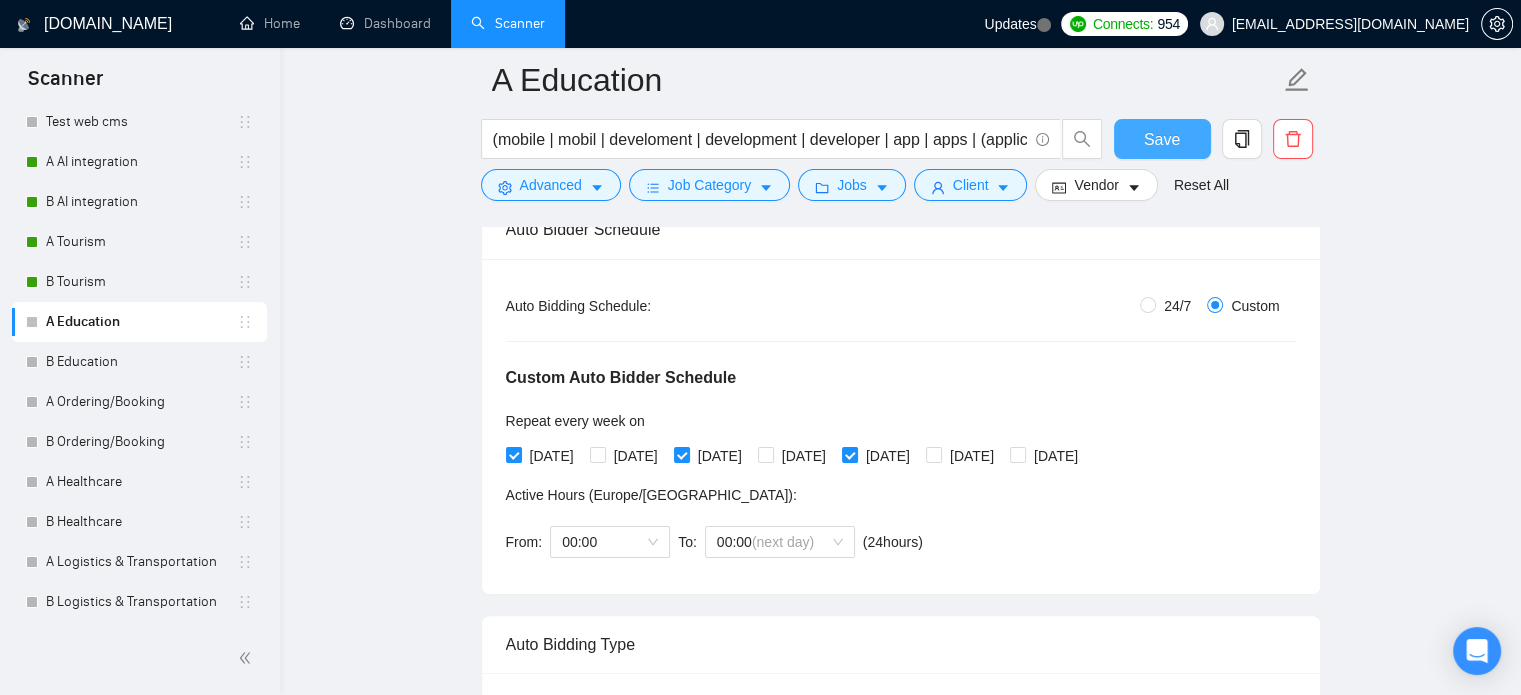click on "Save" at bounding box center (1162, 139) 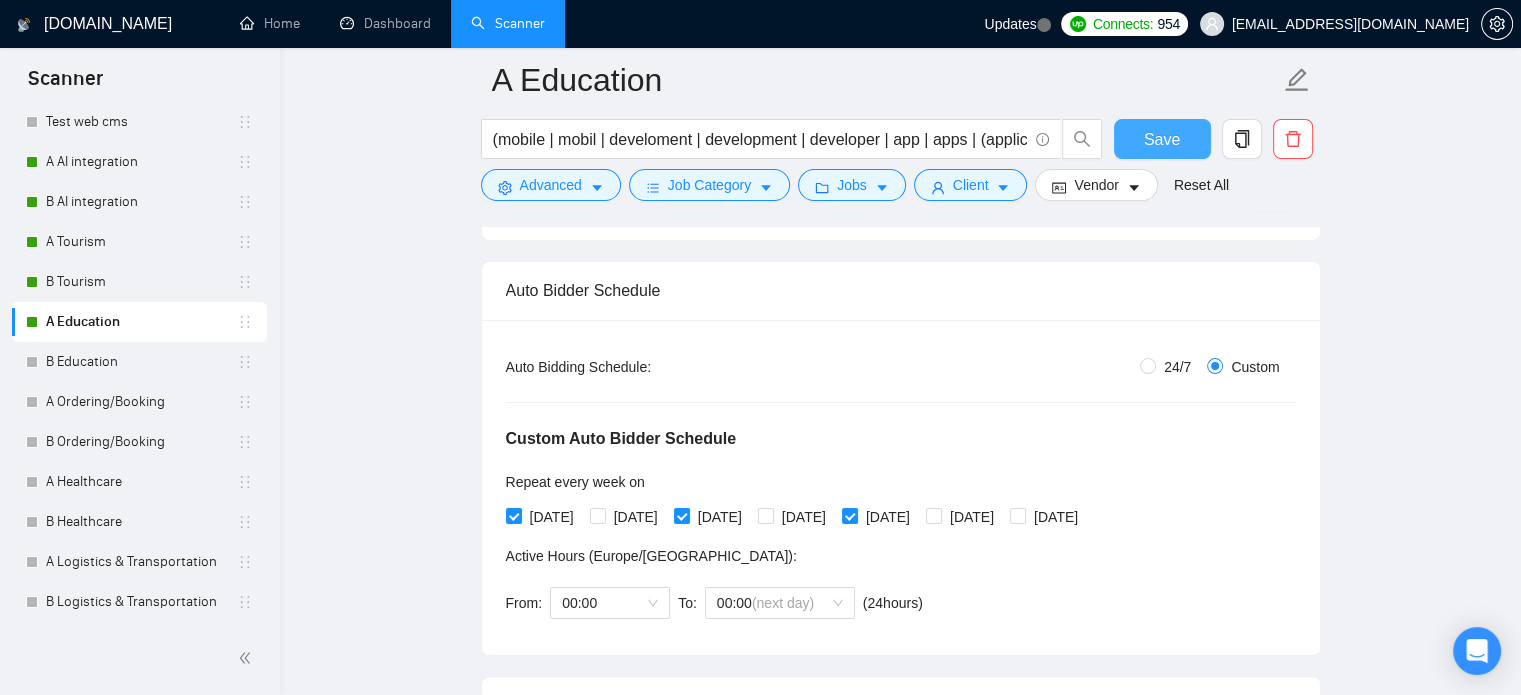 scroll, scrollTop: 35, scrollLeft: 0, axis: vertical 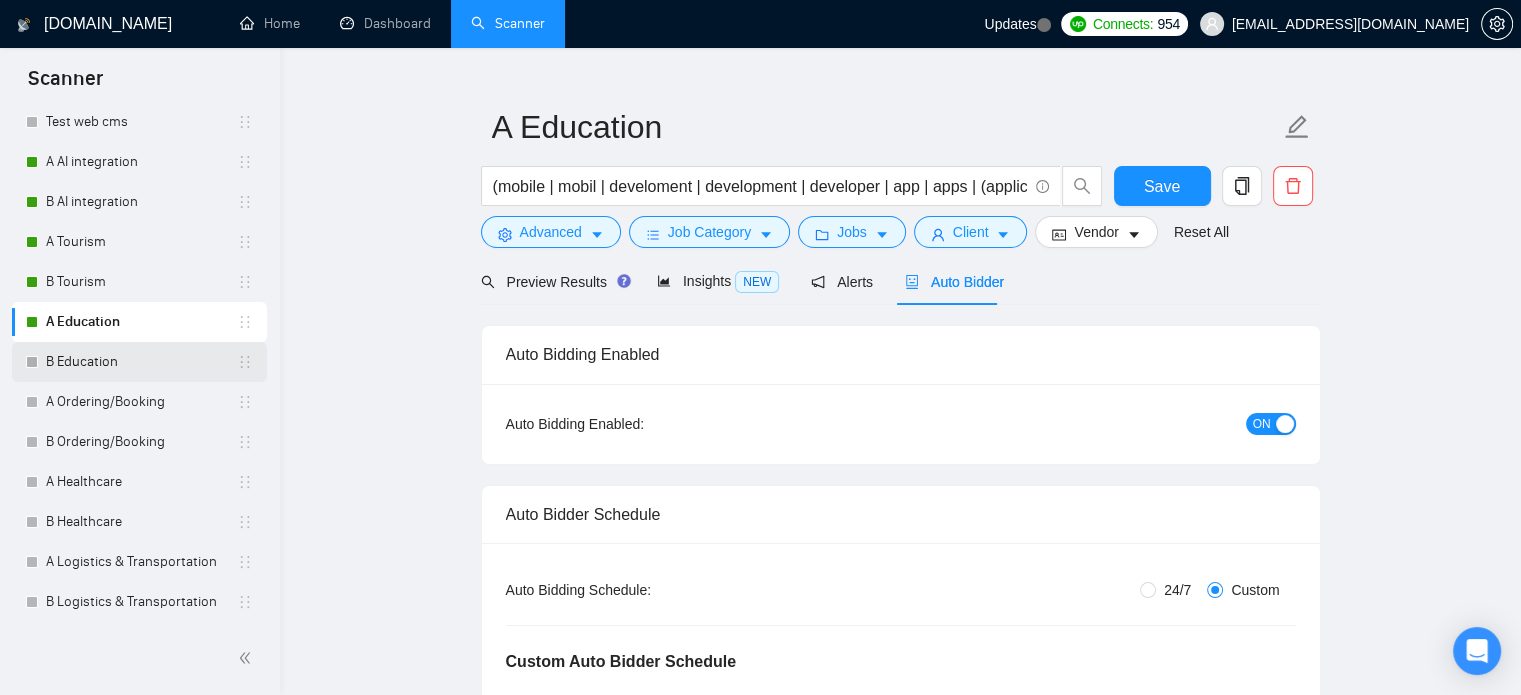 click on "B Education" at bounding box center [141, 362] 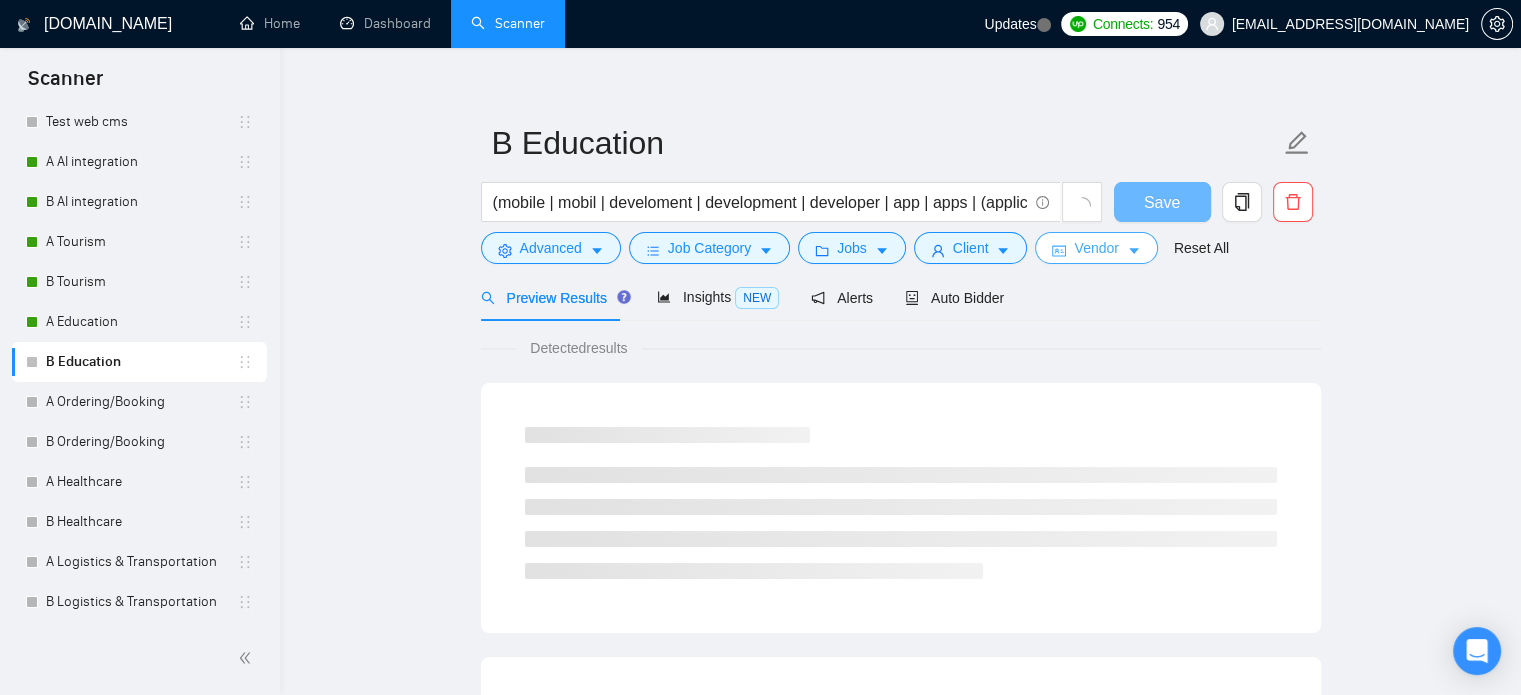 scroll, scrollTop: 35, scrollLeft: 0, axis: vertical 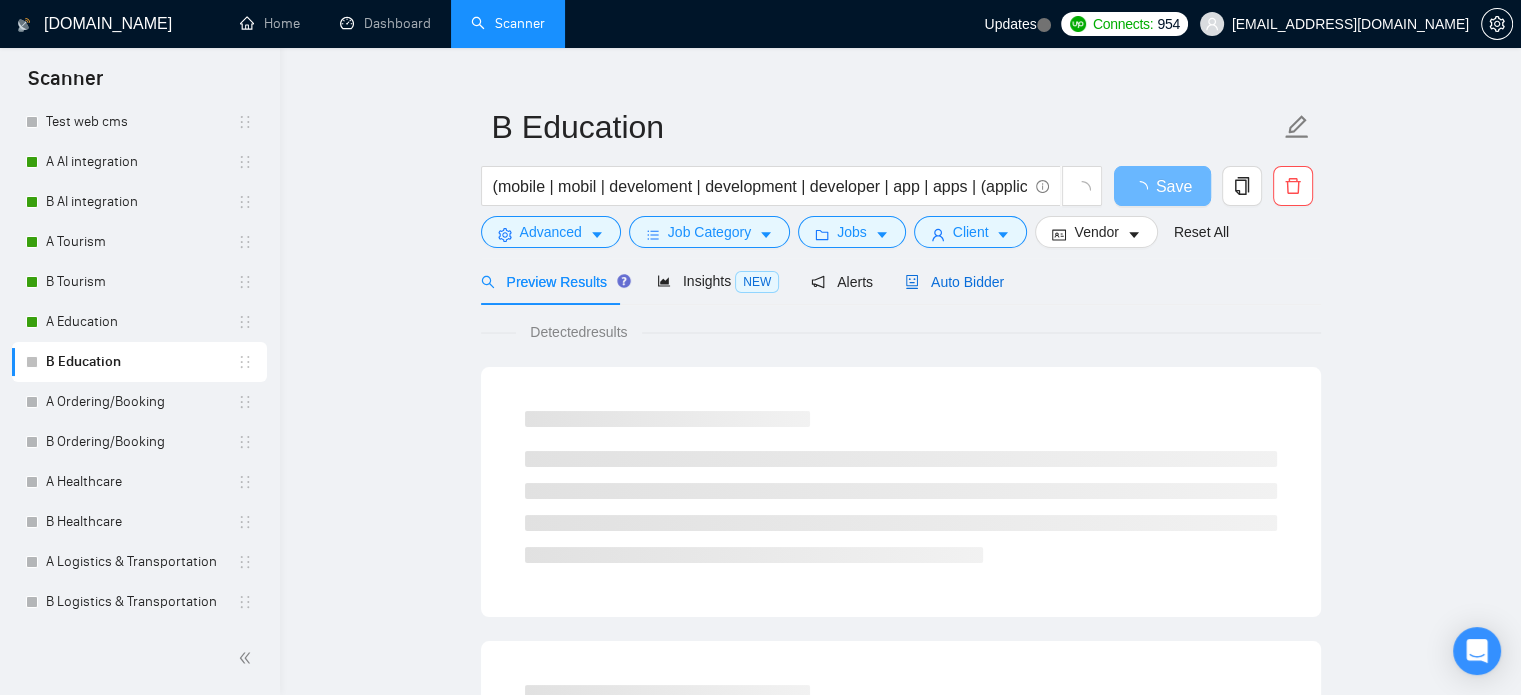 click on "Auto Bidder" at bounding box center (954, 282) 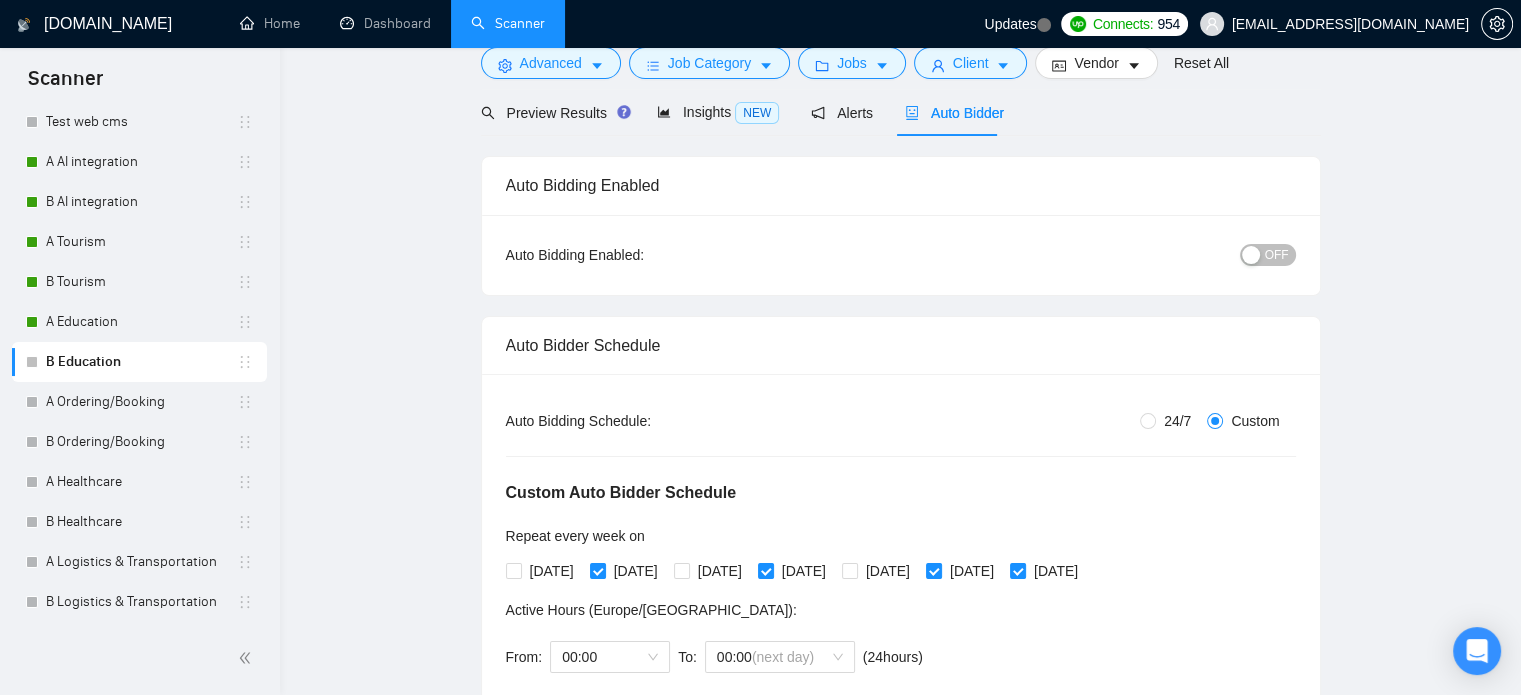 scroll, scrollTop: 0, scrollLeft: 0, axis: both 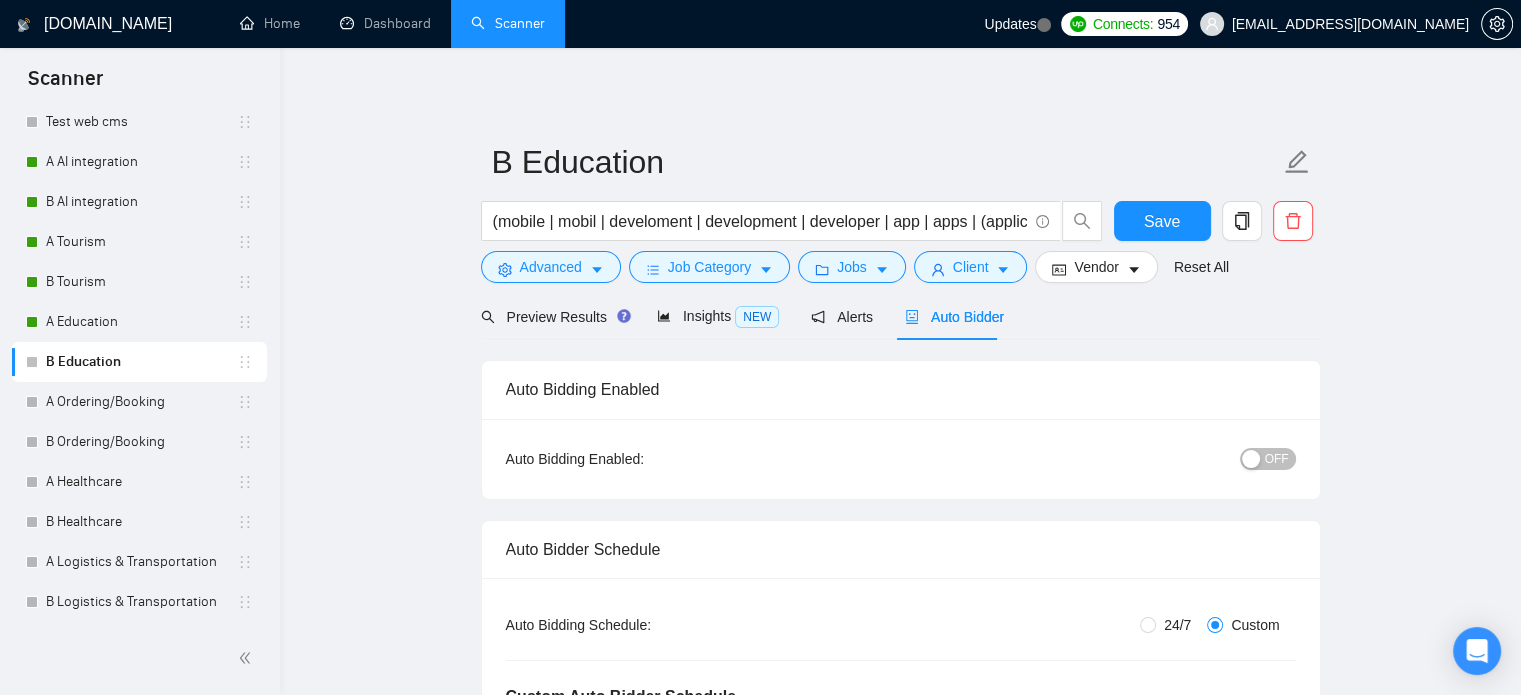 click on "OFF" at bounding box center [1163, 458] 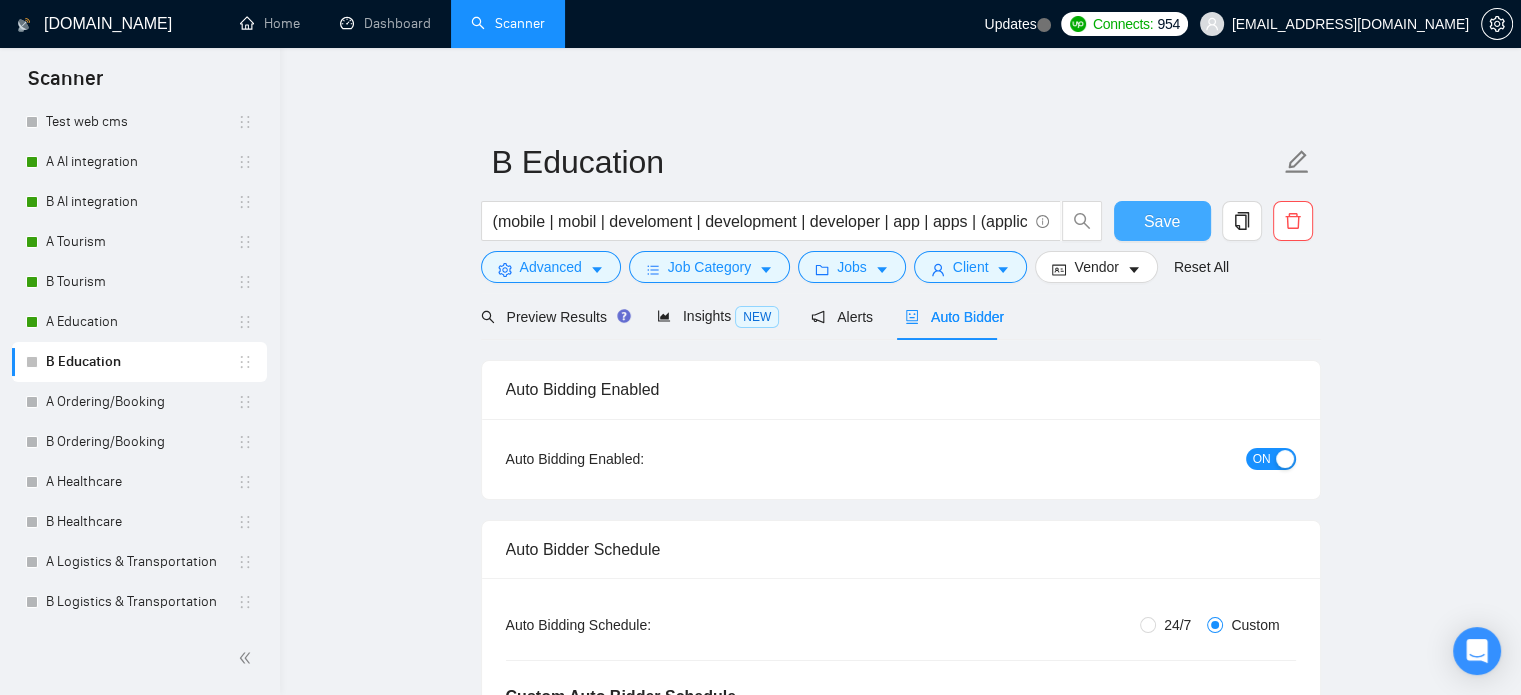 click on "Save" at bounding box center (1162, 221) 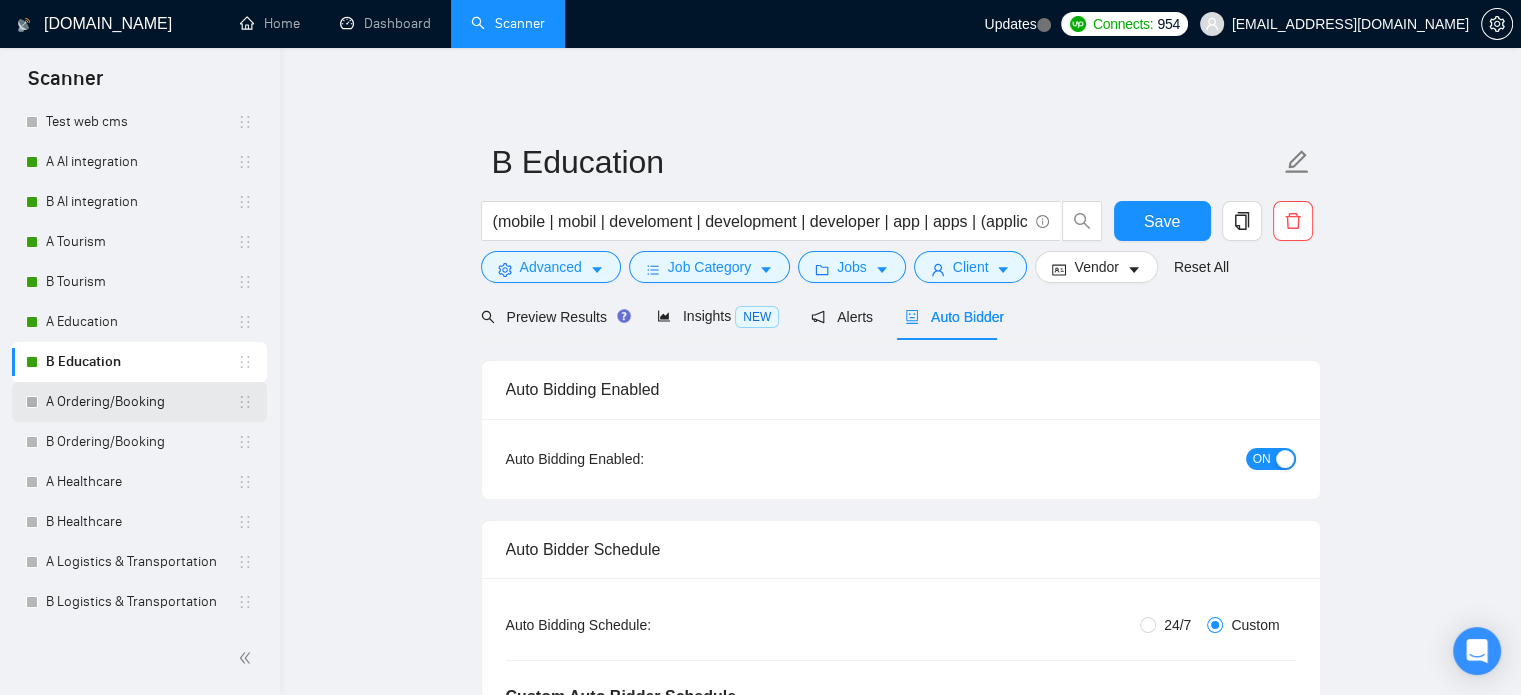 click on "A Ordering/Booking" at bounding box center [141, 402] 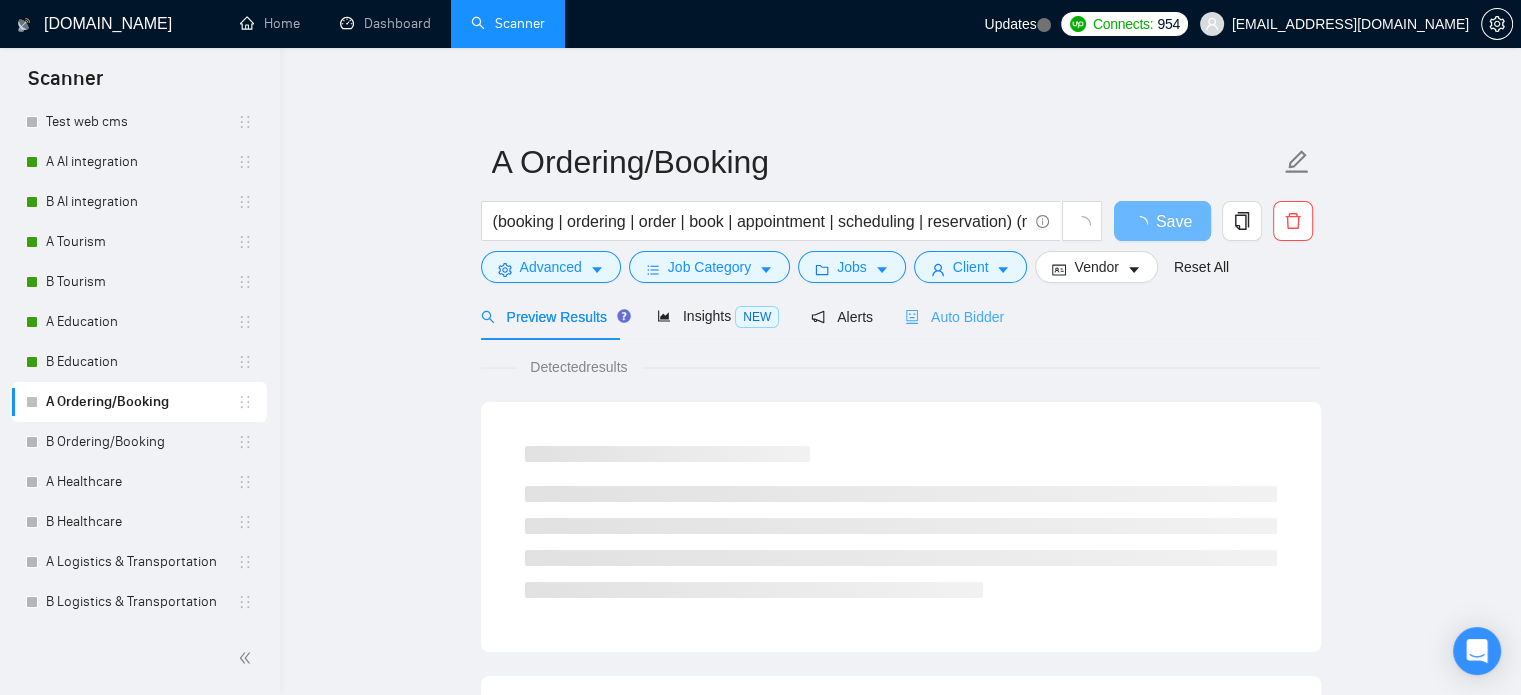 click on "Auto Bidder" at bounding box center [954, 316] 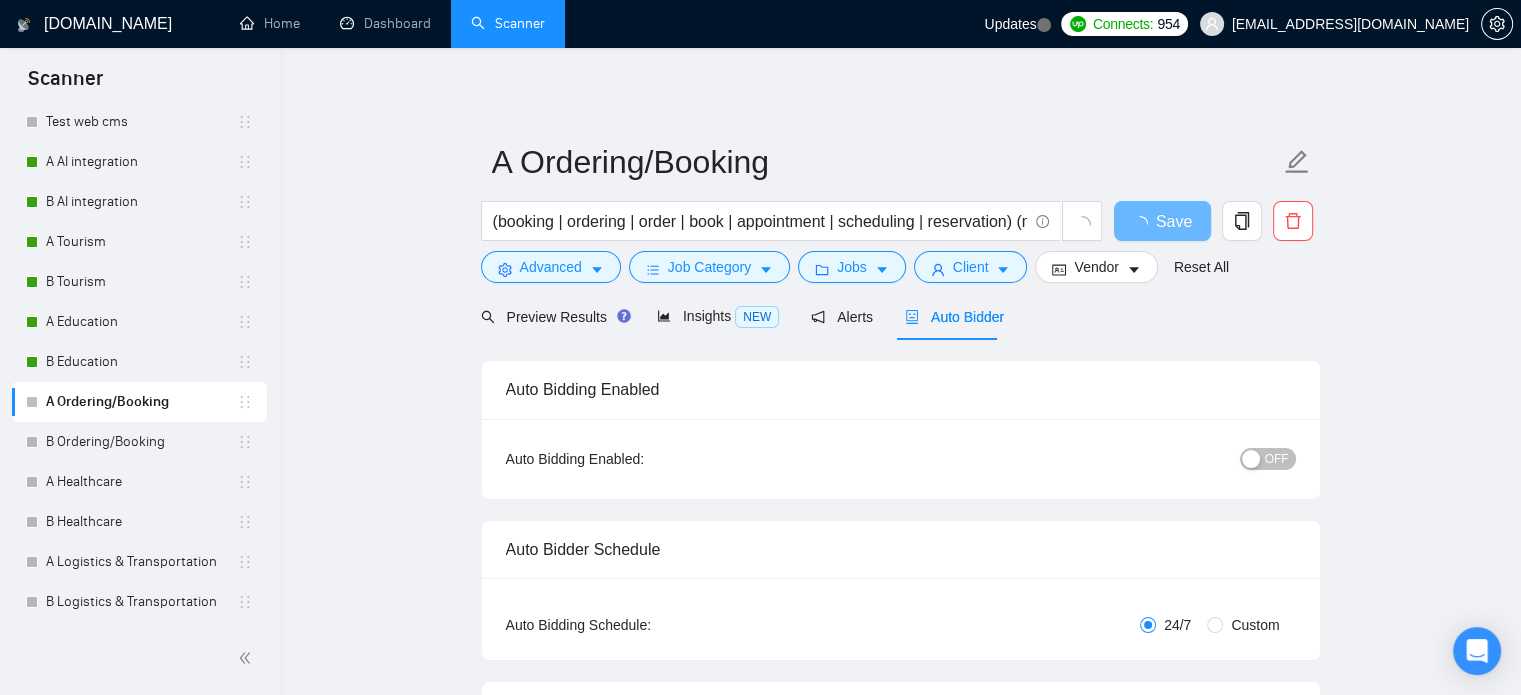 type 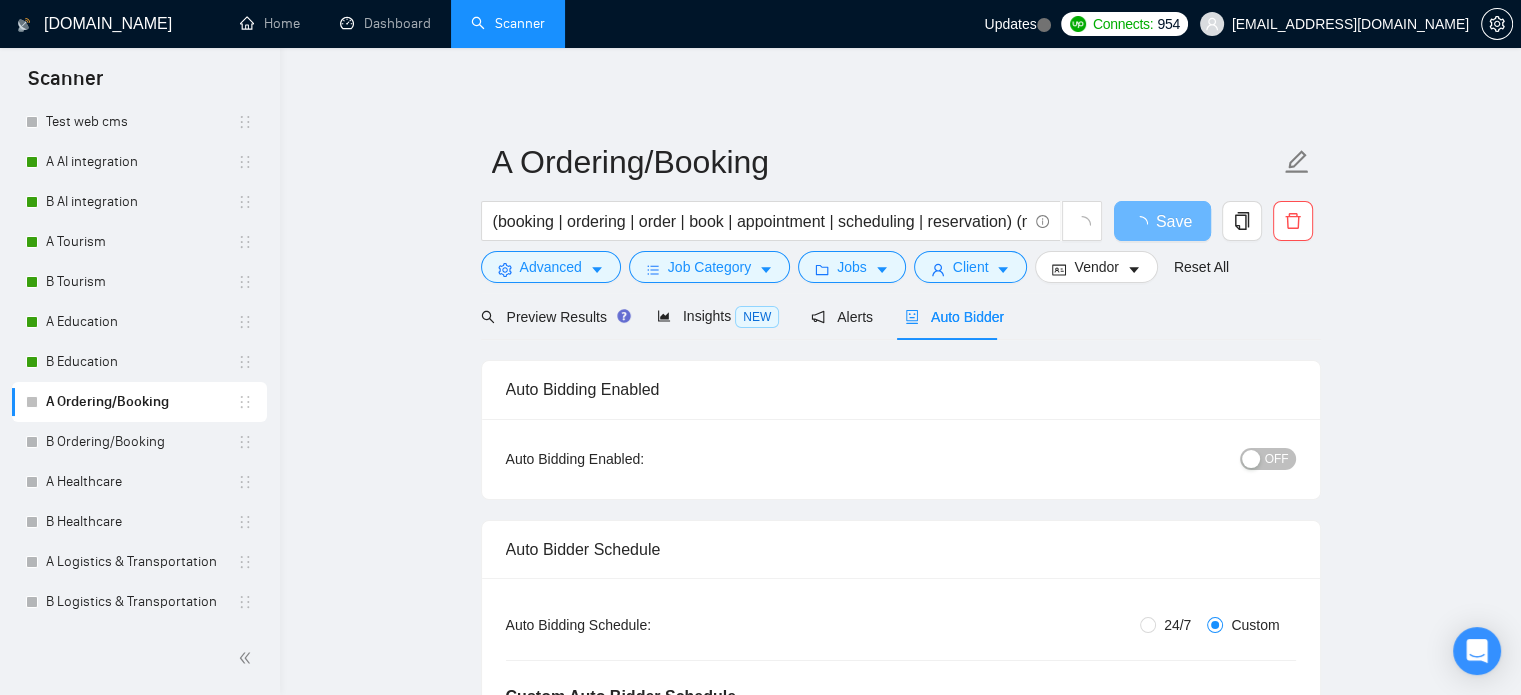 click on "OFF" at bounding box center (1277, 459) 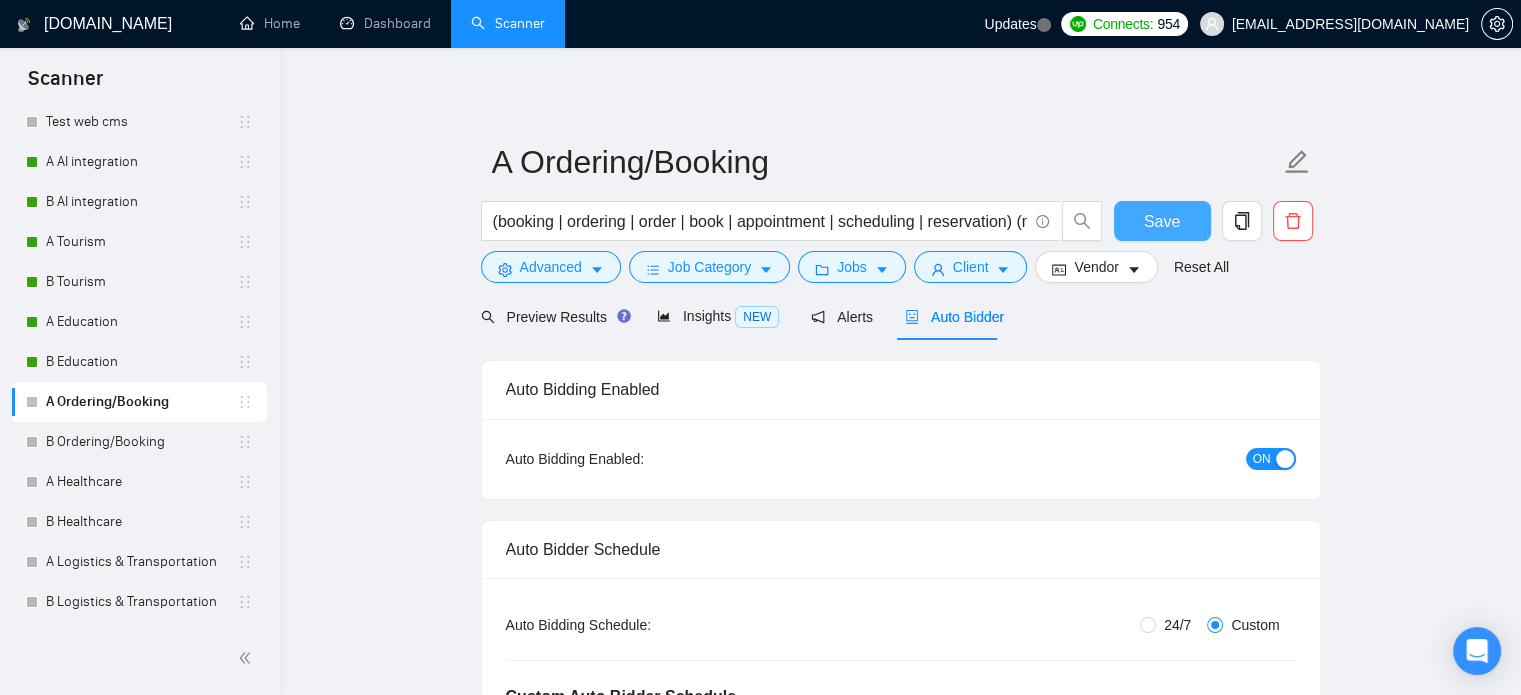click on "Save" at bounding box center (1162, 221) 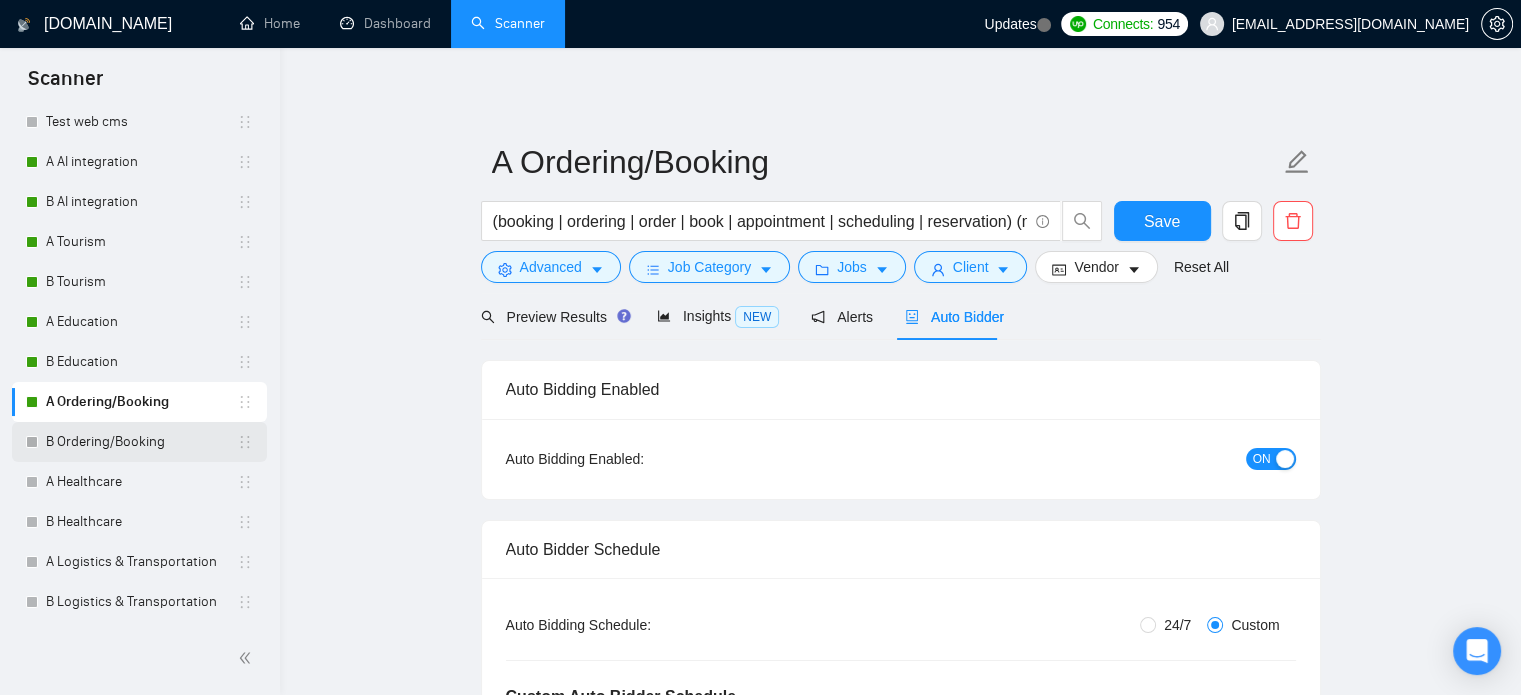 click on "B Ordering/Booking" at bounding box center [141, 442] 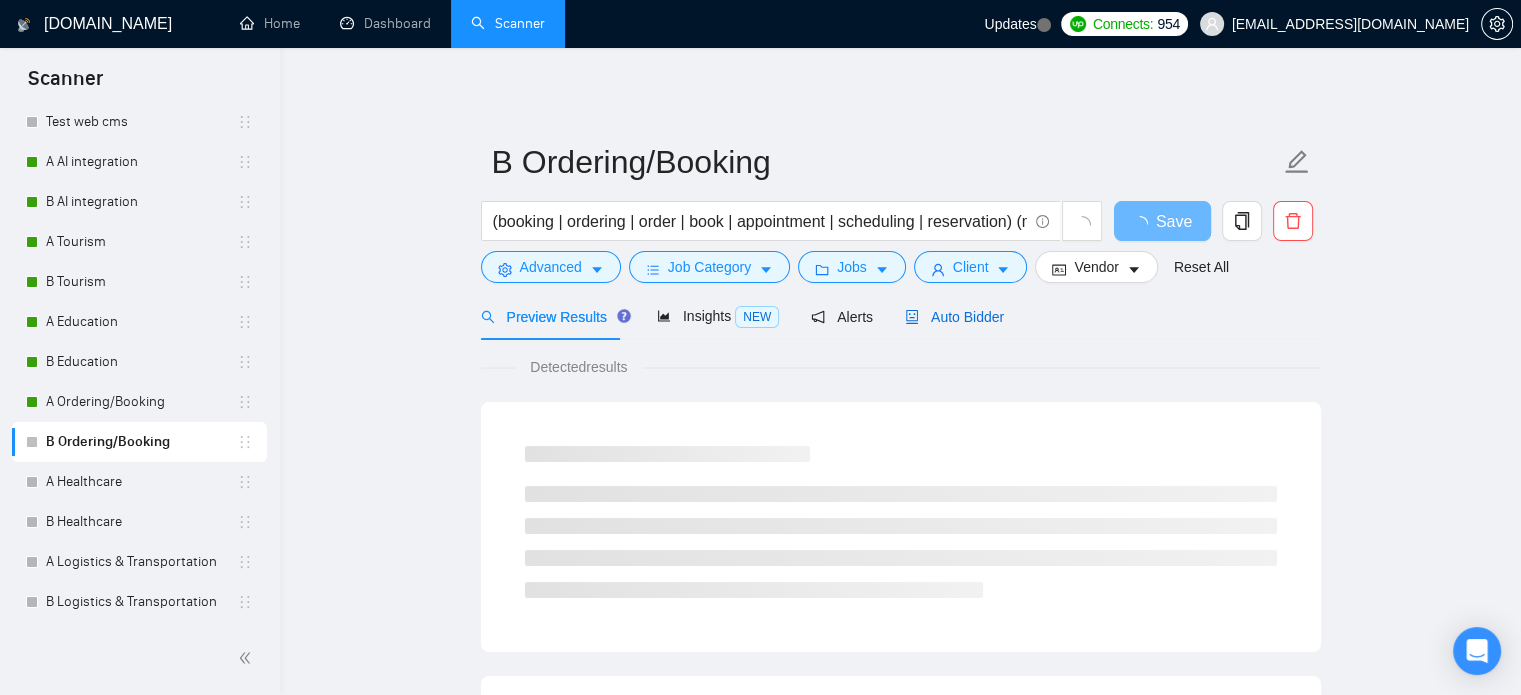 click on "Auto Bidder" at bounding box center [954, 317] 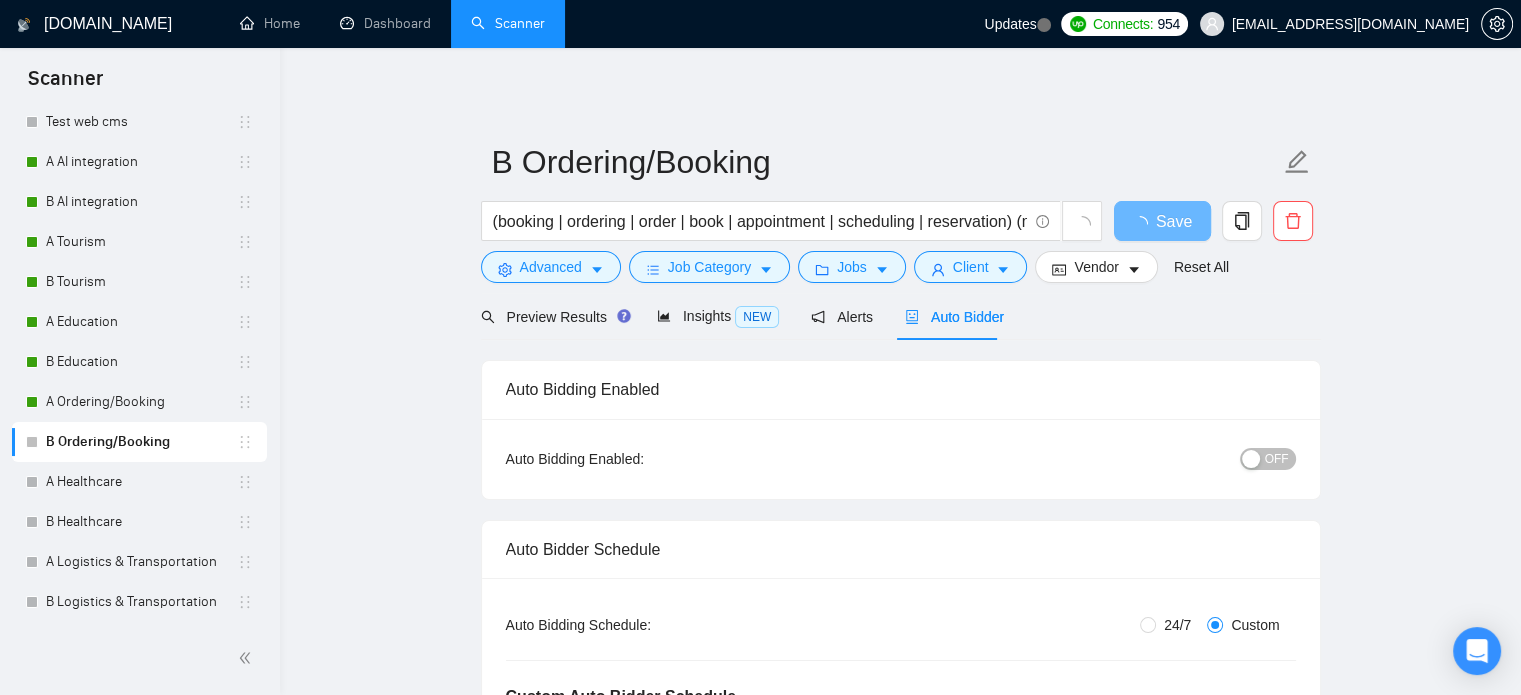 click on "OFF" at bounding box center [1277, 459] 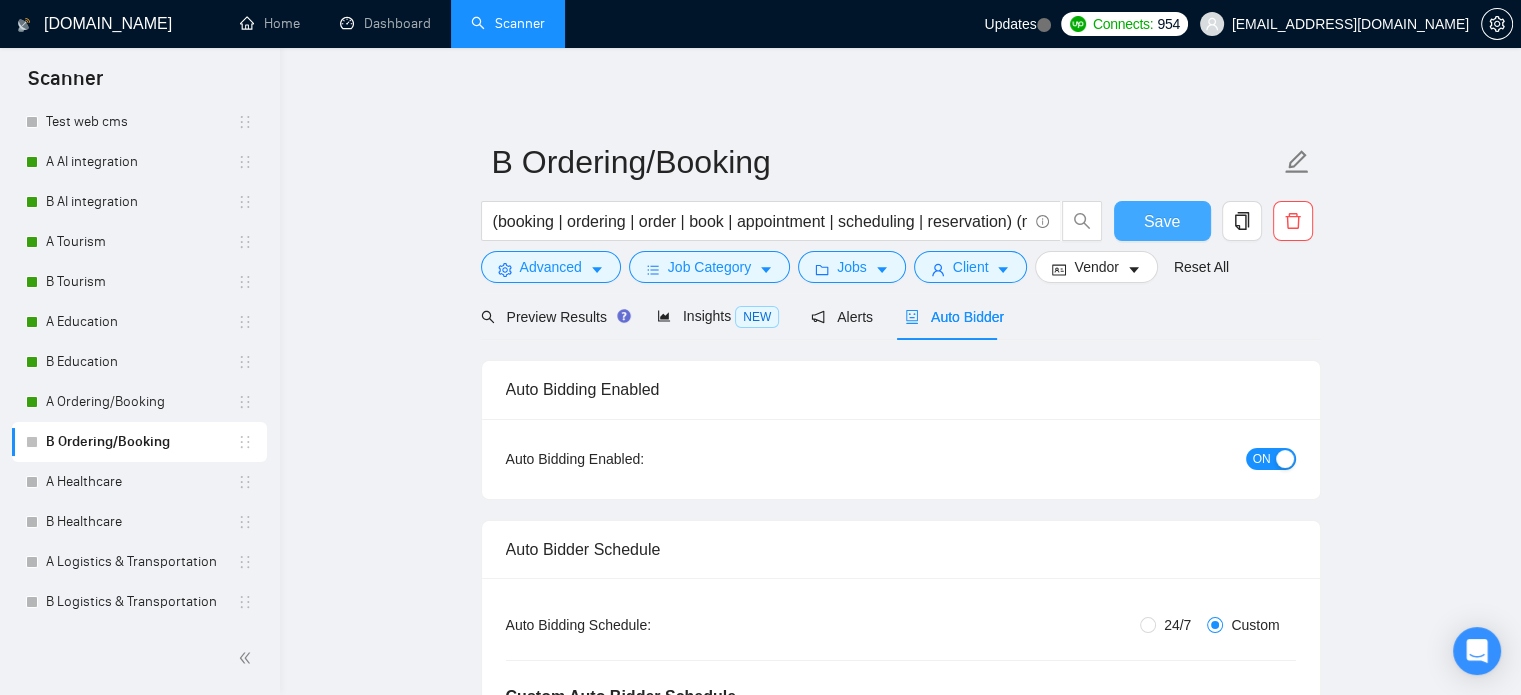 click on "Save" at bounding box center [1162, 221] 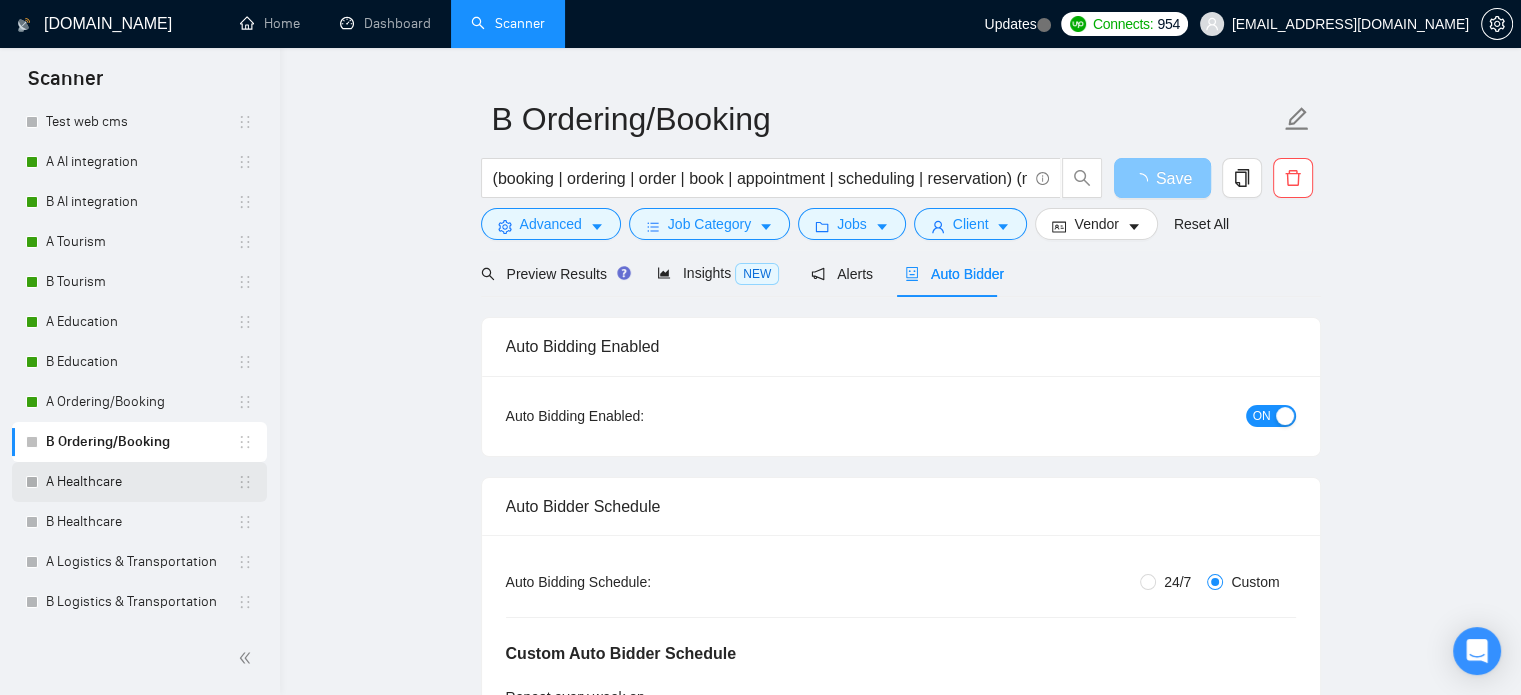 scroll, scrollTop: 100, scrollLeft: 0, axis: vertical 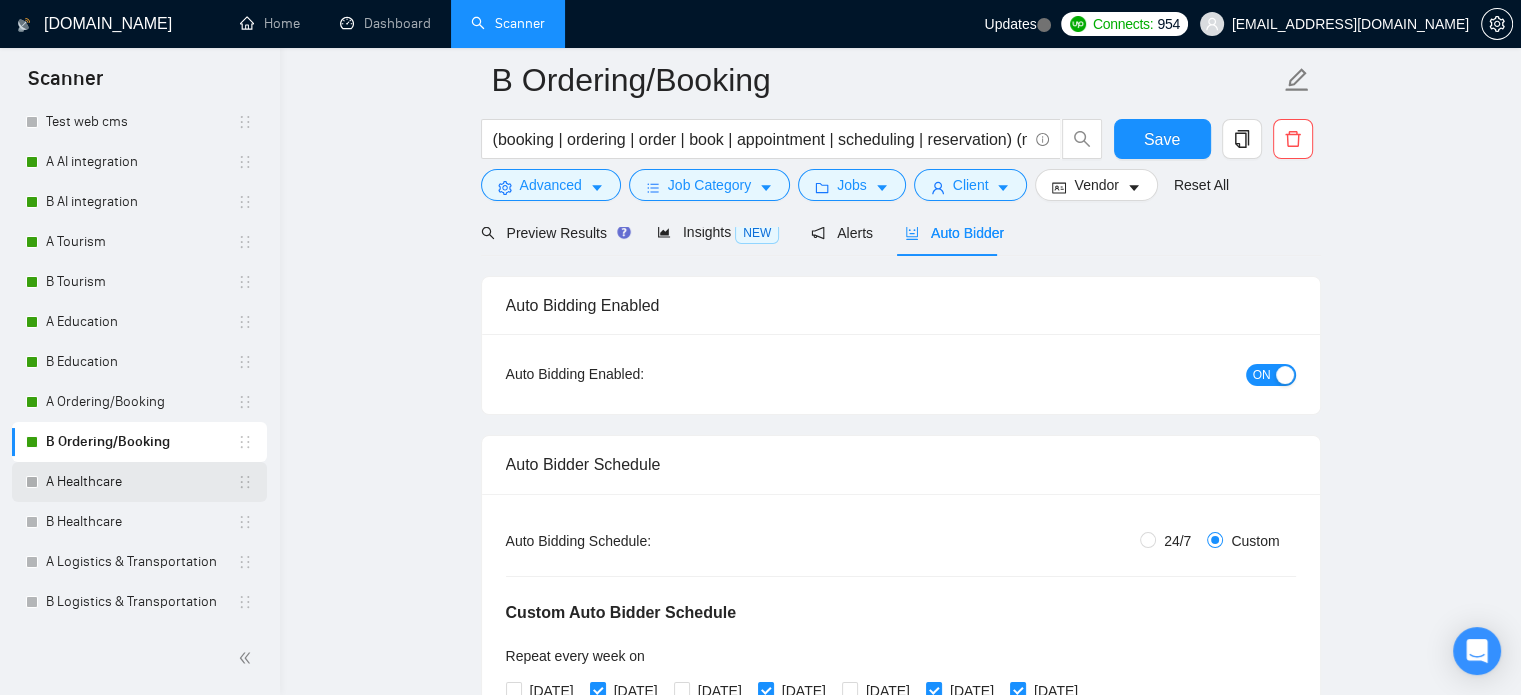click on "A Healthcare" at bounding box center [141, 482] 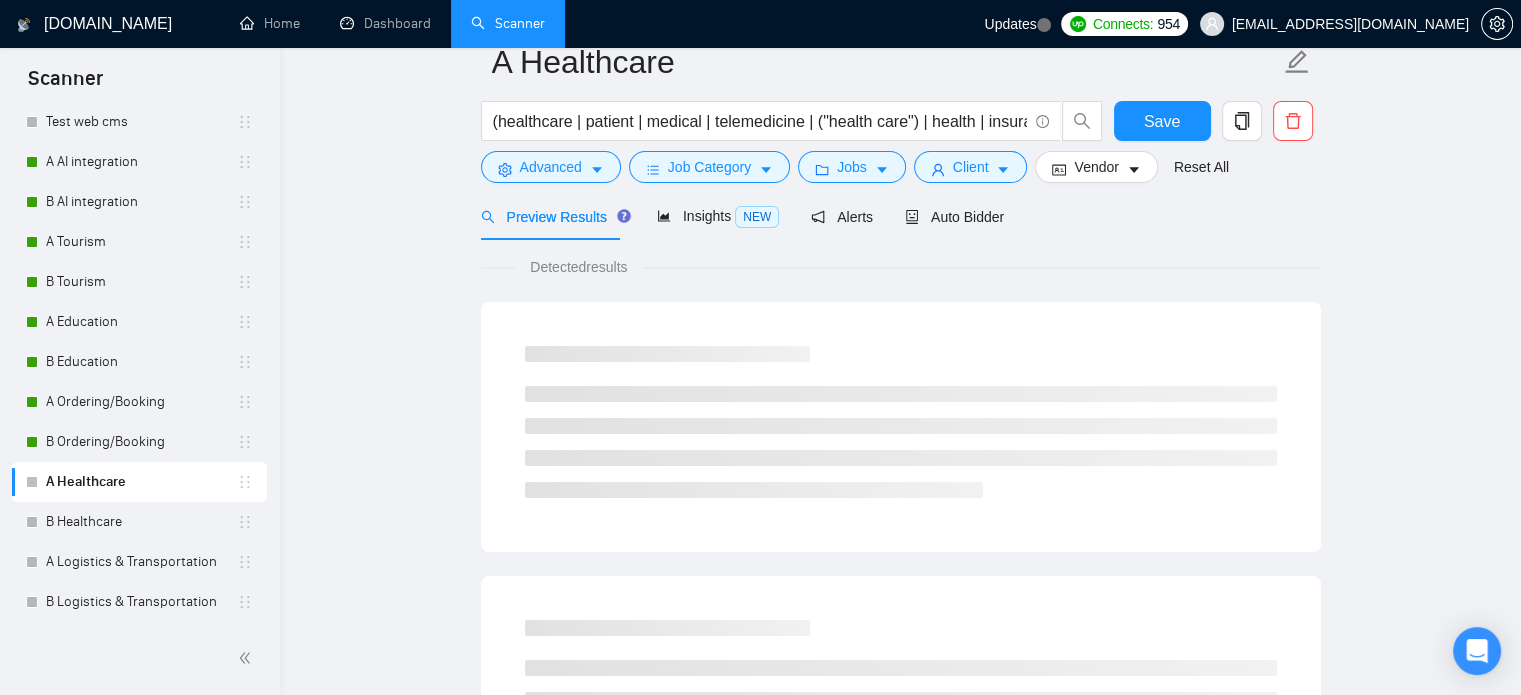 scroll, scrollTop: 35, scrollLeft: 0, axis: vertical 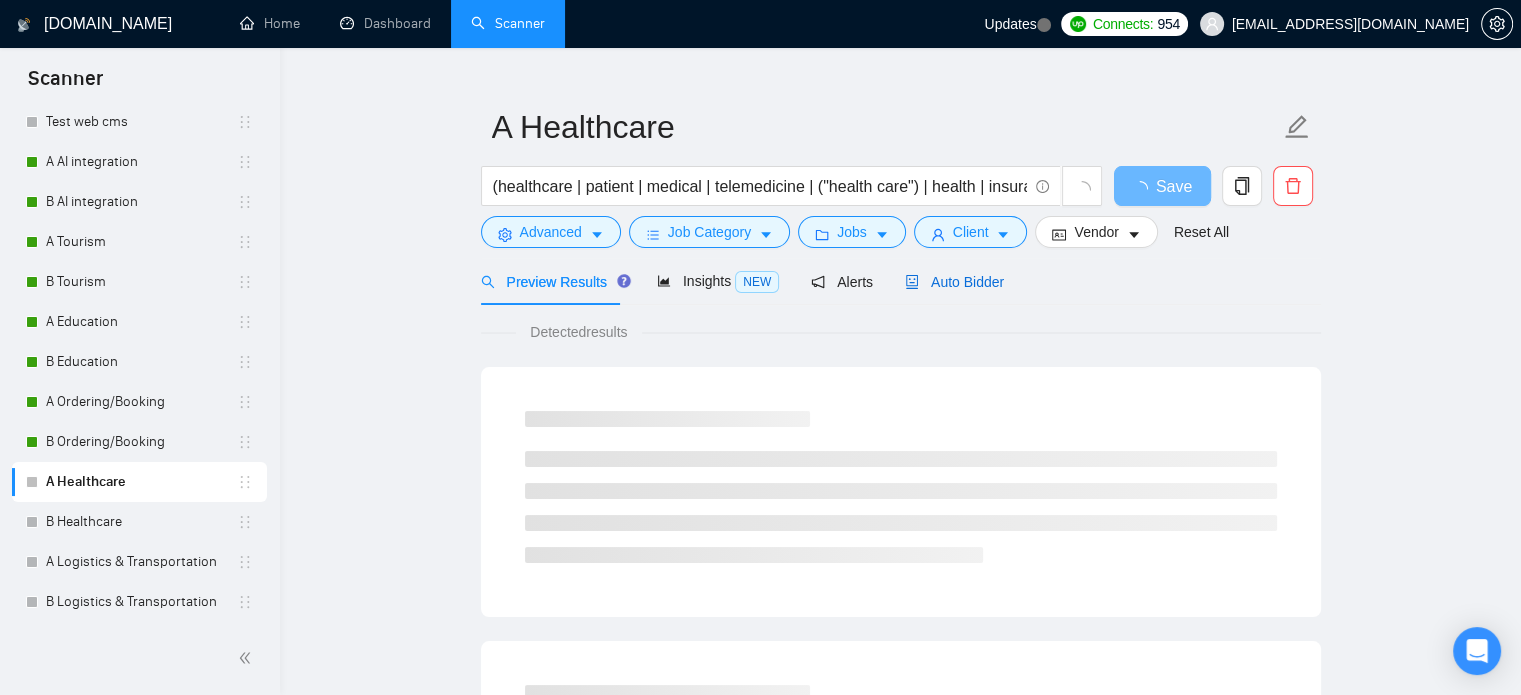 click 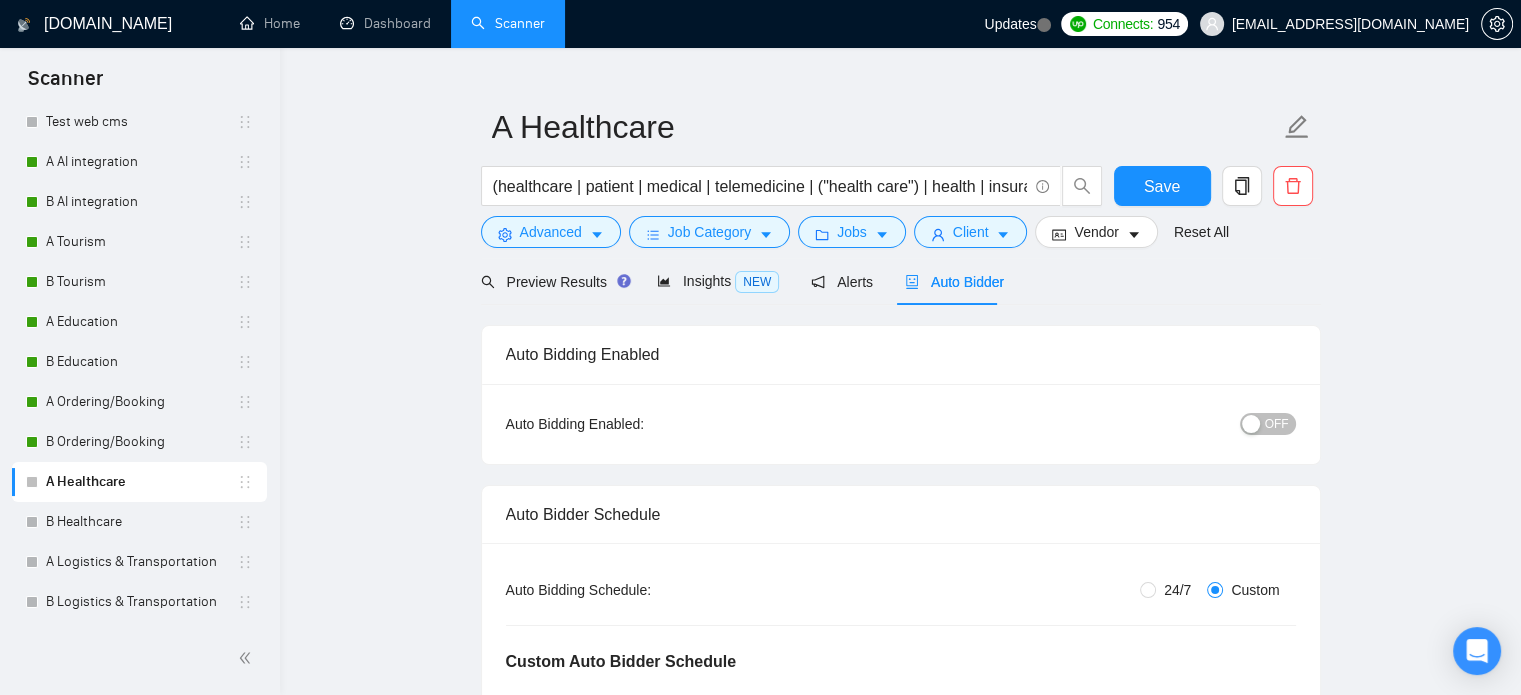 click on "OFF" at bounding box center (1277, 424) 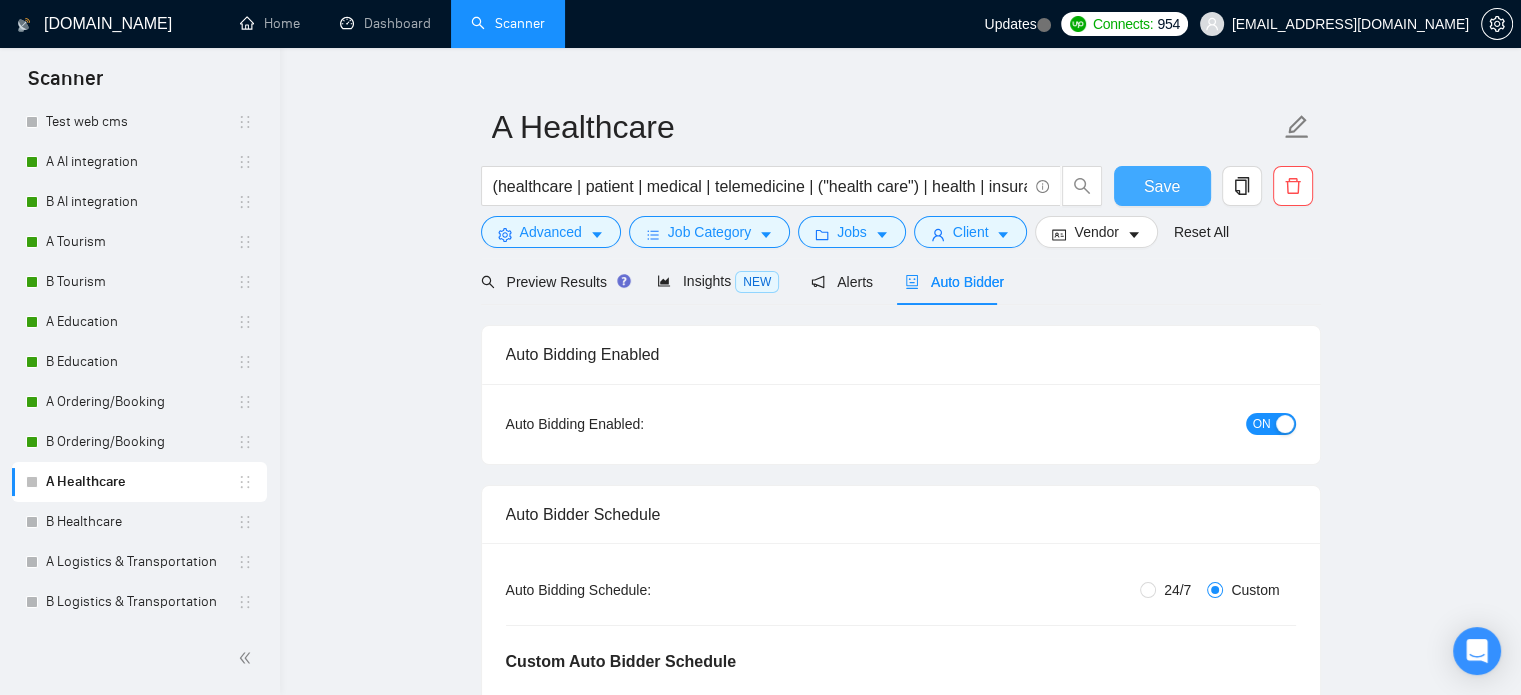 click on "Save" at bounding box center [1162, 186] 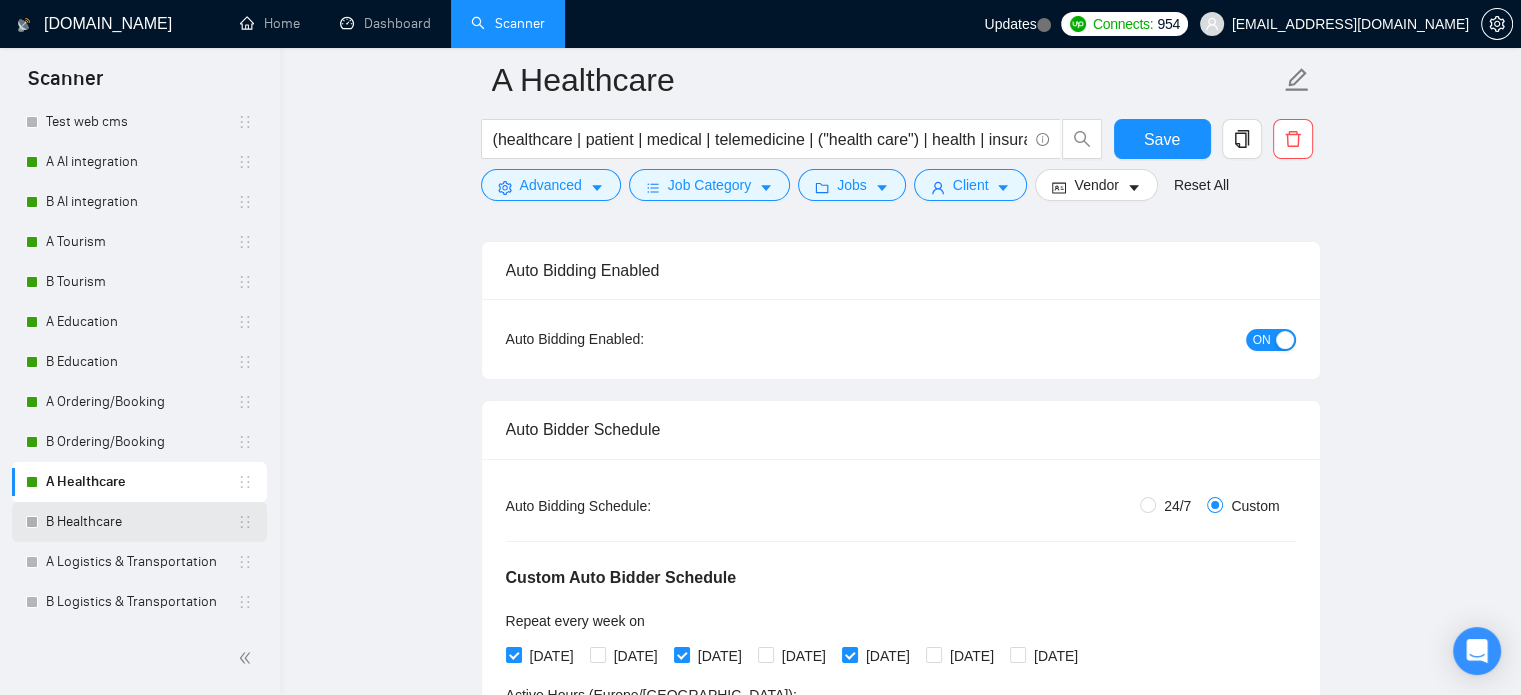click on "B Healthcare" at bounding box center (141, 522) 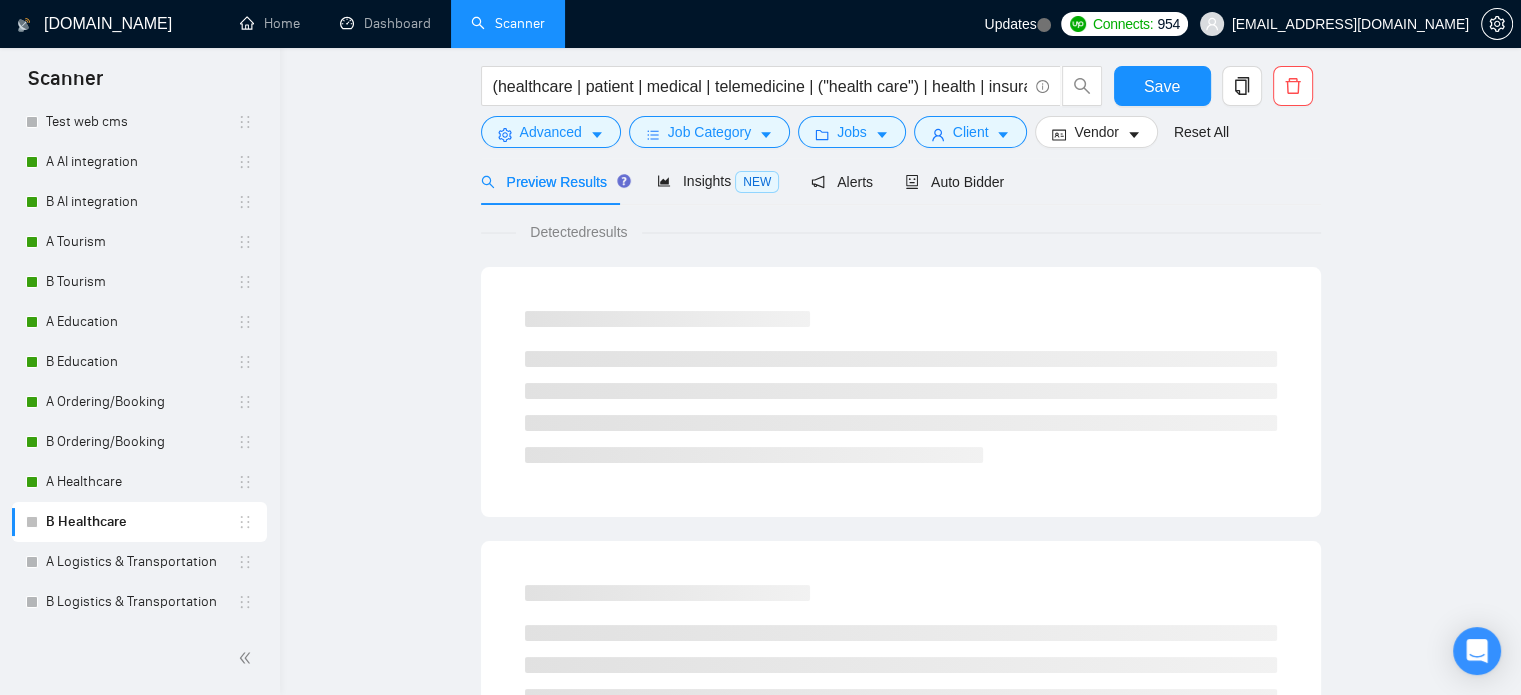 scroll, scrollTop: 35, scrollLeft: 0, axis: vertical 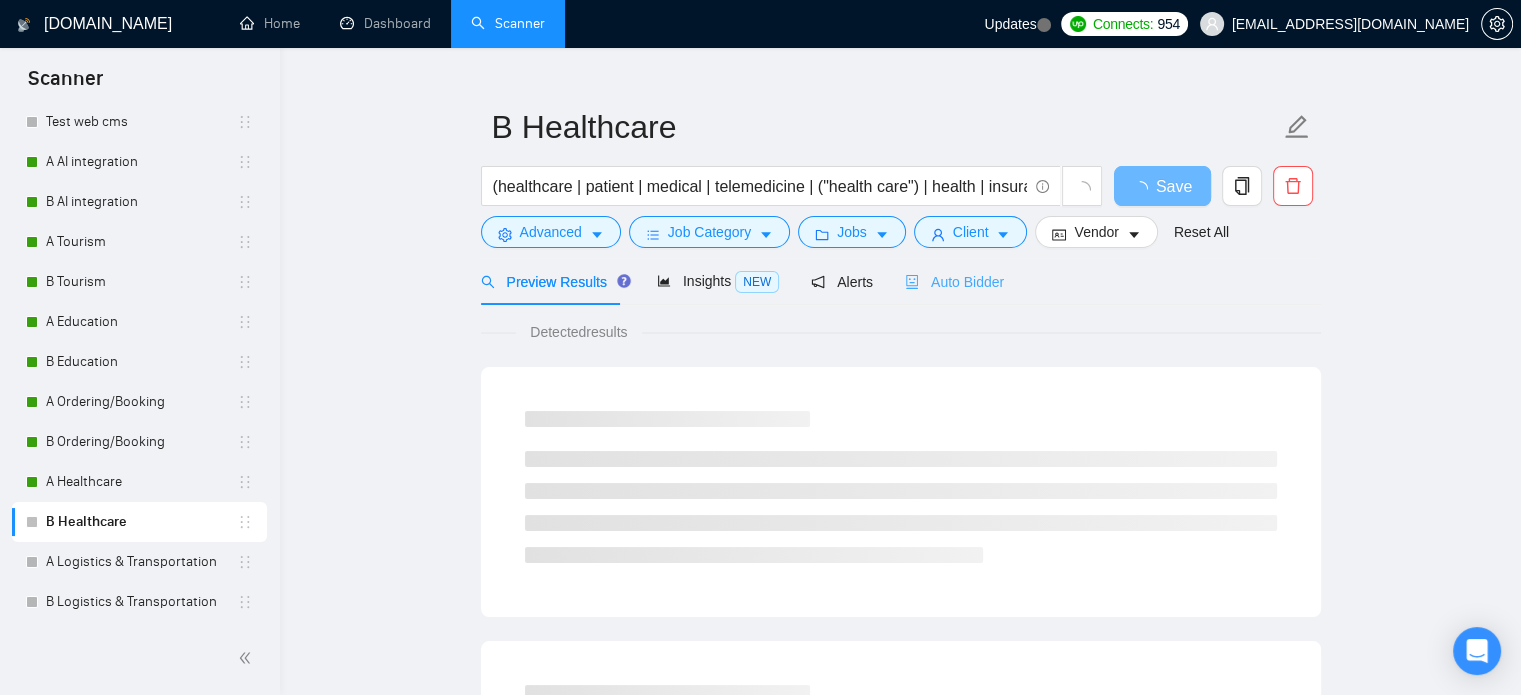 drag, startPoint x: 940, startPoint y: 302, endPoint x: 972, endPoint y: 289, distance: 34.539833 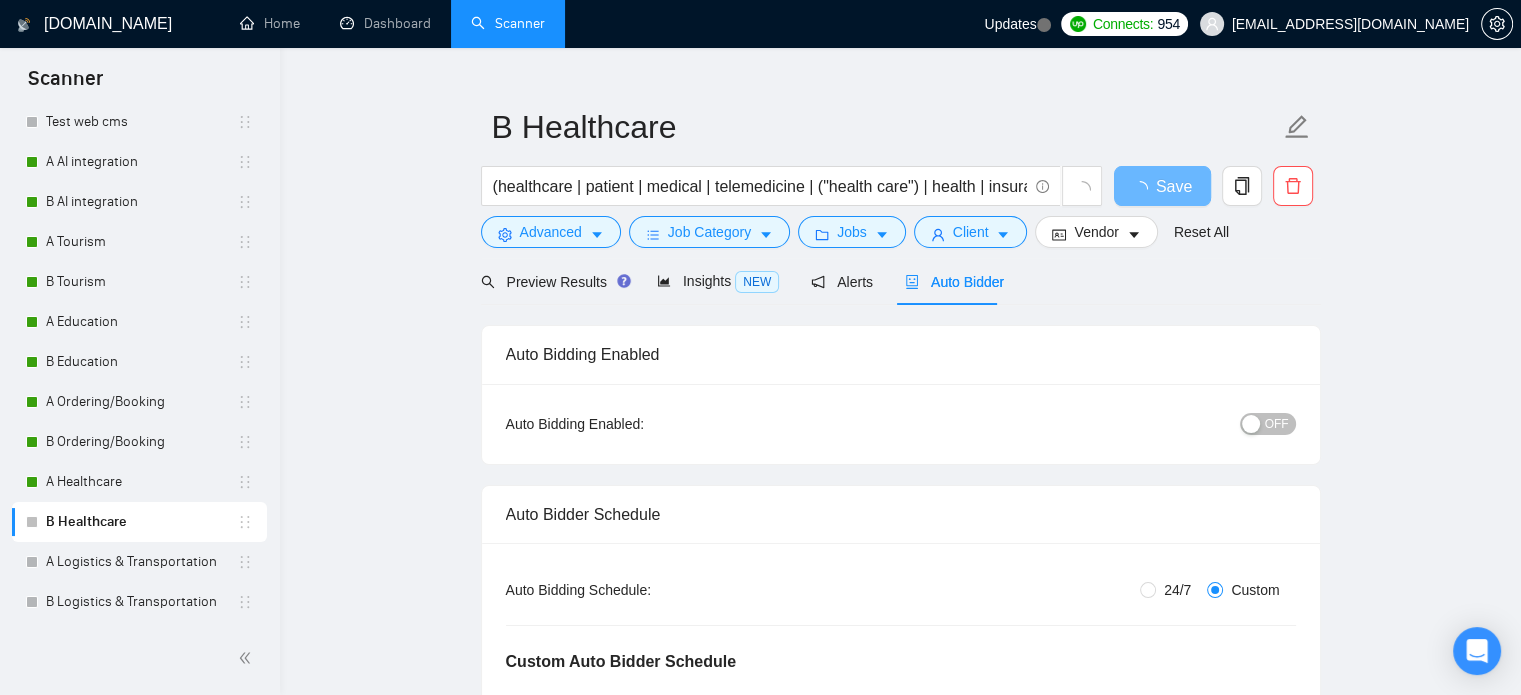 click on "OFF" at bounding box center (1277, 424) 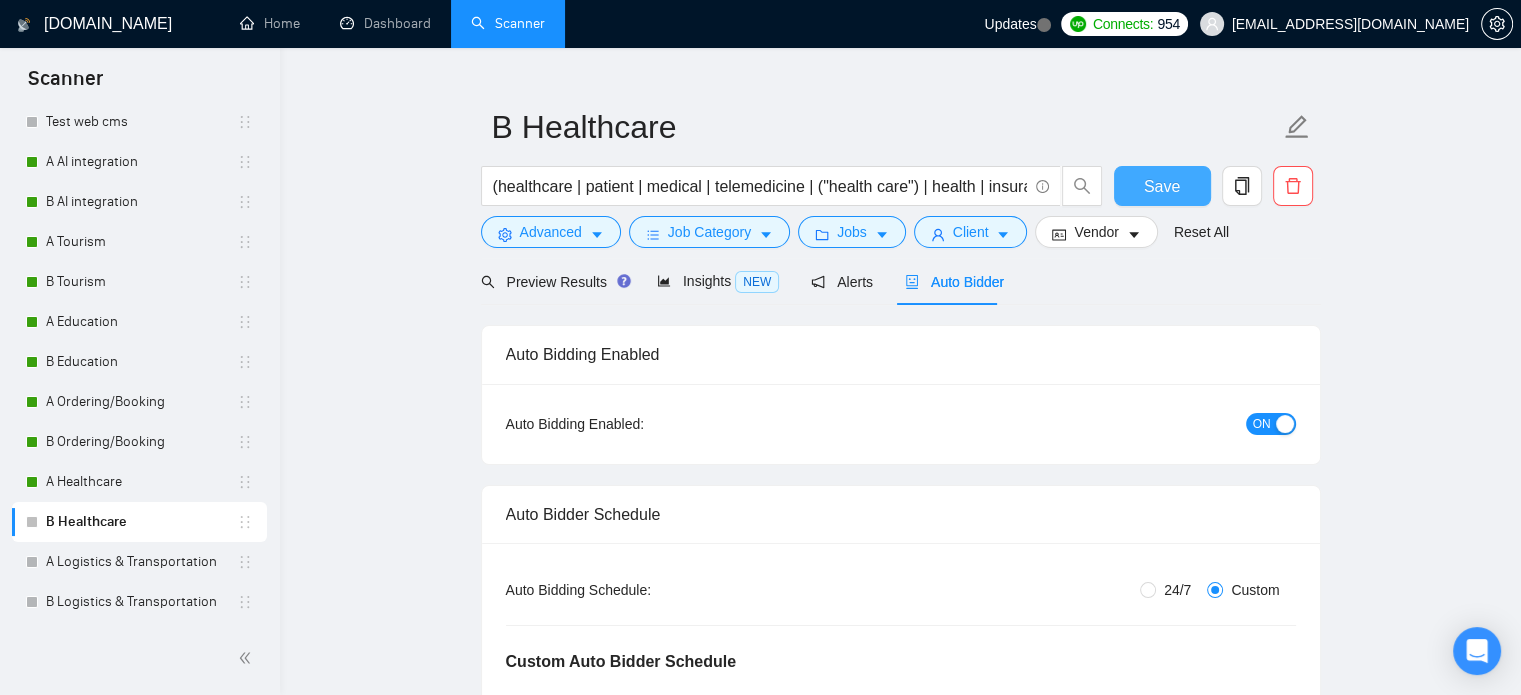 click on "Save" at bounding box center [1162, 186] 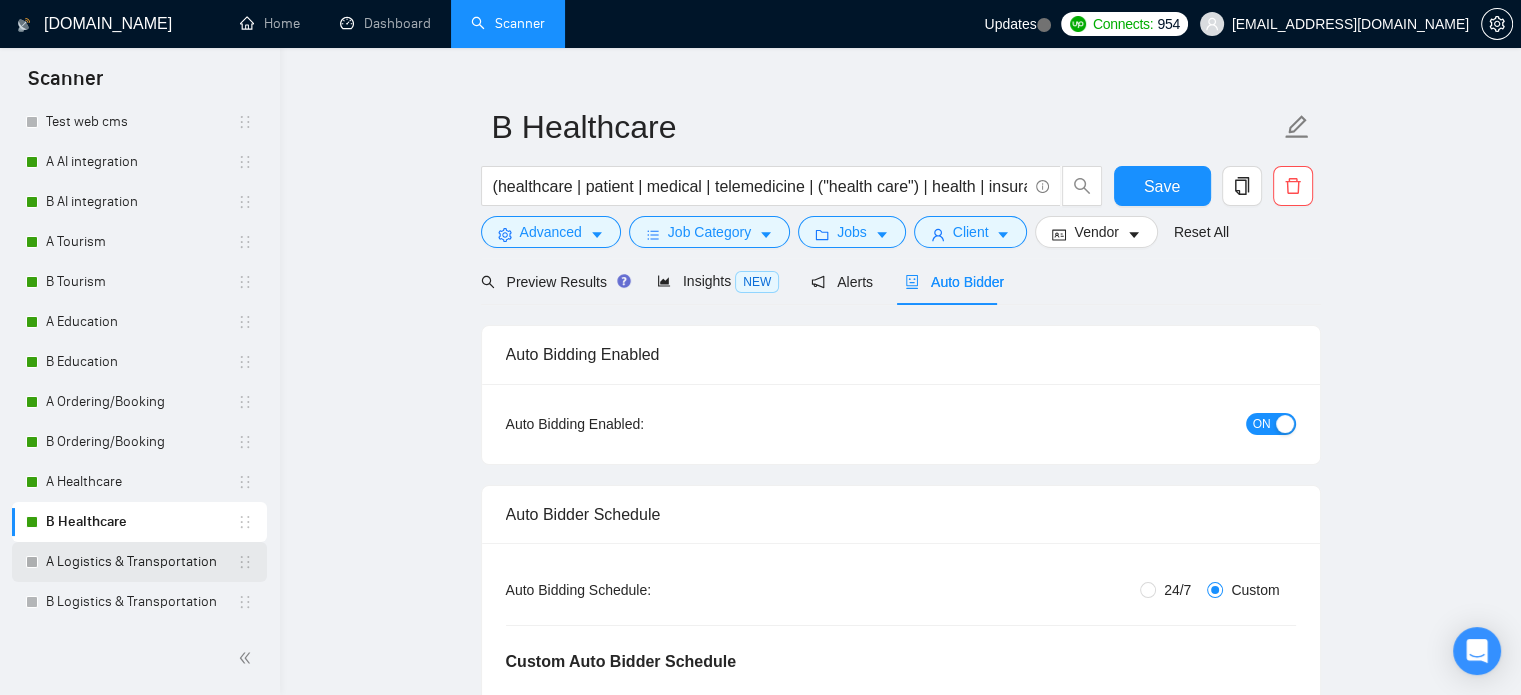 click on "A Logistics & Transportation" at bounding box center [141, 562] 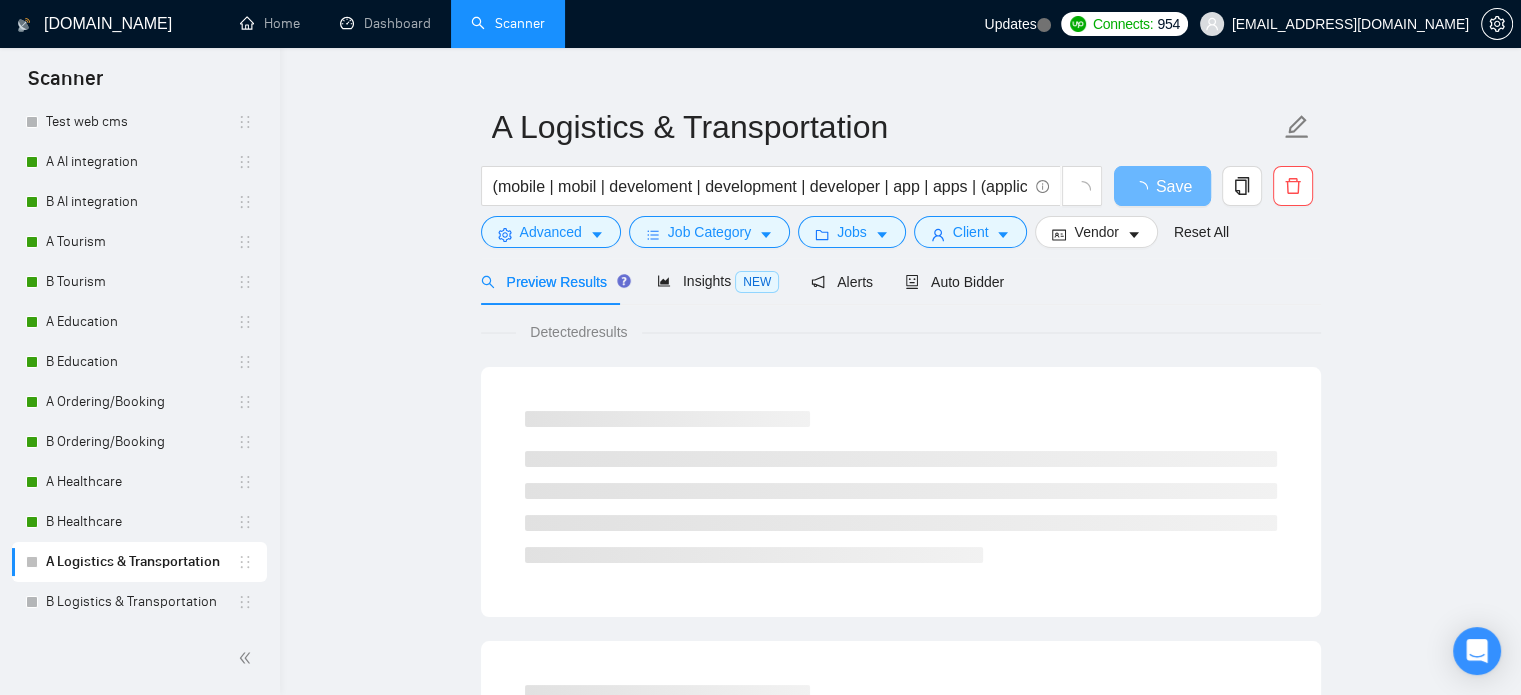 drag, startPoint x: 945, startPoint y: 260, endPoint x: 996, endPoint y: 287, distance: 57.706154 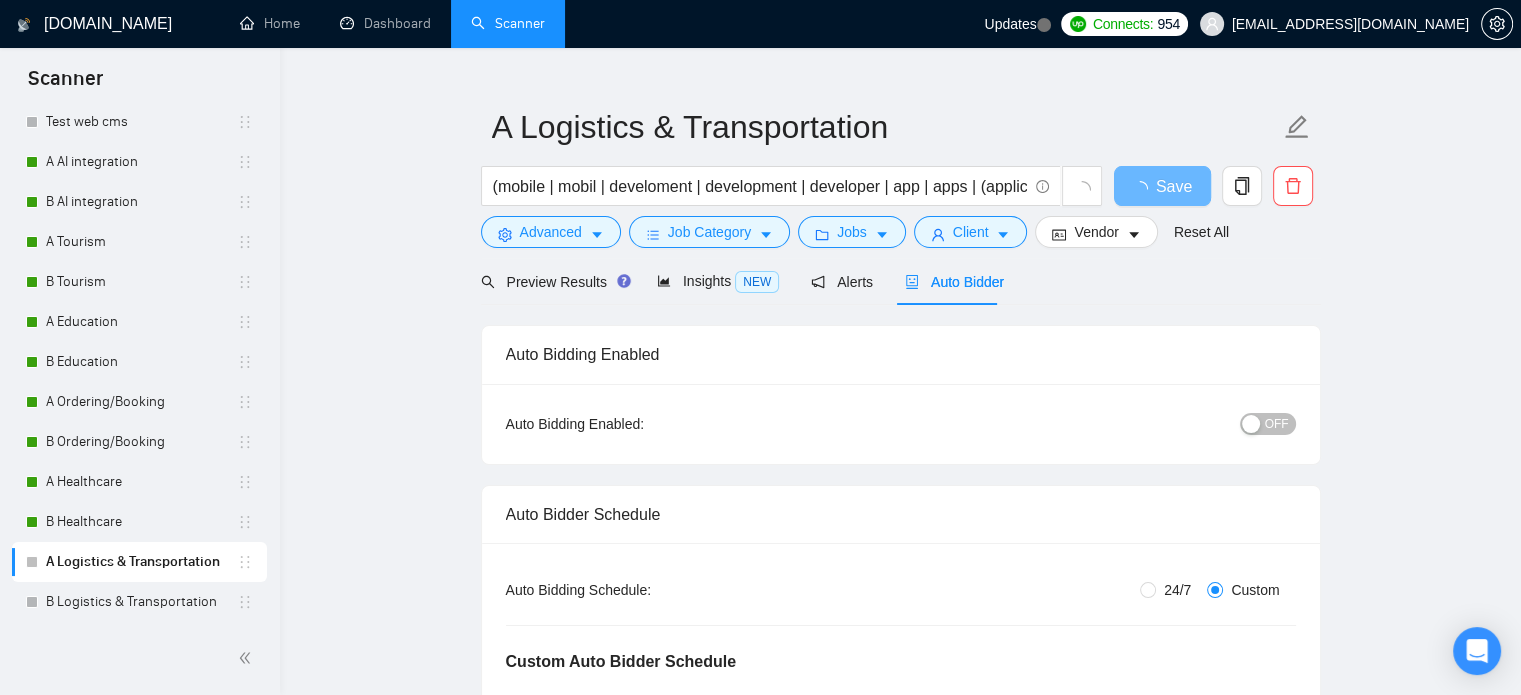 click on "OFF" at bounding box center [1277, 424] 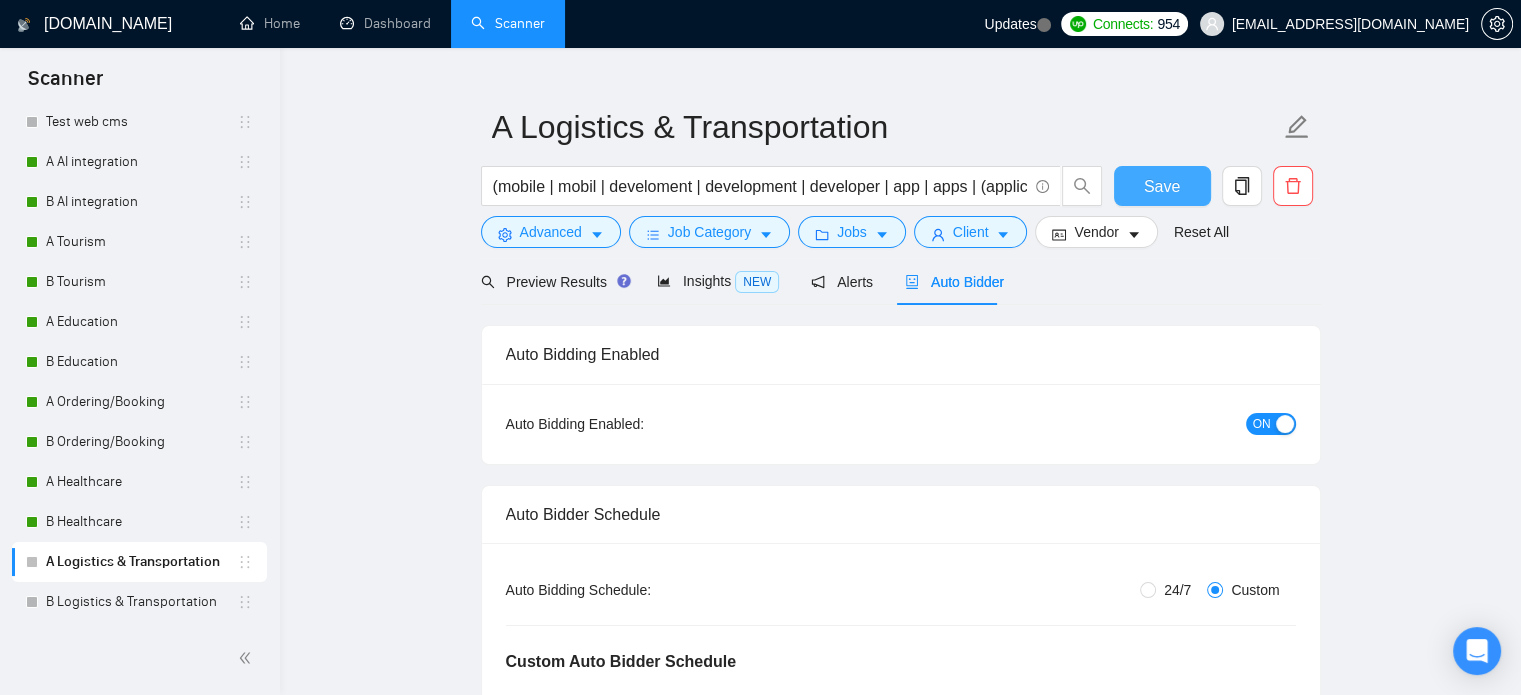 click on "Save" at bounding box center (1162, 186) 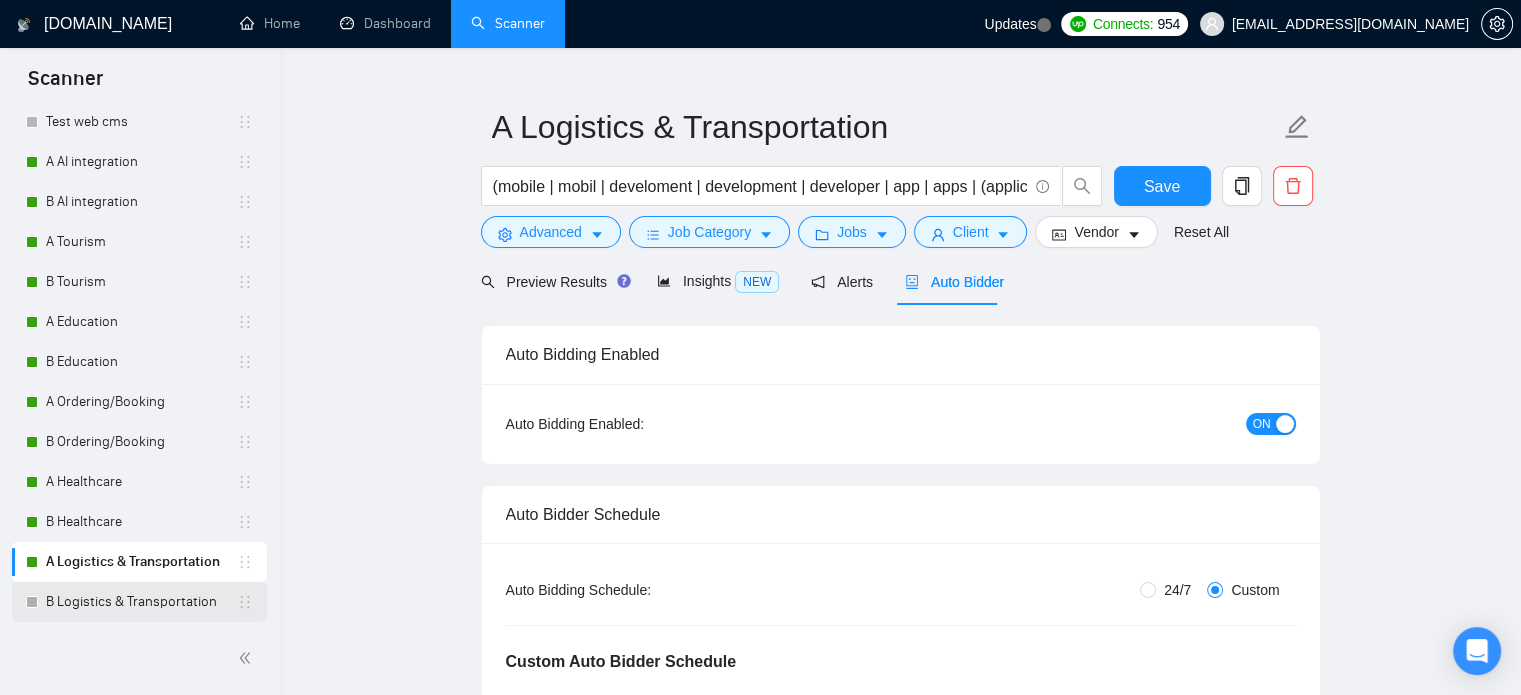 click on "B Logistics & Transportation" at bounding box center [141, 602] 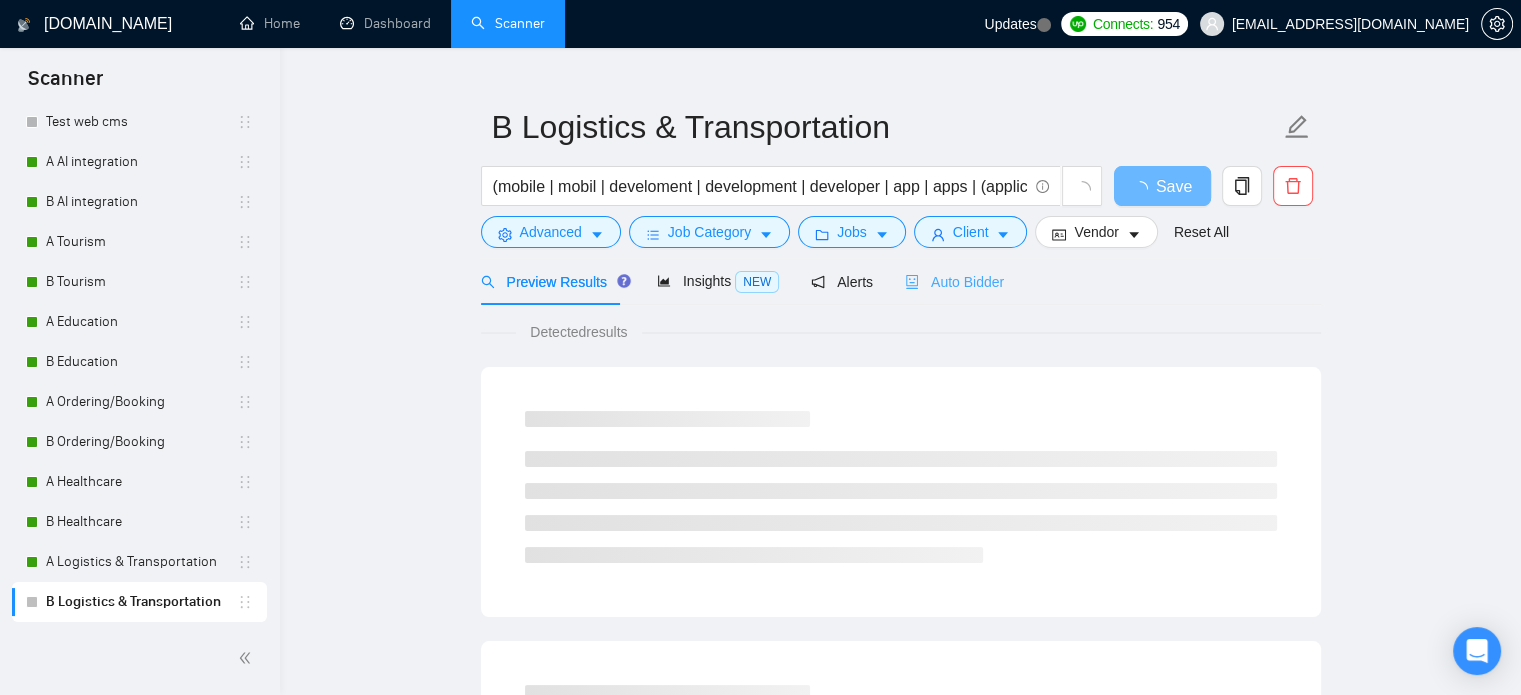 click on "Auto Bidder" at bounding box center (954, 281) 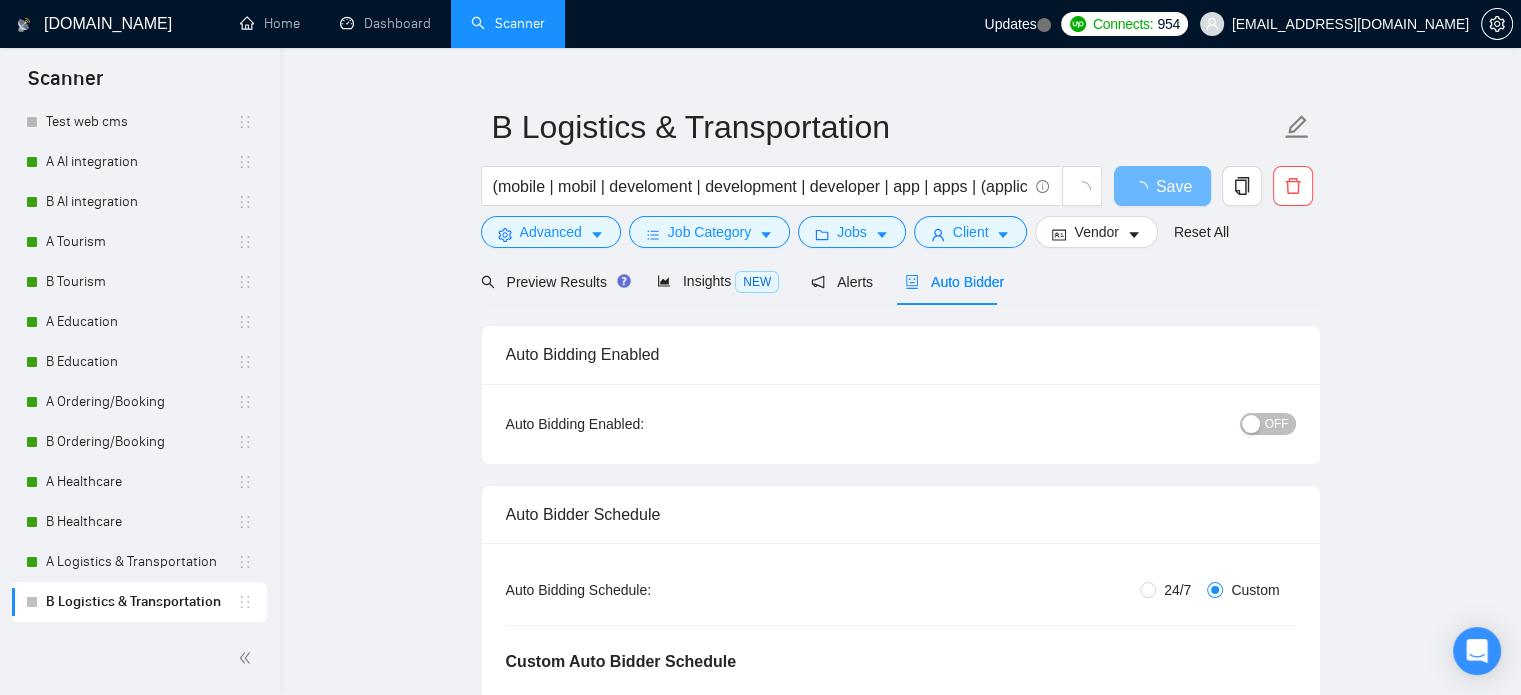 click at bounding box center (1251, 424) 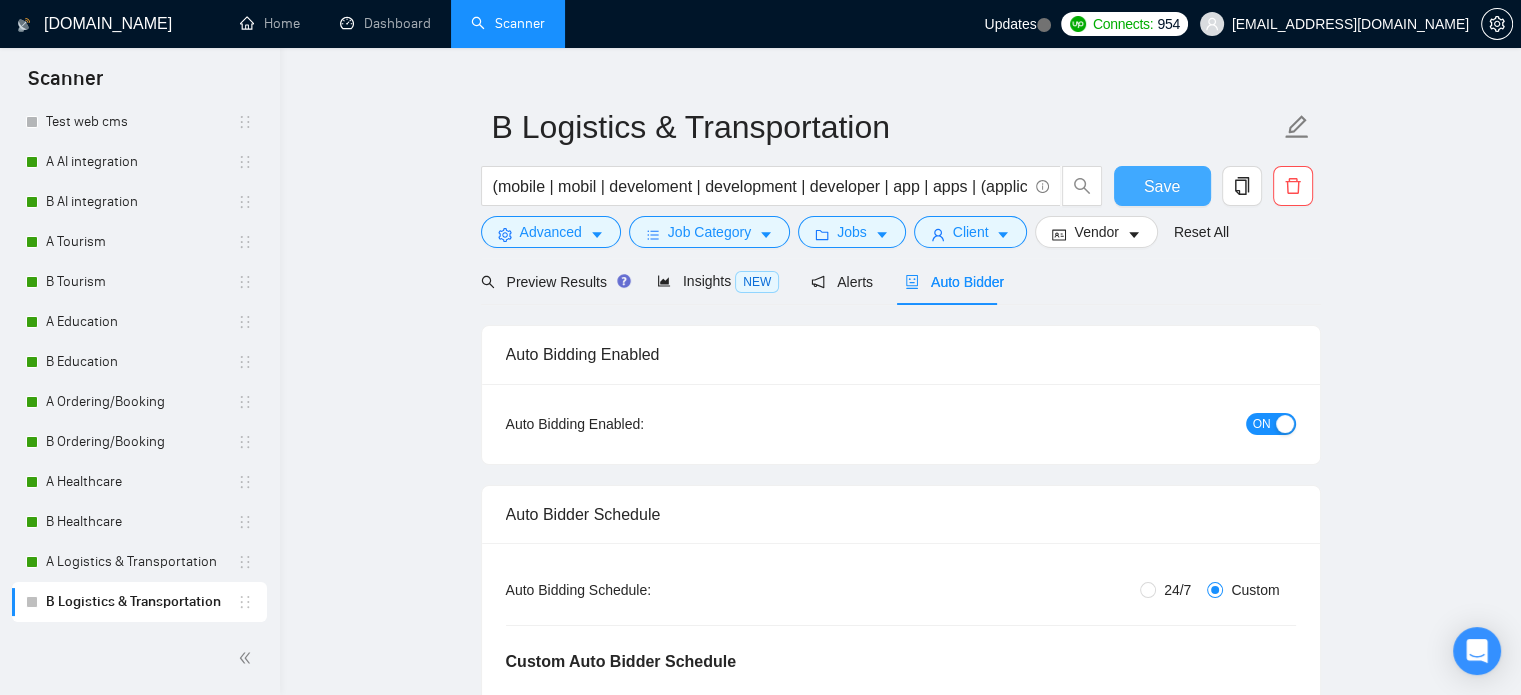 click on "Save" at bounding box center (1162, 186) 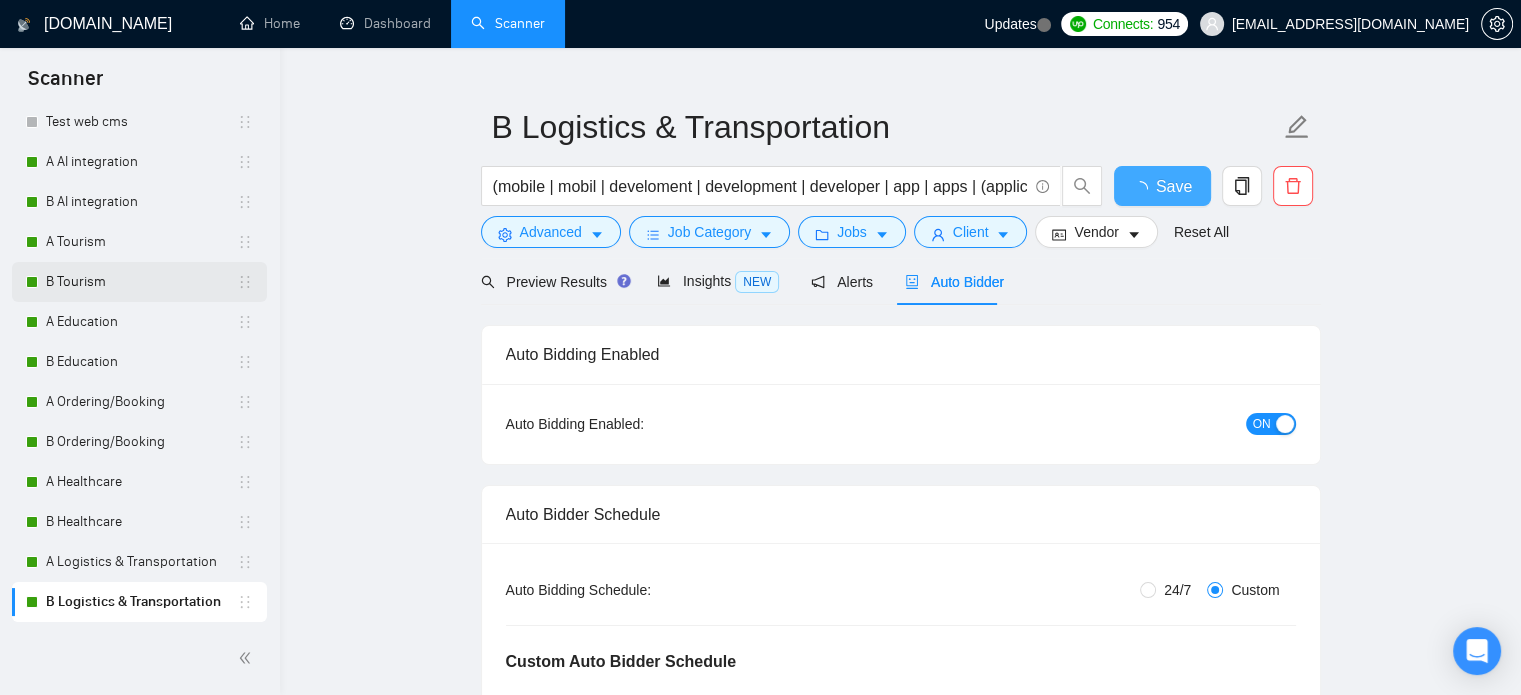 type 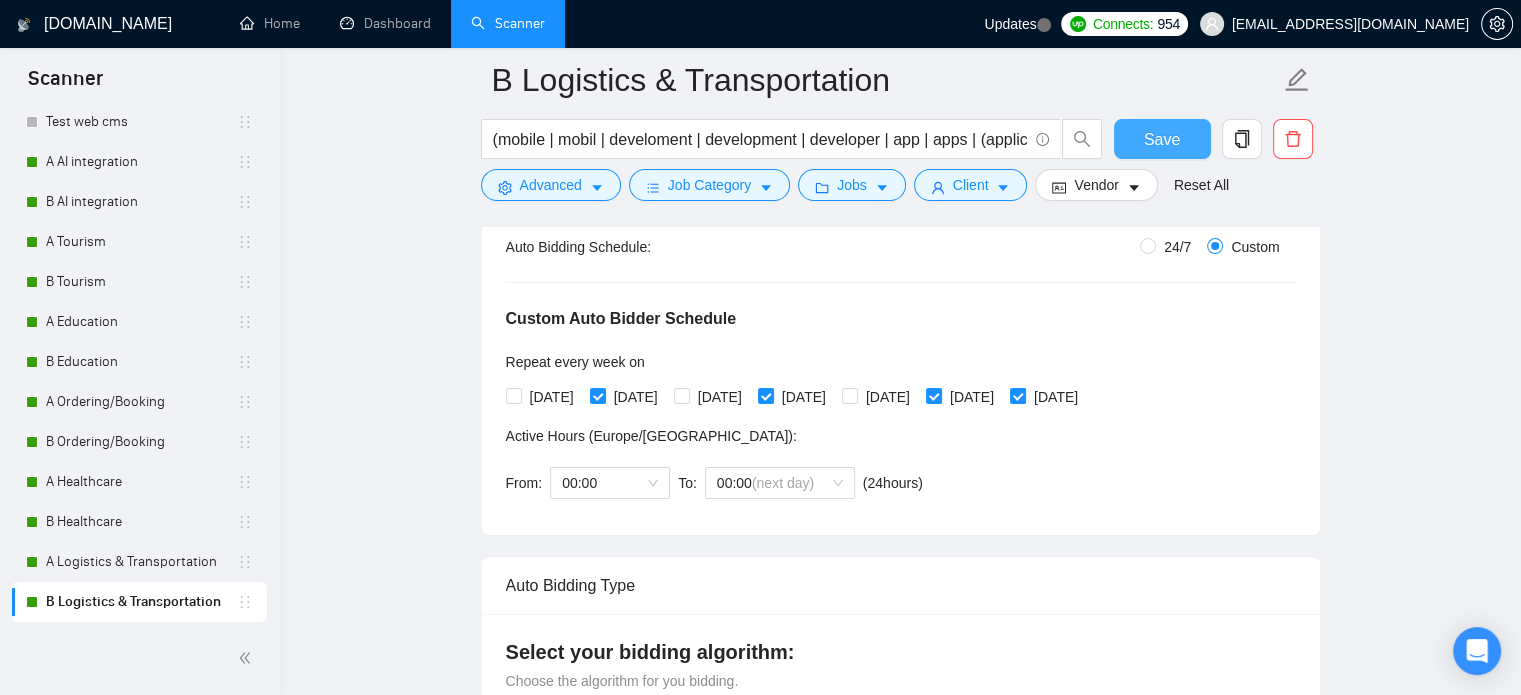 scroll, scrollTop: 435, scrollLeft: 0, axis: vertical 